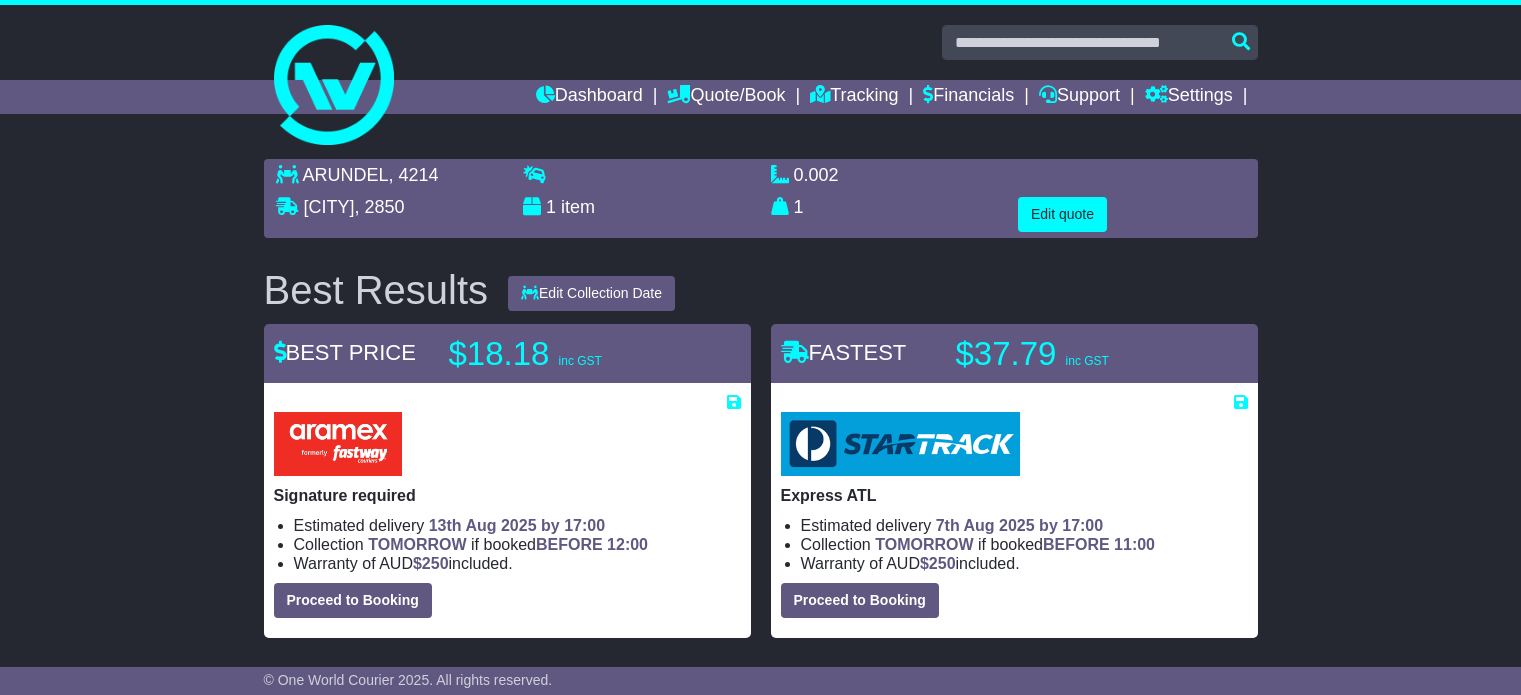 scroll, scrollTop: 1, scrollLeft: 0, axis: vertical 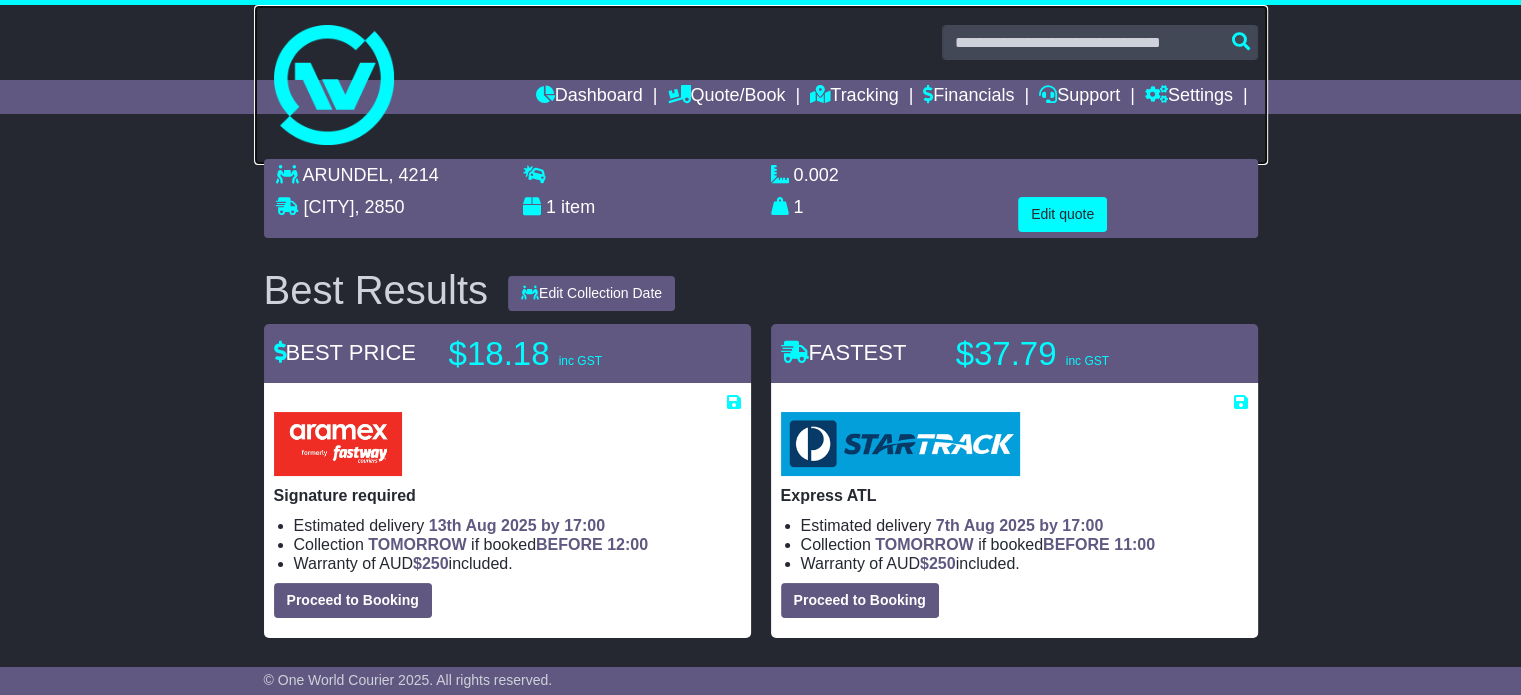 click at bounding box center [761, 85] 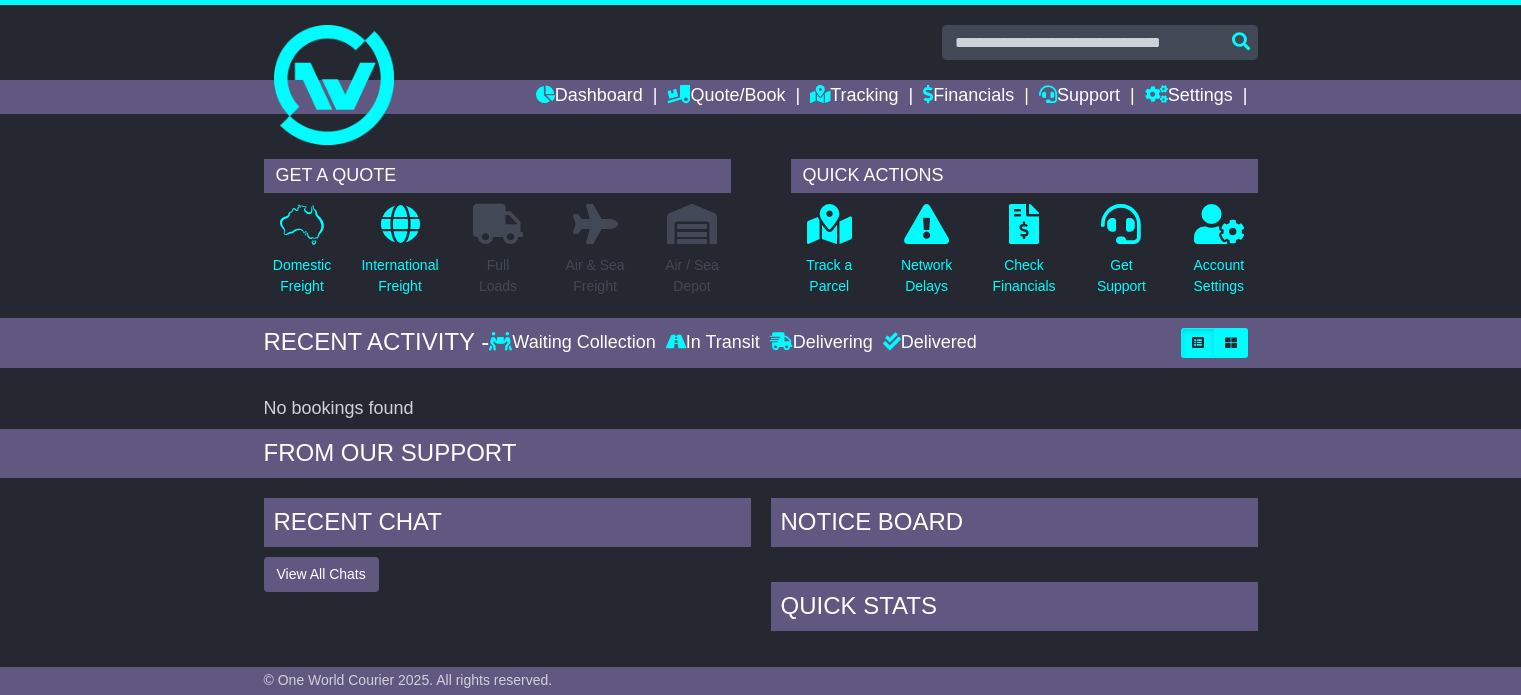 scroll, scrollTop: 0, scrollLeft: 0, axis: both 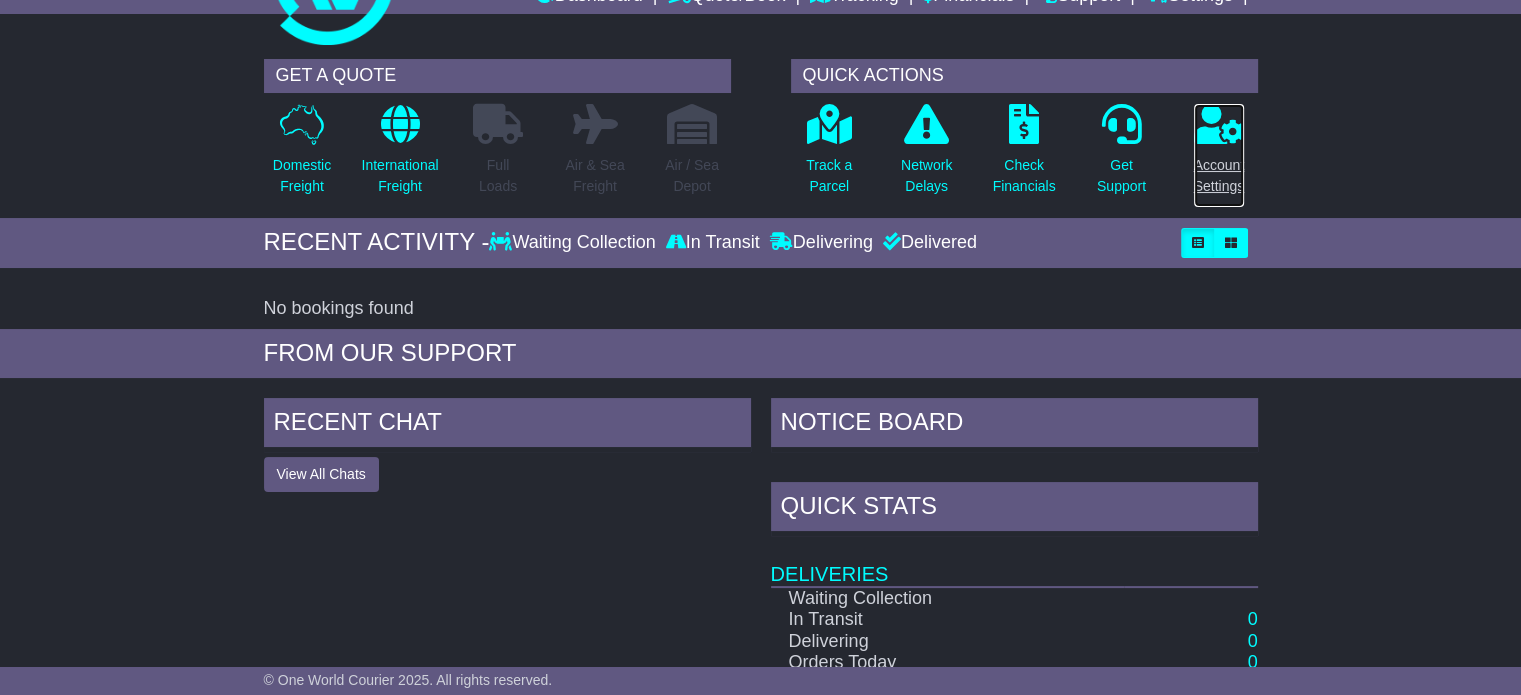 click on "Account Settings" at bounding box center (1219, 176) 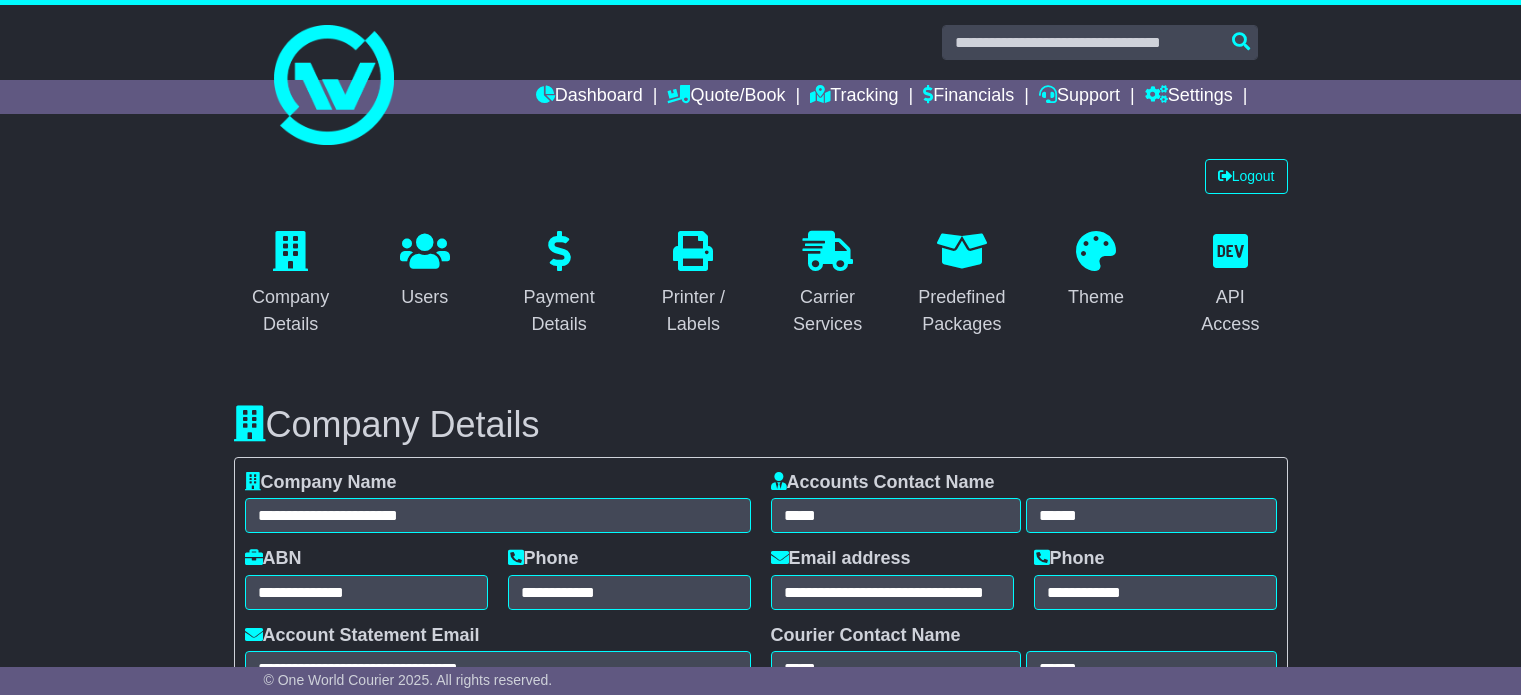 select on "**********" 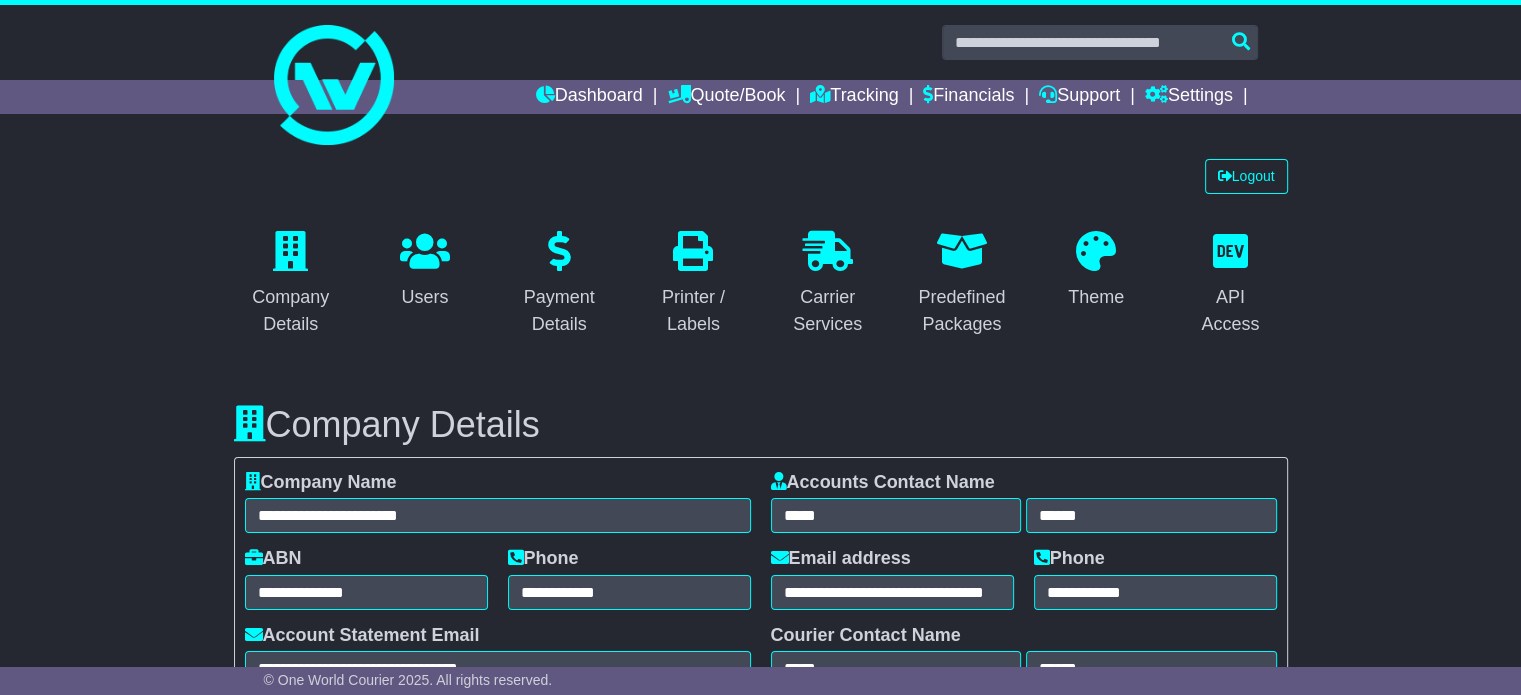 scroll, scrollTop: 0, scrollLeft: 0, axis: both 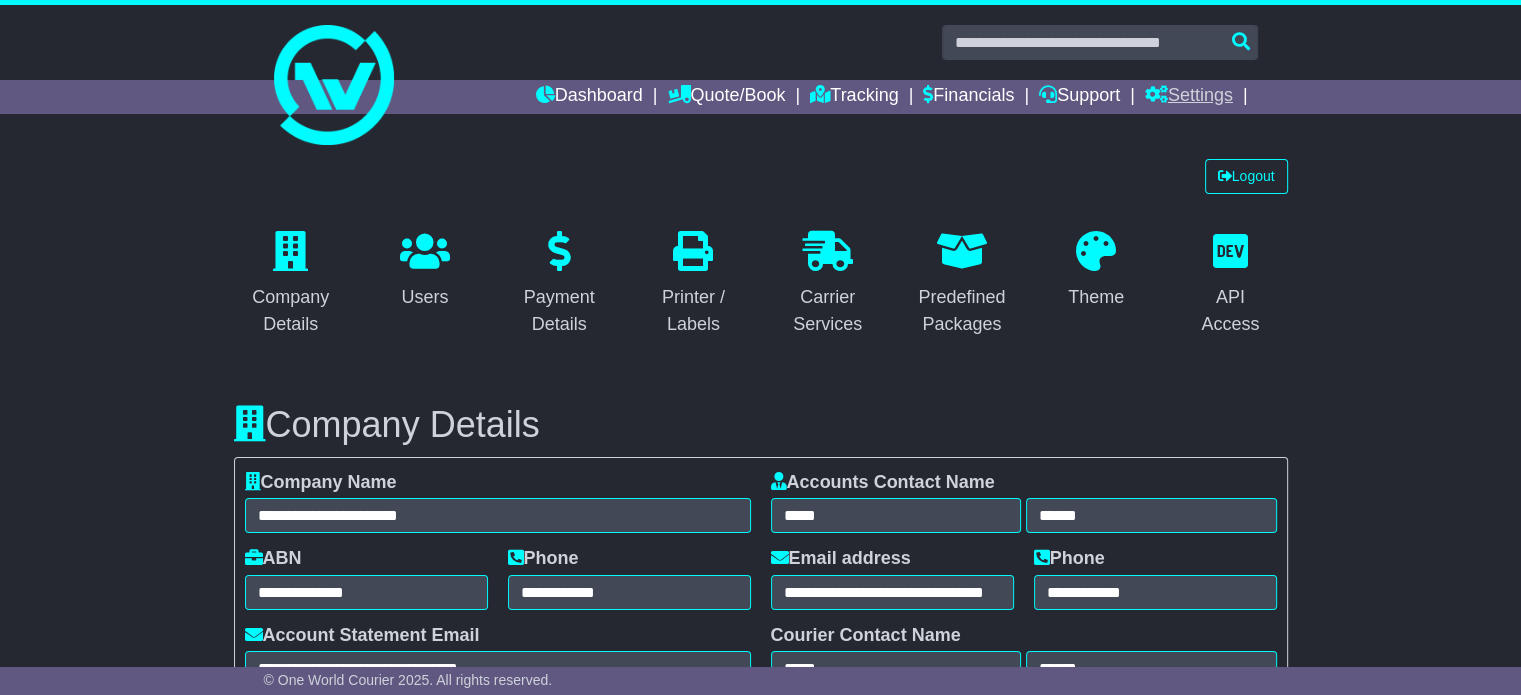 click on "Settings" at bounding box center [1189, 97] 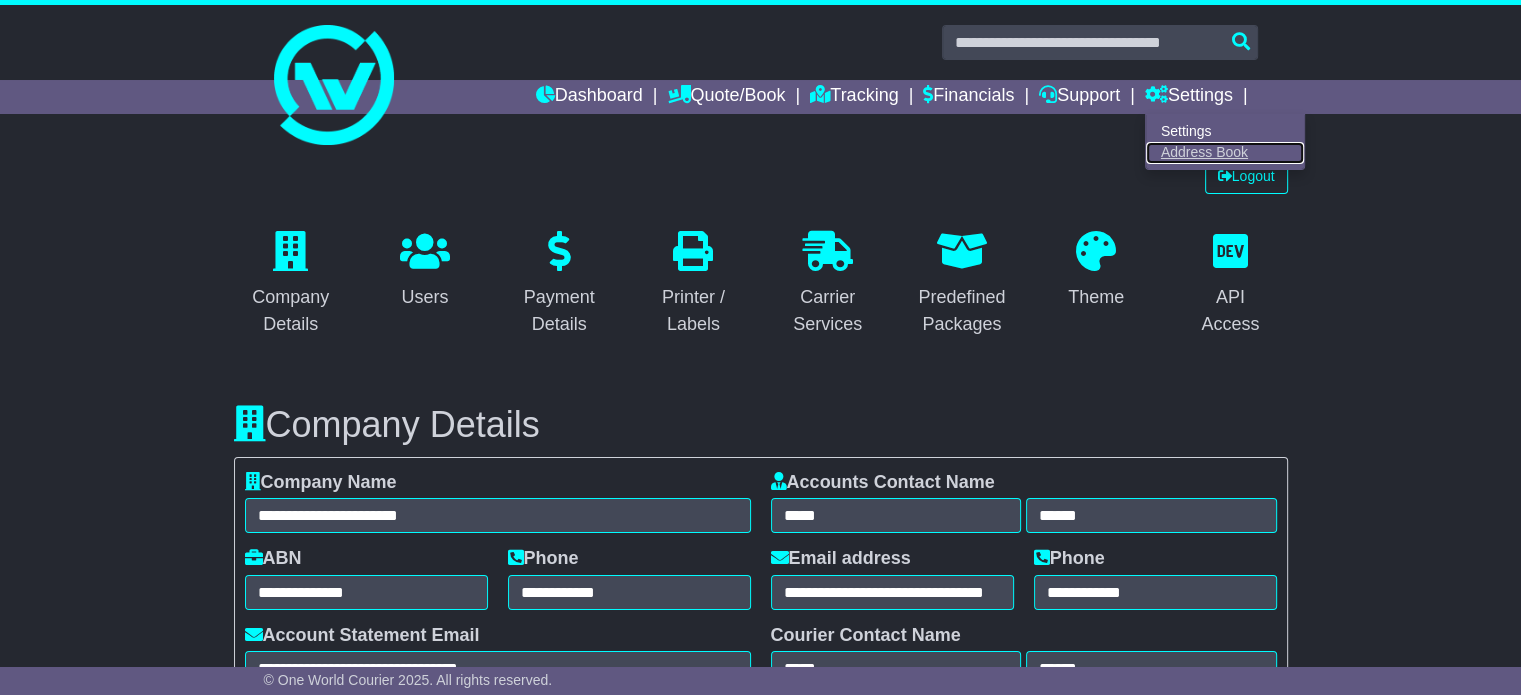 click on "Address Book" at bounding box center (1225, 153) 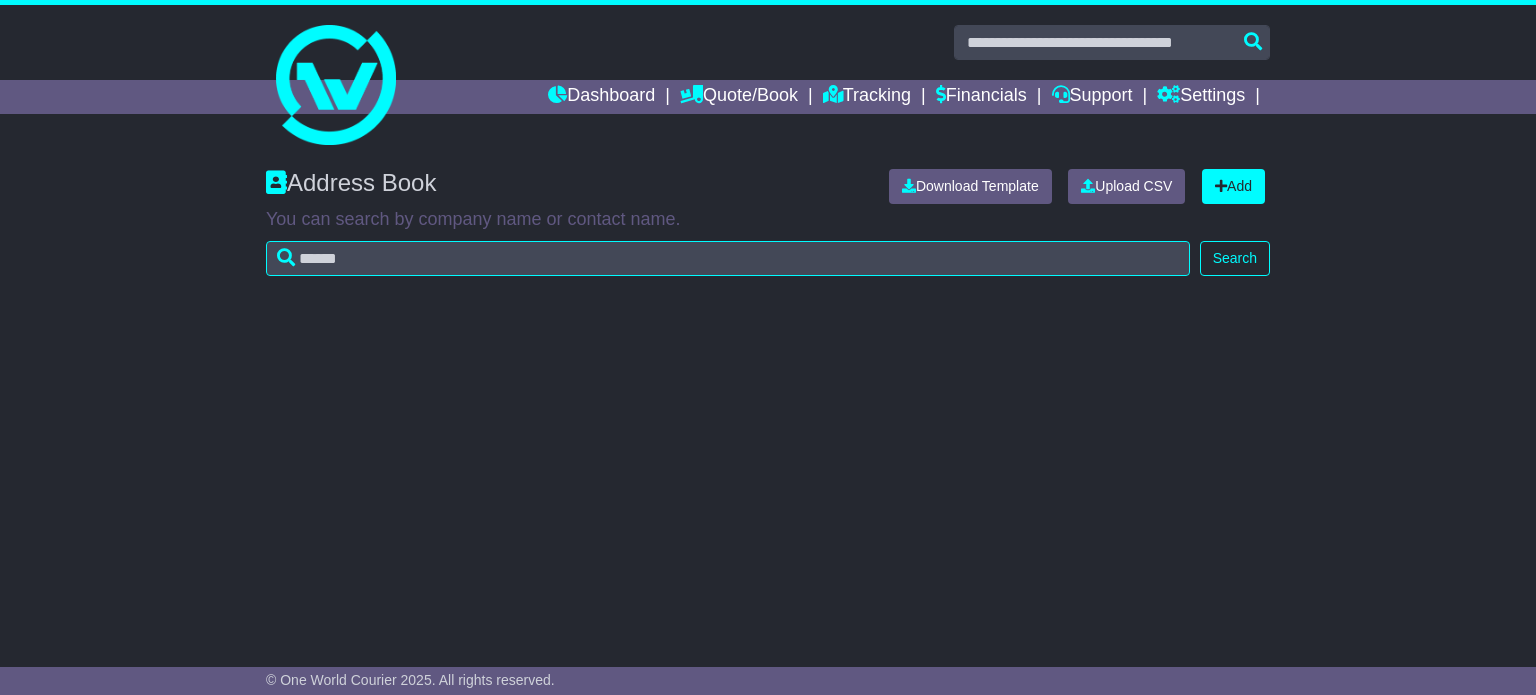 scroll, scrollTop: 0, scrollLeft: 0, axis: both 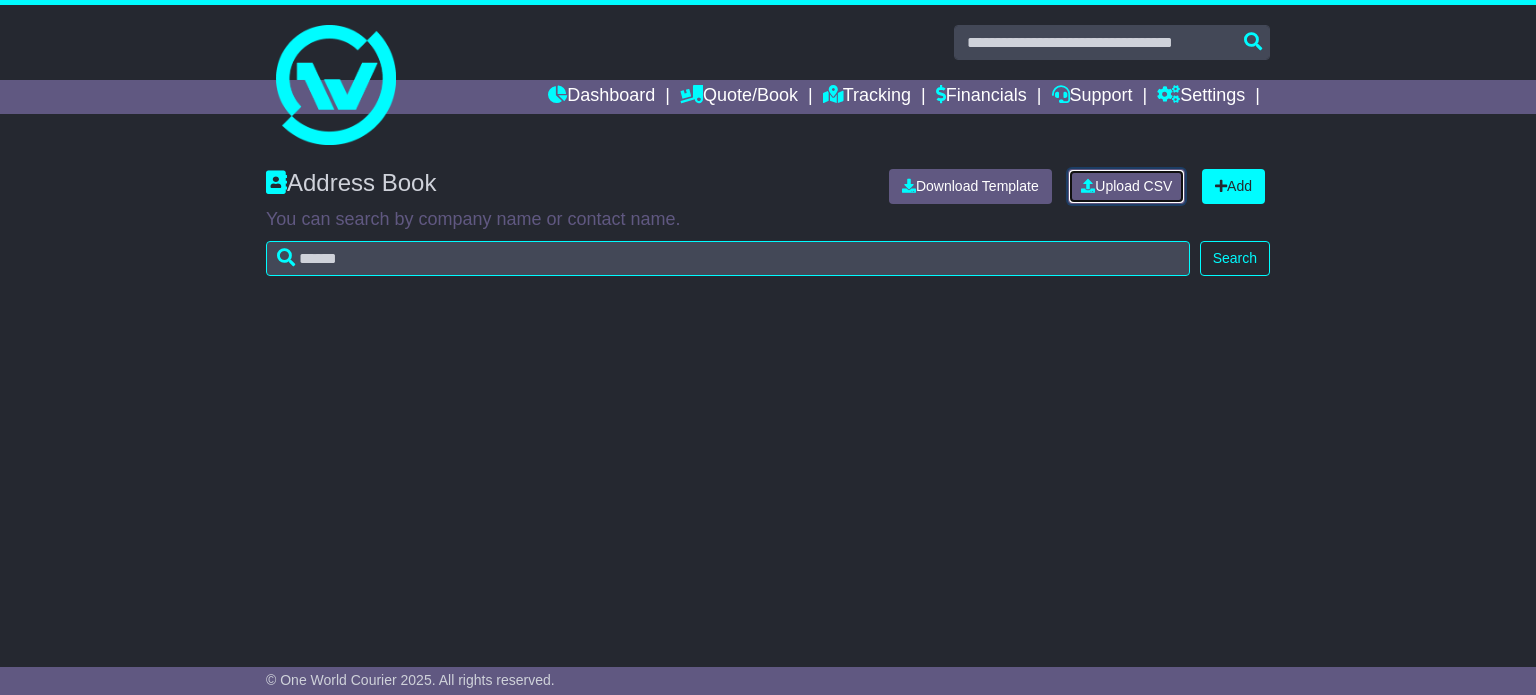 click on "Upload CSV" at bounding box center (1126, 186) 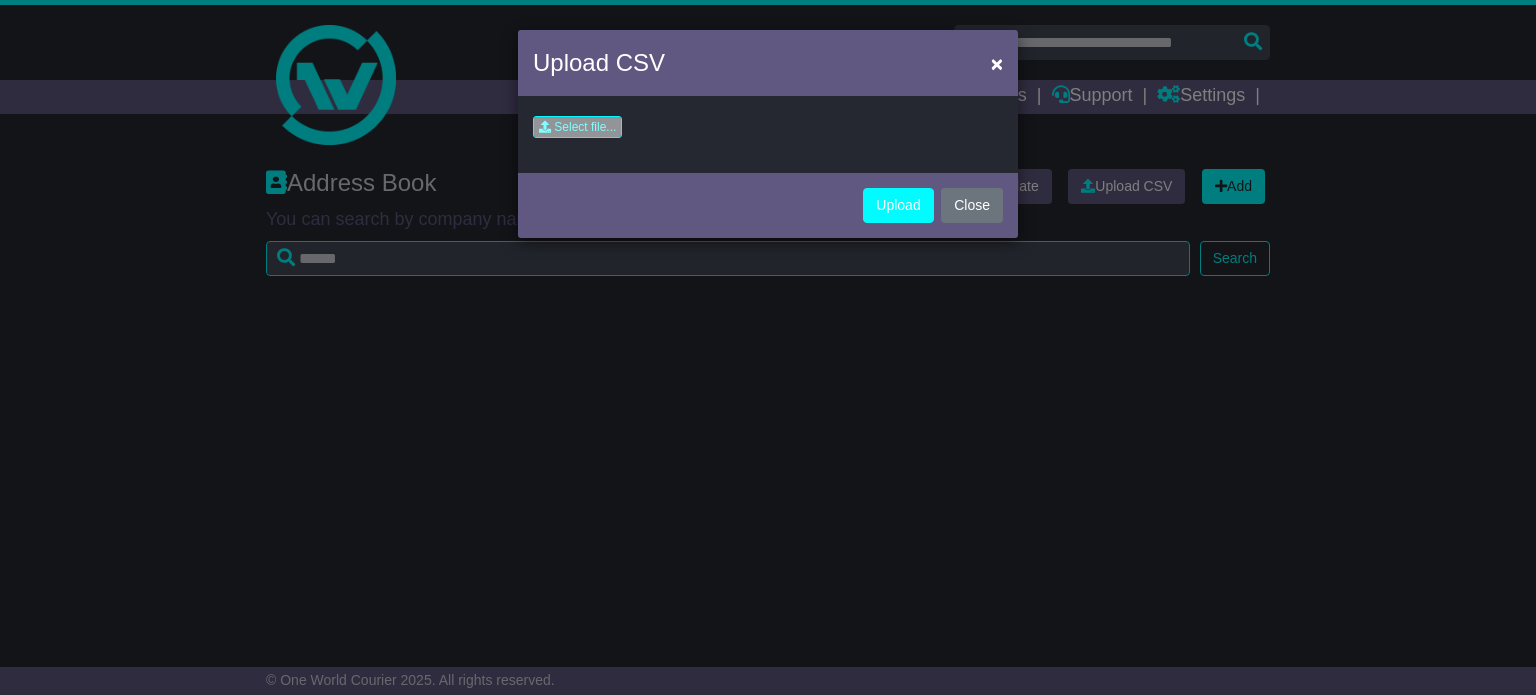 click at bounding box center (469, 132) 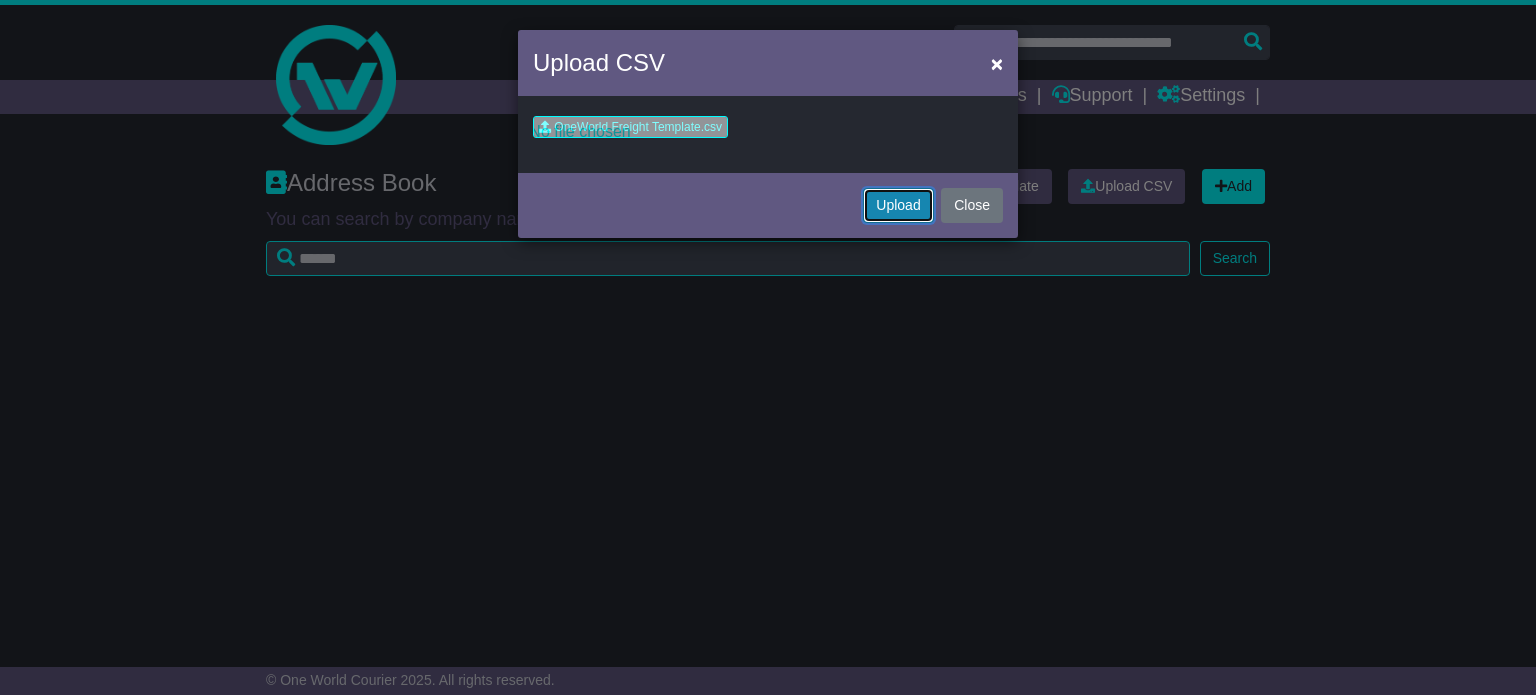 click on "Upload" at bounding box center (898, 205) 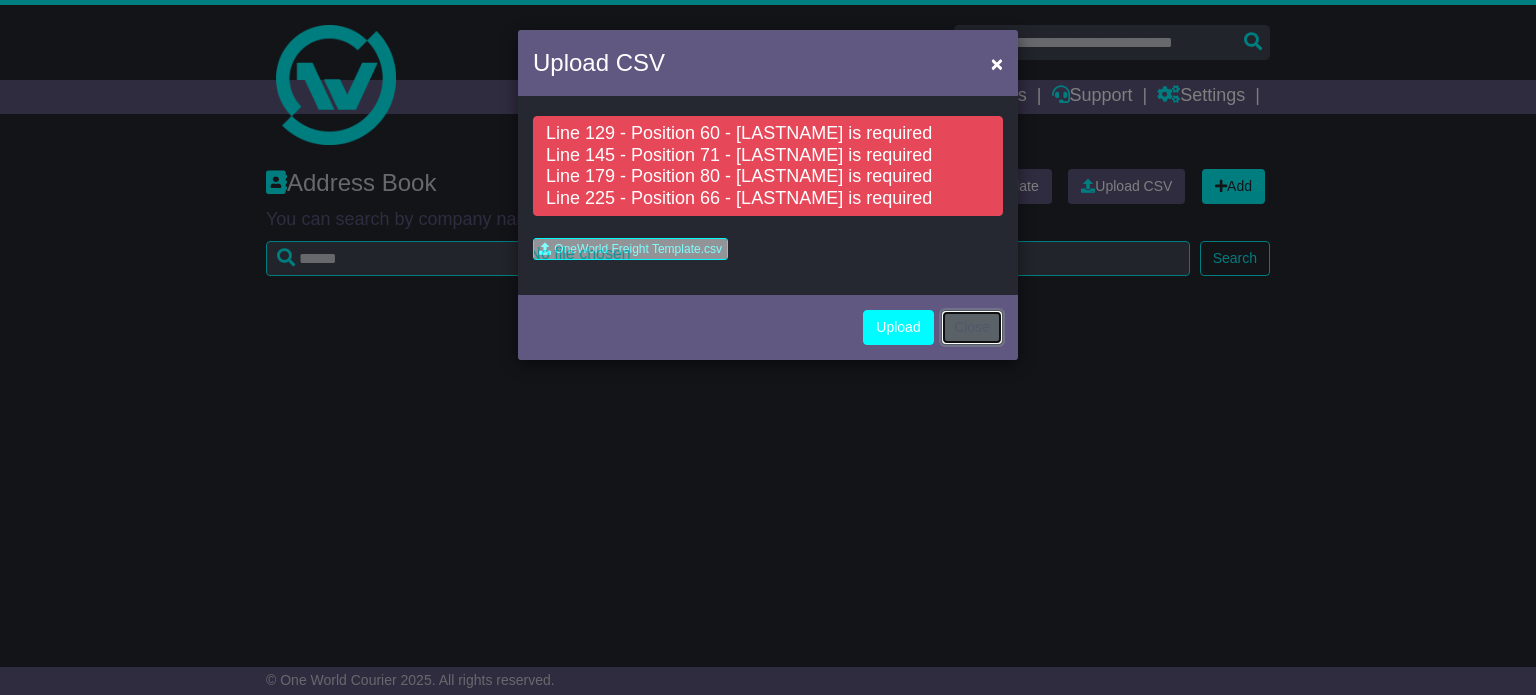 click on "Close" at bounding box center [972, 327] 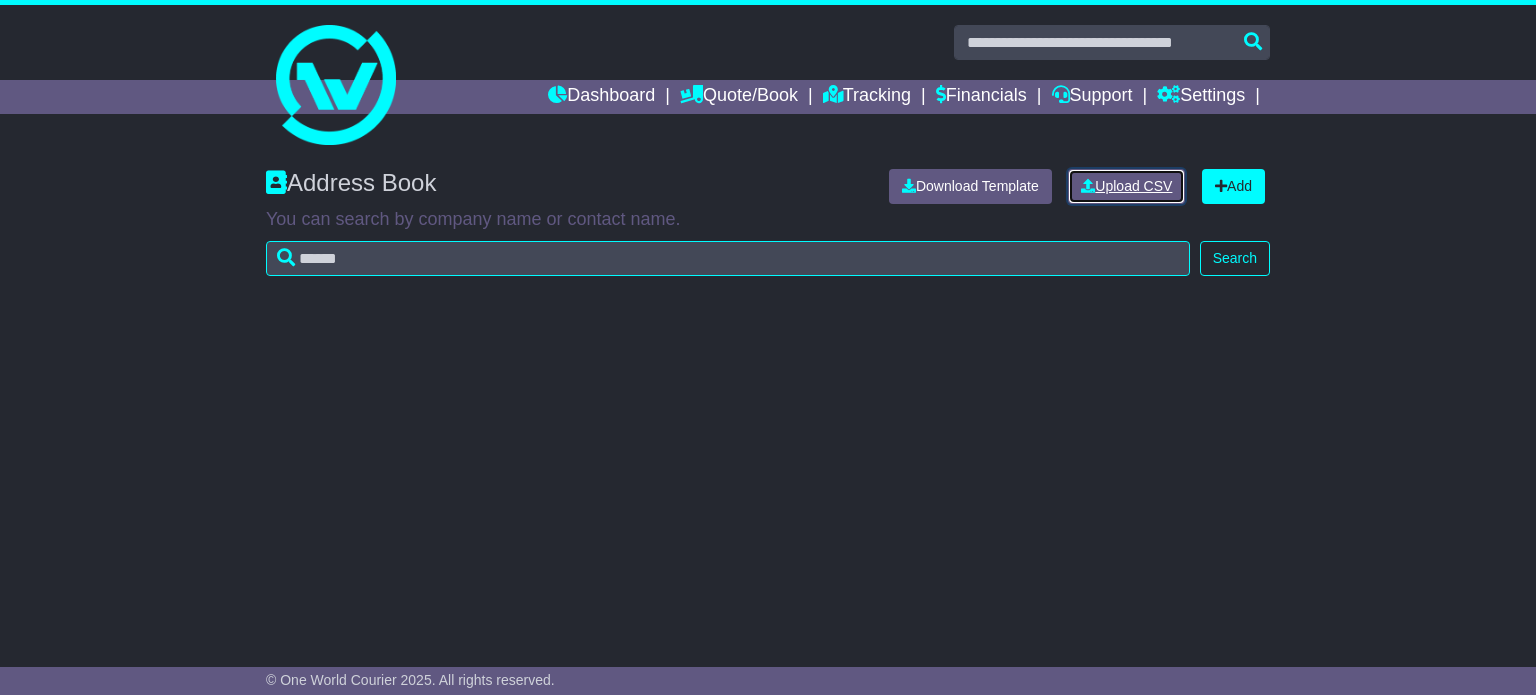 click on "Upload CSV" at bounding box center (1126, 186) 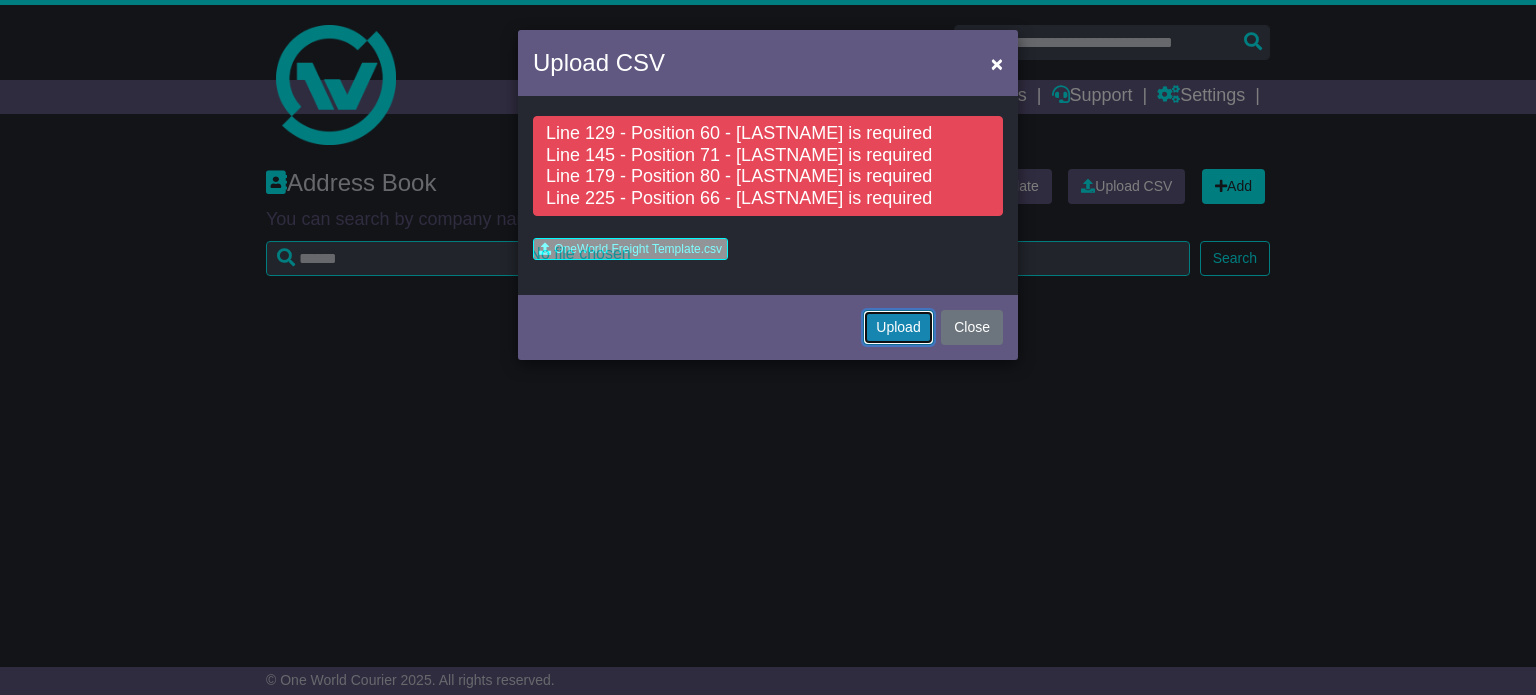 click on "Upload" at bounding box center (898, 327) 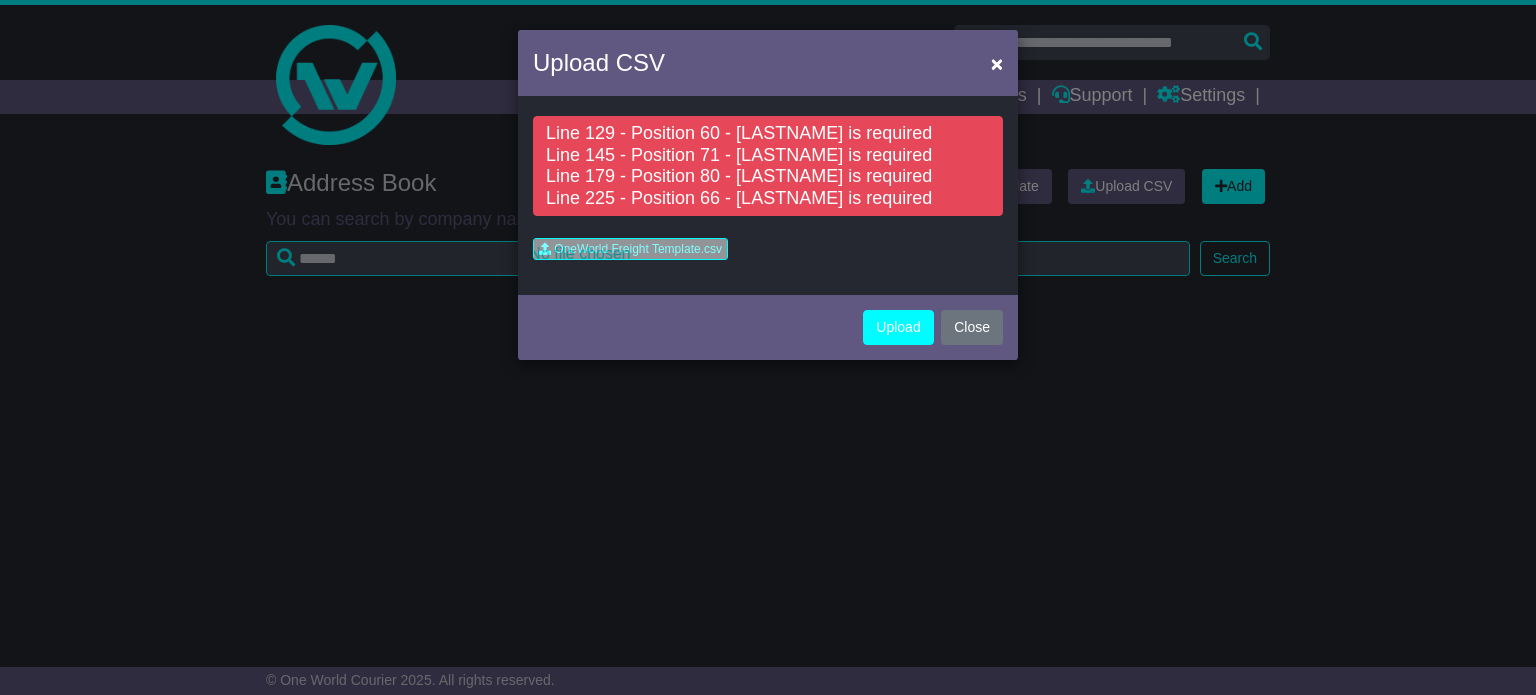 click at bounding box center [575, 254] 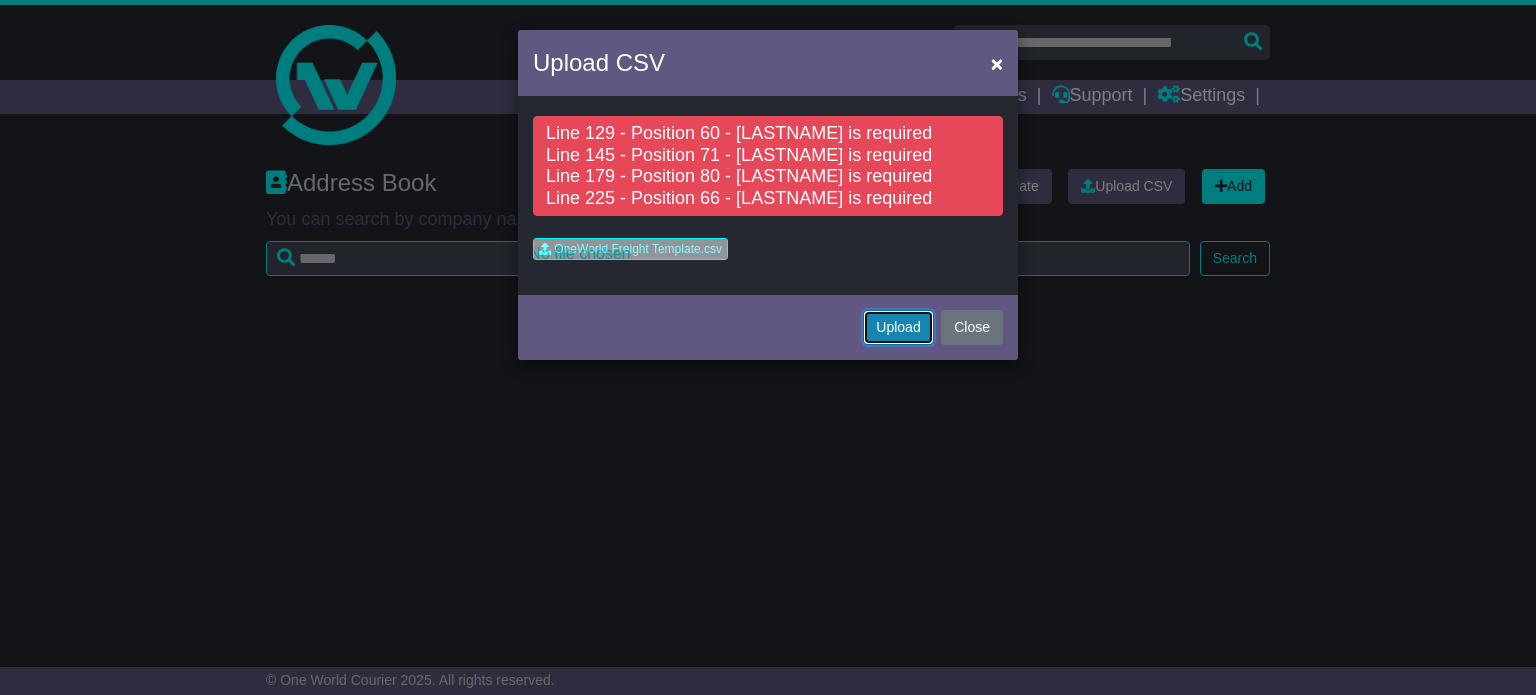 click on "Upload" at bounding box center [898, 327] 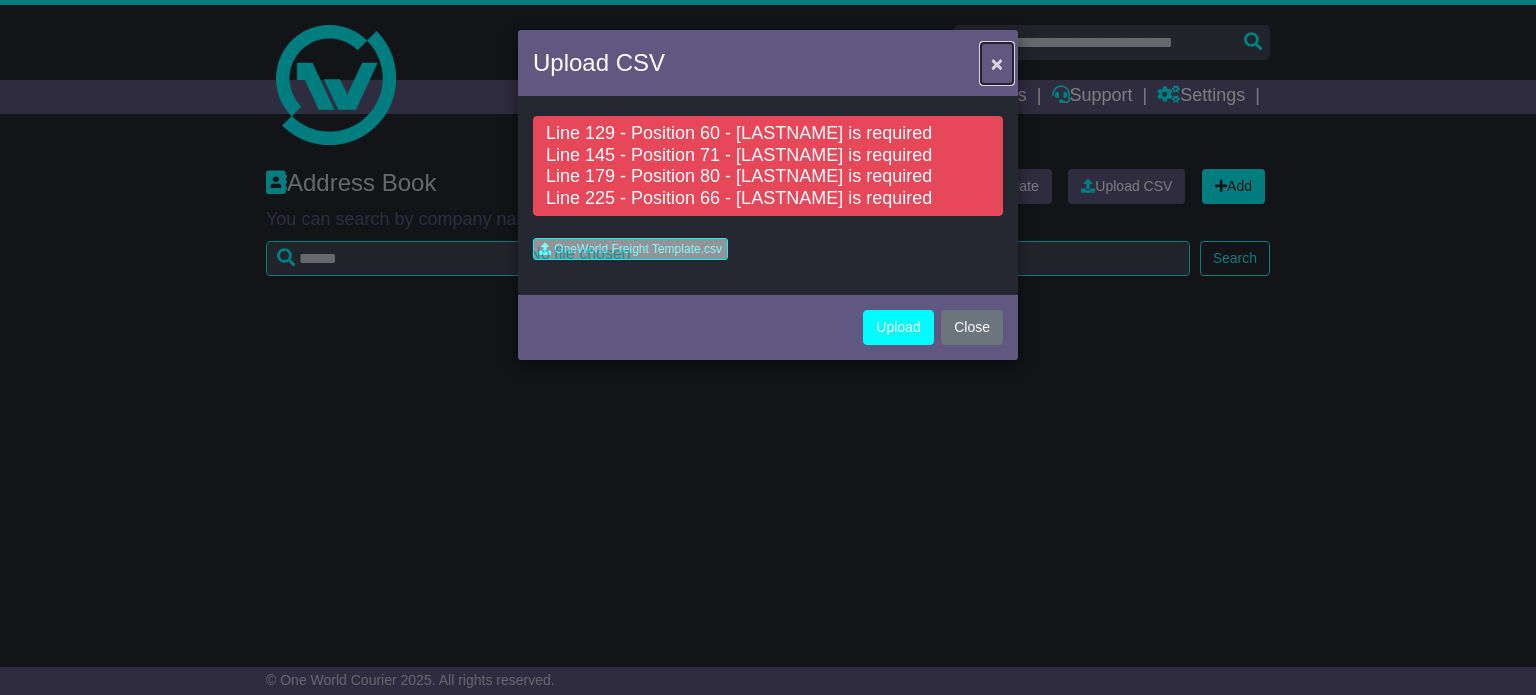 click on "×" at bounding box center [997, 63] 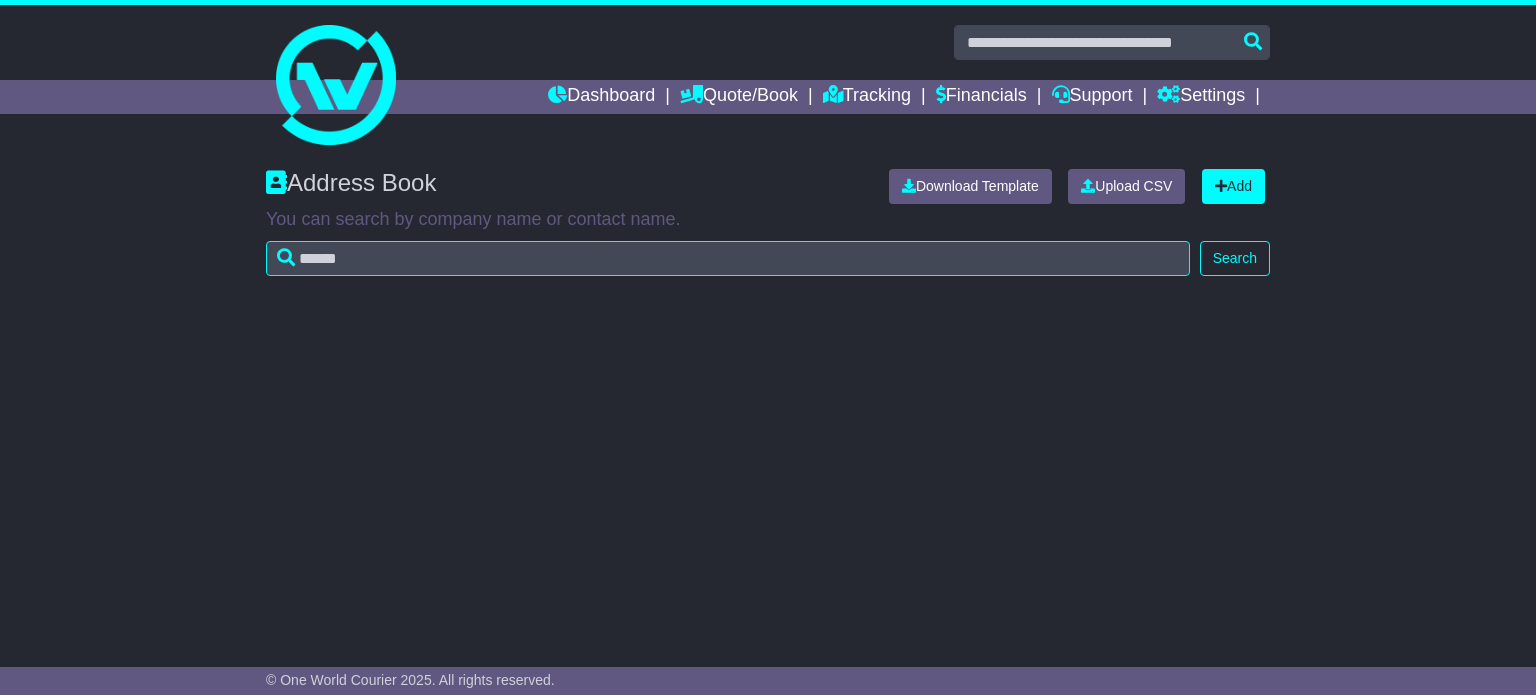 scroll, scrollTop: 0, scrollLeft: 0, axis: both 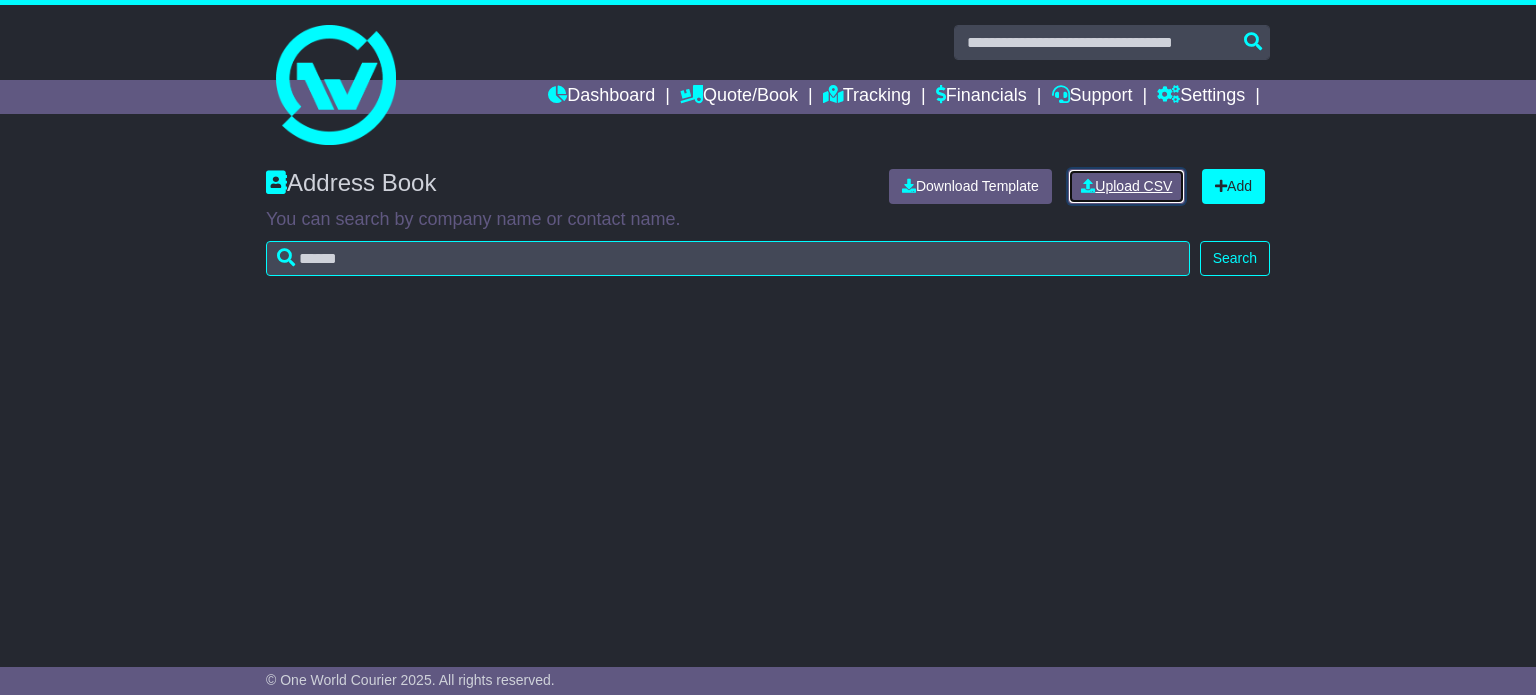 click on "Upload CSV" at bounding box center (1126, 186) 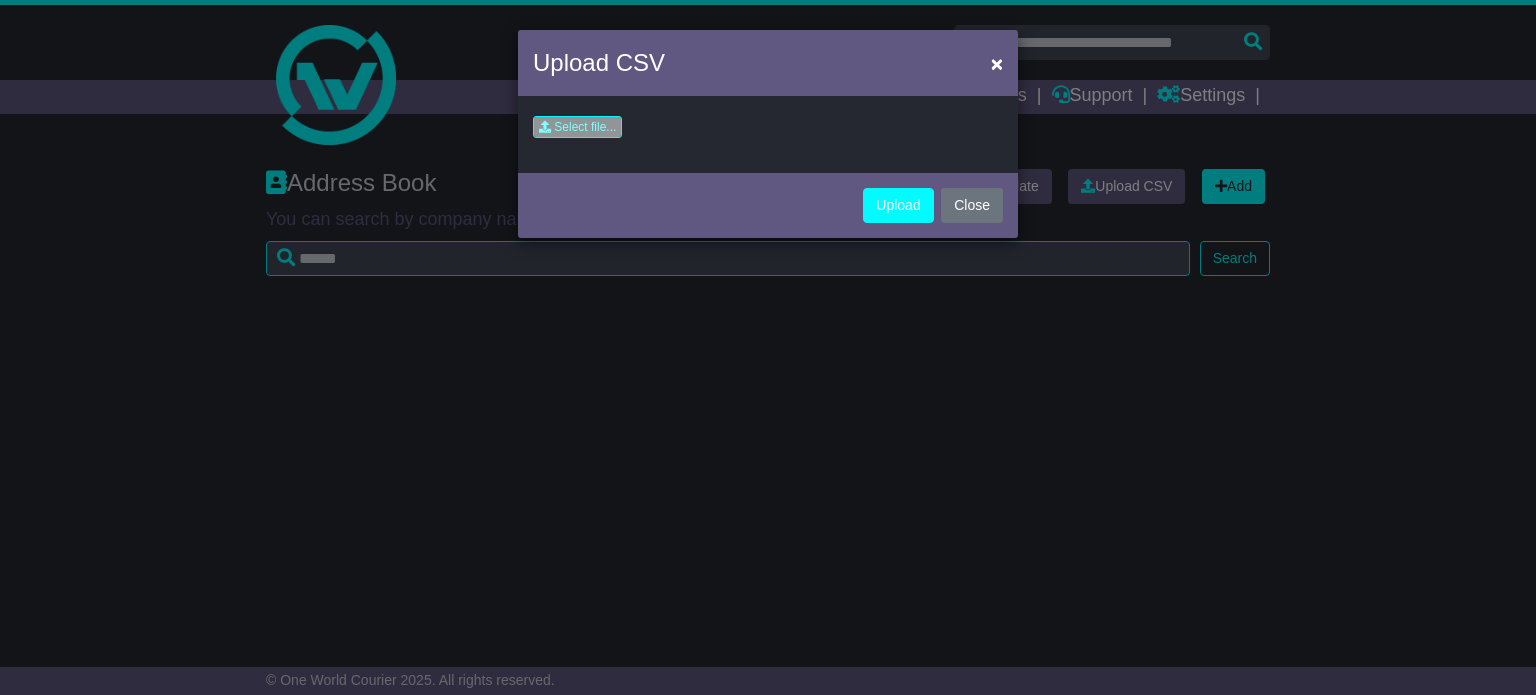 click at bounding box center (469, 132) 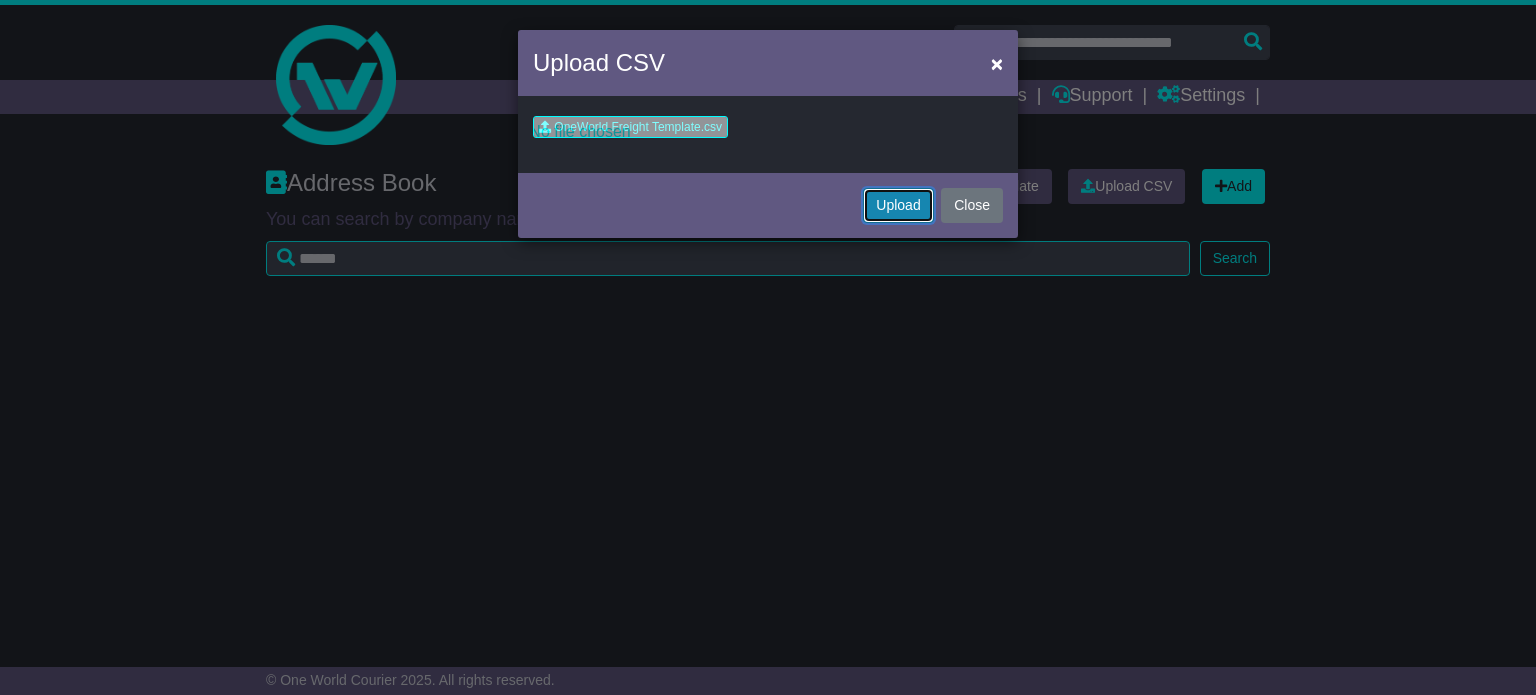click on "Upload" at bounding box center [898, 205] 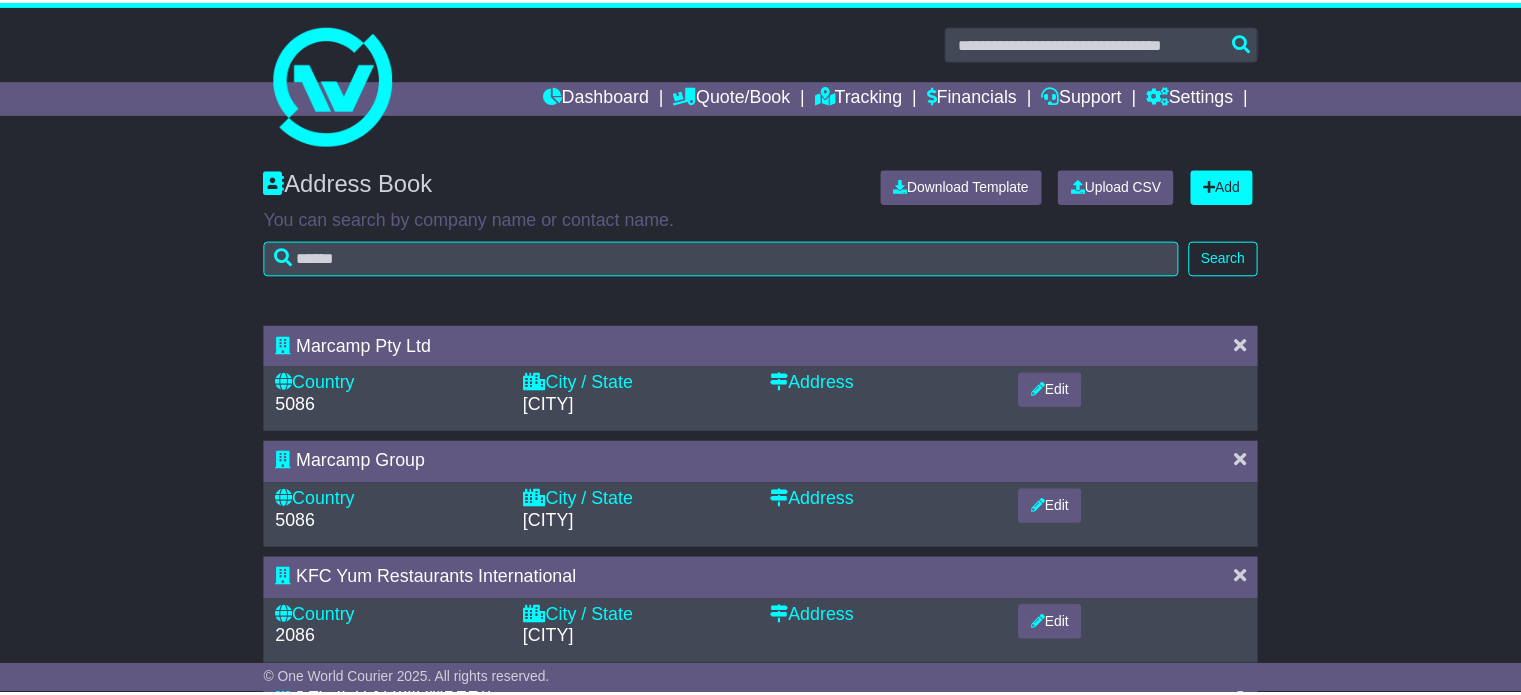 scroll, scrollTop: 0, scrollLeft: 0, axis: both 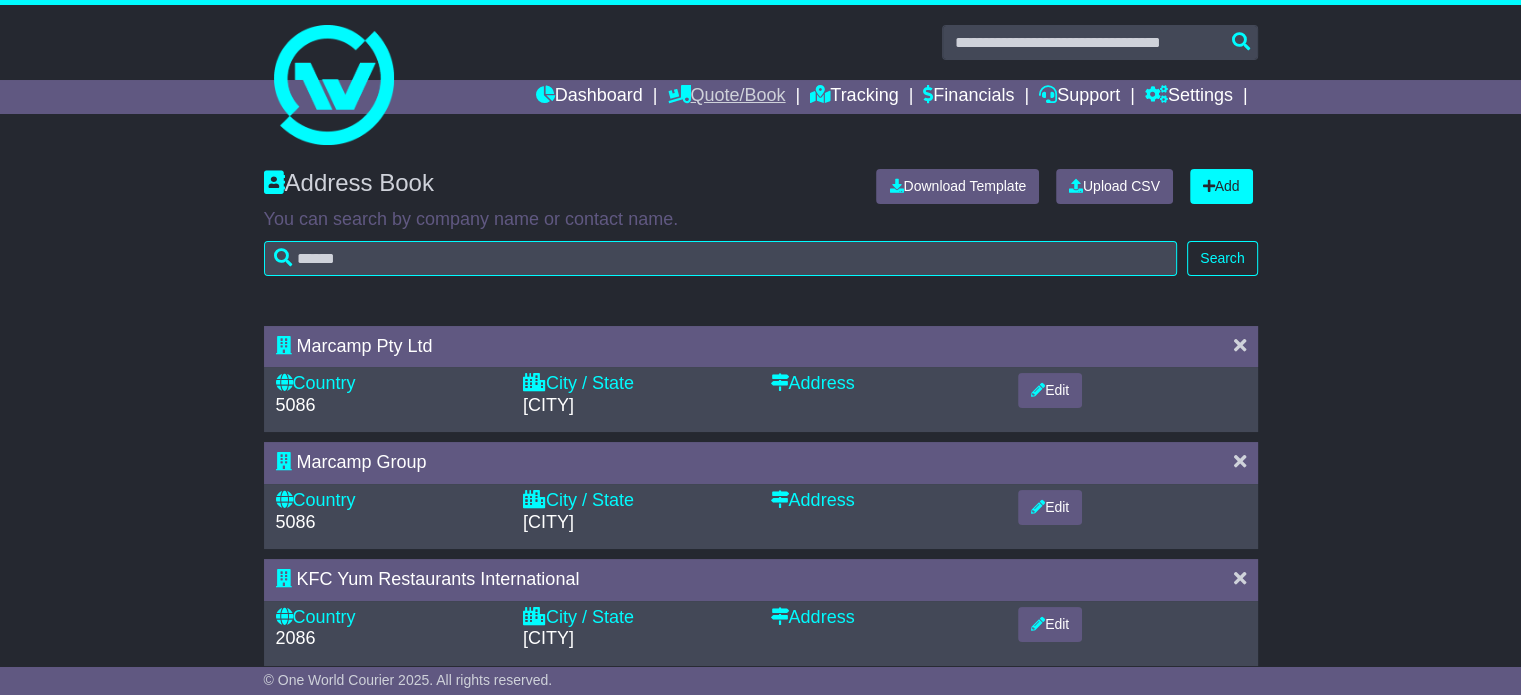 click on "Quote/Book" at bounding box center (726, 97) 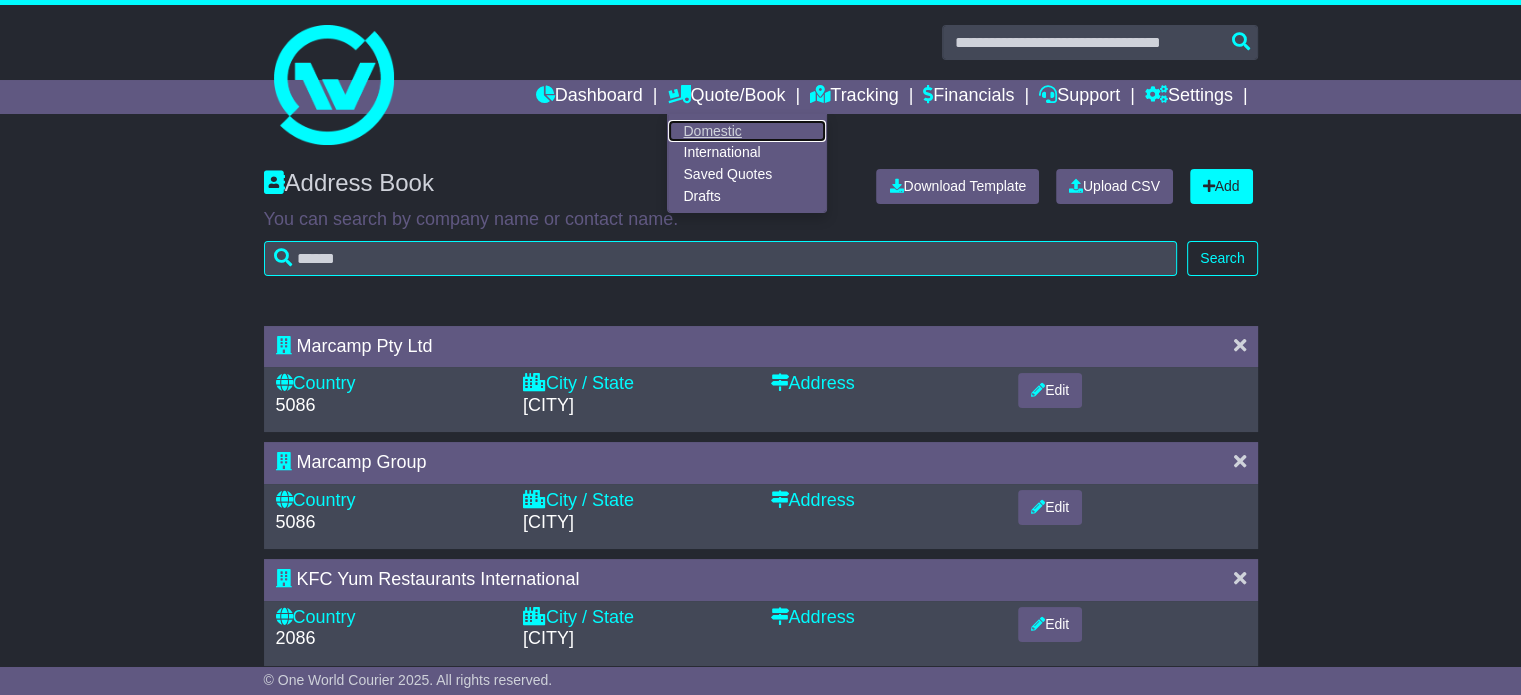 click on "Domestic" at bounding box center [747, 131] 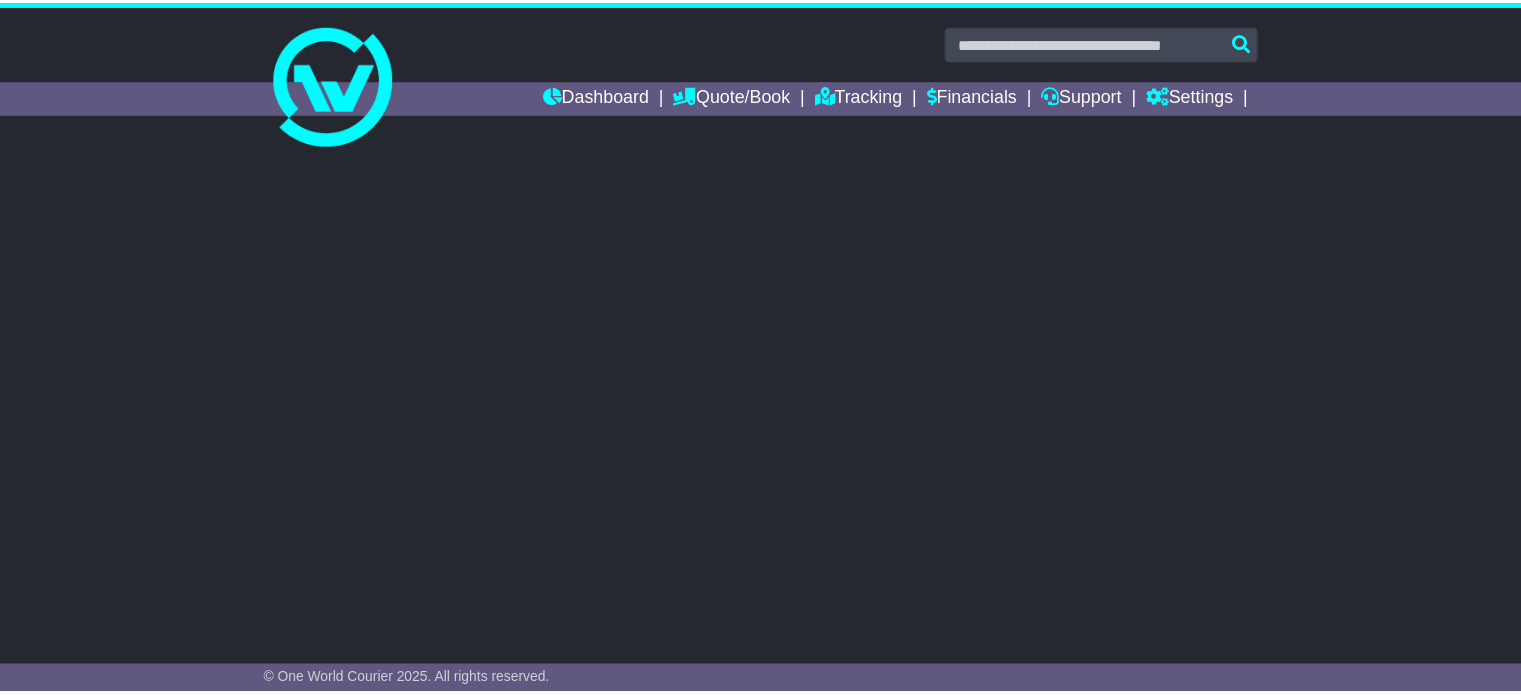 scroll, scrollTop: 0, scrollLeft: 0, axis: both 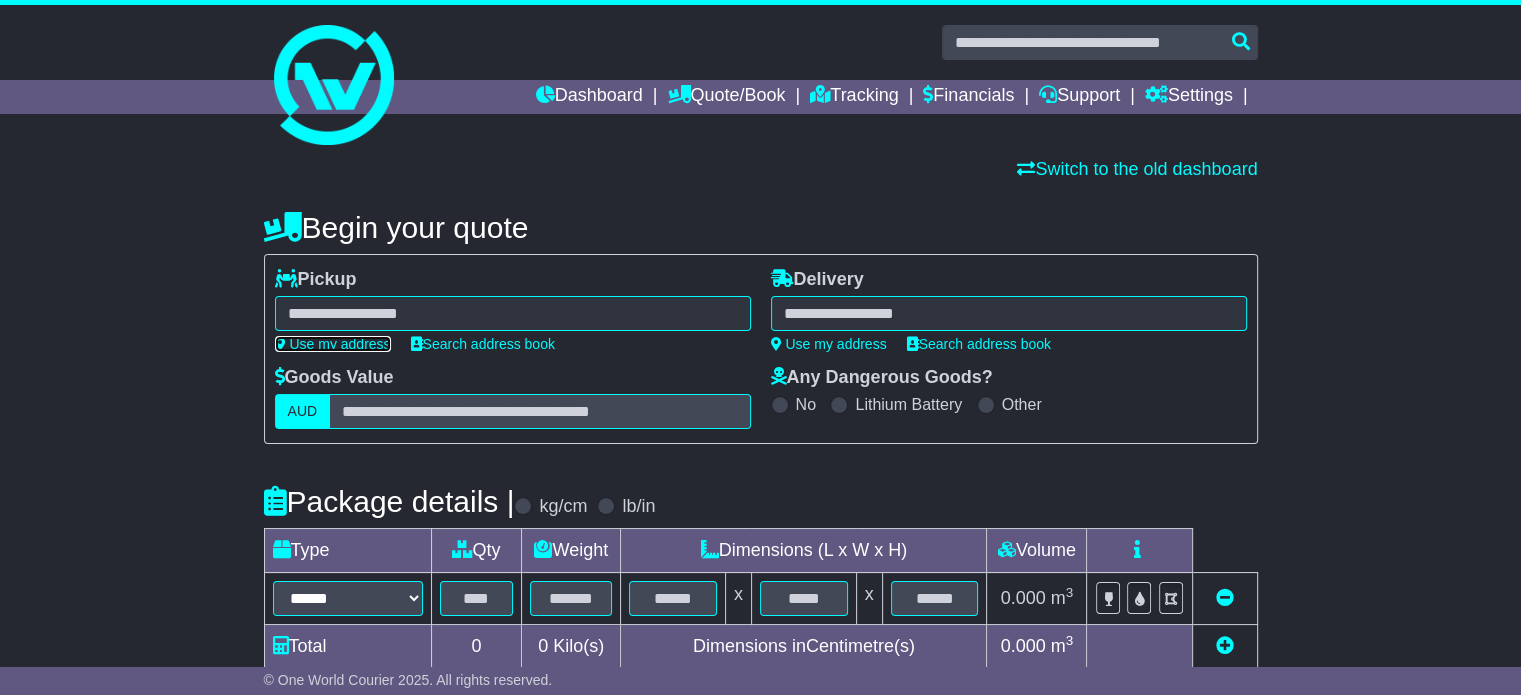 click on "Use my address" at bounding box center (333, 344) 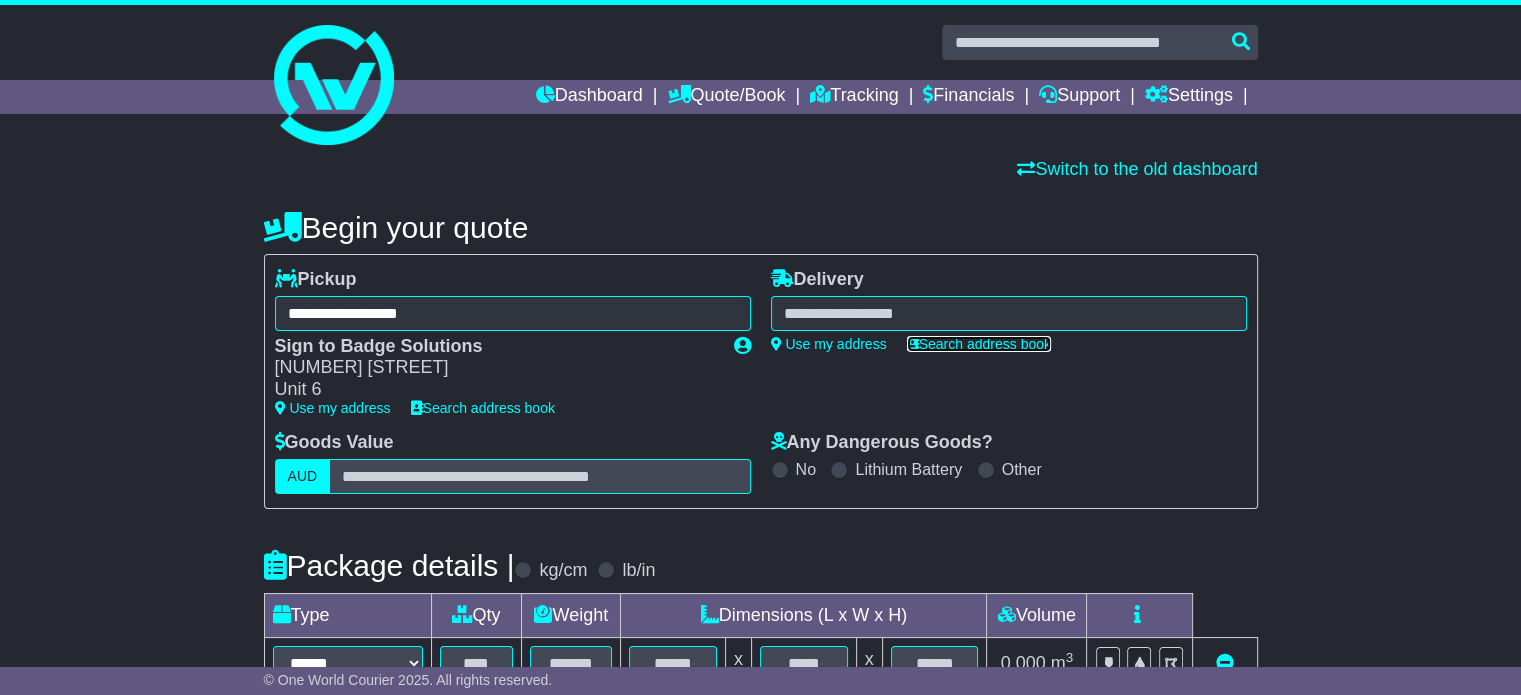 click on "Search address book" at bounding box center [979, 344] 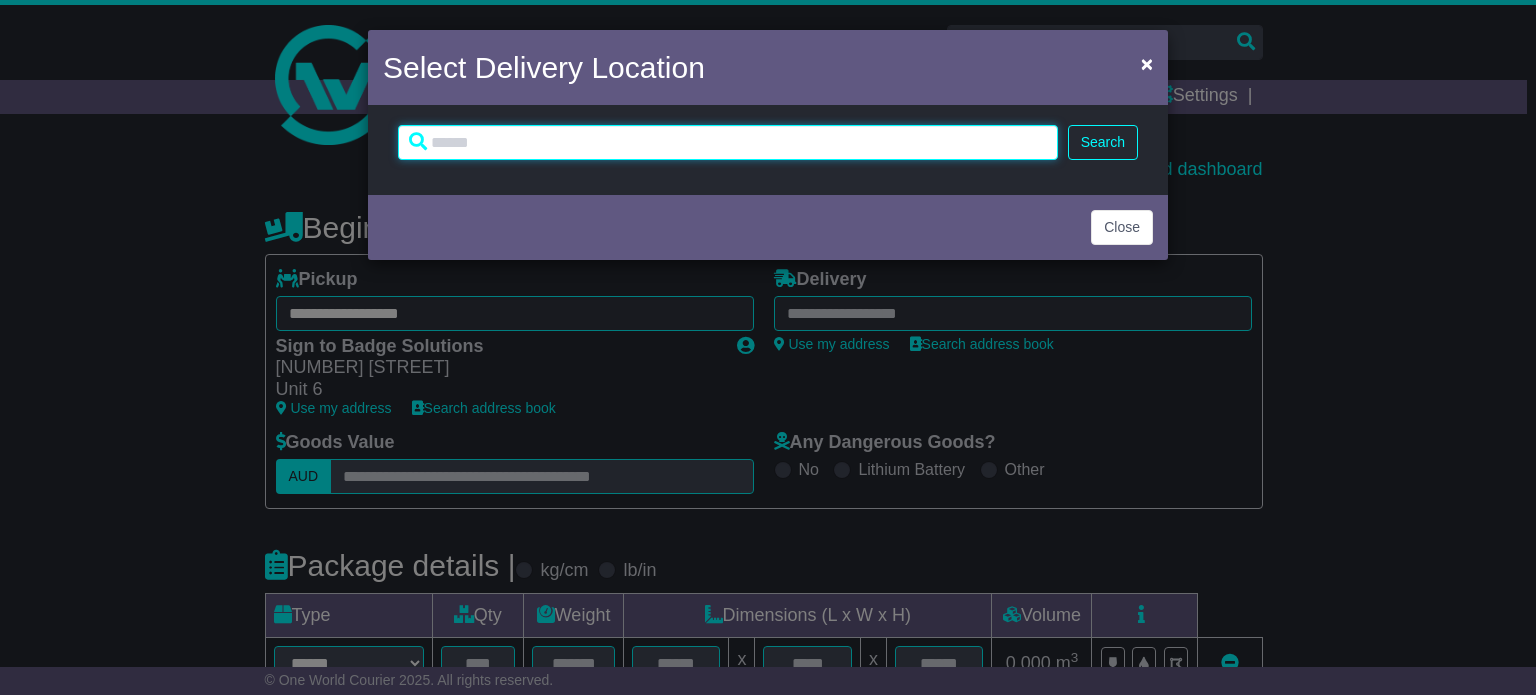 click at bounding box center (728, 142) 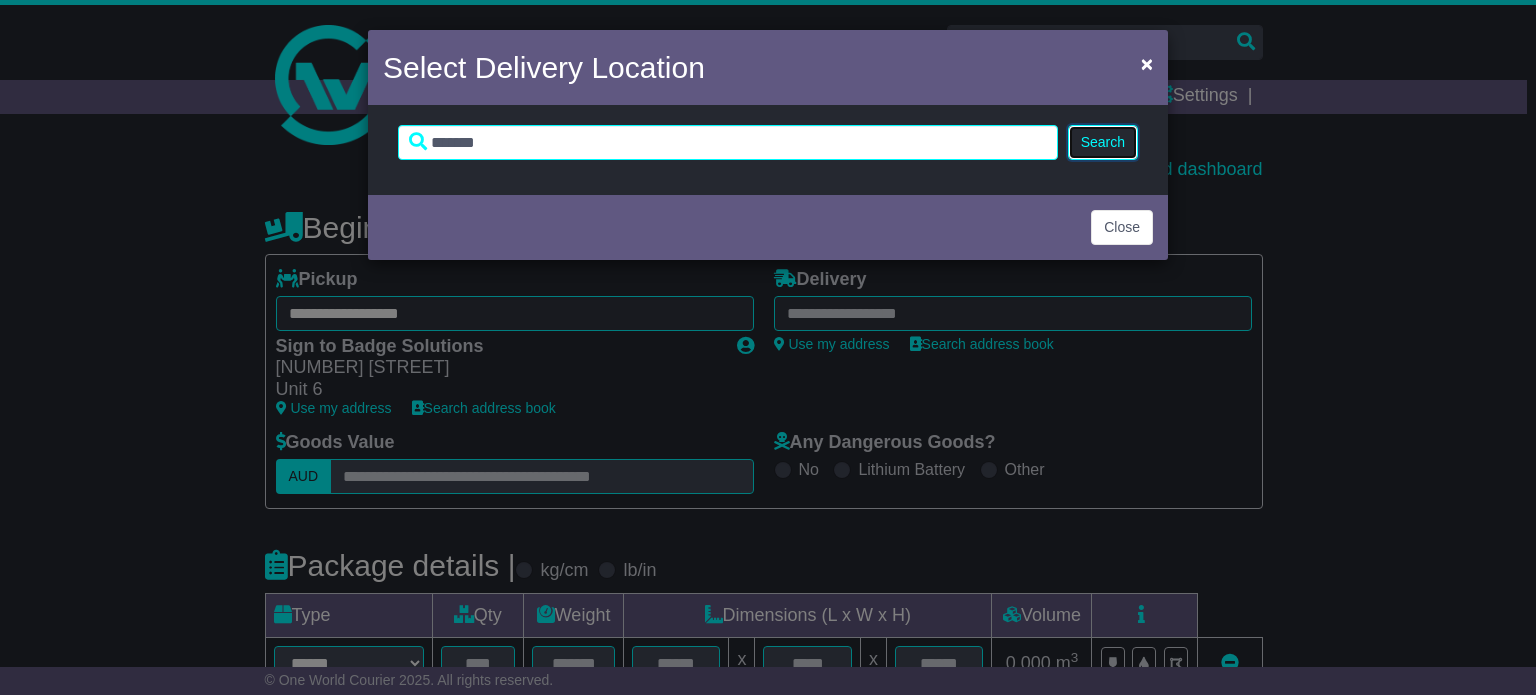 click on "Search" at bounding box center (1103, 142) 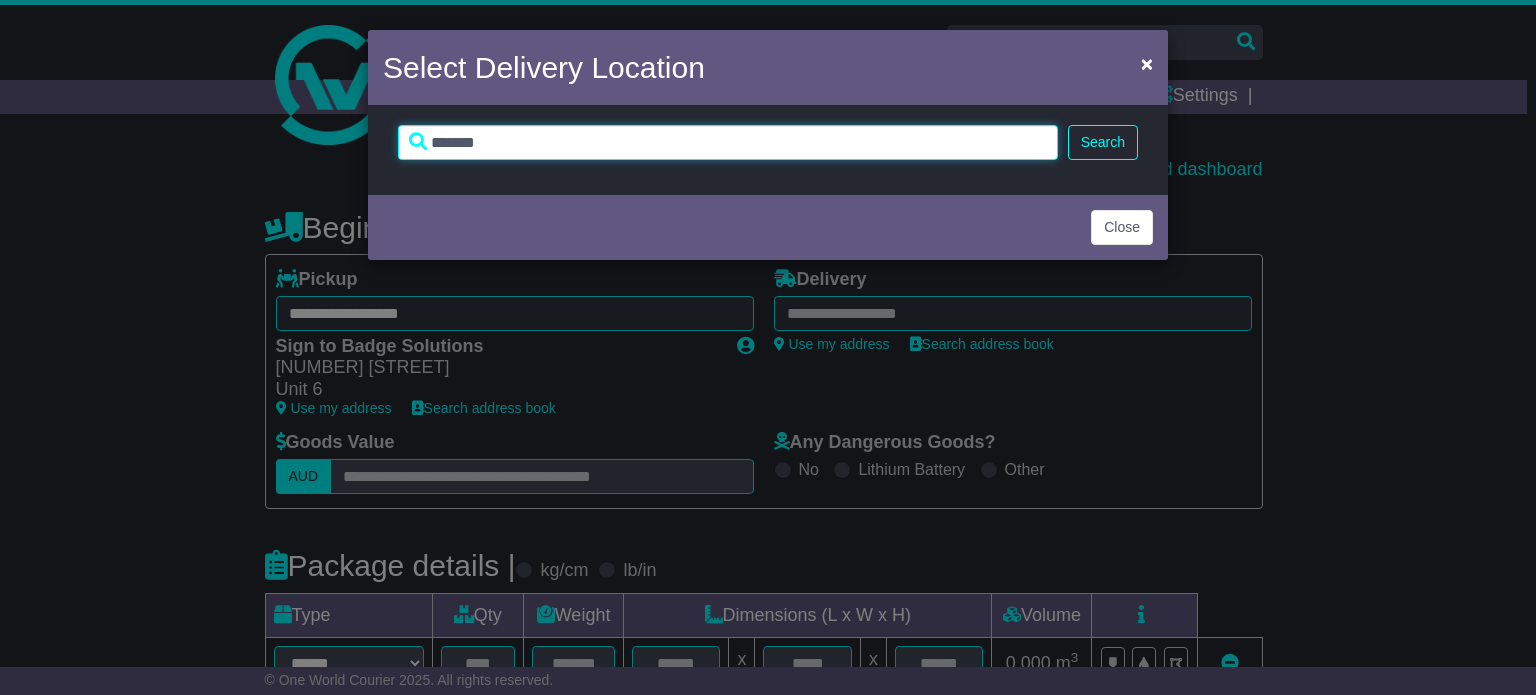 drag, startPoint x: 826, startPoint y: 133, endPoint x: 345, endPoint y: 134, distance: 481.00104 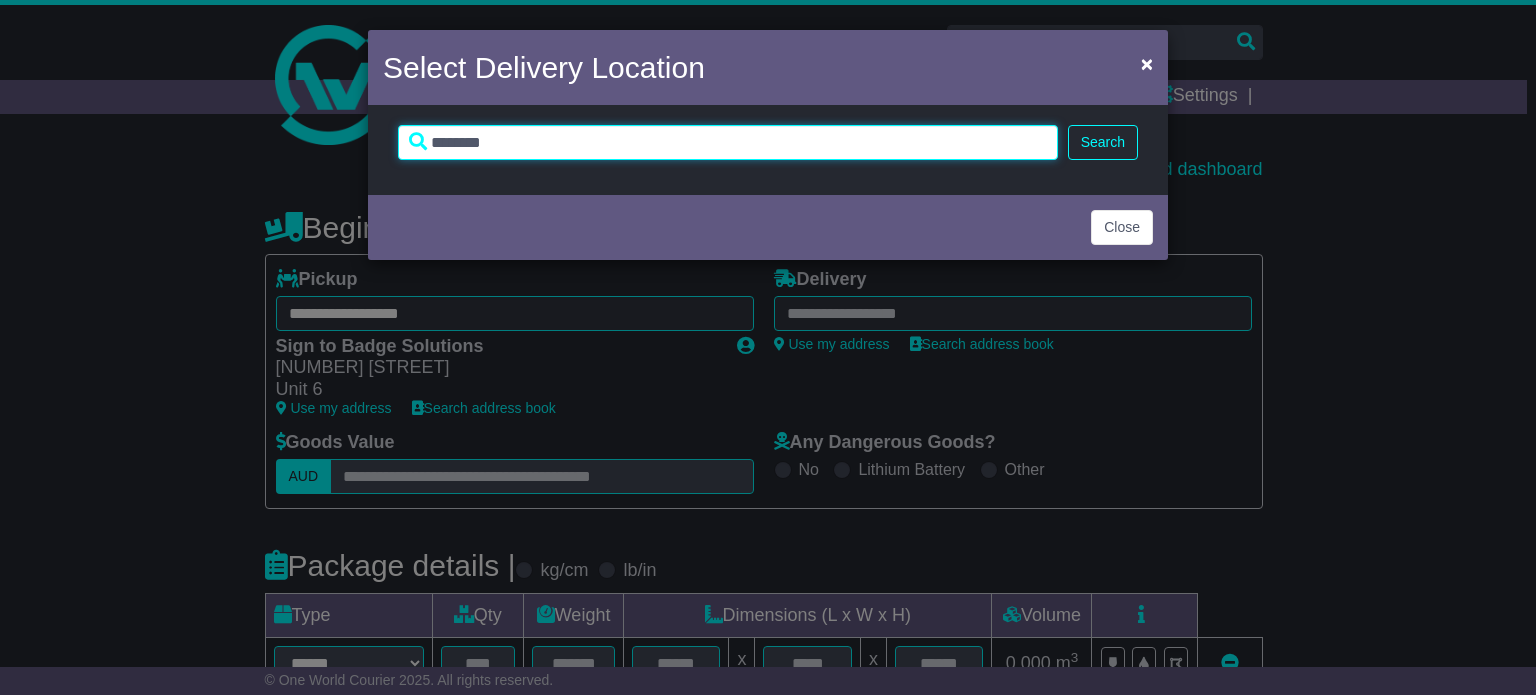 type on "********" 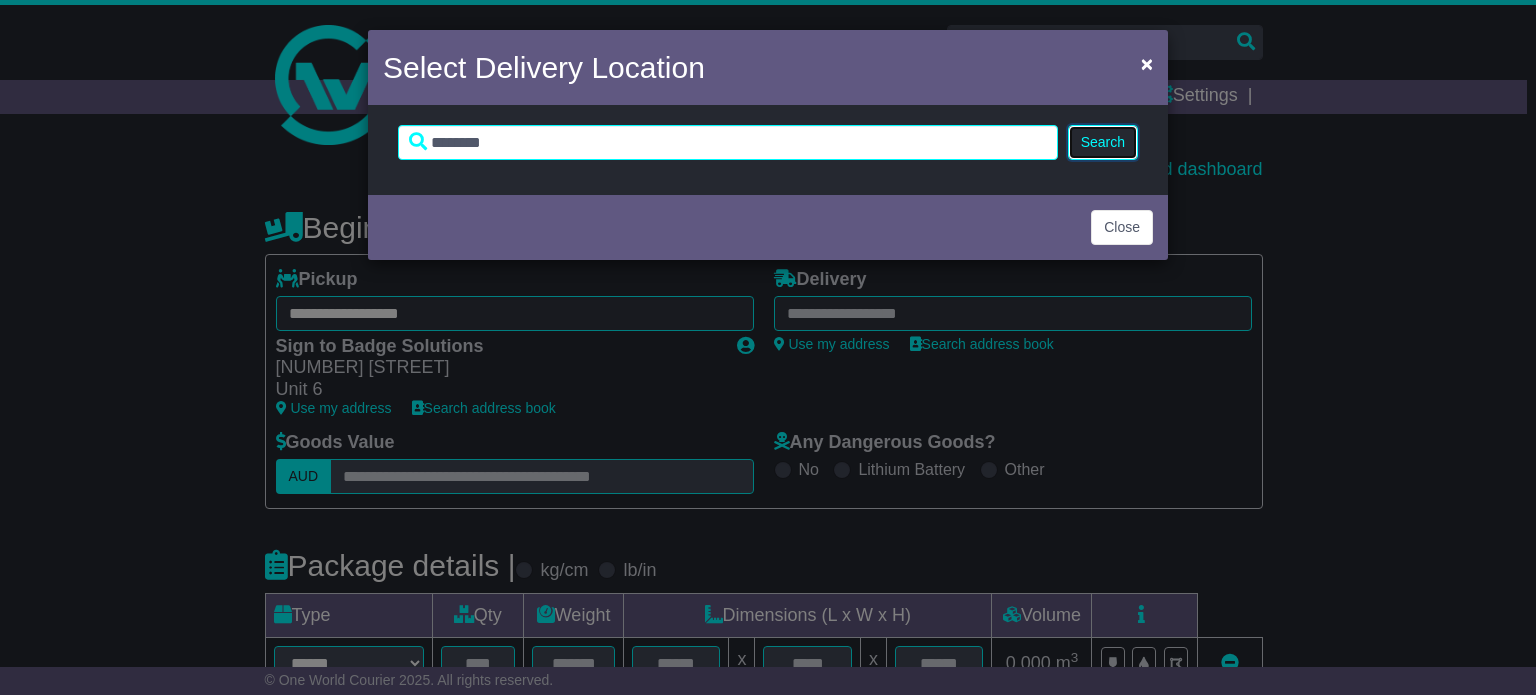 click on "Search" at bounding box center (1103, 142) 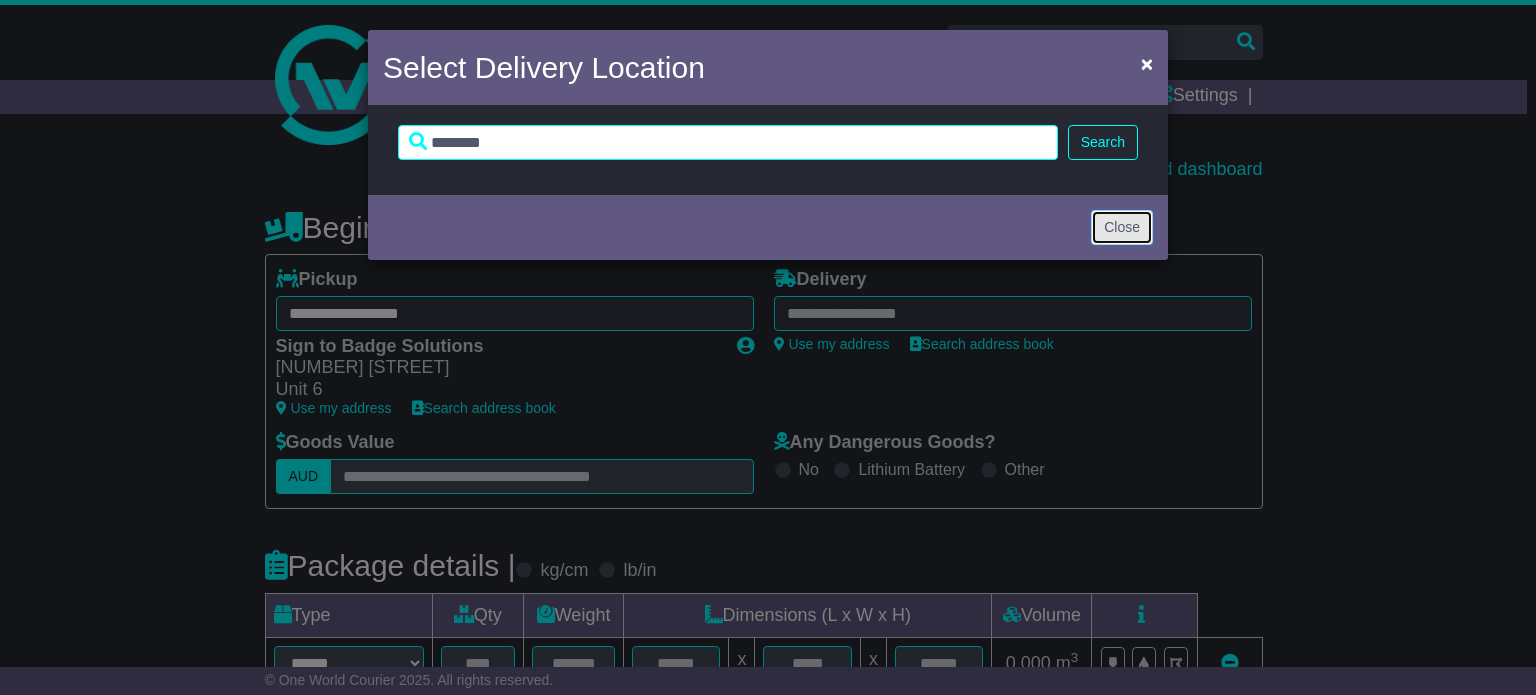 click on "Close" at bounding box center [1122, 227] 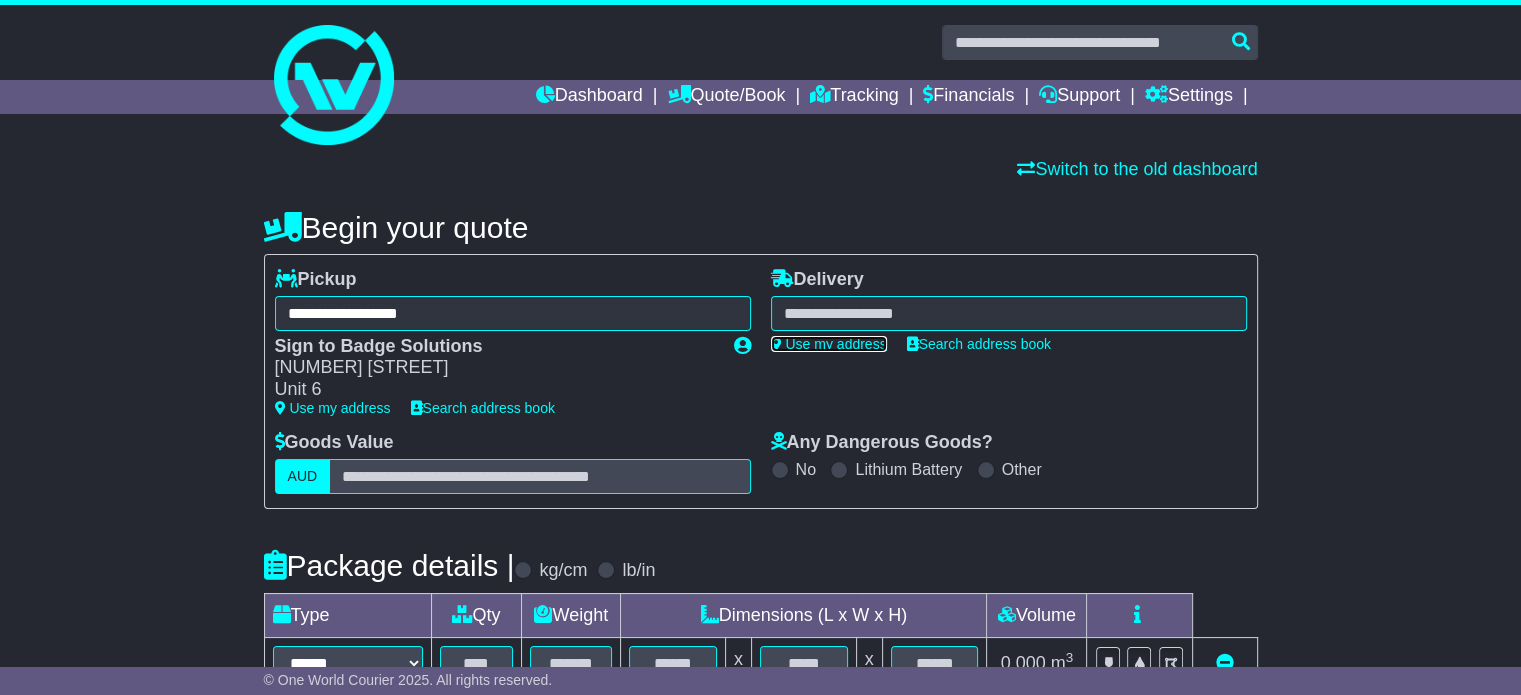 click on "Use my address" at bounding box center [829, 344] 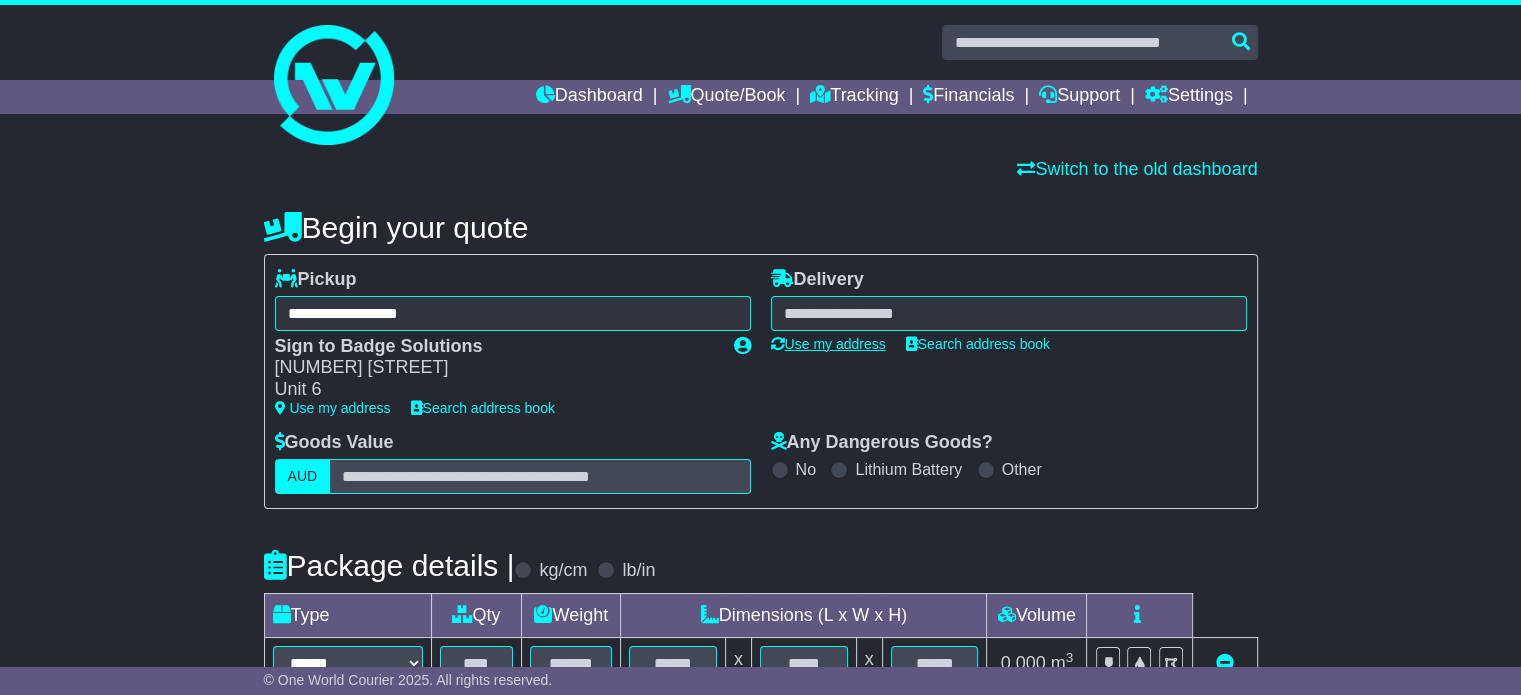 type on "**********" 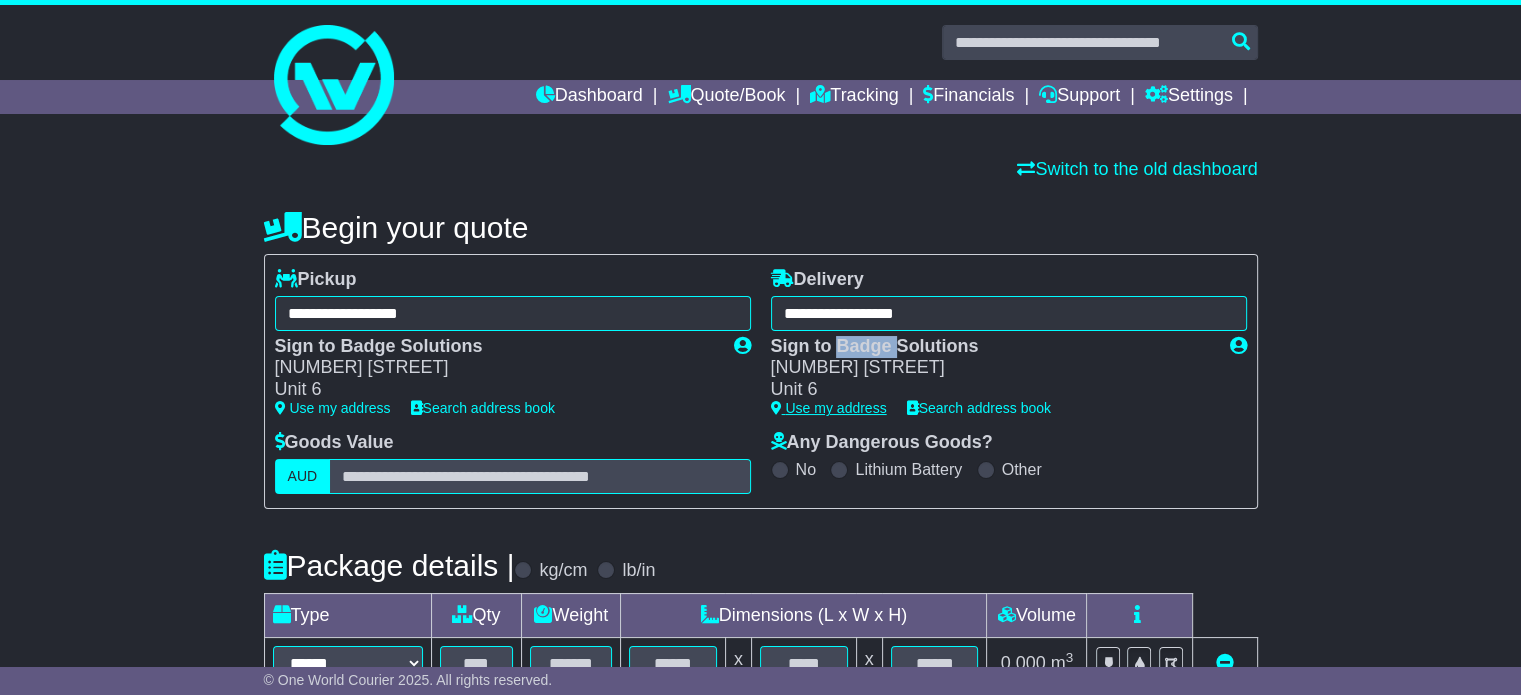 click on "Sign to Badge Solutions" at bounding box center [990, 347] 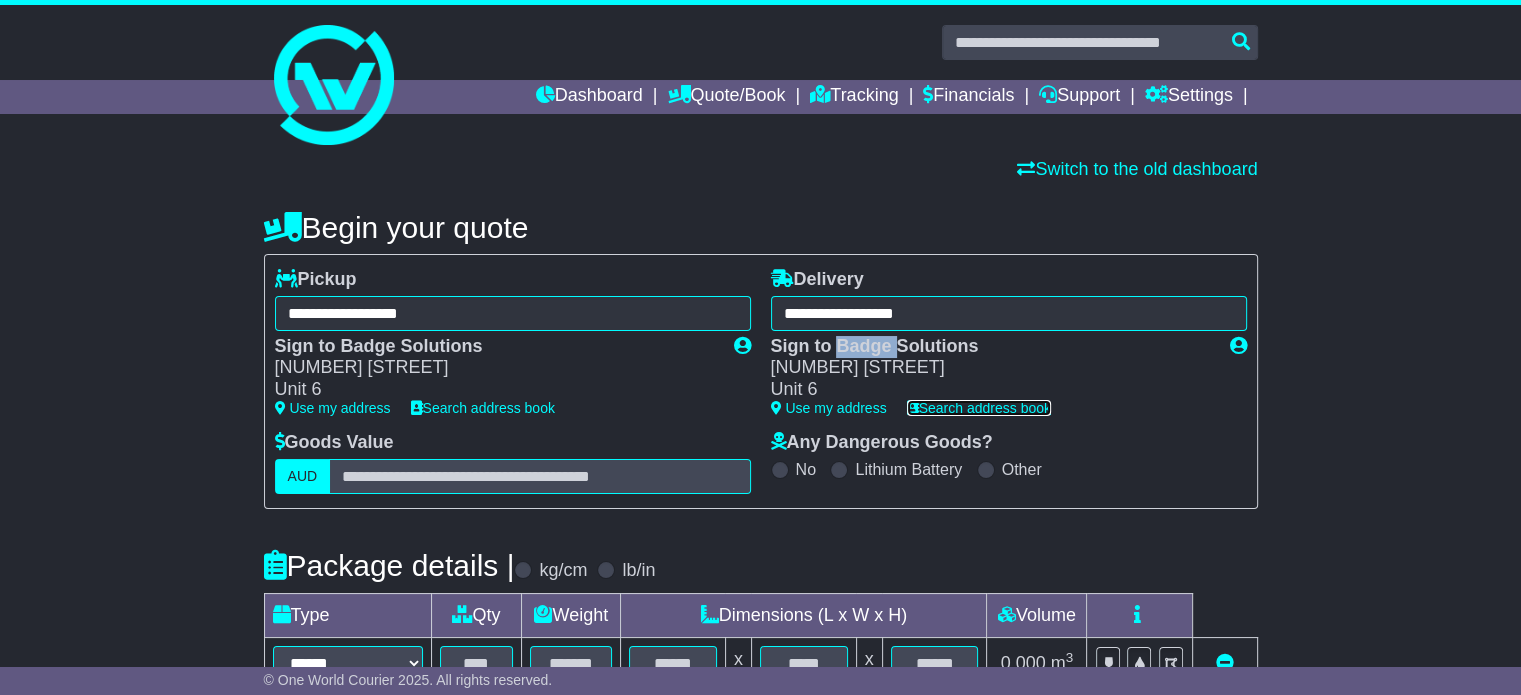 click on "Search address book" at bounding box center (979, 408) 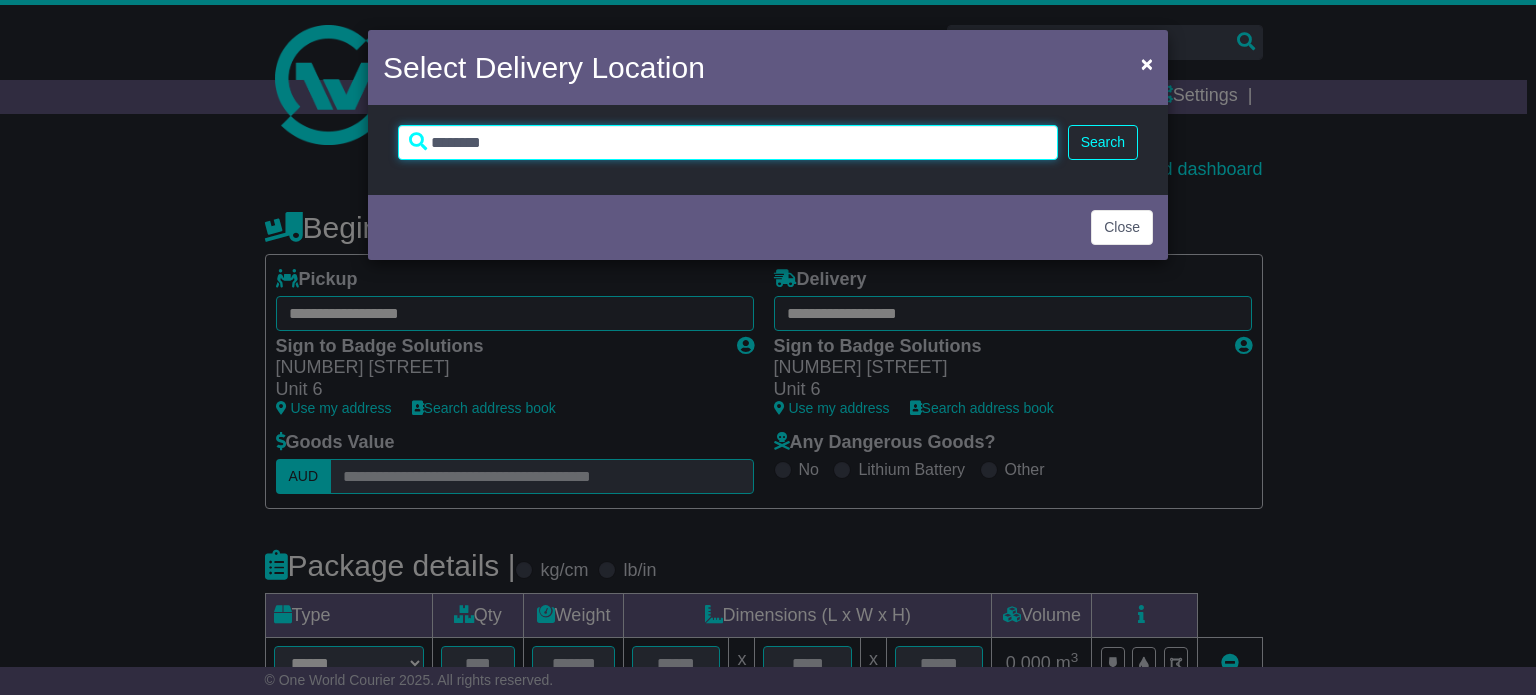 click on "********" at bounding box center (728, 142) 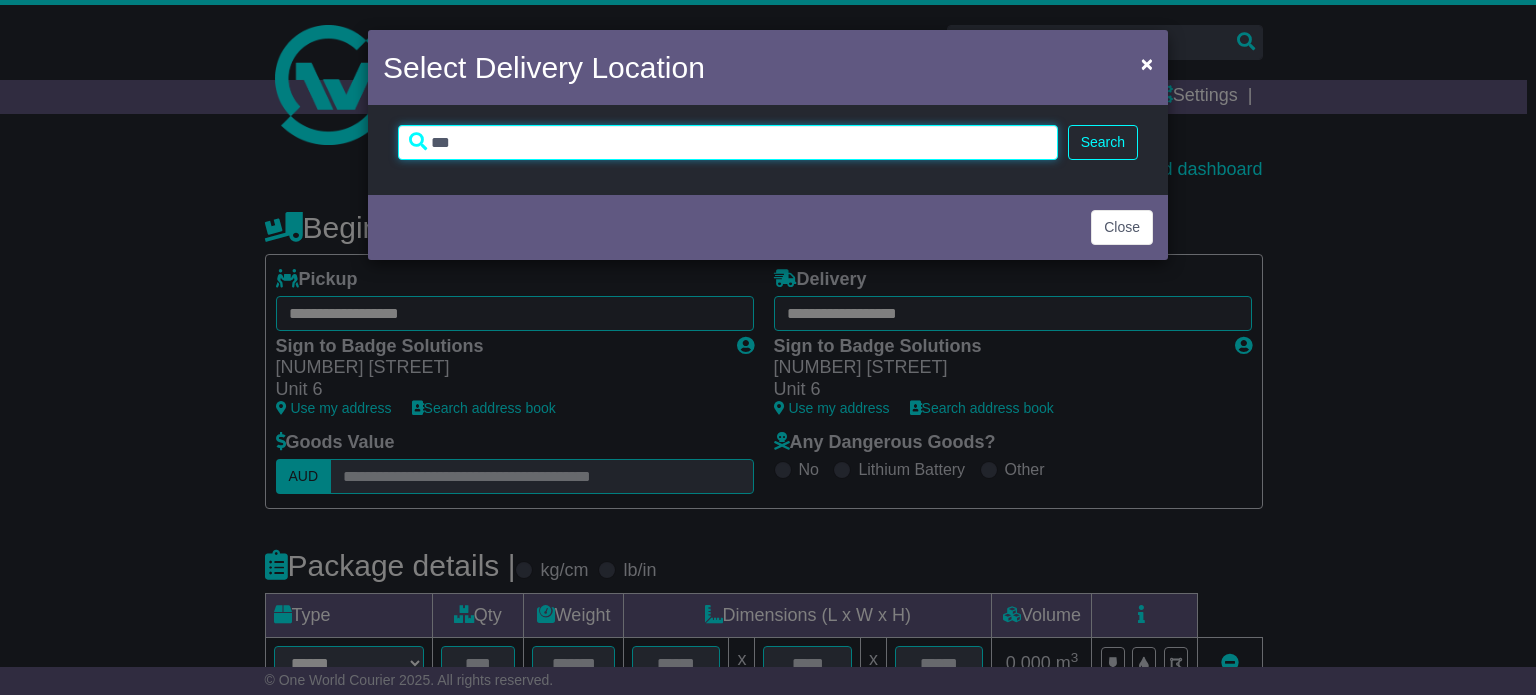 type on "***" 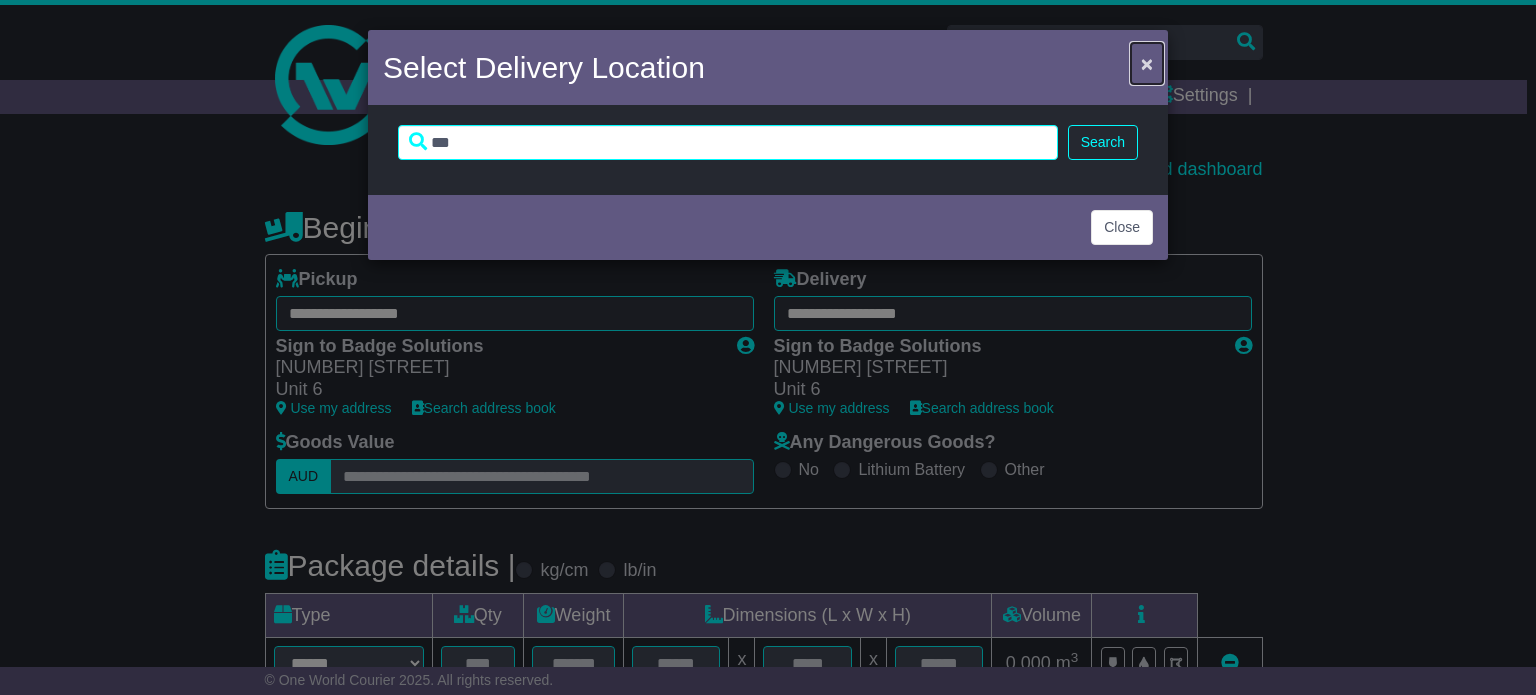 click on "×" at bounding box center (1147, 63) 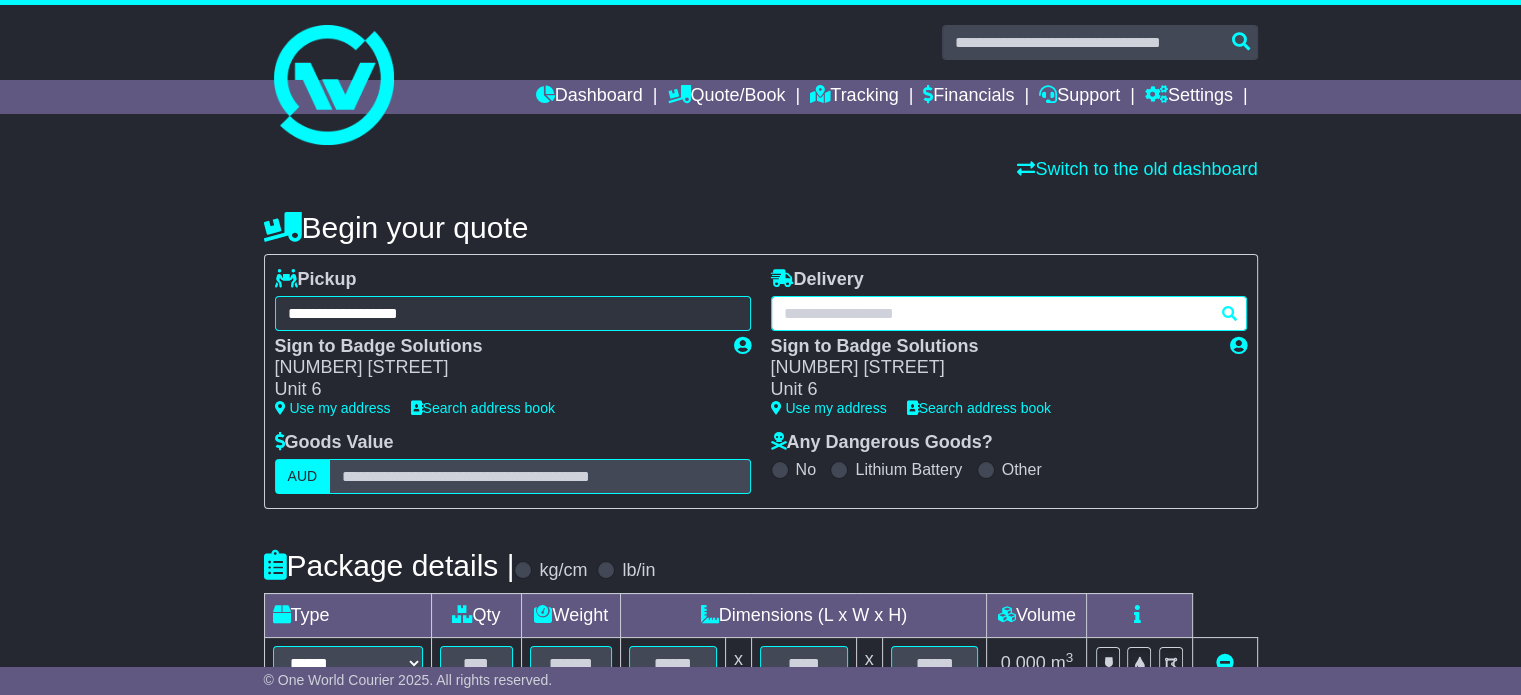 drag, startPoint x: 994, startPoint y: 317, endPoint x: 662, endPoint y: 321, distance: 332.0241 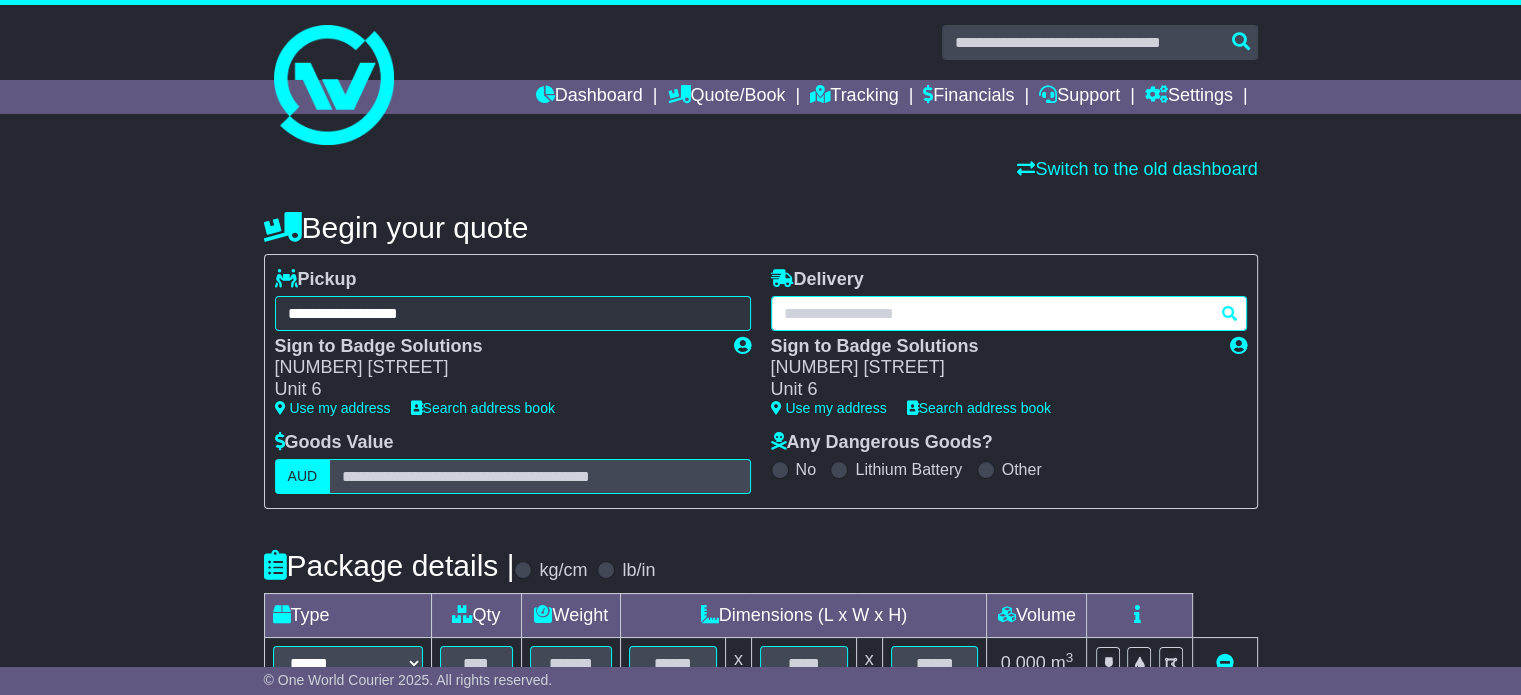 click on "**********" at bounding box center (761, 381) 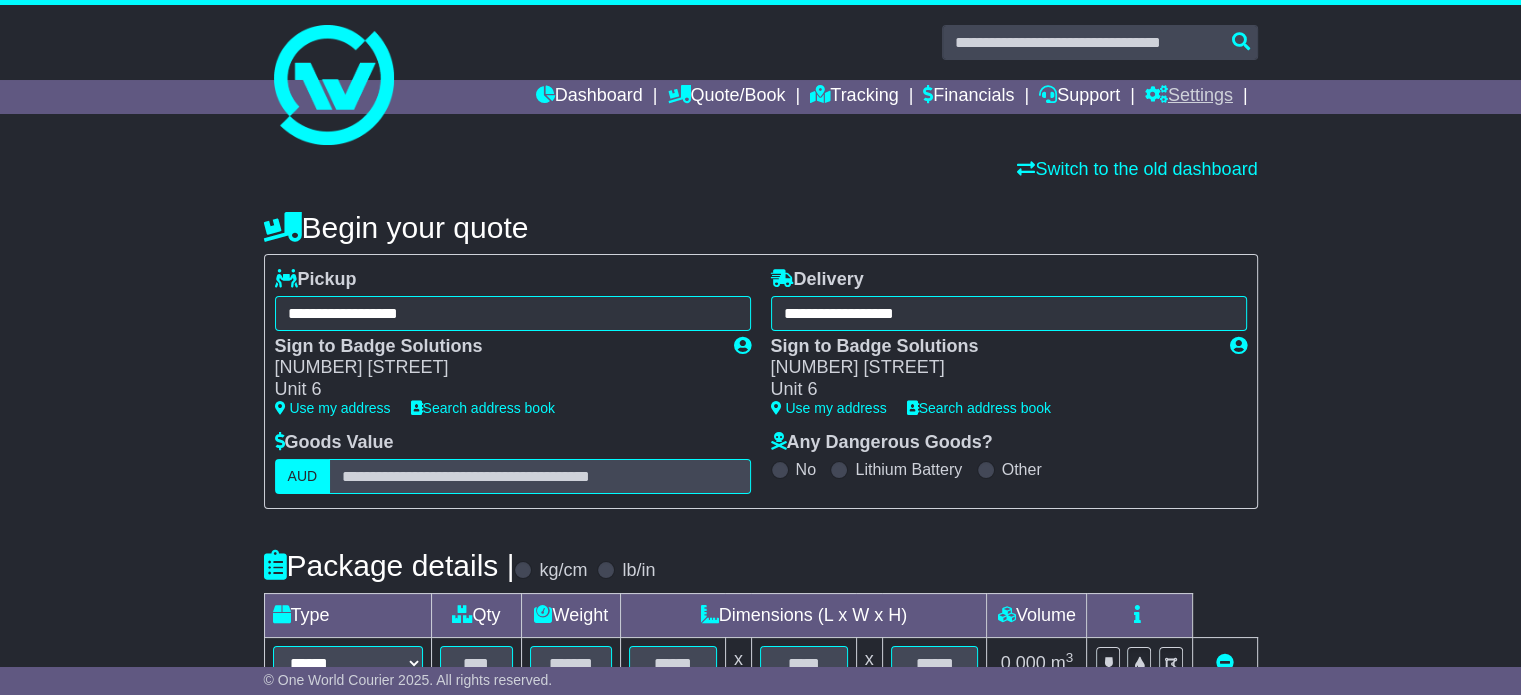 click at bounding box center [1156, 94] 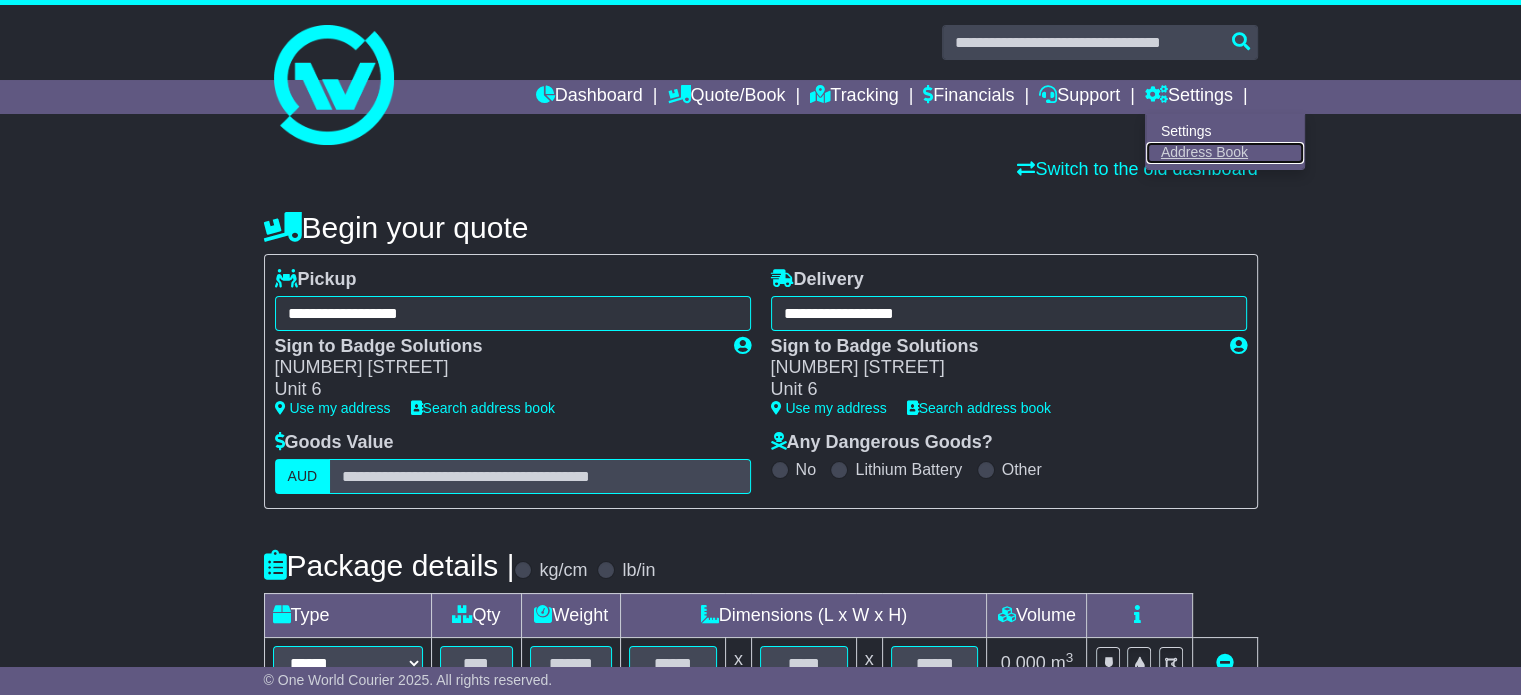 click on "Address Book" at bounding box center (1225, 153) 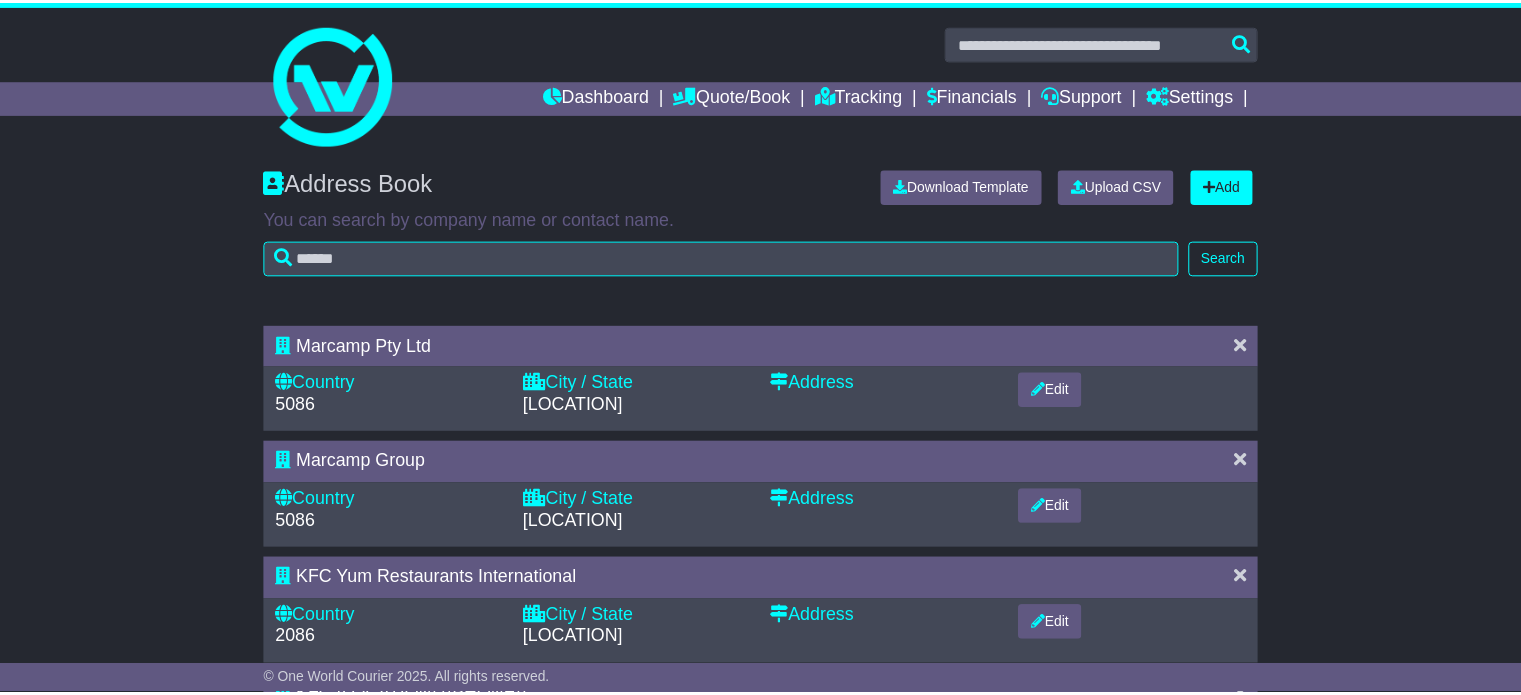 scroll, scrollTop: 0, scrollLeft: 0, axis: both 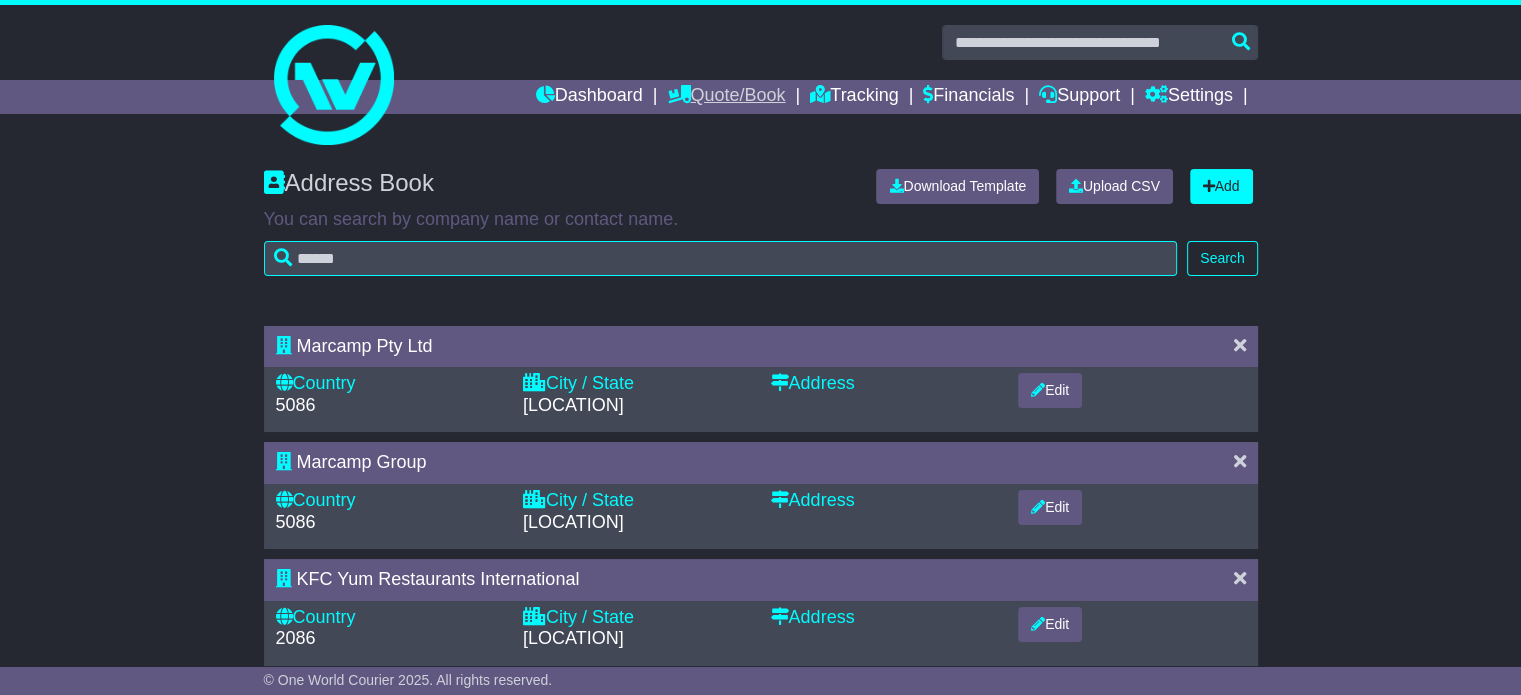 click on "Quote/Book" at bounding box center [726, 97] 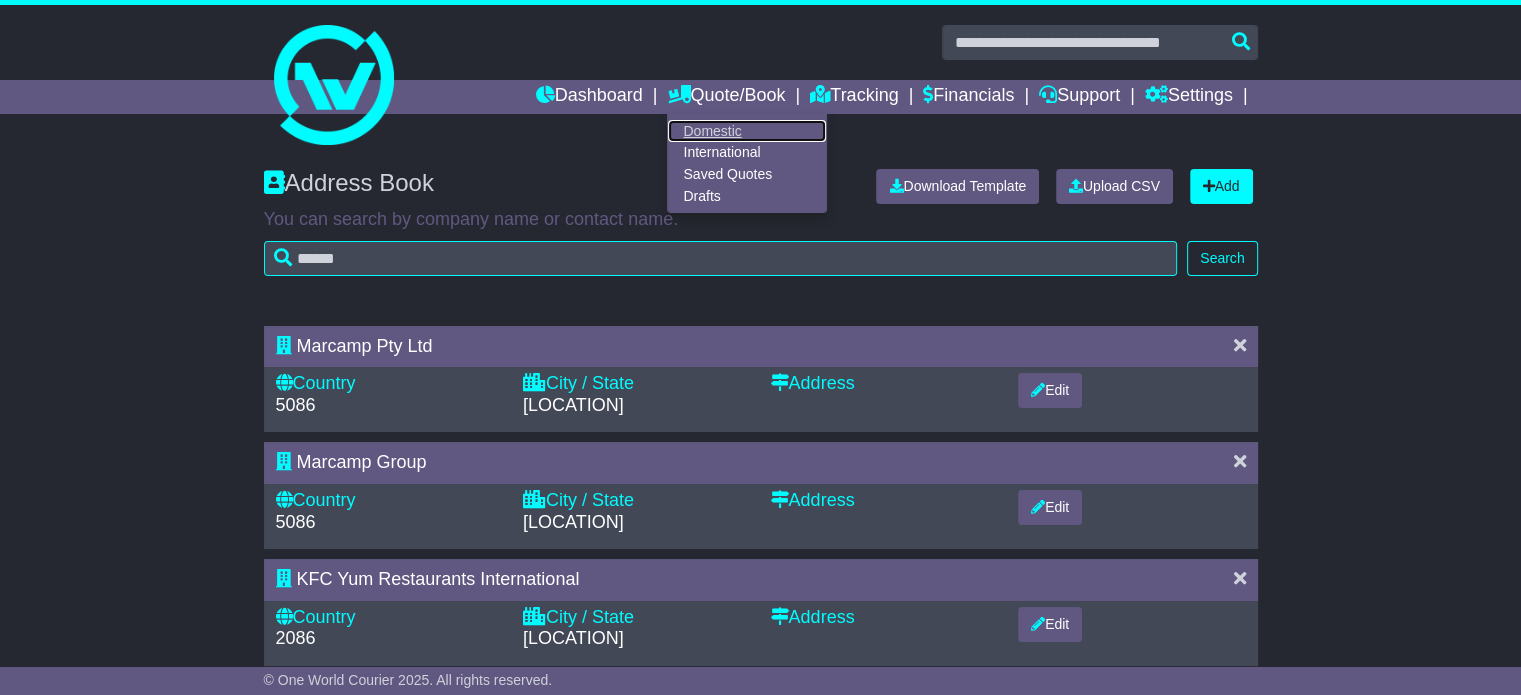 click on "Domestic" at bounding box center (747, 131) 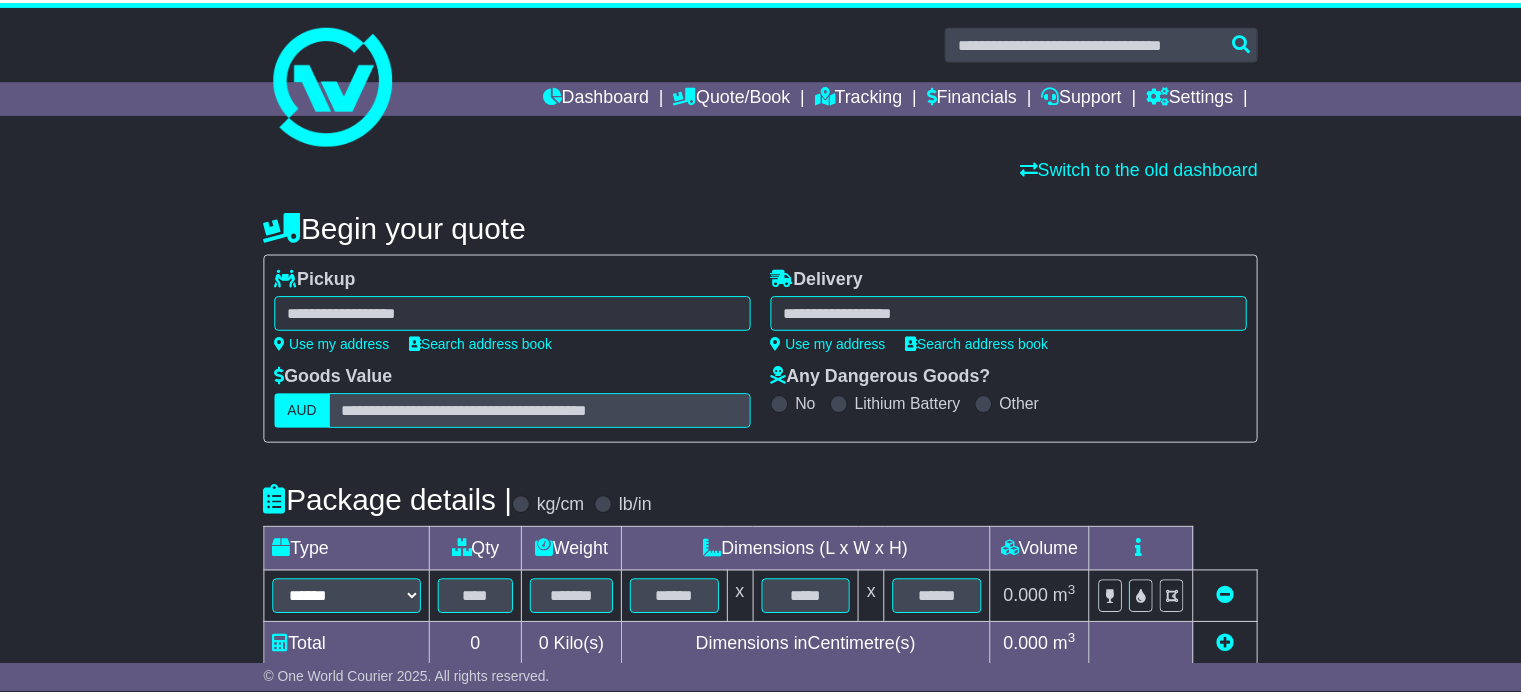 scroll, scrollTop: 0, scrollLeft: 0, axis: both 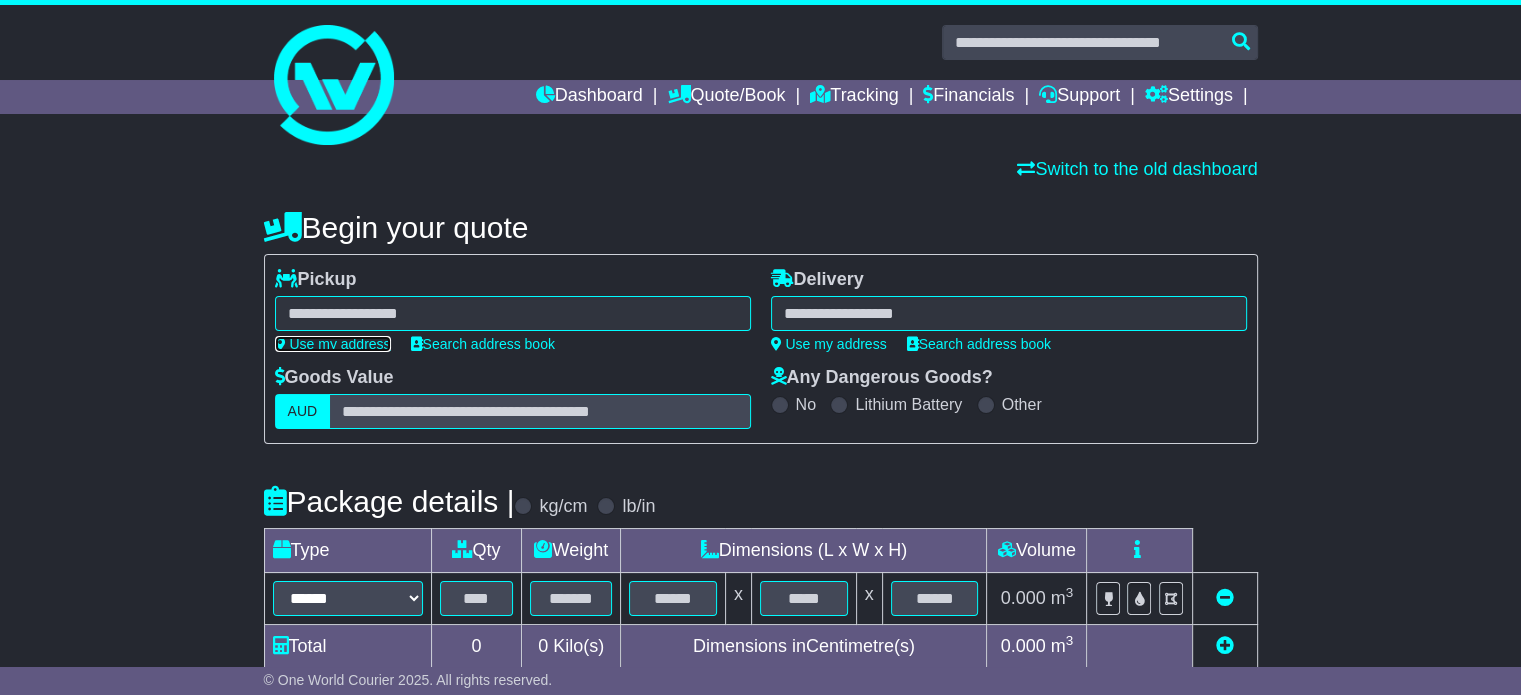click on "Use my address" at bounding box center [333, 344] 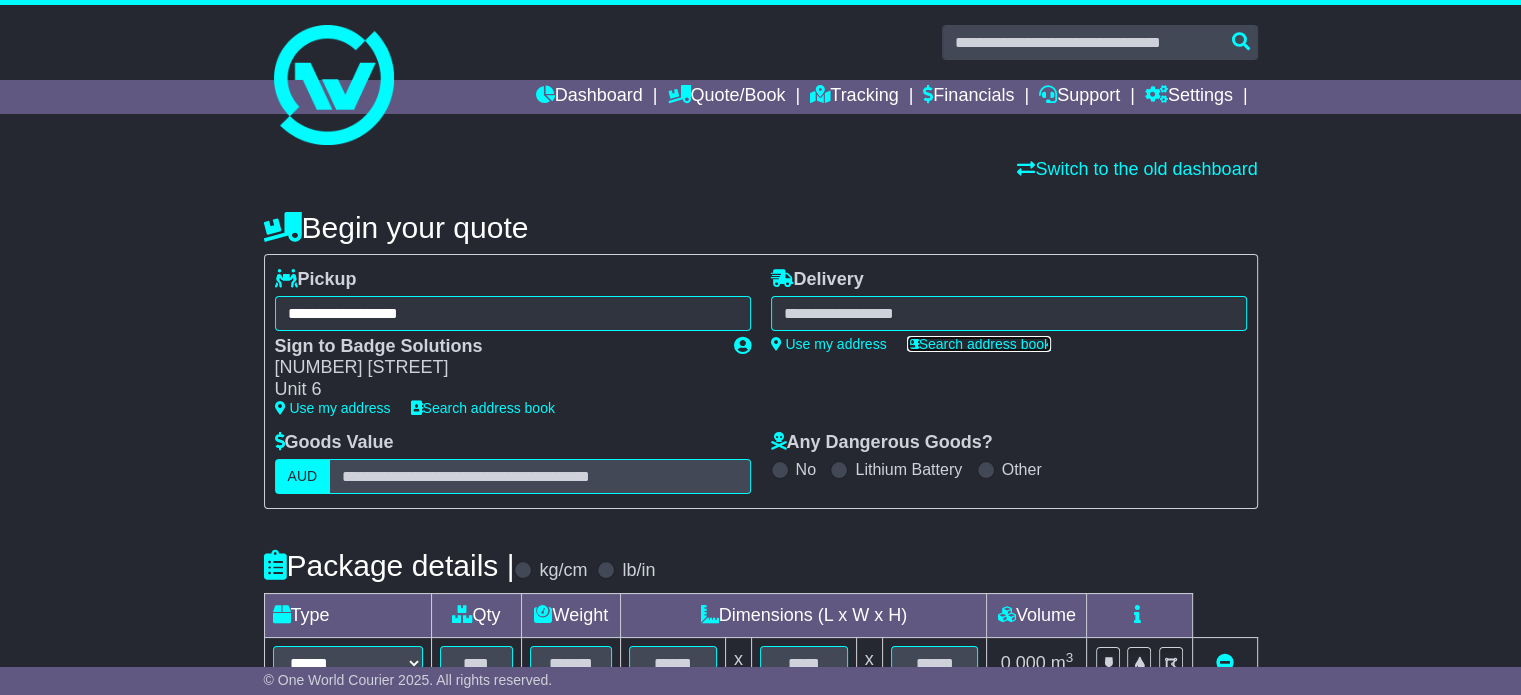 click on "Search address book" at bounding box center (979, 344) 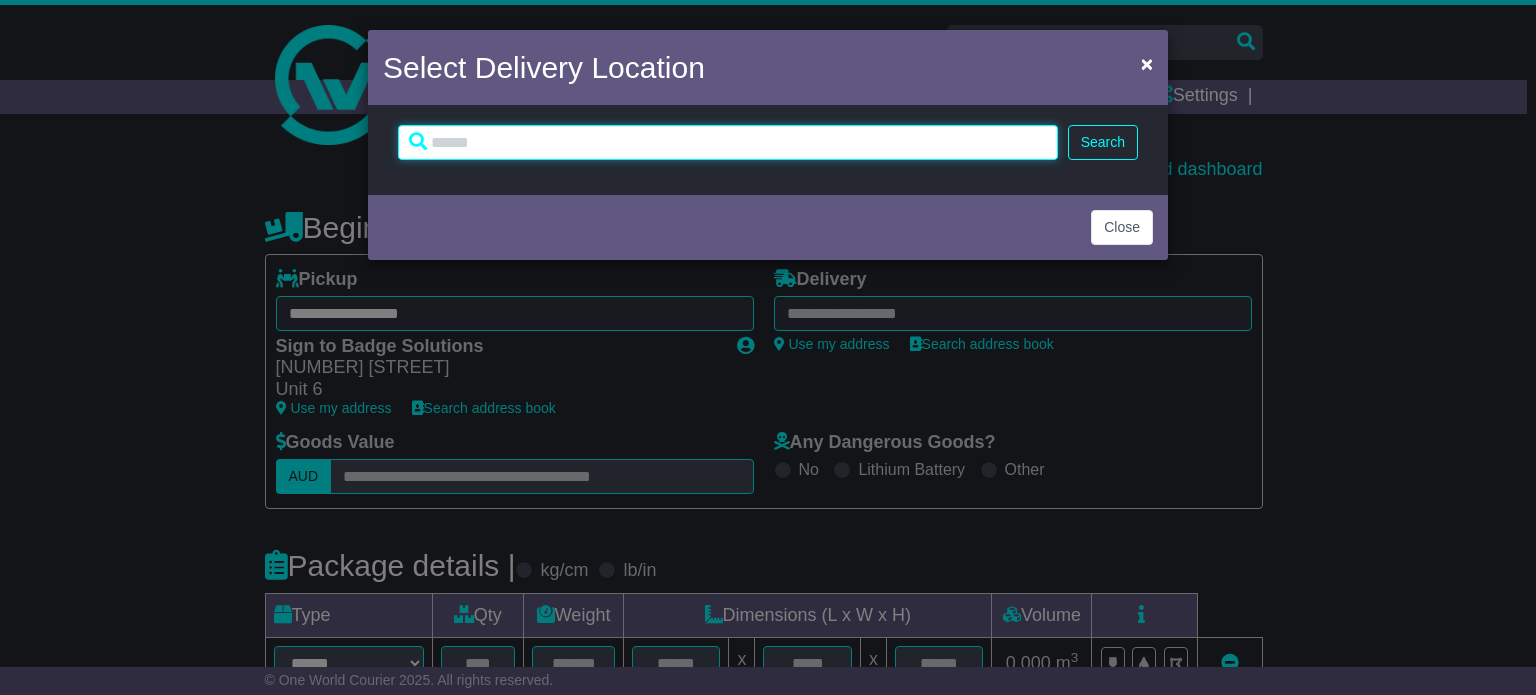 click at bounding box center (728, 142) 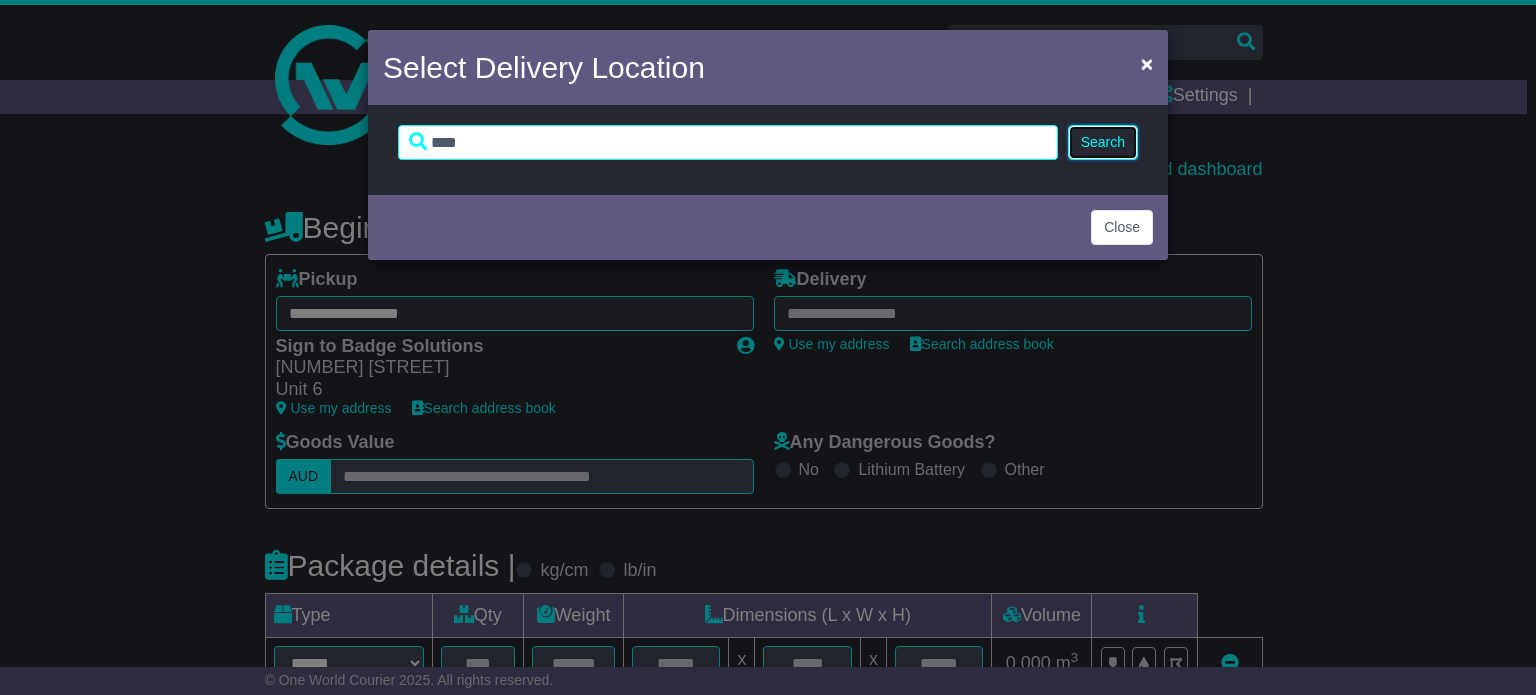 click on "Search" at bounding box center [1103, 142] 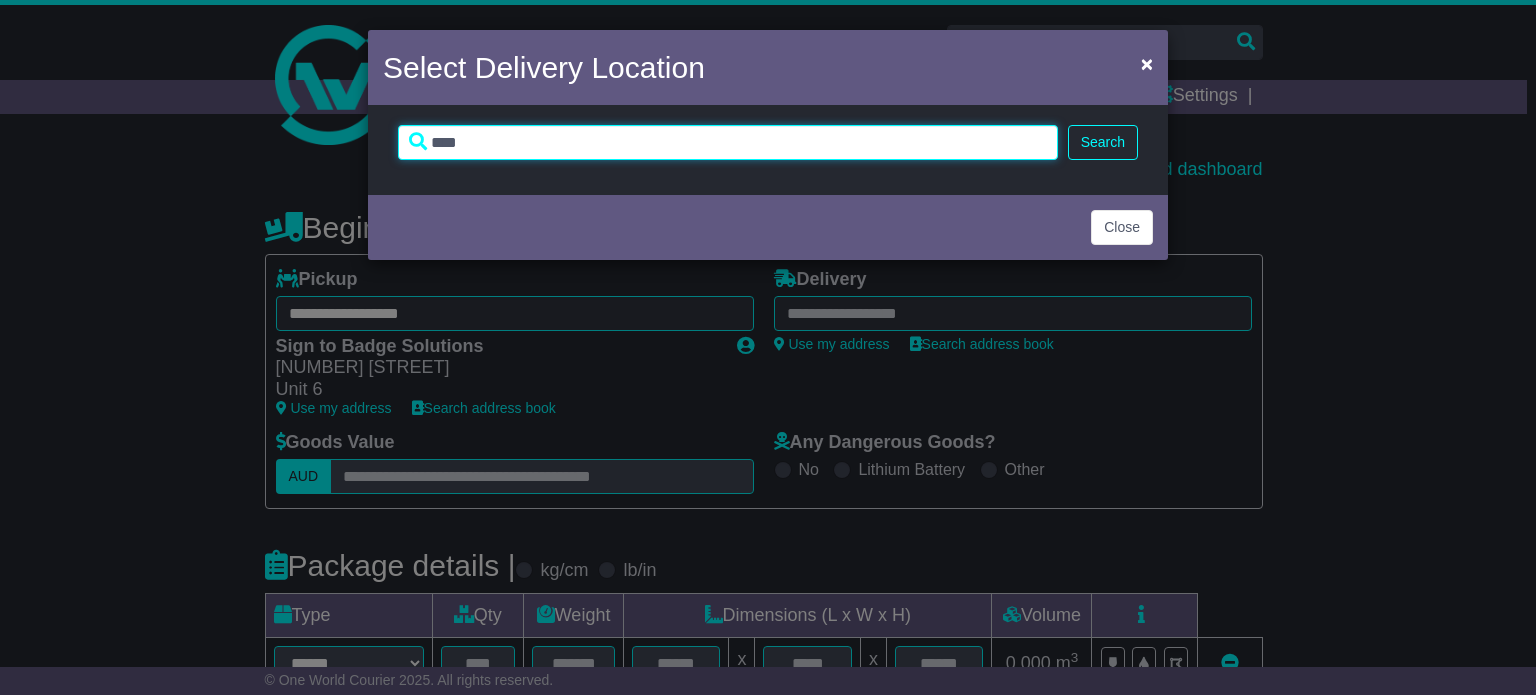 drag, startPoint x: 687, startPoint y: 144, endPoint x: 300, endPoint y: 128, distance: 387.3306 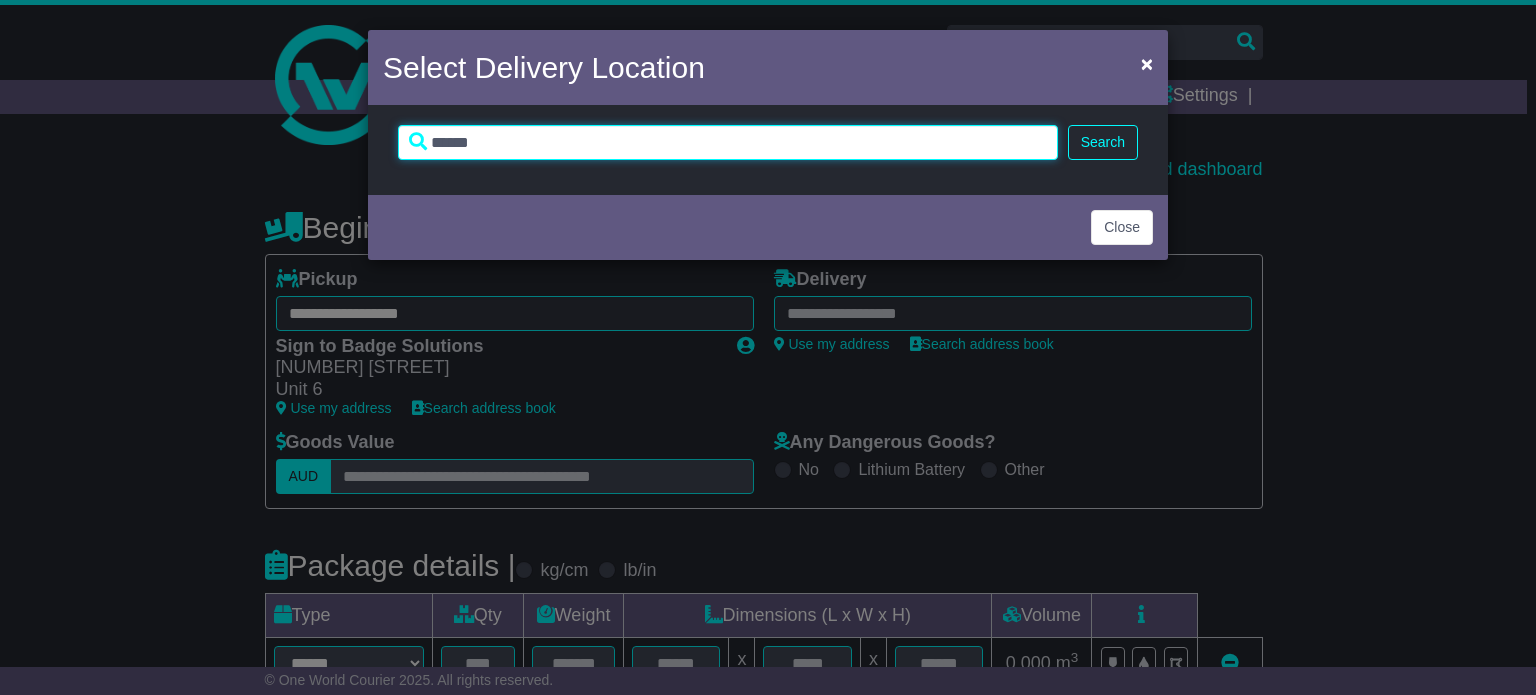 type on "******" 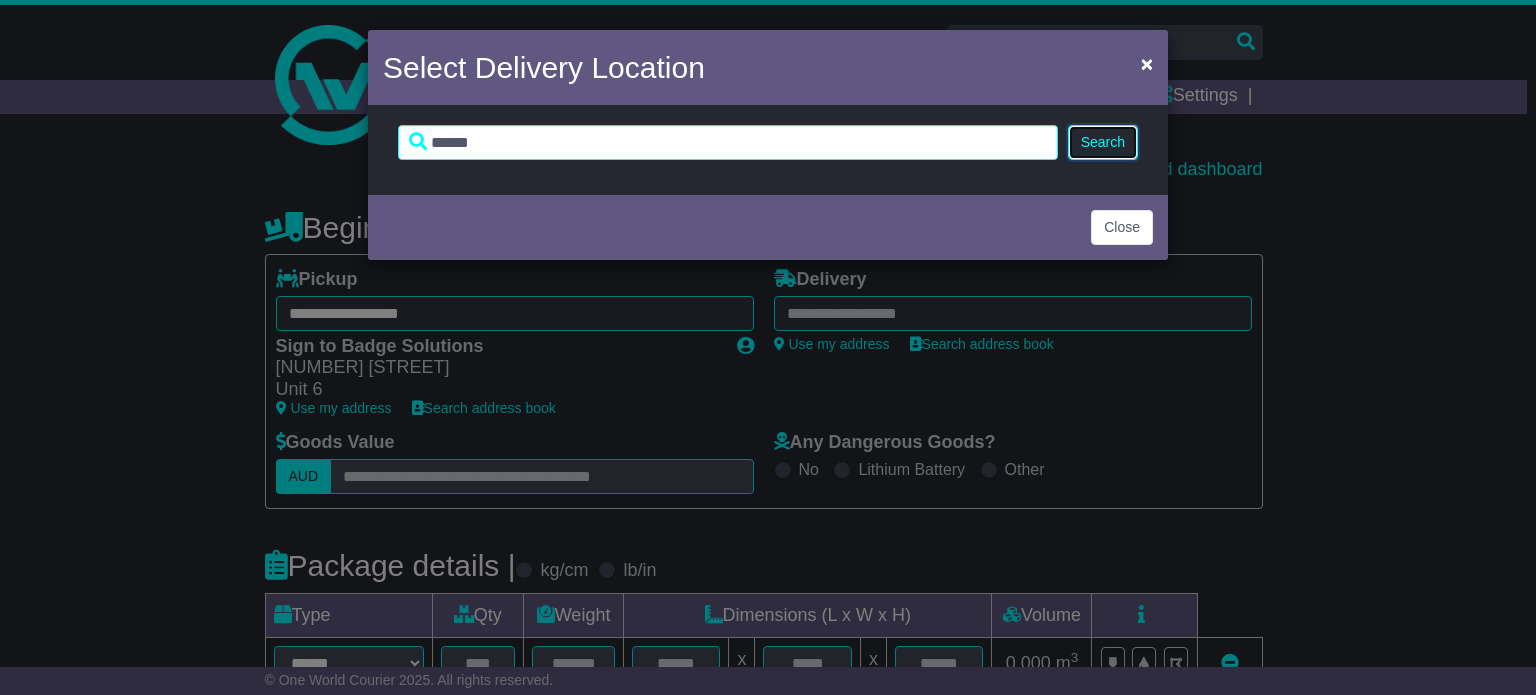 click on "Search" at bounding box center (1103, 142) 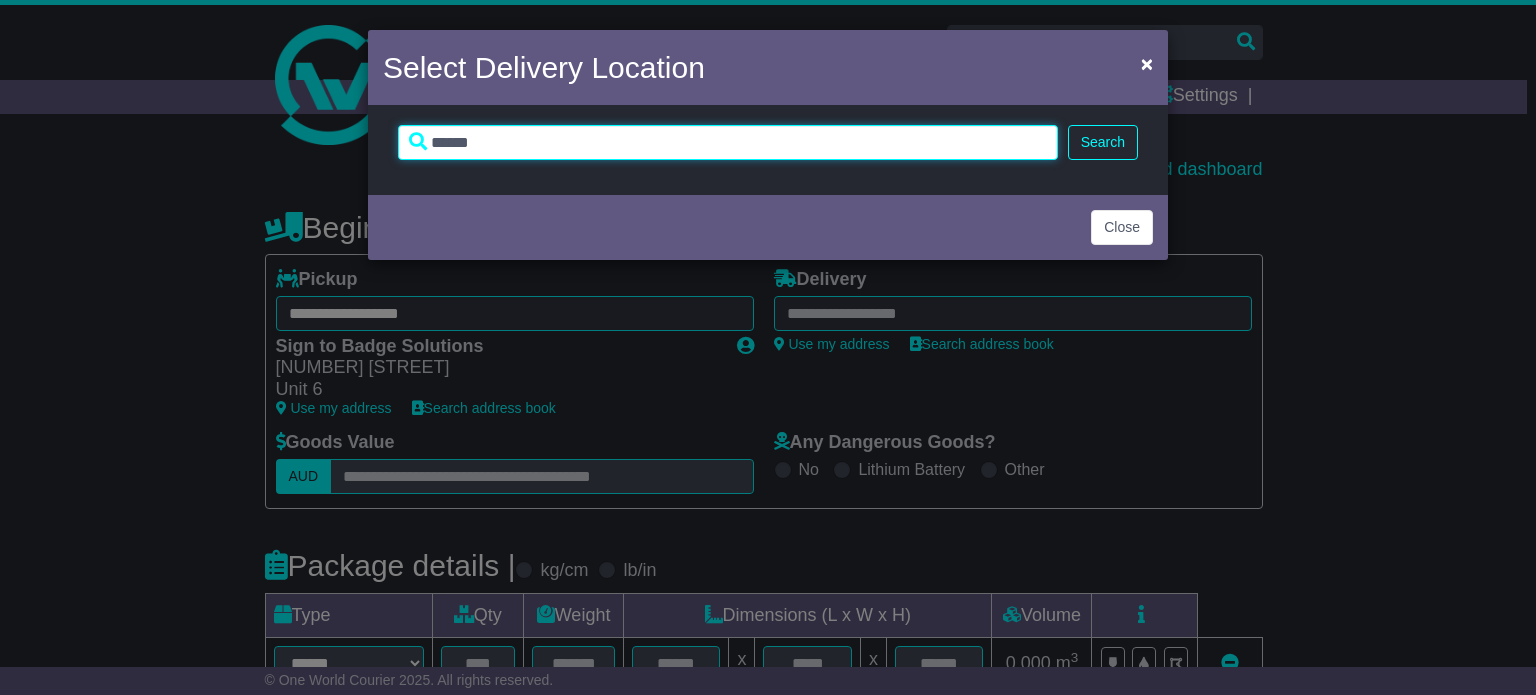 click on "******" at bounding box center (728, 142) 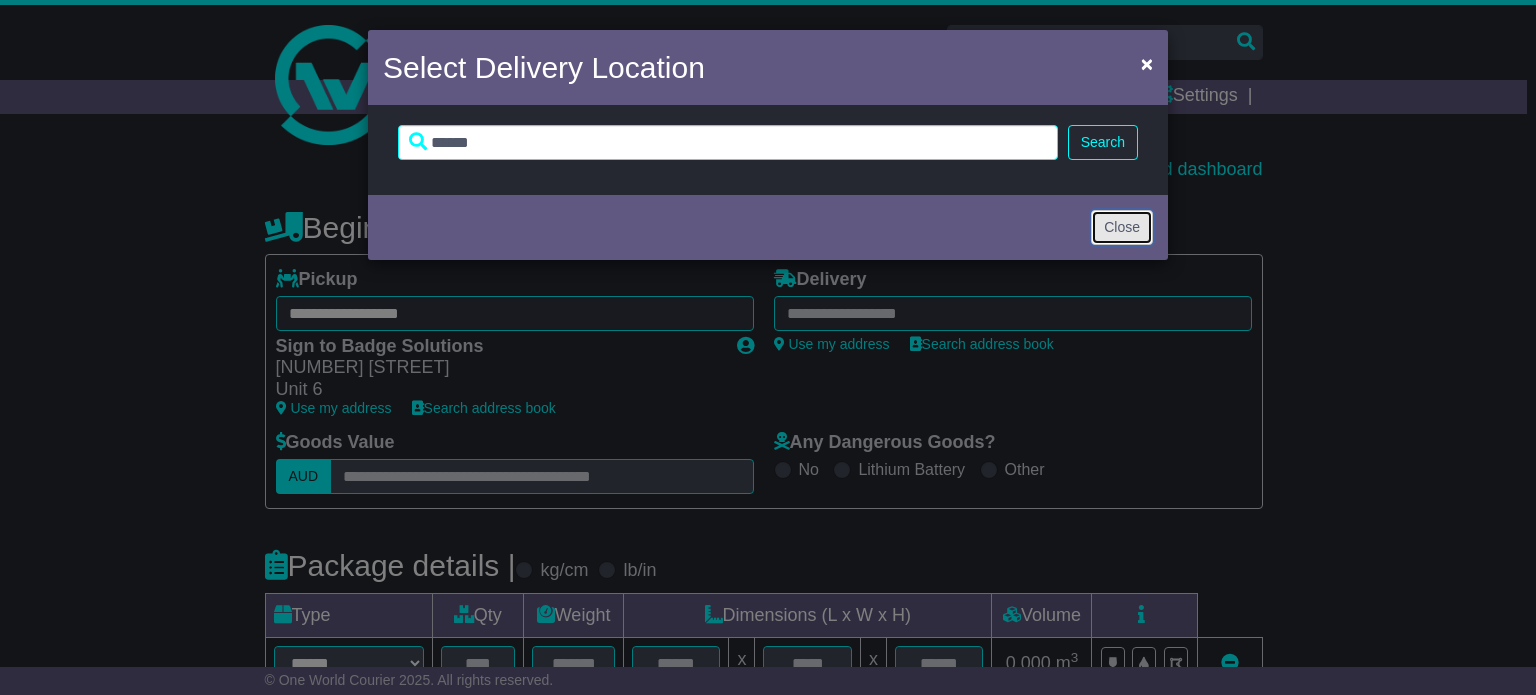 click on "Close" at bounding box center (1122, 227) 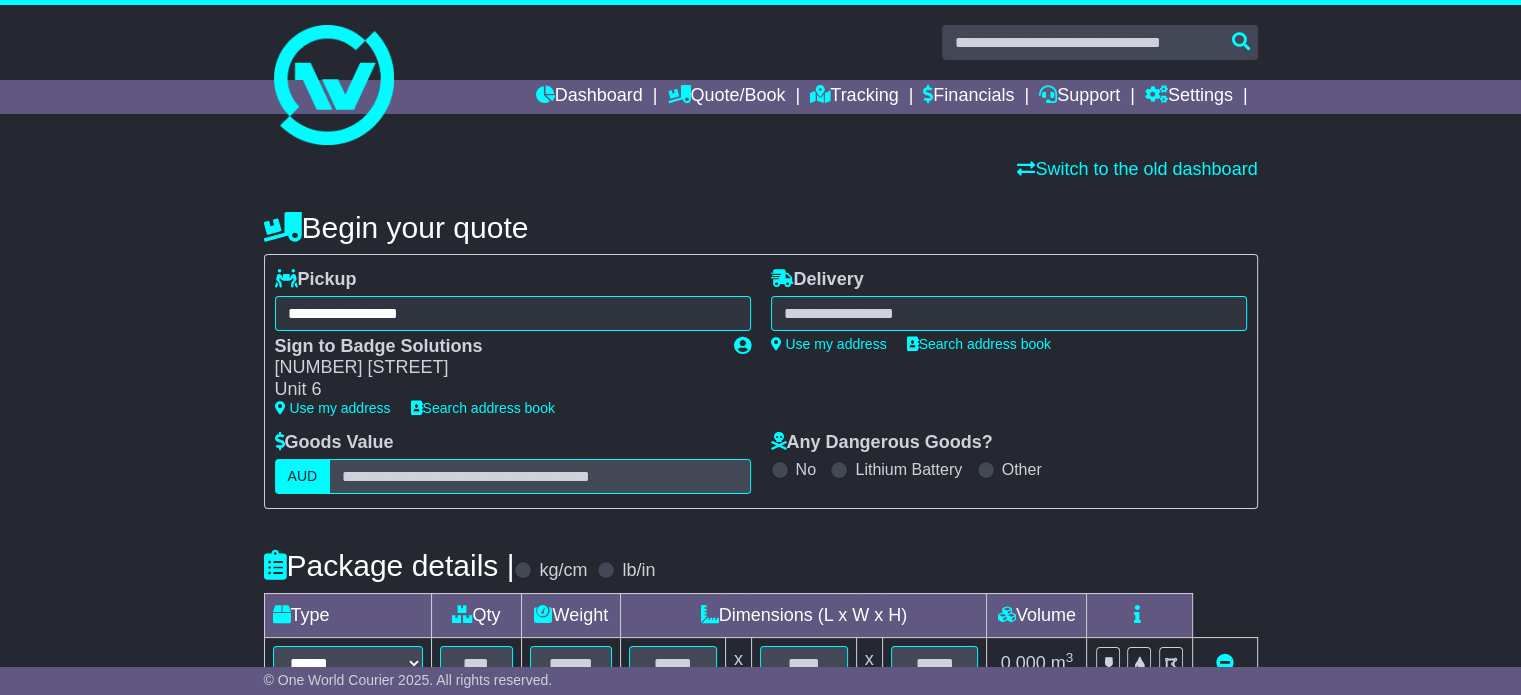click on "**********" at bounding box center (1009, 350) 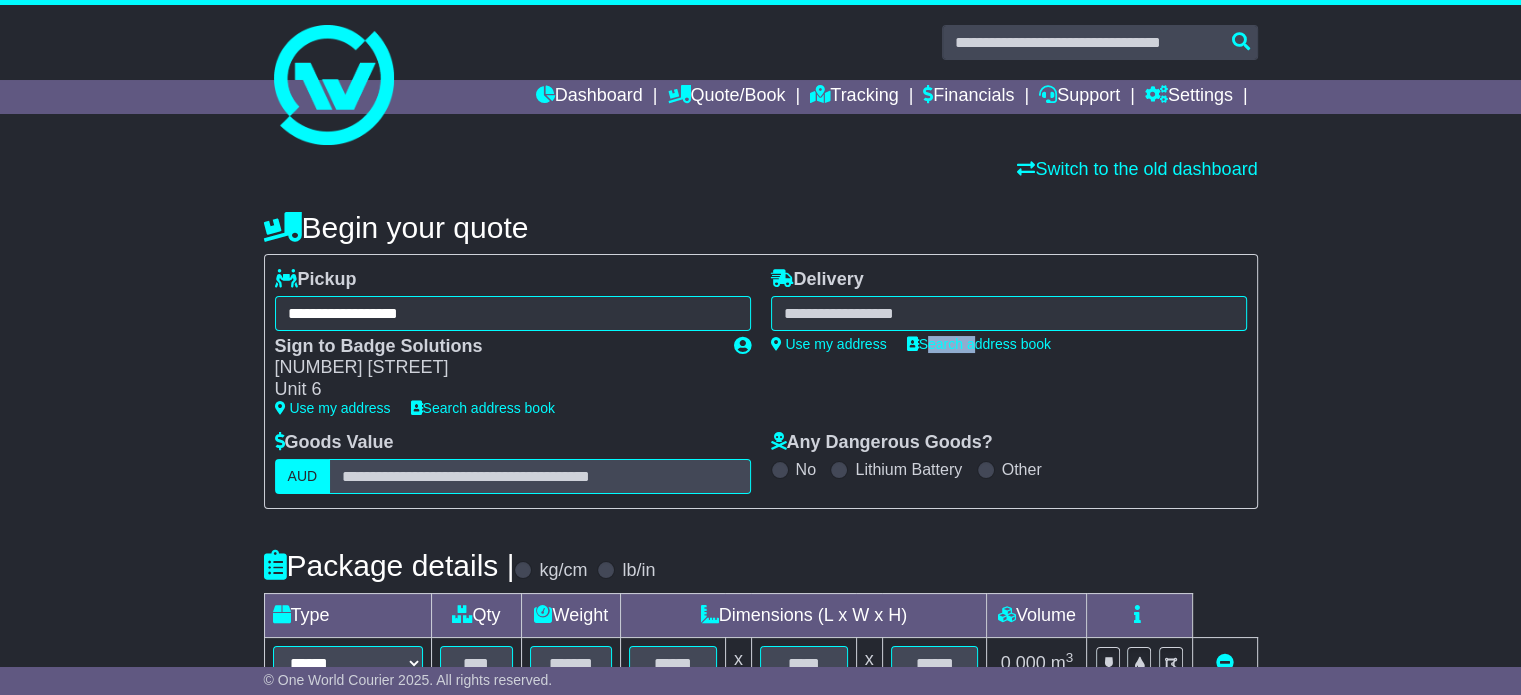 click on "**********" at bounding box center [1009, 350] 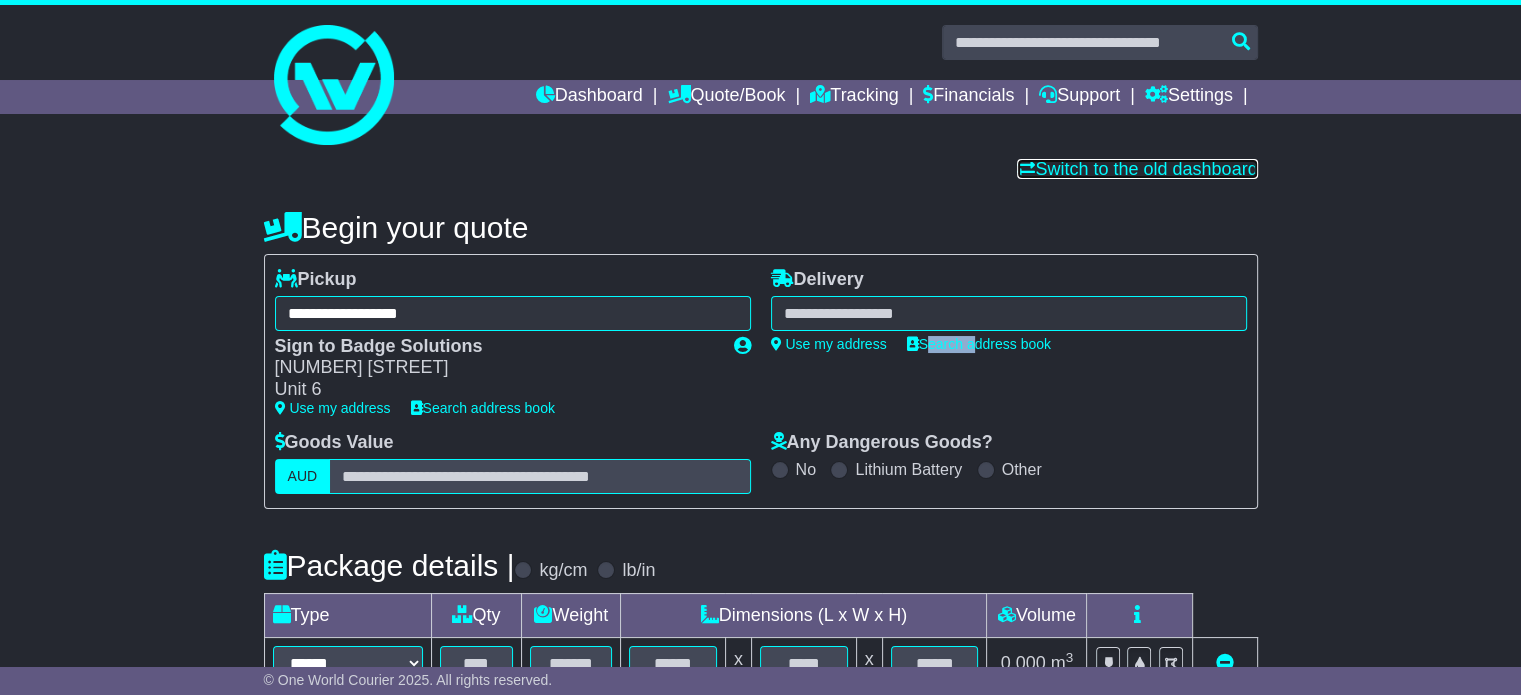 click on "Switch to the old dashboard" at bounding box center [1137, 169] 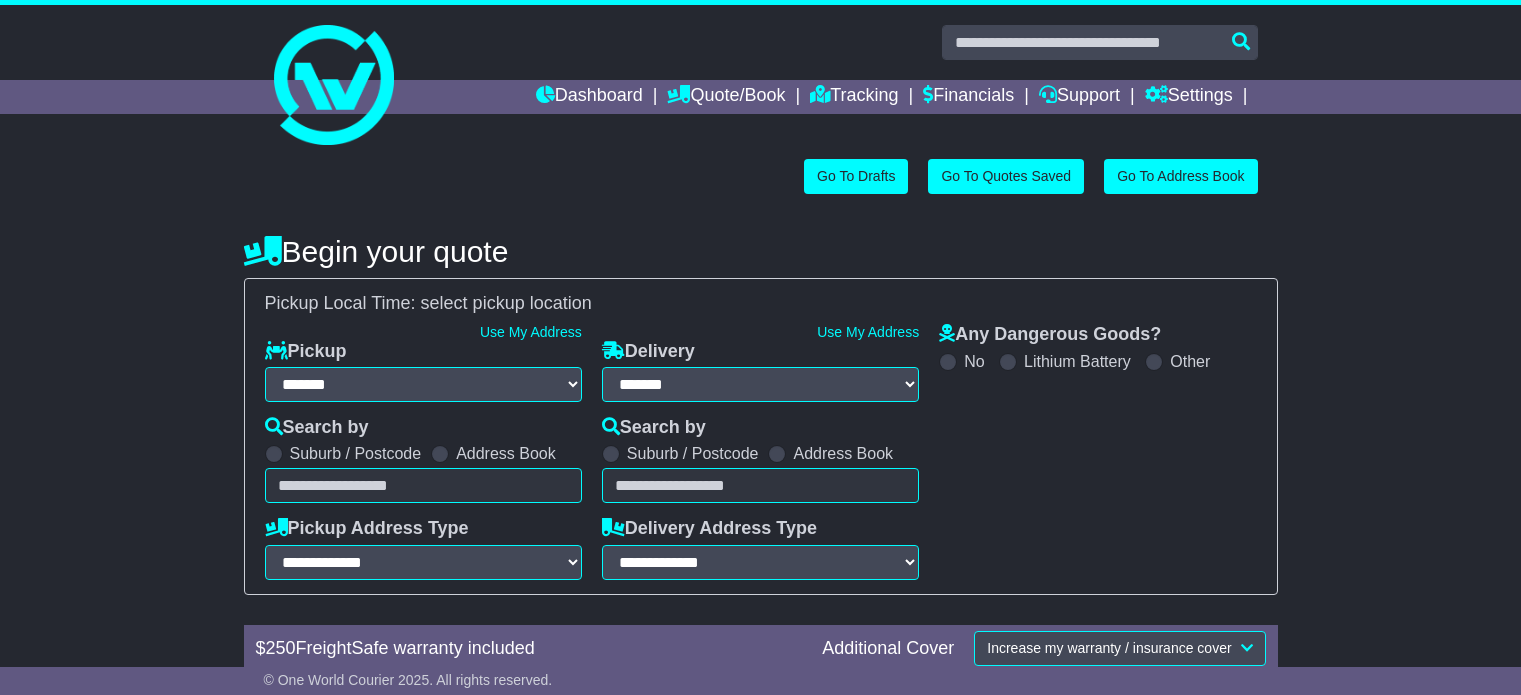 select on "**" 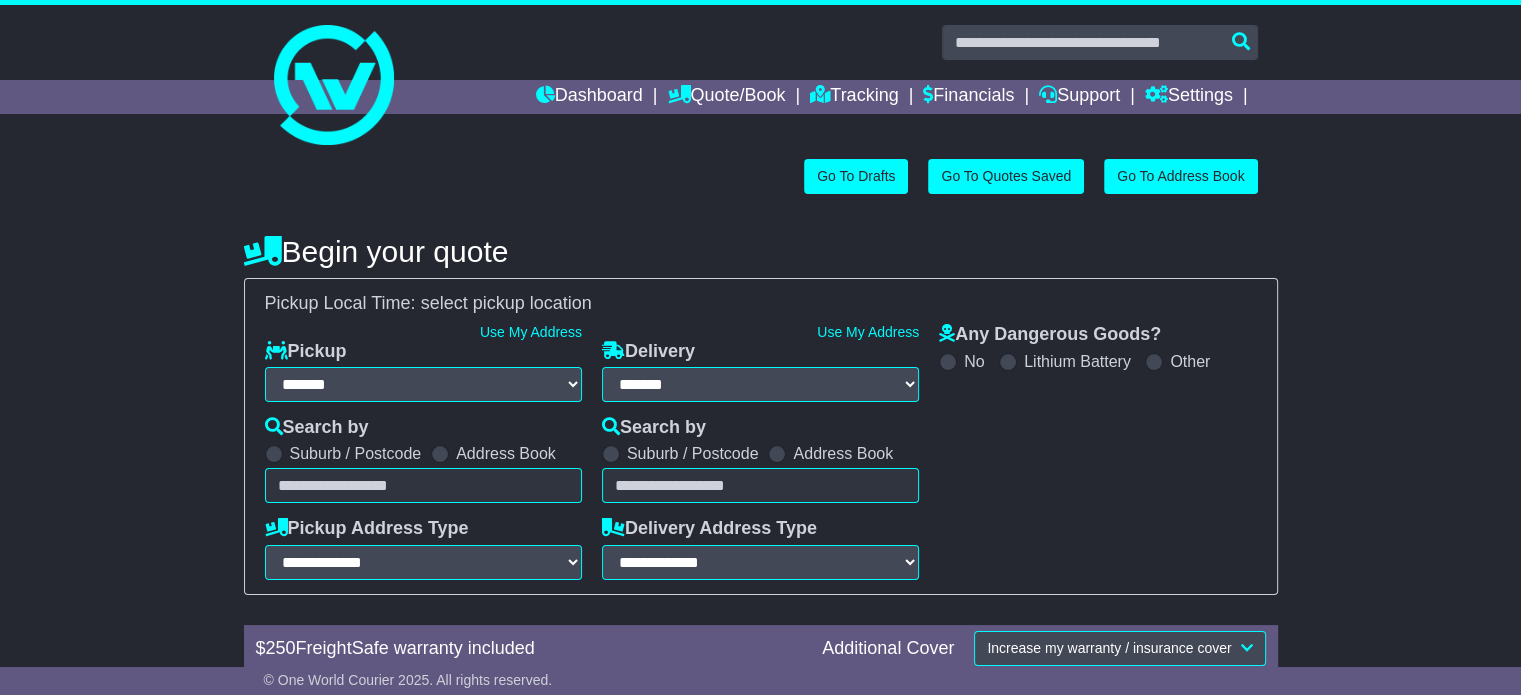 scroll, scrollTop: 0, scrollLeft: 0, axis: both 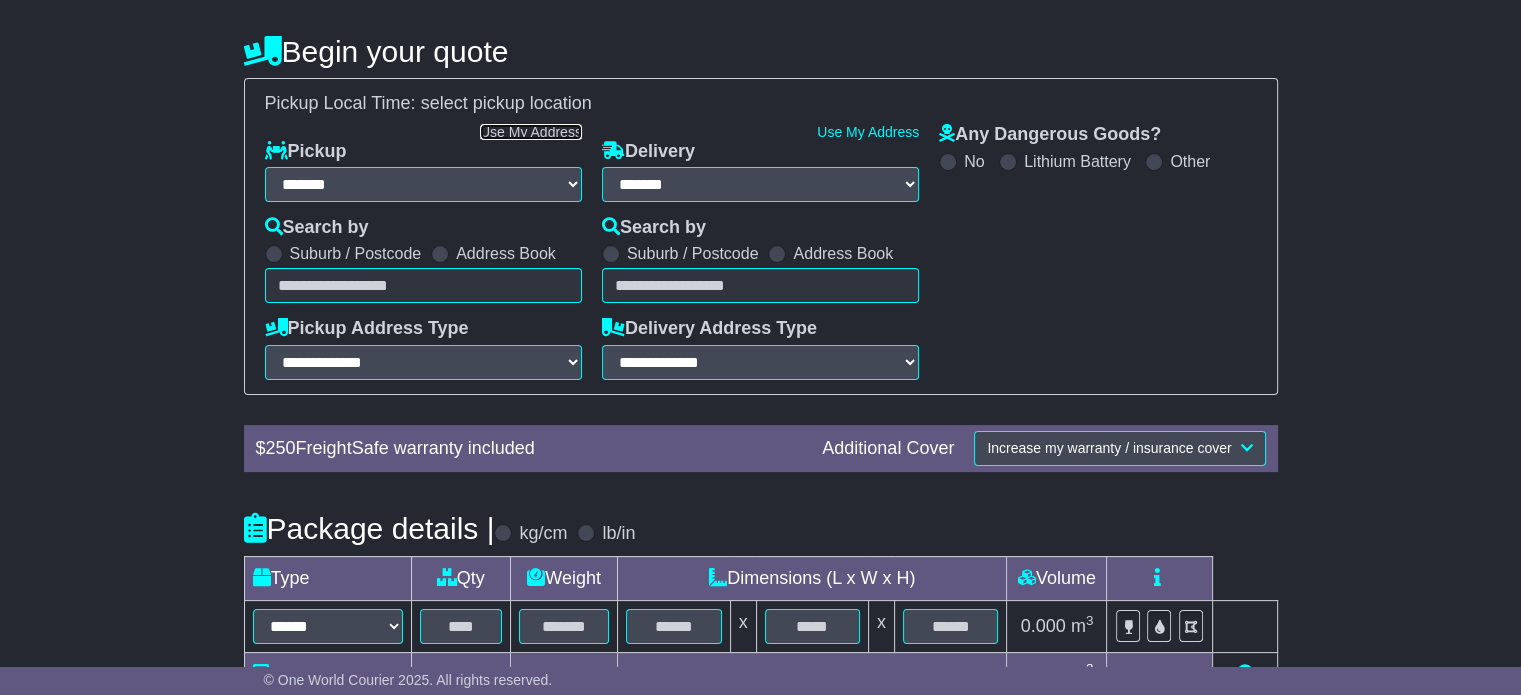 click on "Use My Address" at bounding box center (531, 132) 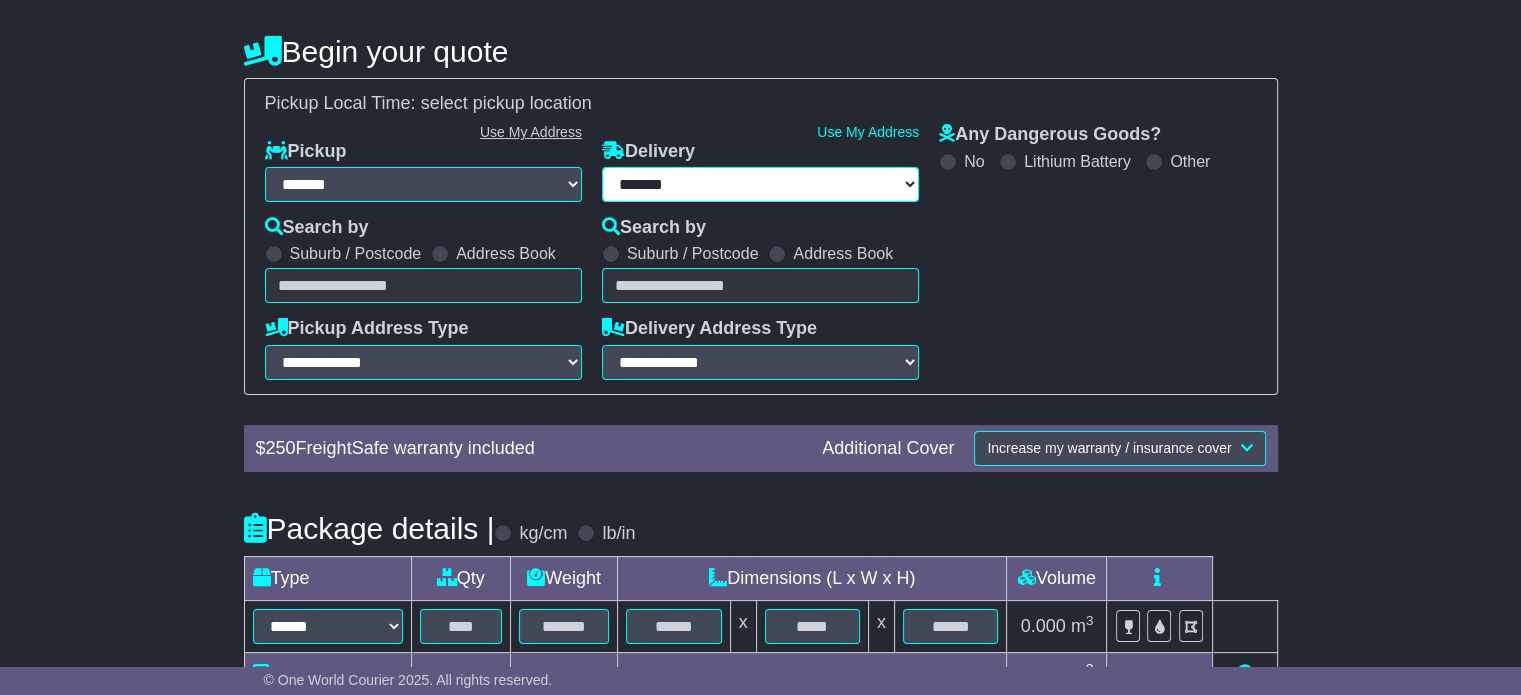 type on "**********" 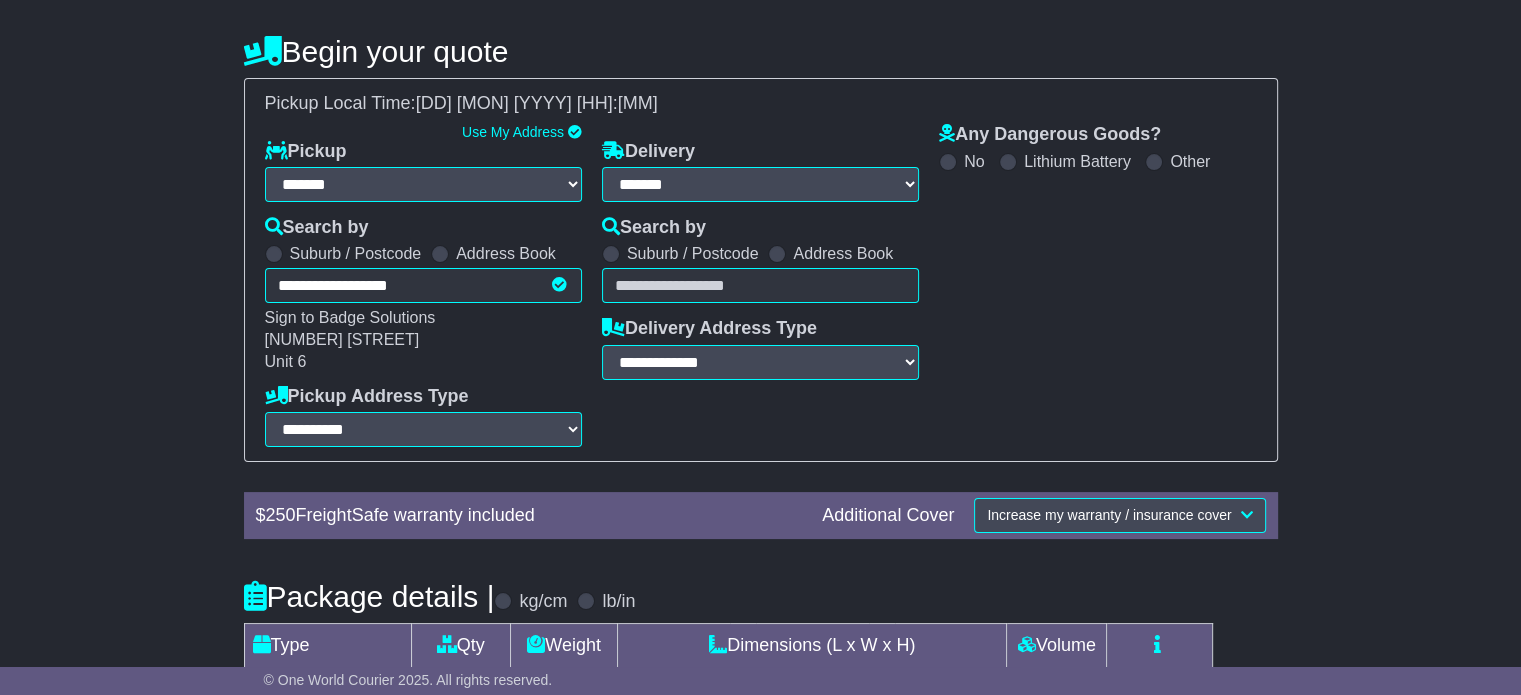 click at bounding box center [760, 285] 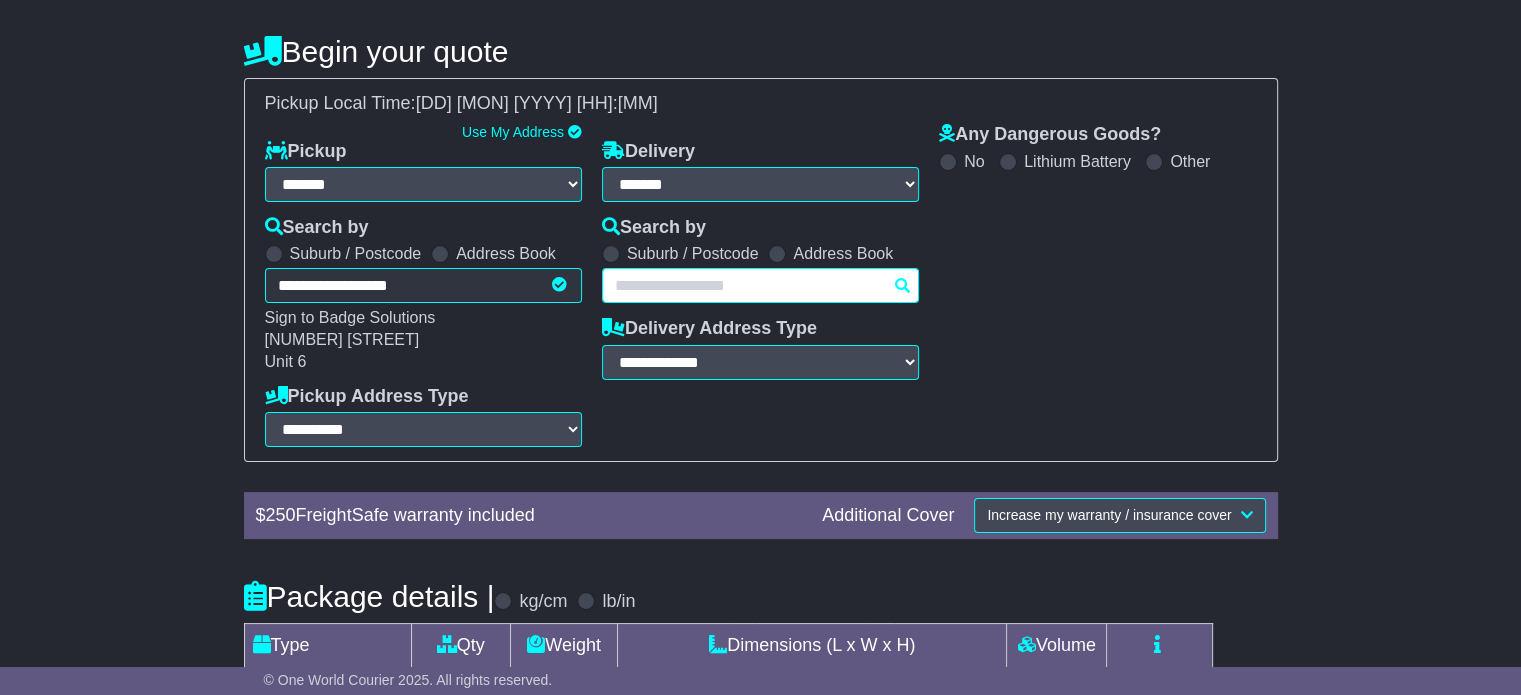 click at bounding box center (760, 285) 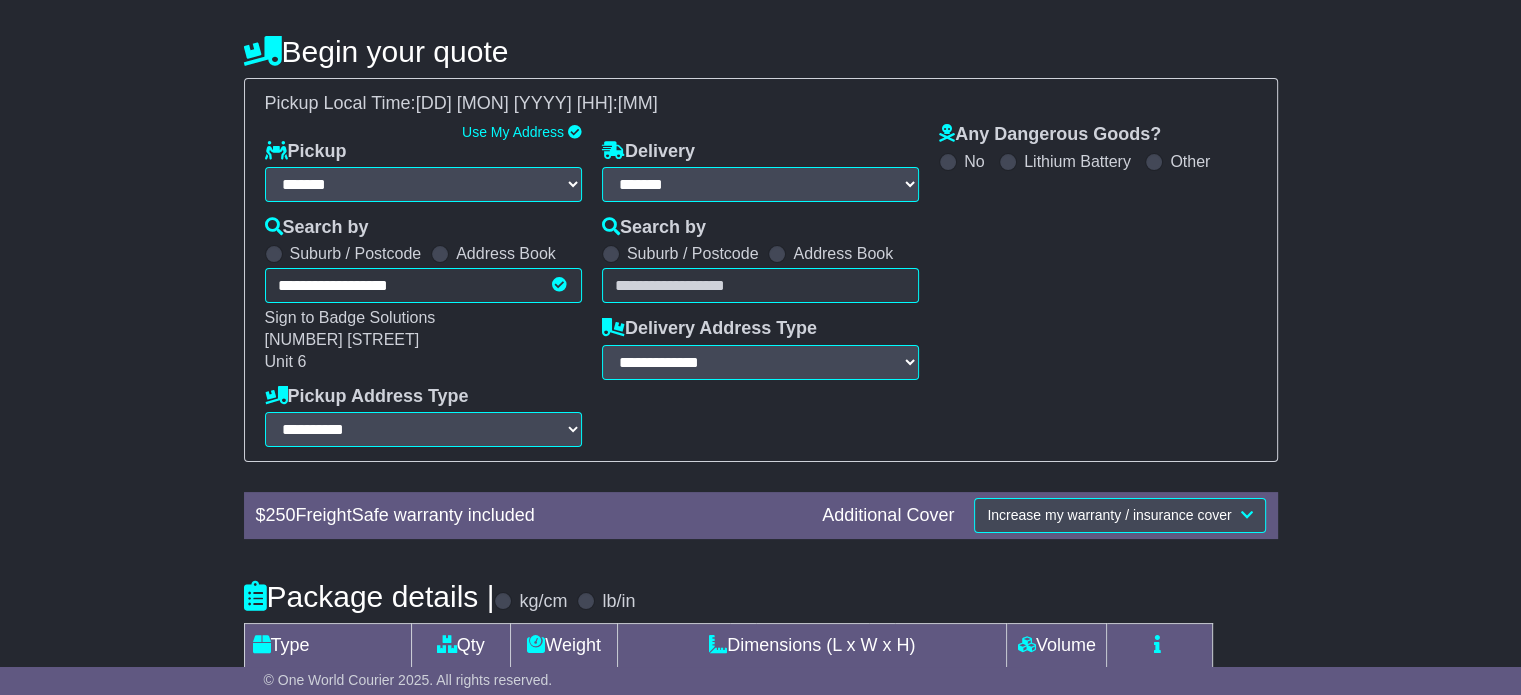 click on "Any Dangerous Goods?
No
Lithium Battery
Other" at bounding box center (1097, 285) 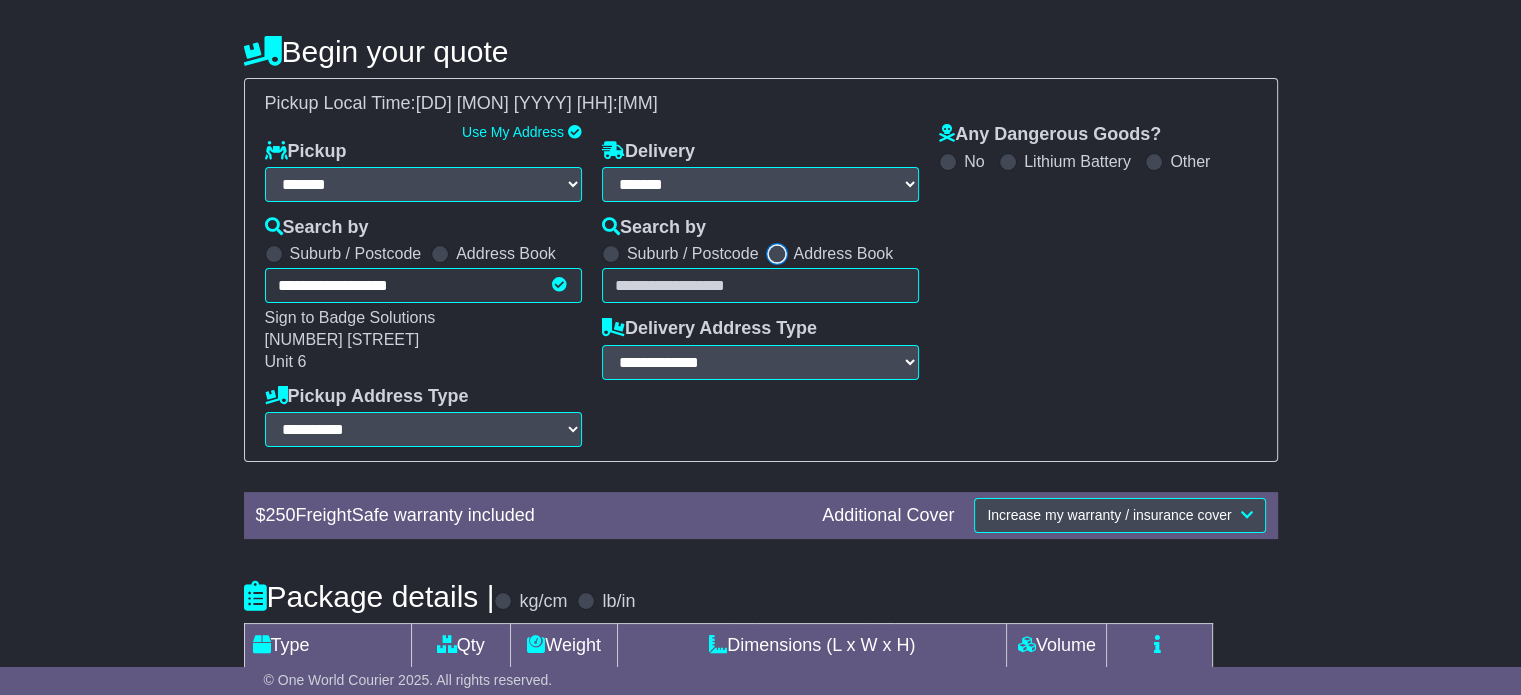 select 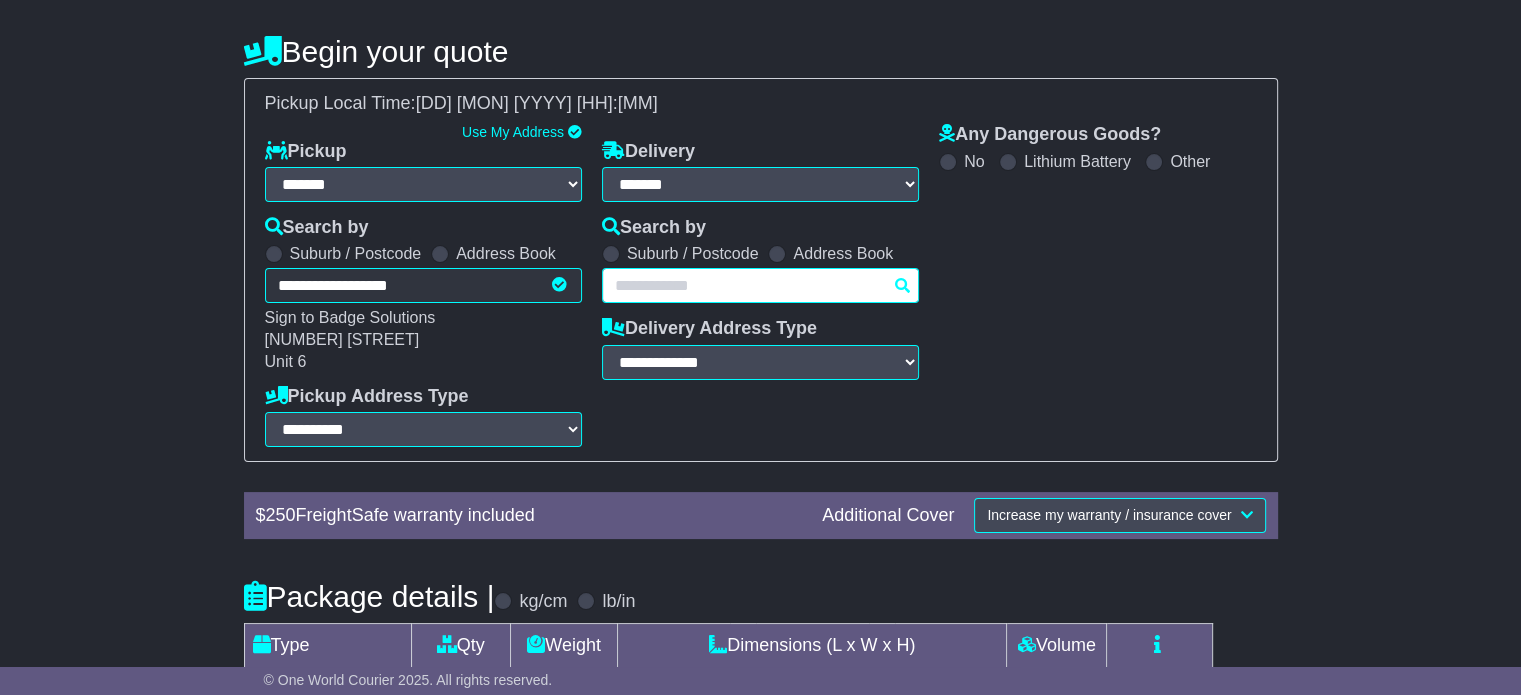 click on "Unknown City / Postcode Pair
×
You have entered     address.
Our database shows the postcode and suburb don't match. Please make sure location exists otherwise you might not receive all quotes available.
Maybe you meant to use some of the next:
Ok" at bounding box center (760, 285) 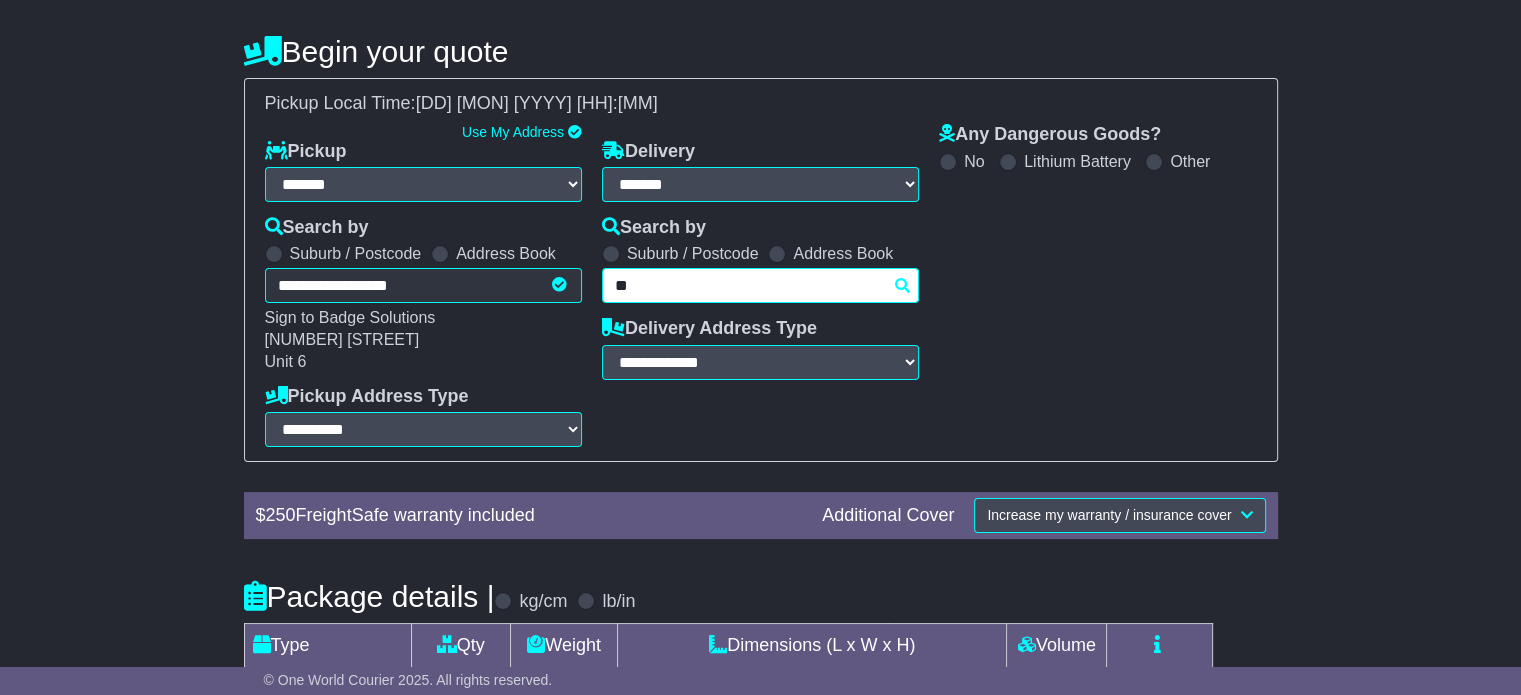 type on "*" 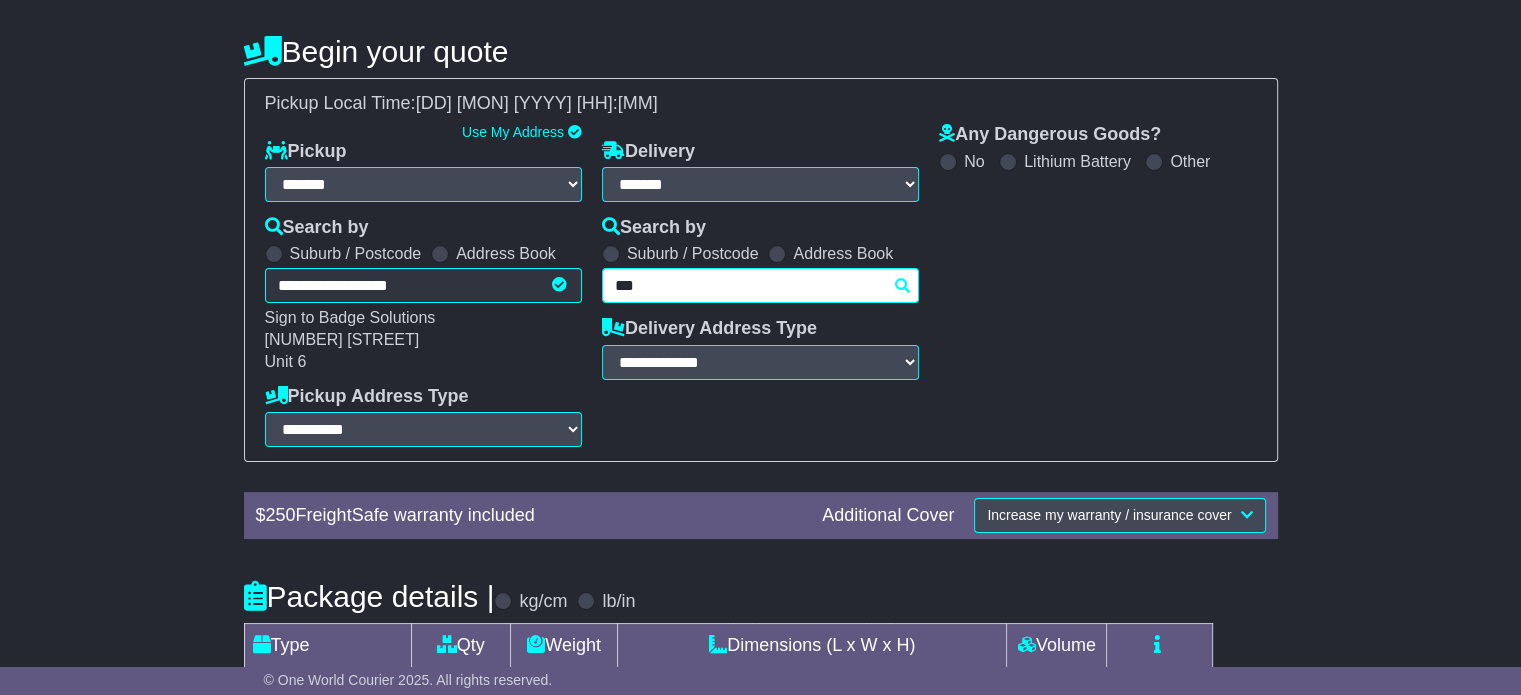 type on "****" 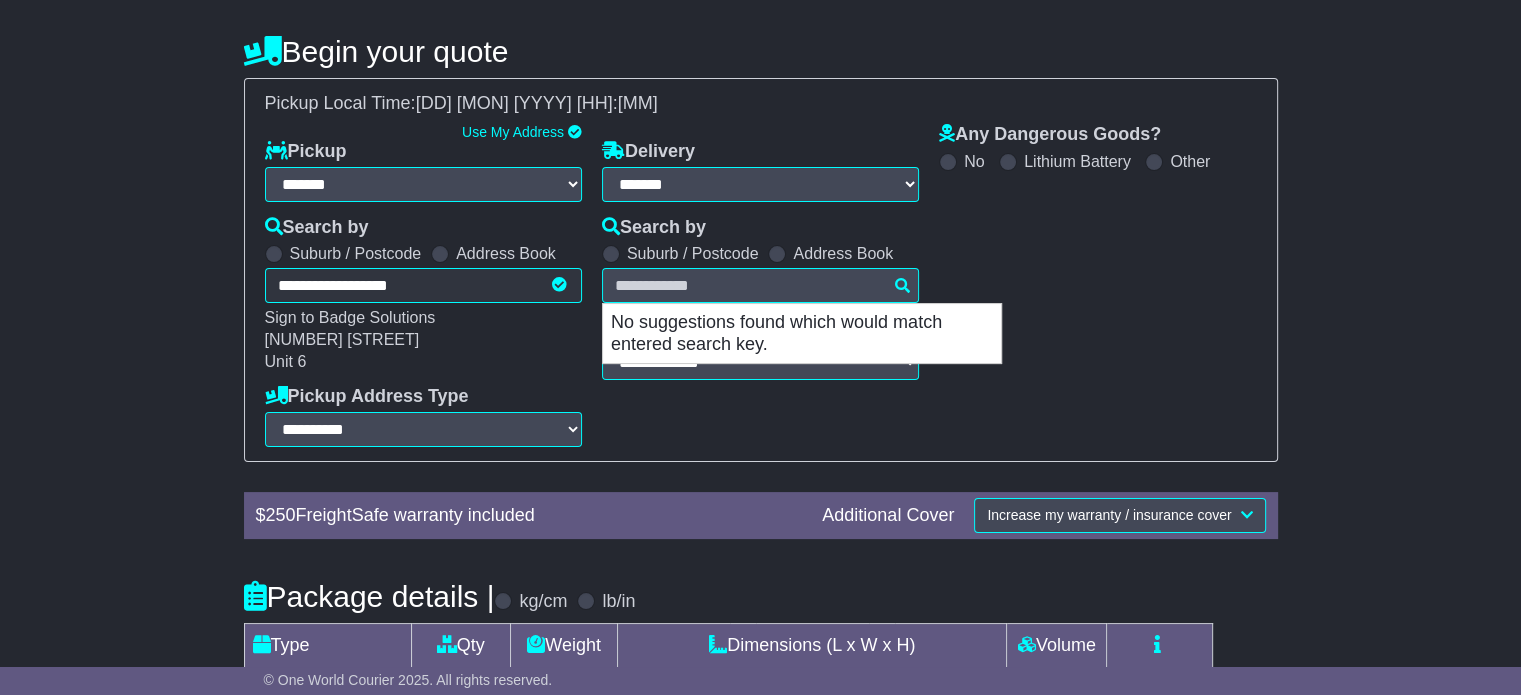 click on "Any Dangerous Goods?
No
Lithium Battery
Other" at bounding box center (1097, 285) 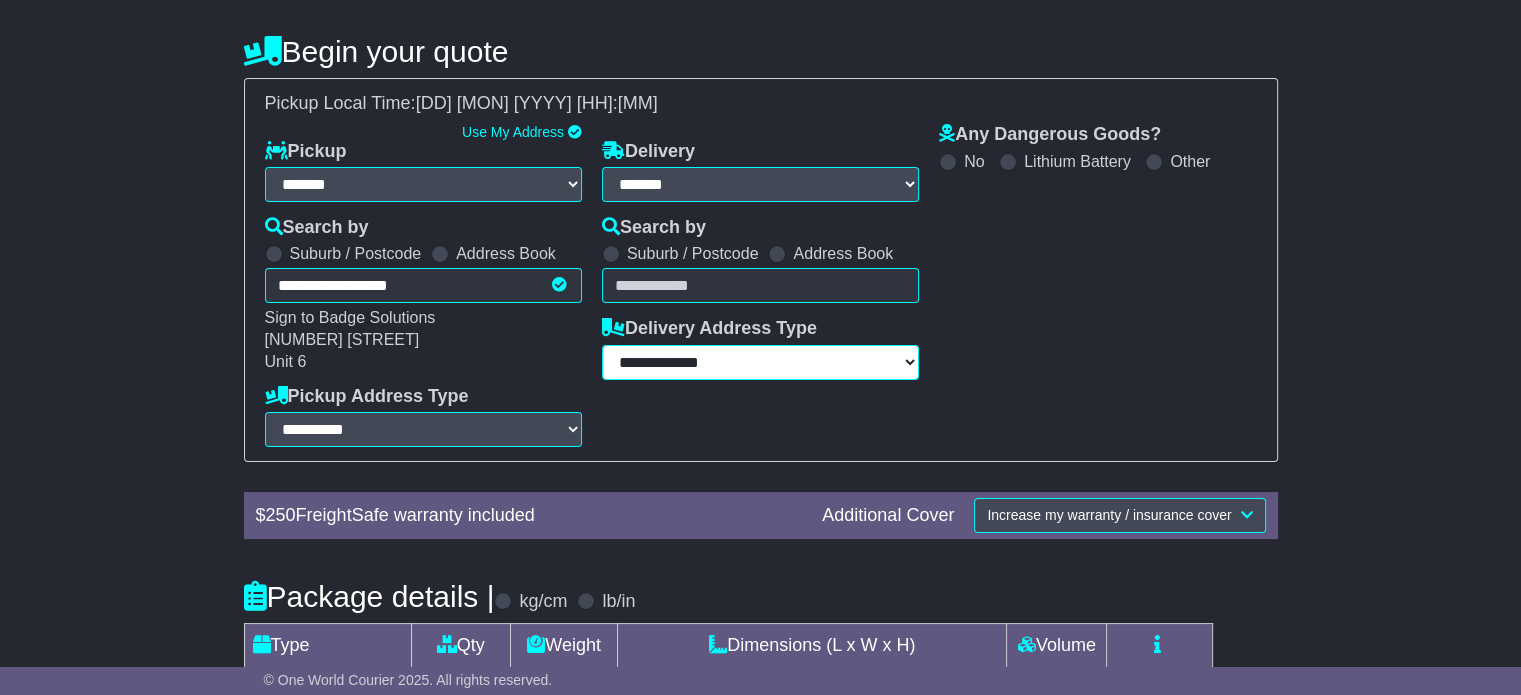 click on "**********" at bounding box center [760, 362] 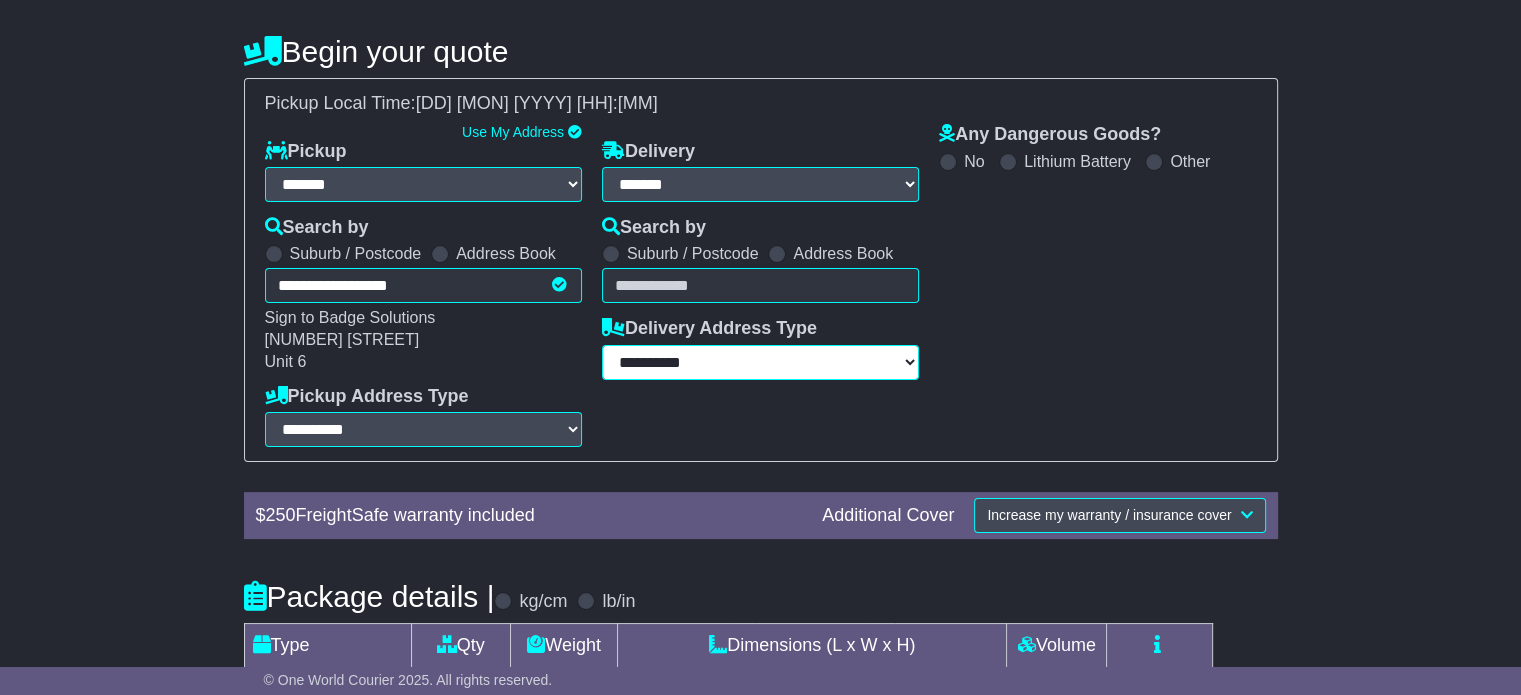 click on "**********" at bounding box center (760, 362) 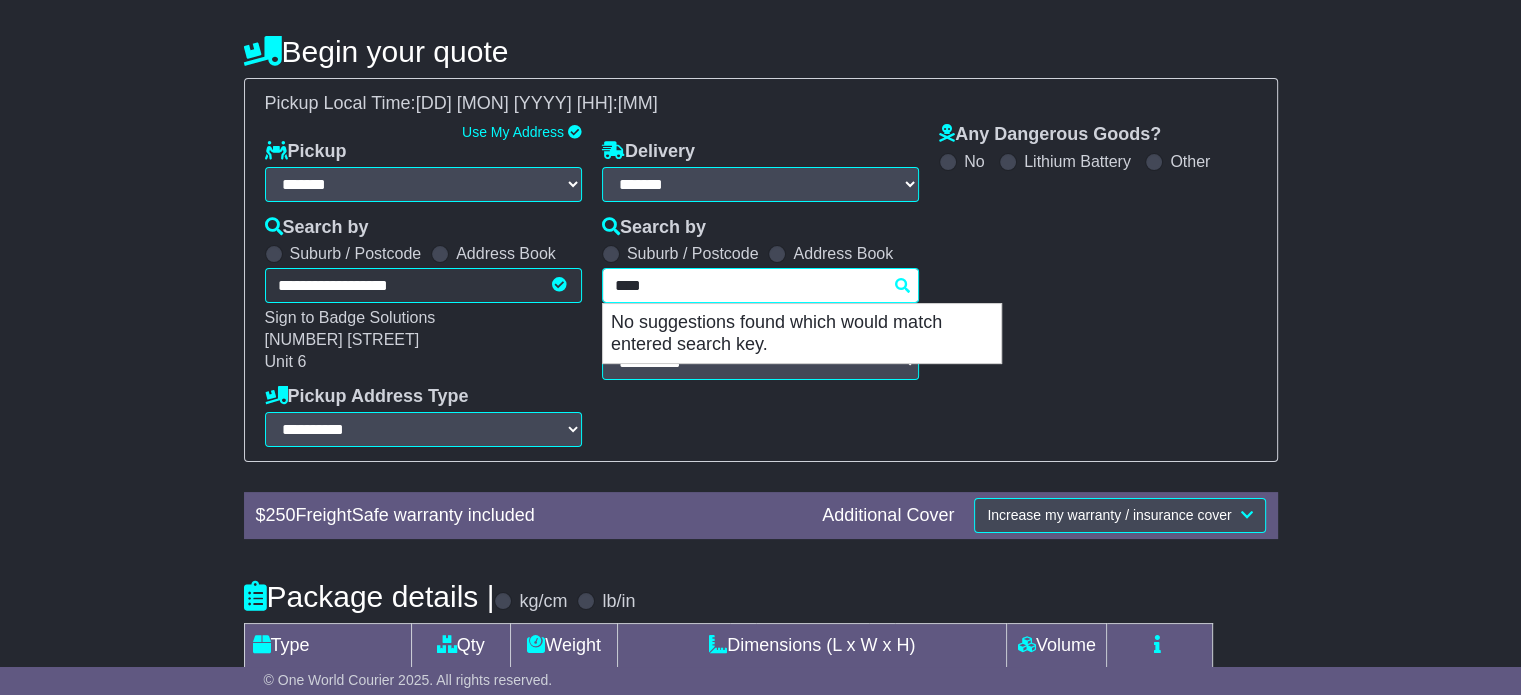click on "**** No suggestions found which would match entered search key.
Unknown City / Postcode Pair
×
You have entered     address.
Our database shows the postcode and suburb don't match. Please make sure location exists otherwise you might not receive all quotes available.
Maybe you meant to use some of the next:
Ok" at bounding box center [760, 285] 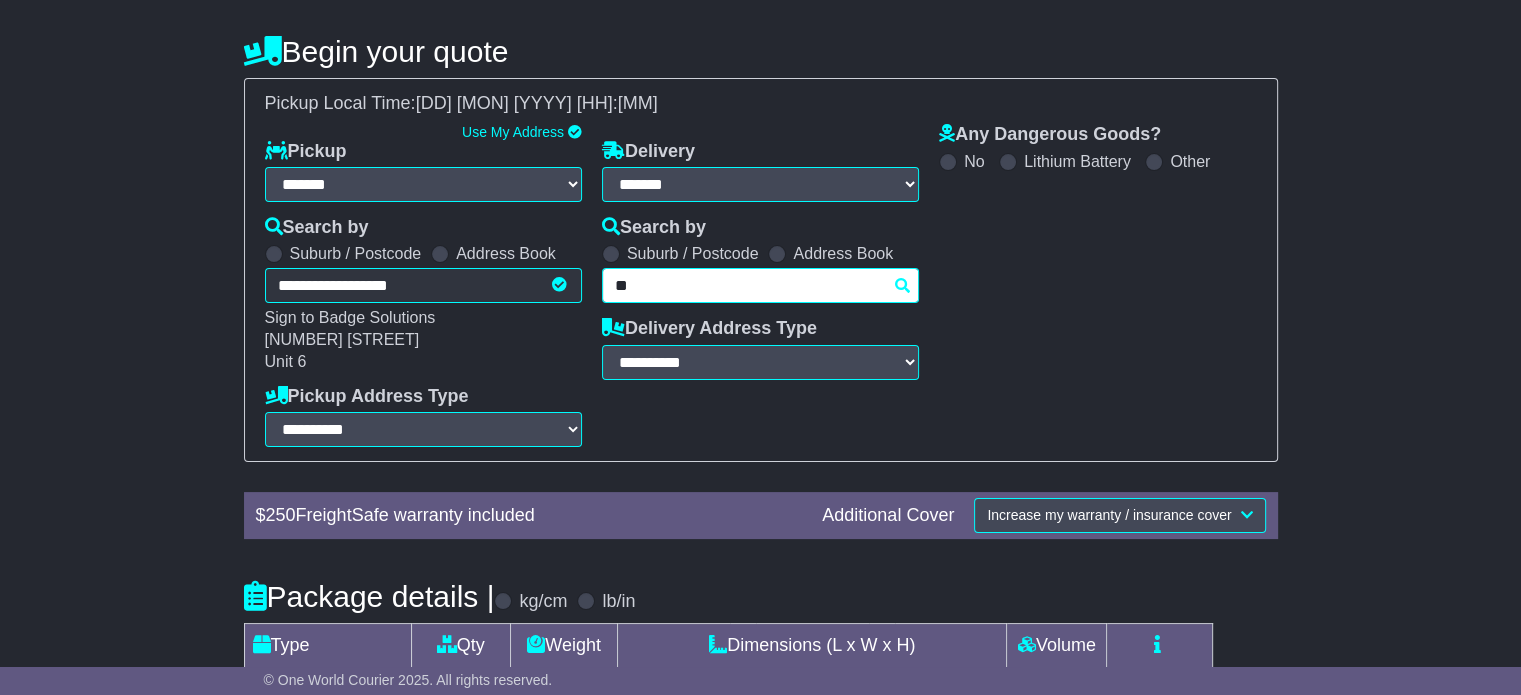 type on "*" 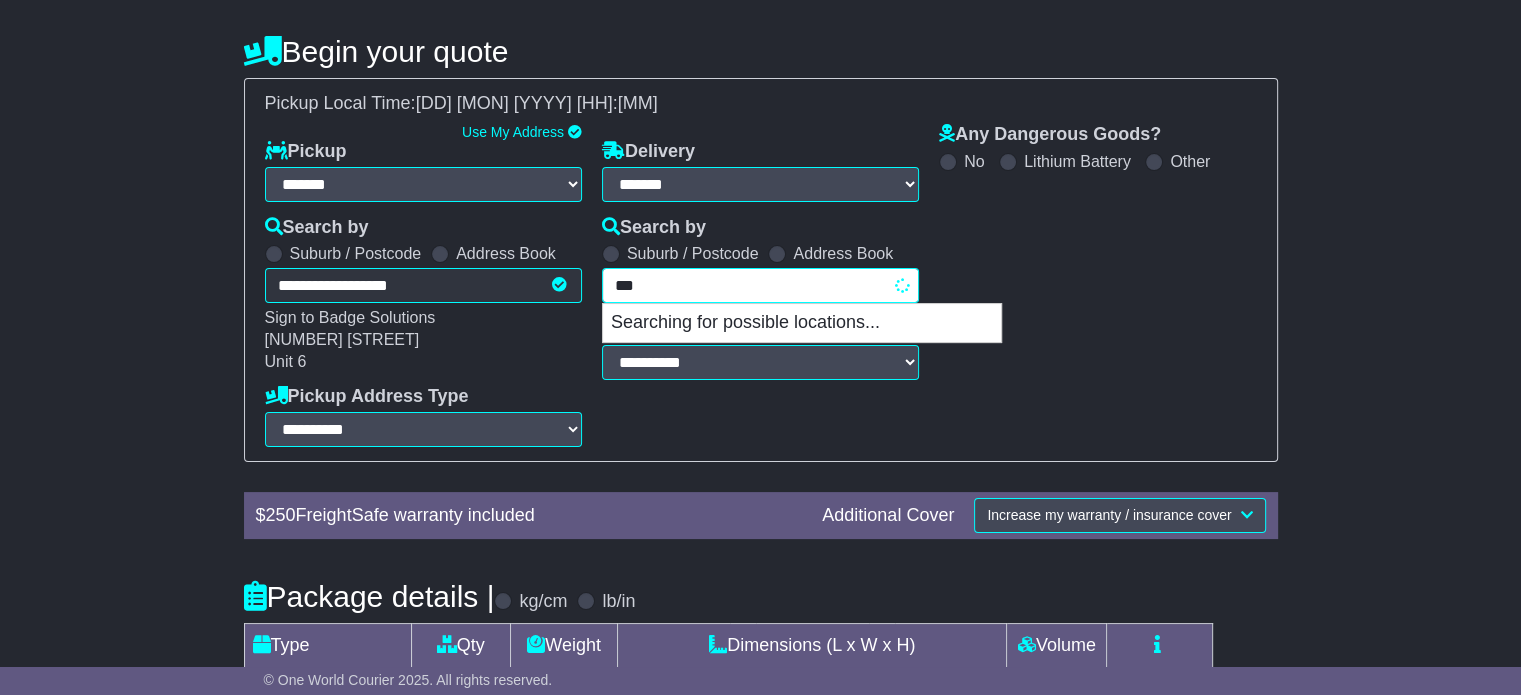 type on "****" 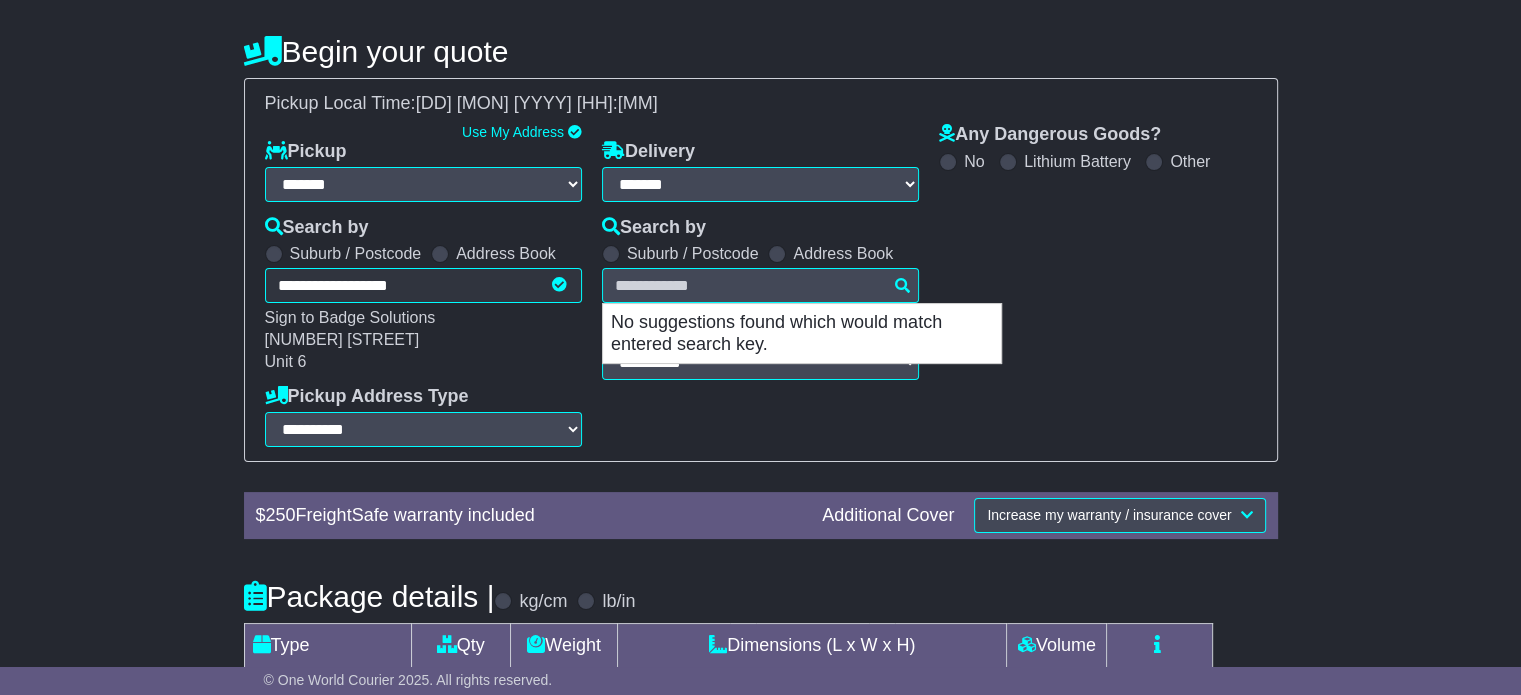 click on "Any Dangerous Goods?
No
Lithium Battery
Other" at bounding box center [1097, 285] 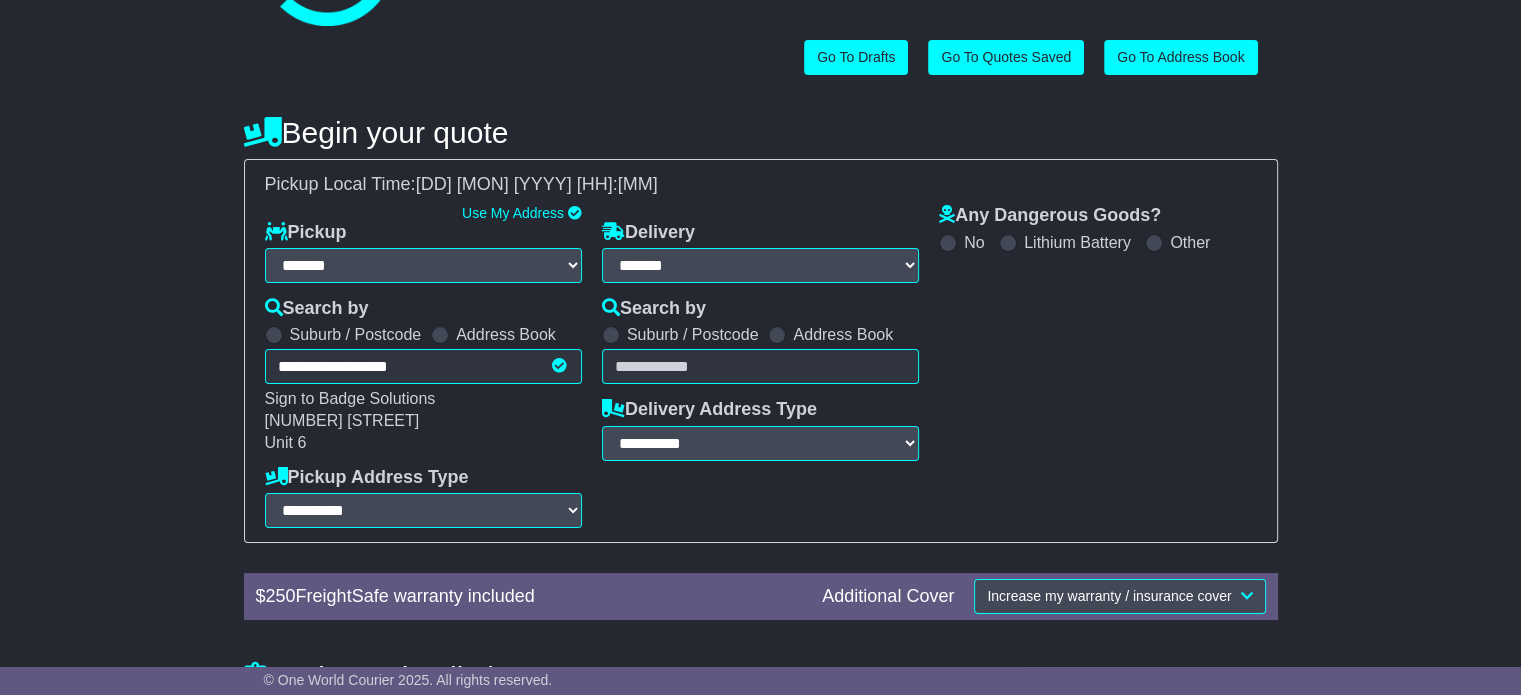 scroll, scrollTop: 0, scrollLeft: 0, axis: both 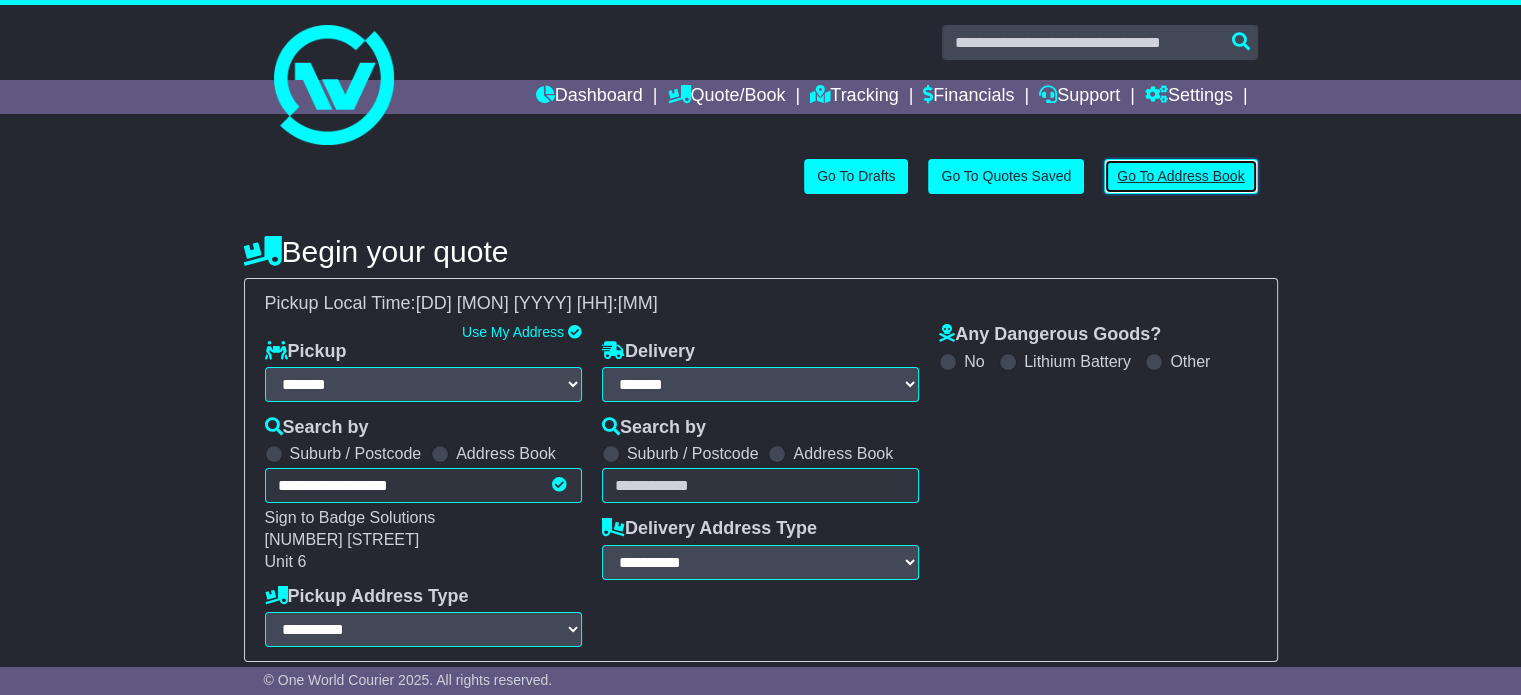 click on "Go To Address Book" at bounding box center (1180, 176) 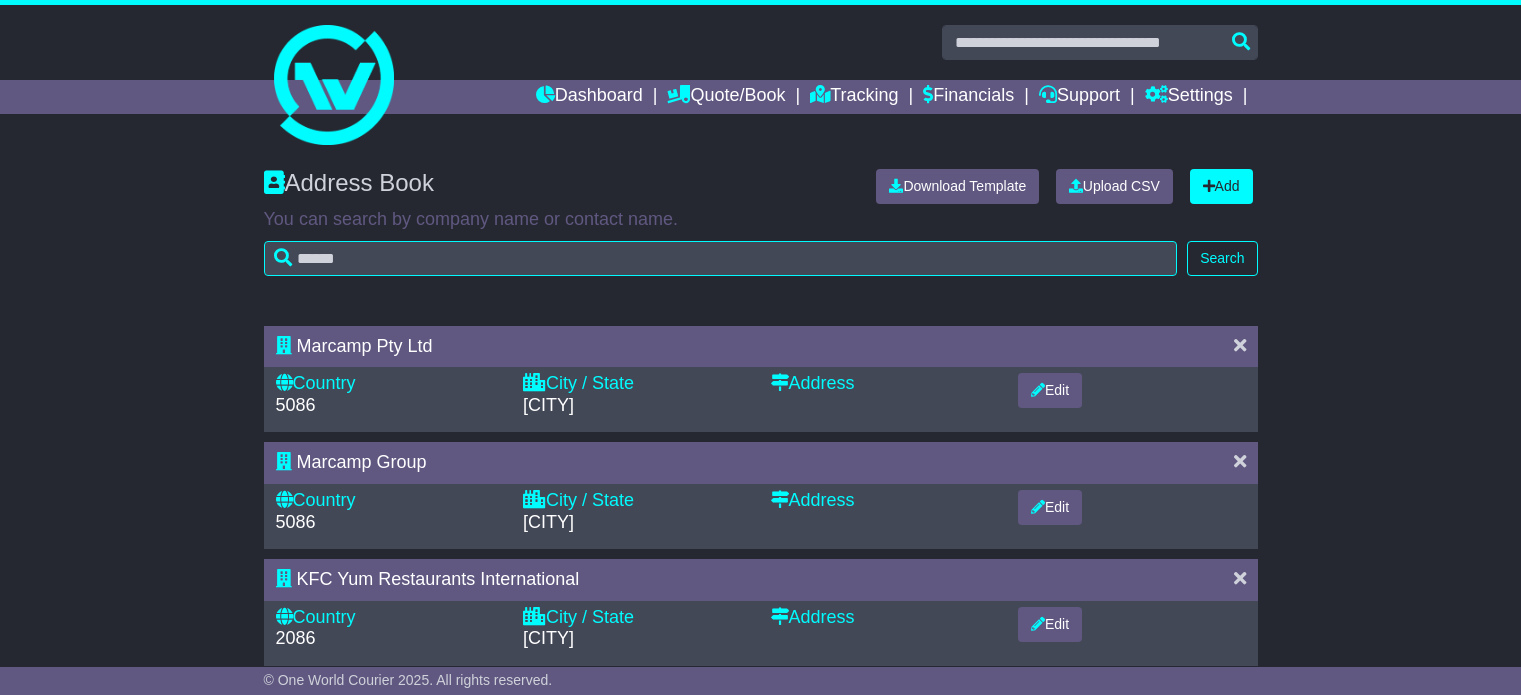 scroll, scrollTop: 0, scrollLeft: 0, axis: both 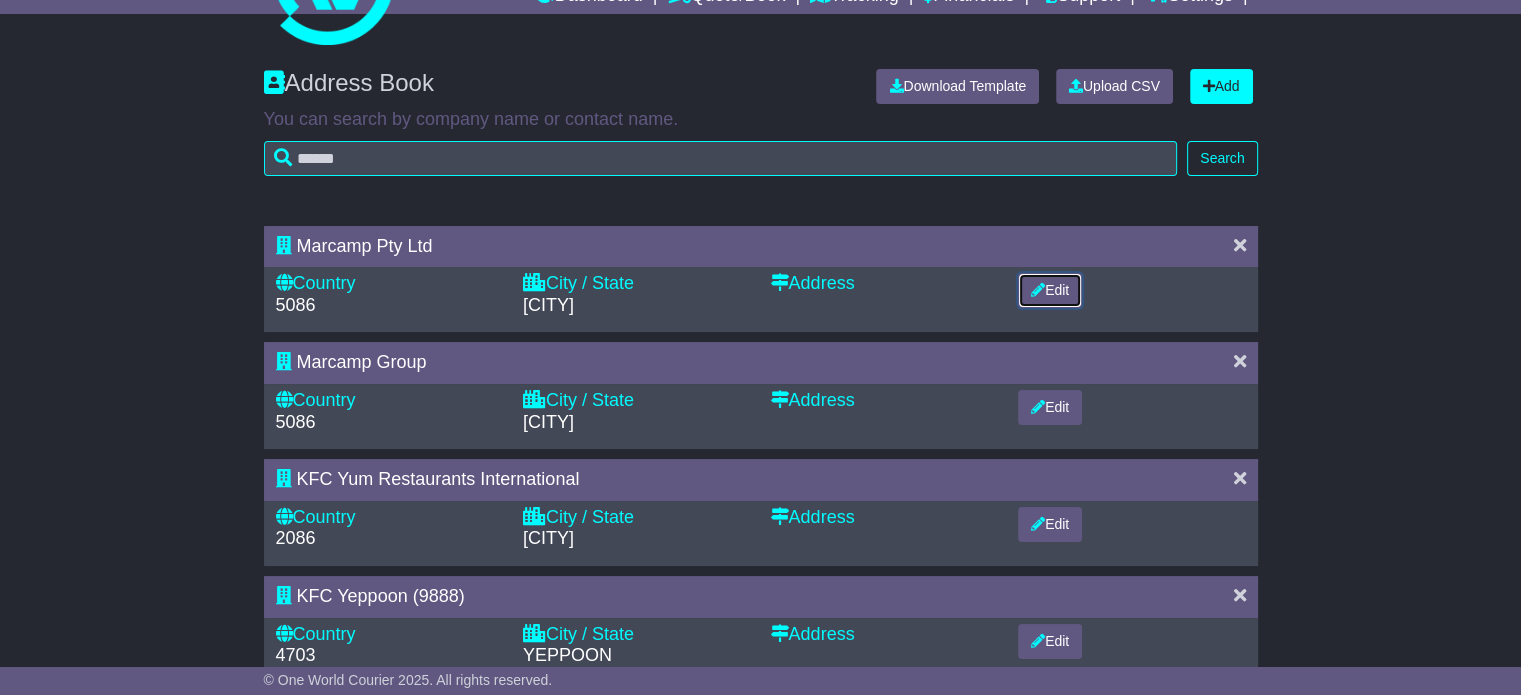 click on "Edit" at bounding box center (1050, 290) 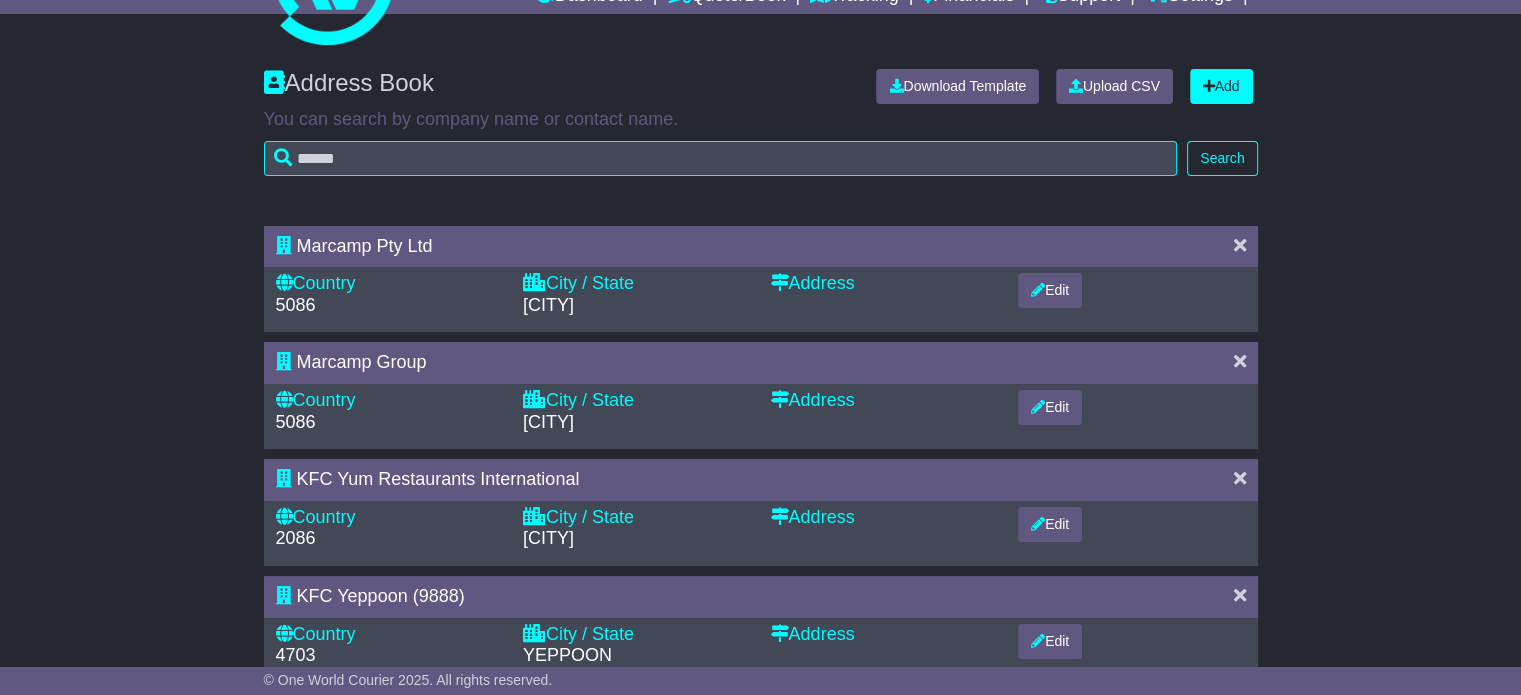 select on "**********" 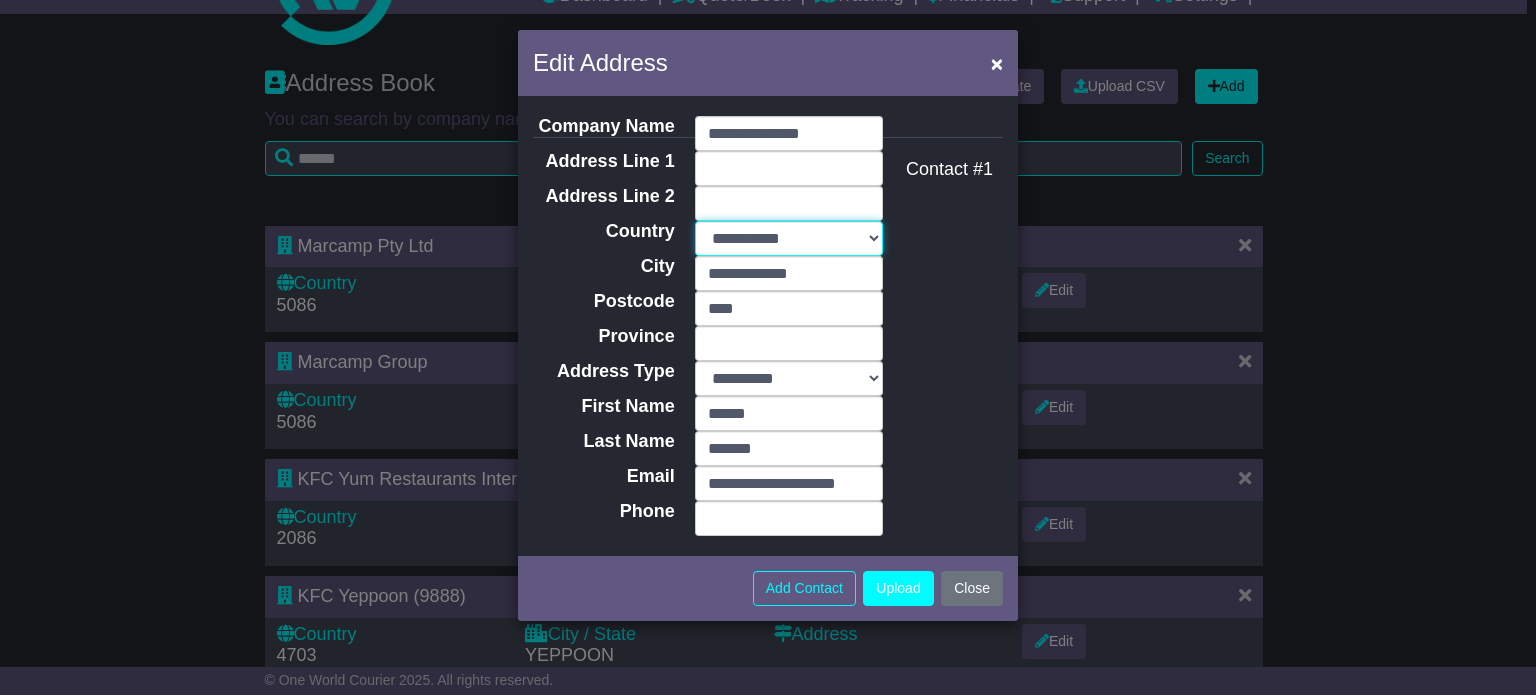 click on "**********" at bounding box center [789, 238] 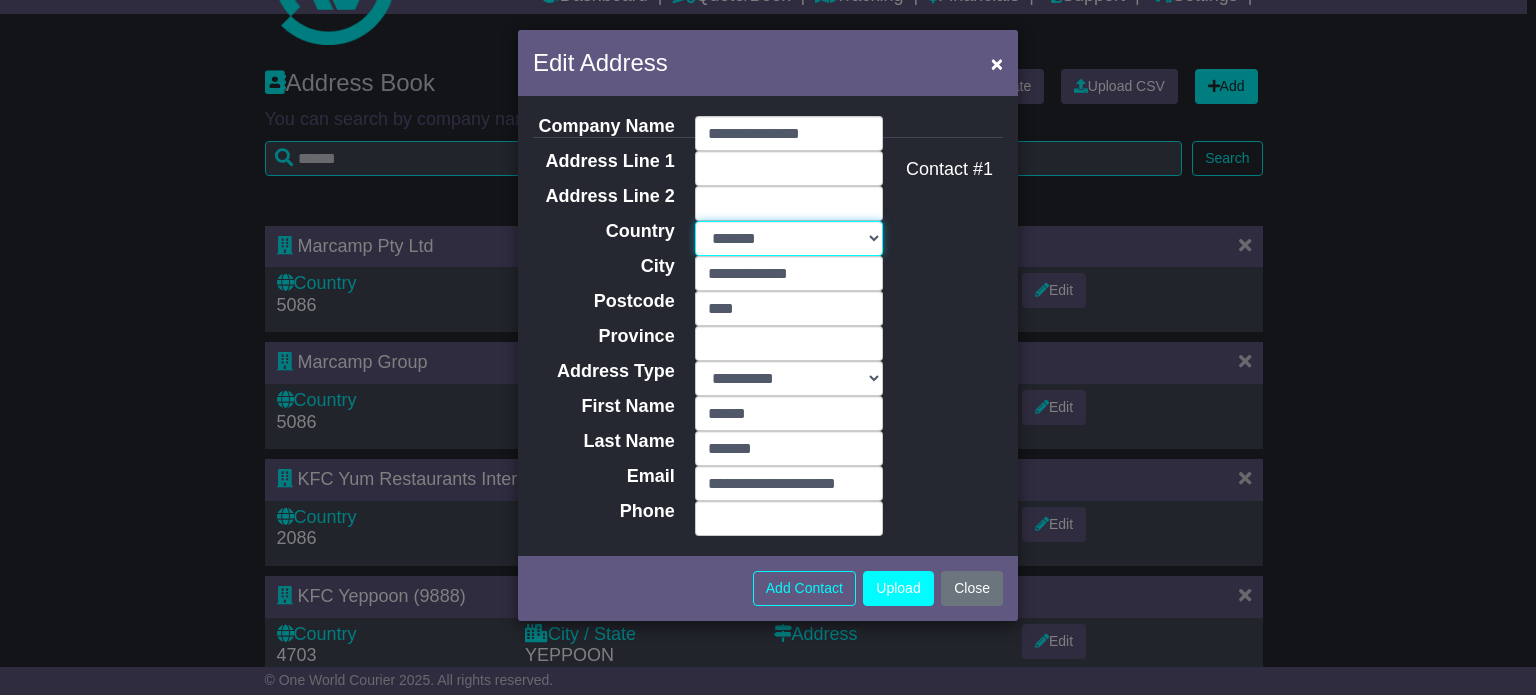 drag, startPoint x: 789, startPoint y: 235, endPoint x: 704, endPoint y: 231, distance: 85.09406 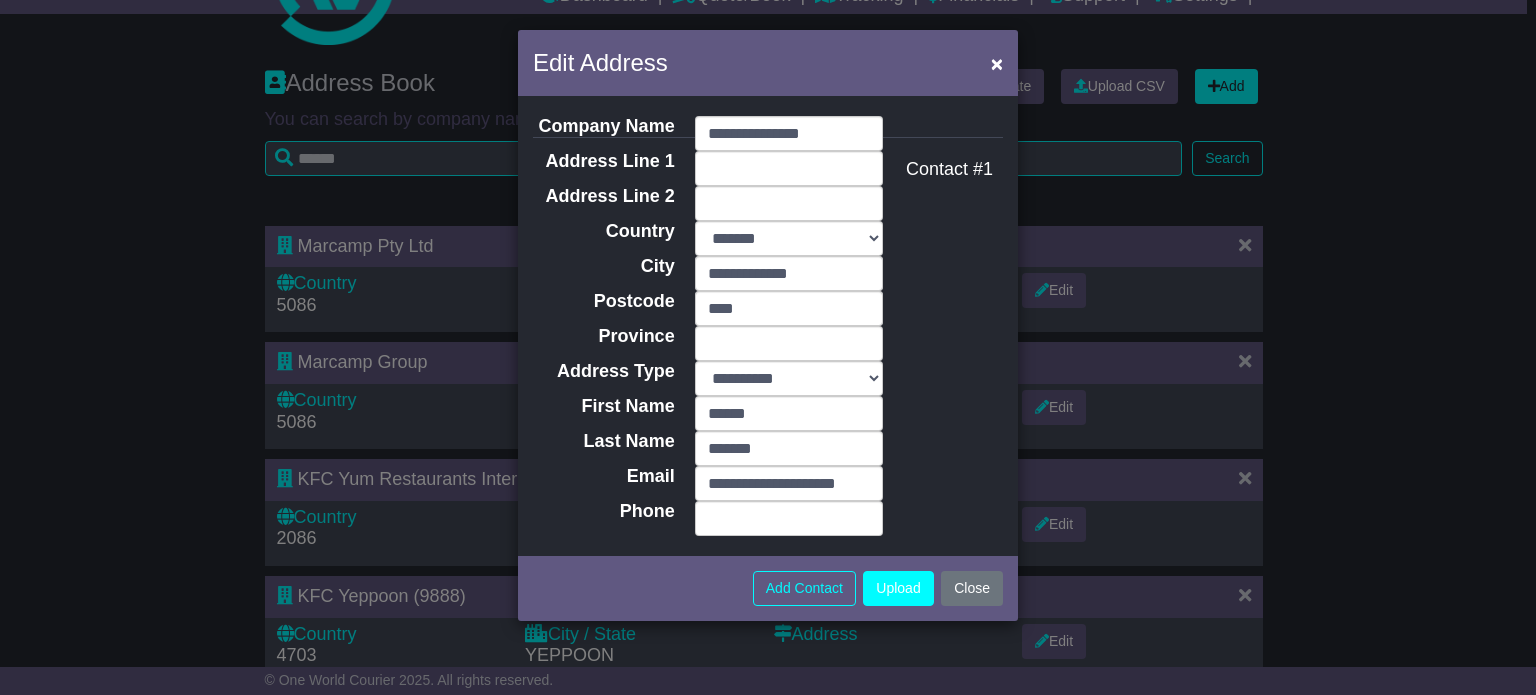 click on "**********" at bounding box center [768, 347] 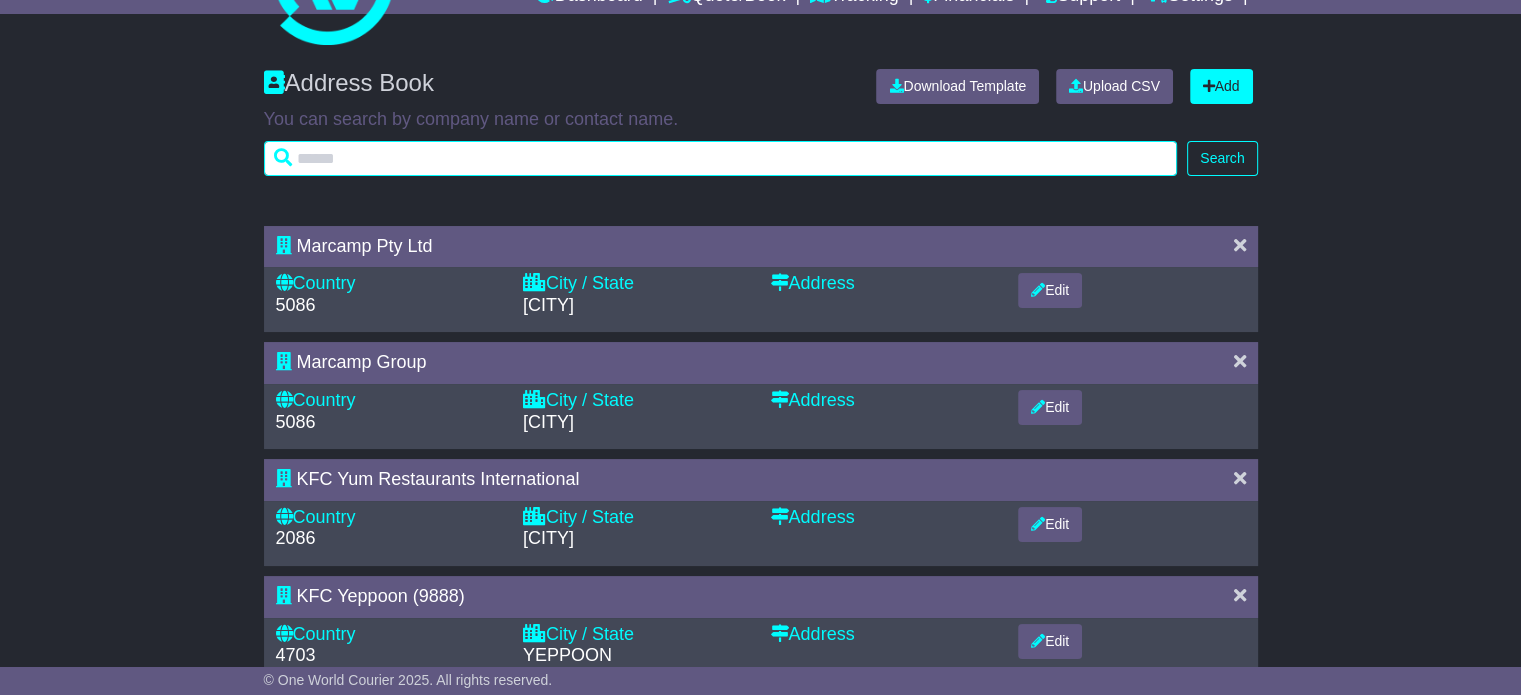 drag, startPoint x: 1046, startPoint y: 171, endPoint x: 1062, endPoint y: 216, distance: 47.759815 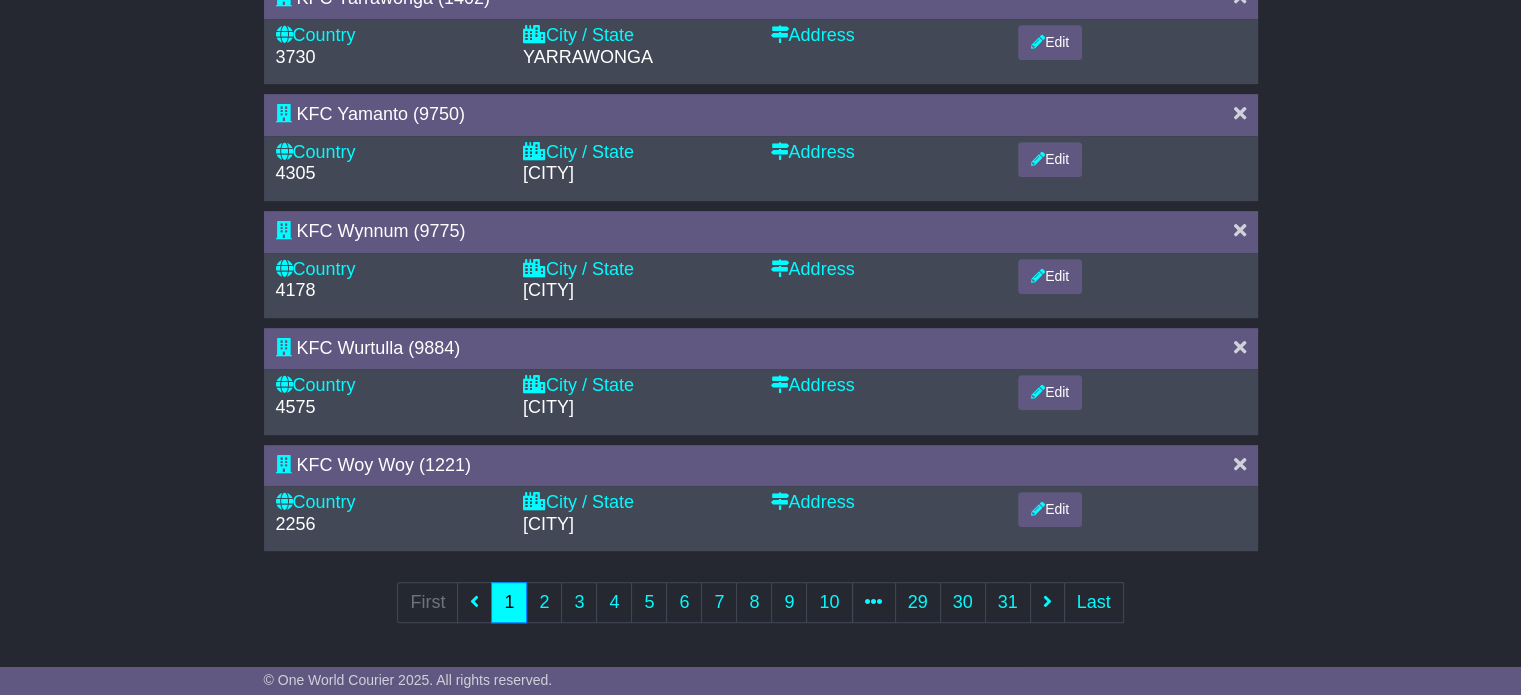 scroll, scrollTop: 935, scrollLeft: 0, axis: vertical 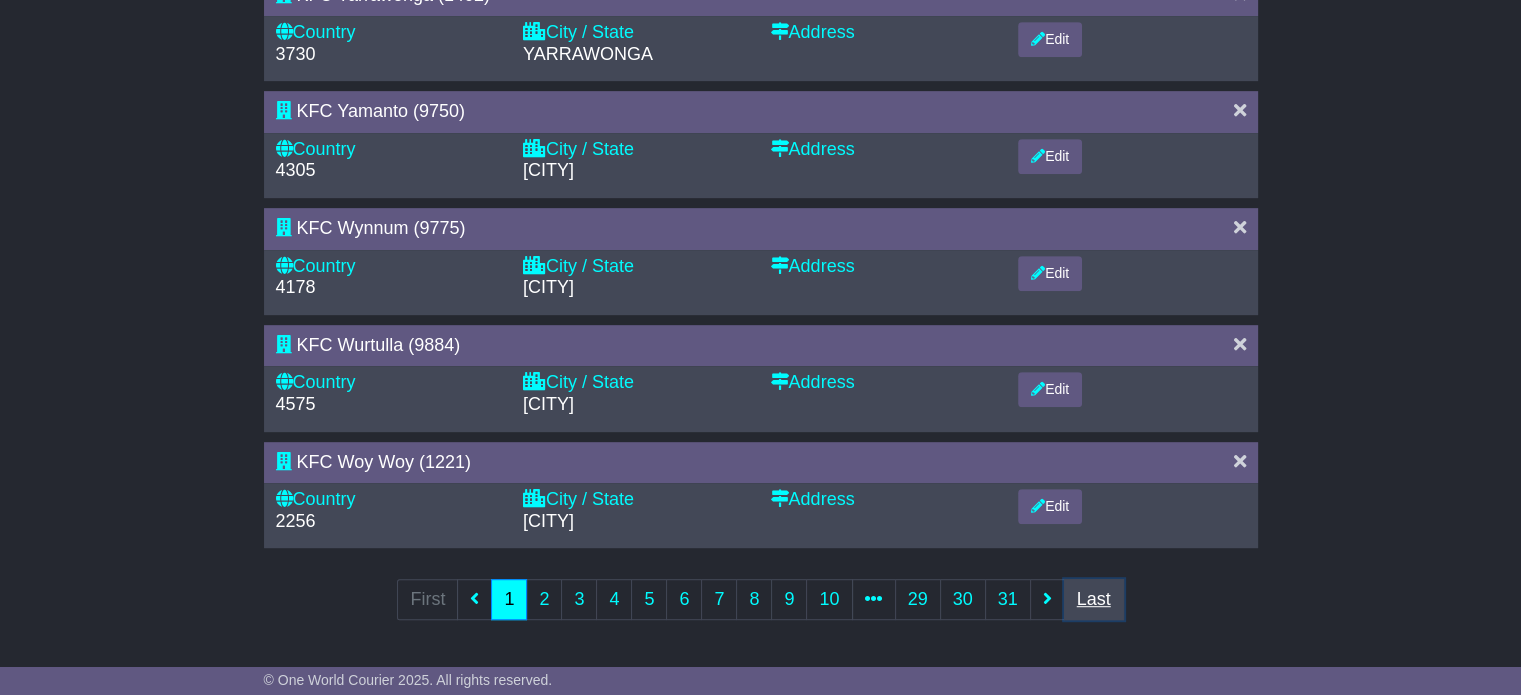 click on "Last" at bounding box center (1094, 599) 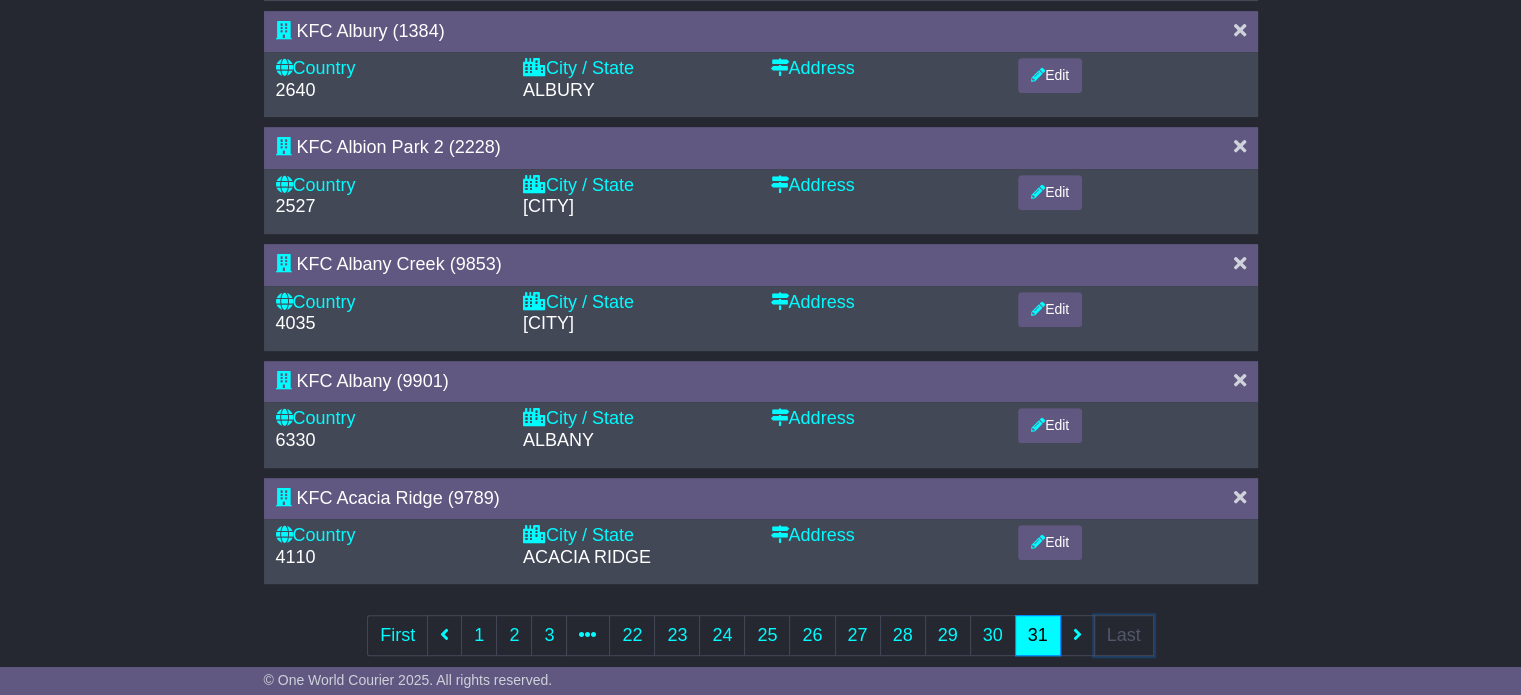 scroll, scrollTop: 900, scrollLeft: 0, axis: vertical 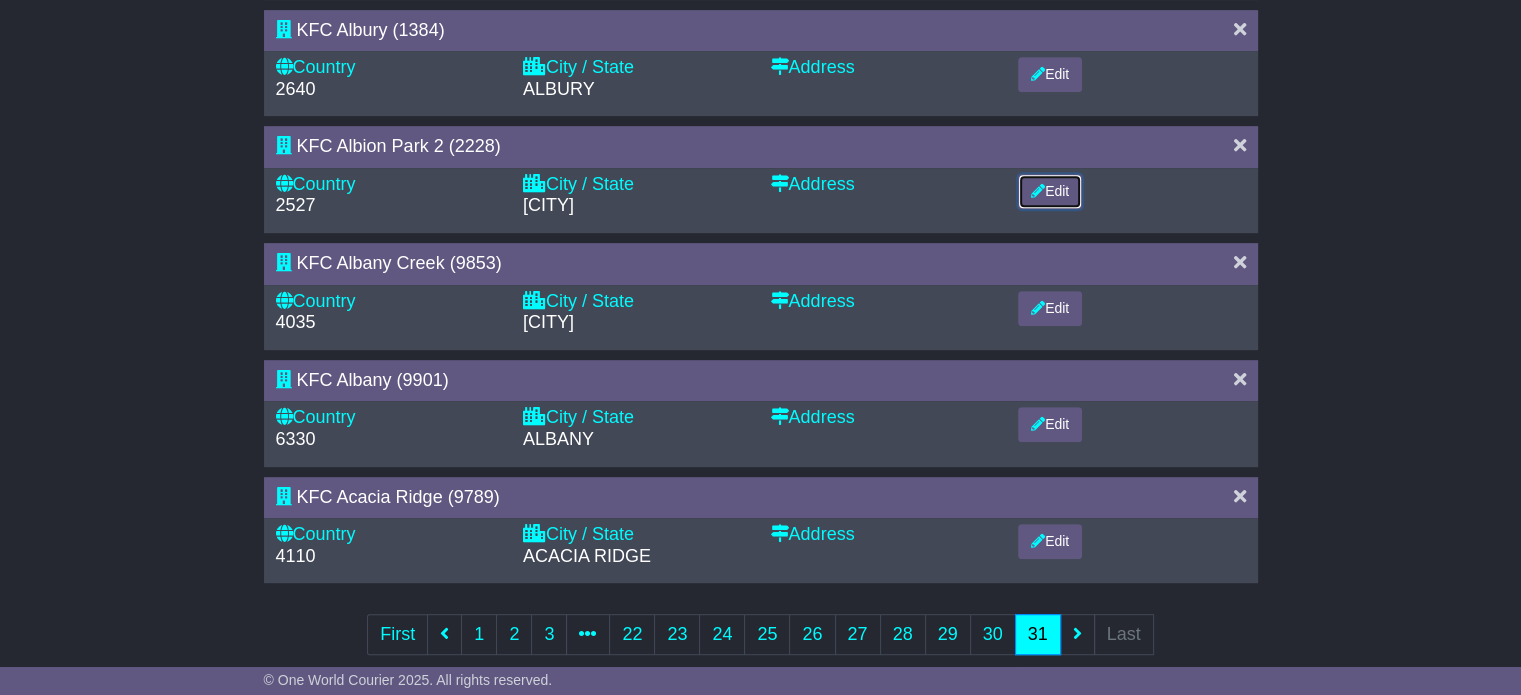 click on "Edit" at bounding box center (1050, 191) 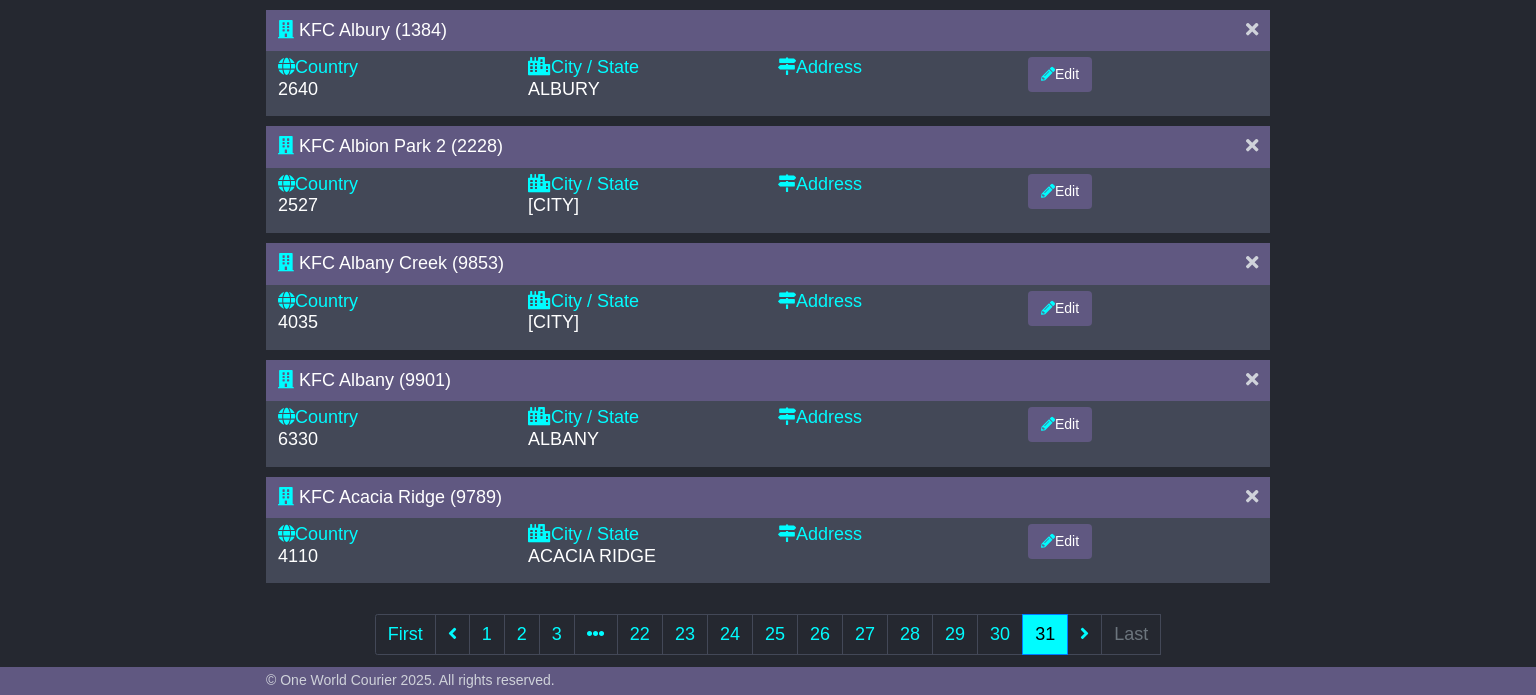 select on "**********" 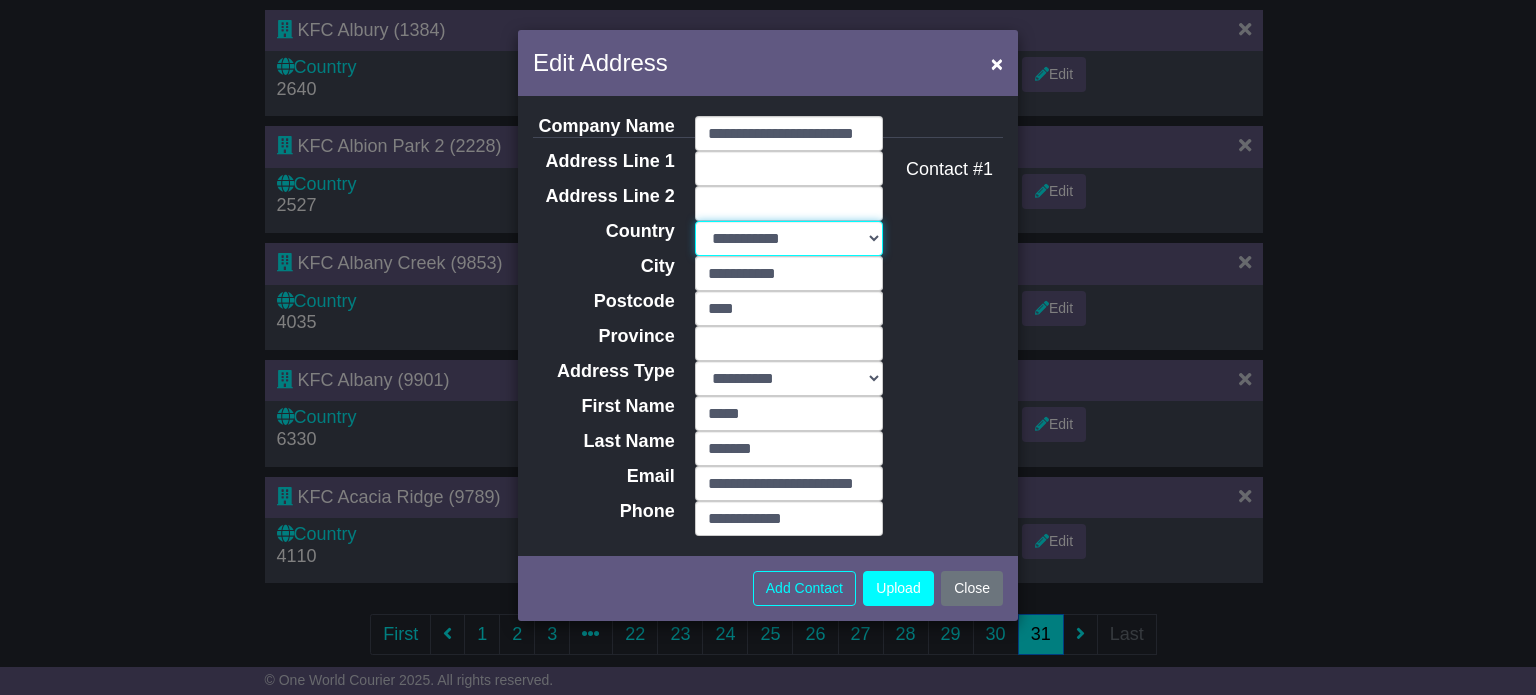 click on "**********" at bounding box center [789, 238] 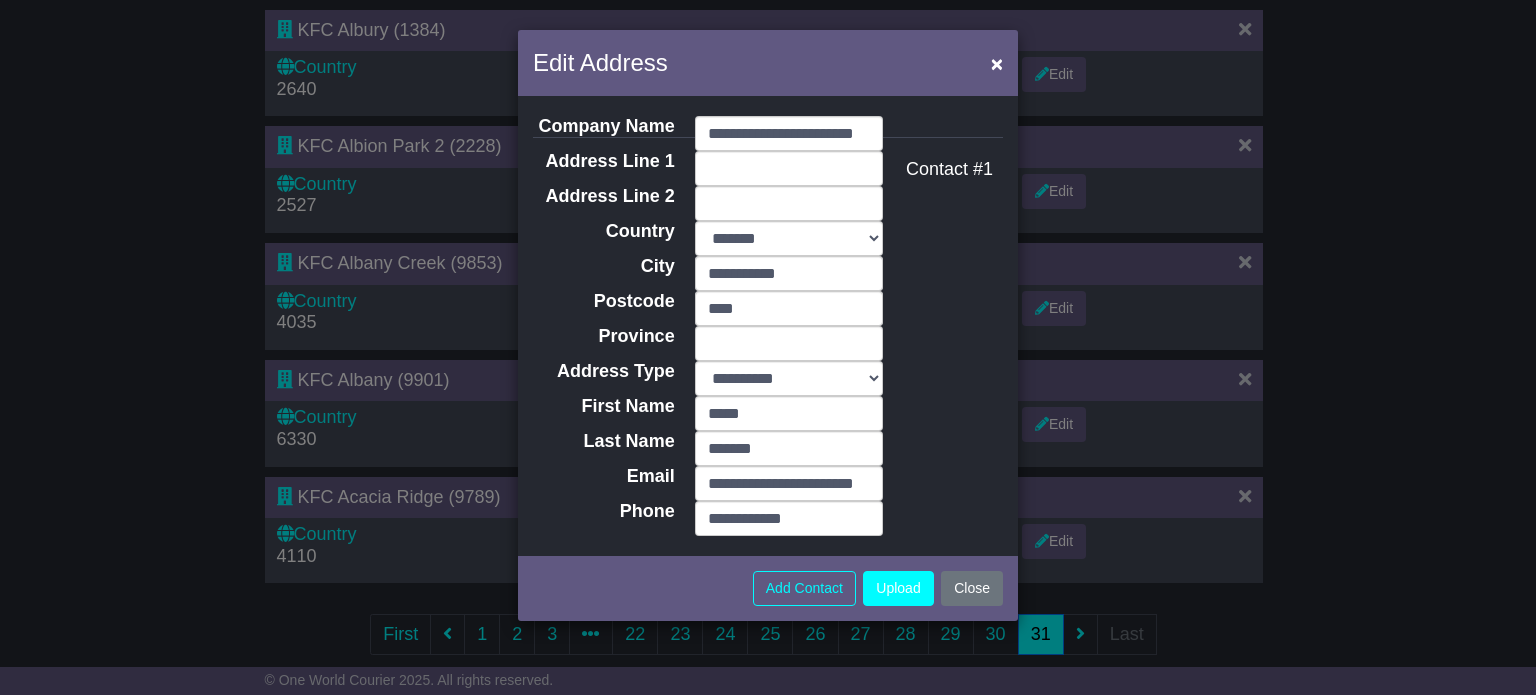 click on "Add Contact
Upload
Close" at bounding box center (768, 586) 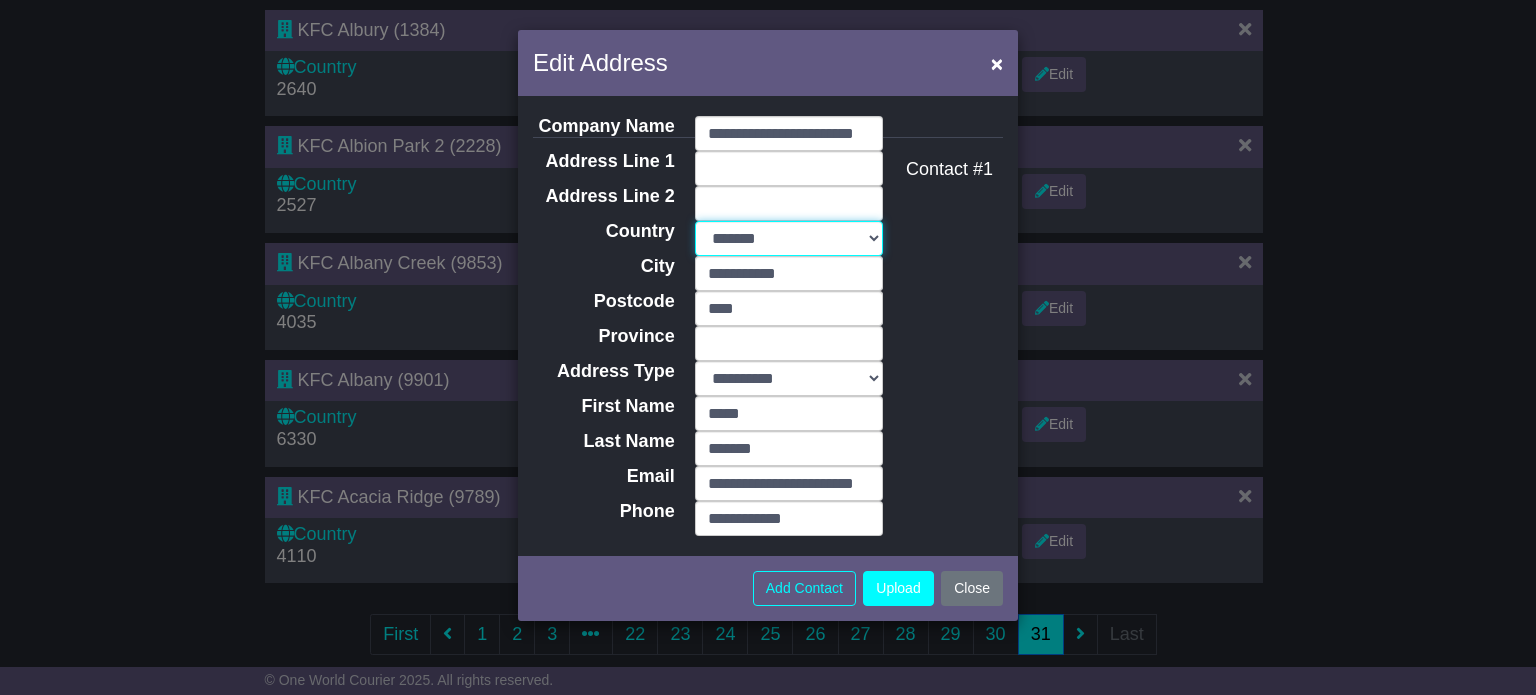 click on "**********" at bounding box center (789, 238) 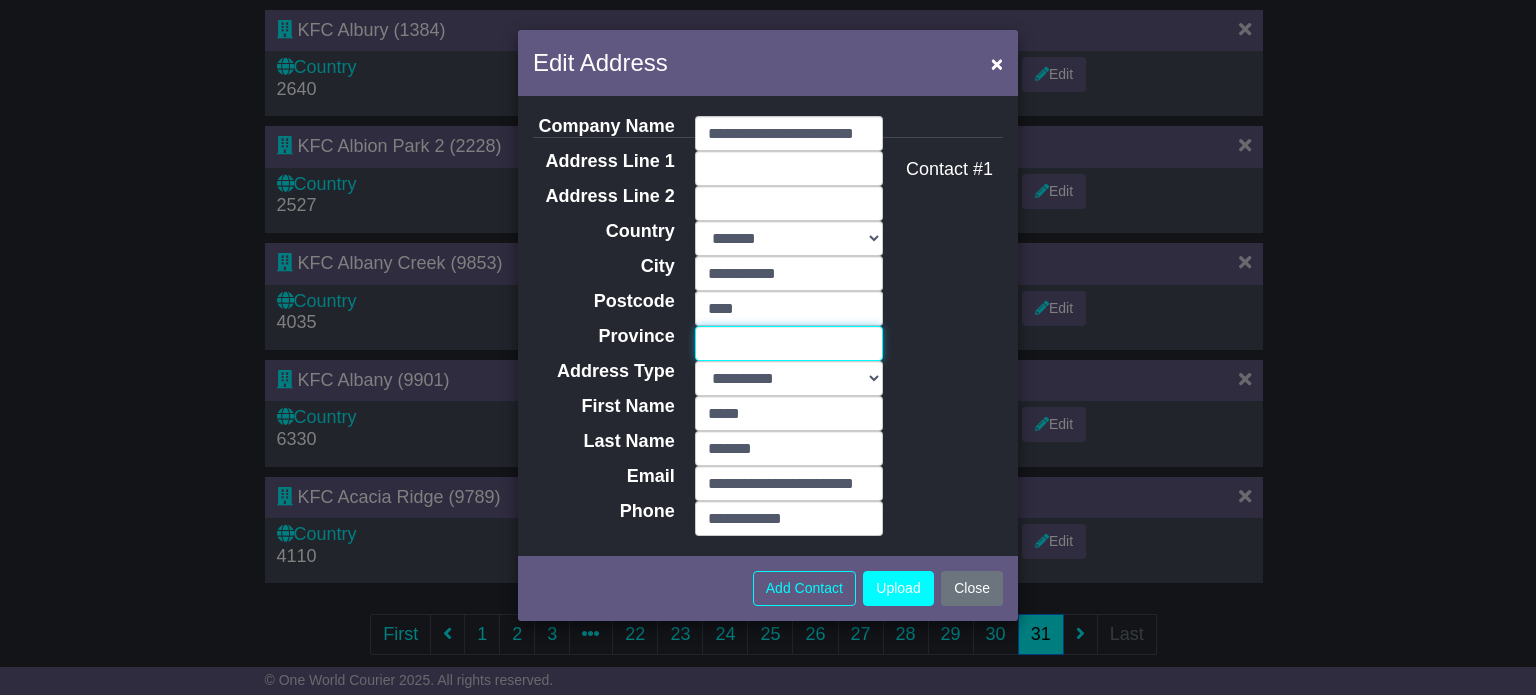 click on "Province" at bounding box center [789, 343] 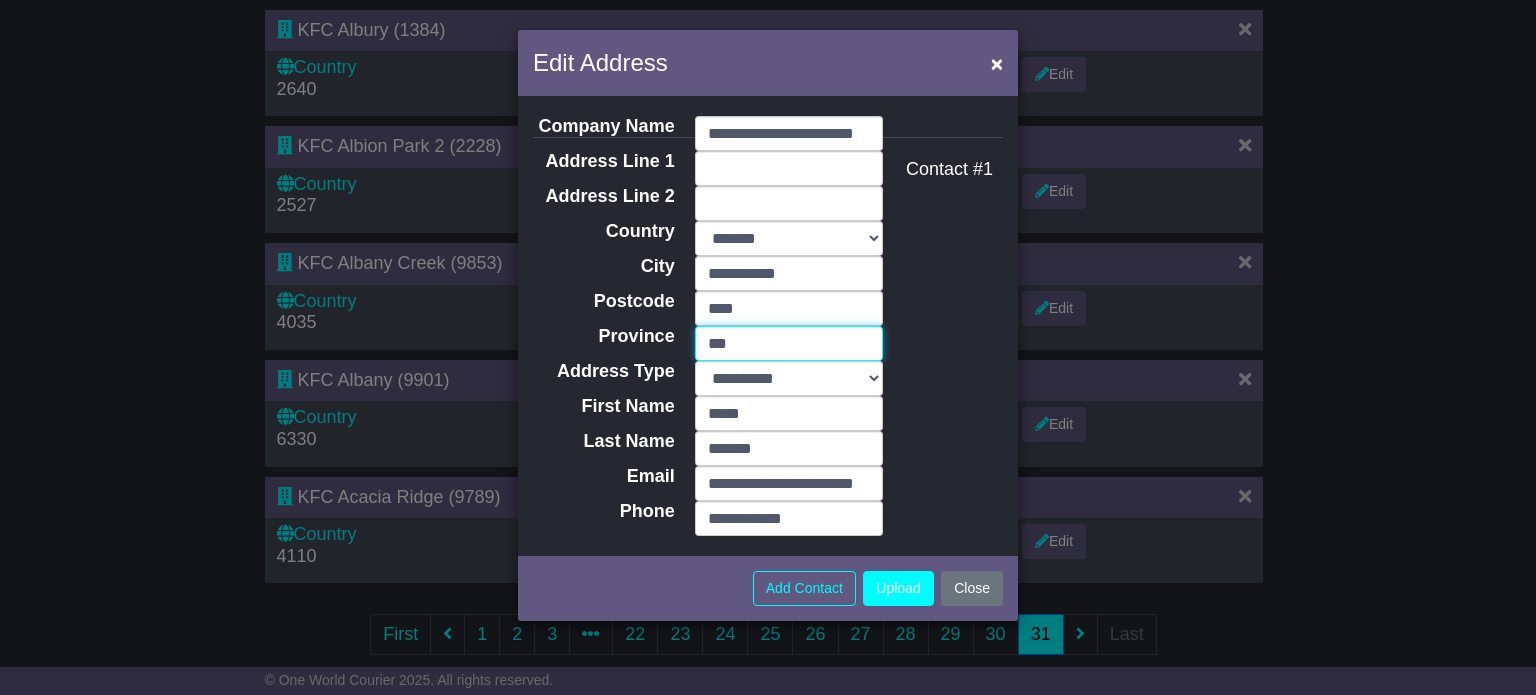 type on "***" 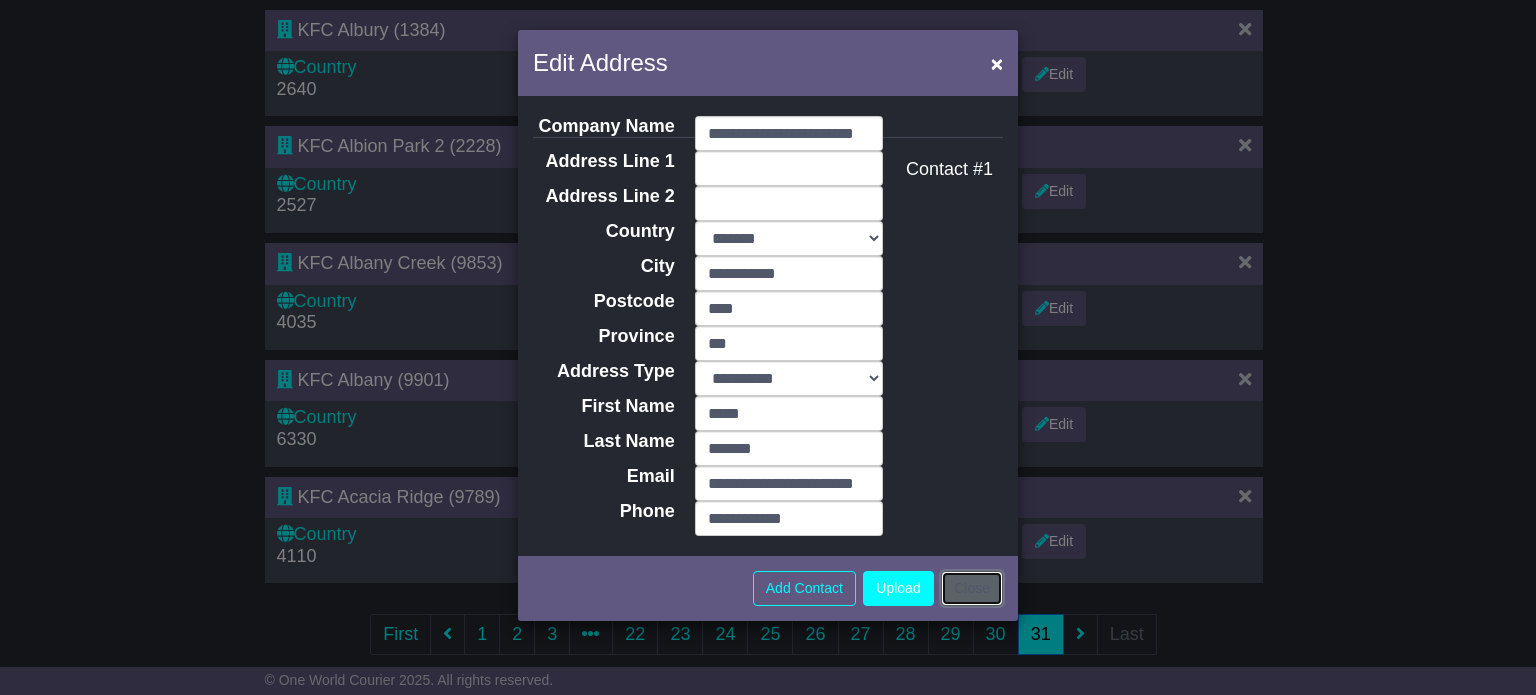click on "Close" at bounding box center [972, 588] 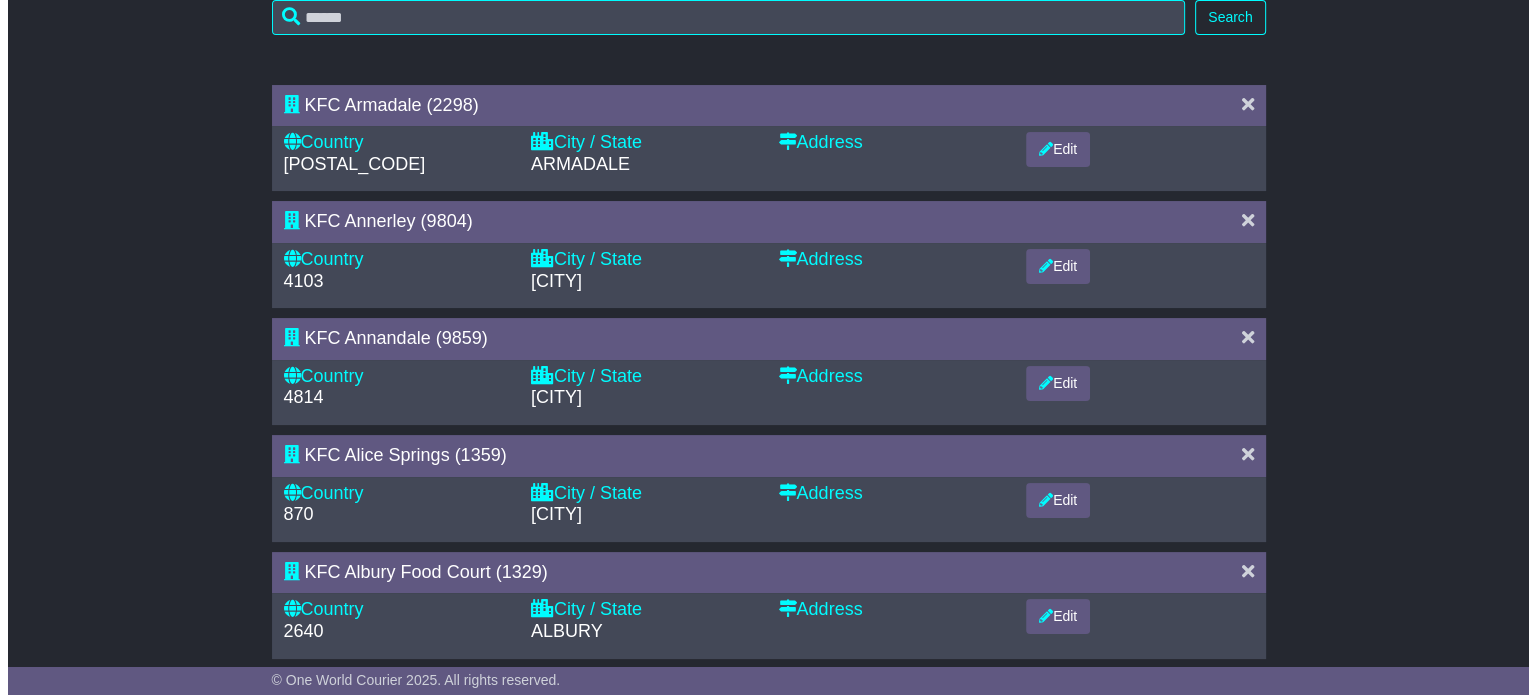 scroll, scrollTop: 0, scrollLeft: 0, axis: both 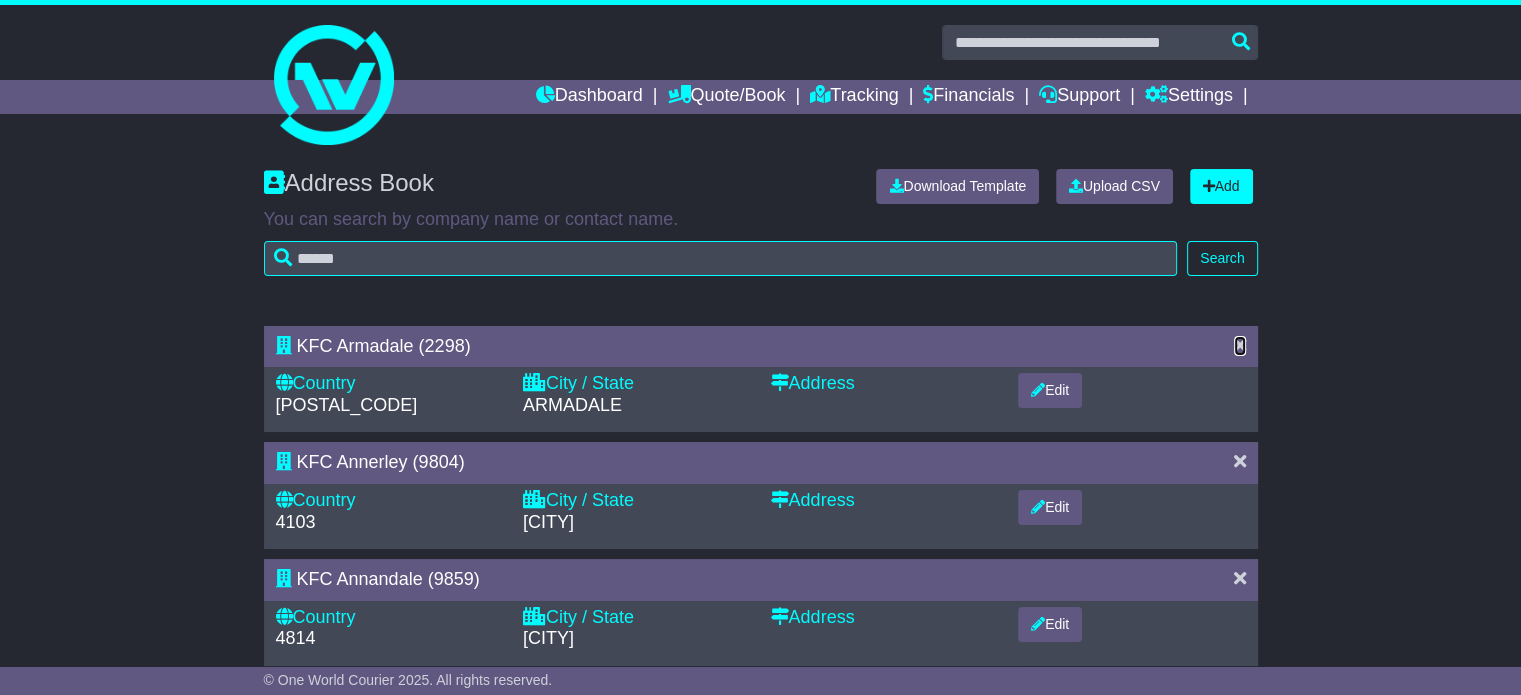 click at bounding box center (1240, 345) 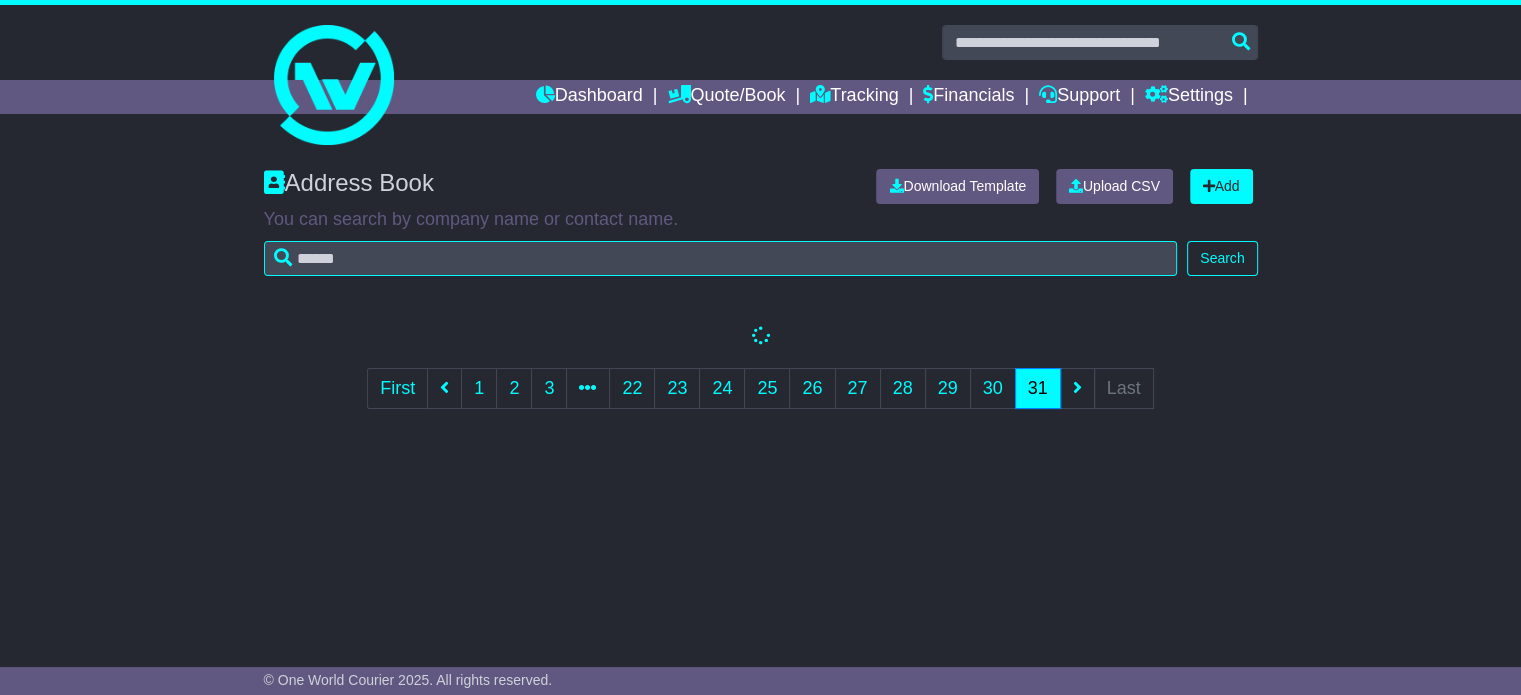 click at bounding box center (0, 0) 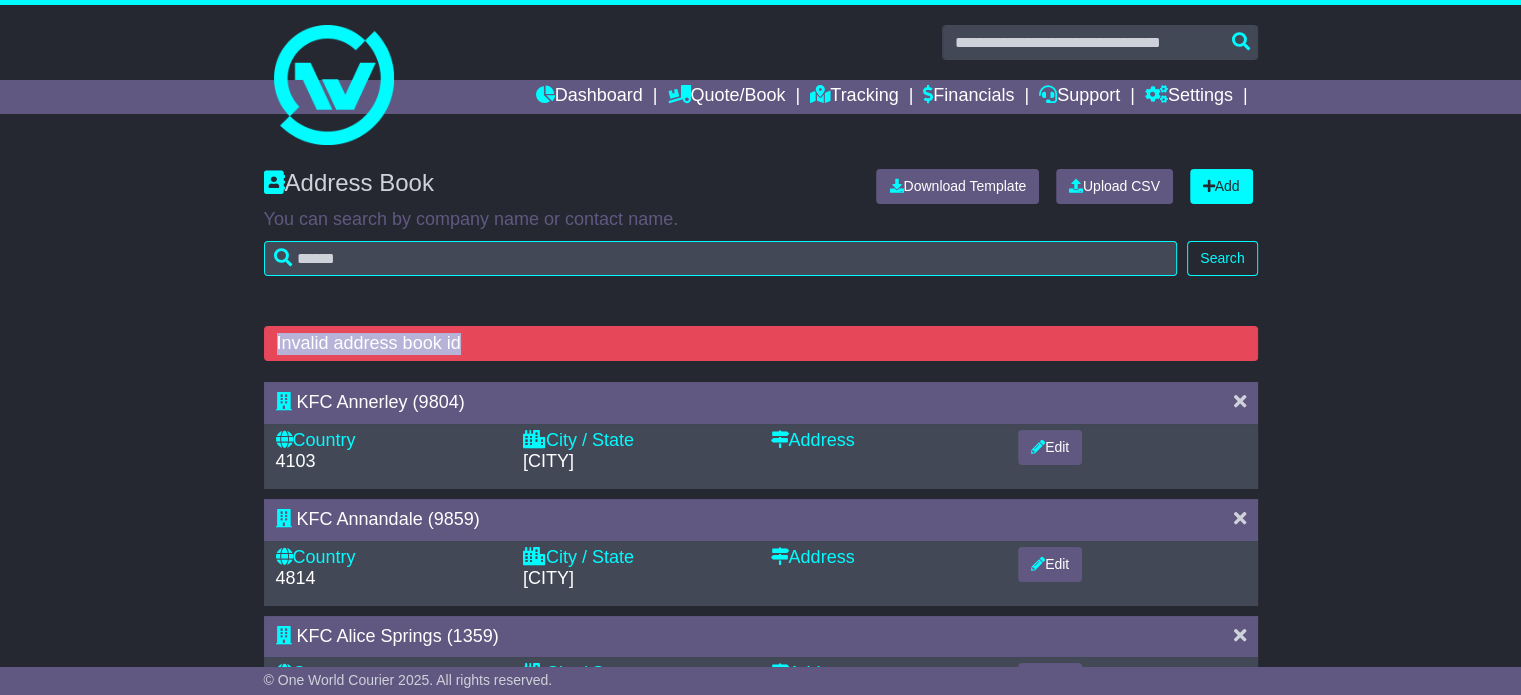click on "Invalid address book id" at bounding box center (761, 344) 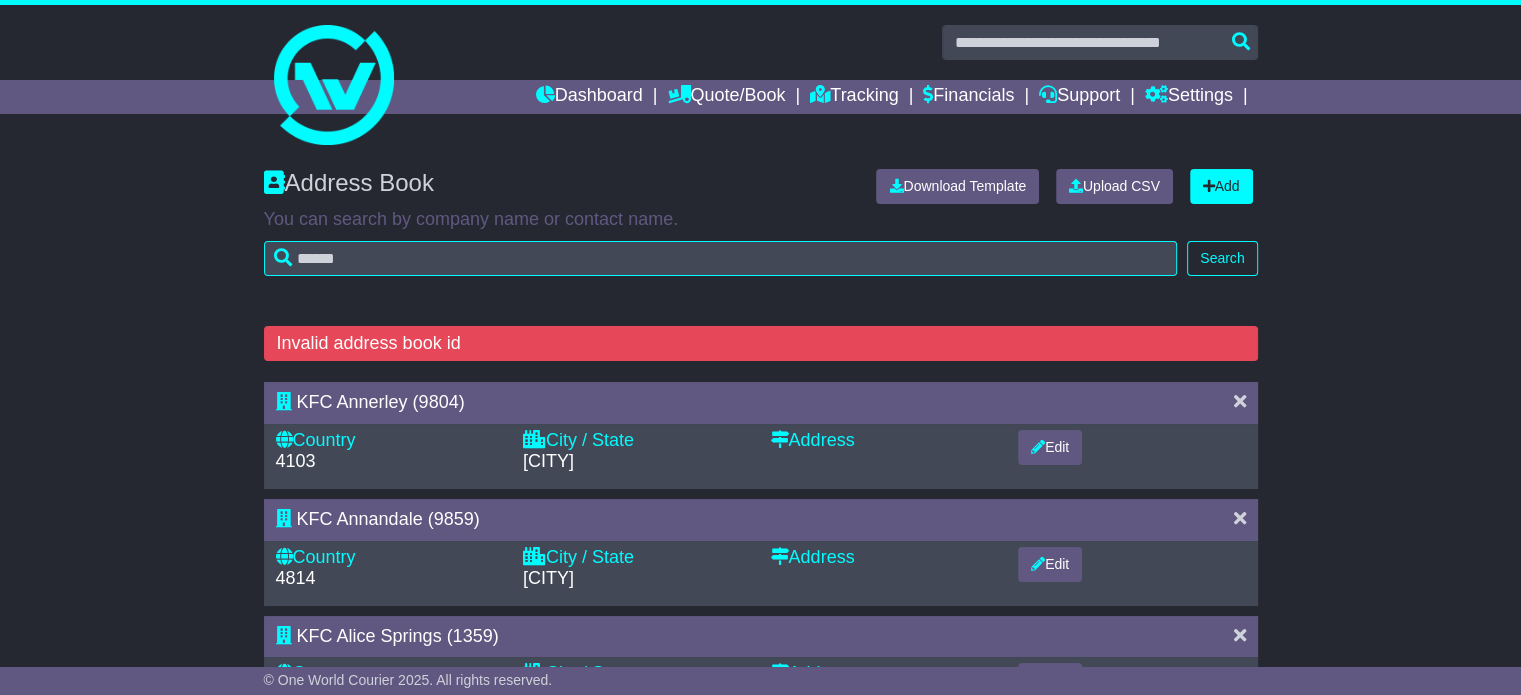 click on "Invalid address book id
KFC Annerley (9804)
Country
4103
City / State
ANNERLEY
Edit" at bounding box center (760, 924) 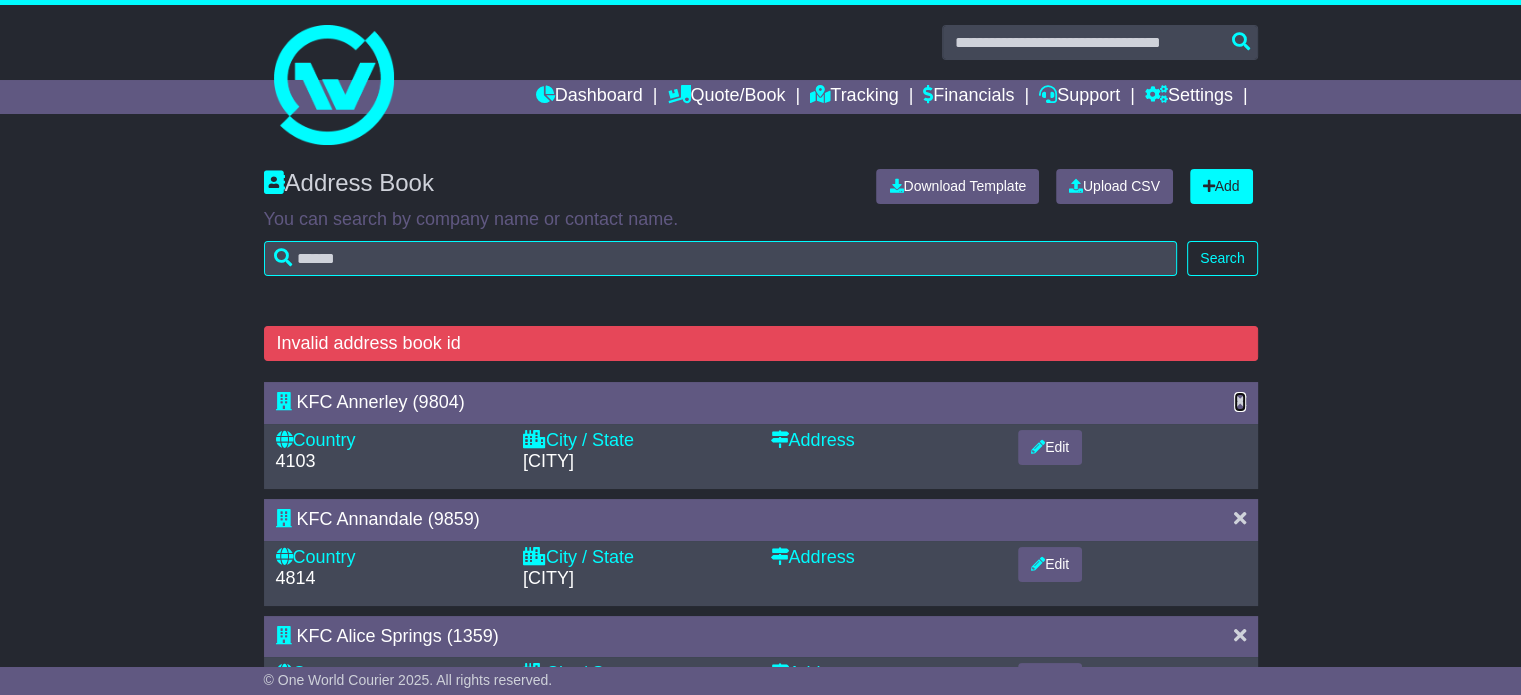 click at bounding box center (1240, 401) 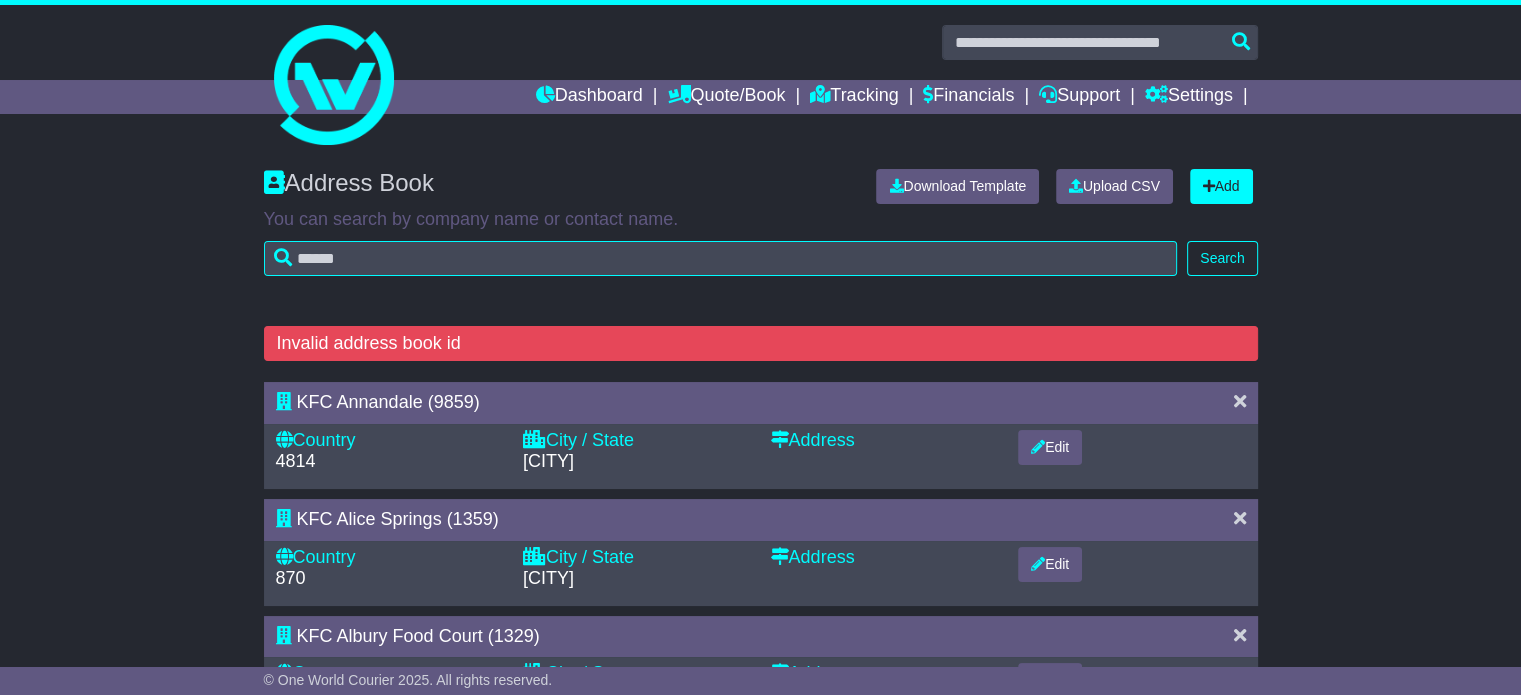 click at bounding box center (1240, 403) 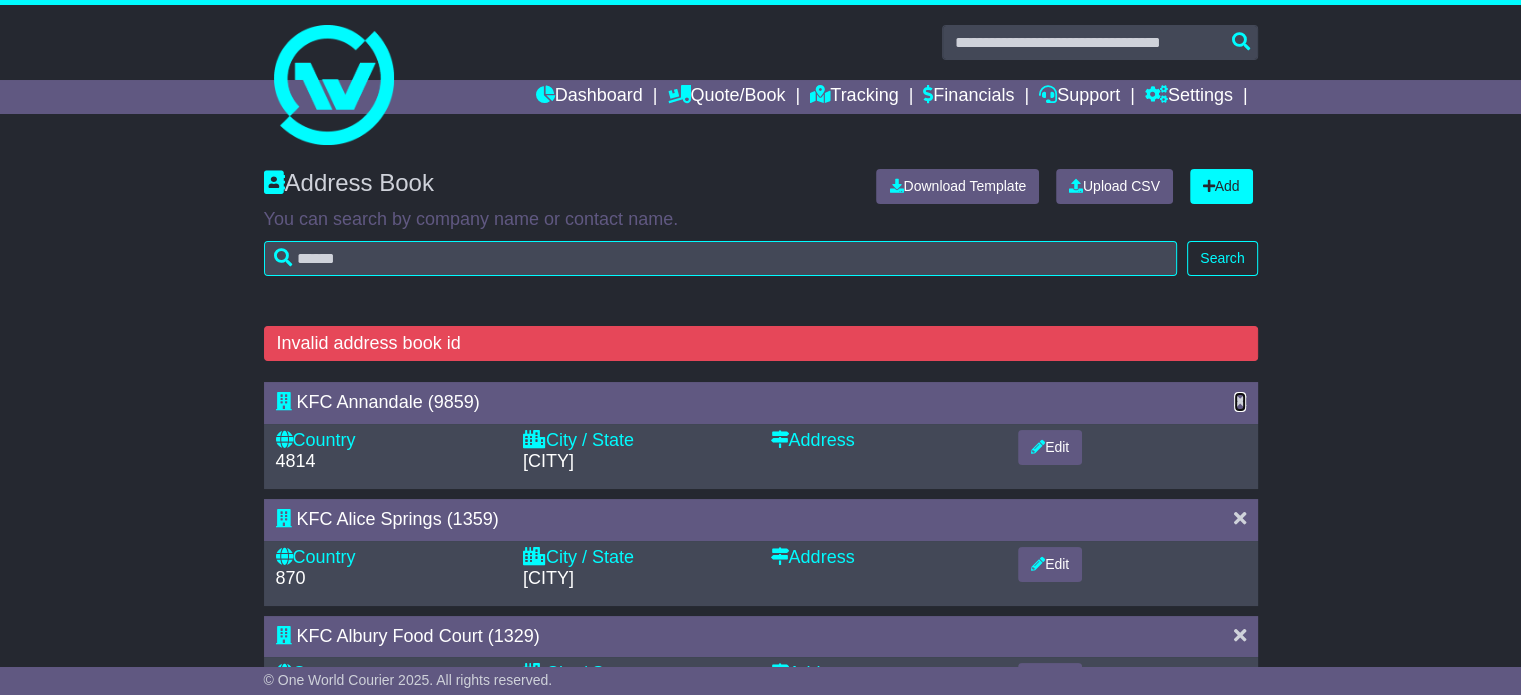 click at bounding box center (1240, 401) 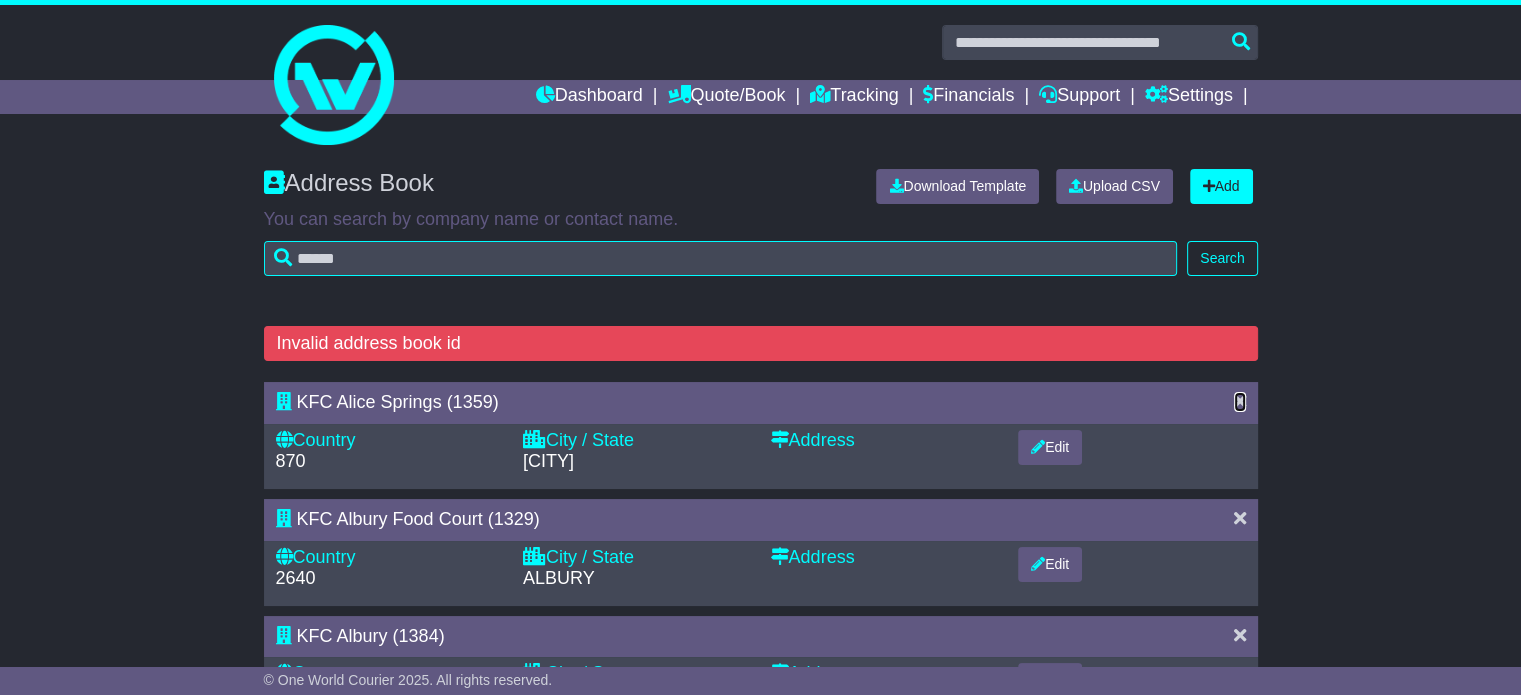 click at bounding box center [1240, 401] 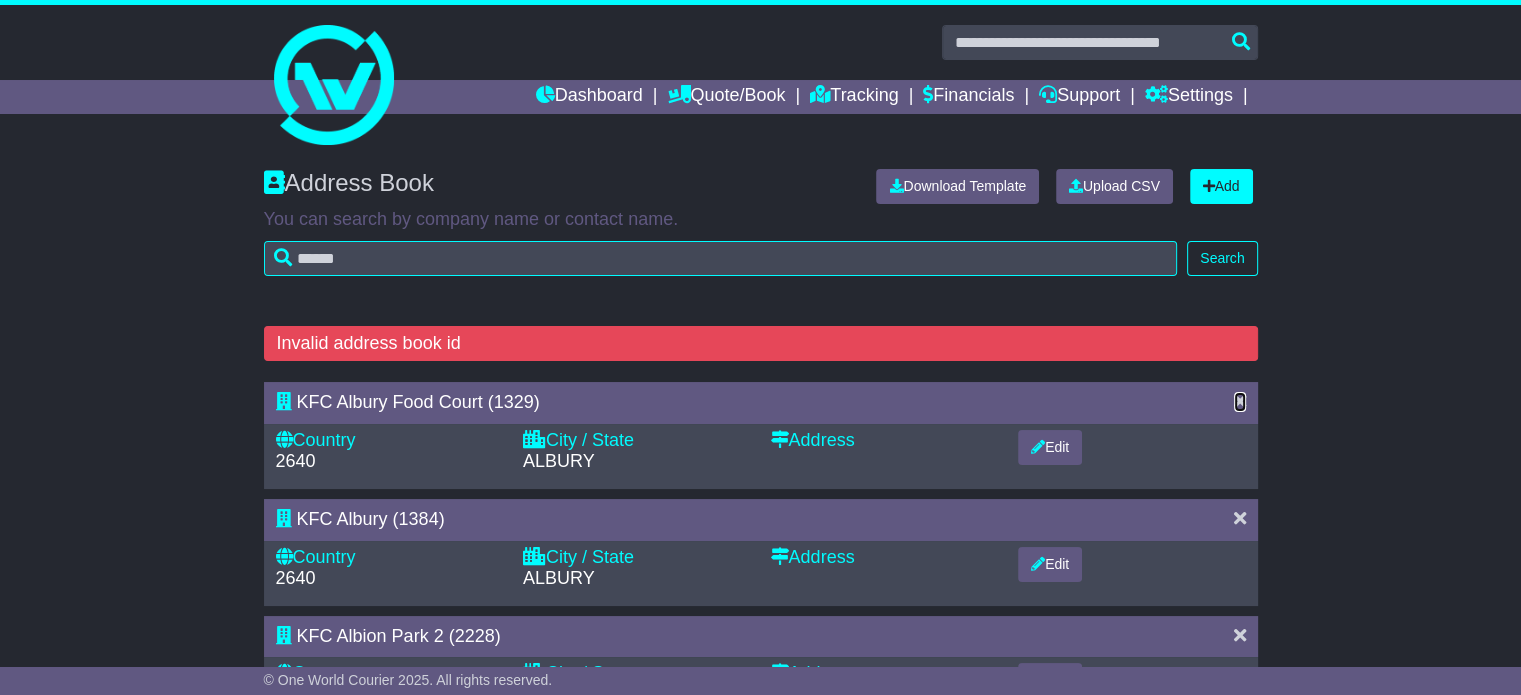 click at bounding box center [1240, 401] 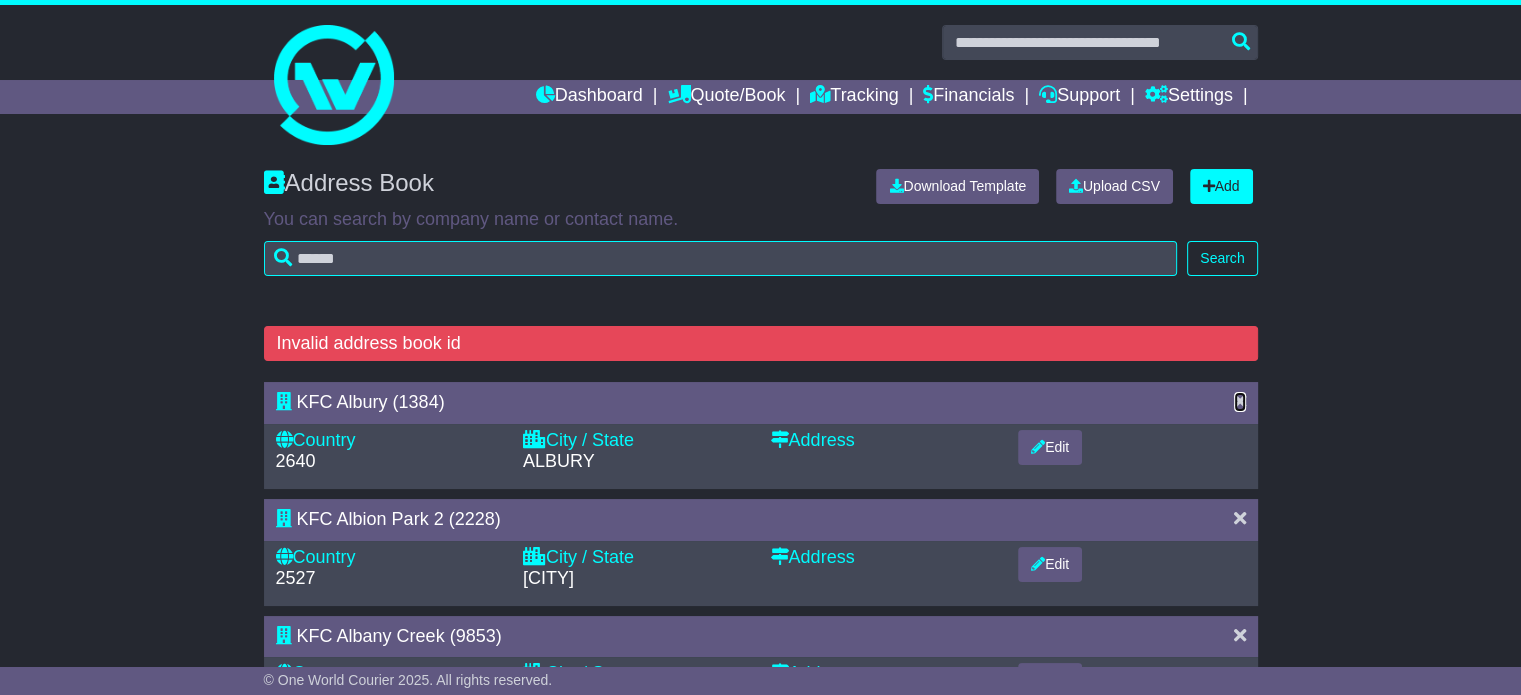 click at bounding box center [1240, 401] 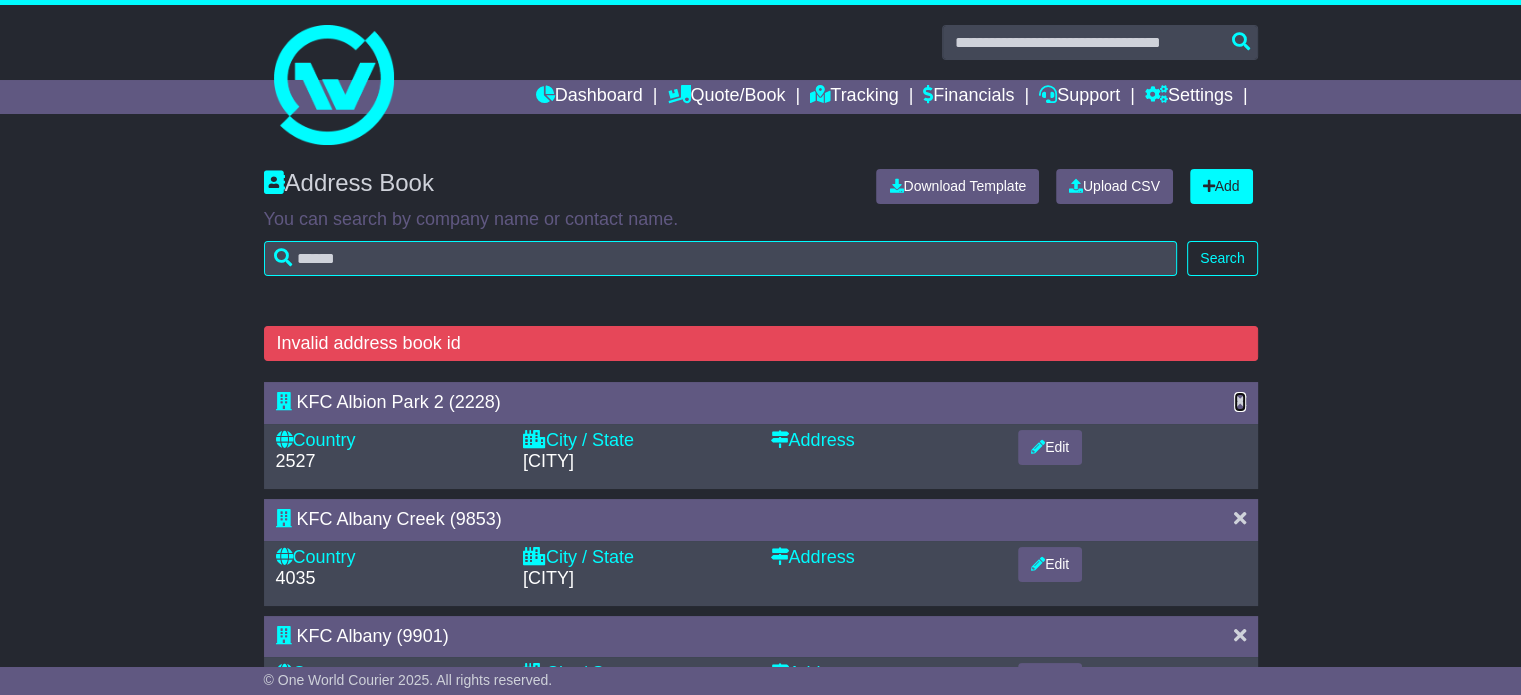 click at bounding box center [1240, 401] 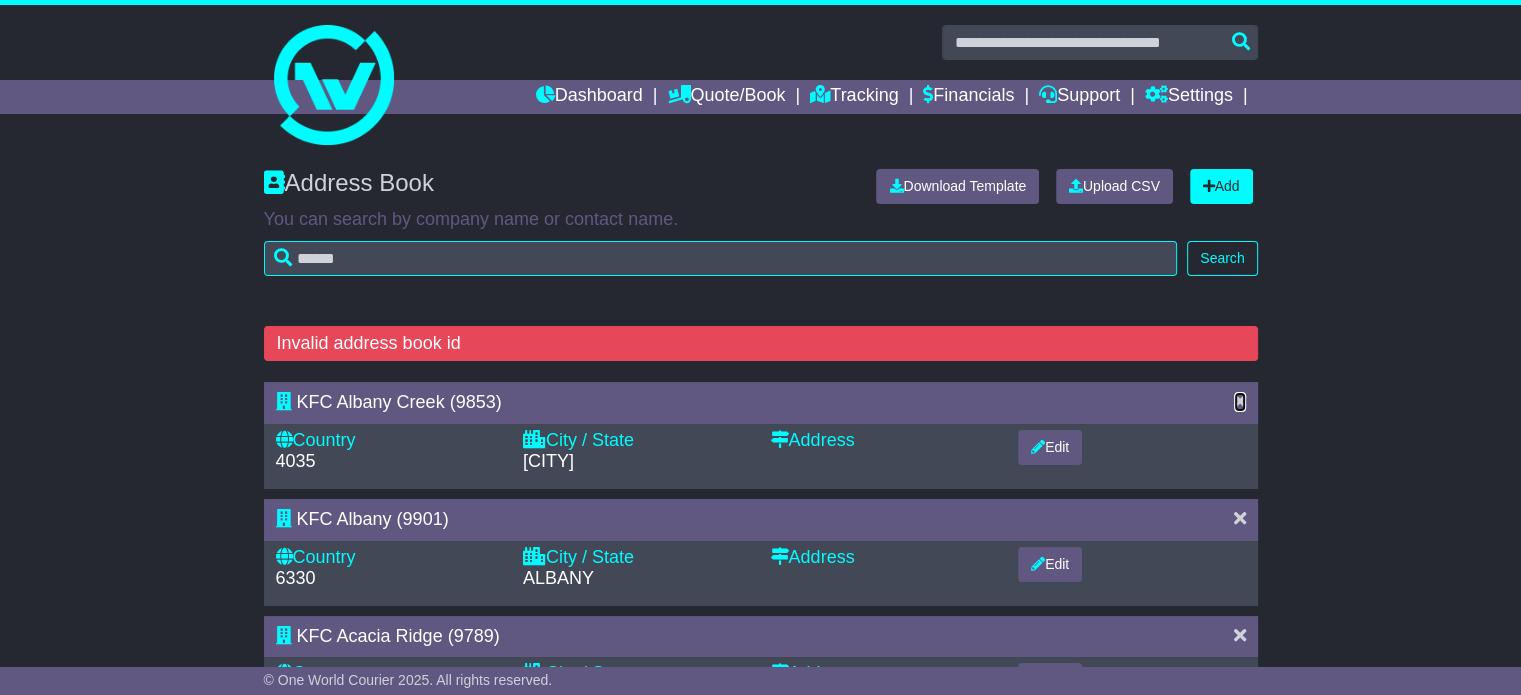 click at bounding box center (1240, 401) 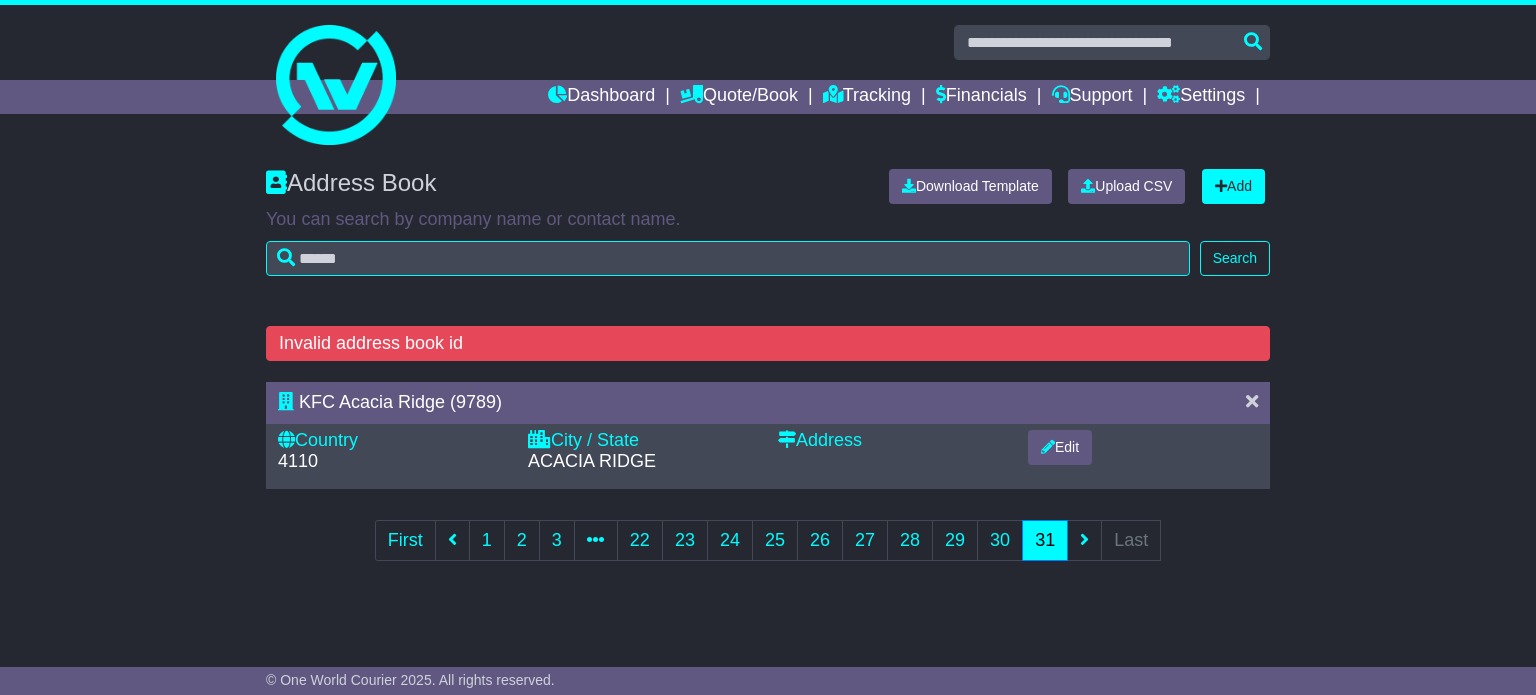 click on "Invalid address book id
KFC Acacia Ridge (9789)
Country
4110
City / State
ACACIA RIDGE
Edit" at bounding box center [768, 457] 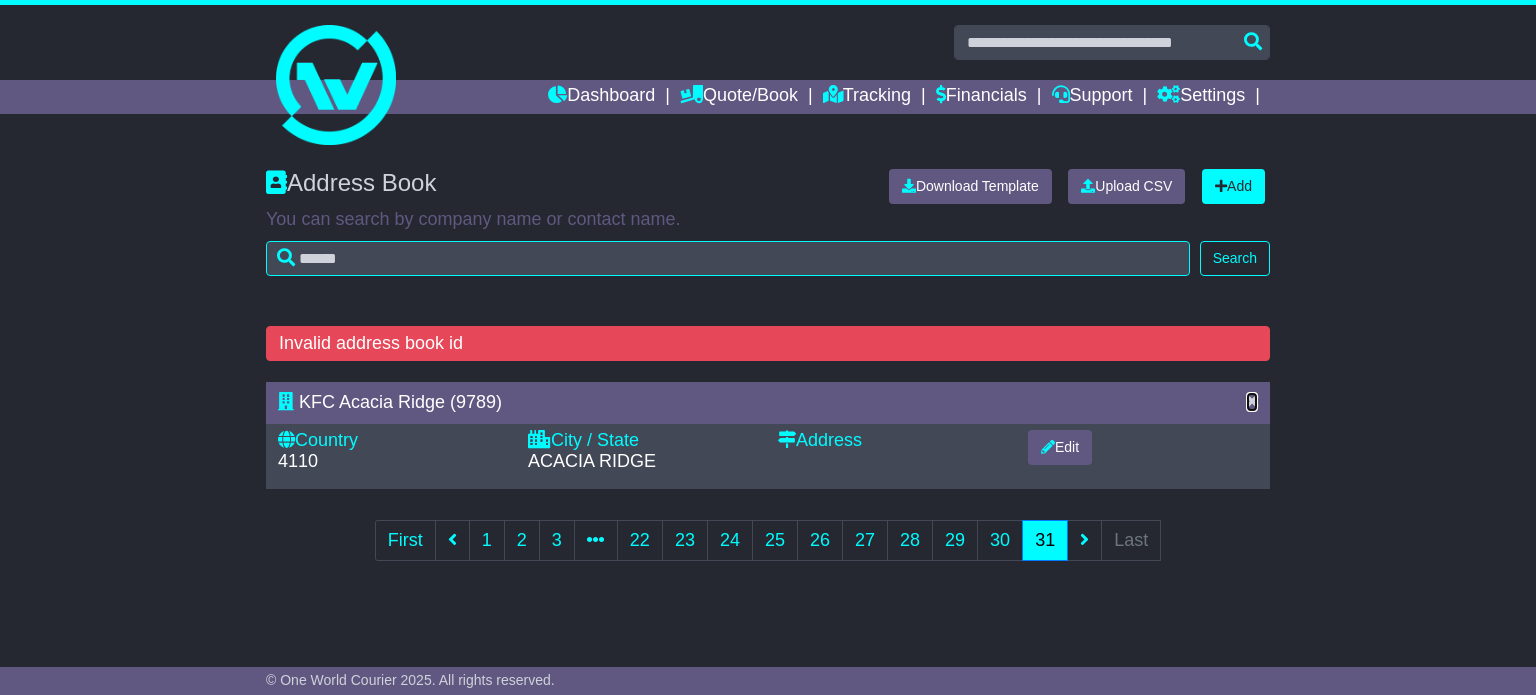 click at bounding box center (1252, 401) 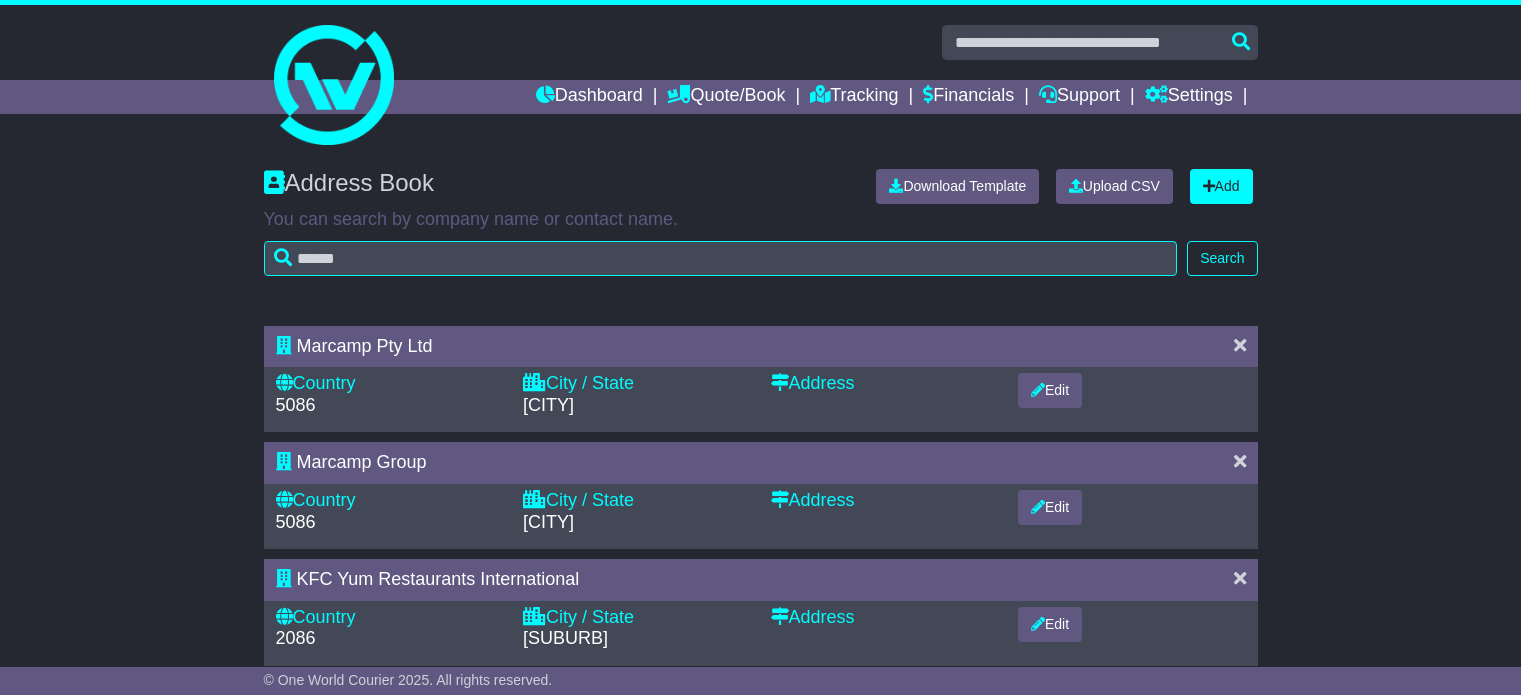 scroll, scrollTop: 0, scrollLeft: 0, axis: both 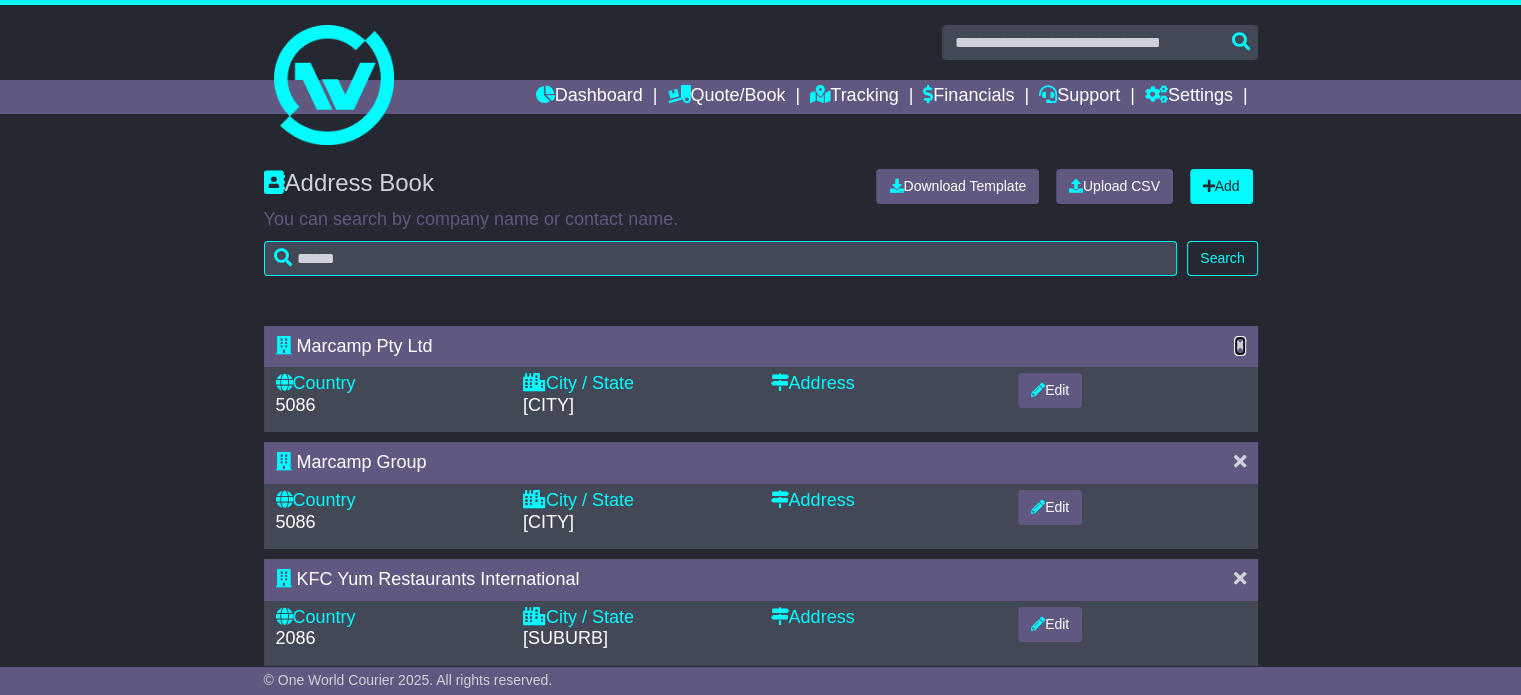 click at bounding box center (1240, 345) 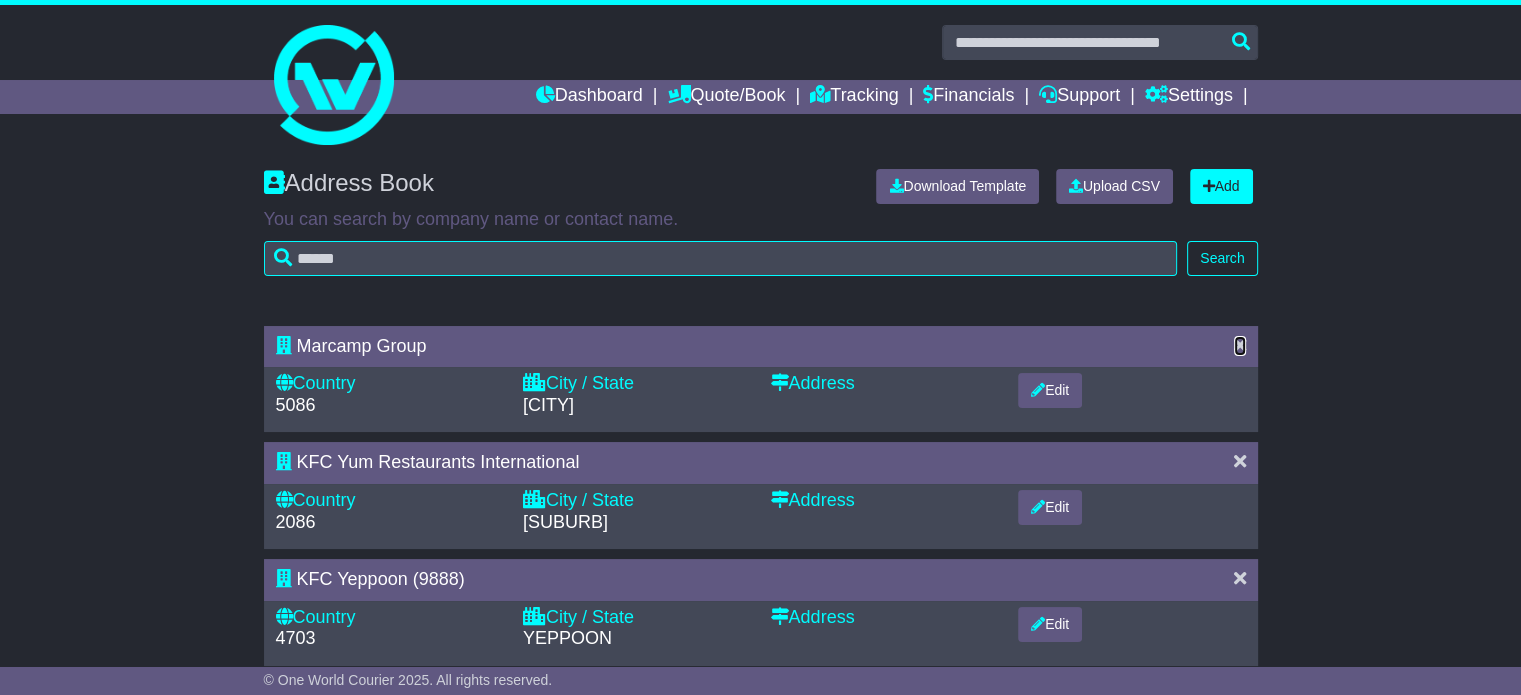 click at bounding box center [1240, 345] 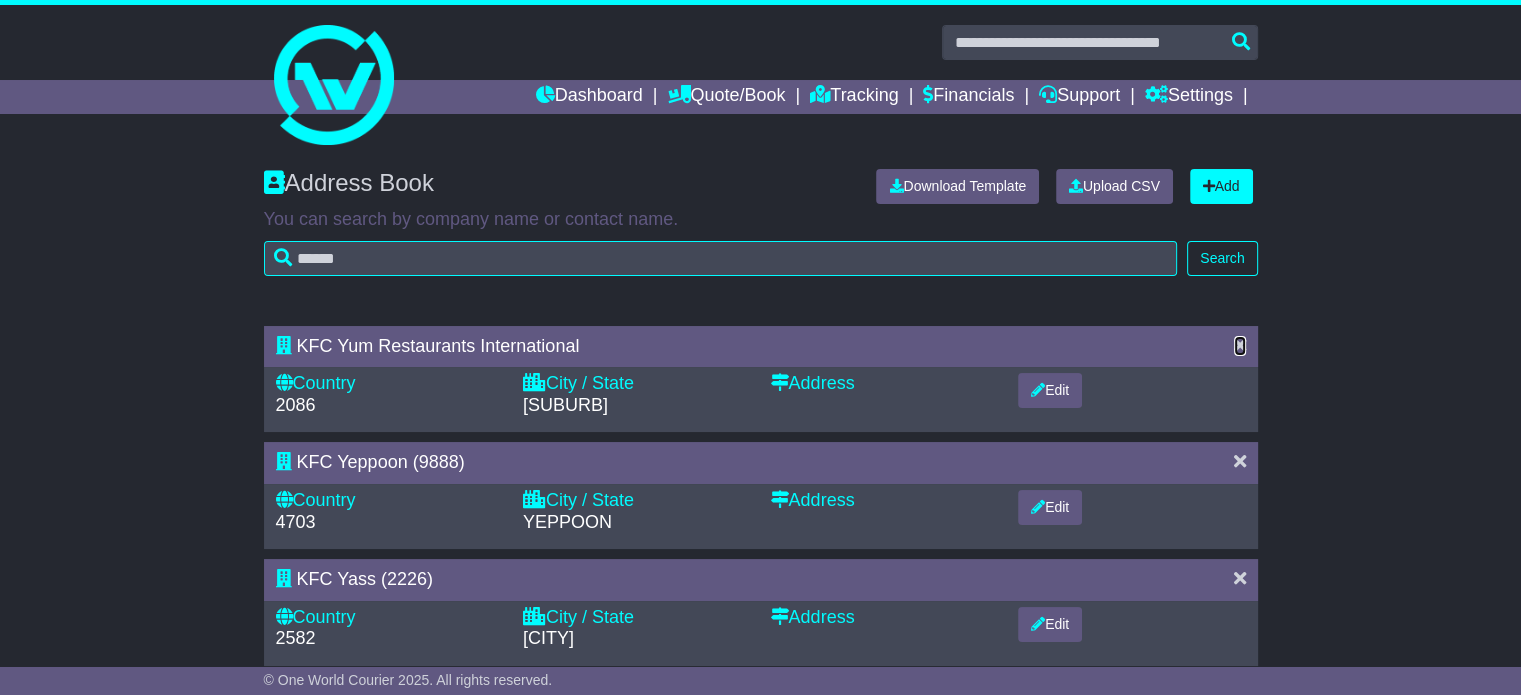 click at bounding box center [1240, 345] 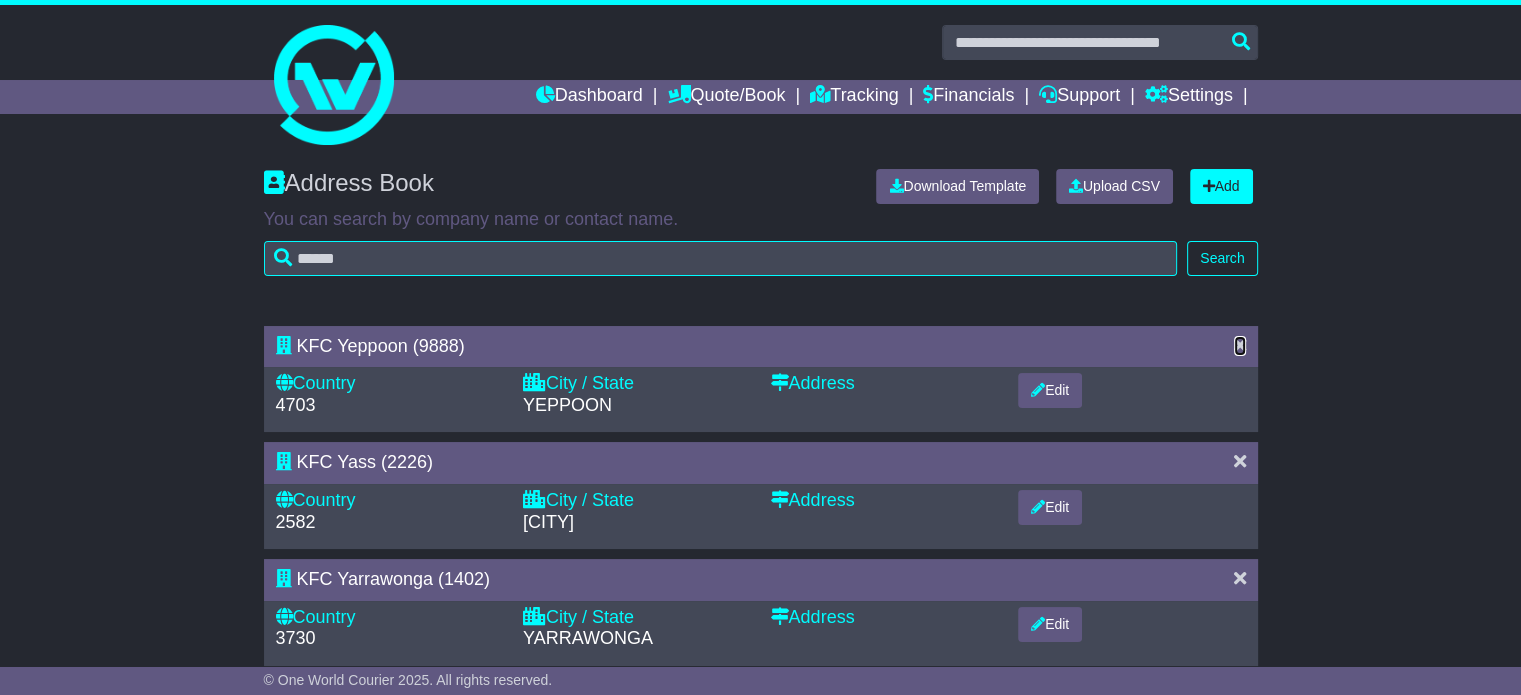 click at bounding box center (1240, 345) 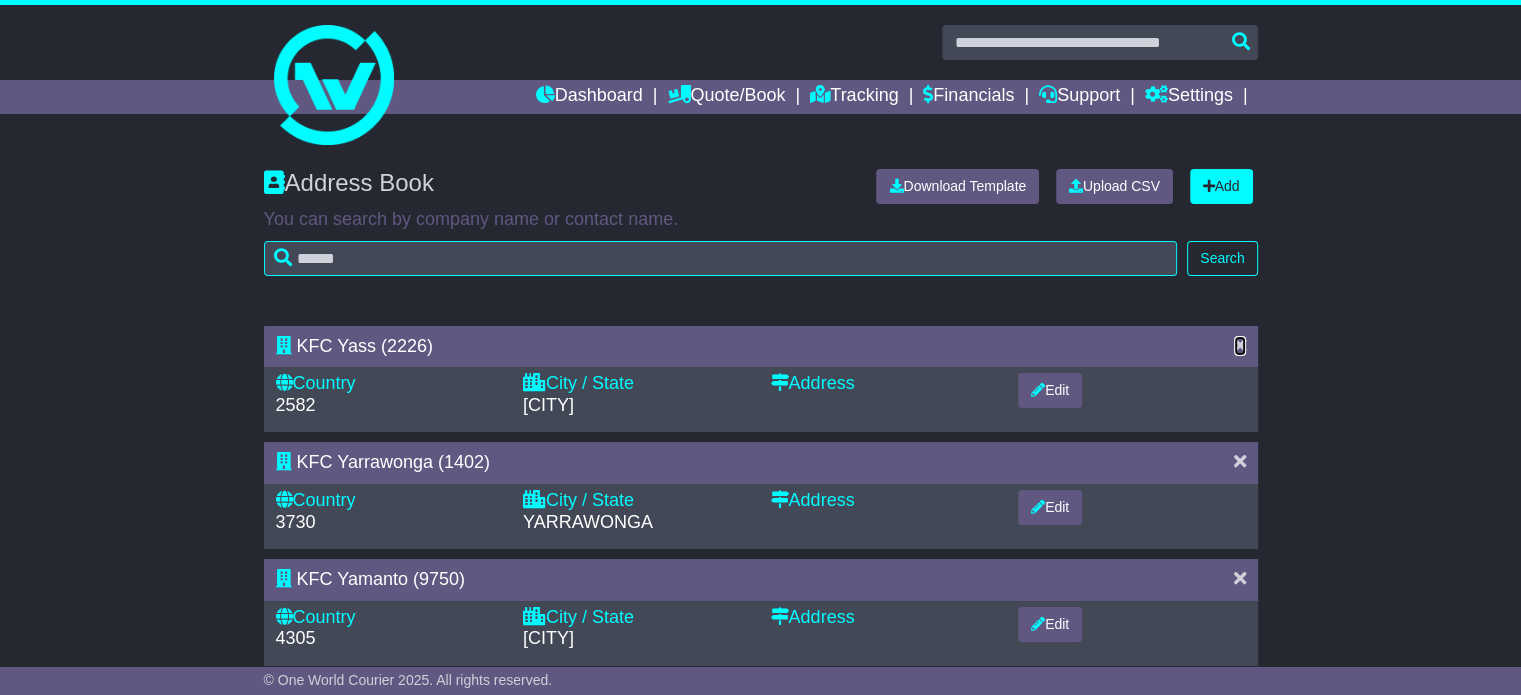 click at bounding box center [1240, 345] 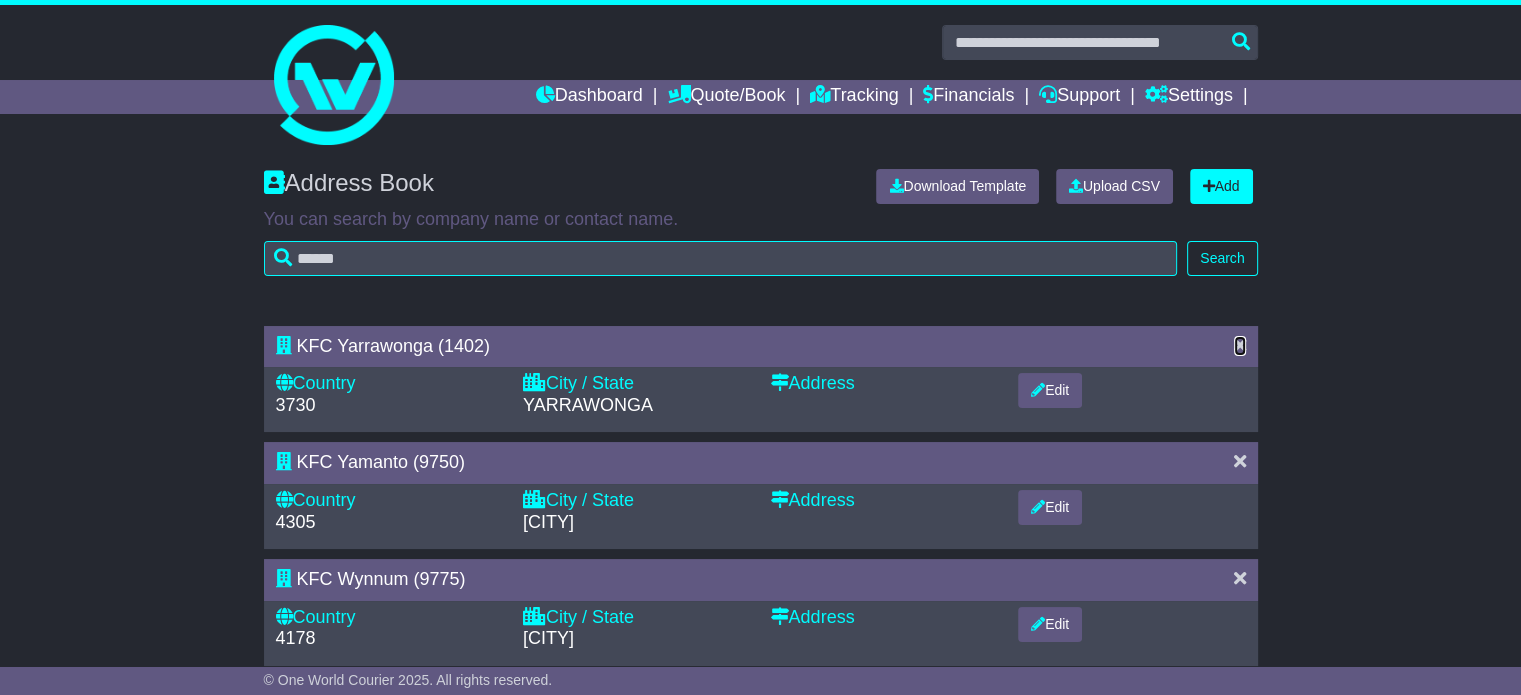 click at bounding box center [1240, 345] 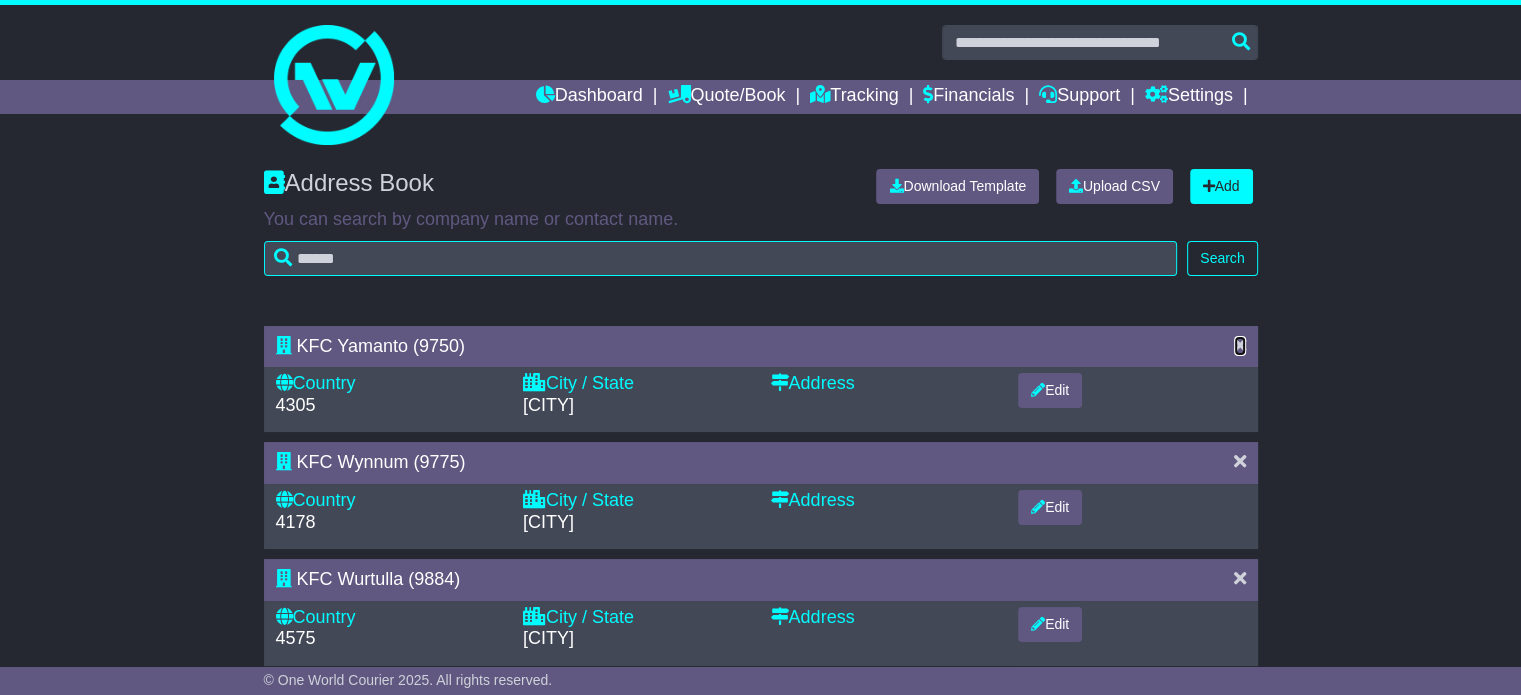 click at bounding box center [1240, 345] 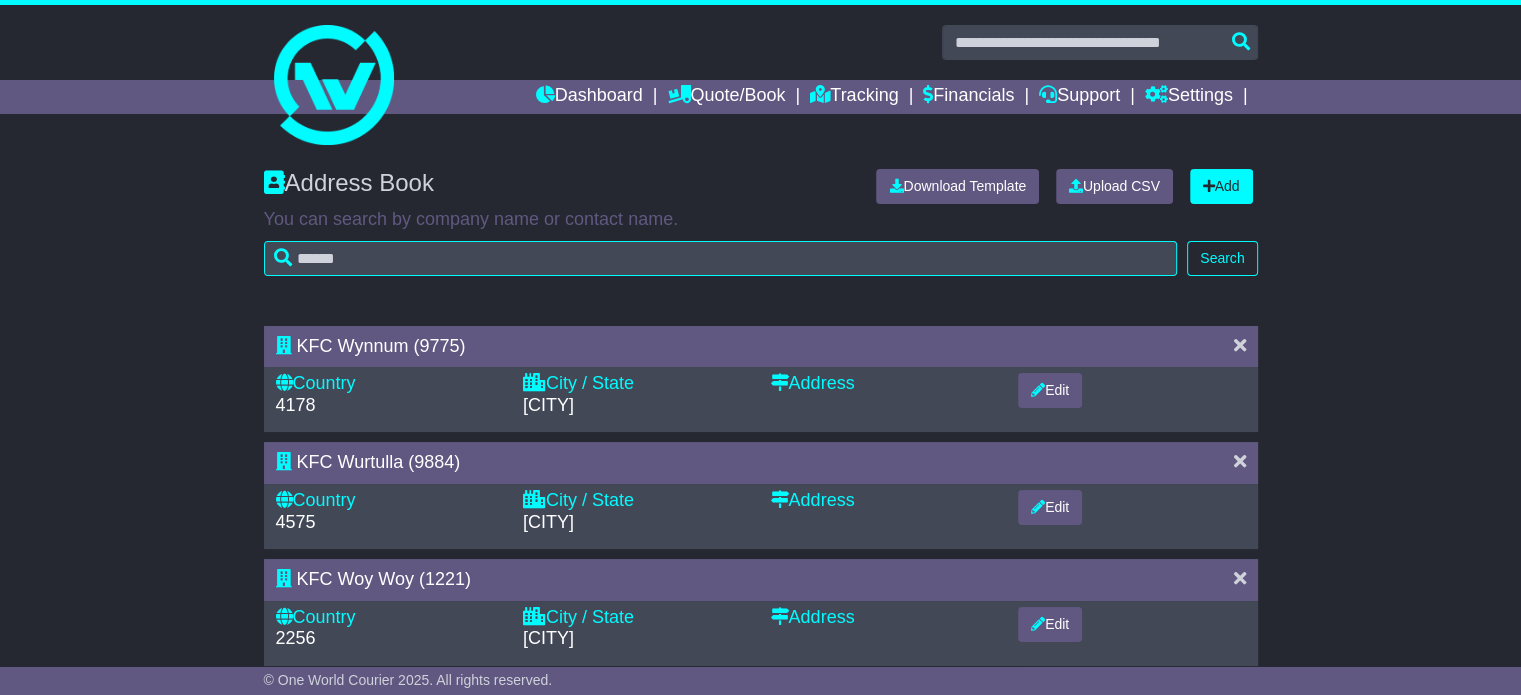 click at bounding box center [1240, 345] 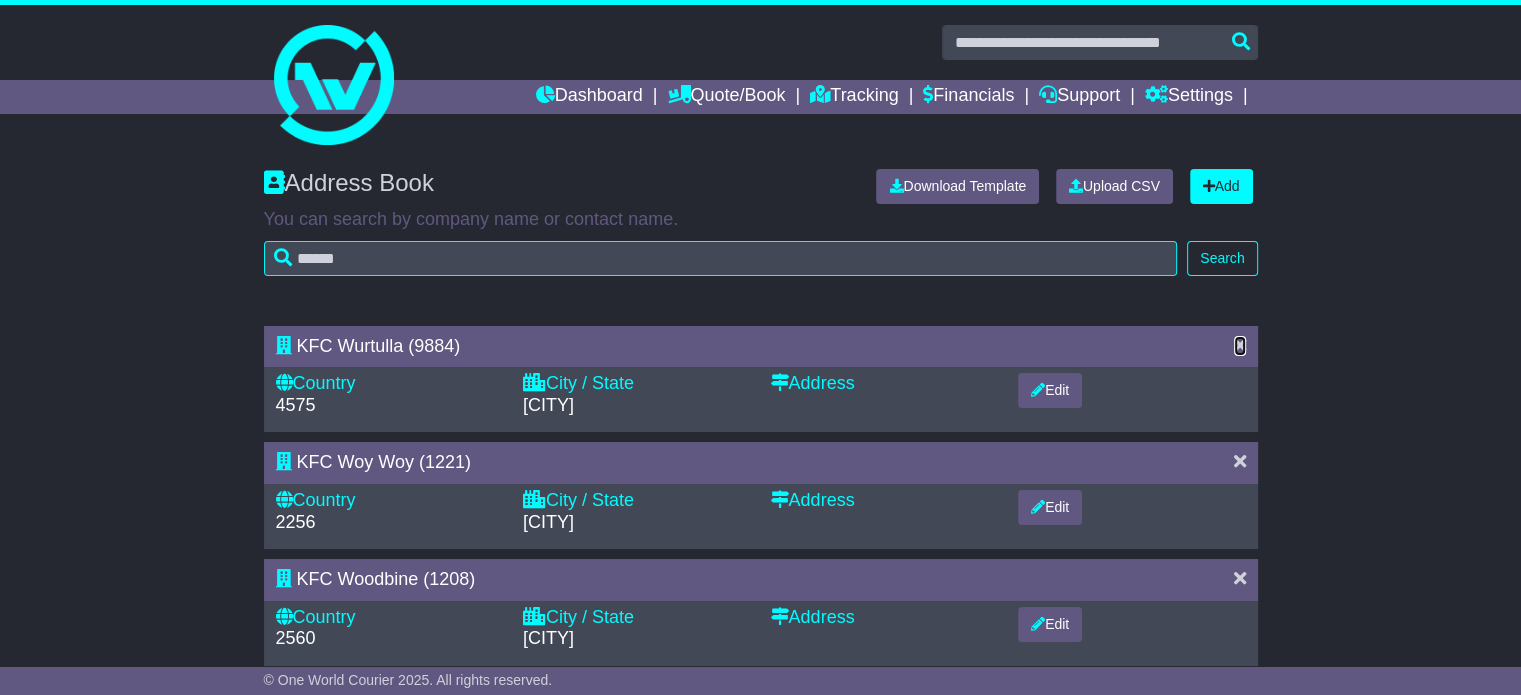 click at bounding box center (1240, 345) 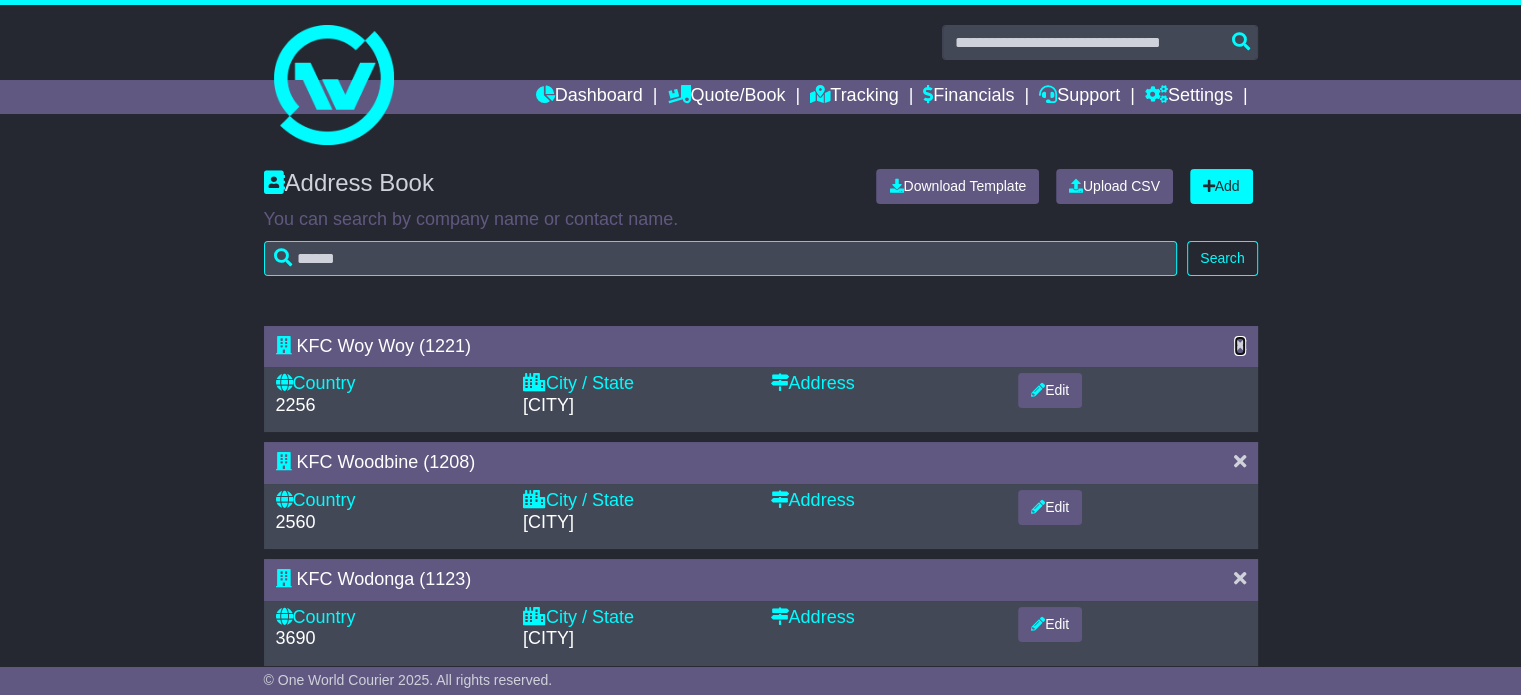 click at bounding box center [1240, 345] 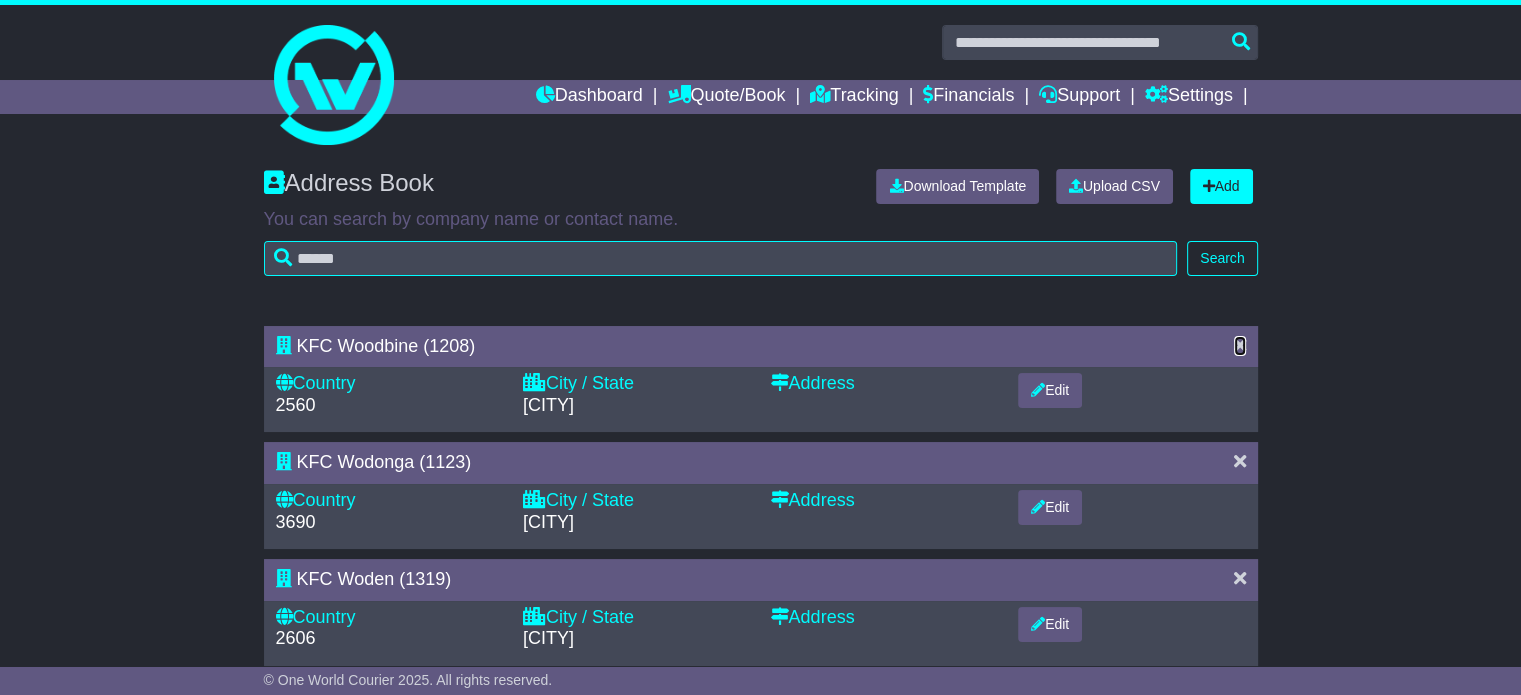 click at bounding box center (1240, 345) 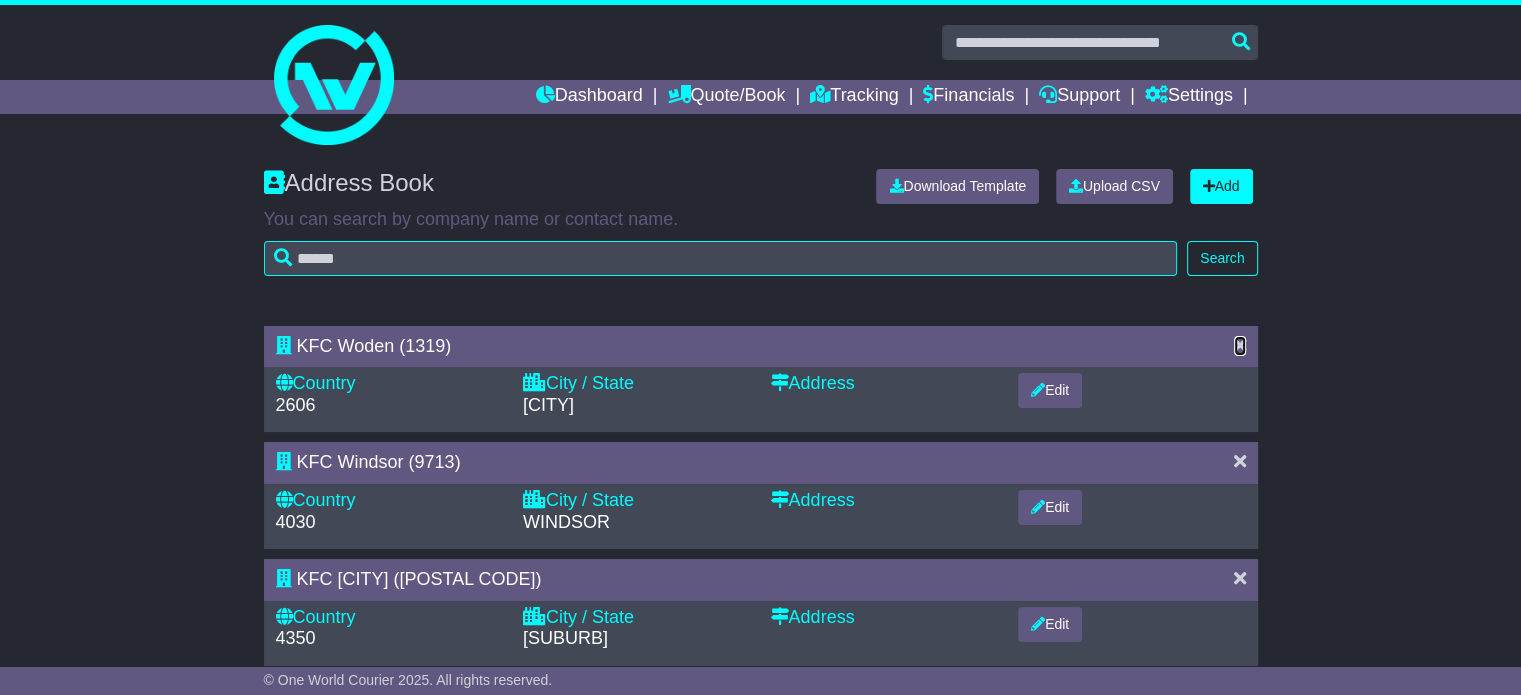 click at bounding box center [1240, 345] 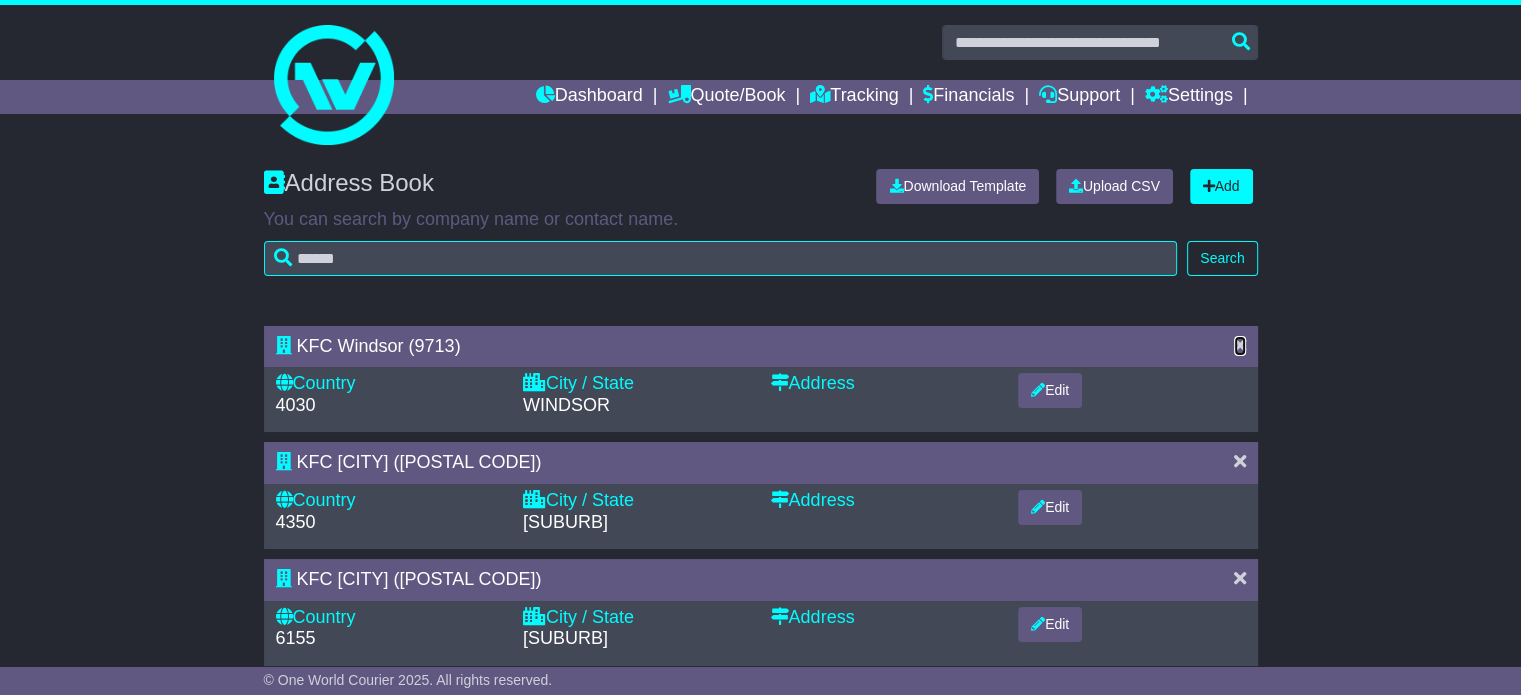 click at bounding box center (1240, 345) 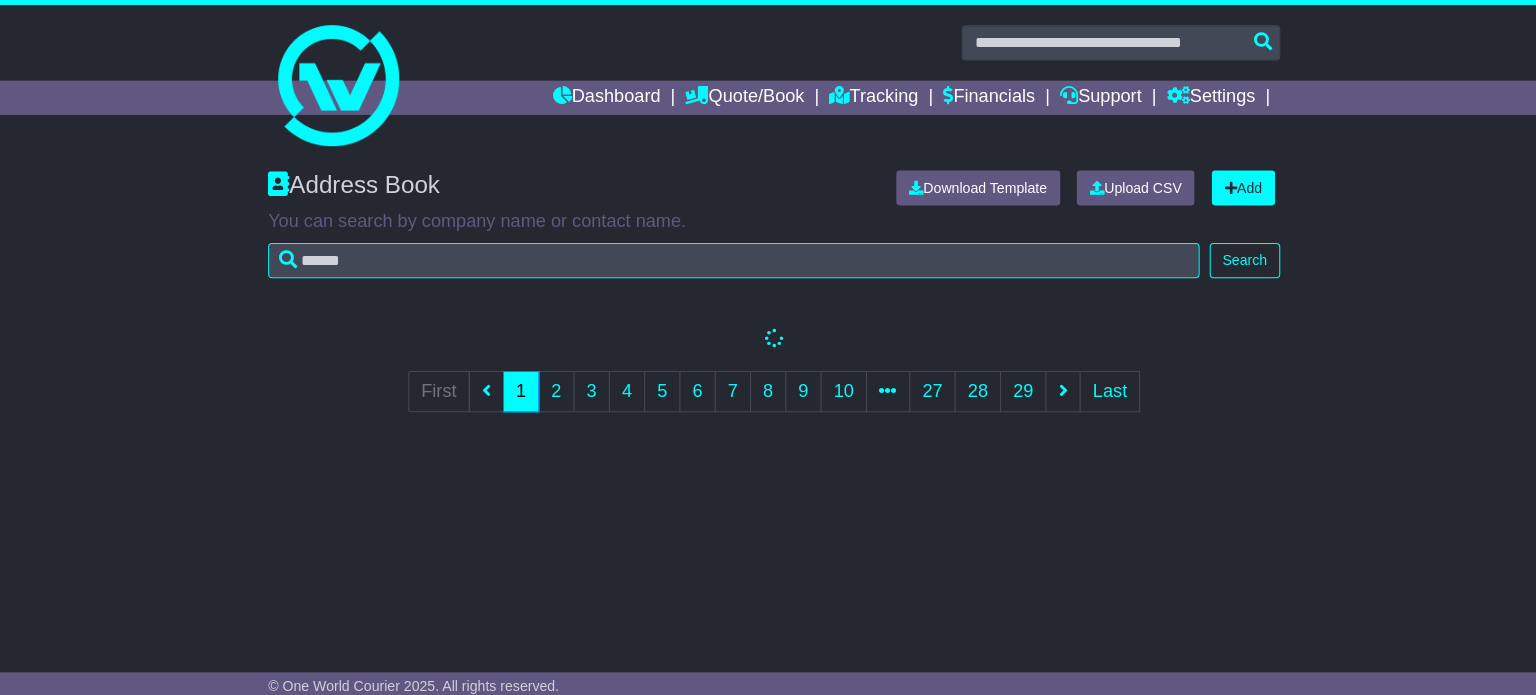 click on "KFC Windsor (9713)
[POSTCODE]
[SUBURB]" at bounding box center [768, 381] 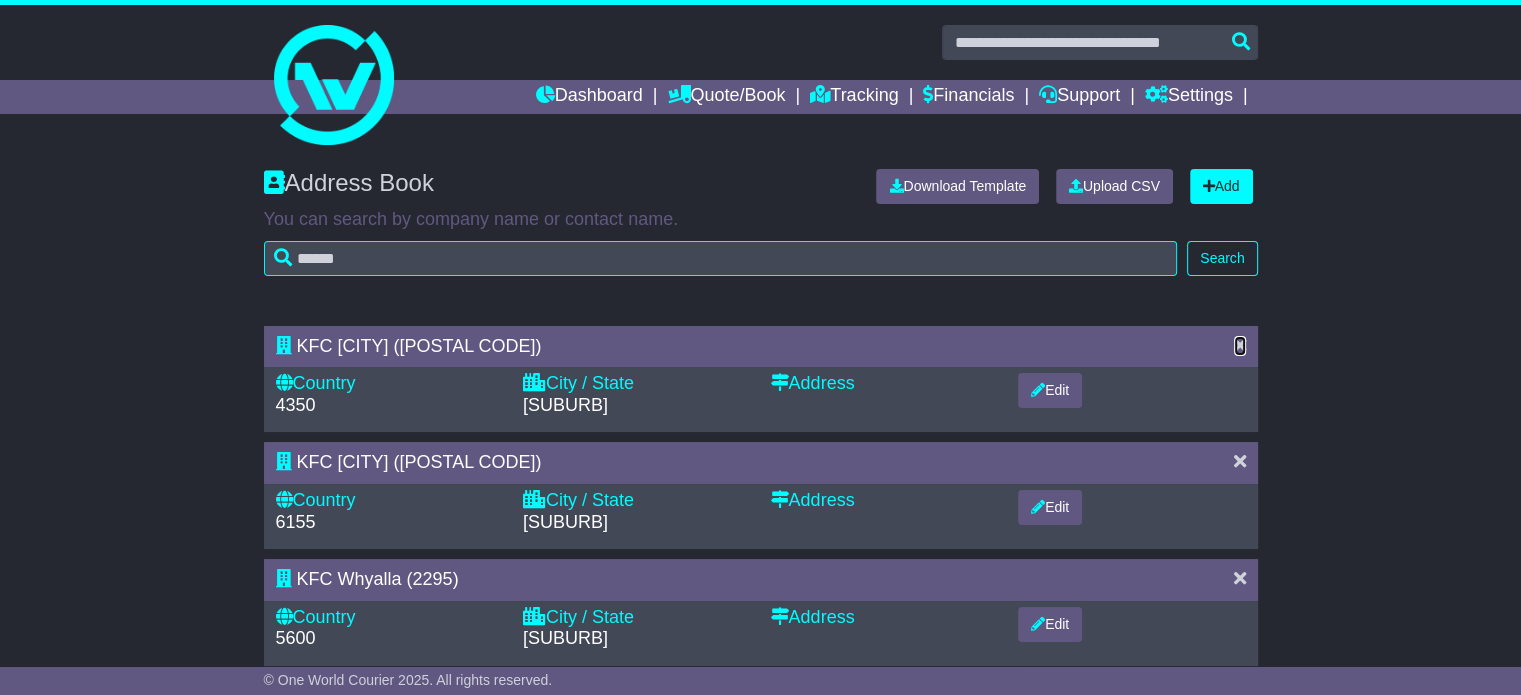 click at bounding box center (1240, 345) 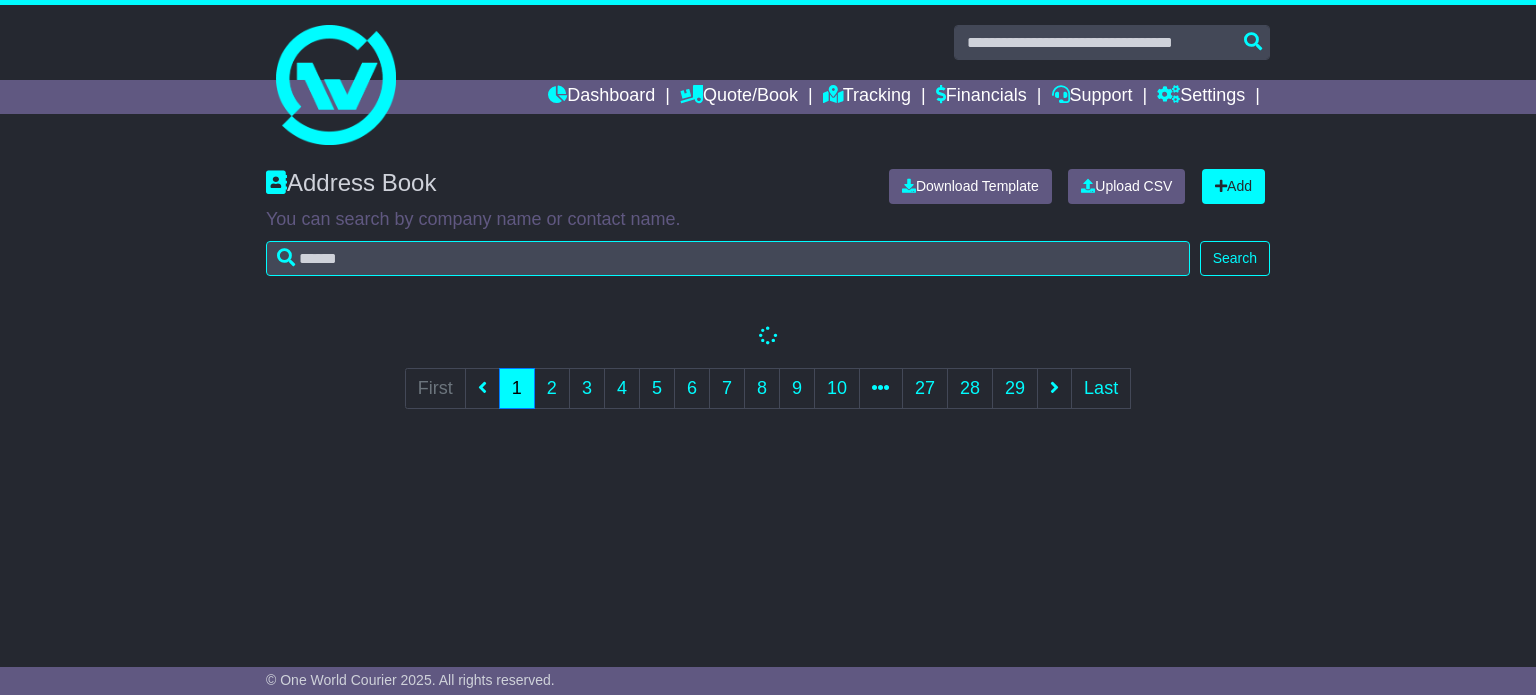 click at bounding box center [768, 337] 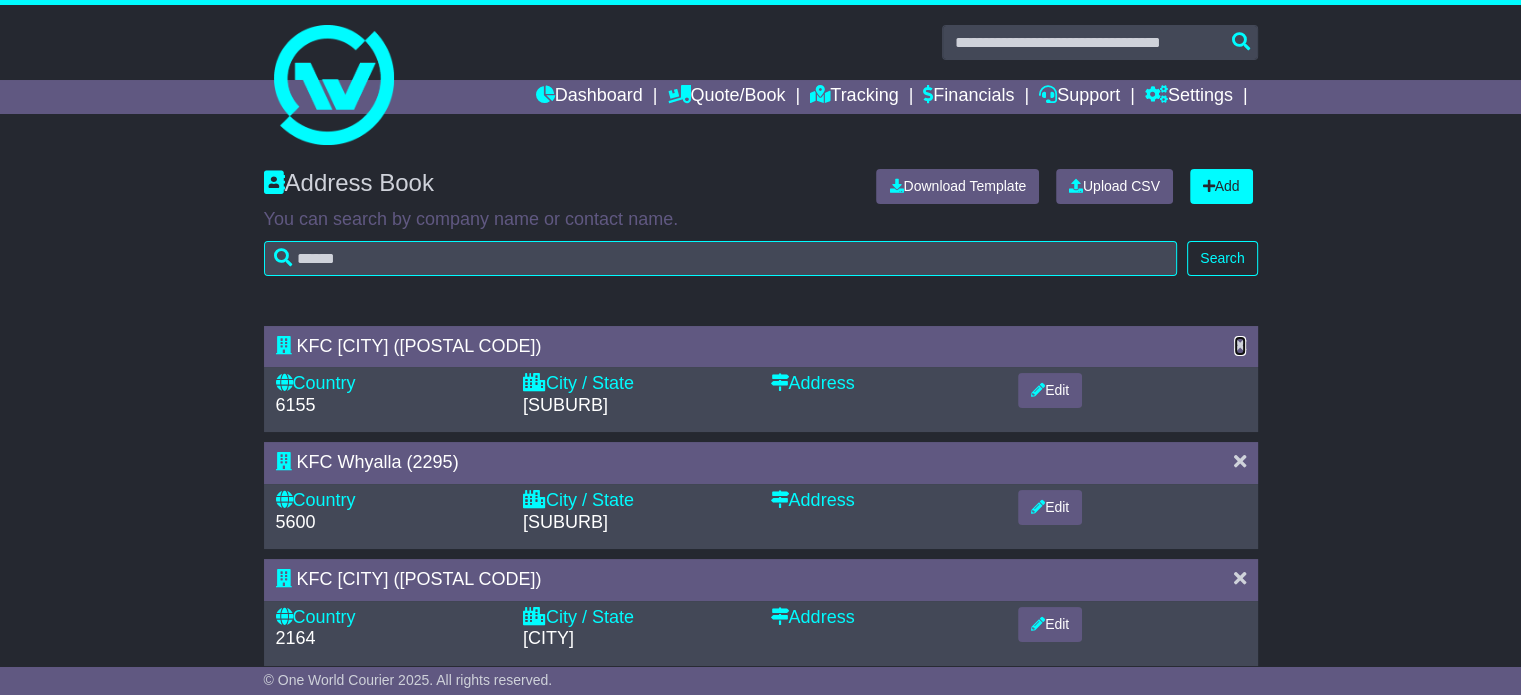 click at bounding box center (1240, 345) 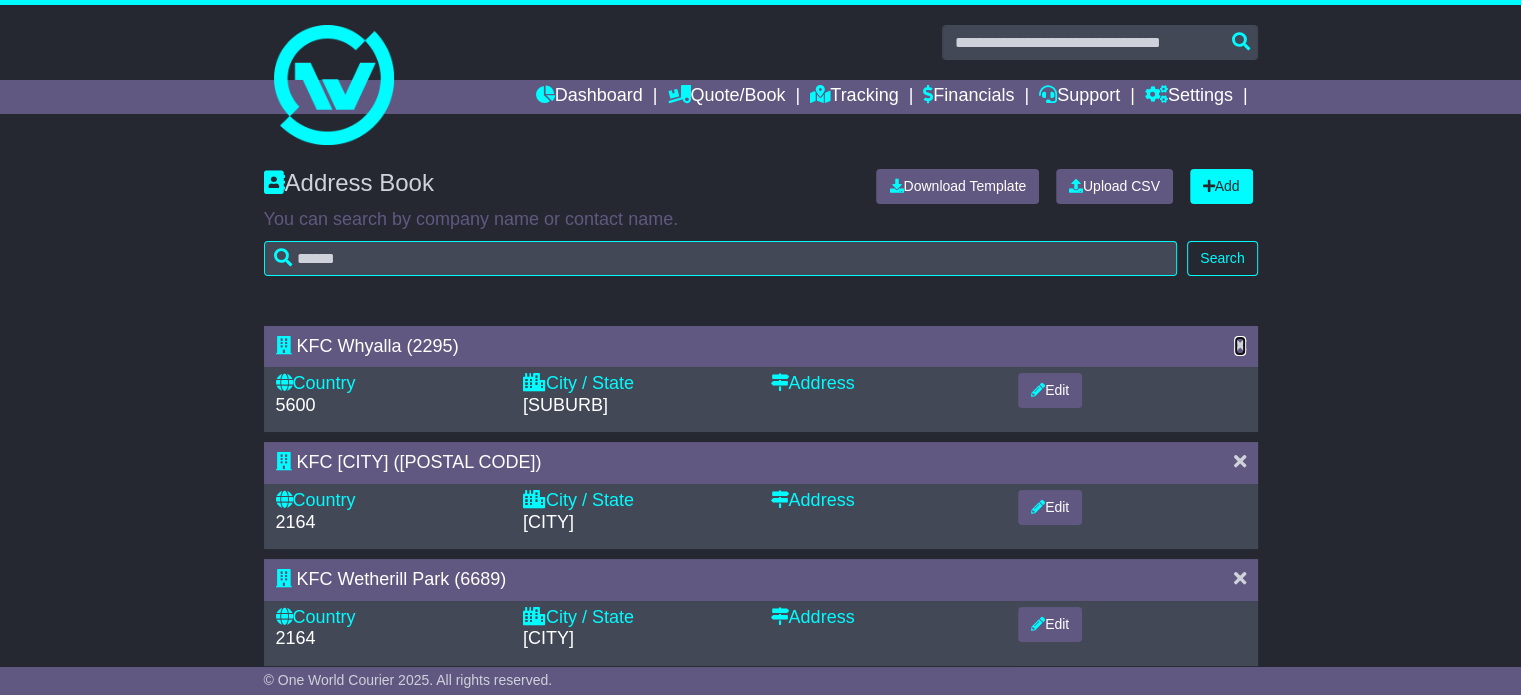 click at bounding box center [1240, 345] 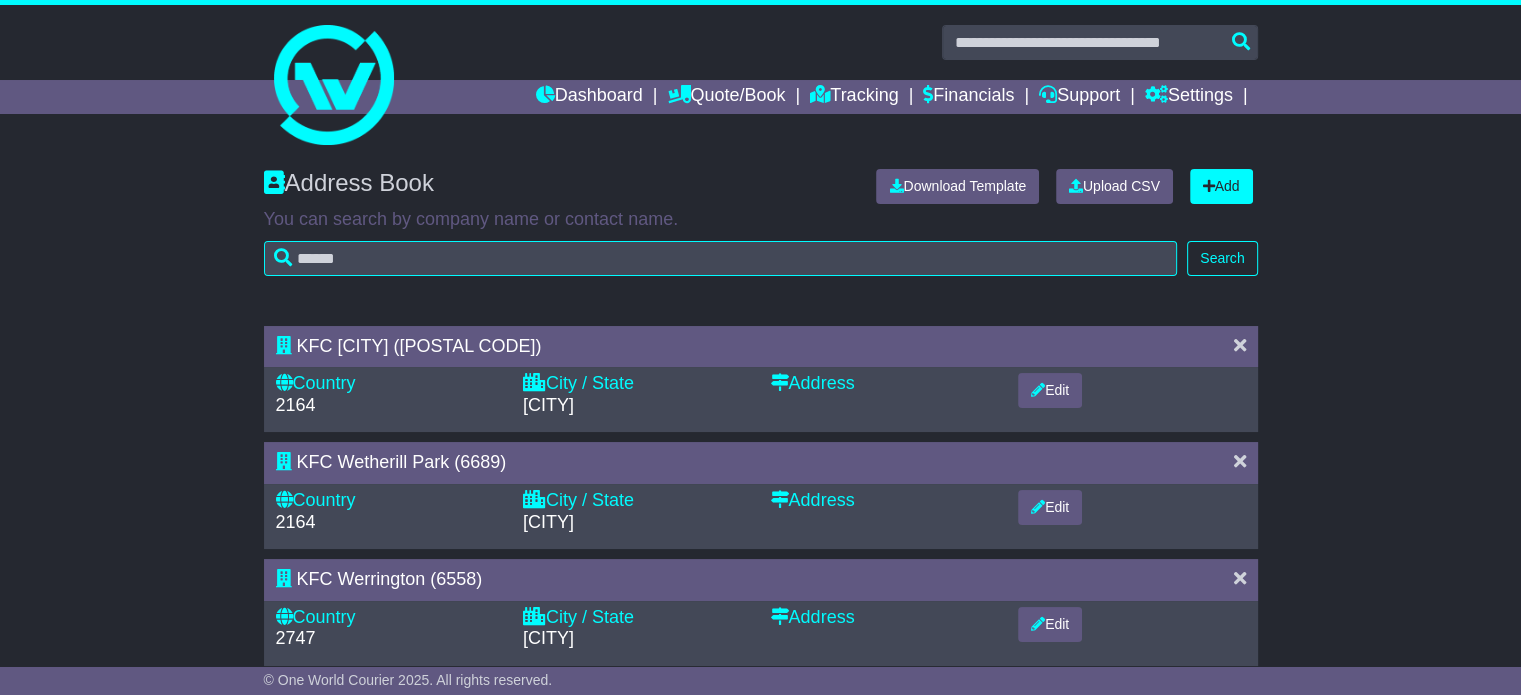 click on "KFC Wetherill Park Mall (1476)
[POSTCODE]
[SUBURB]" at bounding box center (761, 954) 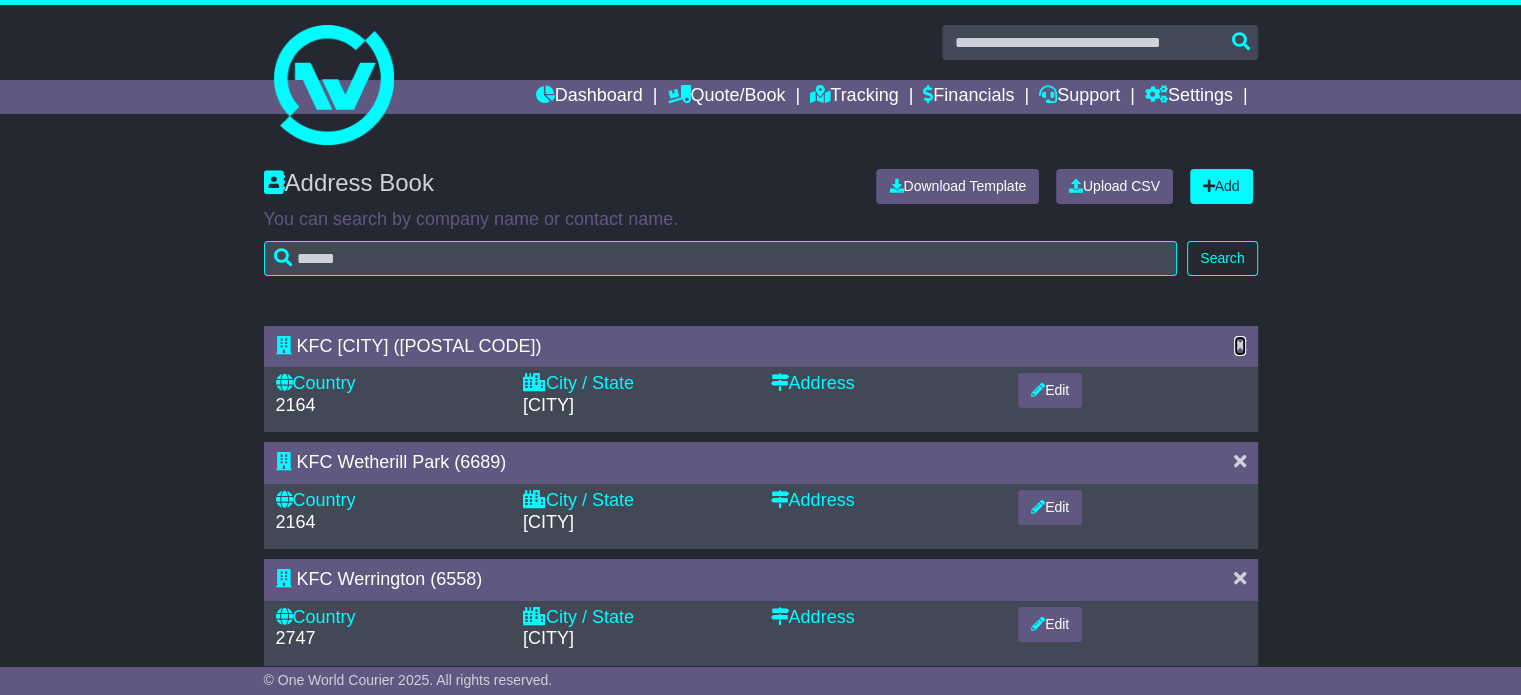 click at bounding box center [1240, 345] 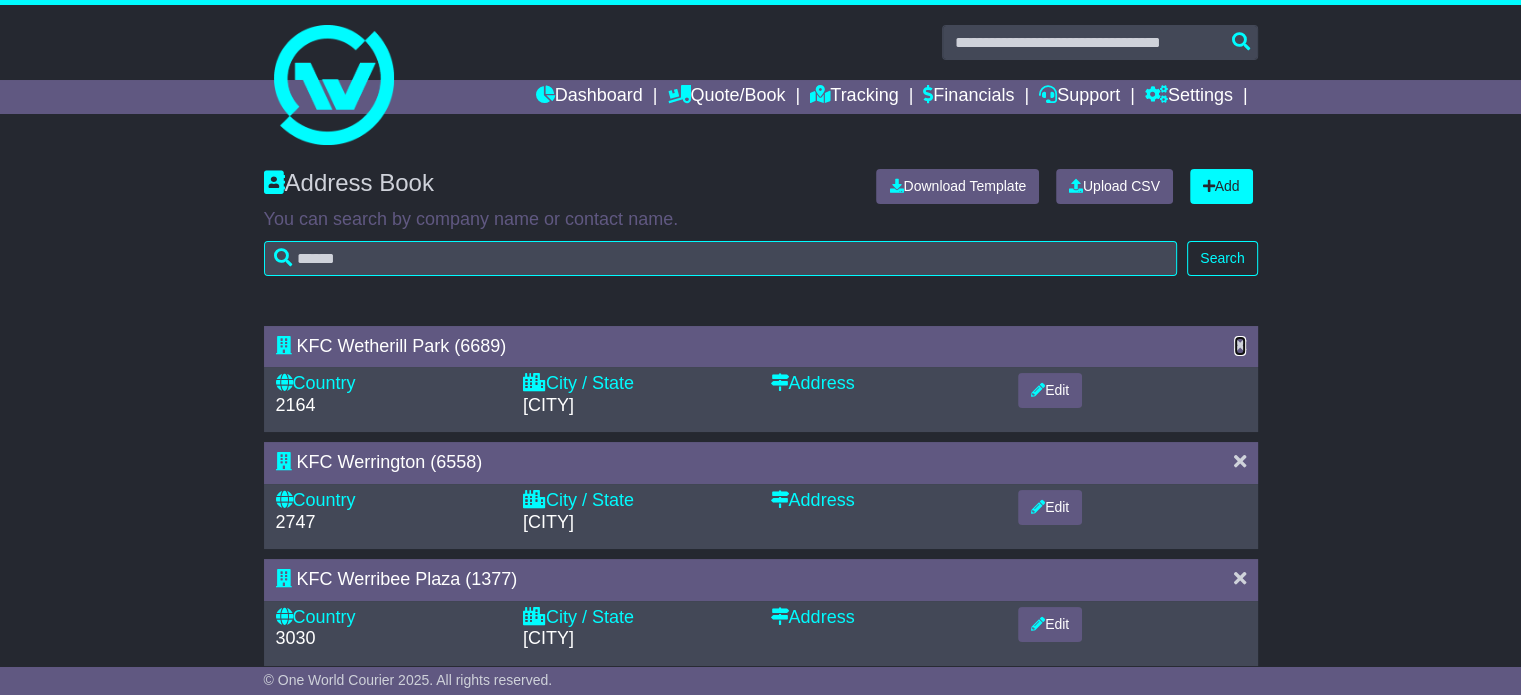 click at bounding box center [1240, 345] 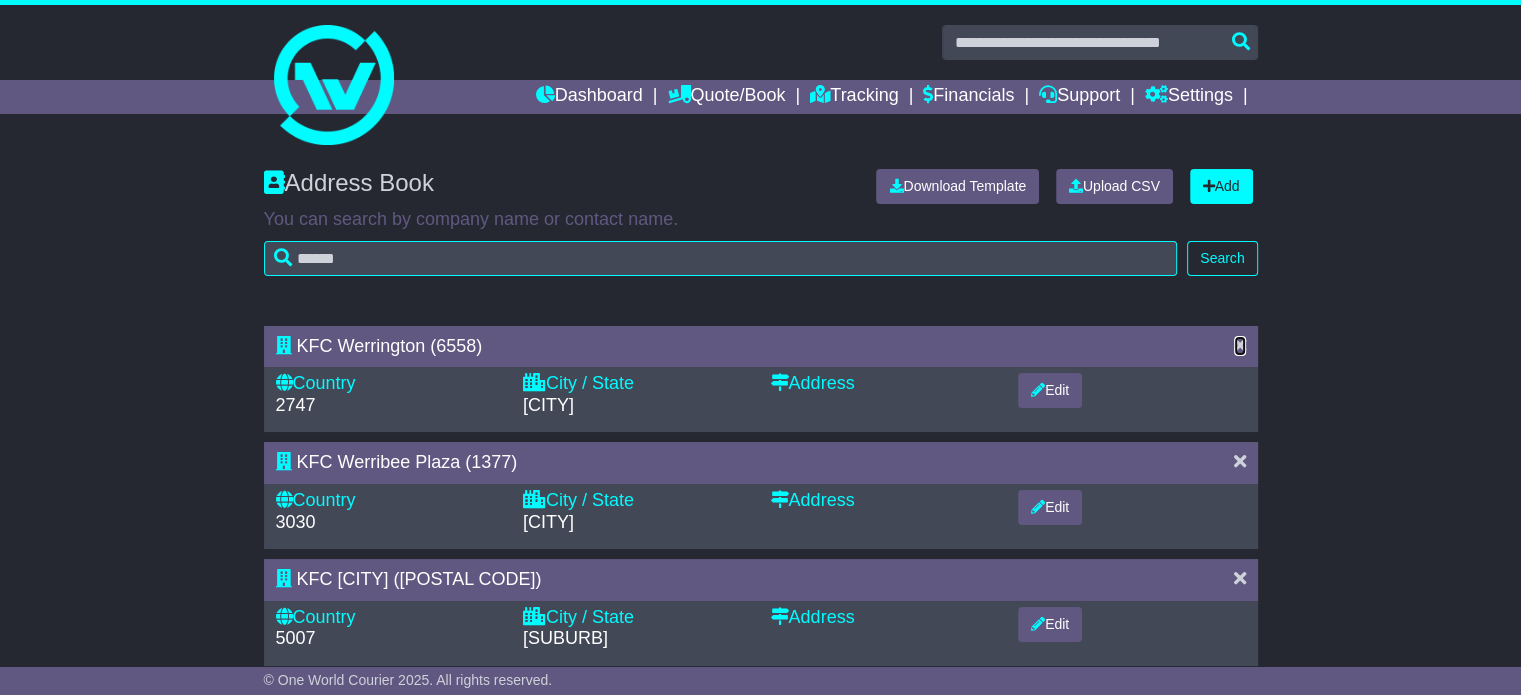 click at bounding box center [1240, 345] 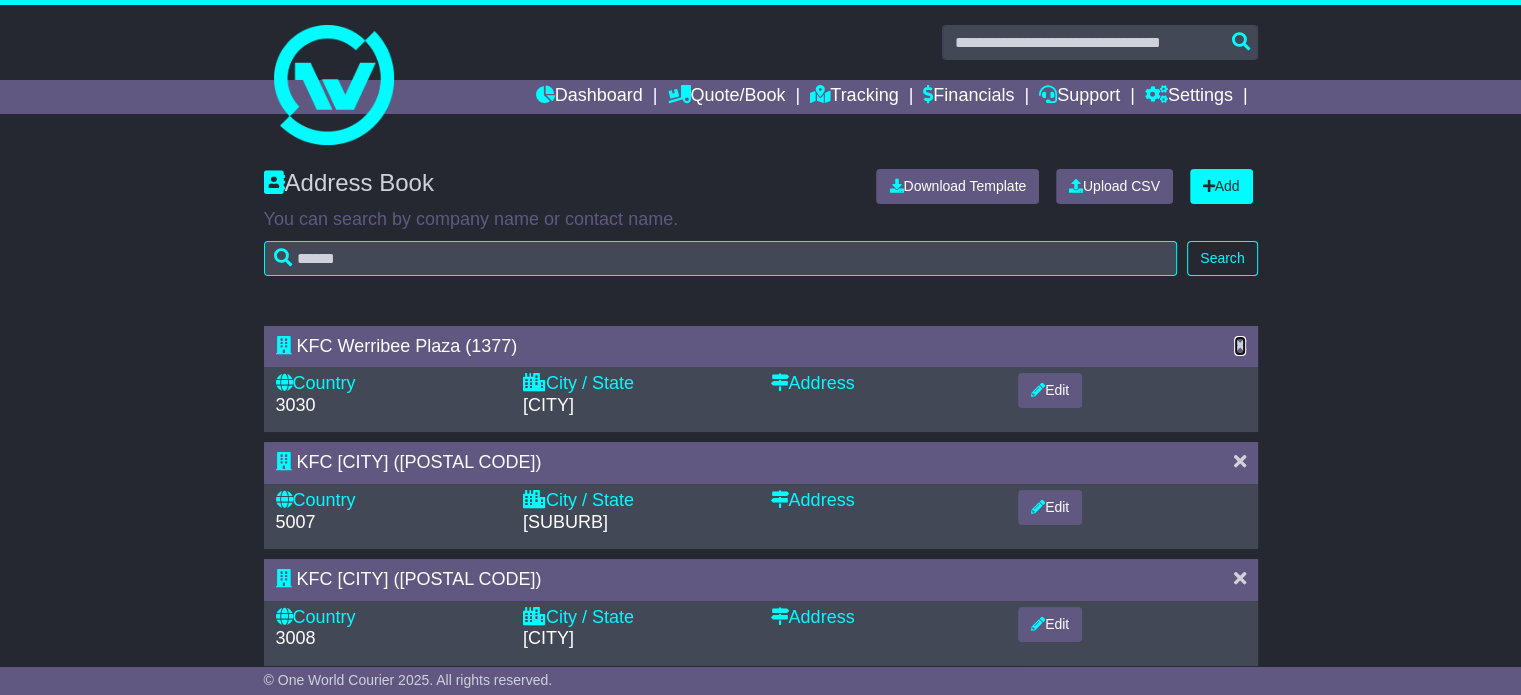 click at bounding box center [1240, 345] 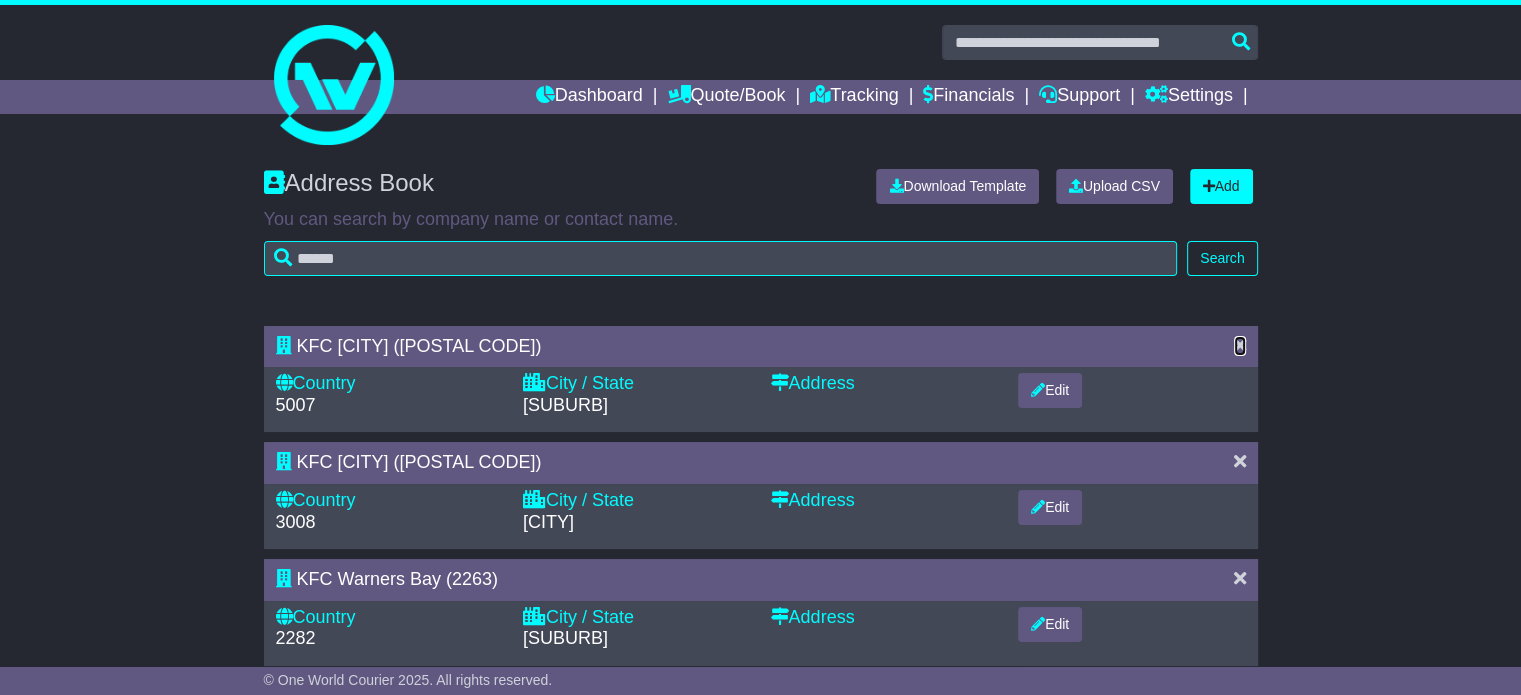 click at bounding box center (1240, 345) 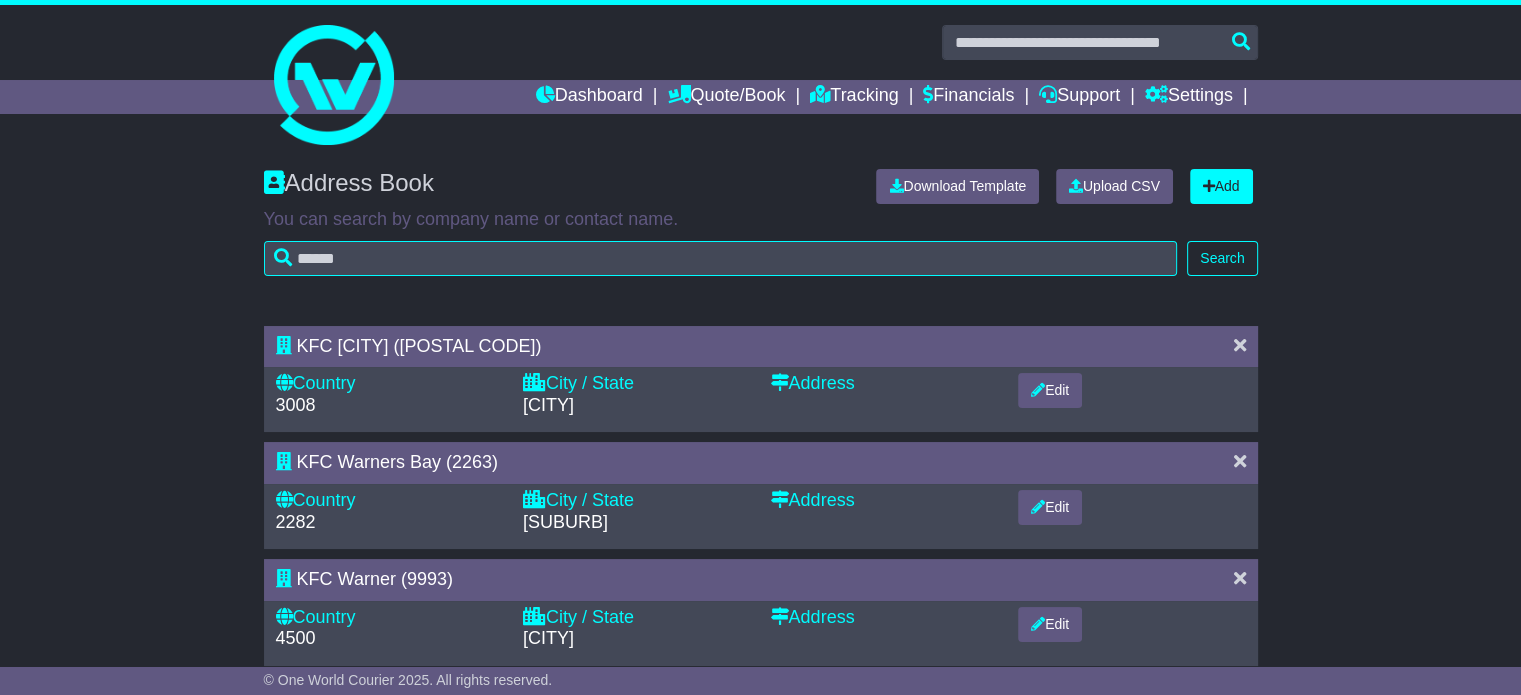 click at bounding box center (1240, 345) 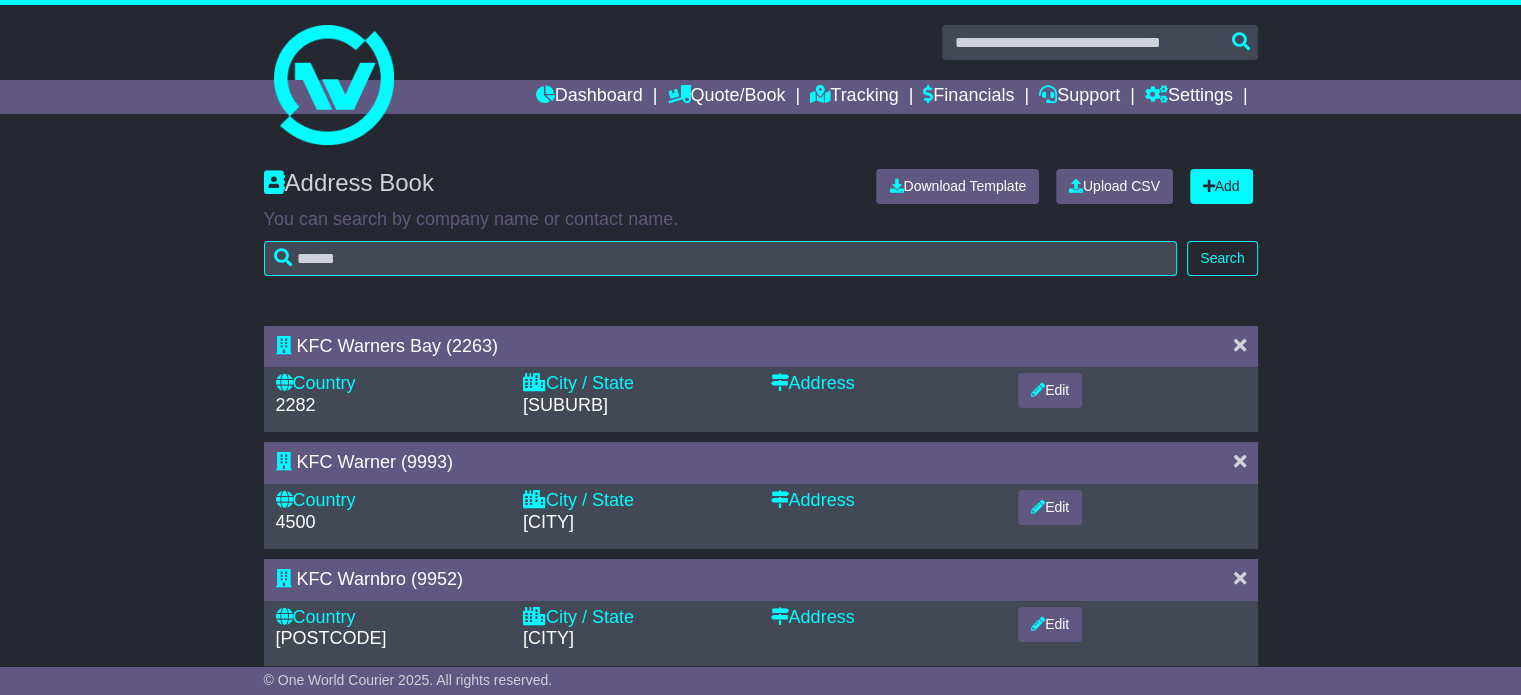 click at bounding box center [1240, 345] 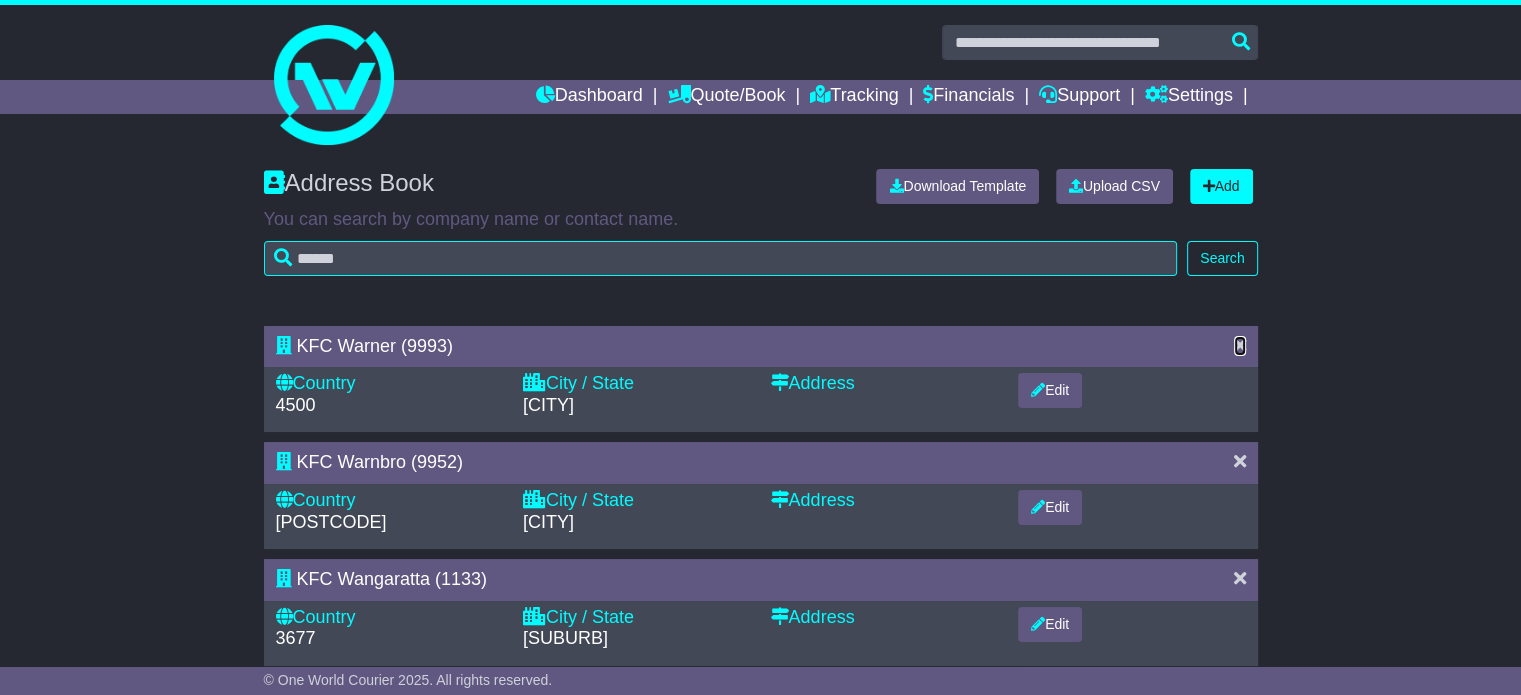 click at bounding box center (1240, 345) 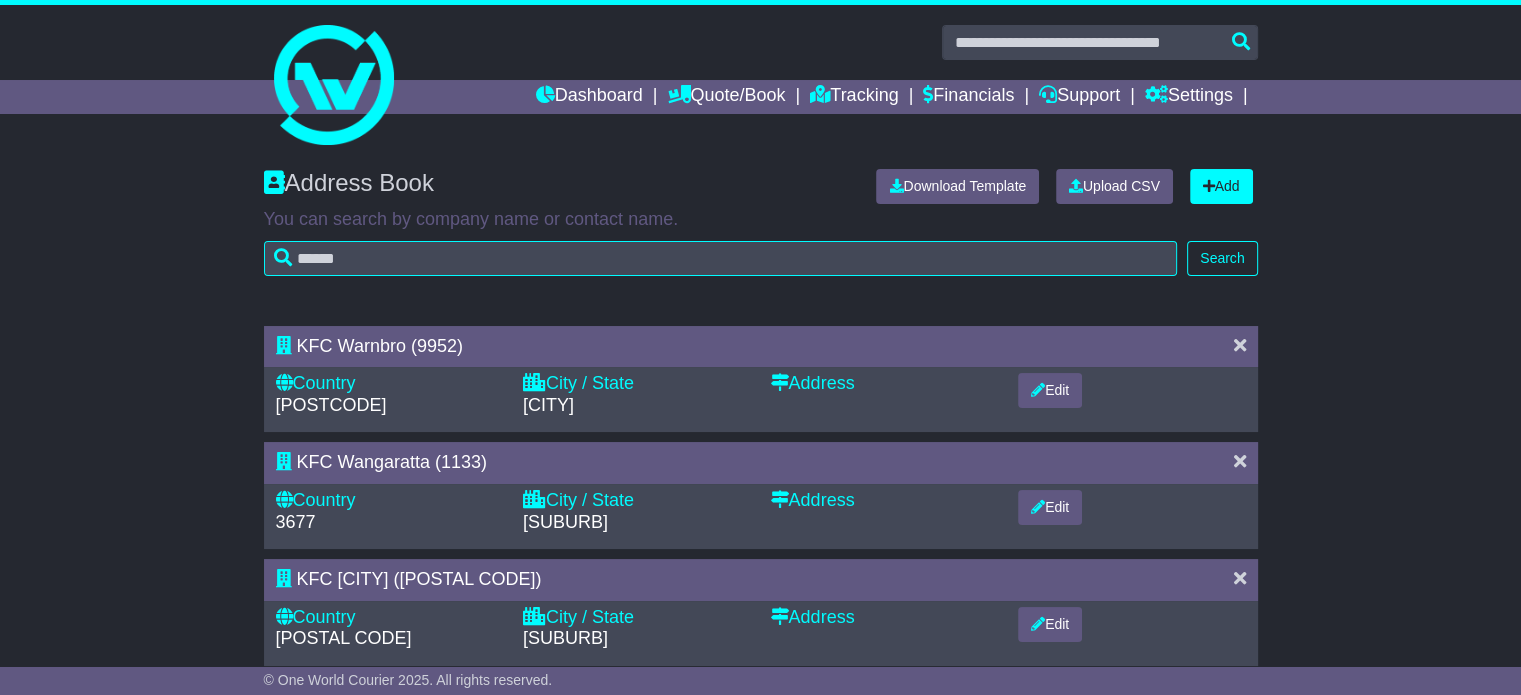 click at bounding box center [1240, 345] 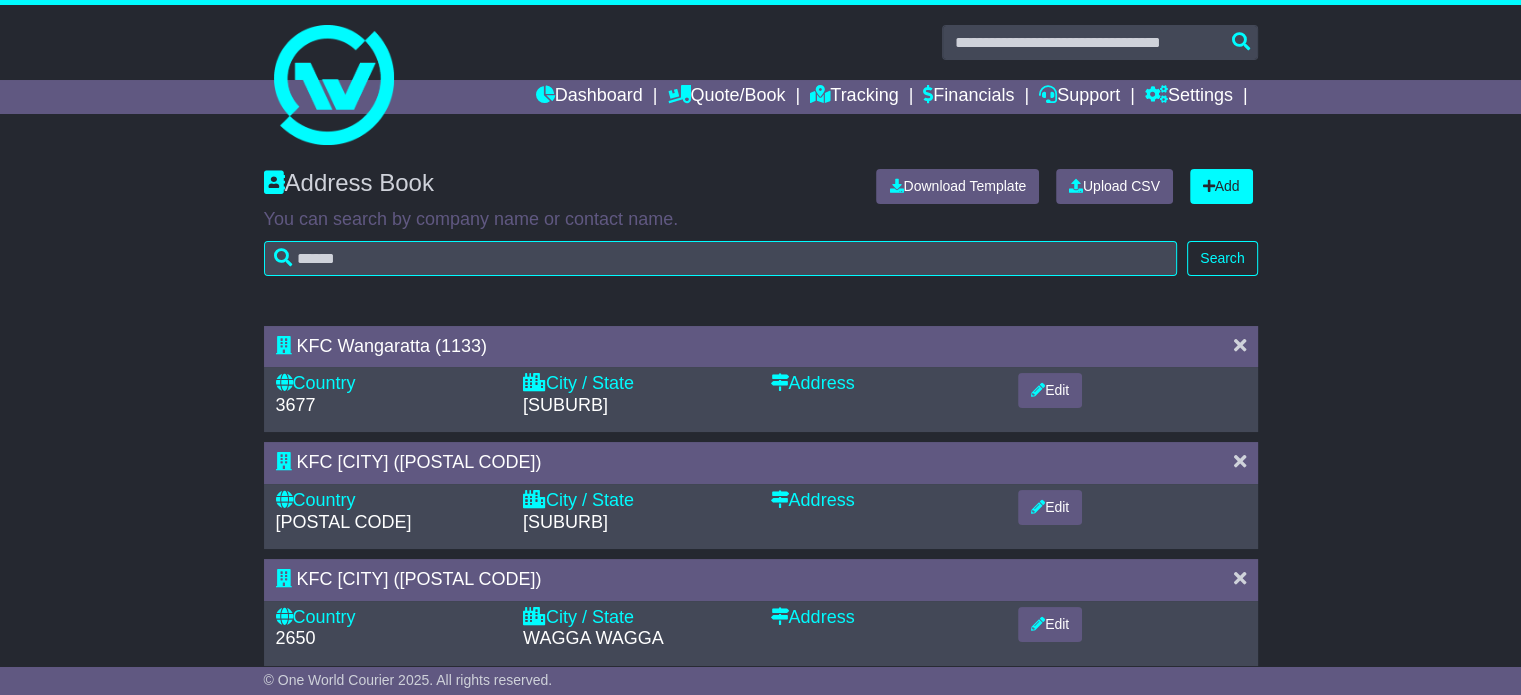 click at bounding box center [1240, 345] 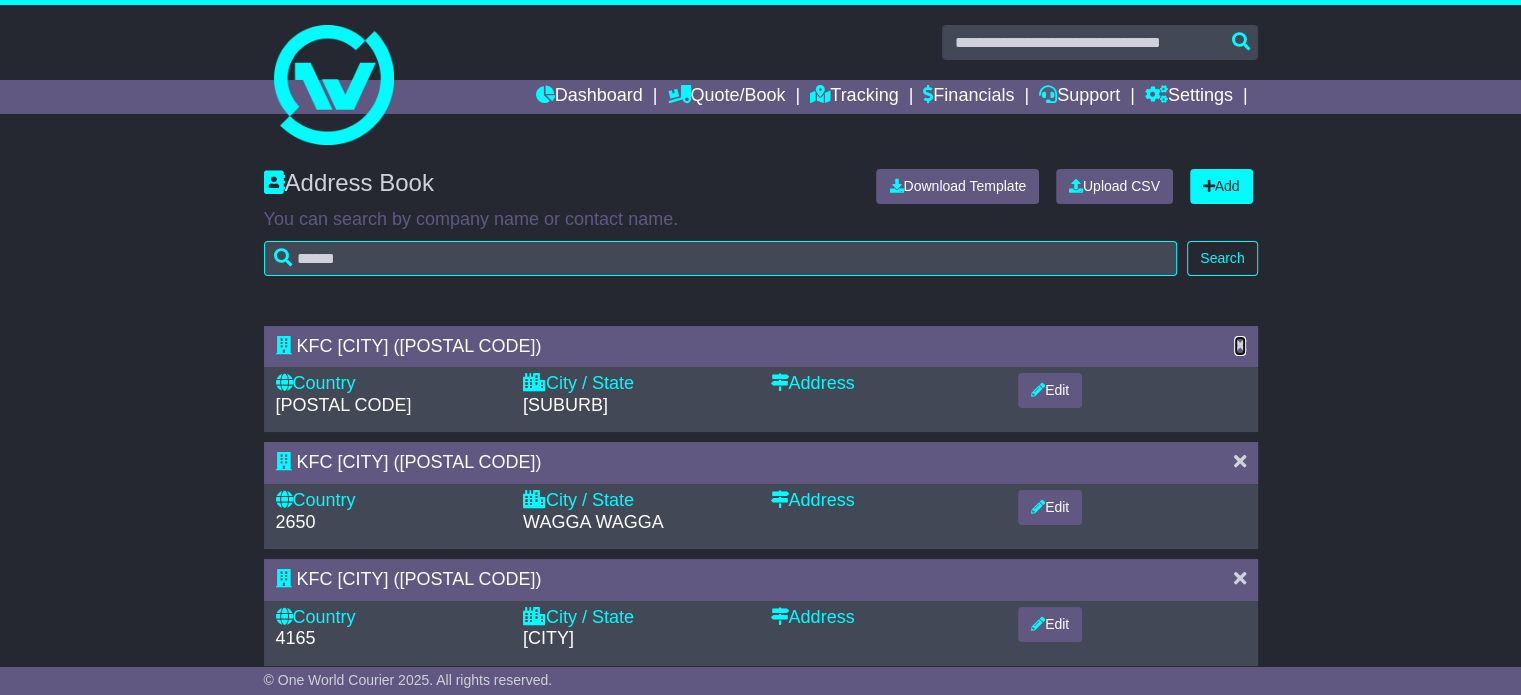 click at bounding box center [1240, 345] 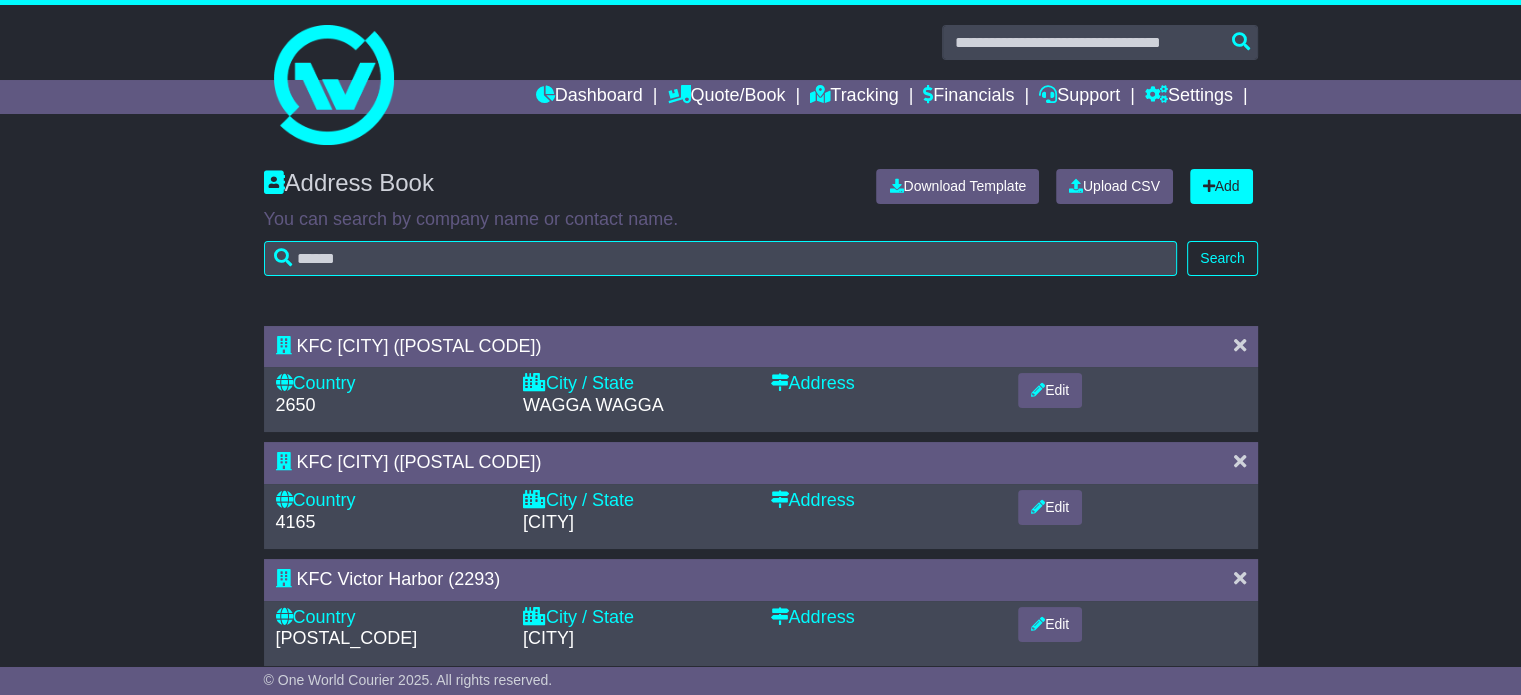 click at bounding box center (1240, 345) 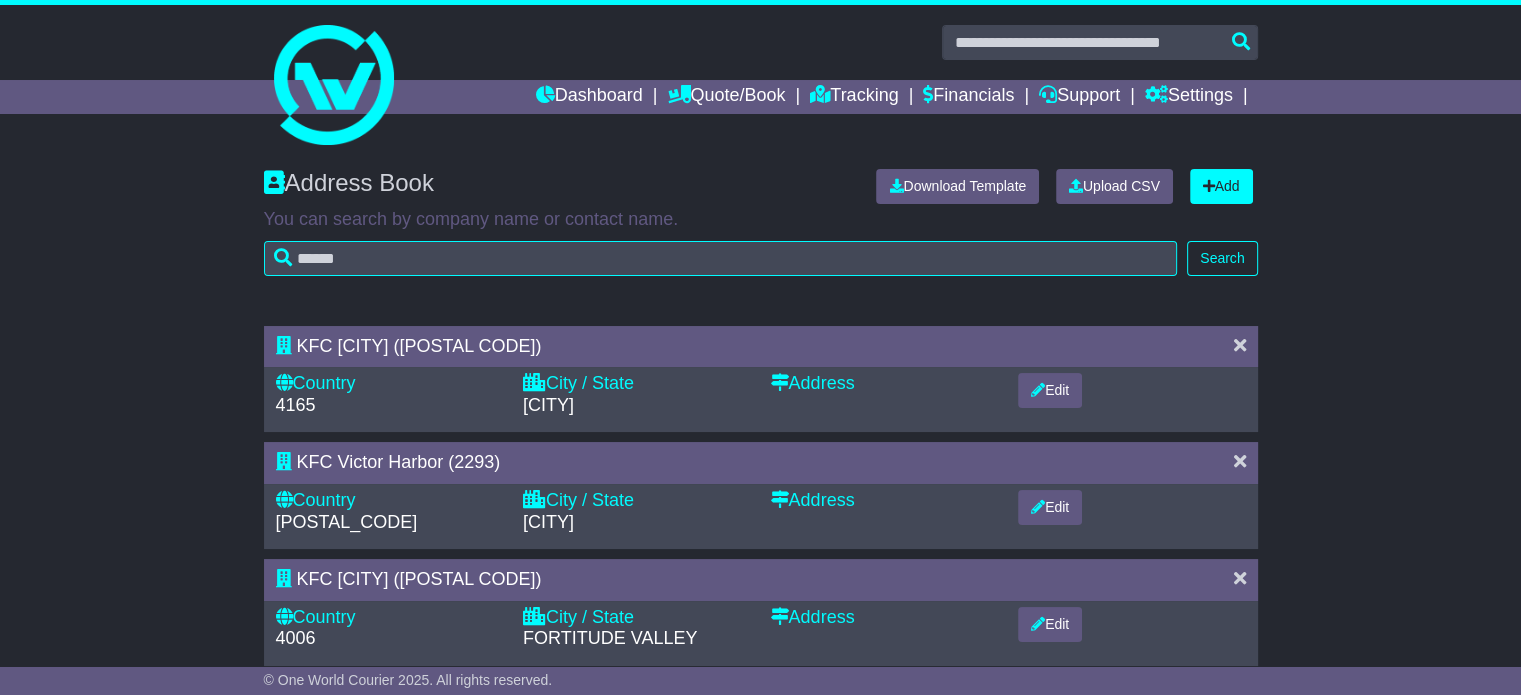 click at bounding box center (1240, 345) 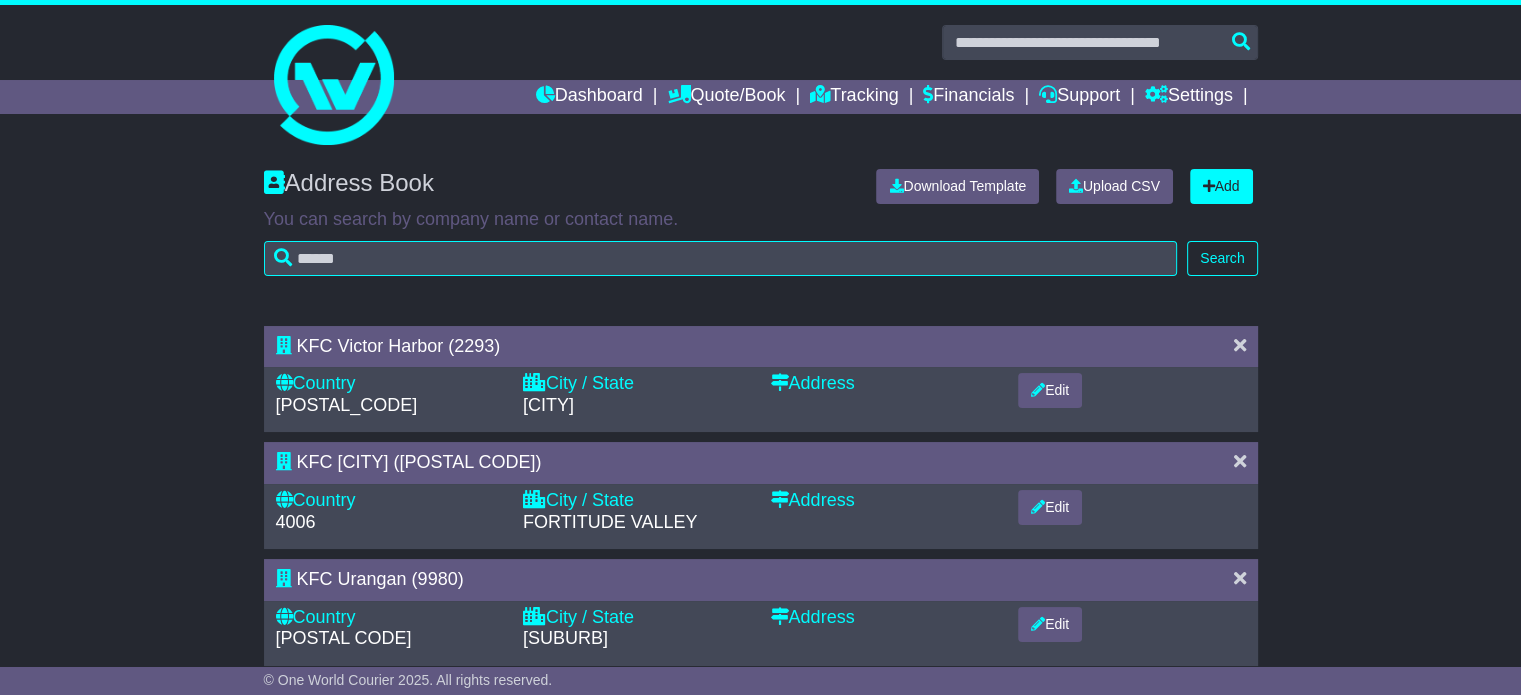 click at bounding box center [1240, 345] 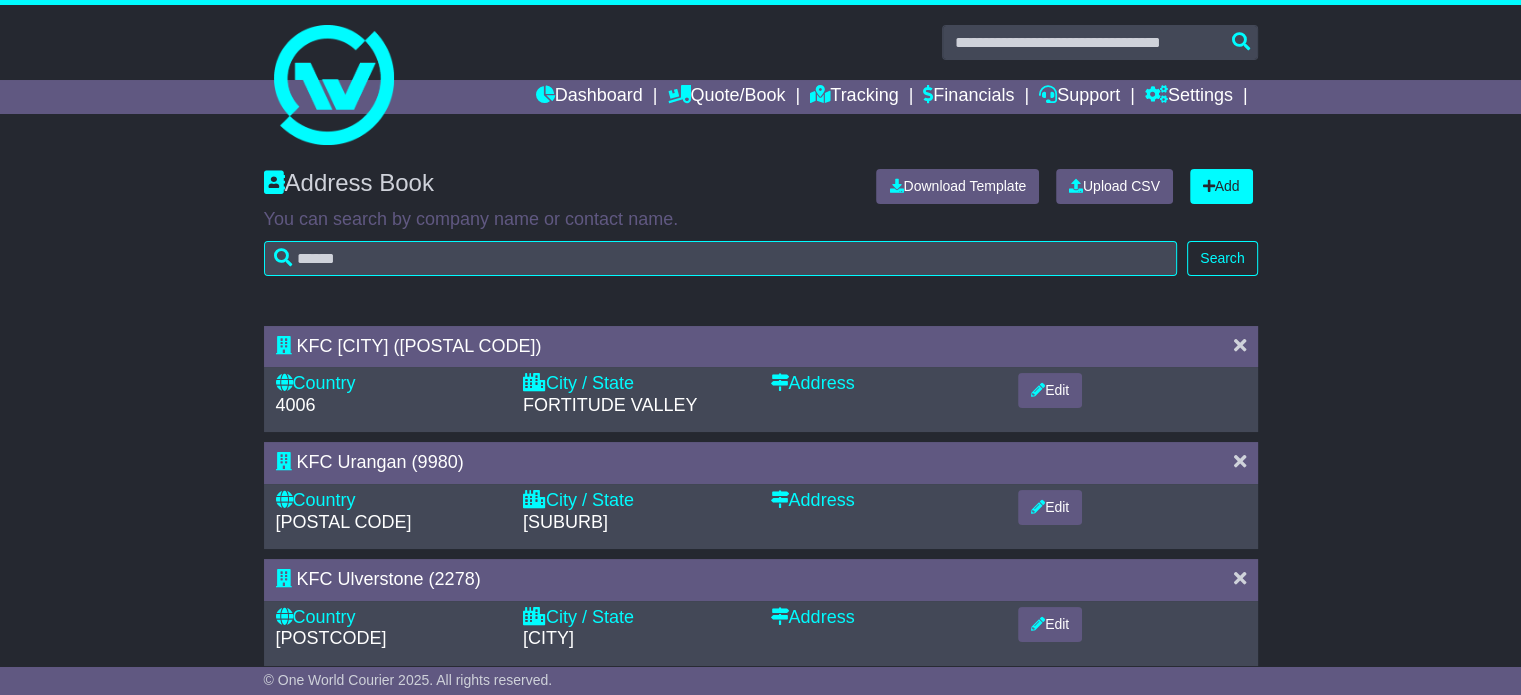 click on "KFC Valley Metro  (9877)
Country
4006
City / State
FORTITUDE VALLEY
Address  Edit   4655" at bounding box center [761, 954] 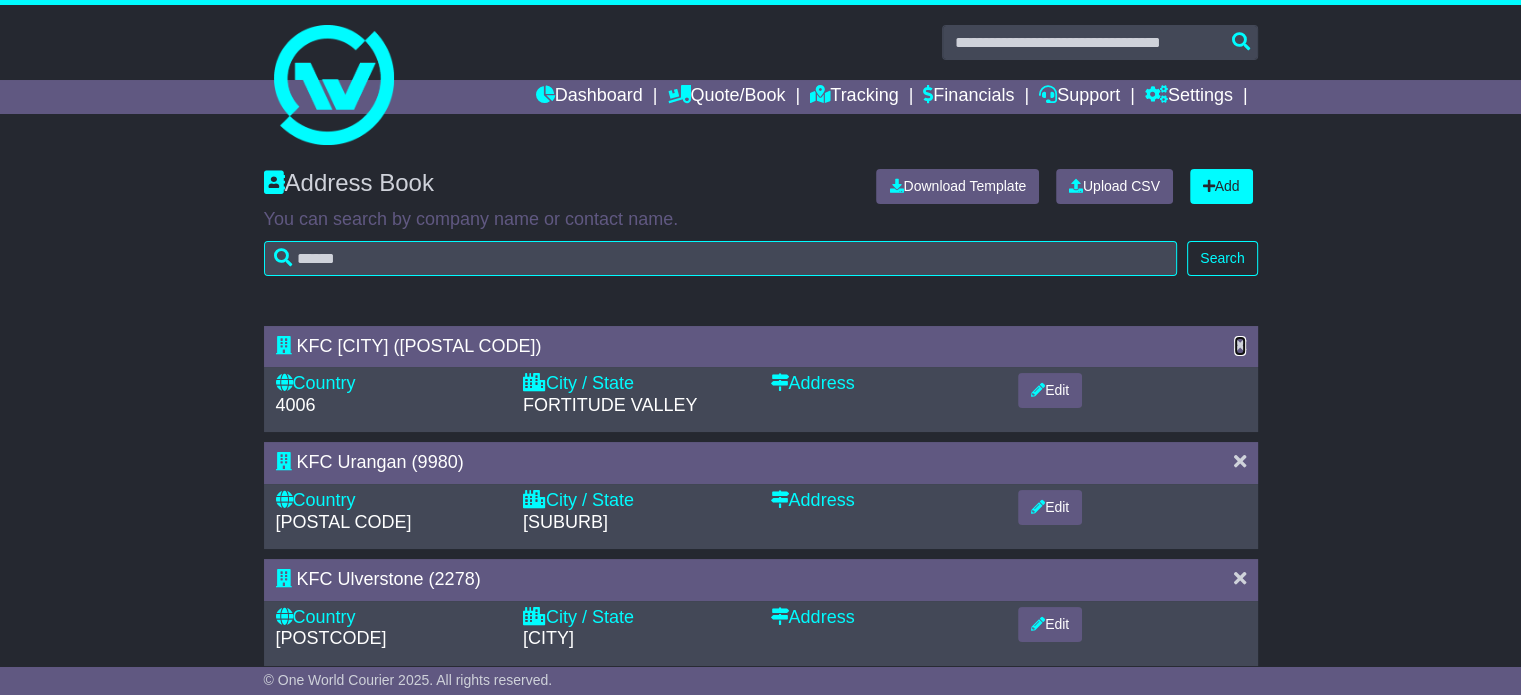 click at bounding box center [1240, 345] 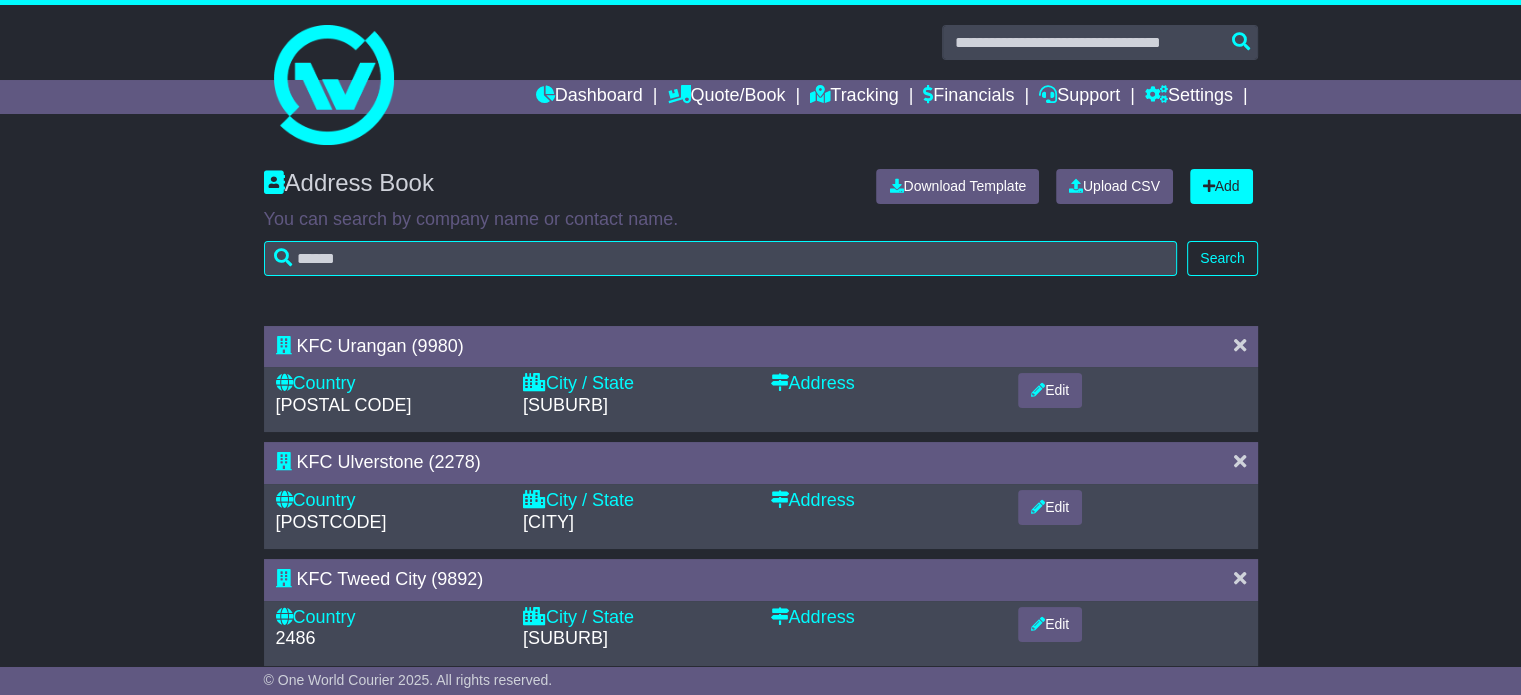 click at bounding box center (1240, 345) 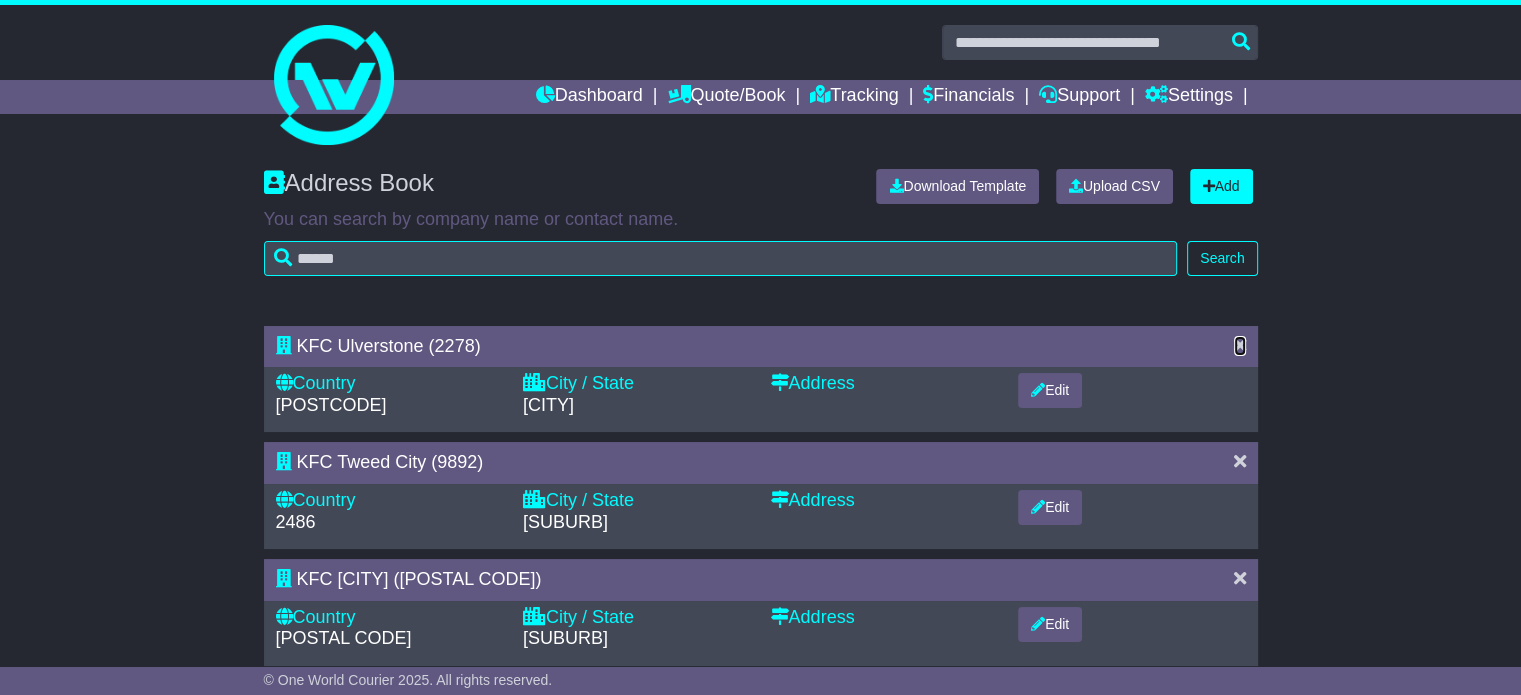 click at bounding box center (1240, 345) 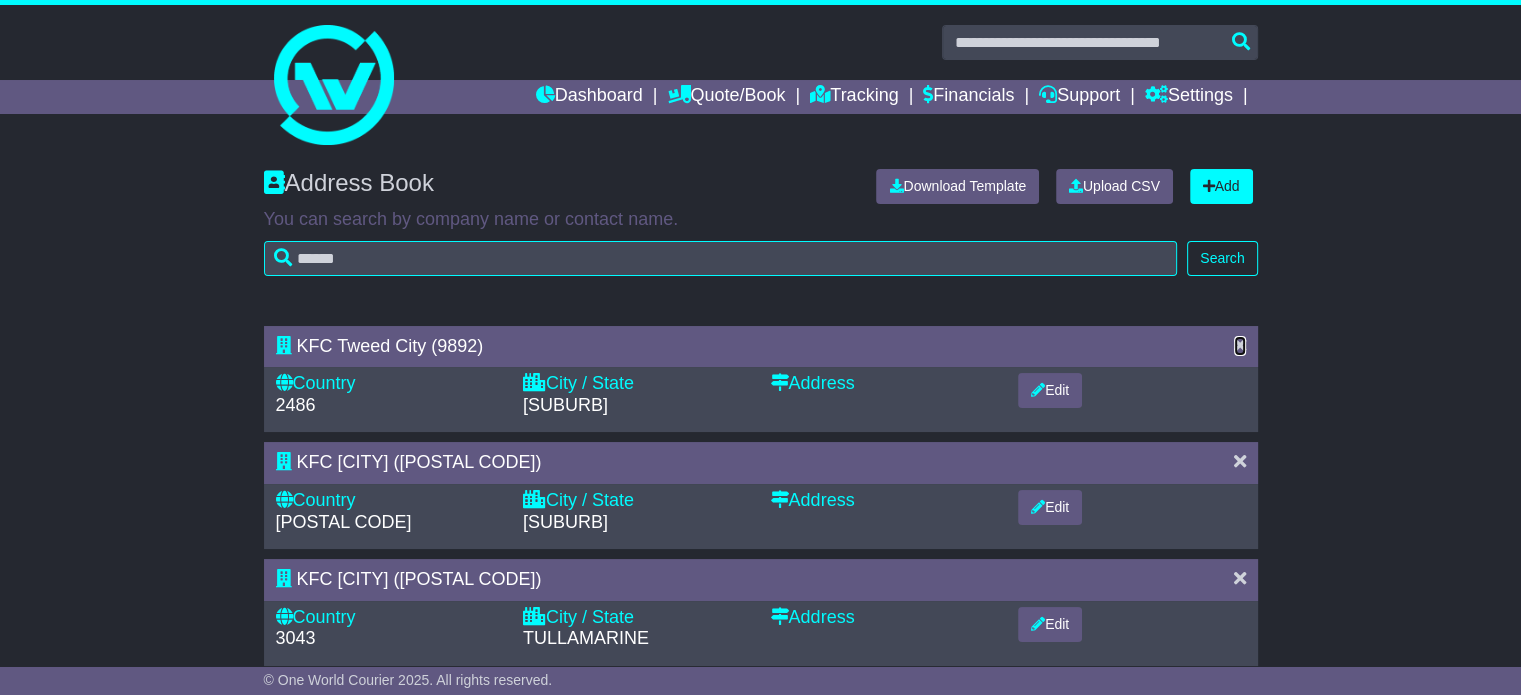click at bounding box center (1240, 345) 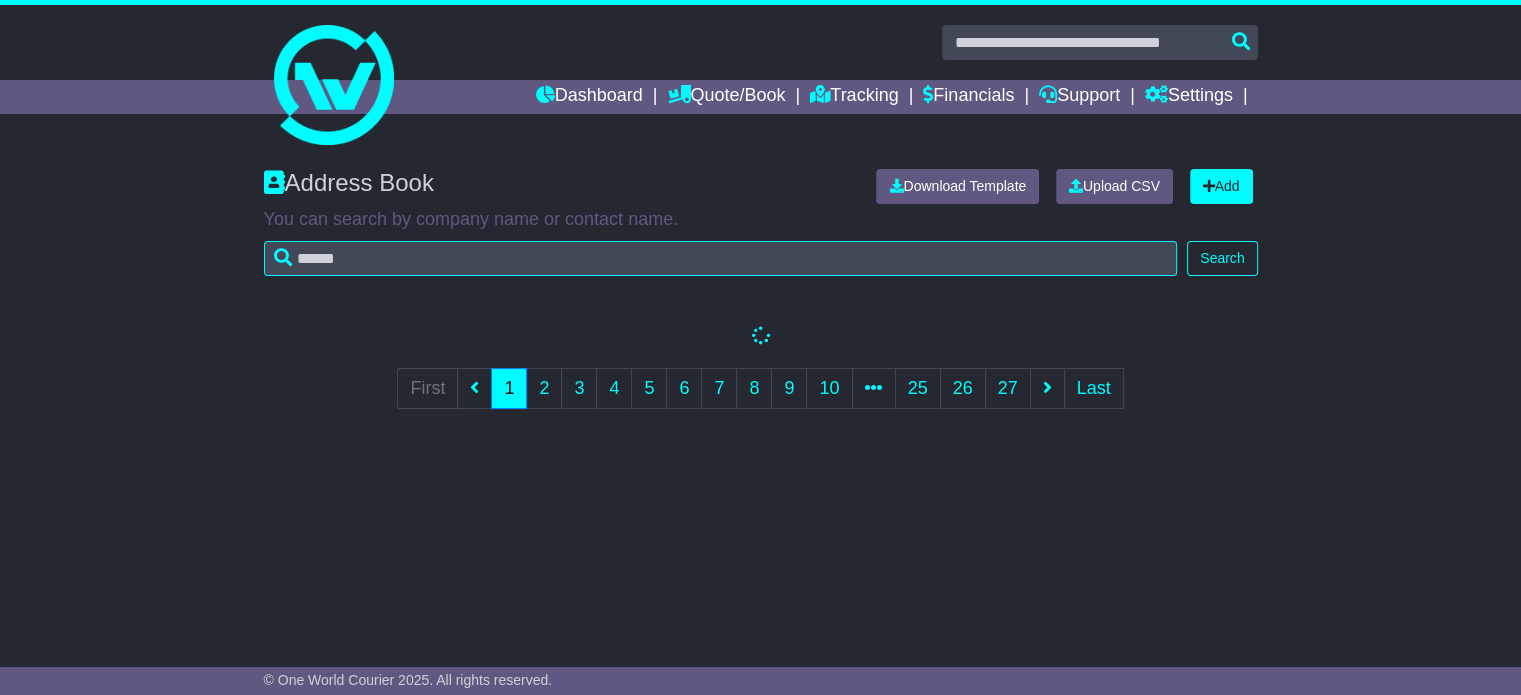 click on "KFC Tweed City (9892)
Country
2486
City / State
TWEED HEADS SOUTH
Address  Edit    Country" at bounding box center (761, 381) 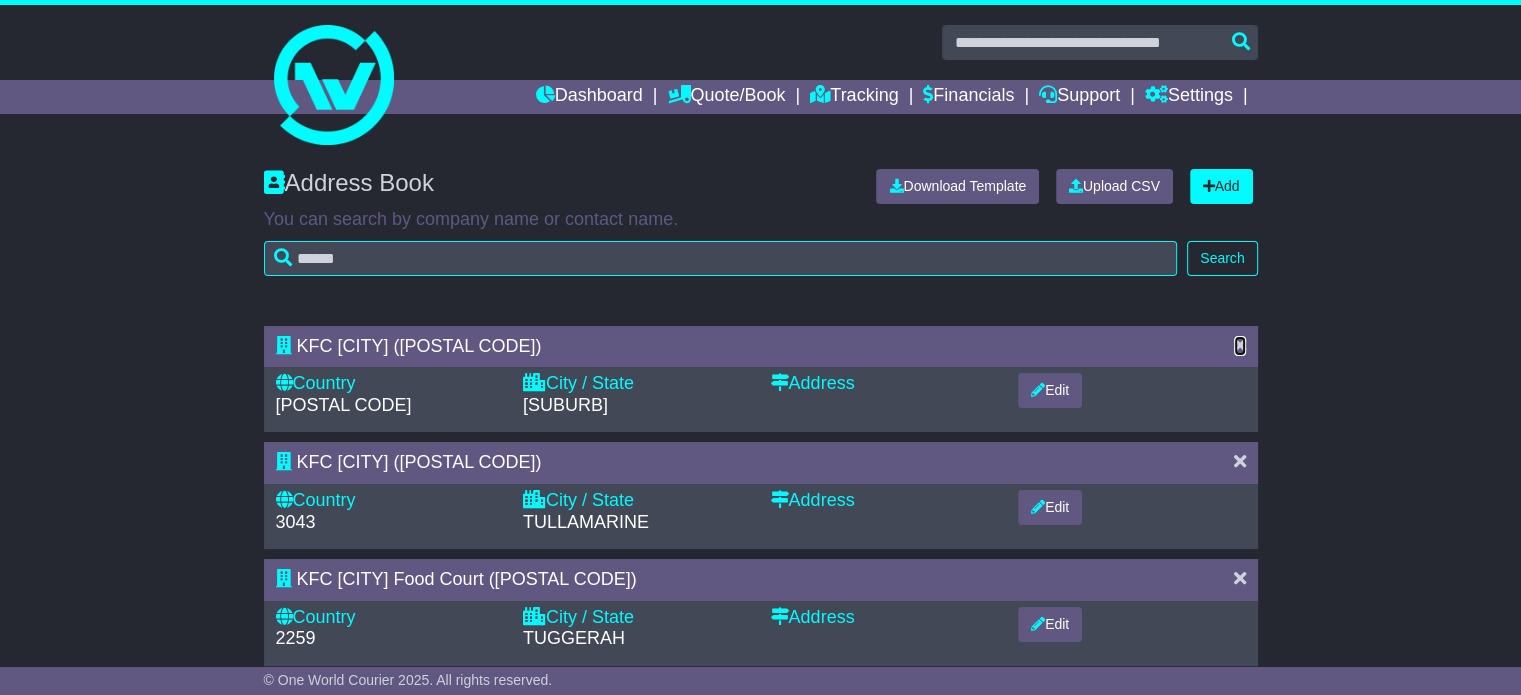 click at bounding box center (1240, 345) 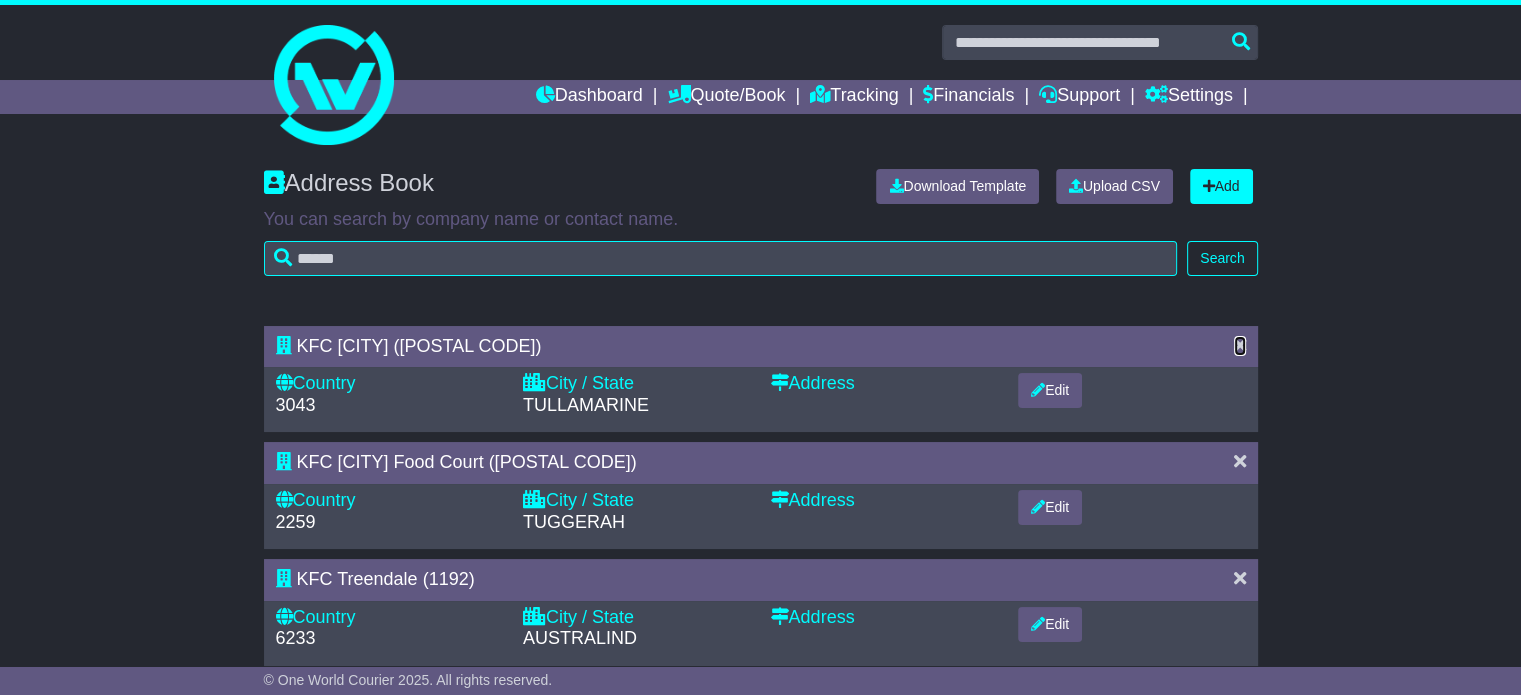 click at bounding box center [1240, 345] 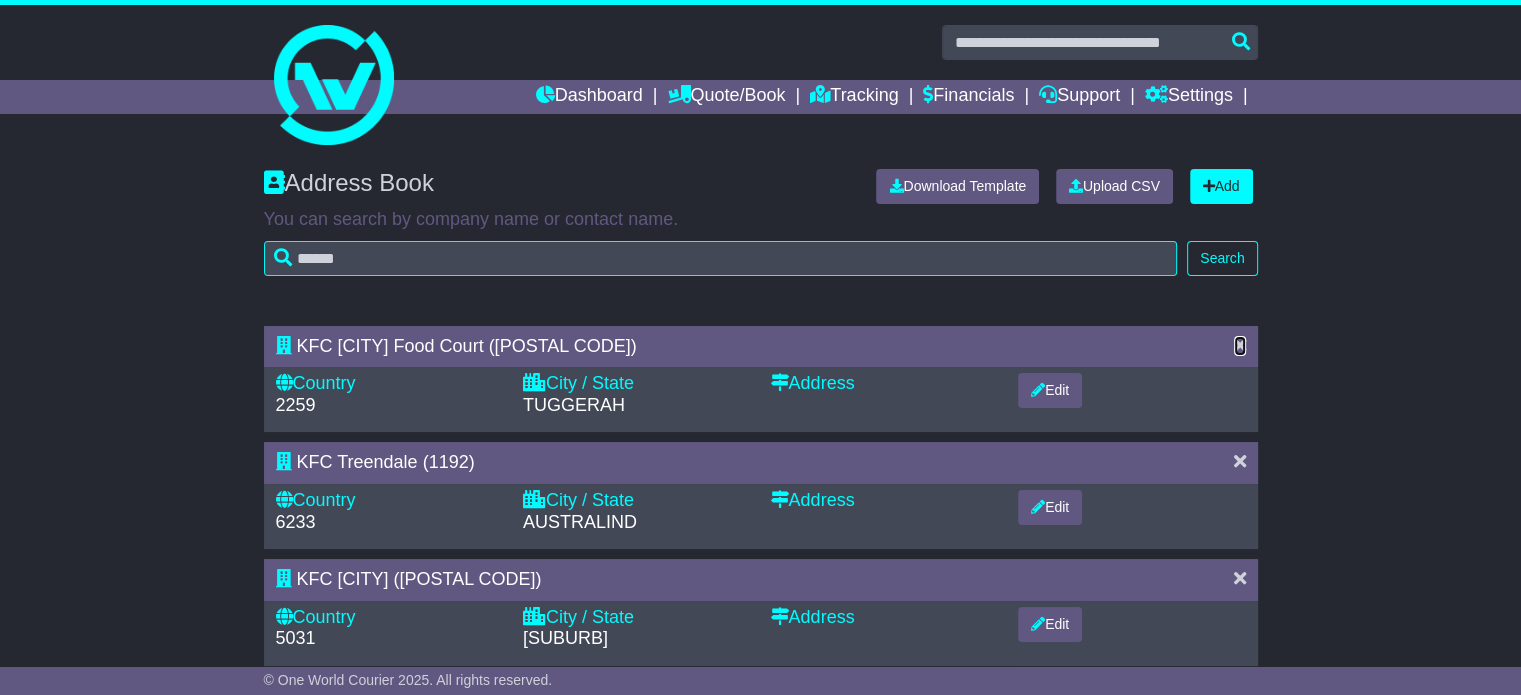 click at bounding box center (1240, 345) 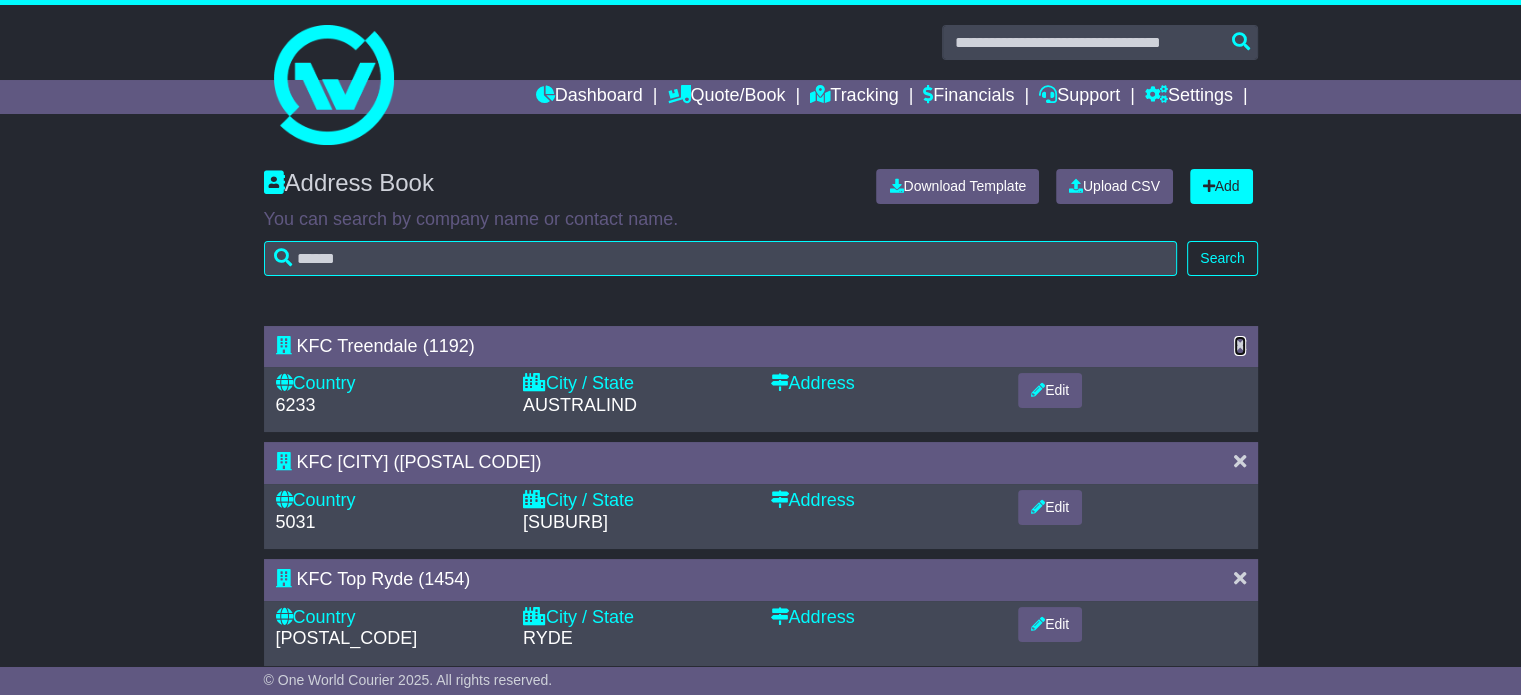 click at bounding box center (1240, 345) 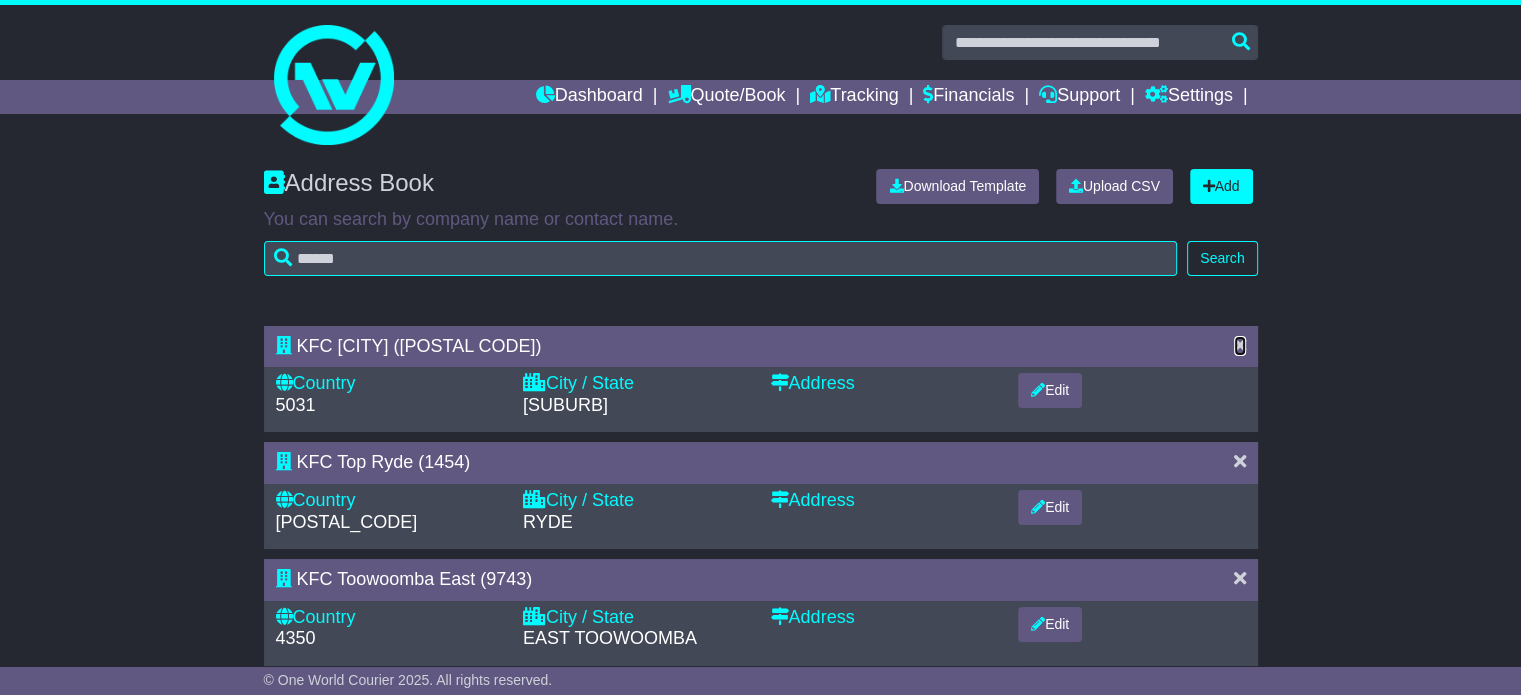 click at bounding box center (1240, 345) 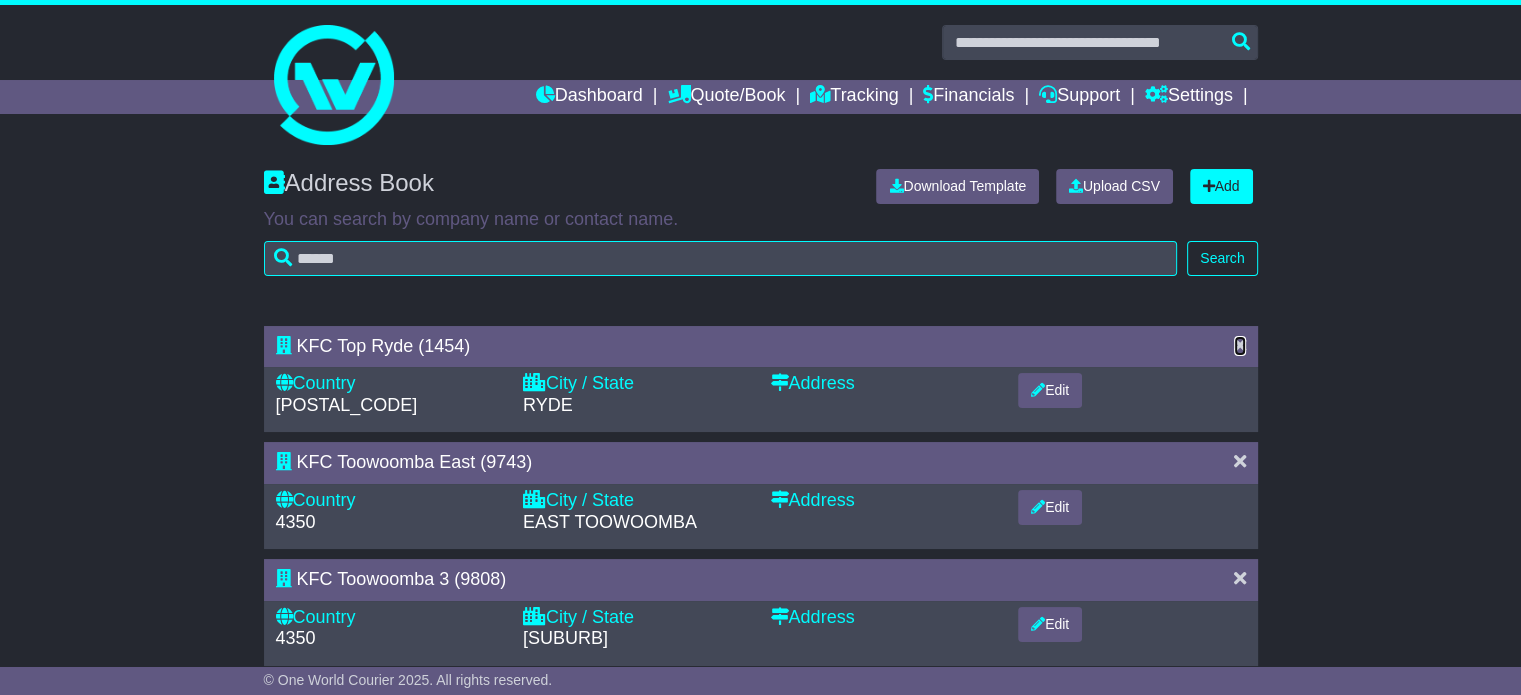 click at bounding box center [1240, 345] 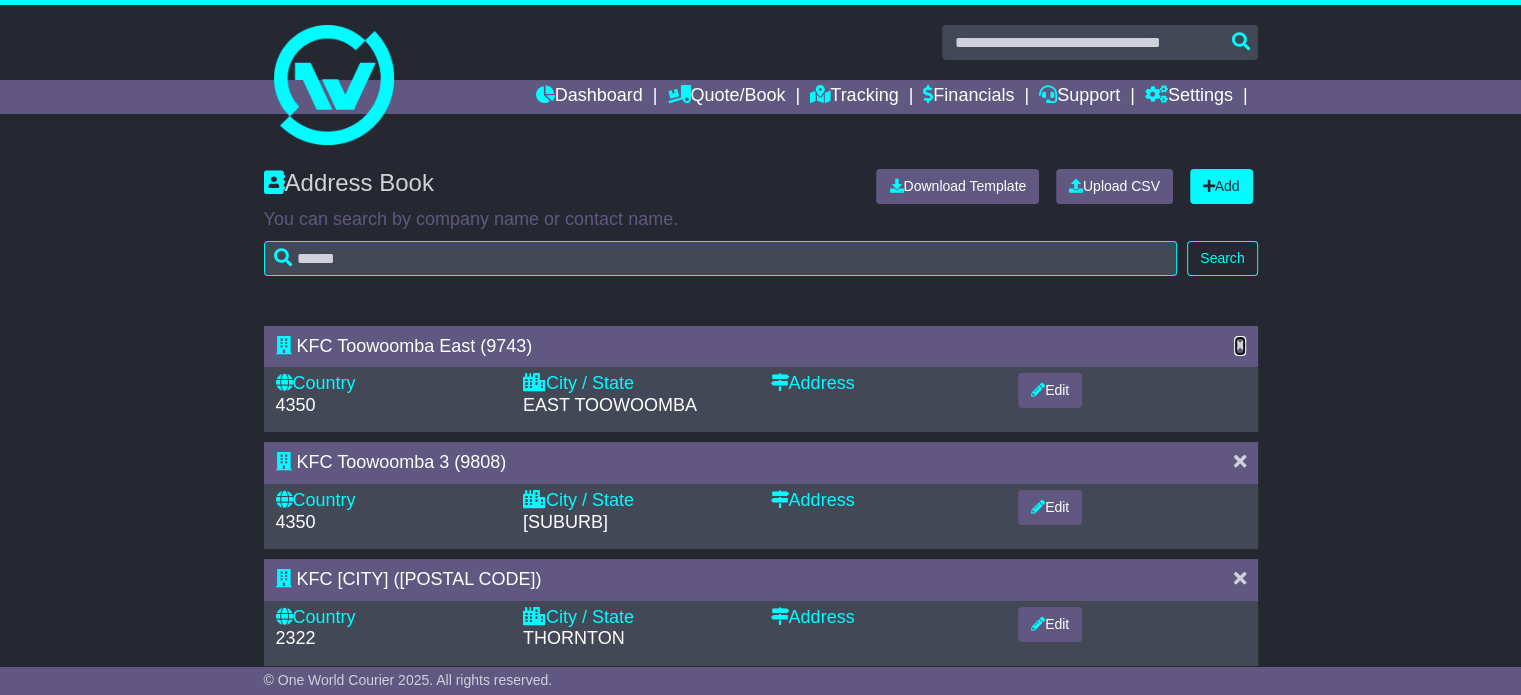 click at bounding box center [1240, 345] 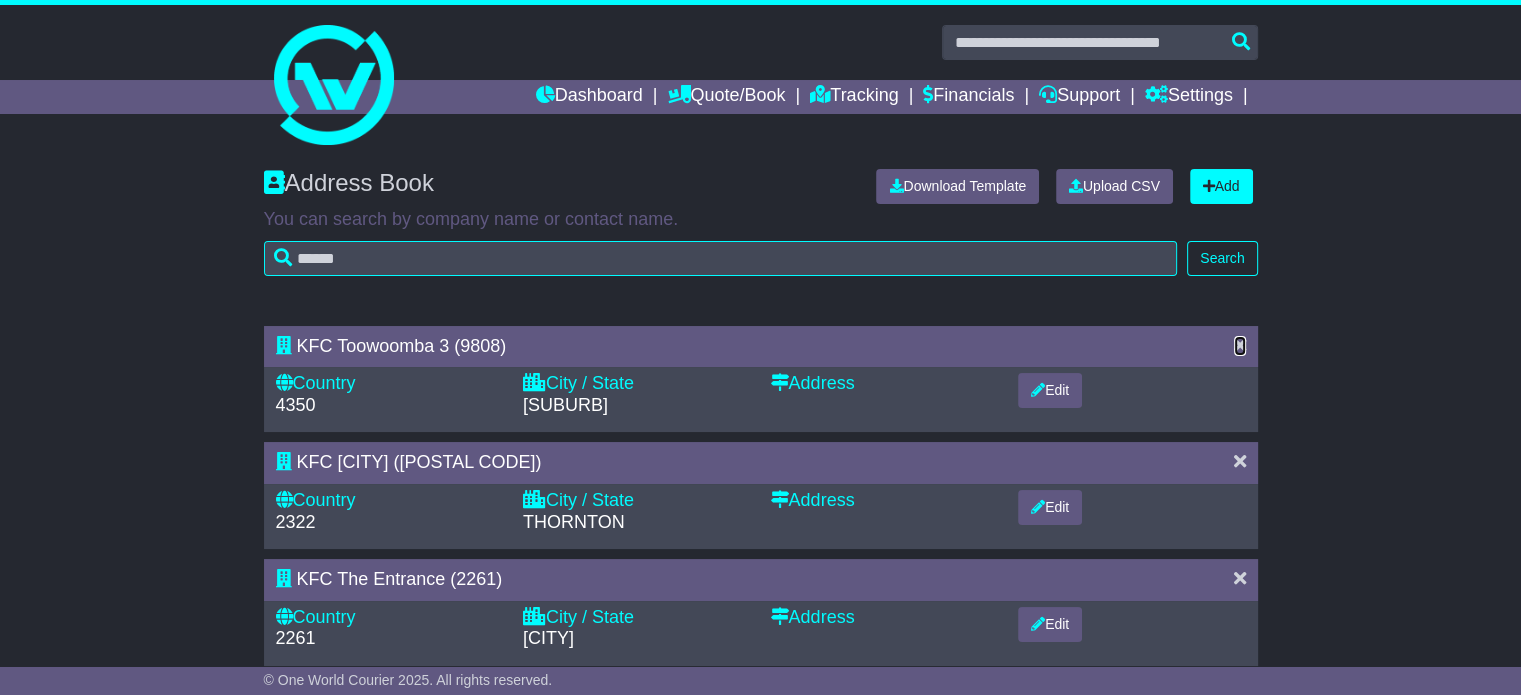 click at bounding box center (1240, 345) 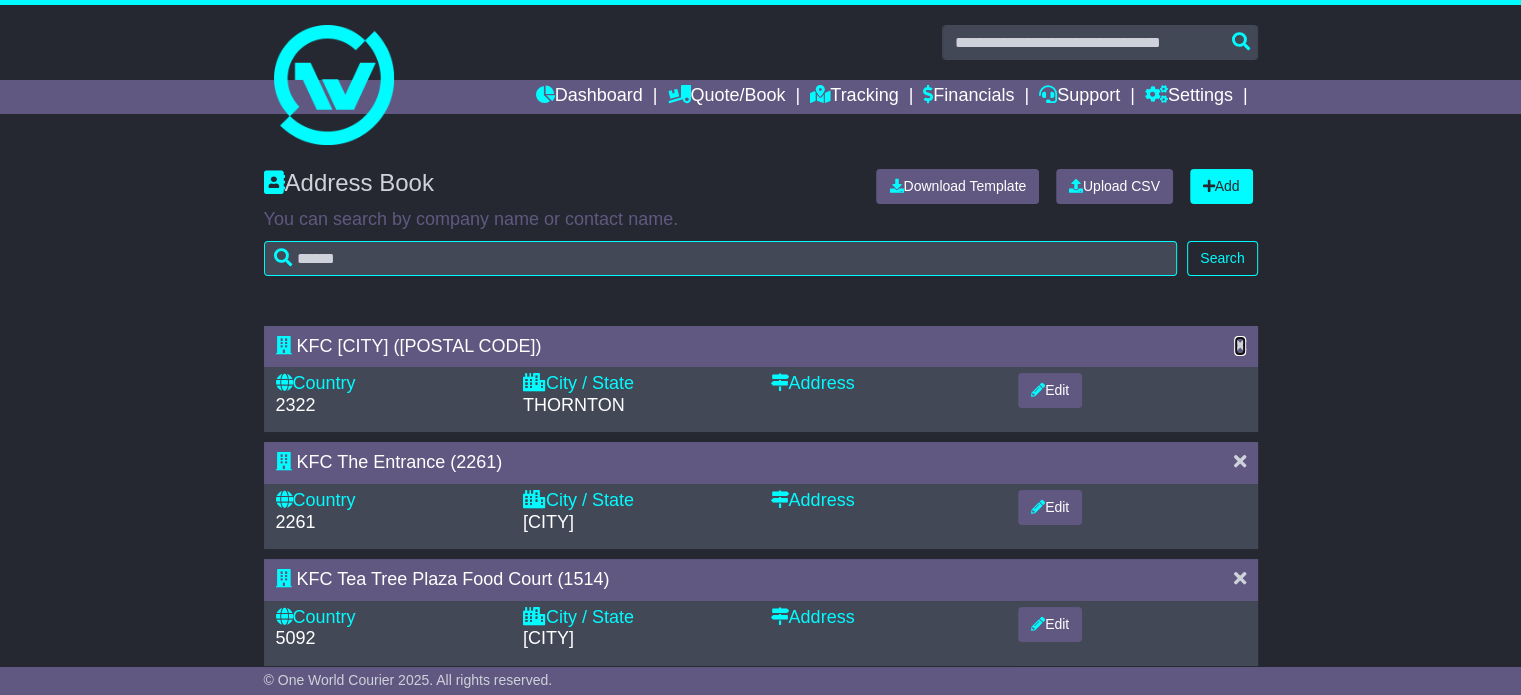 click at bounding box center (1240, 345) 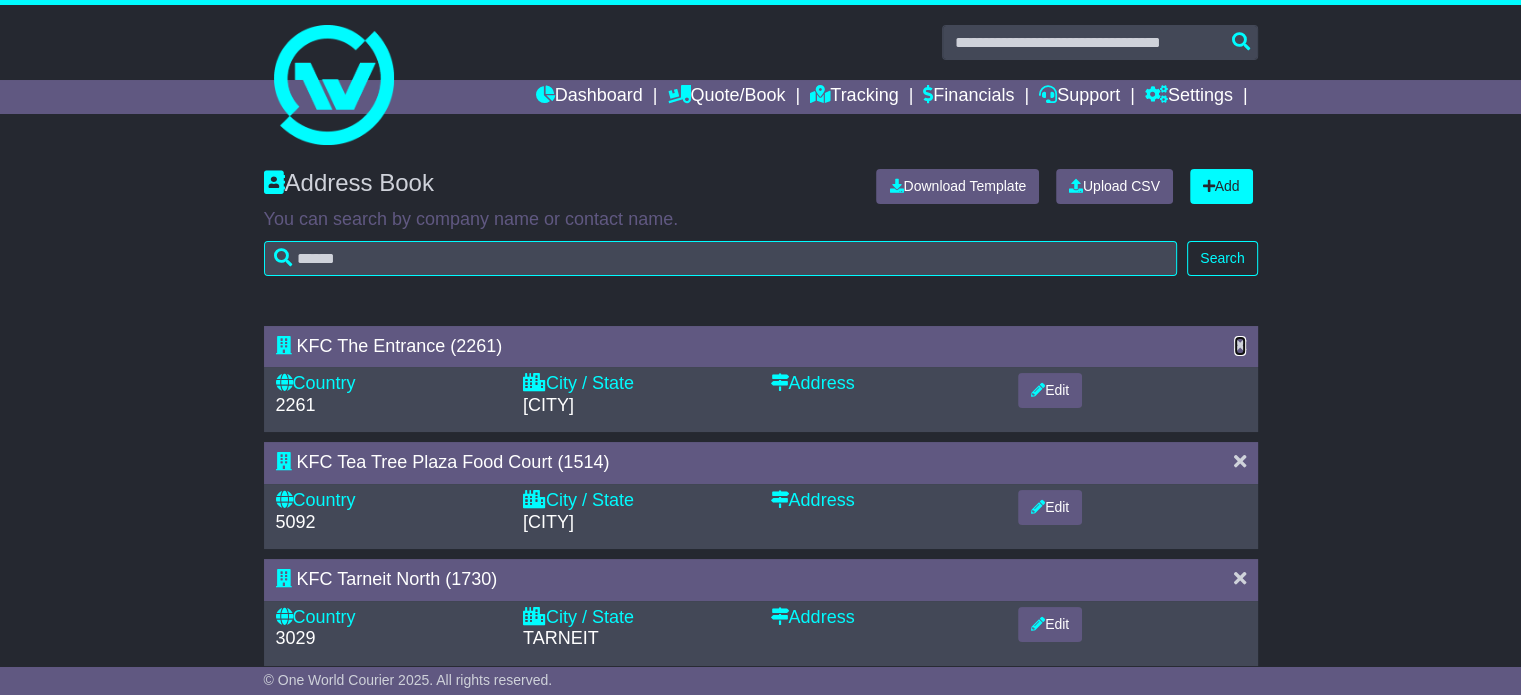 click at bounding box center [1240, 345] 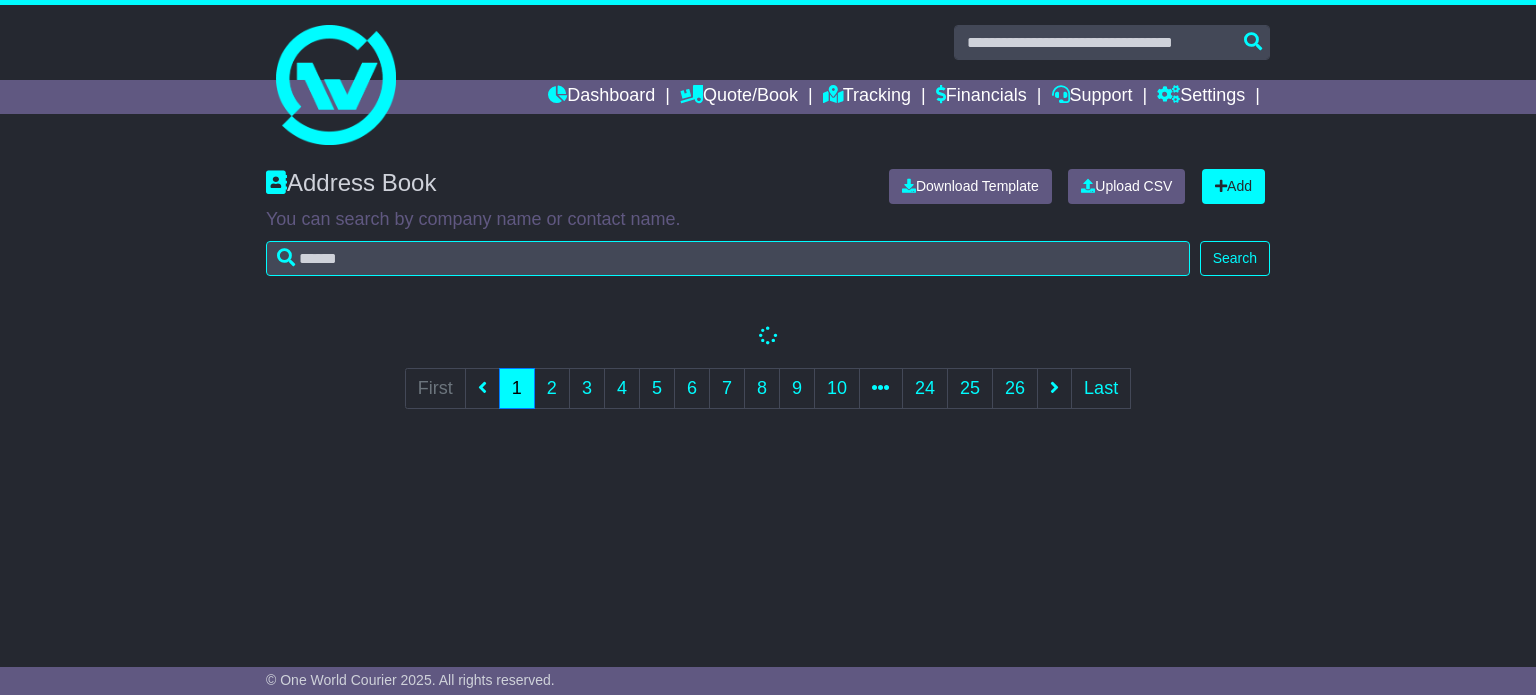 click on "KFC The Entrance (2261)
Country
2261
City / State
THE ENTRANCE" at bounding box center [768, 381] 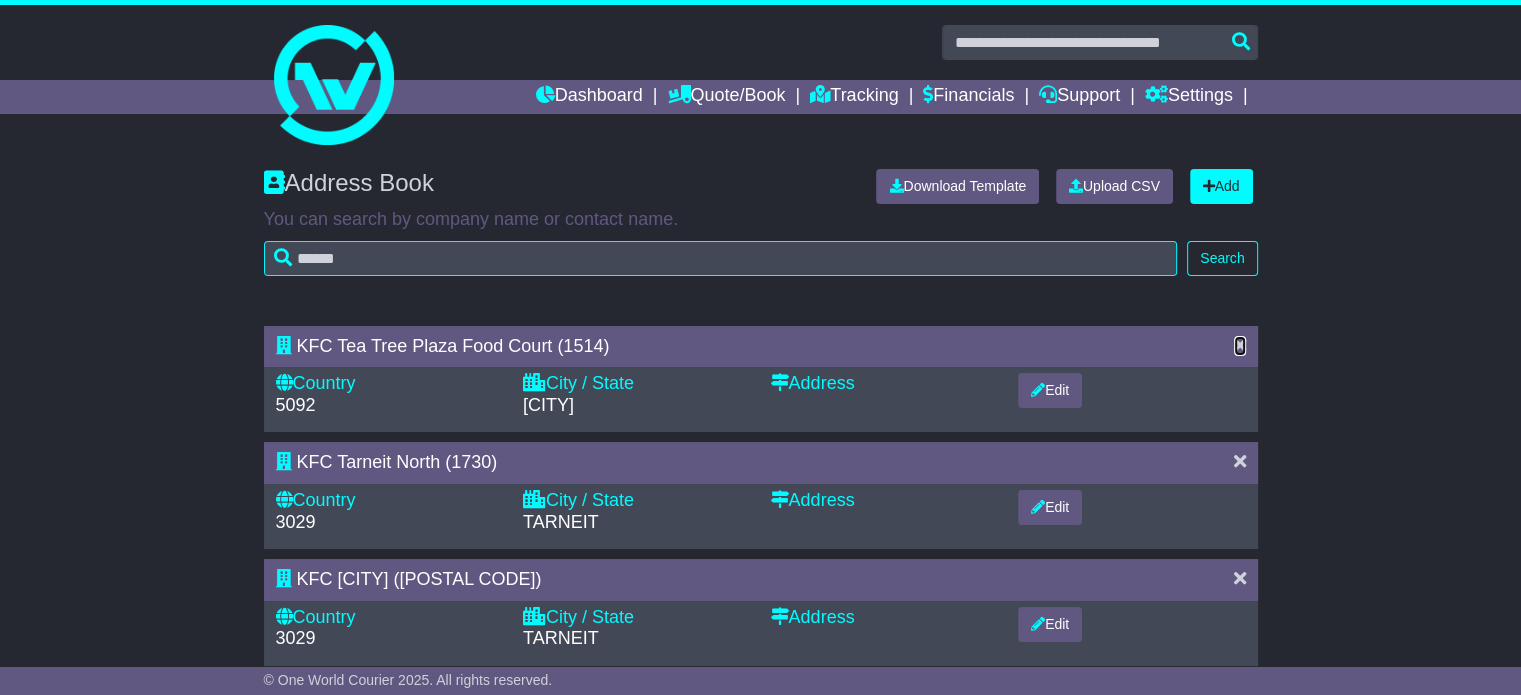 click at bounding box center (1240, 345) 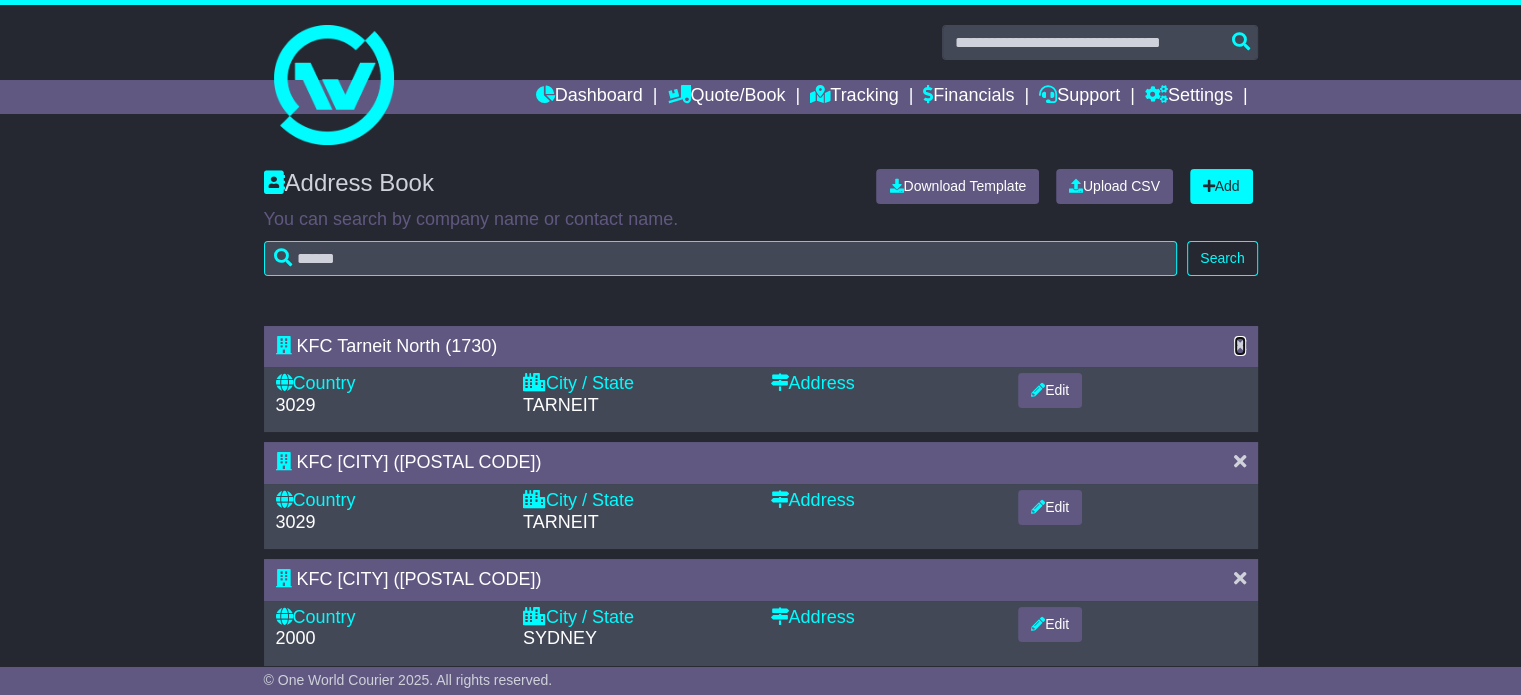 click at bounding box center (1240, 345) 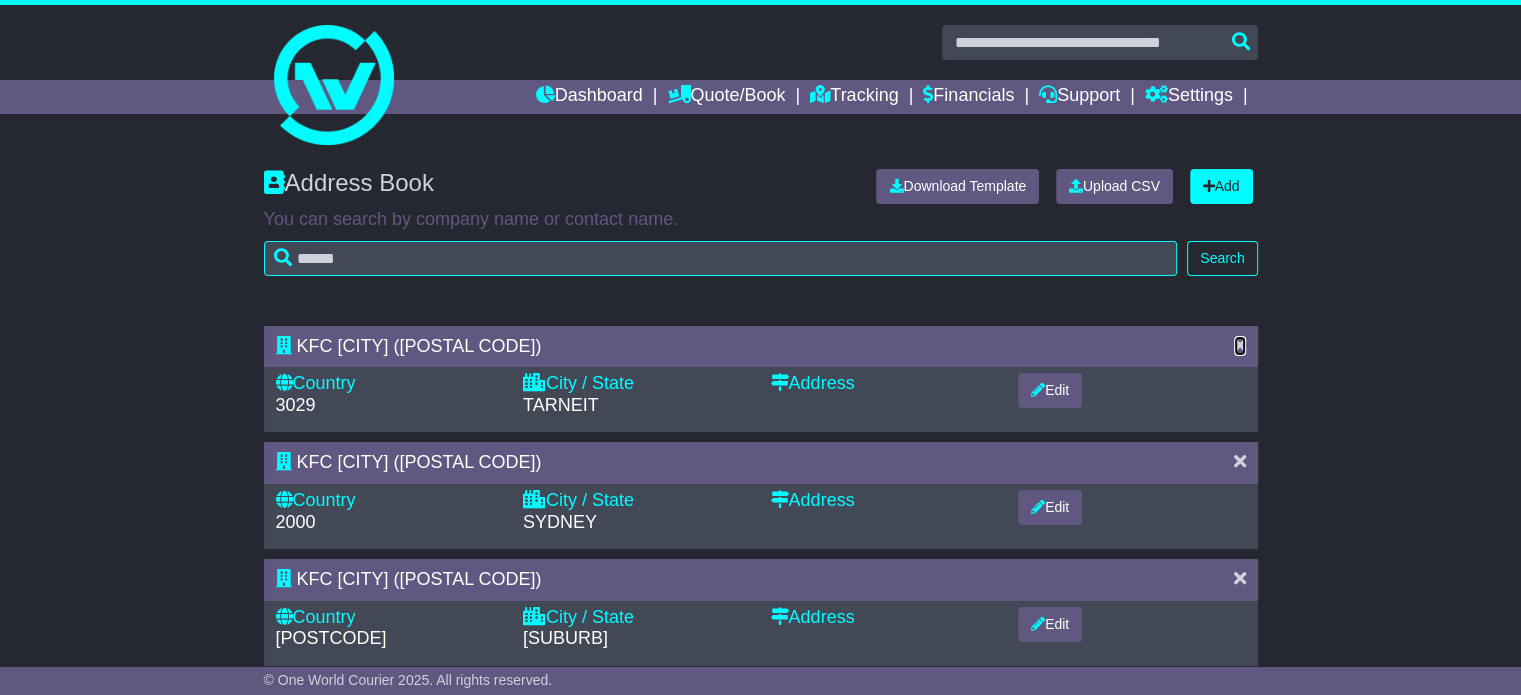 click at bounding box center [1240, 345] 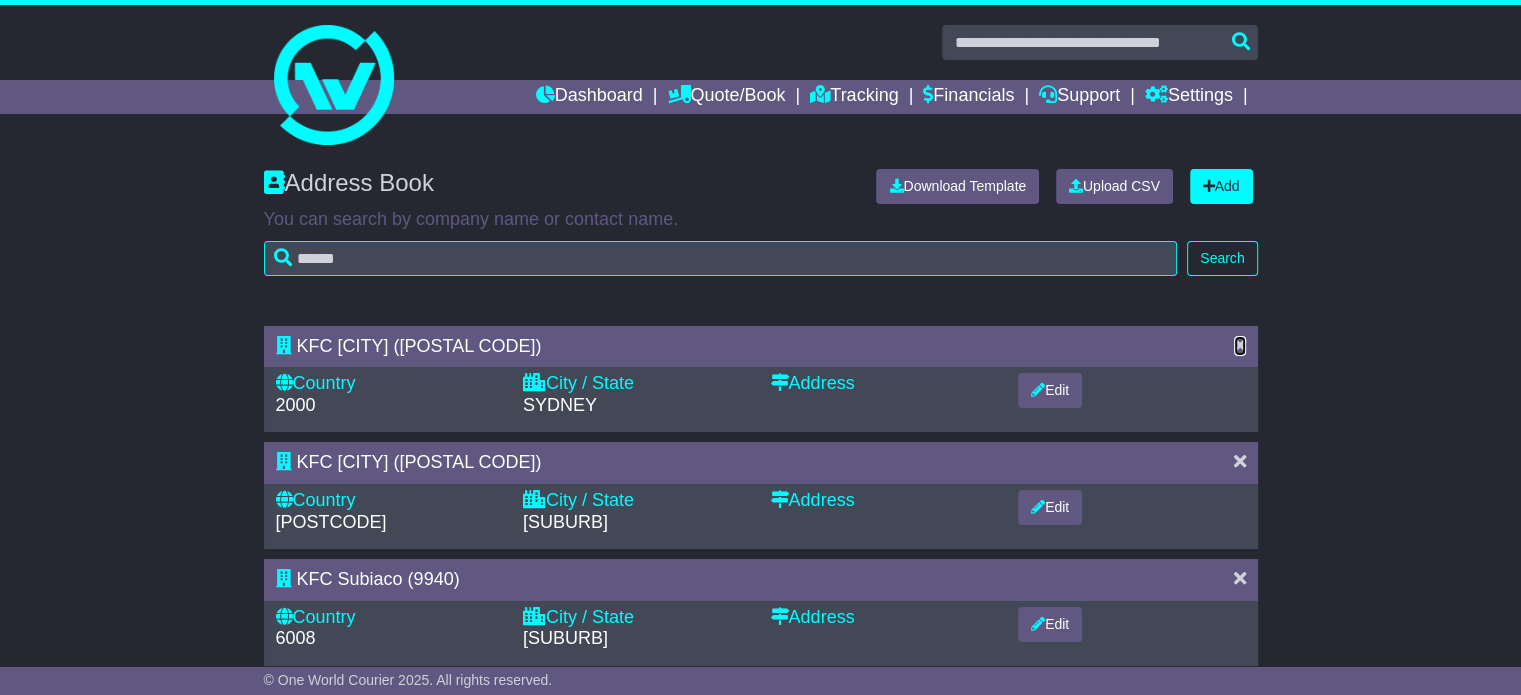 click at bounding box center (1240, 345) 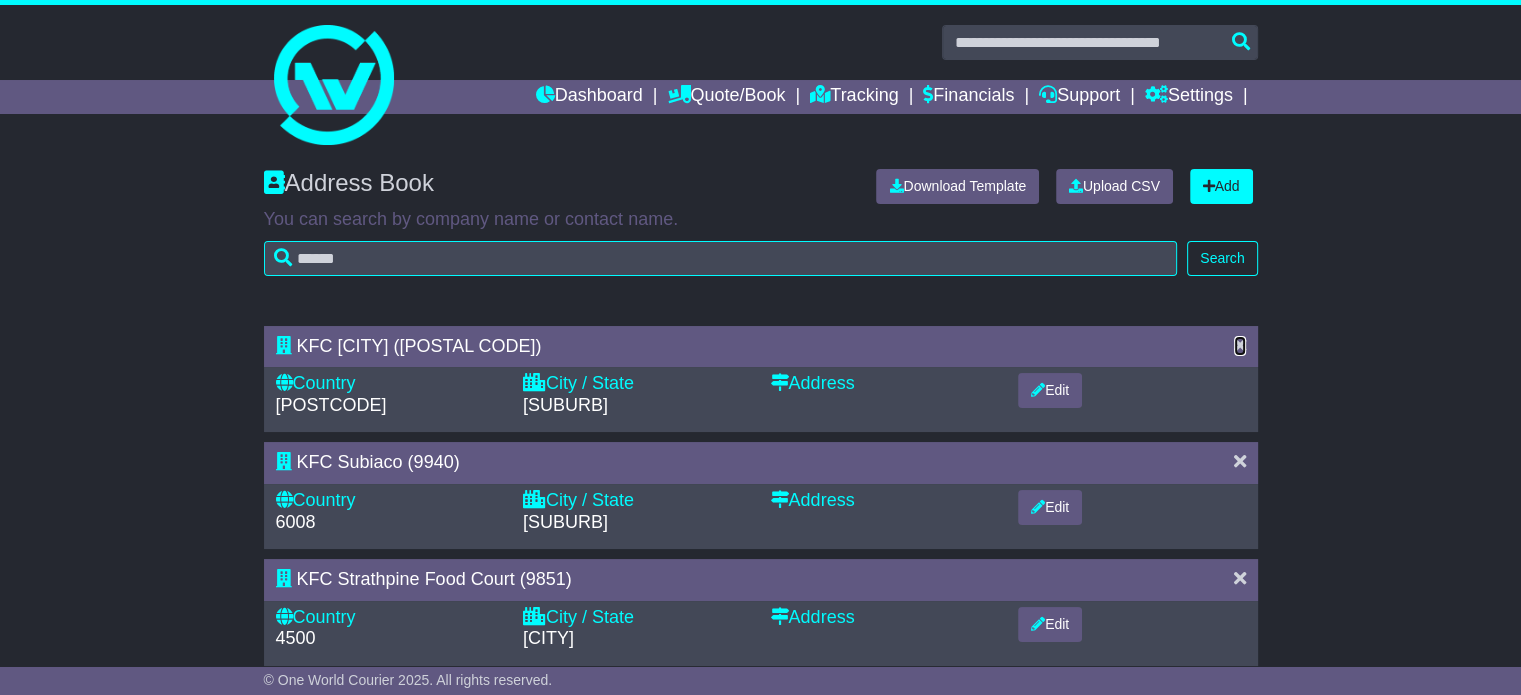 click at bounding box center (1240, 345) 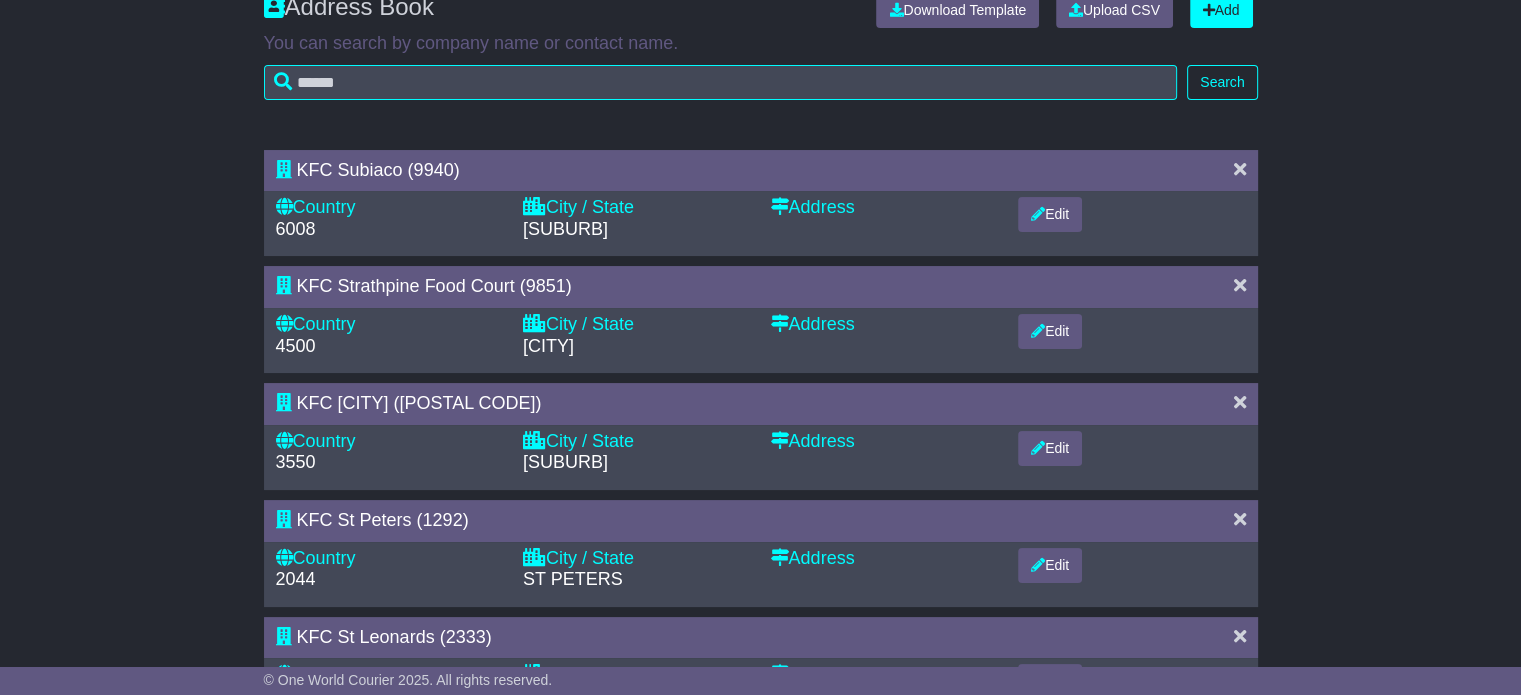 scroll, scrollTop: 200, scrollLeft: 0, axis: vertical 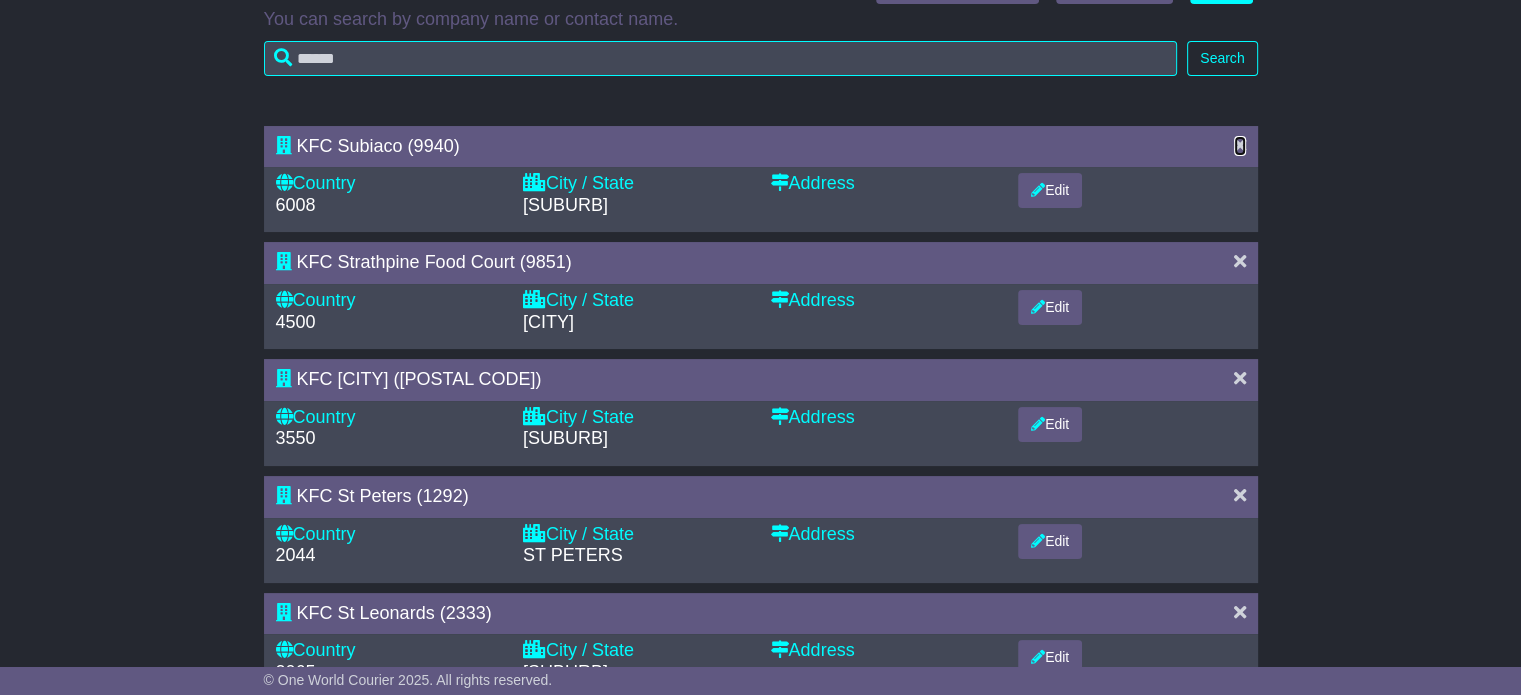 click at bounding box center [1240, 145] 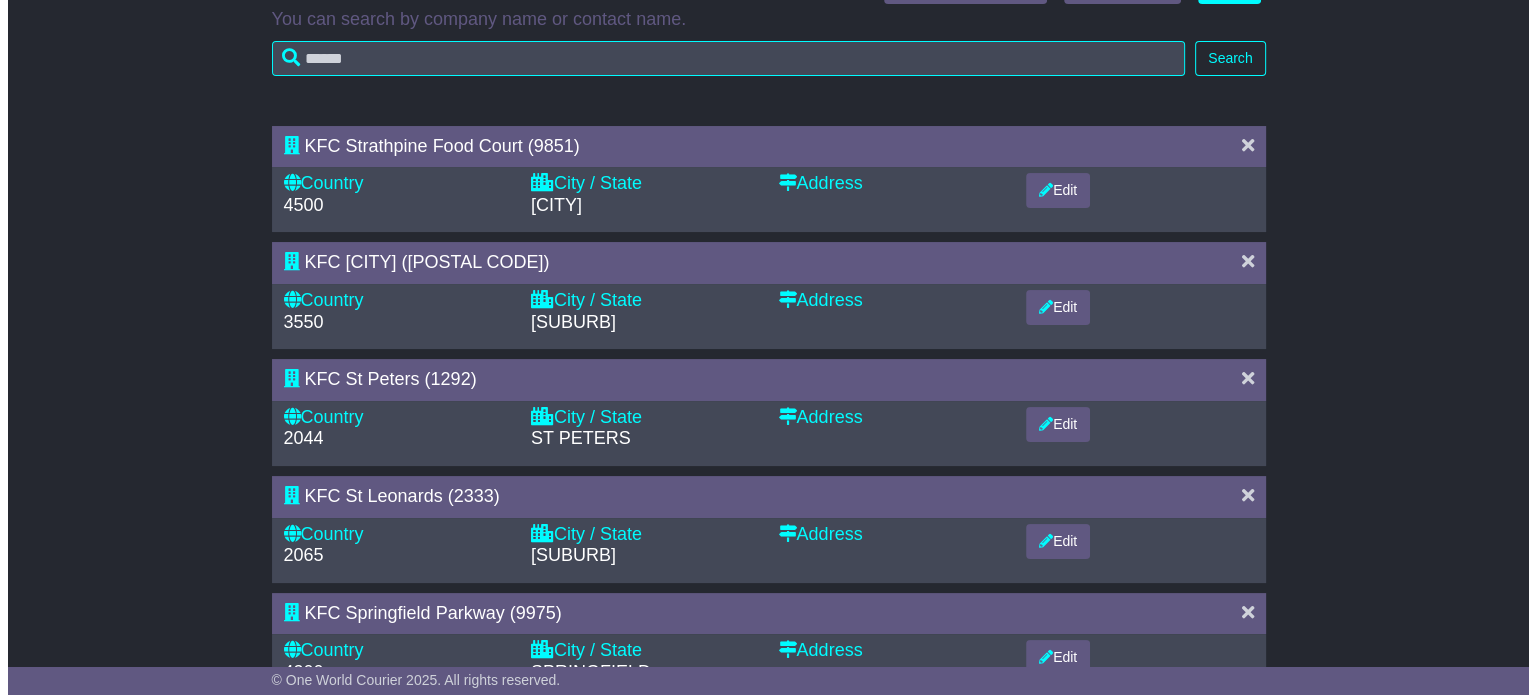scroll, scrollTop: 0, scrollLeft: 0, axis: both 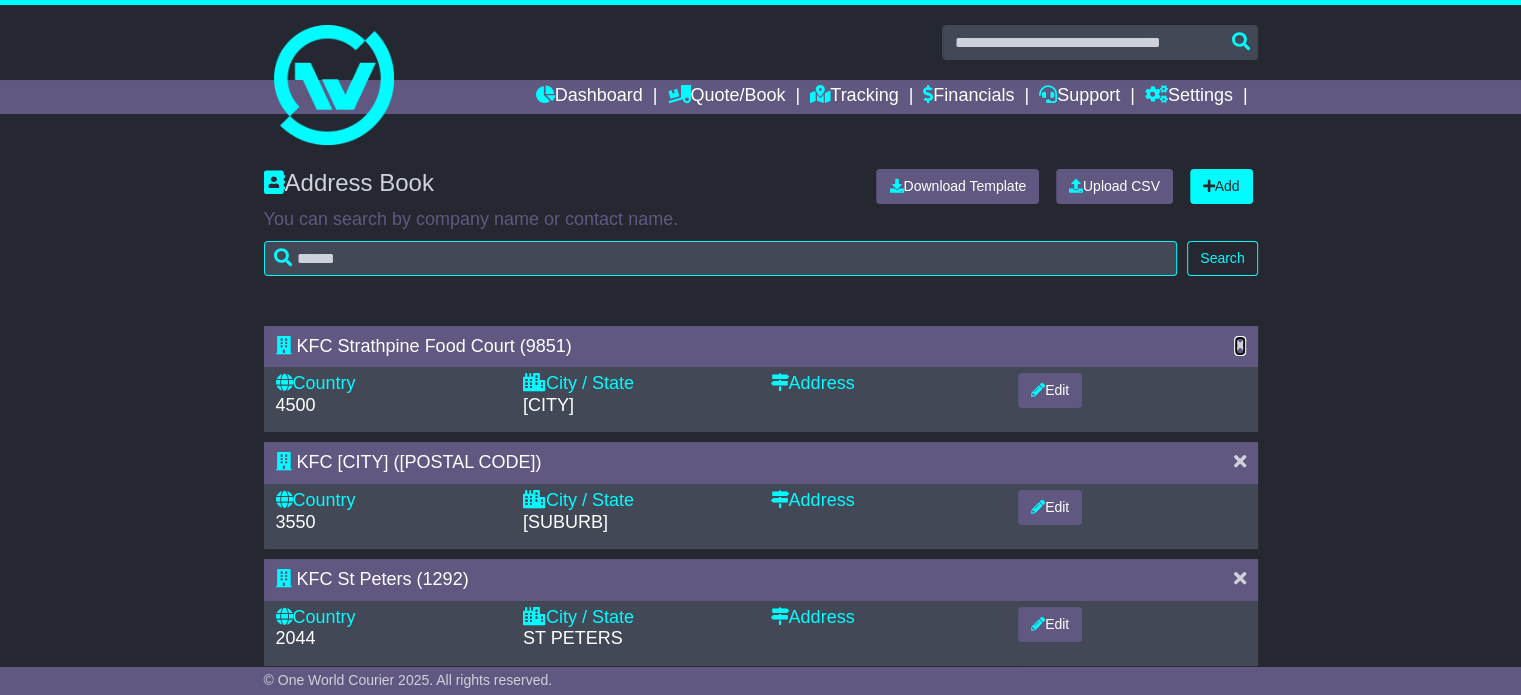 click at bounding box center [1240, 345] 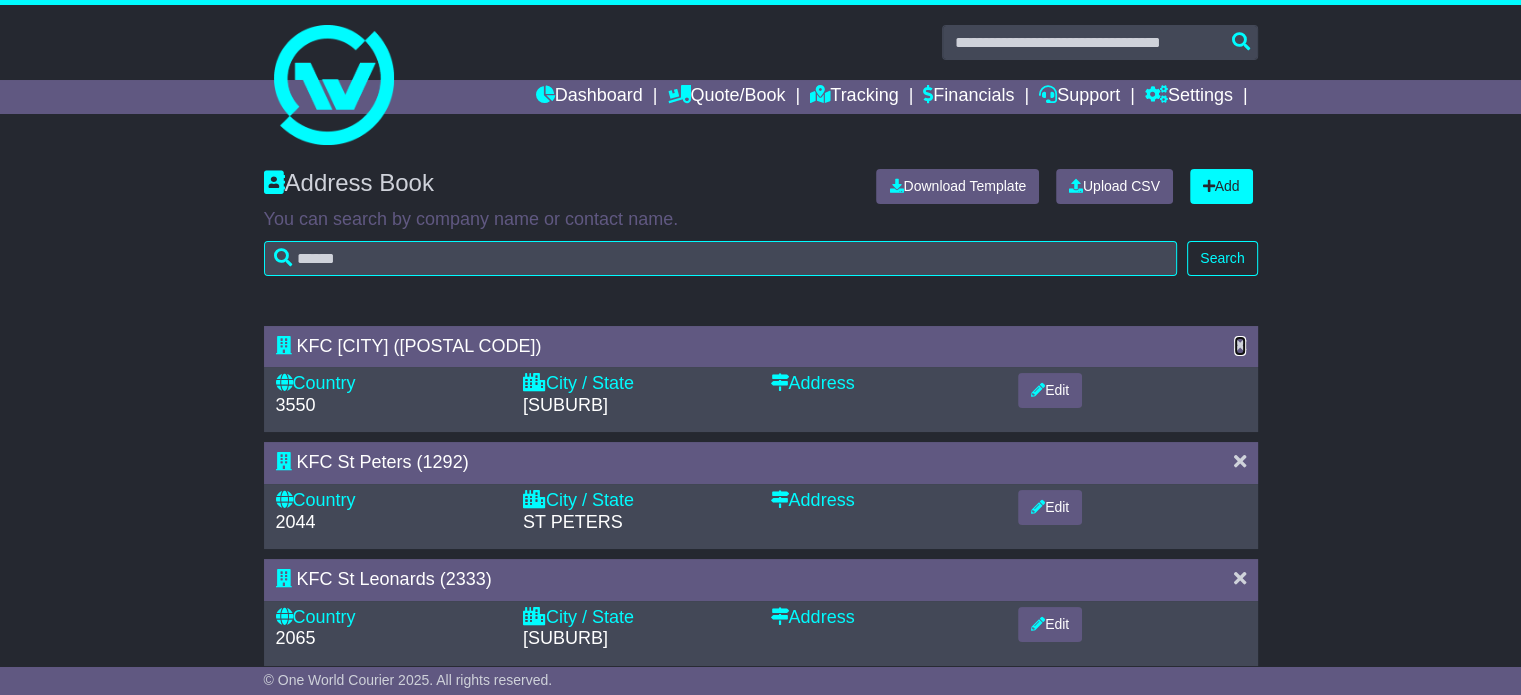 click at bounding box center (1240, 345) 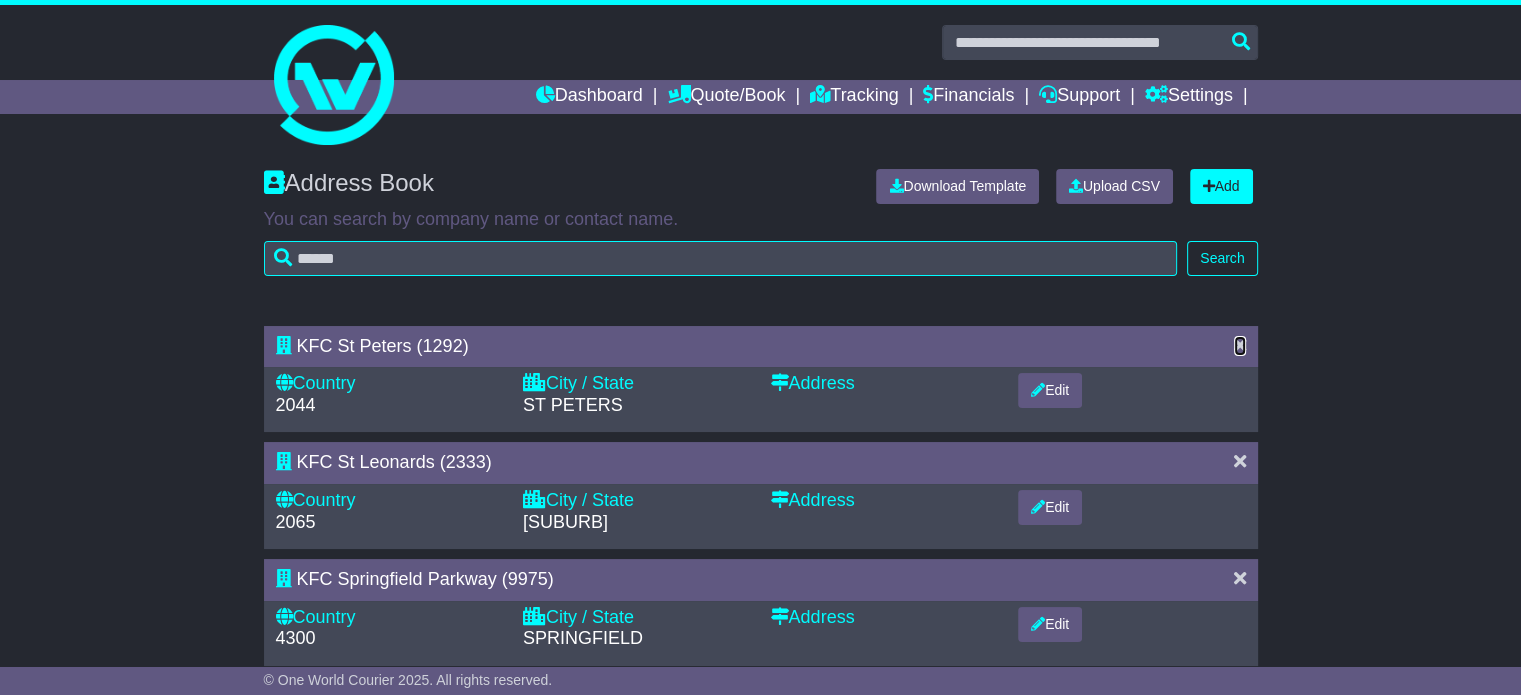 click at bounding box center (1240, 345) 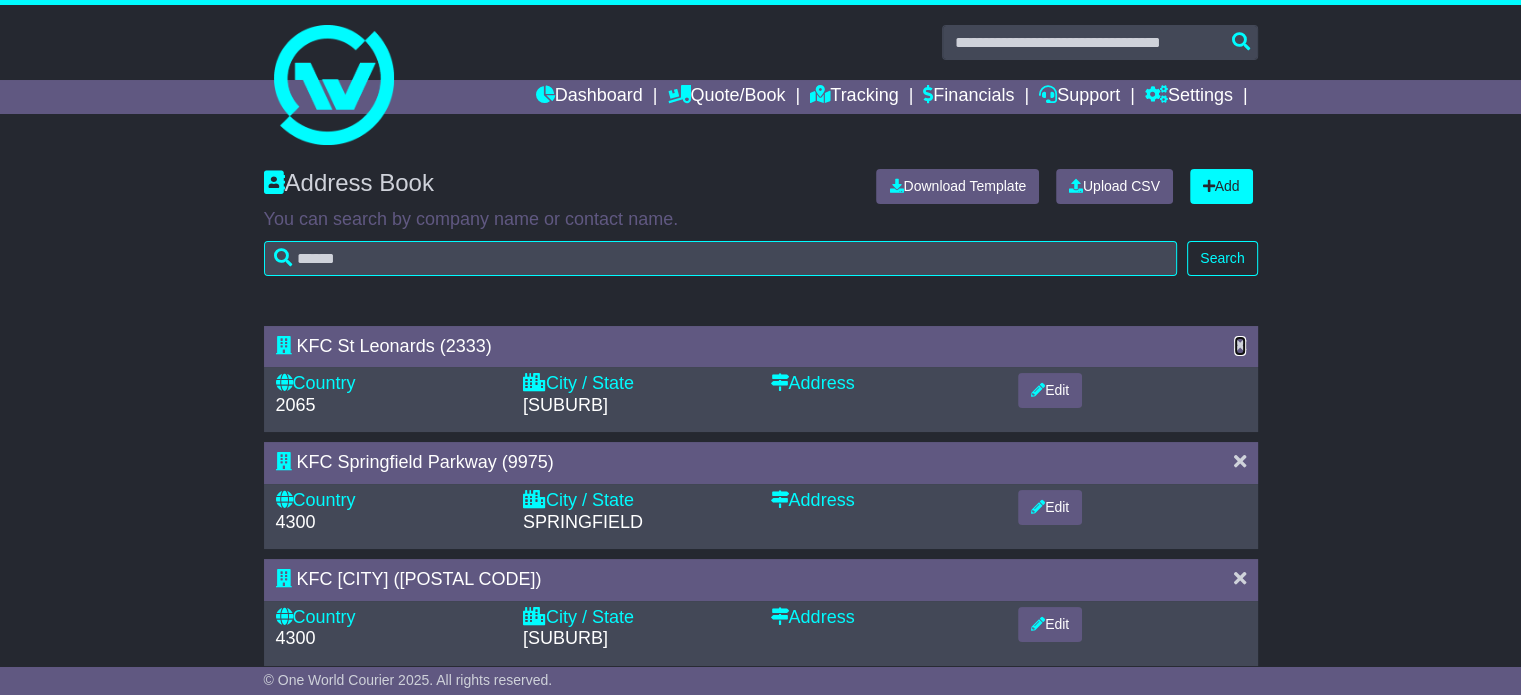 click at bounding box center (1240, 345) 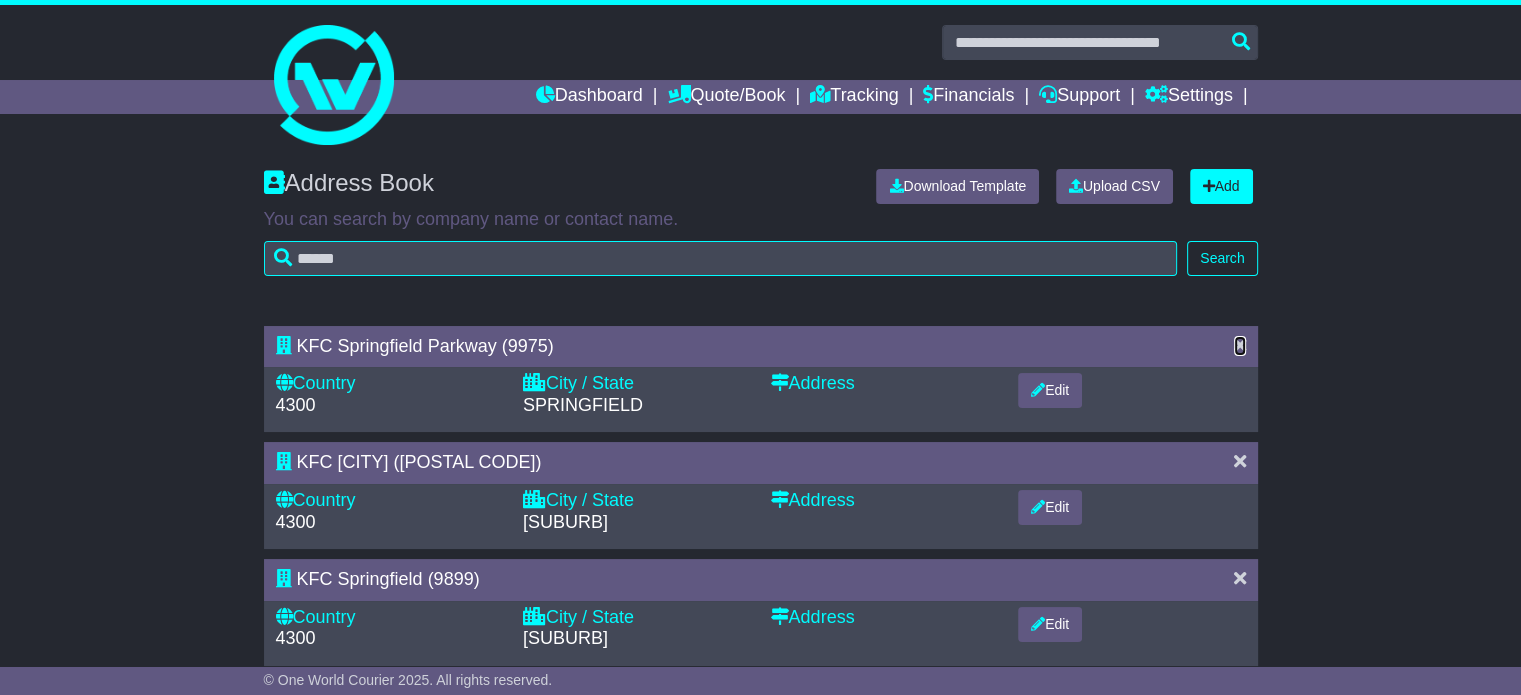 click at bounding box center [1240, 345] 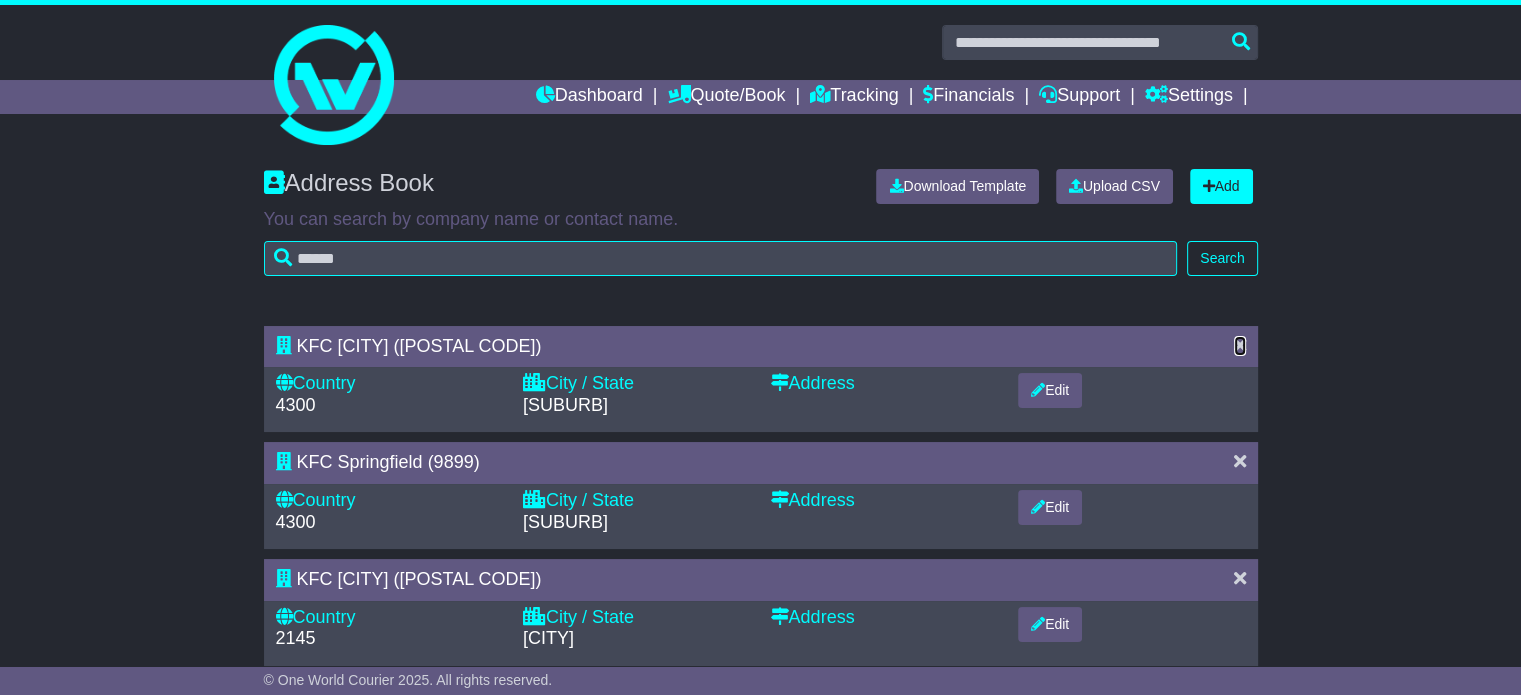 click at bounding box center [1240, 345] 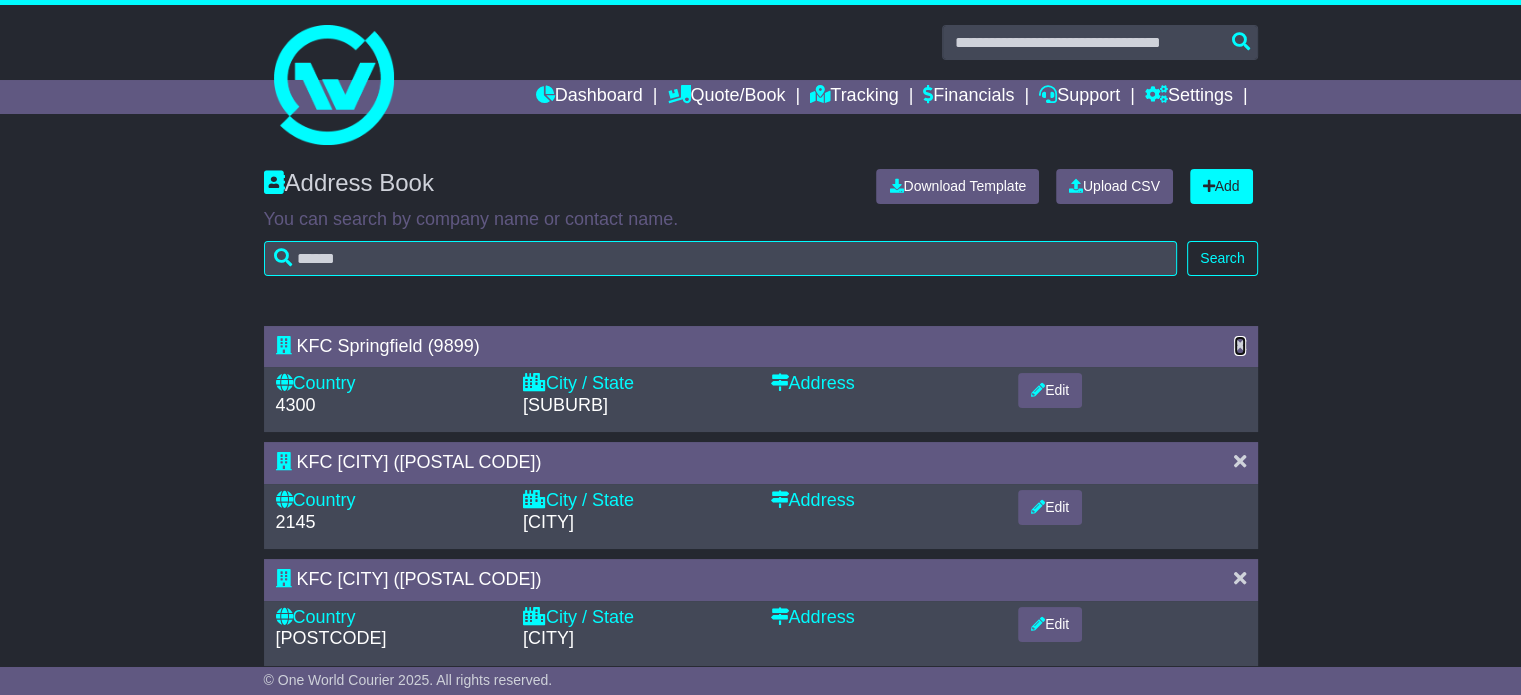click at bounding box center (1240, 345) 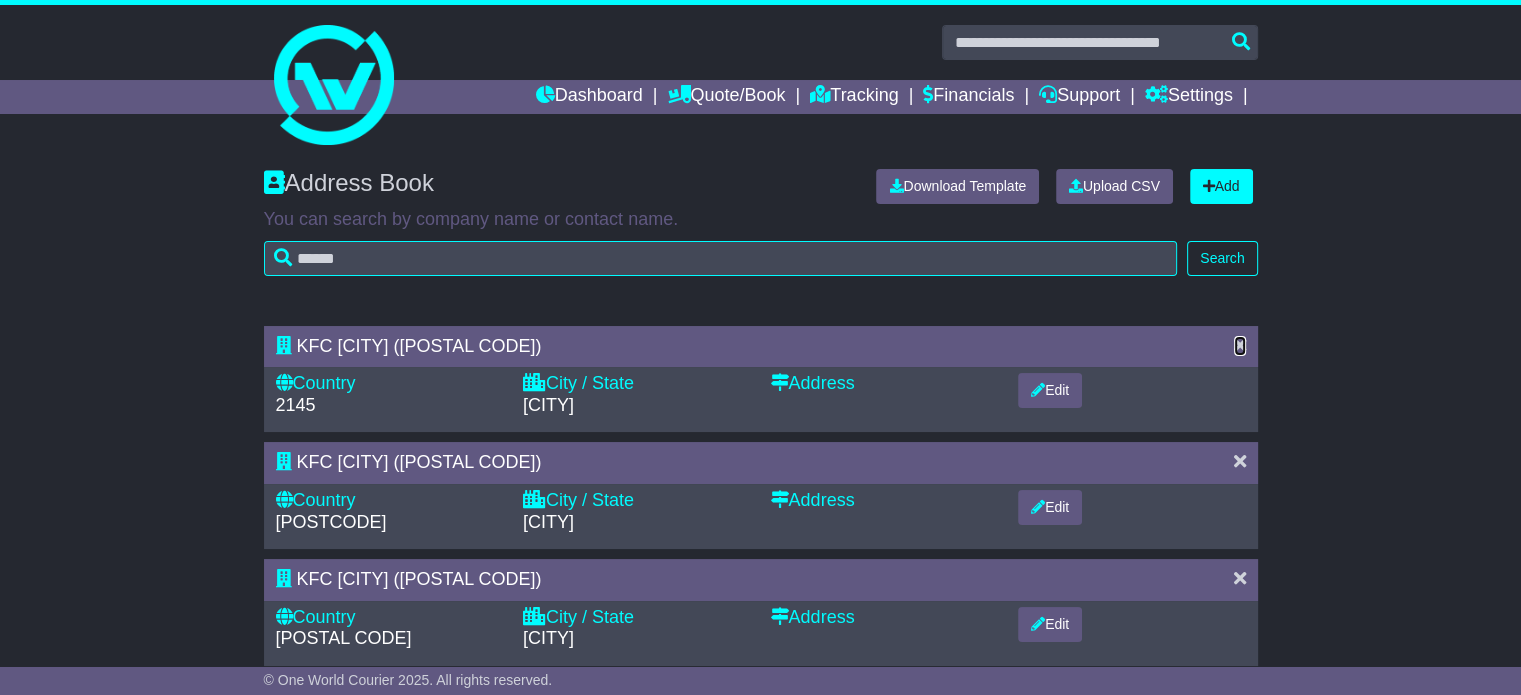 click at bounding box center [1240, 345] 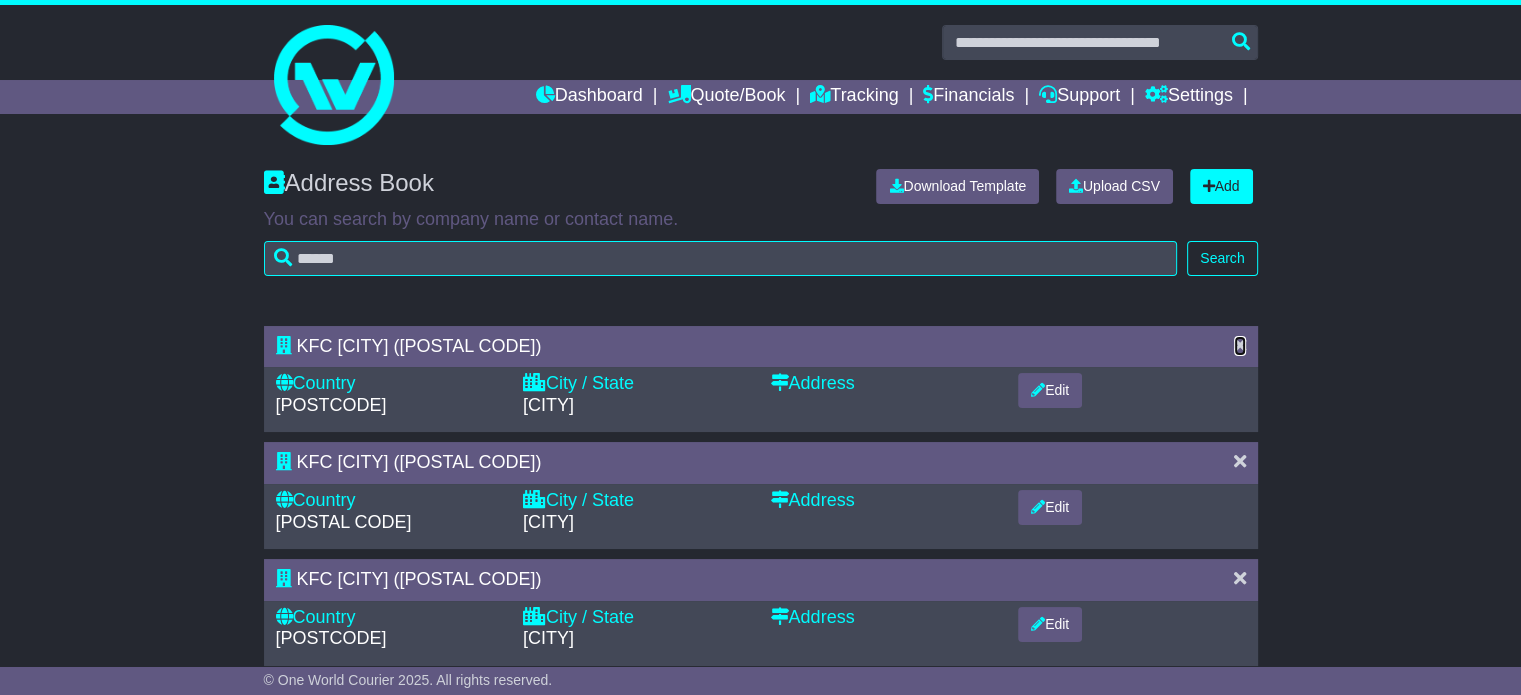 click at bounding box center (1240, 345) 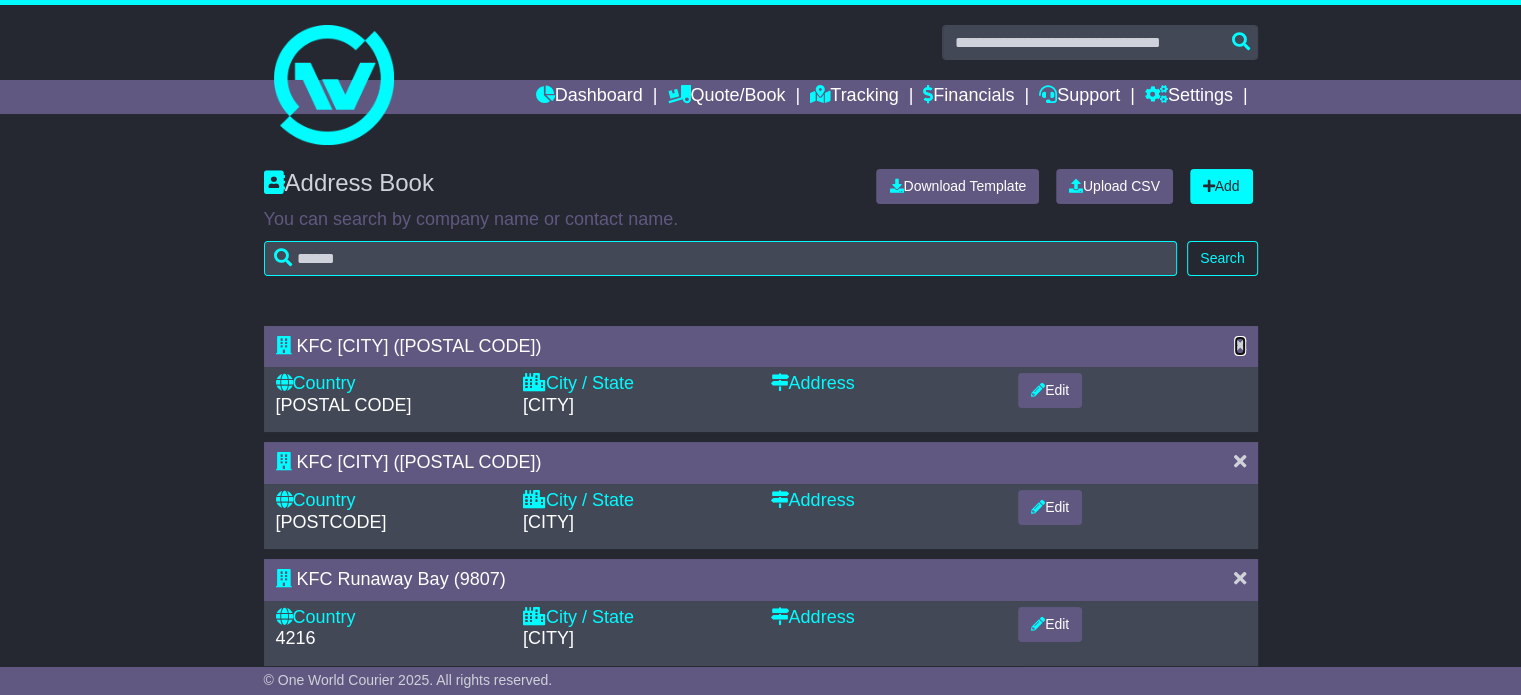 click at bounding box center (1240, 345) 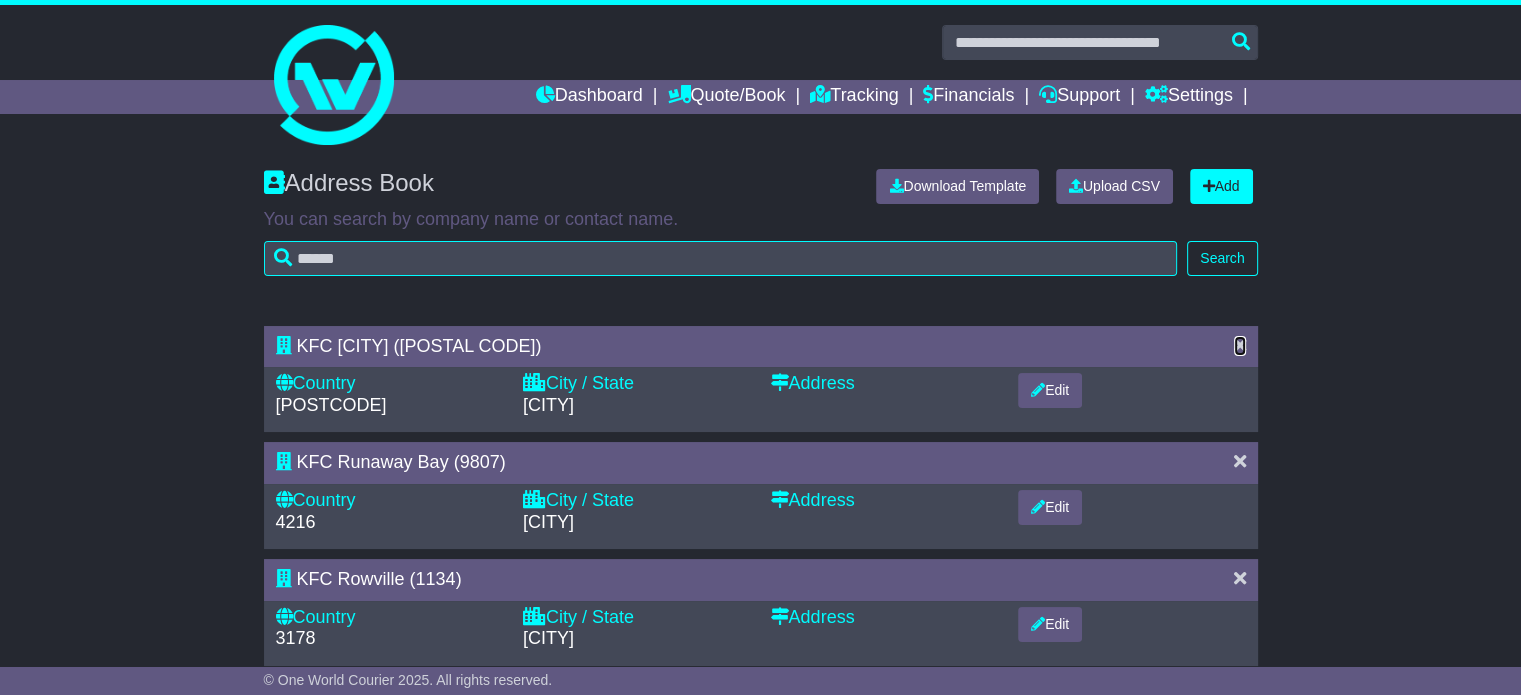 click at bounding box center [1240, 345] 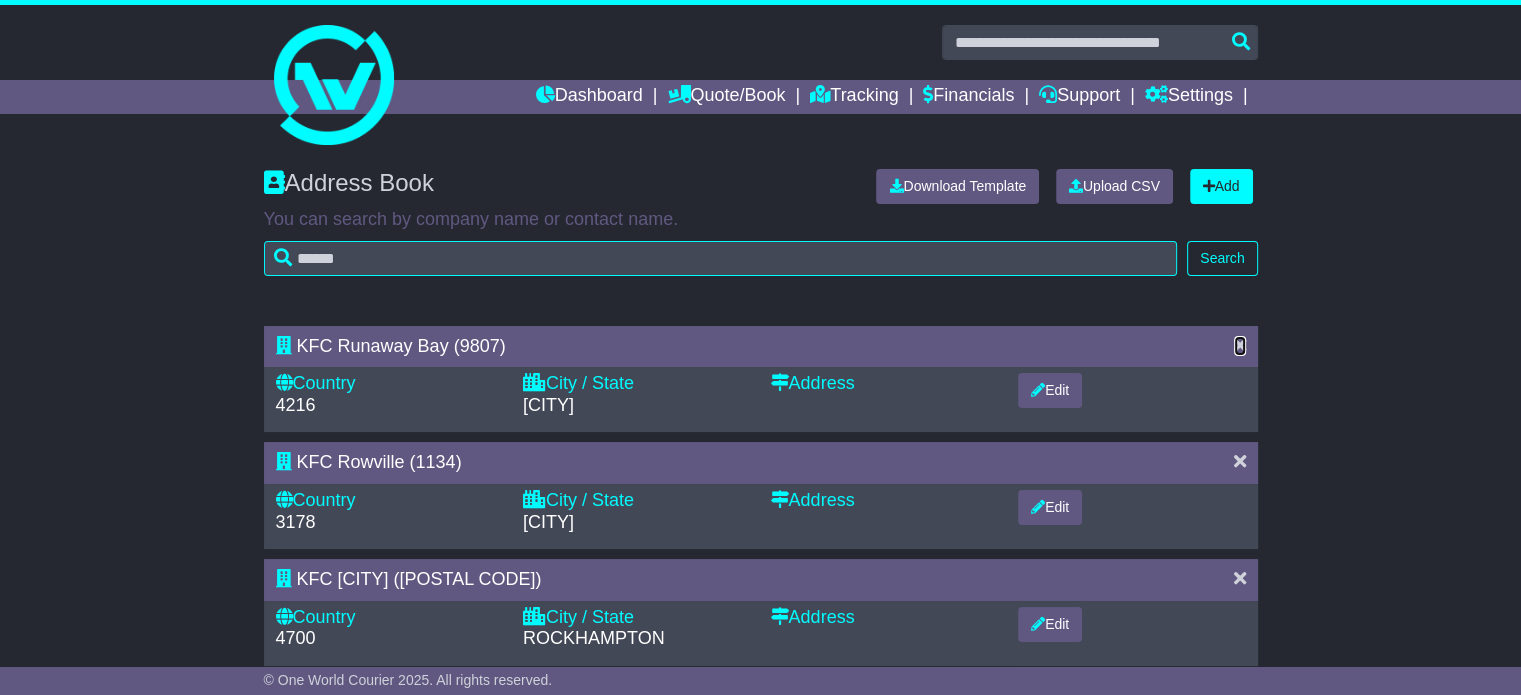 click at bounding box center (1240, 345) 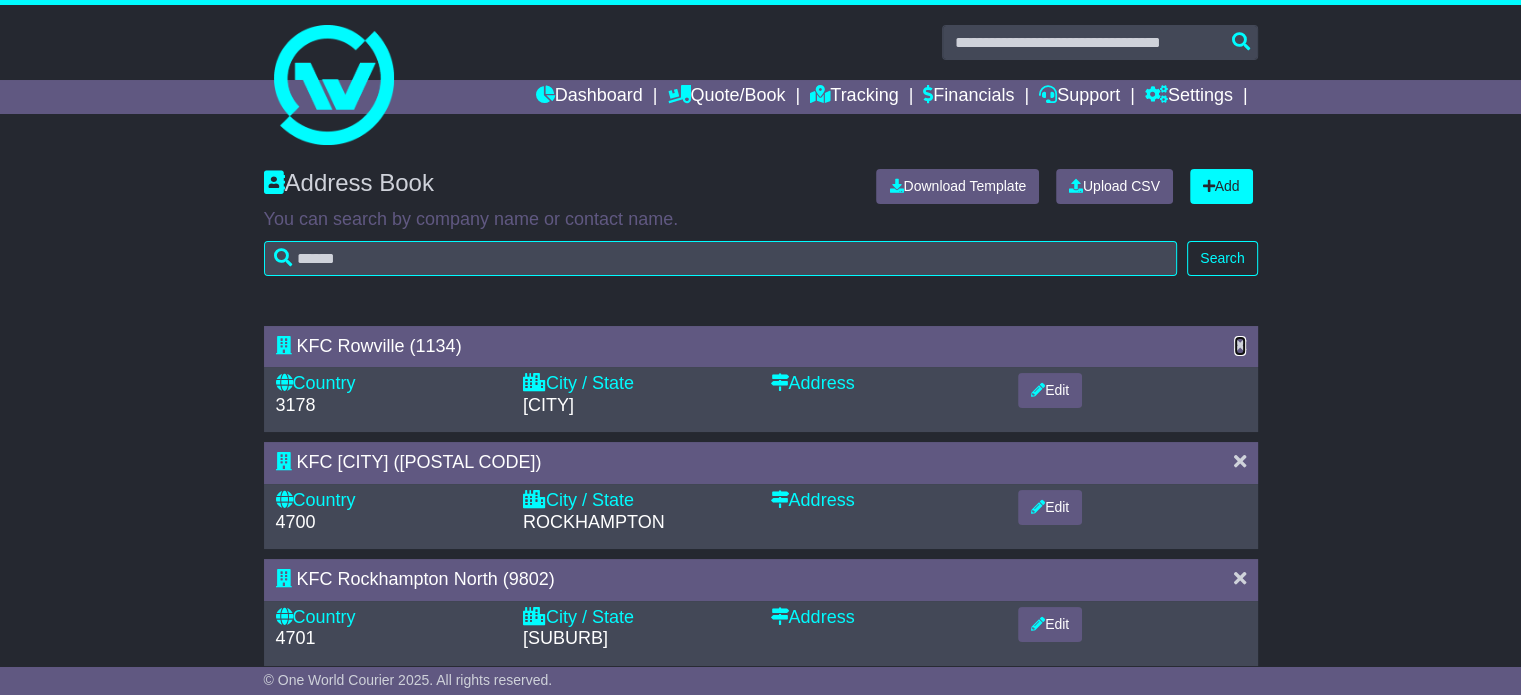 click at bounding box center [1240, 345] 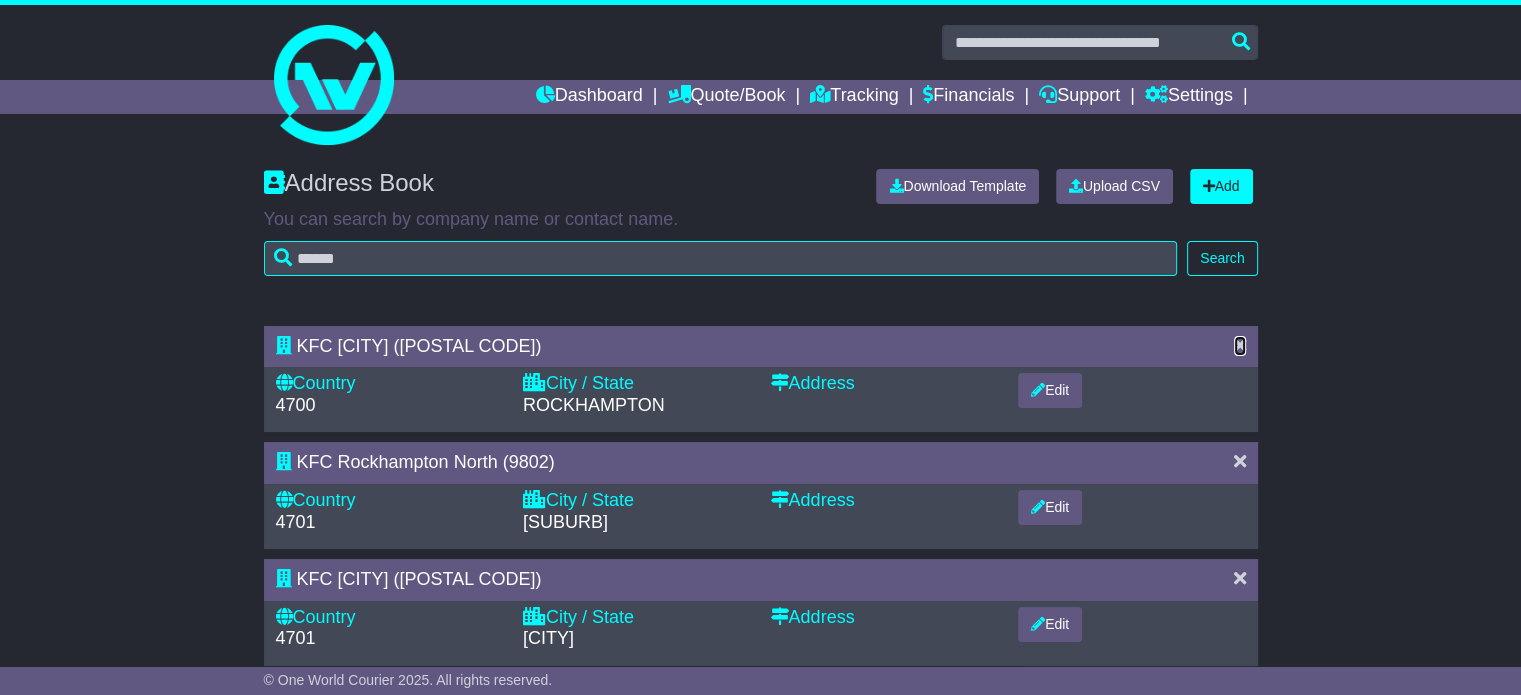 click at bounding box center (1240, 345) 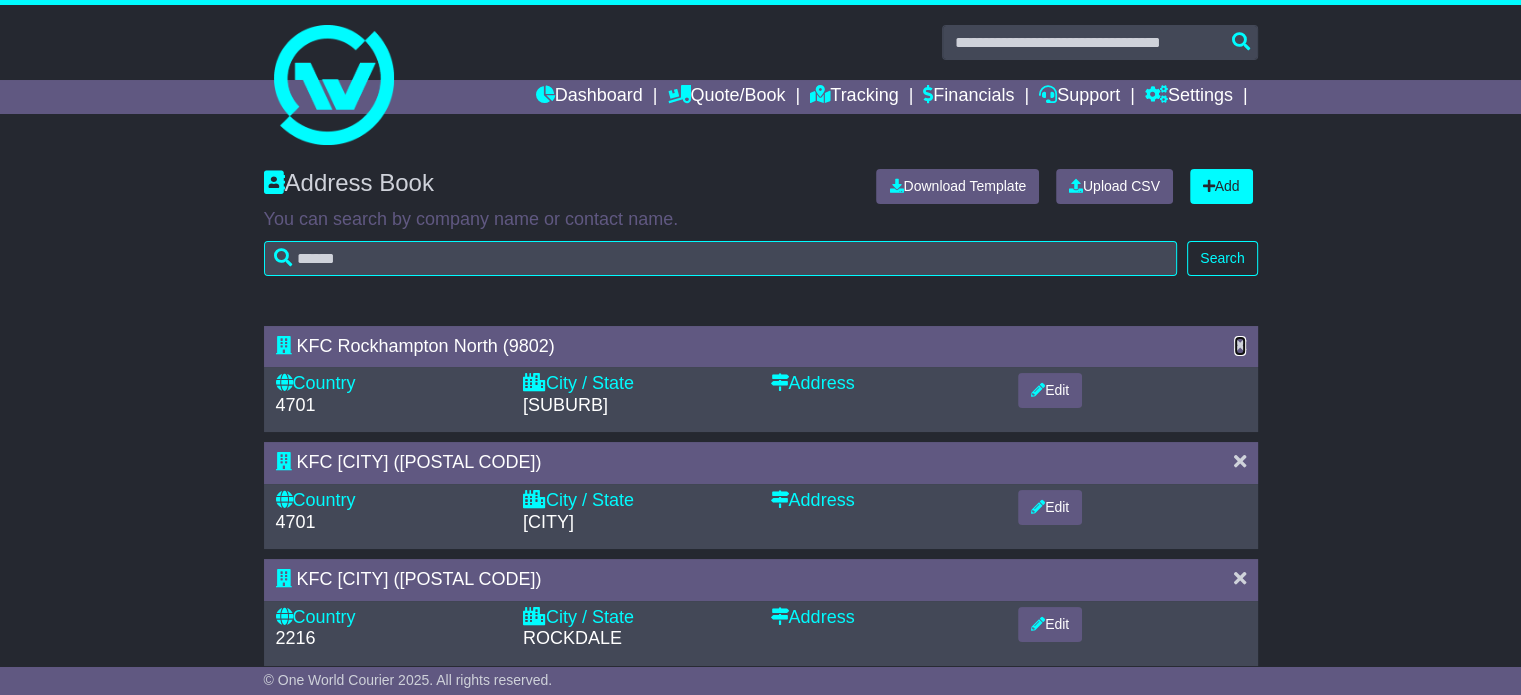 click at bounding box center (1240, 345) 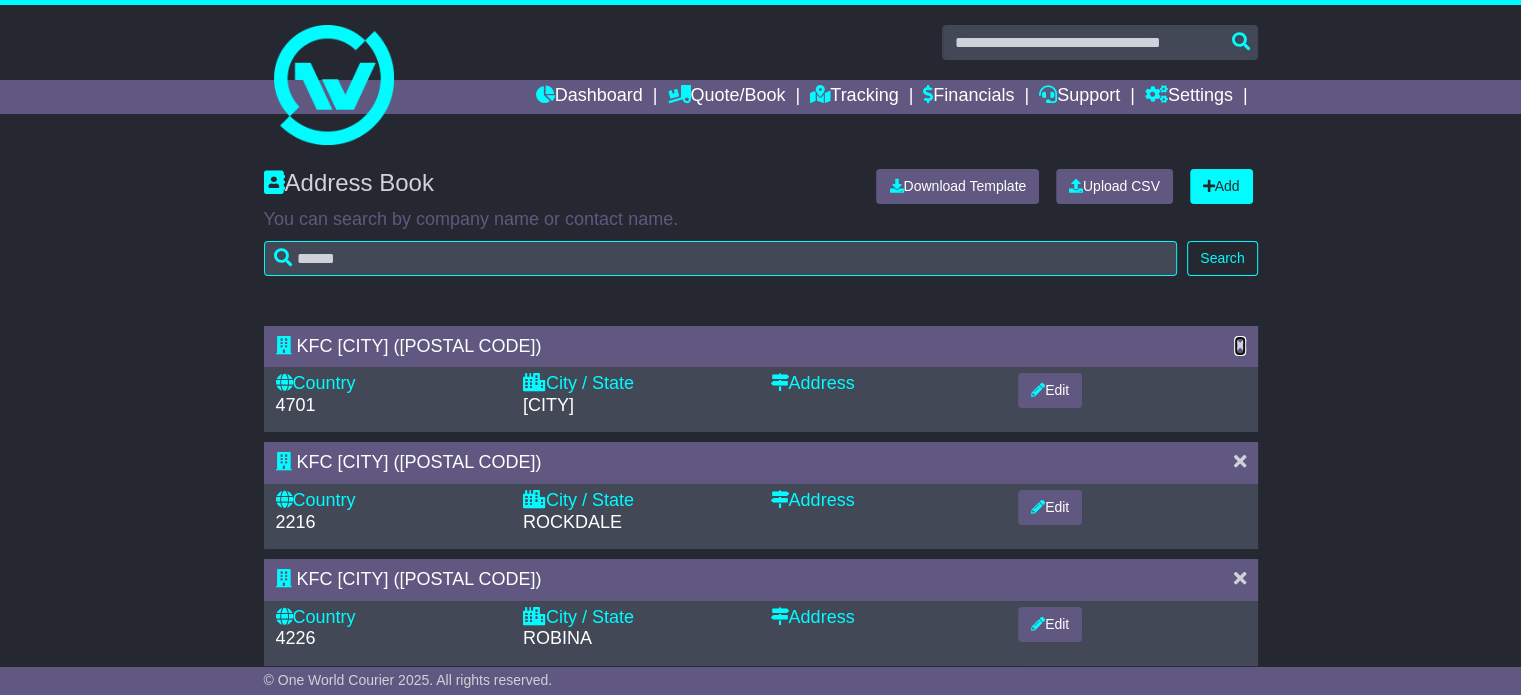 click at bounding box center (1240, 345) 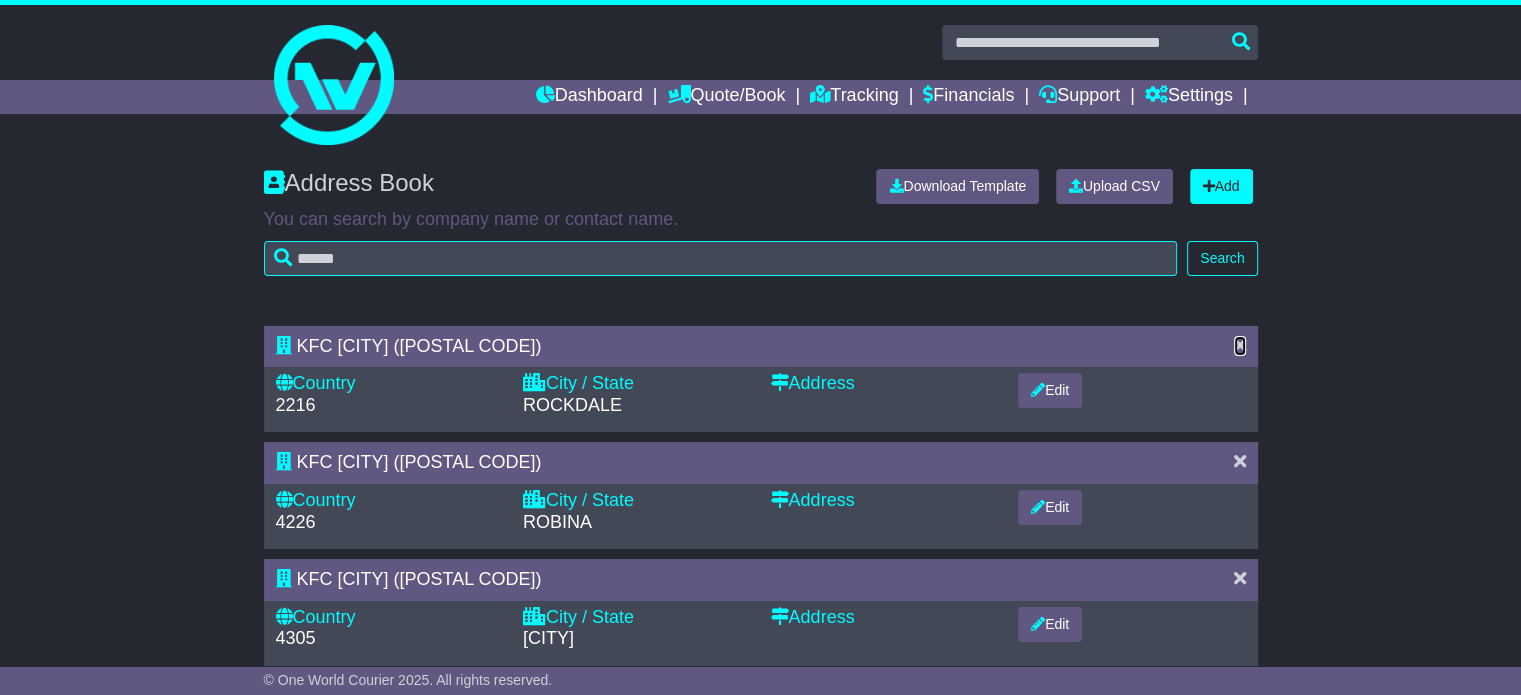 click at bounding box center (1240, 345) 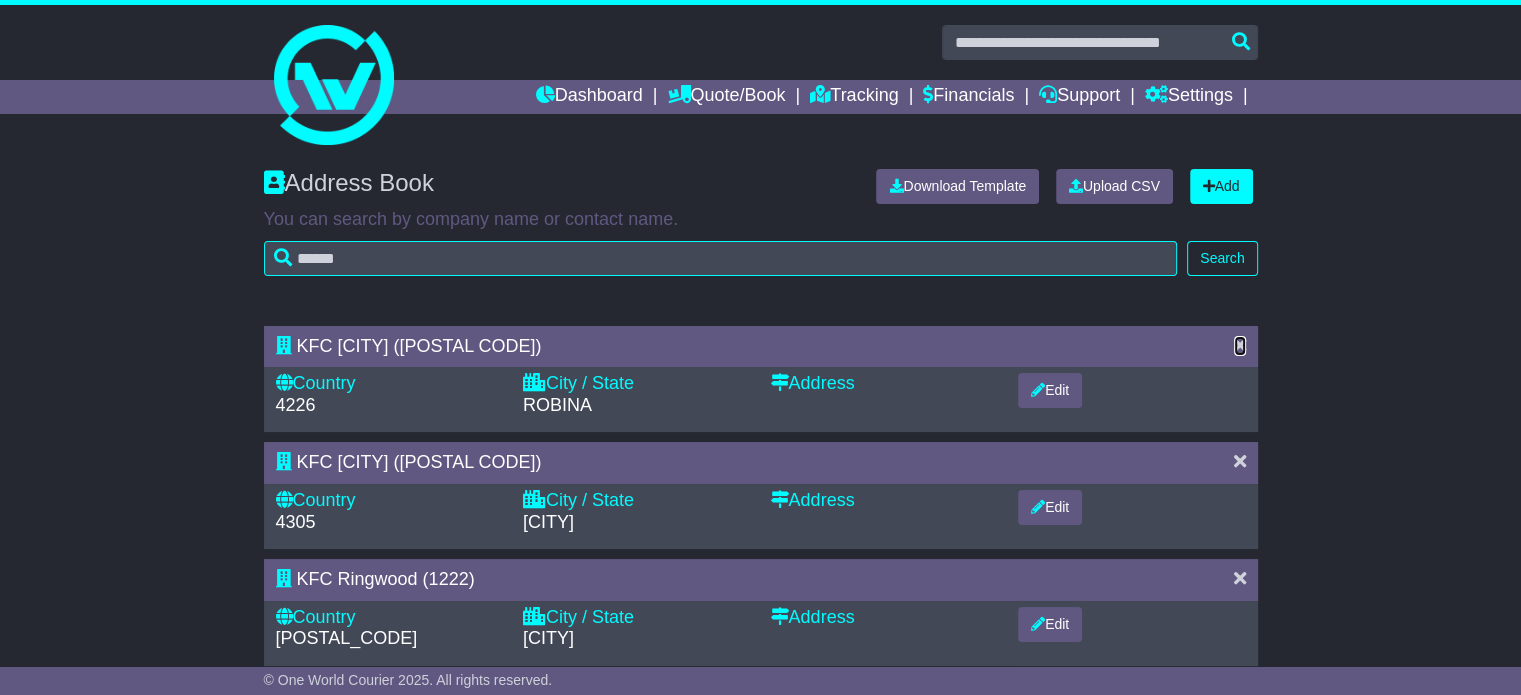 click at bounding box center (1240, 345) 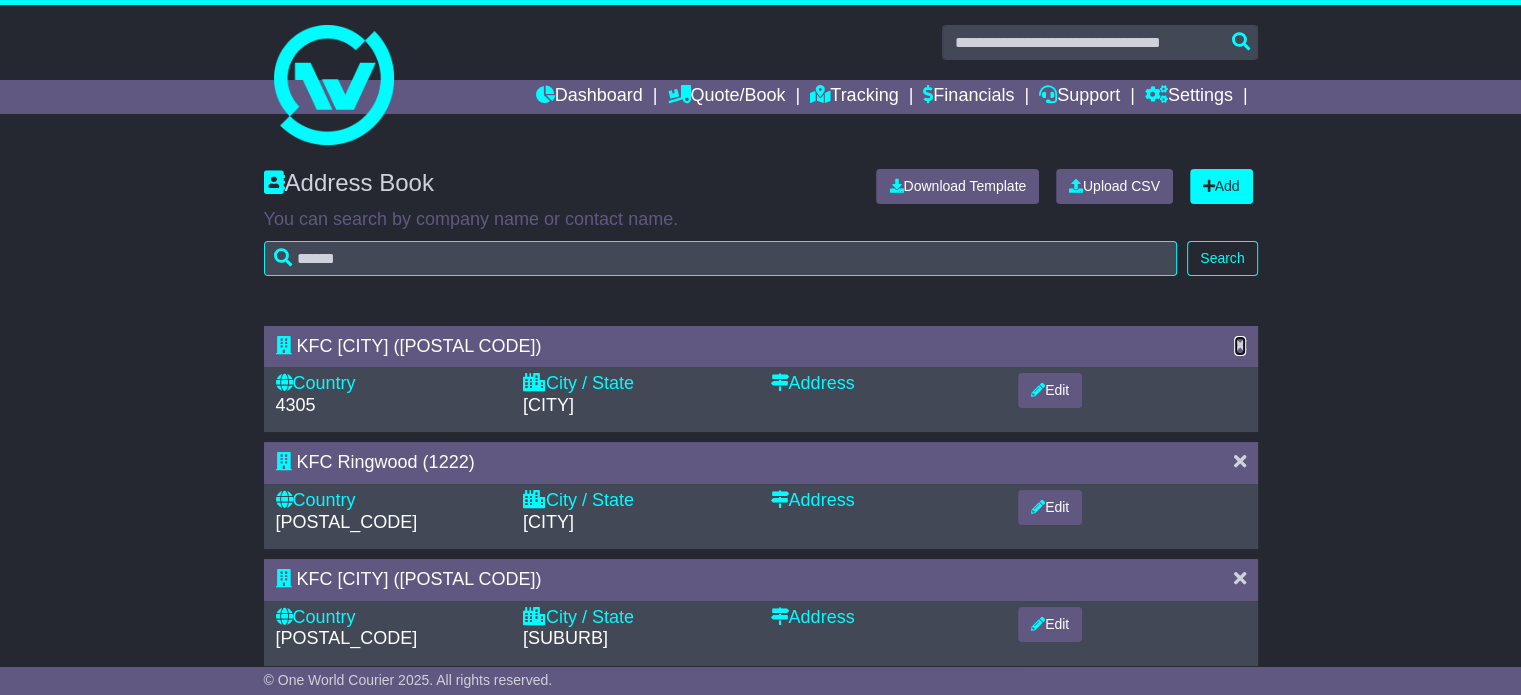 click at bounding box center [1240, 345] 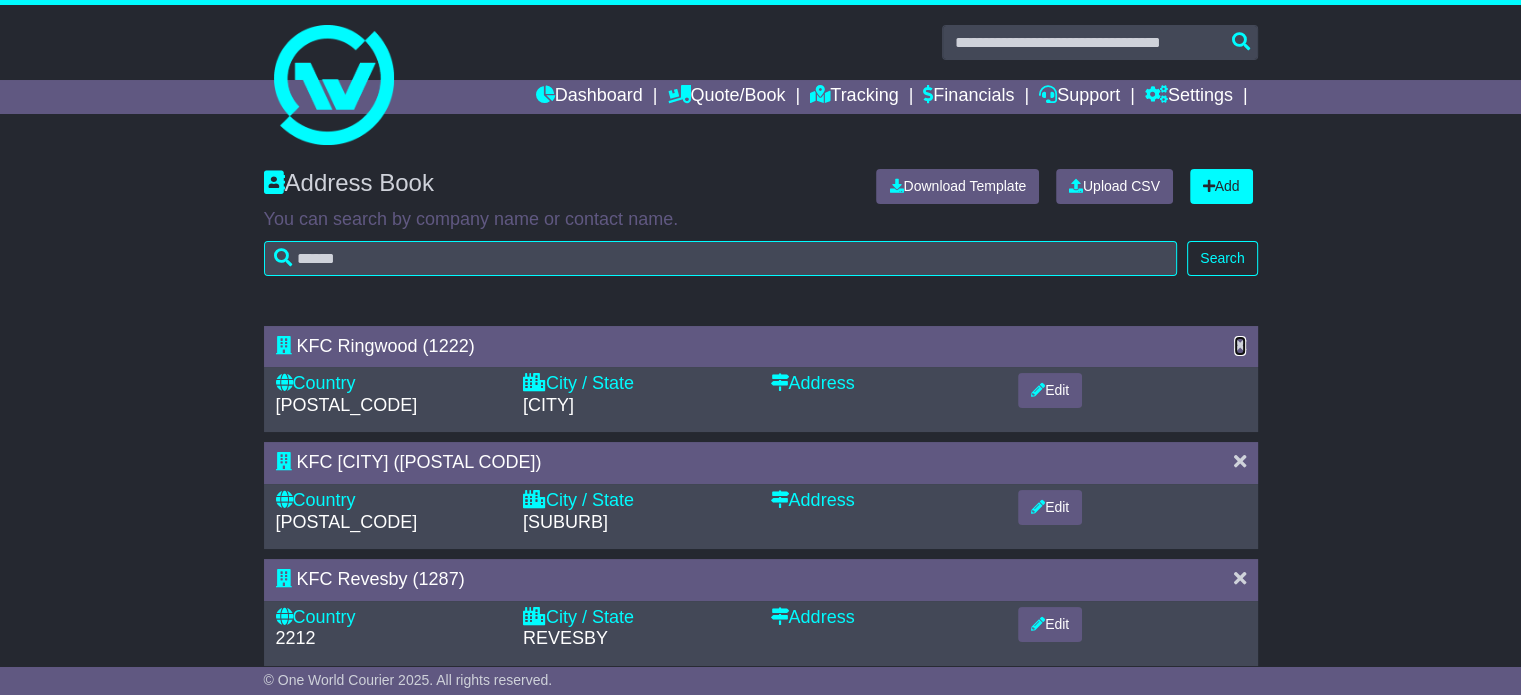 click at bounding box center [1240, 345] 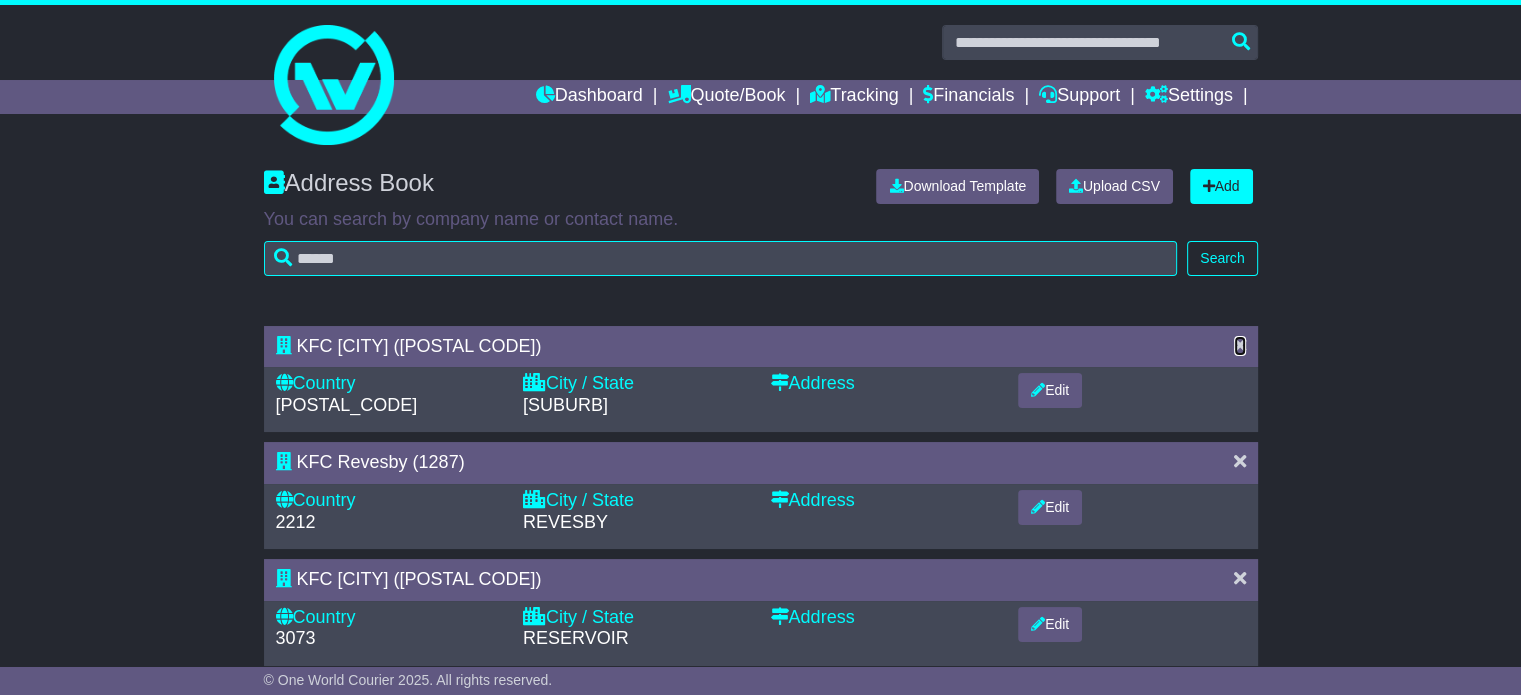 click at bounding box center (1240, 345) 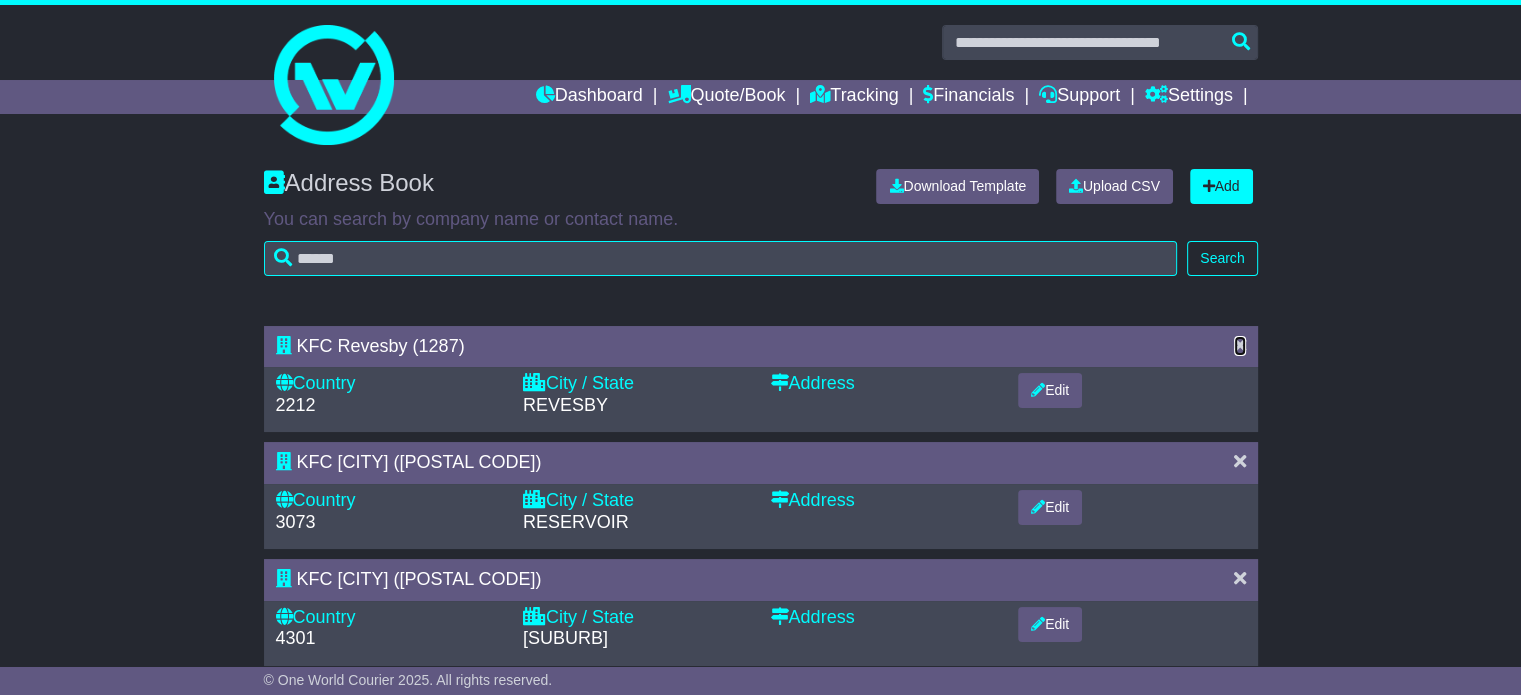 click at bounding box center [1240, 345] 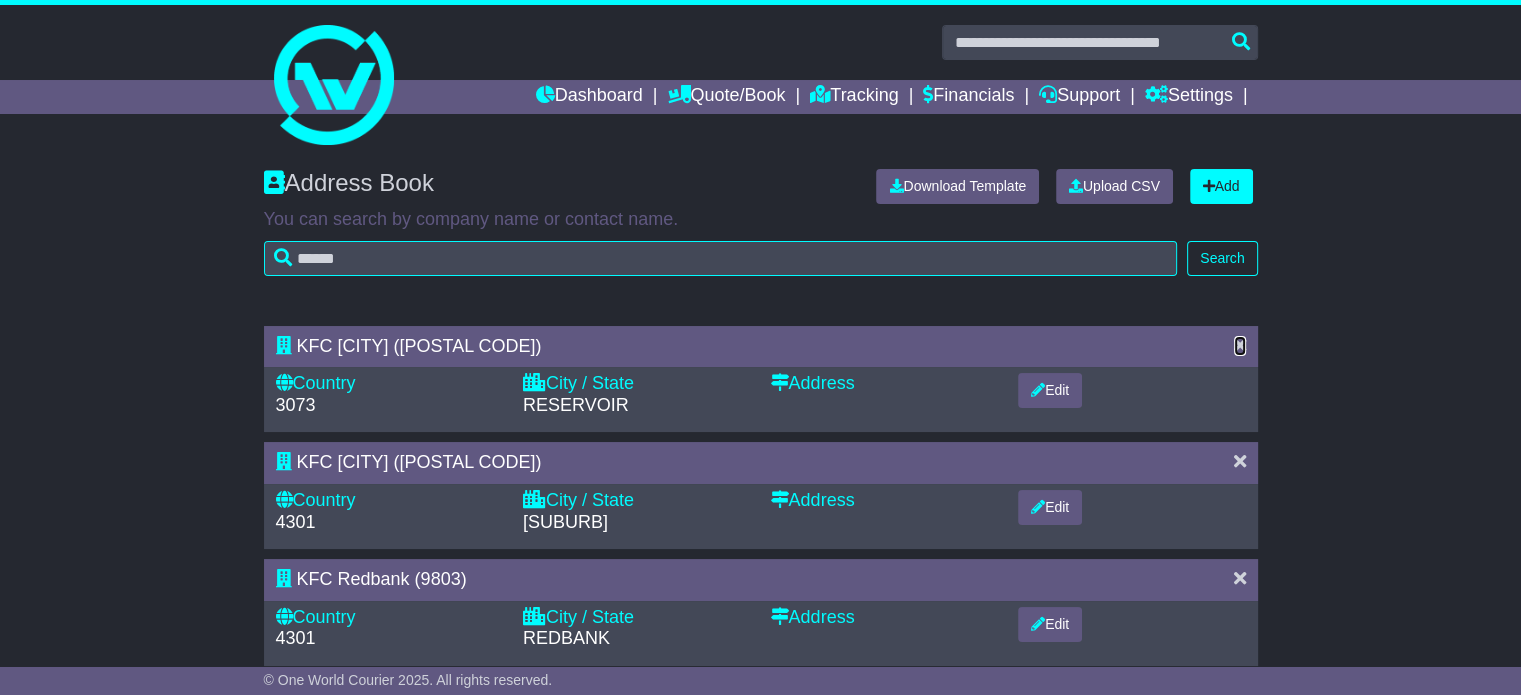 click at bounding box center (1240, 345) 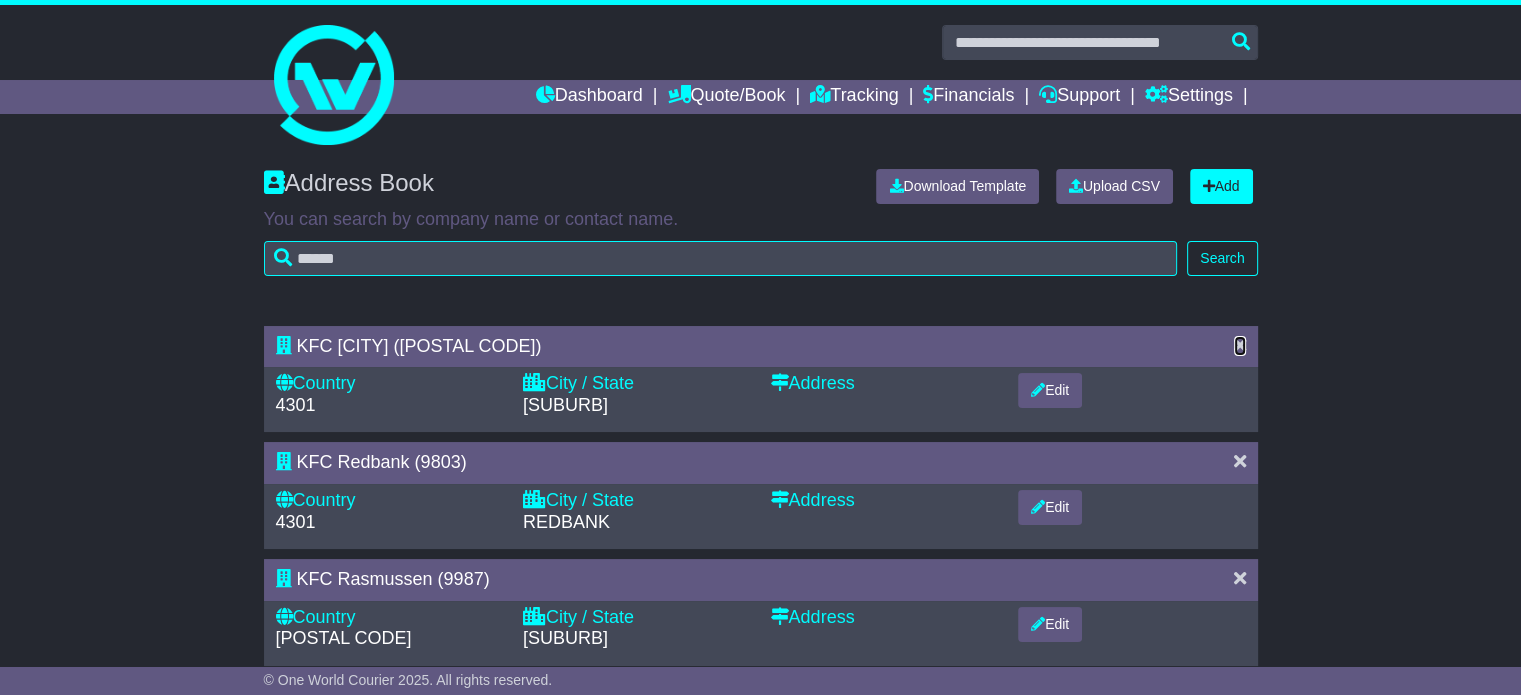 click at bounding box center [1240, 345] 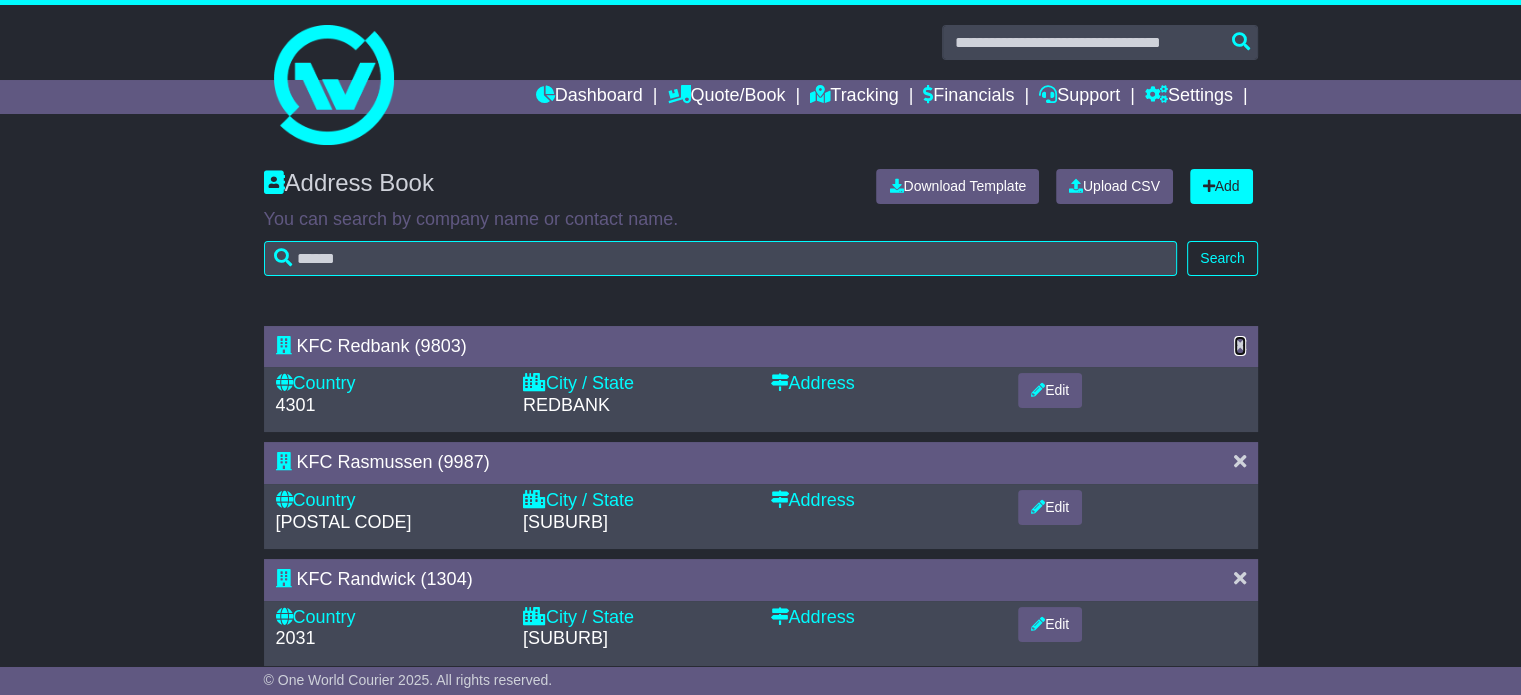 click at bounding box center [1240, 345] 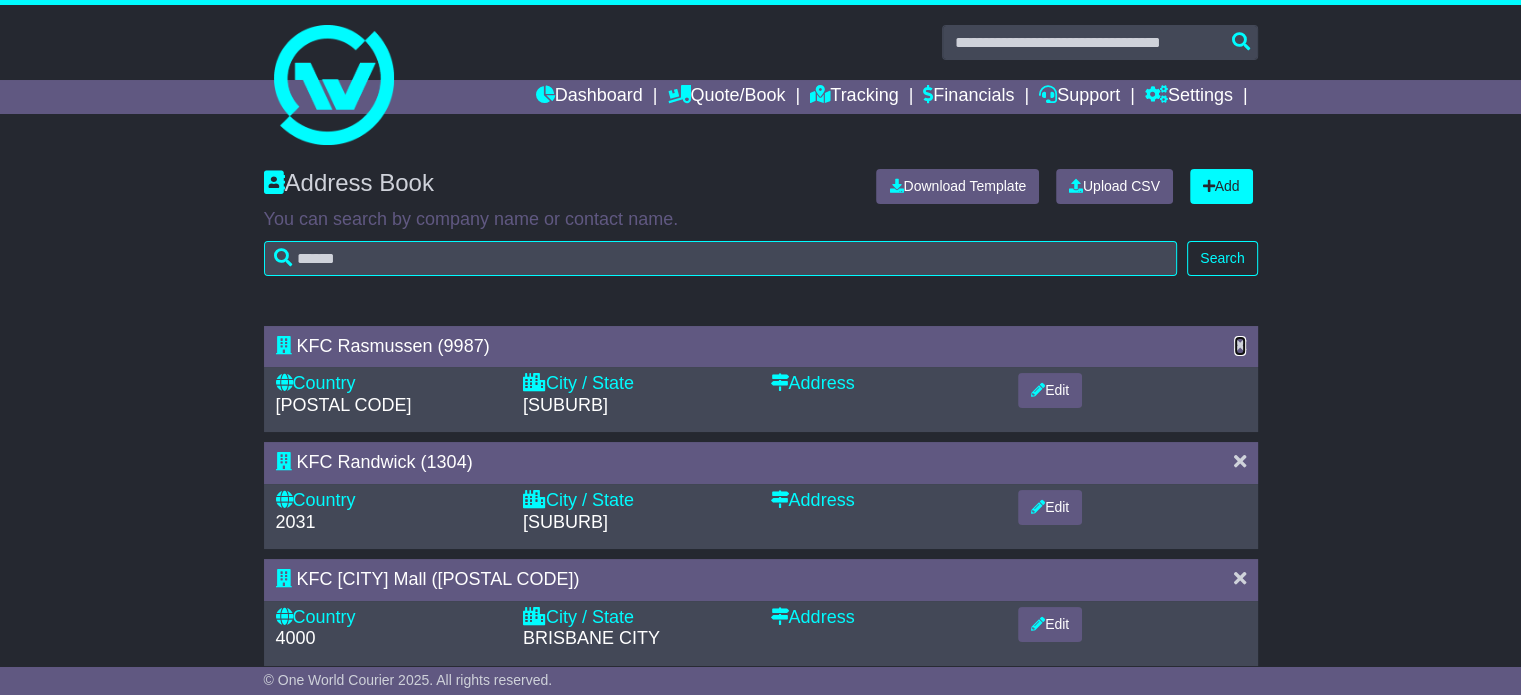 click at bounding box center [1240, 345] 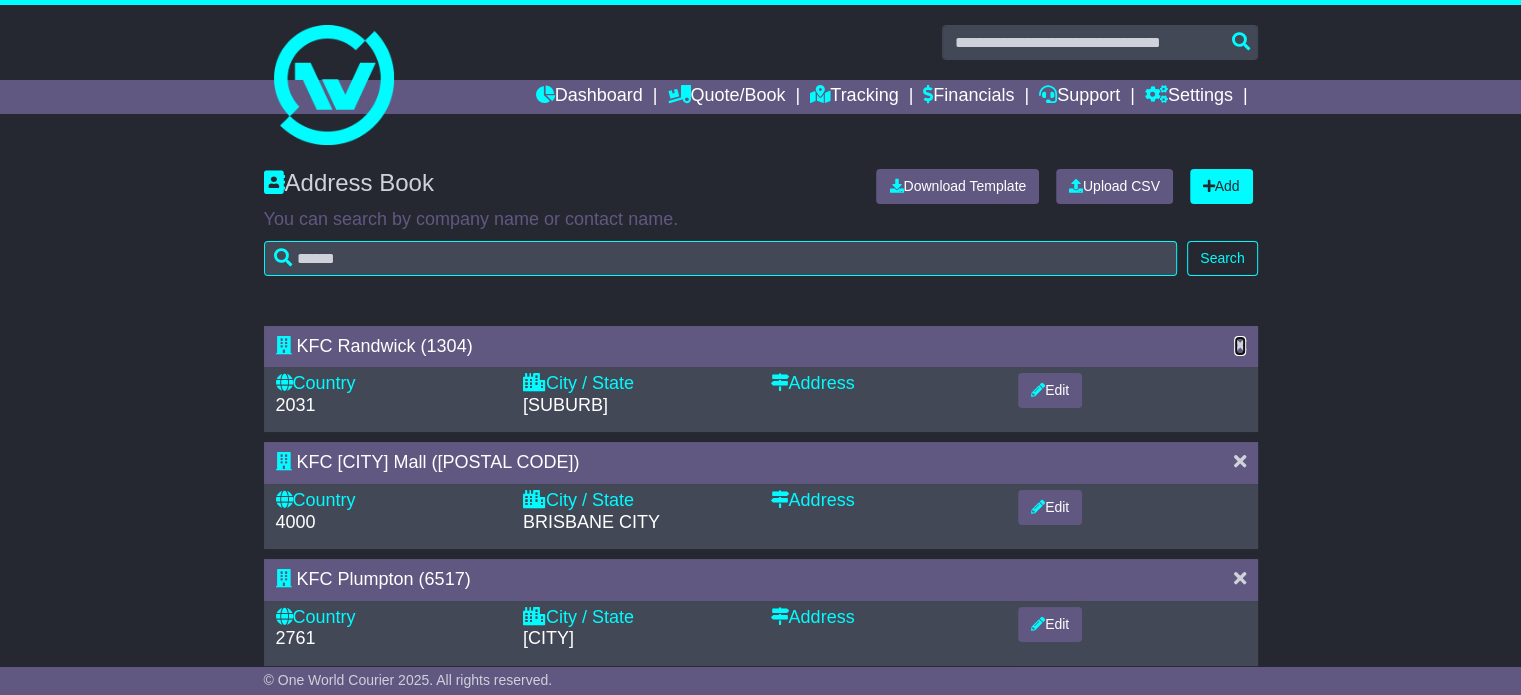 click at bounding box center [1240, 345] 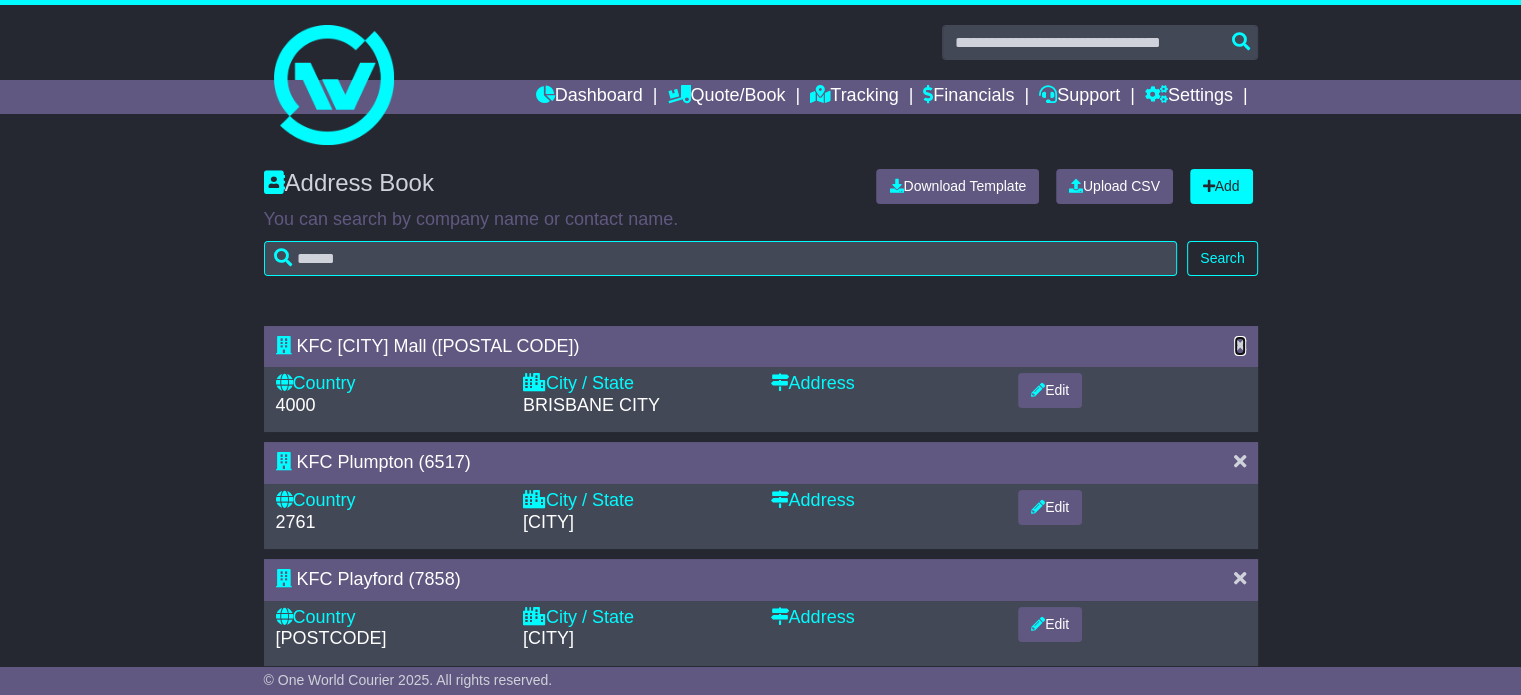 click at bounding box center [1240, 345] 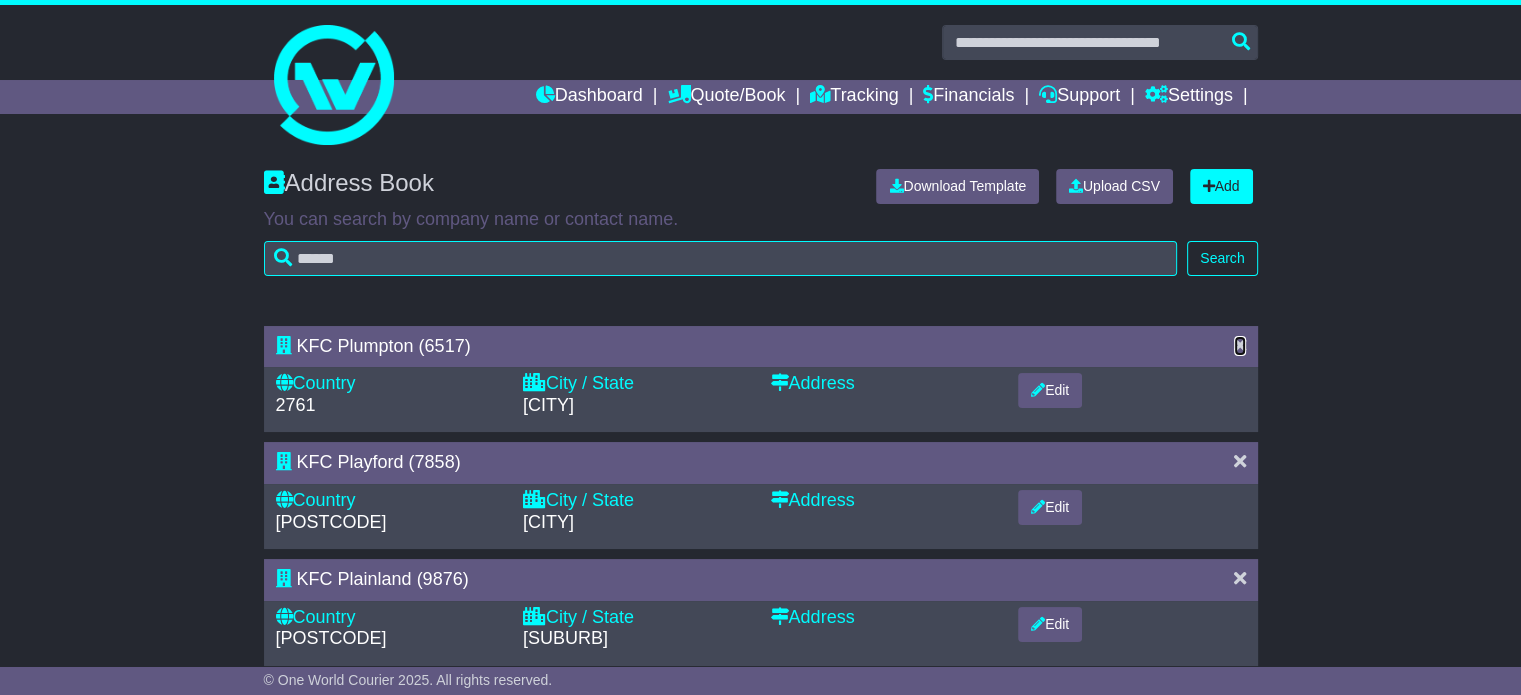 click at bounding box center (1240, 345) 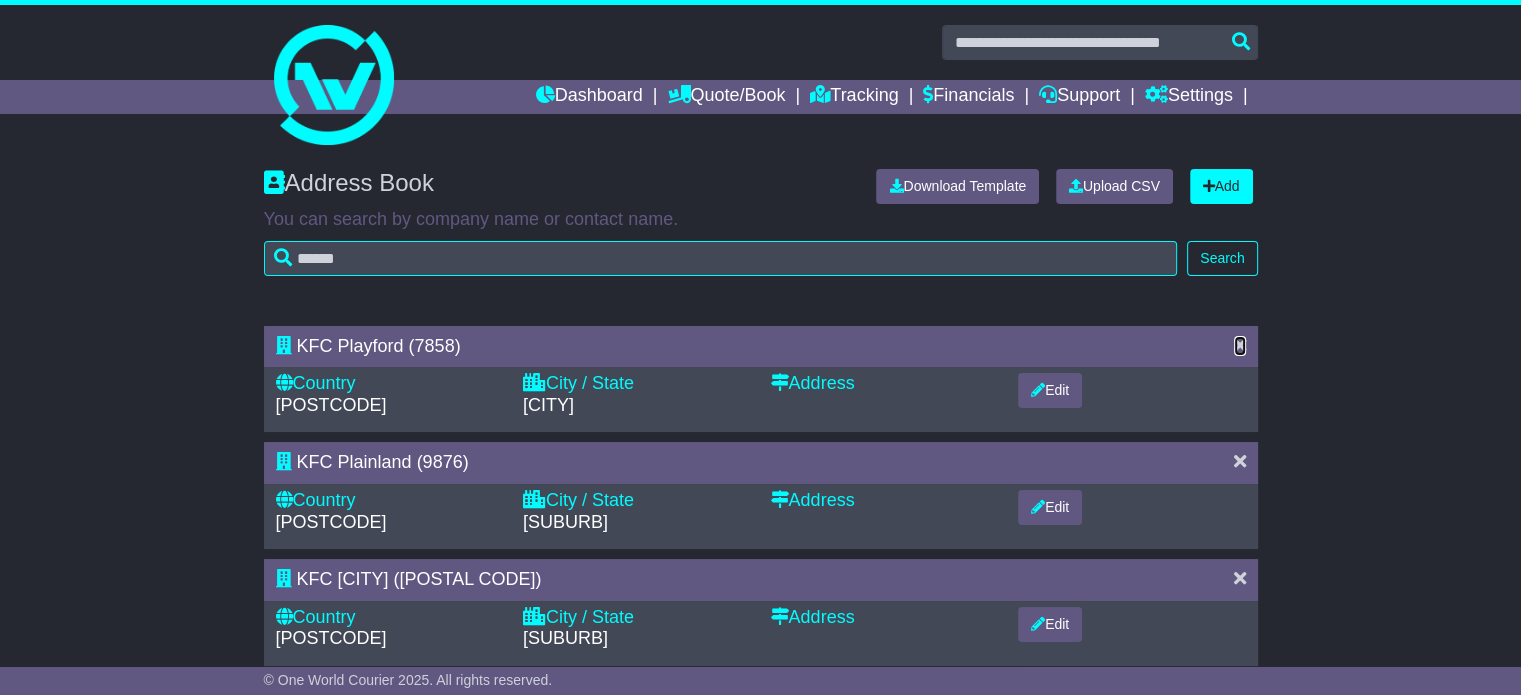 click at bounding box center (1240, 345) 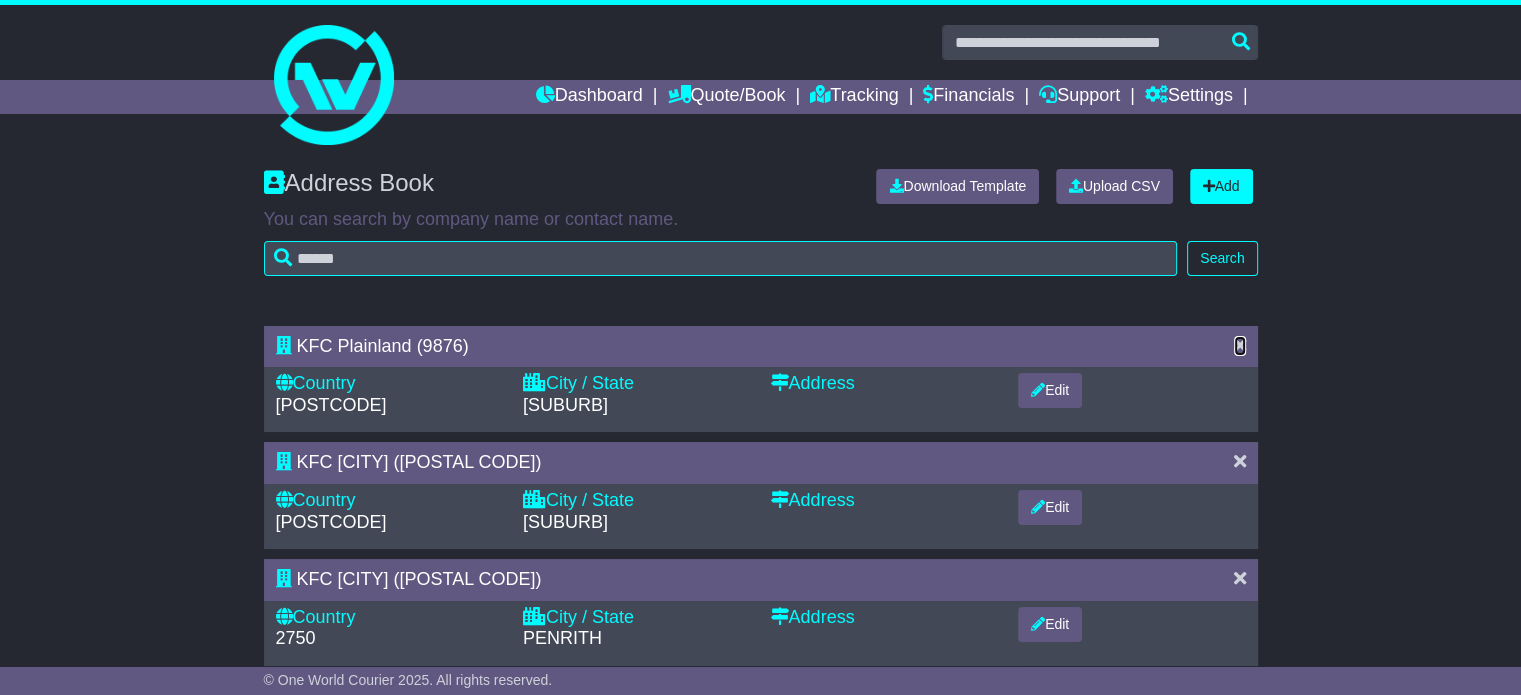 click at bounding box center [1240, 345] 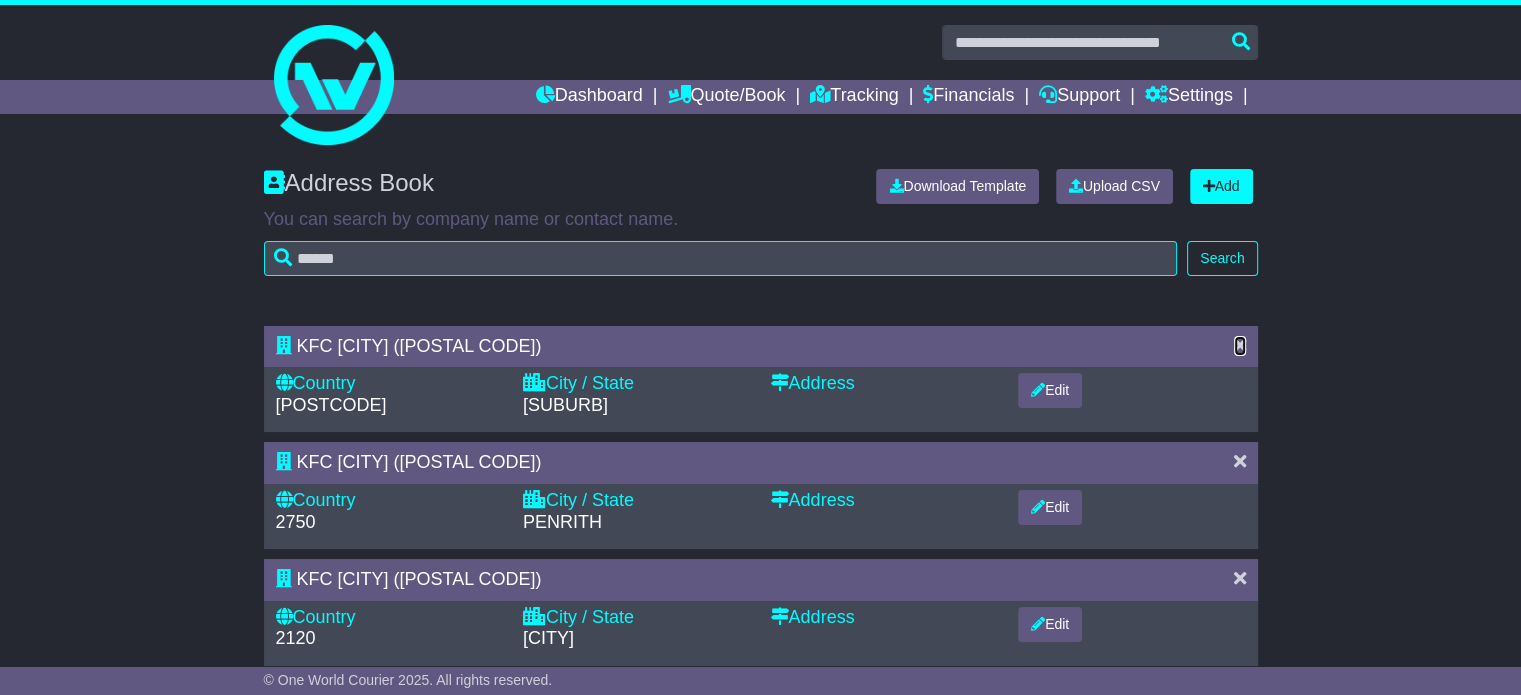 click at bounding box center [1240, 345] 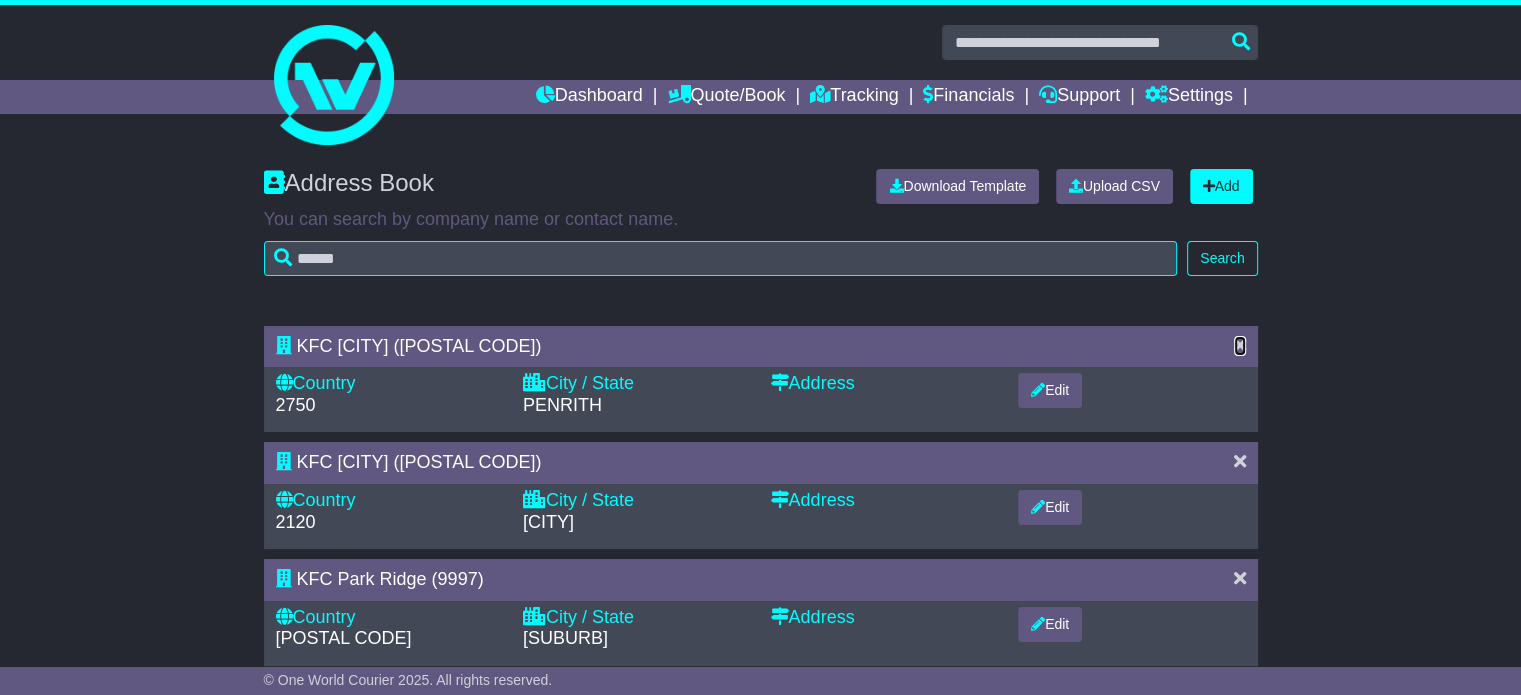 click at bounding box center [1240, 345] 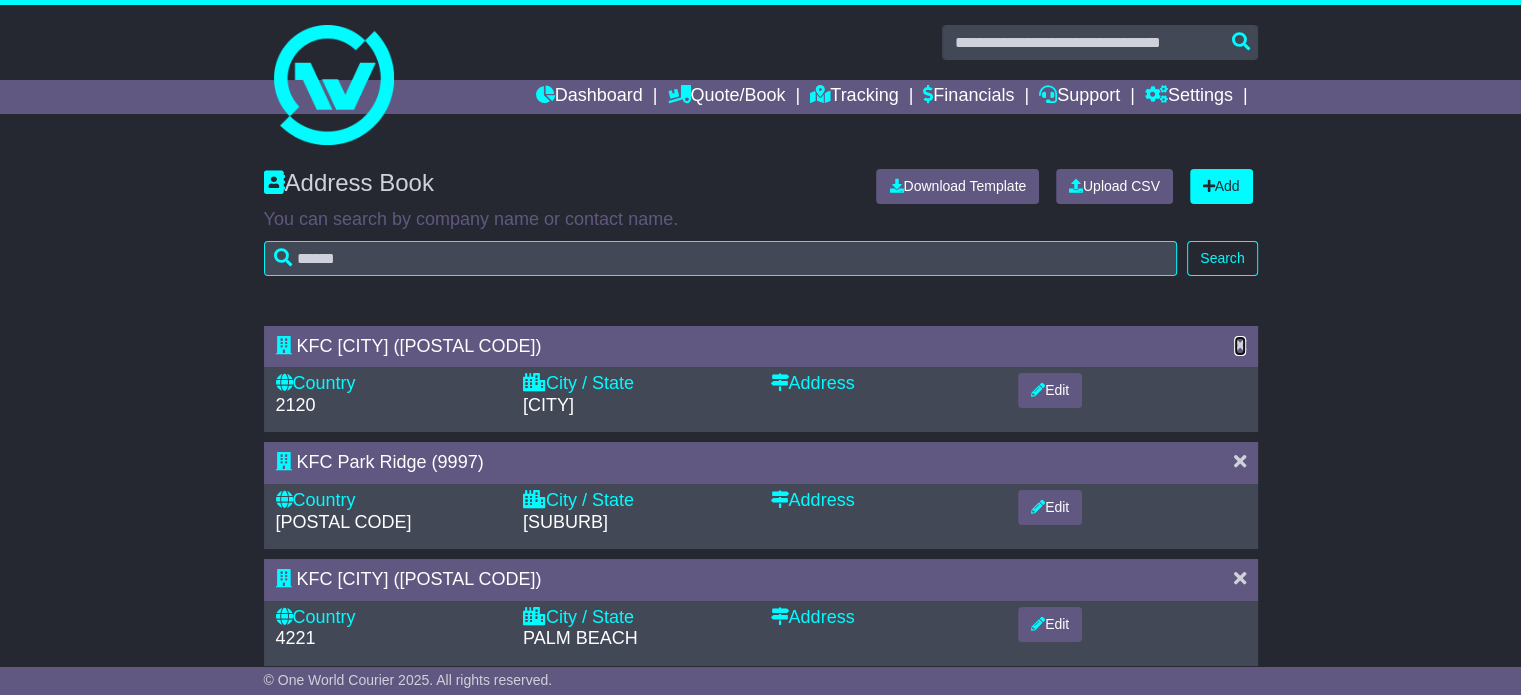 click at bounding box center (1240, 345) 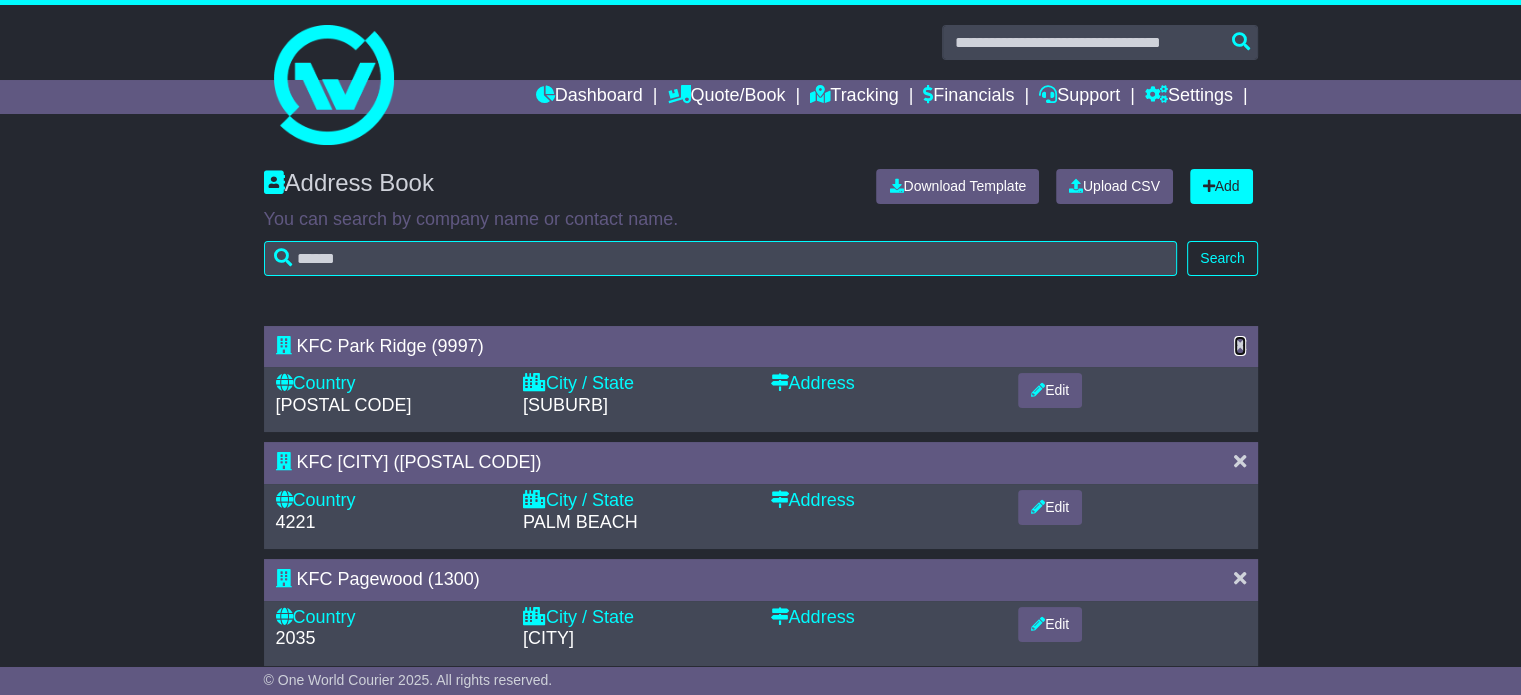 click at bounding box center (1240, 345) 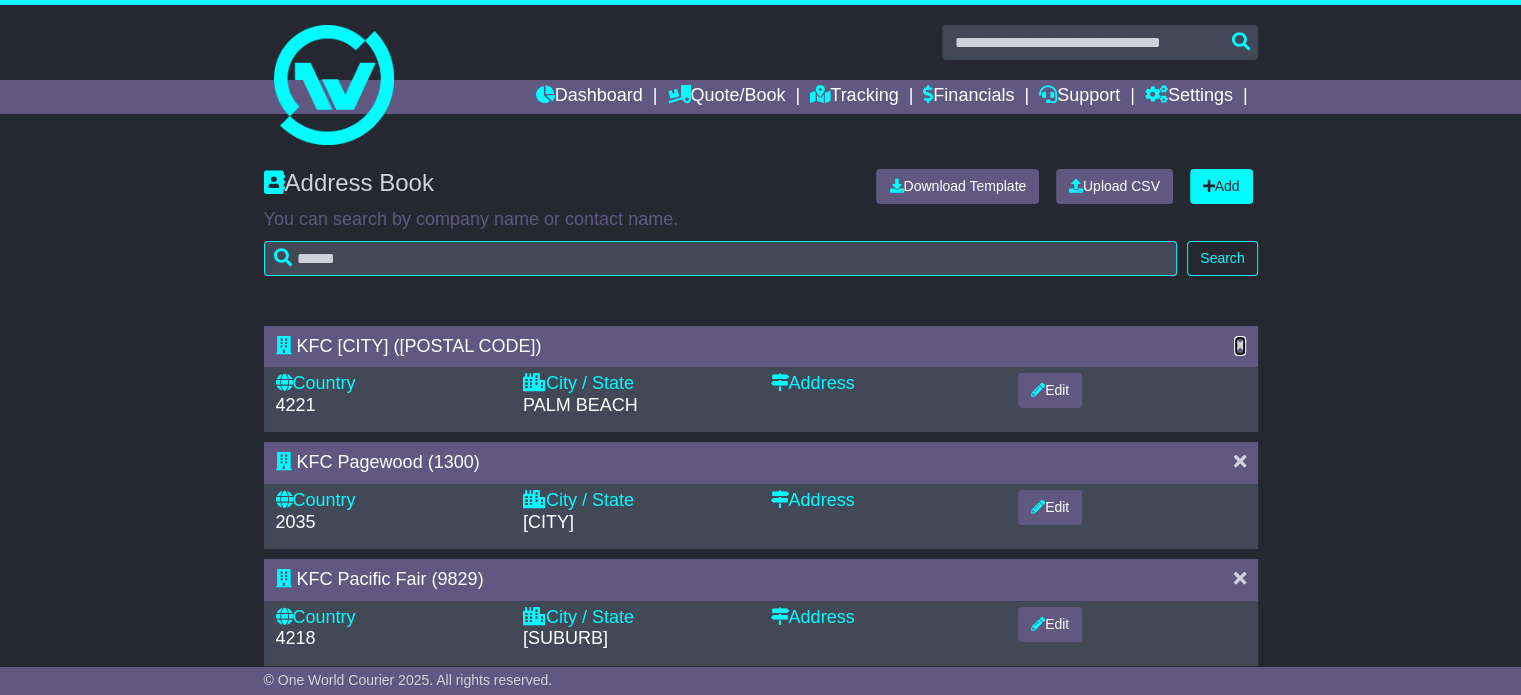 click at bounding box center (1240, 345) 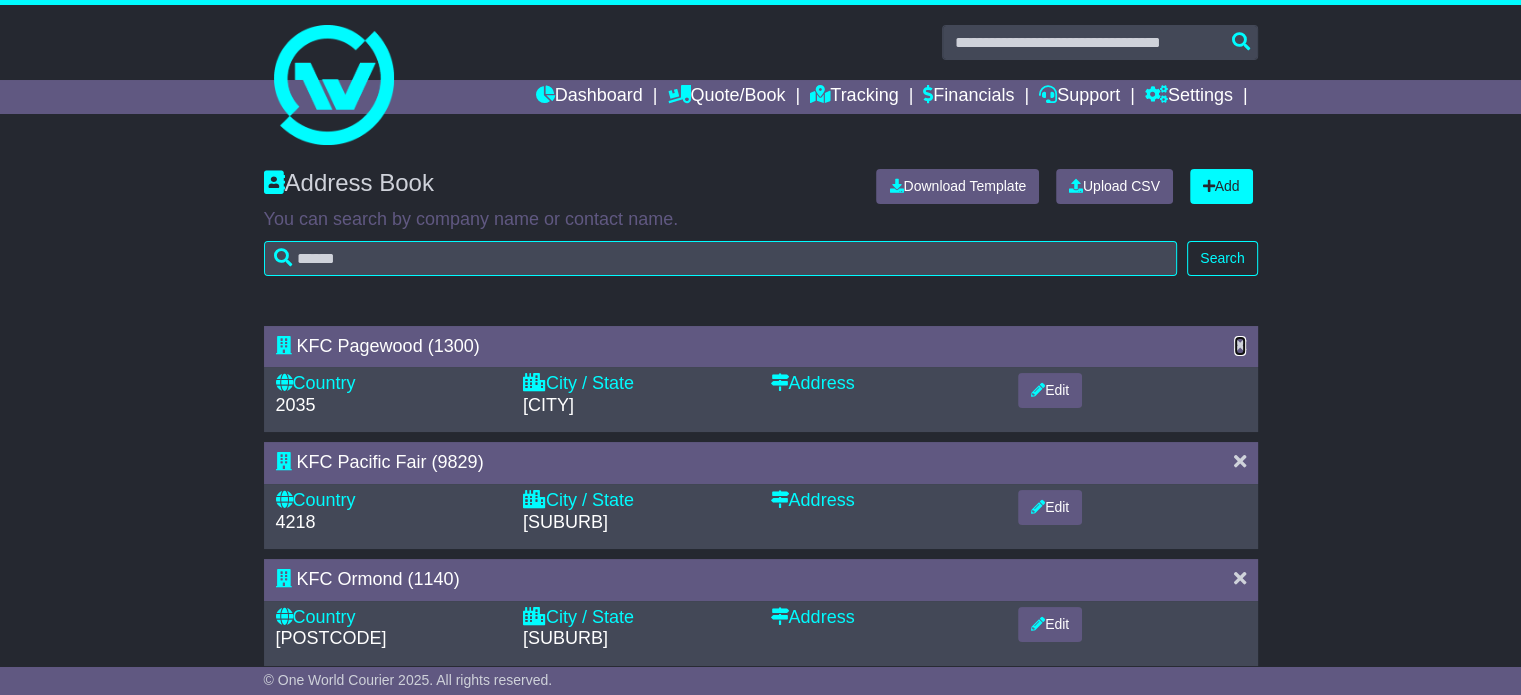 click at bounding box center (1240, 345) 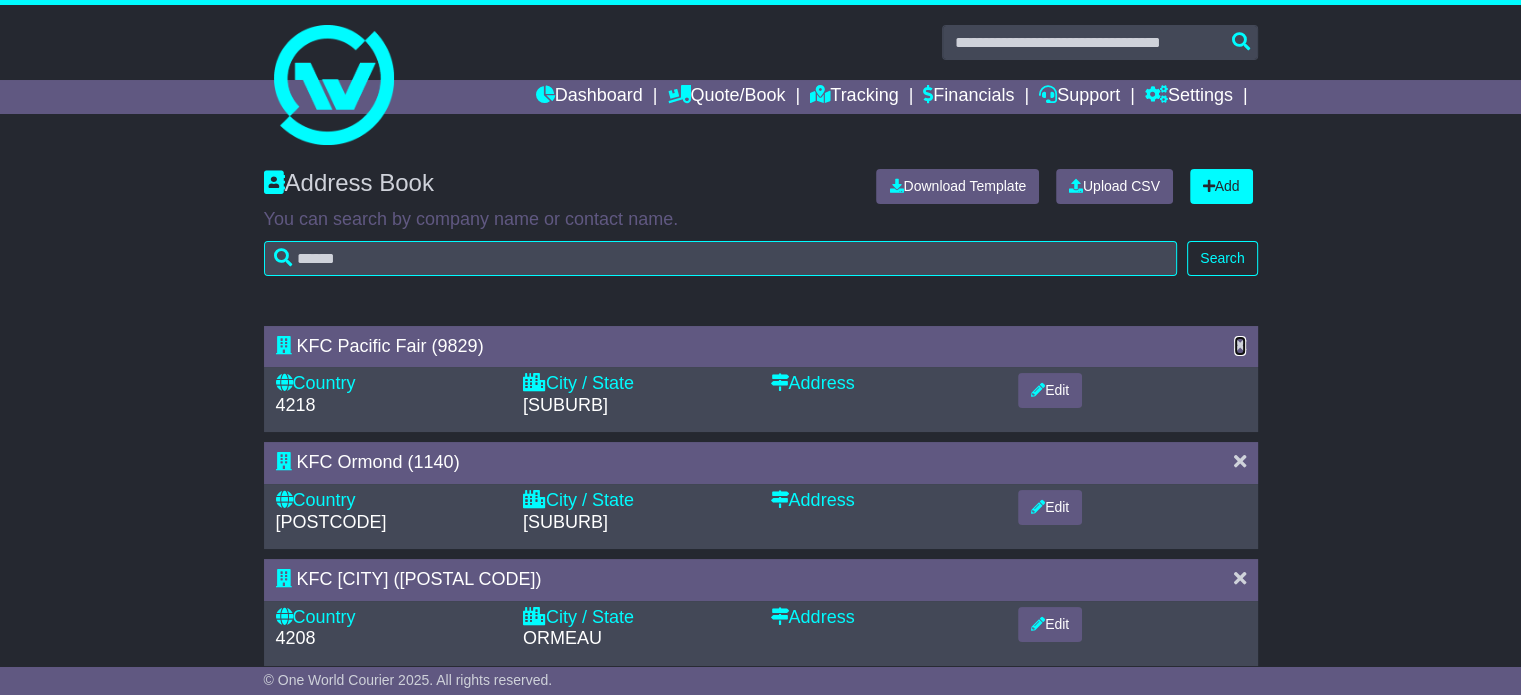click at bounding box center [1240, 345] 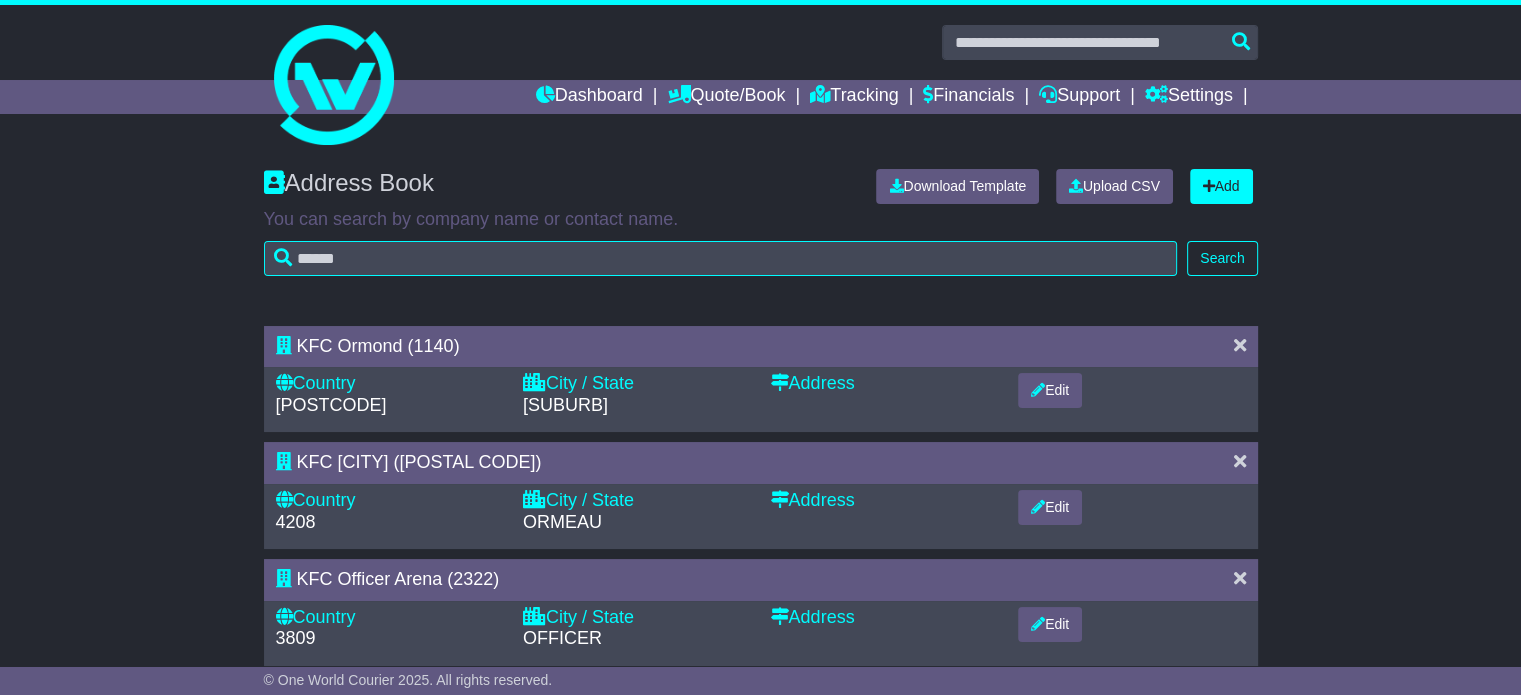 click at bounding box center [1240, 345] 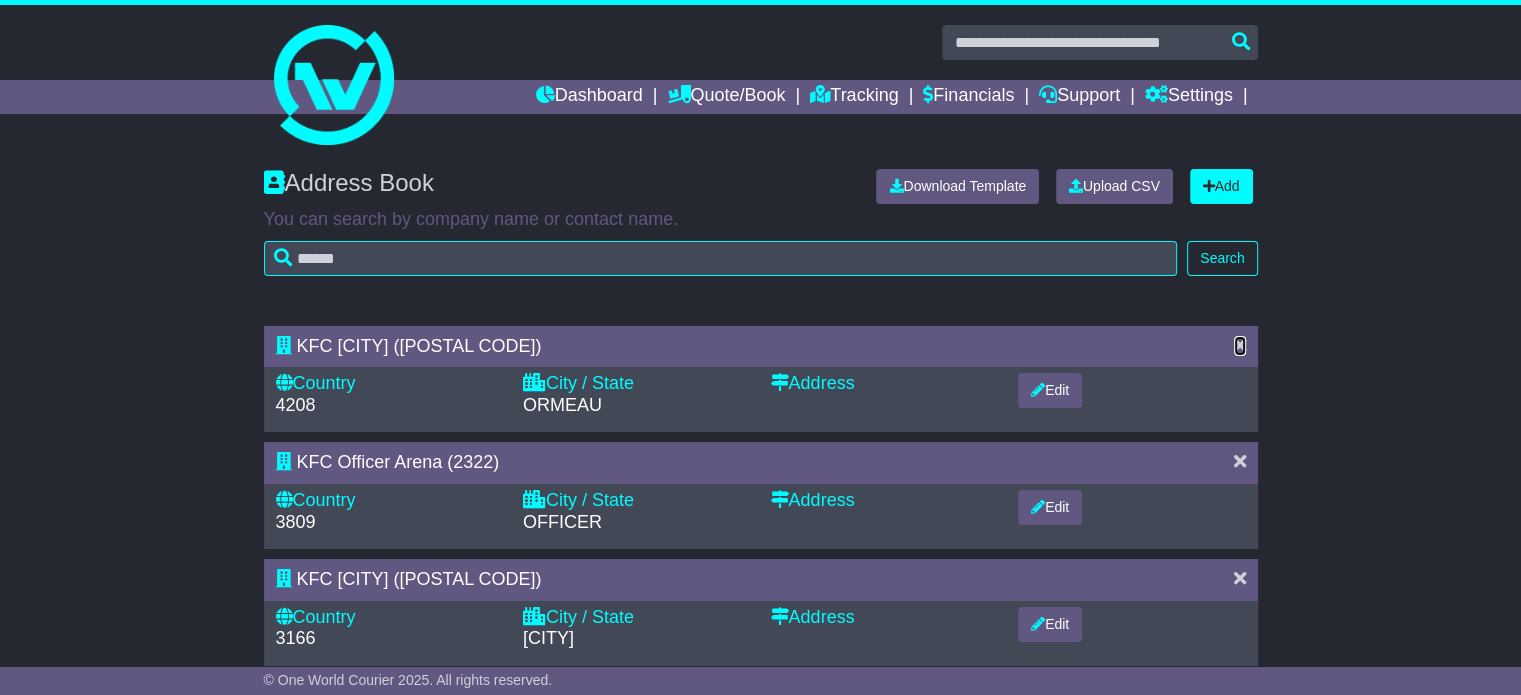click at bounding box center (1240, 345) 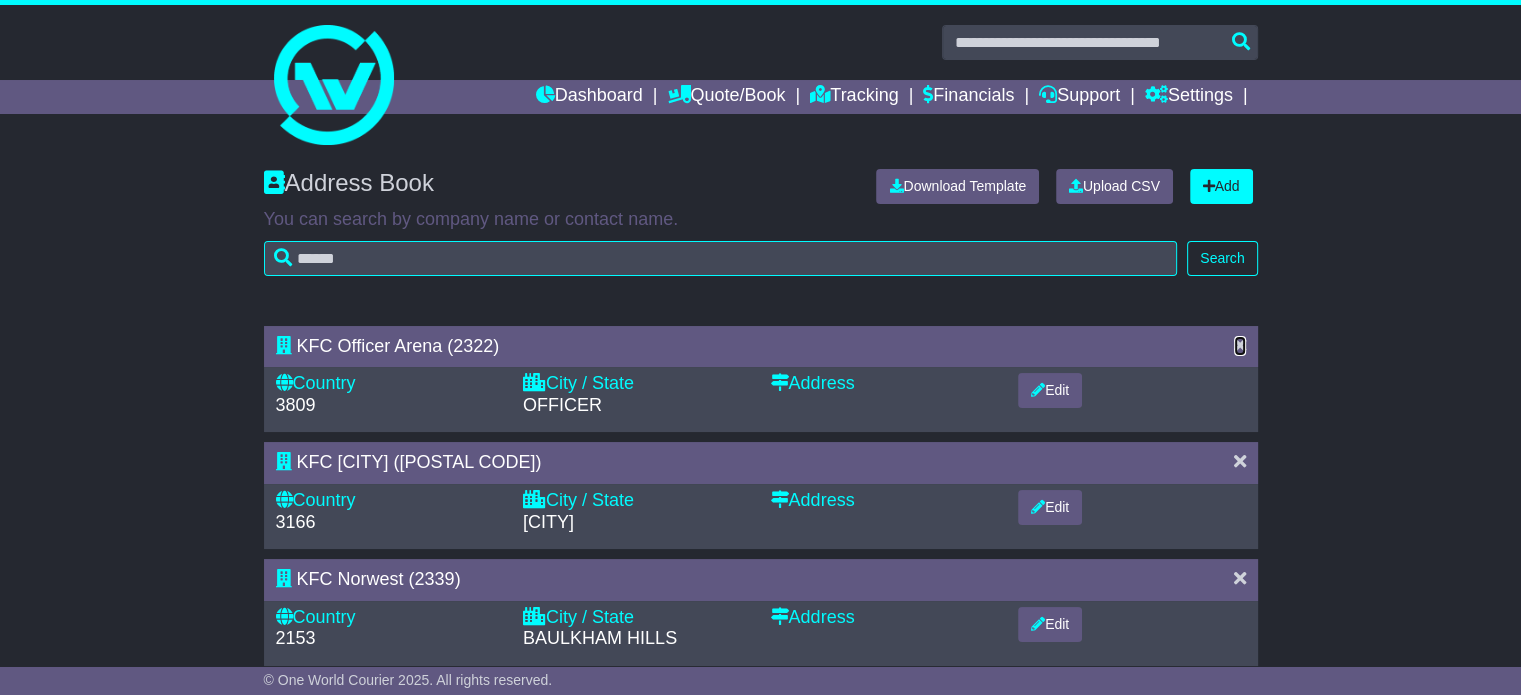 click at bounding box center [1240, 345] 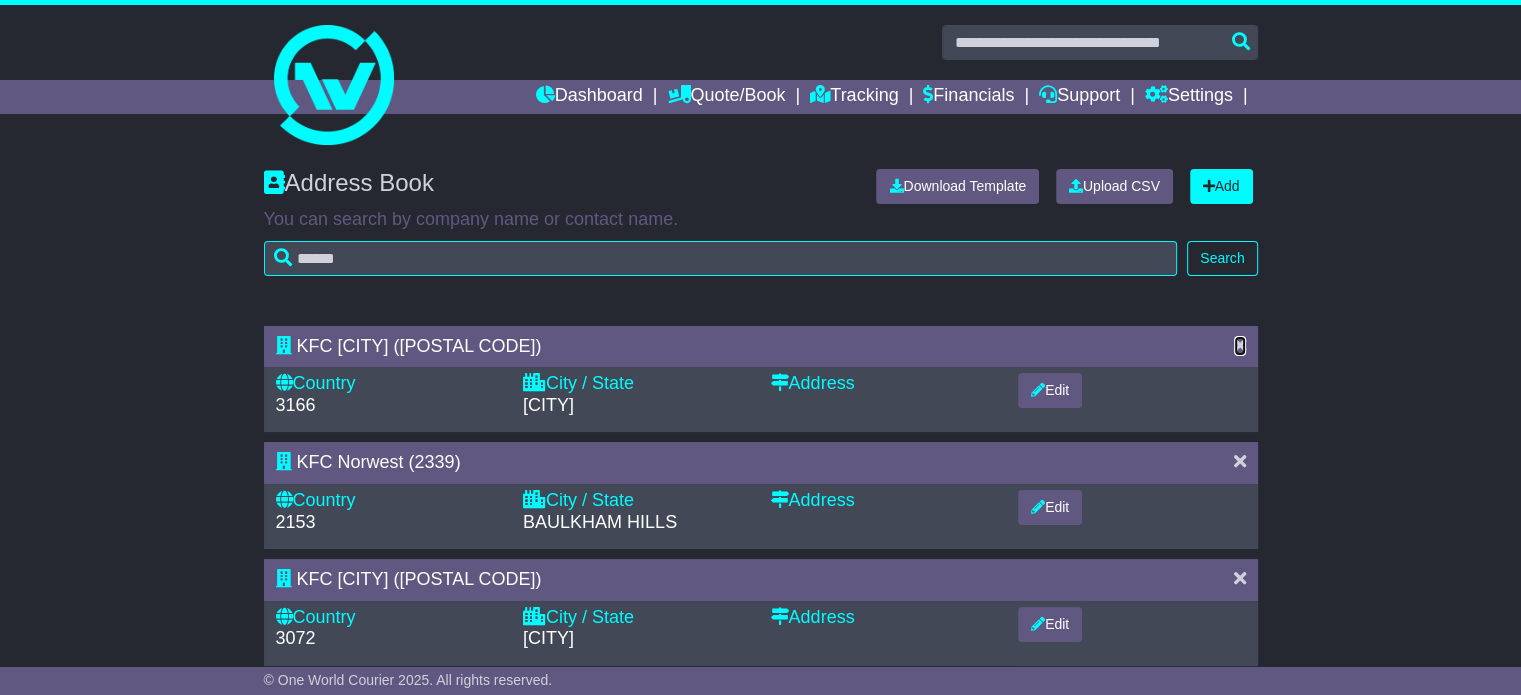 click at bounding box center (1240, 345) 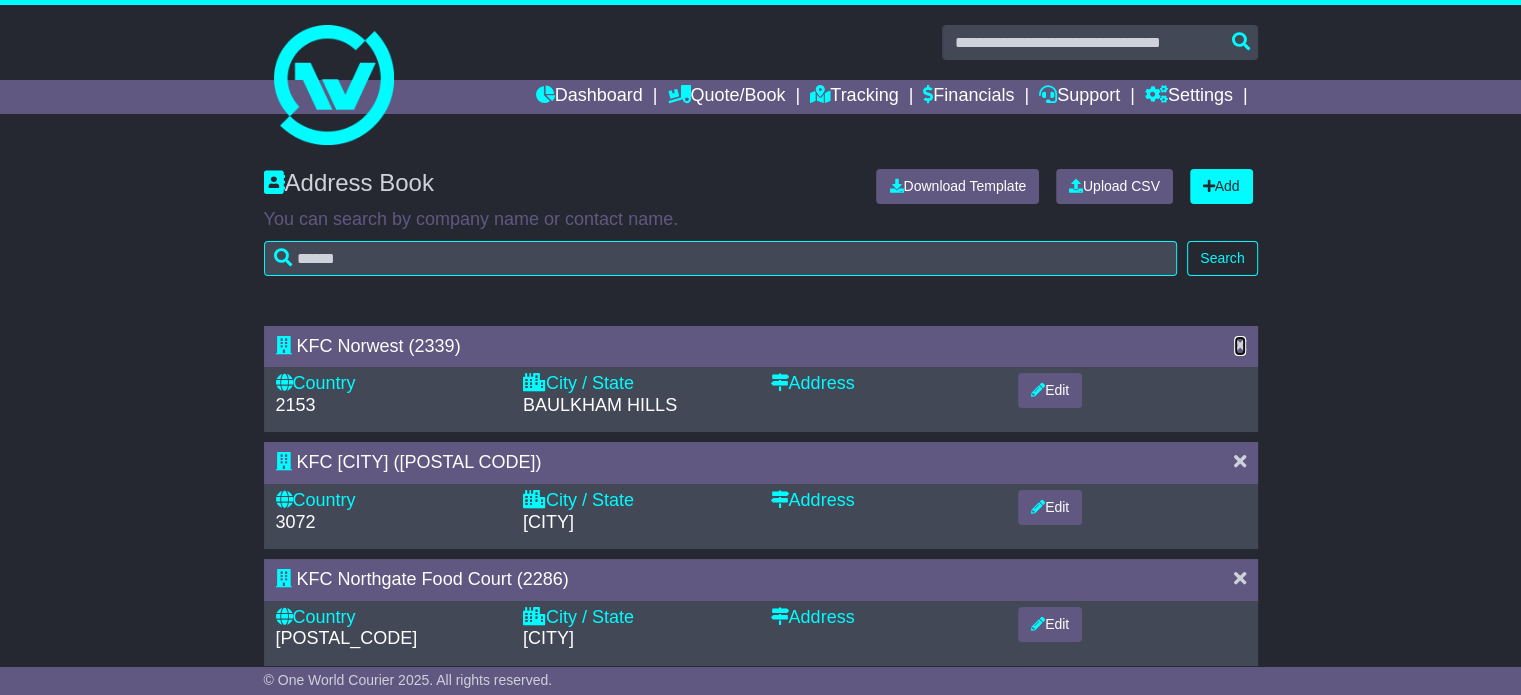 click at bounding box center (1240, 345) 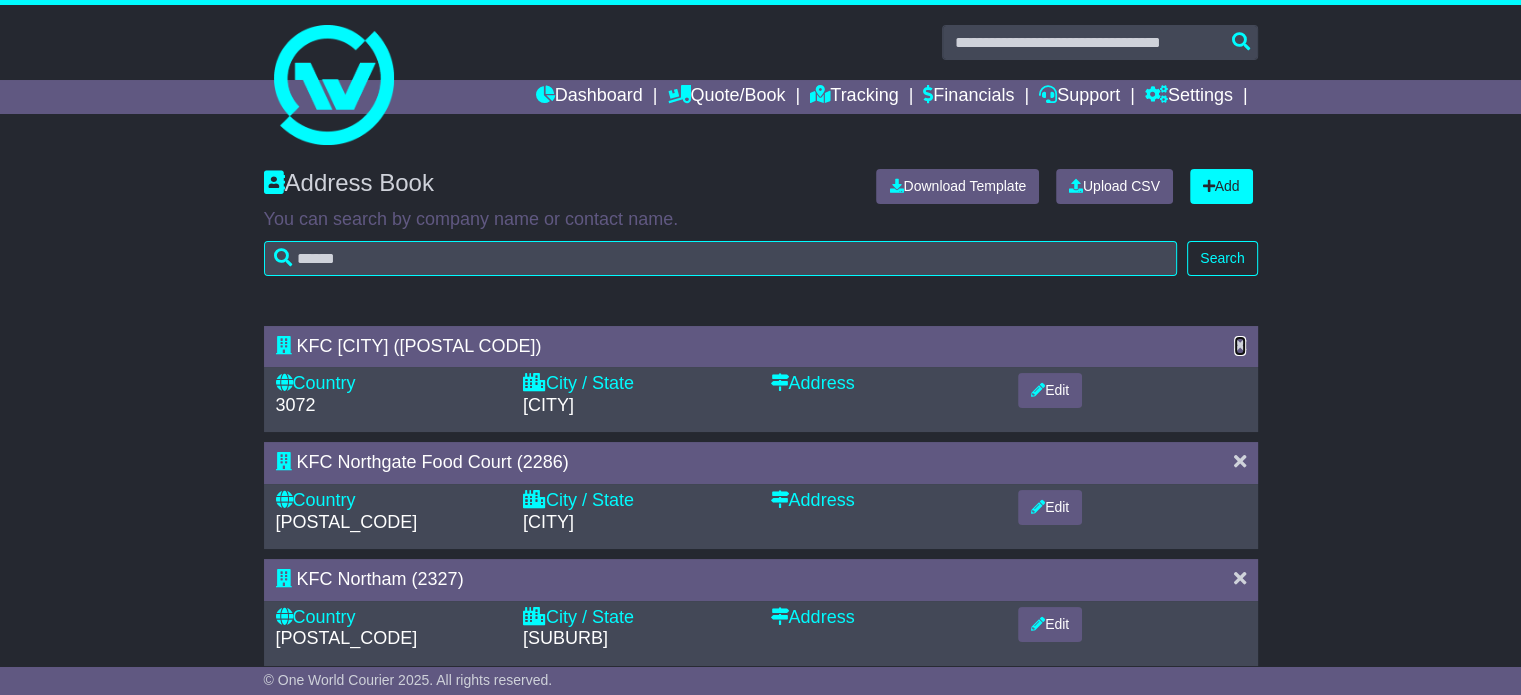 click at bounding box center (1240, 345) 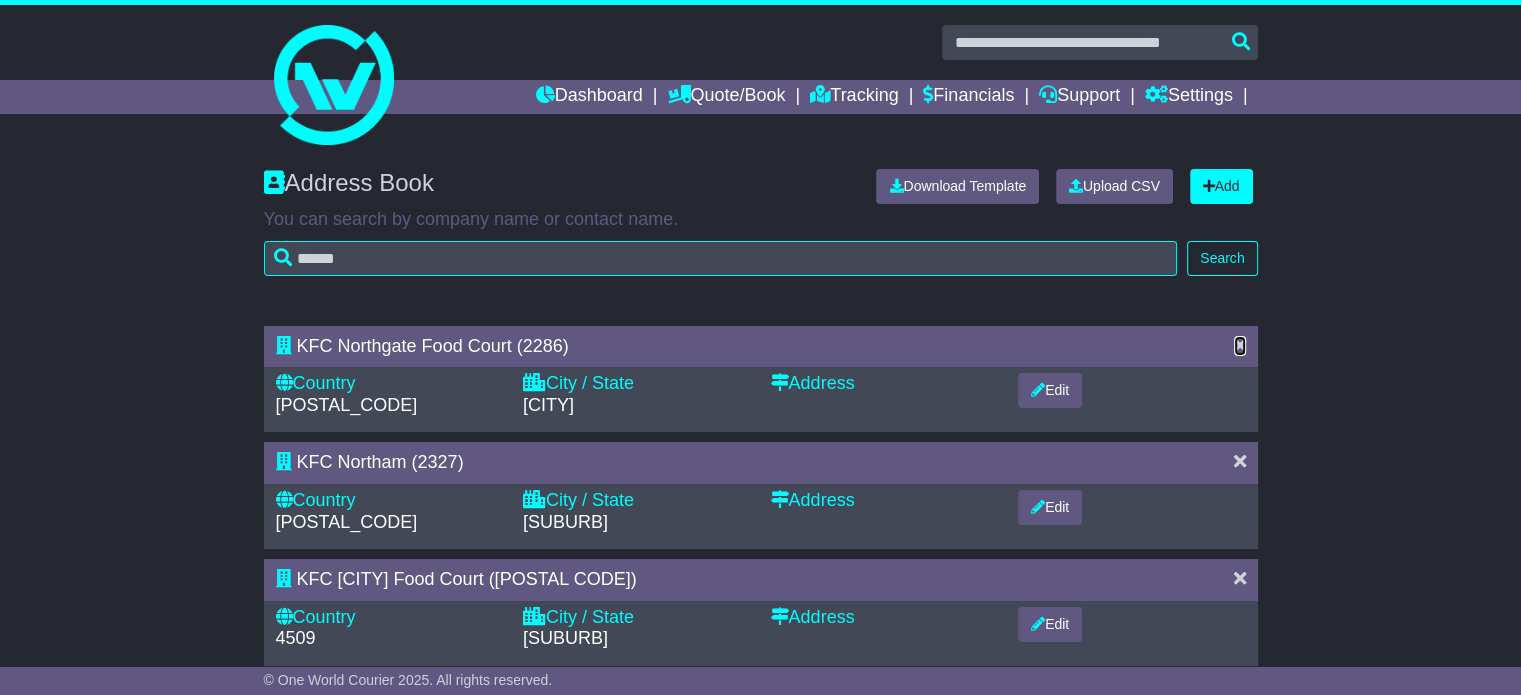 click at bounding box center (1240, 345) 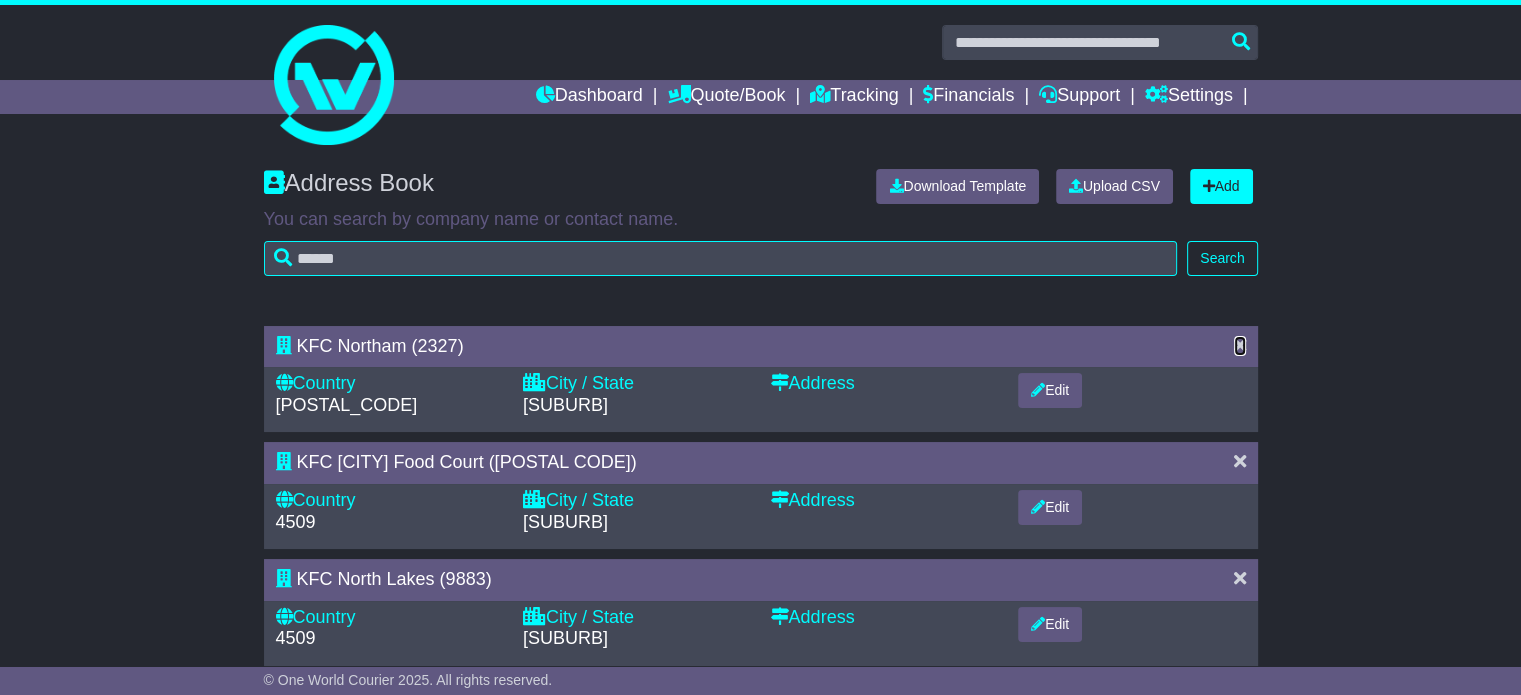 click at bounding box center [1240, 345] 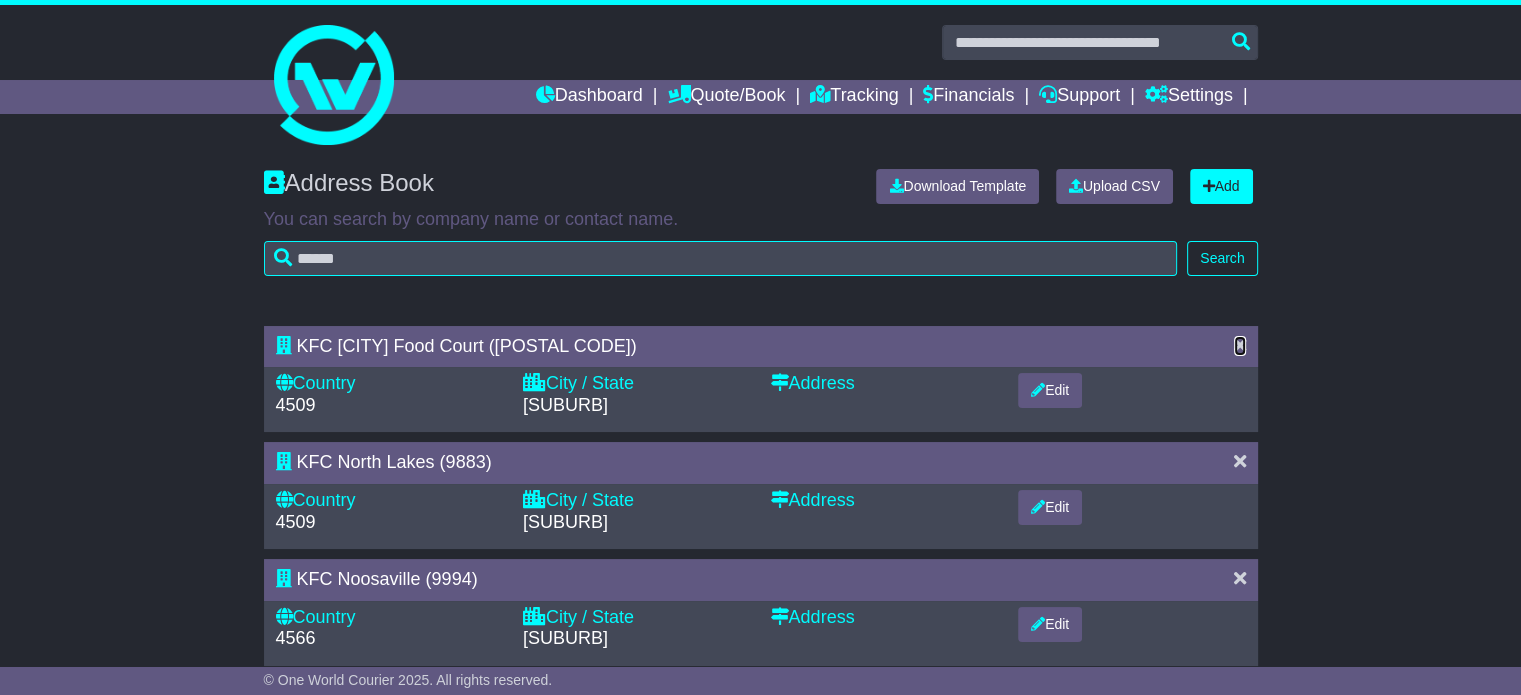 click at bounding box center (1240, 345) 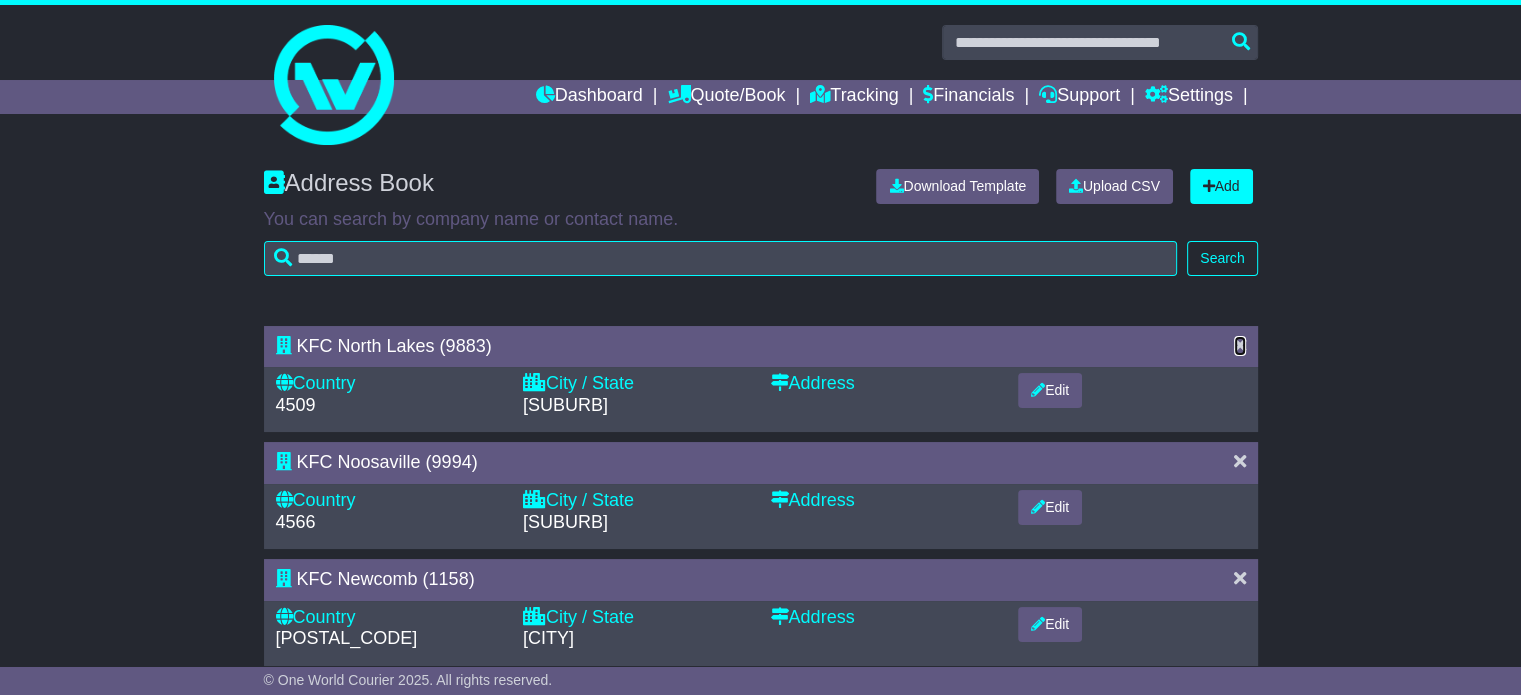 click at bounding box center (1240, 345) 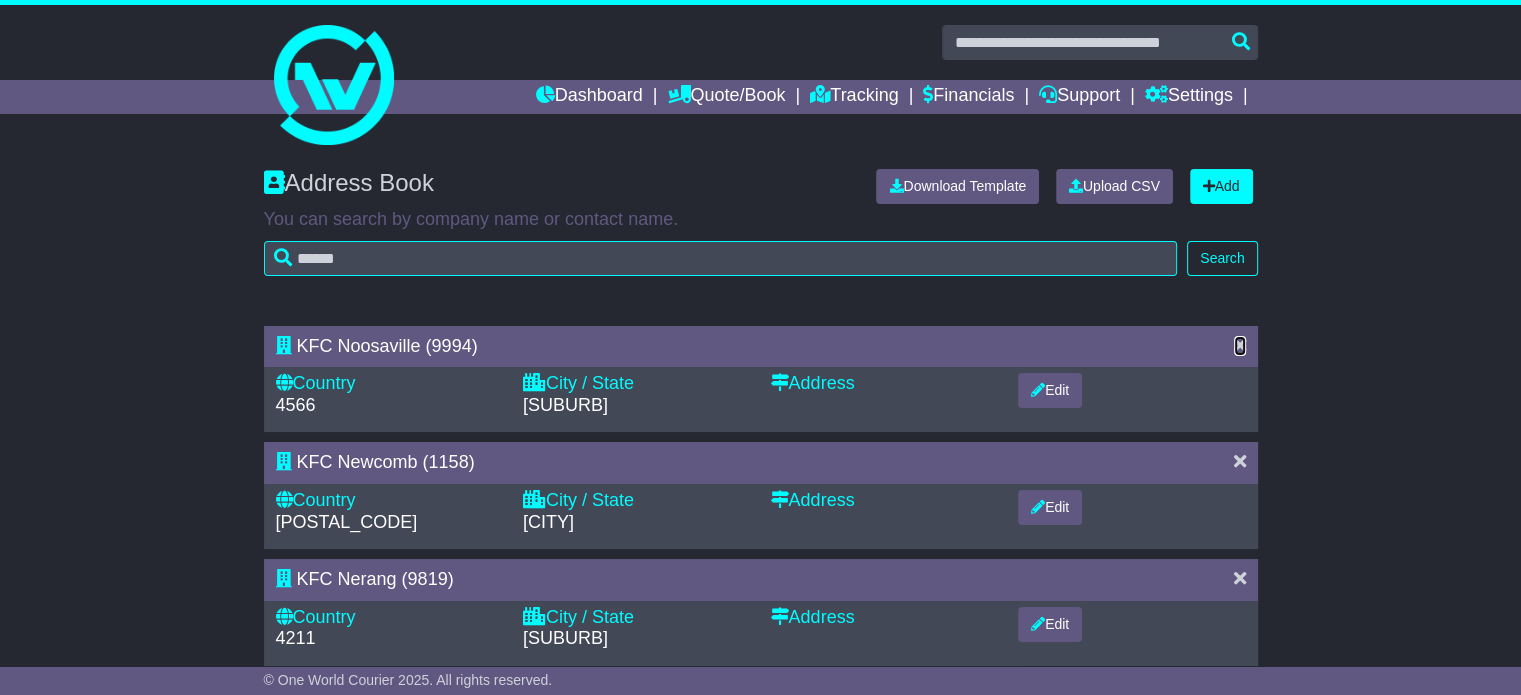 click at bounding box center (1240, 345) 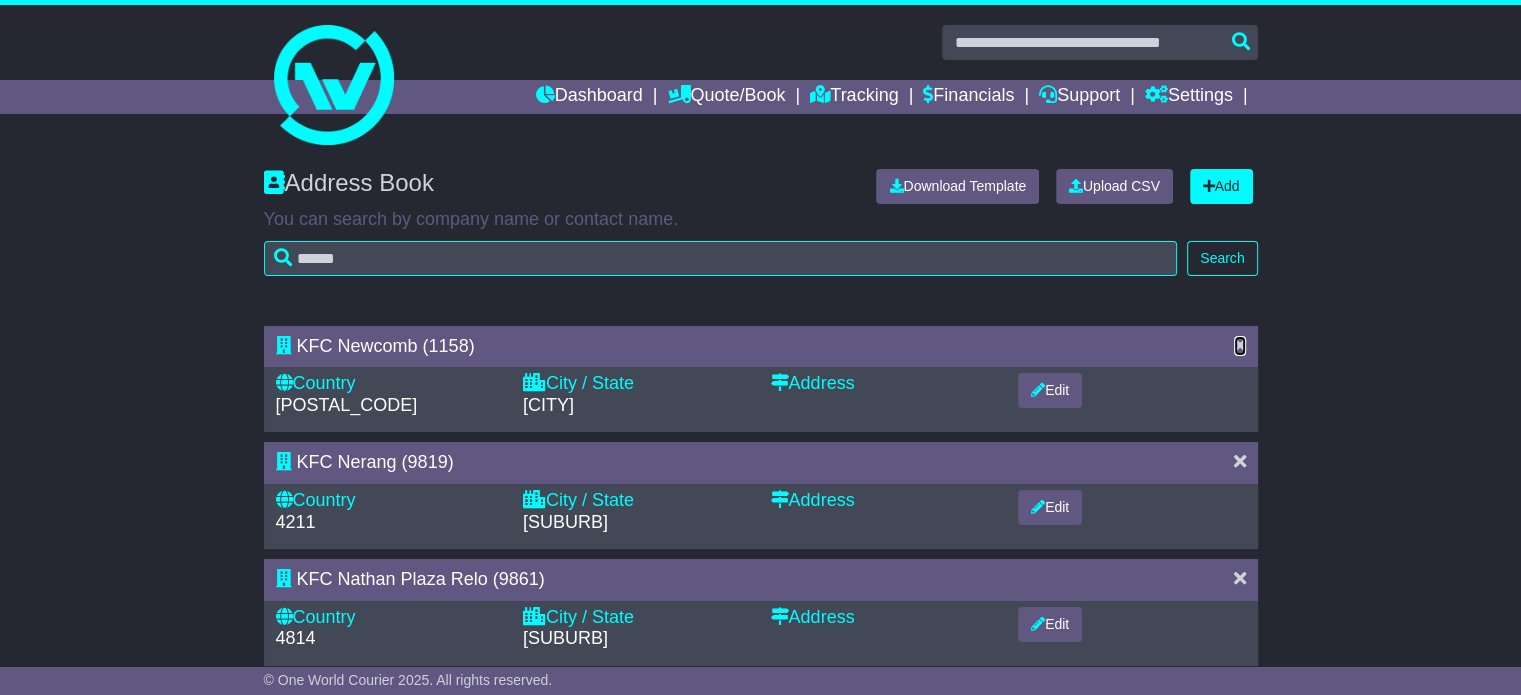 click at bounding box center [1240, 345] 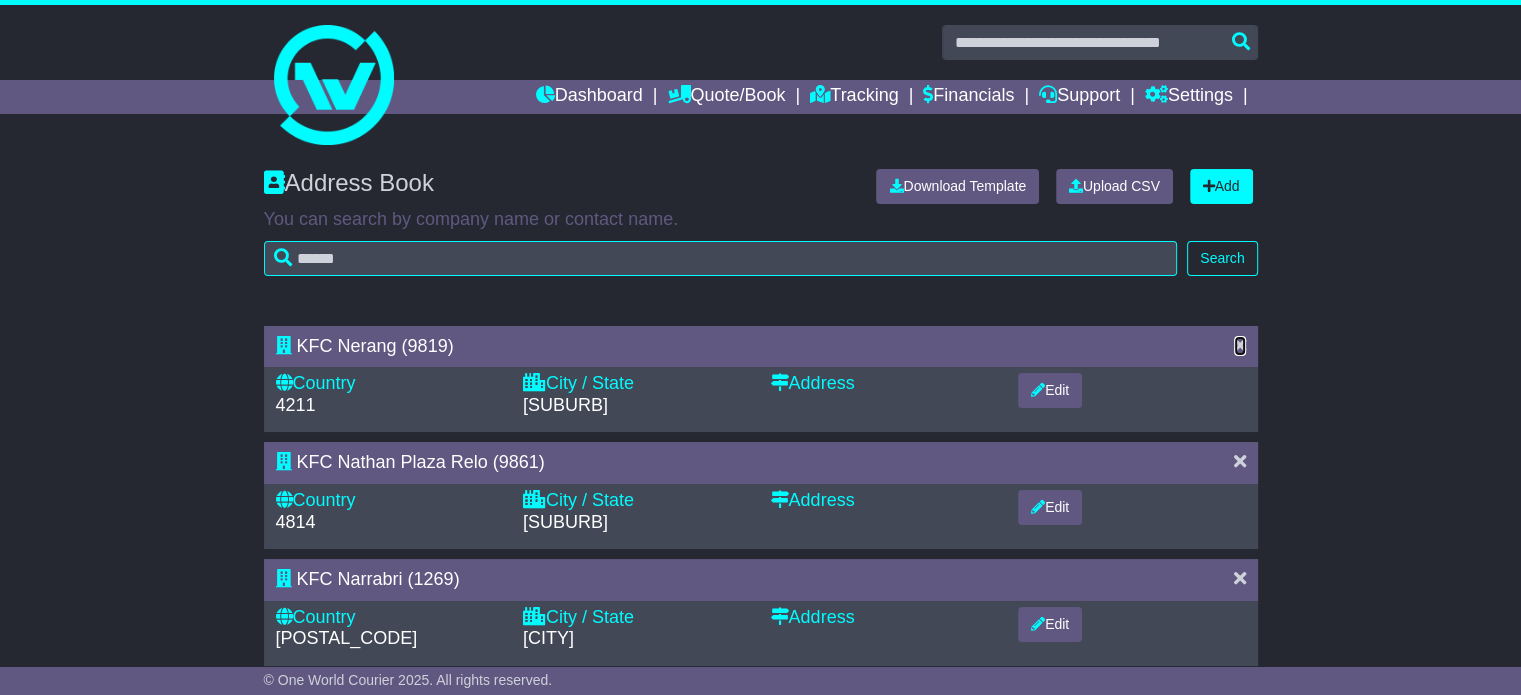 click at bounding box center (1240, 345) 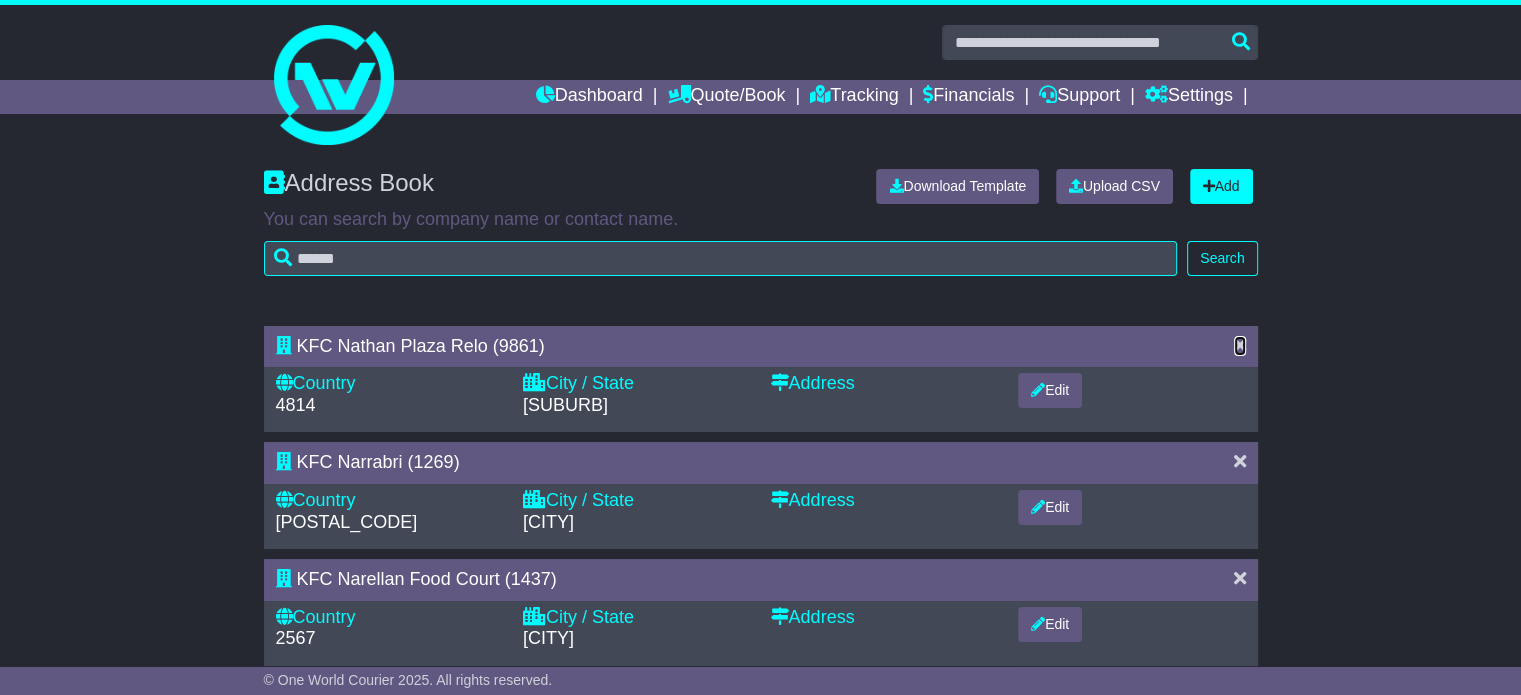 click at bounding box center (1240, 345) 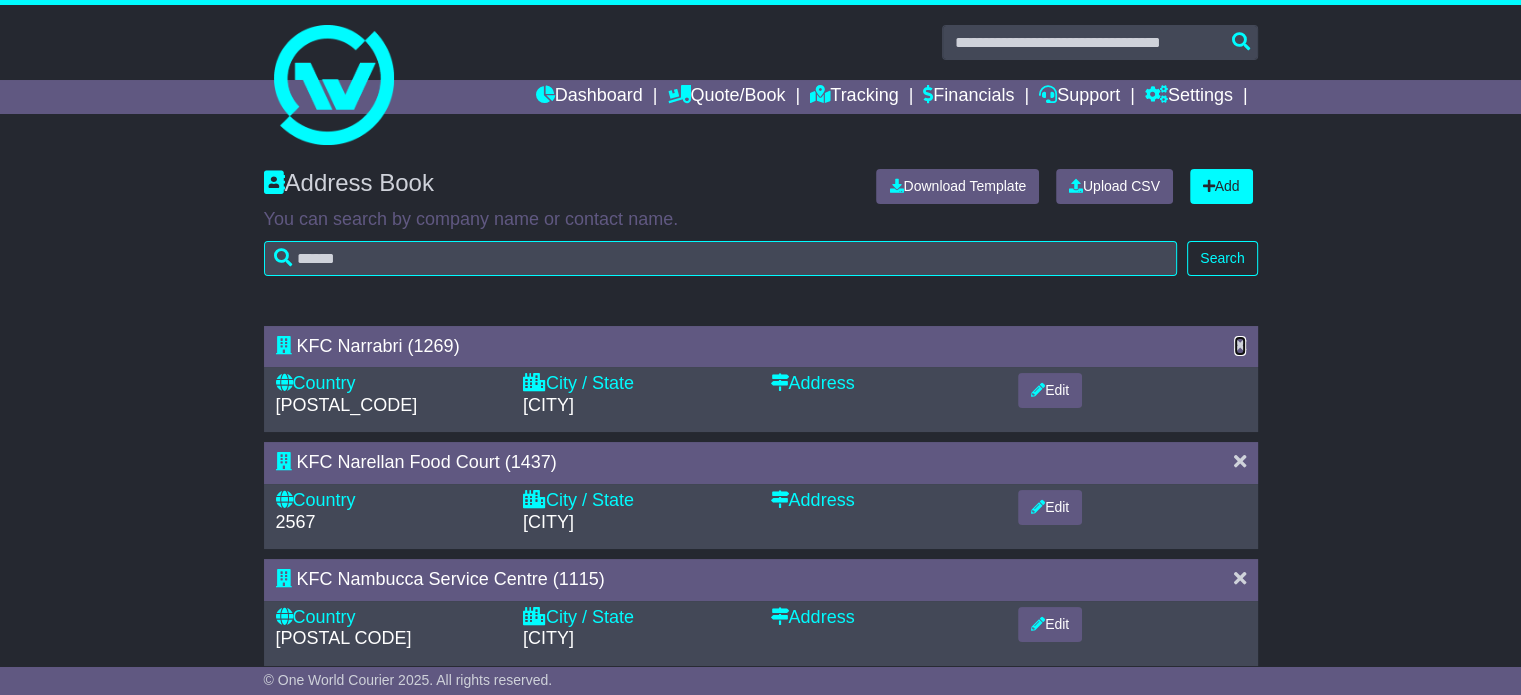 click at bounding box center [1240, 345] 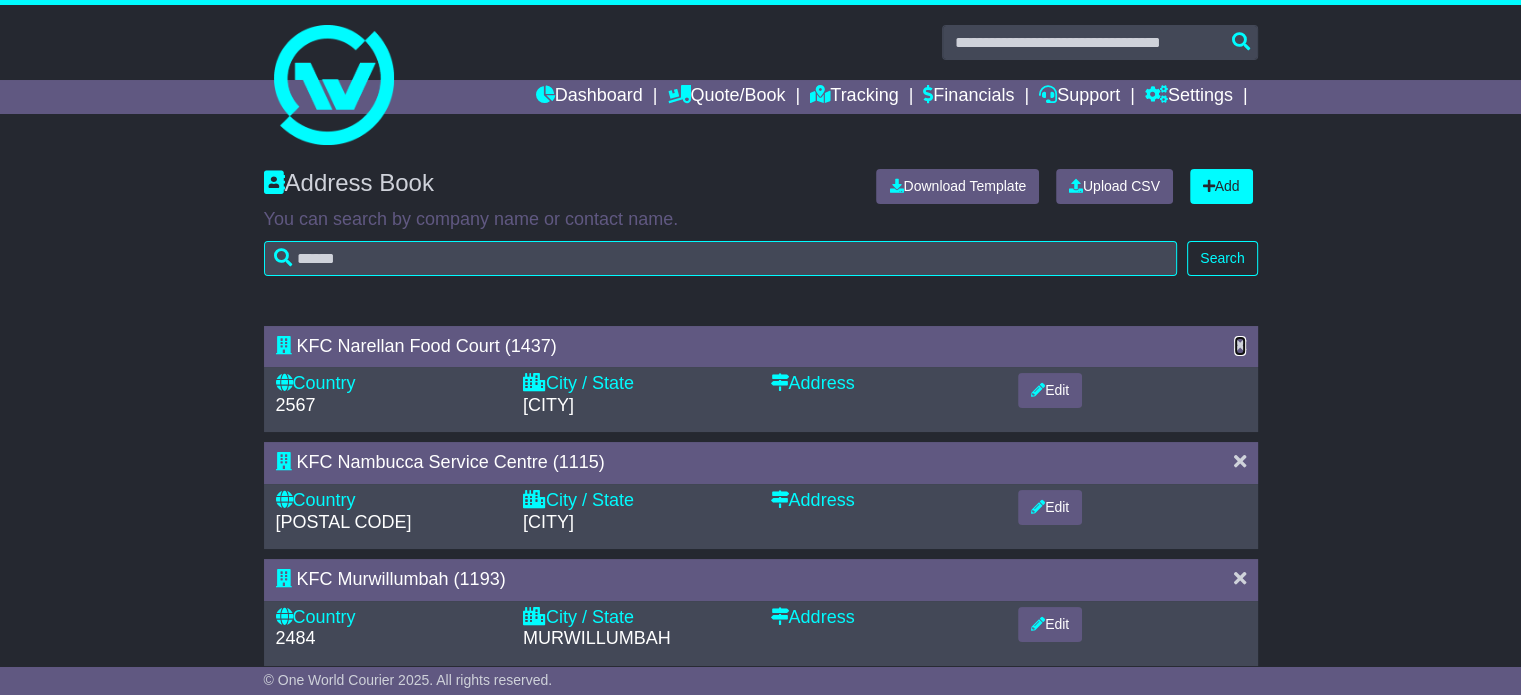 click at bounding box center (1240, 345) 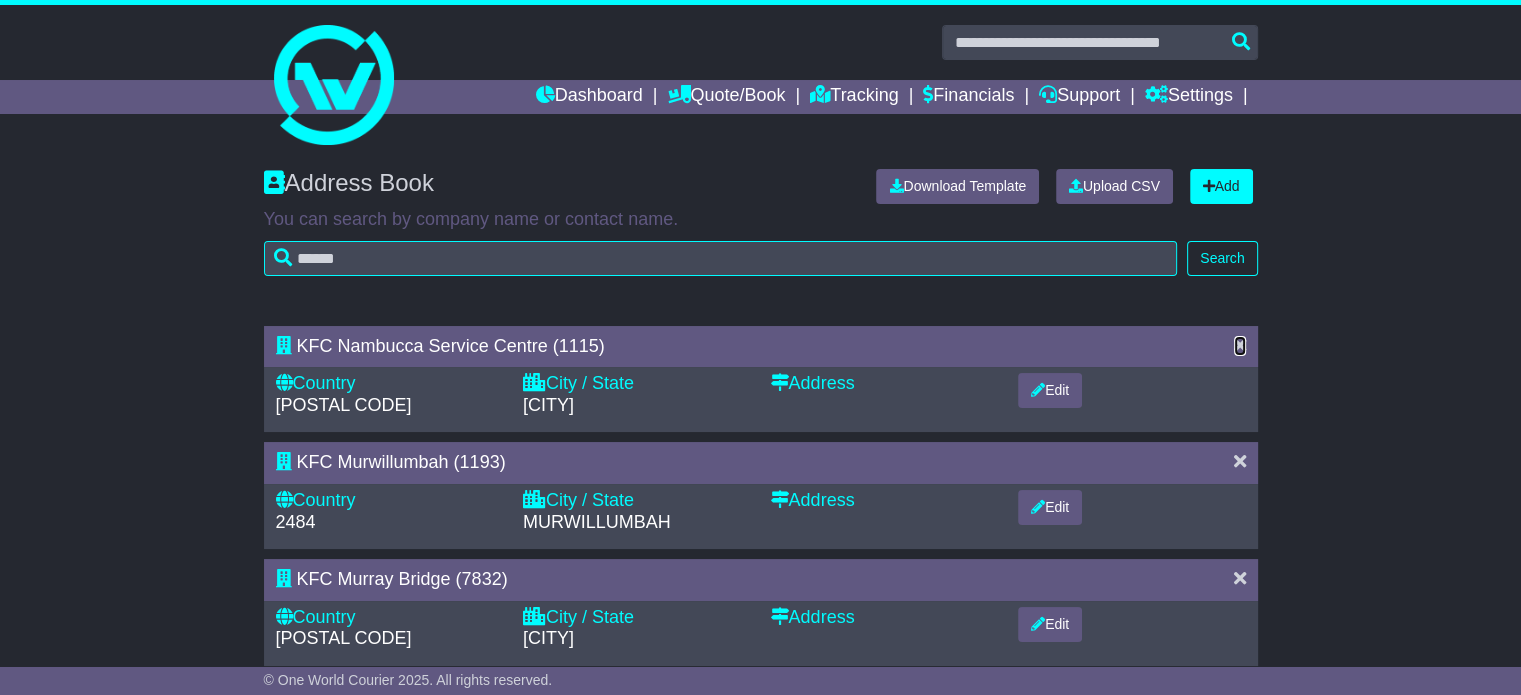 click at bounding box center [1240, 345] 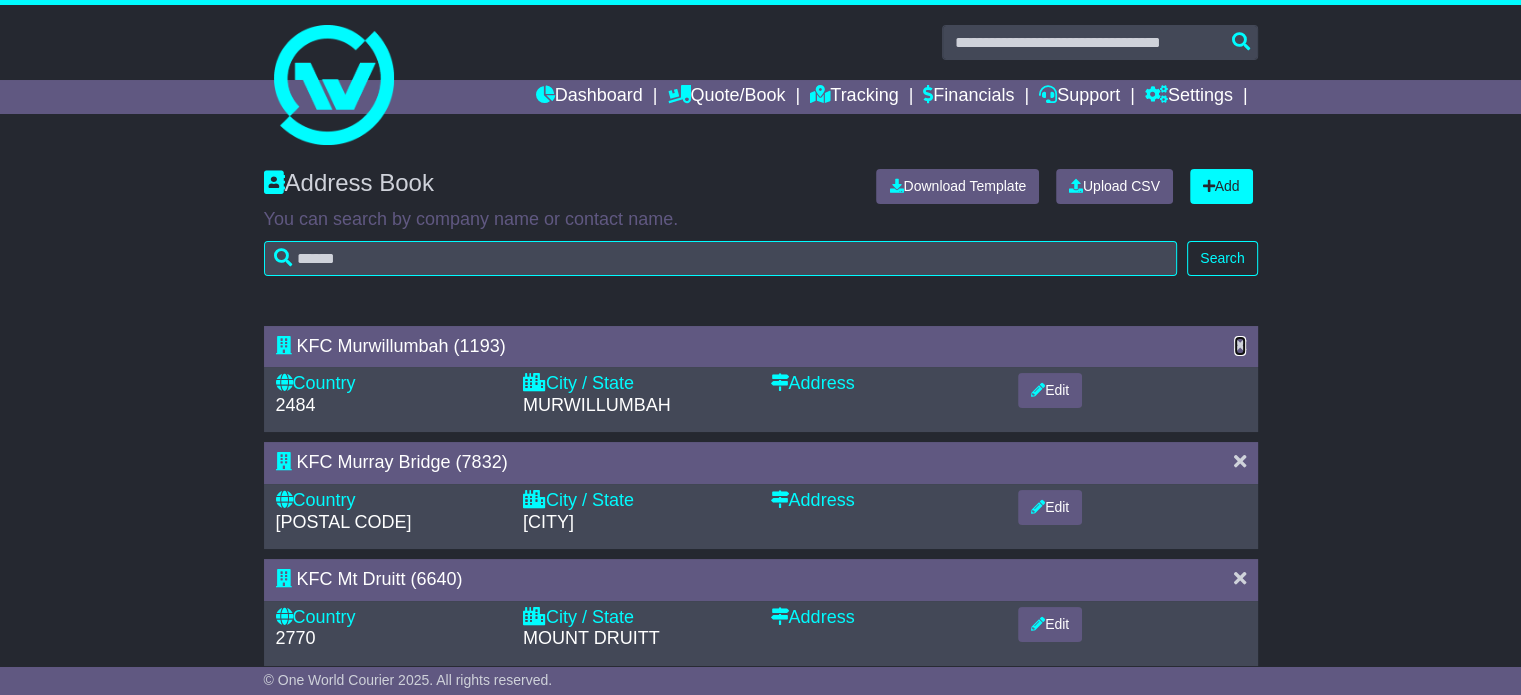 click at bounding box center [1240, 345] 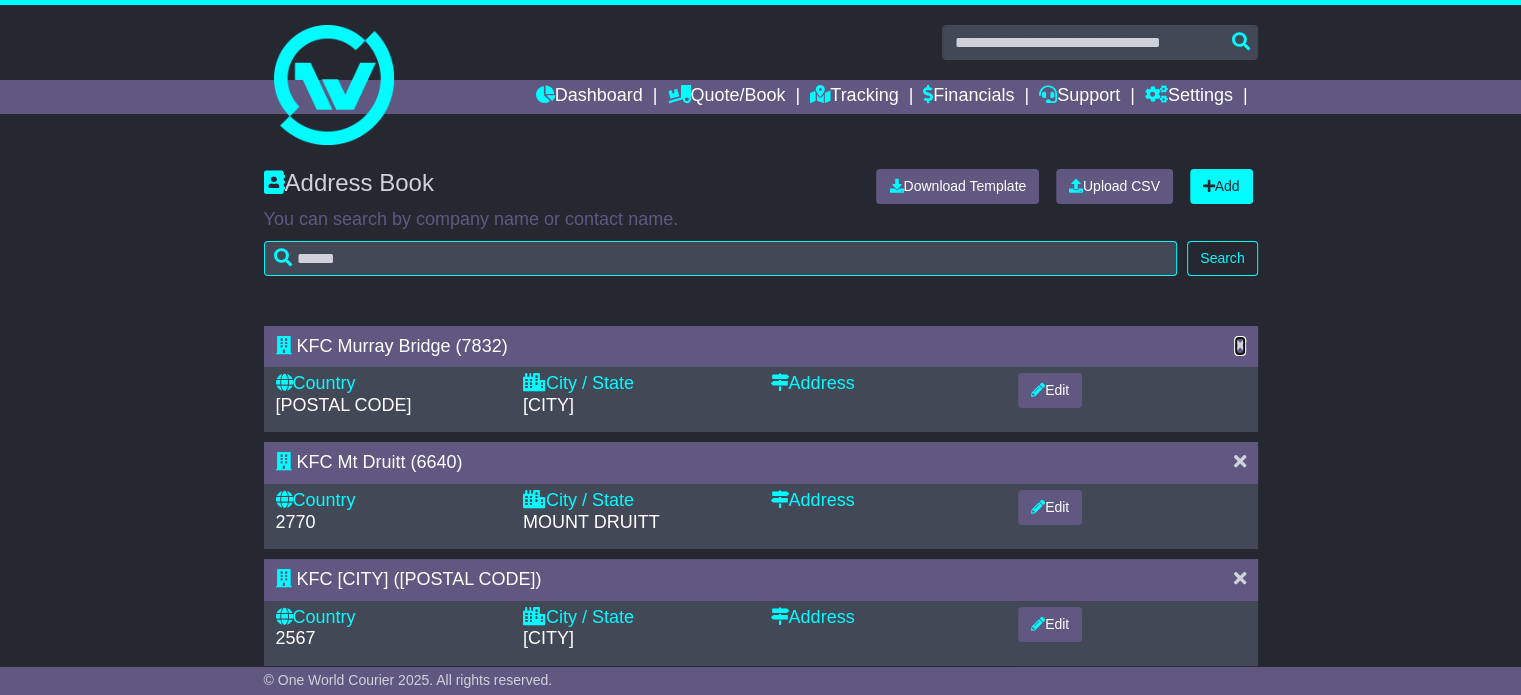 click at bounding box center (1240, 345) 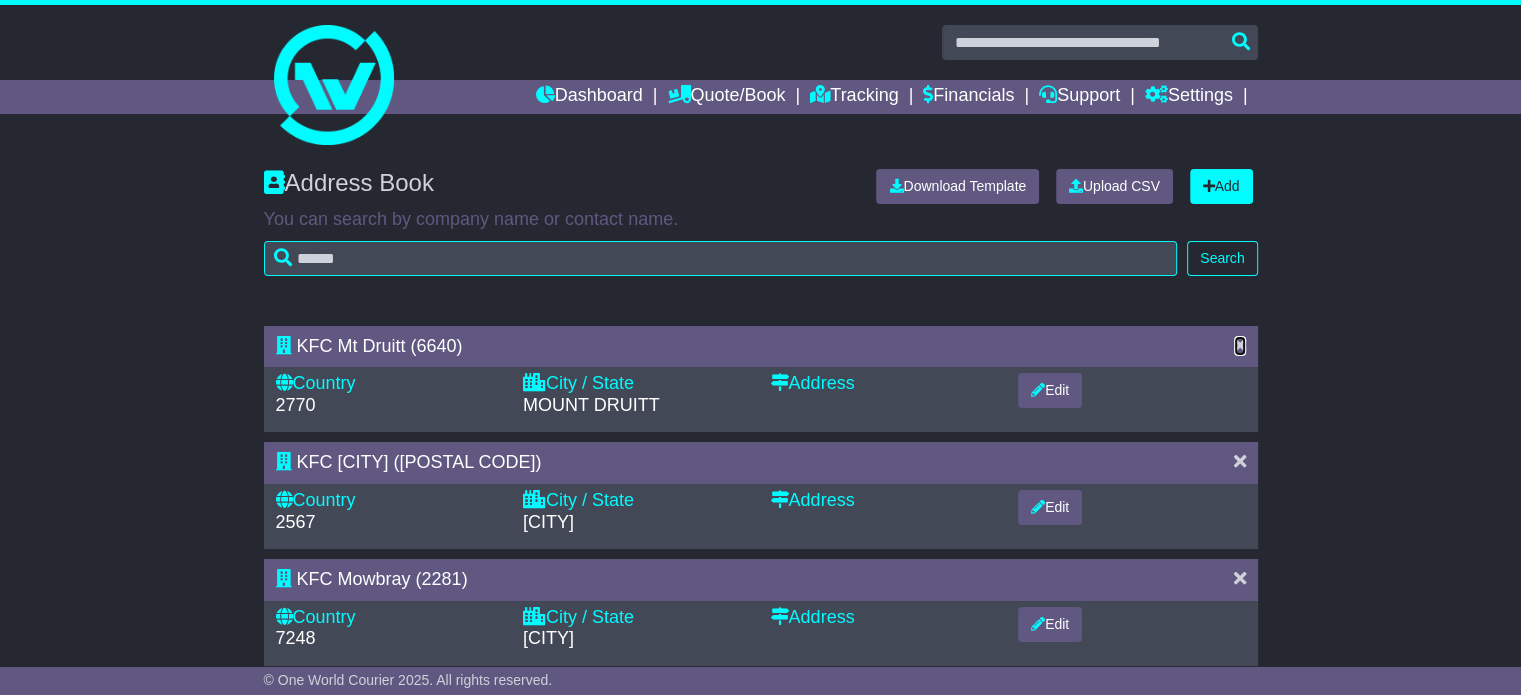 click at bounding box center [1240, 345] 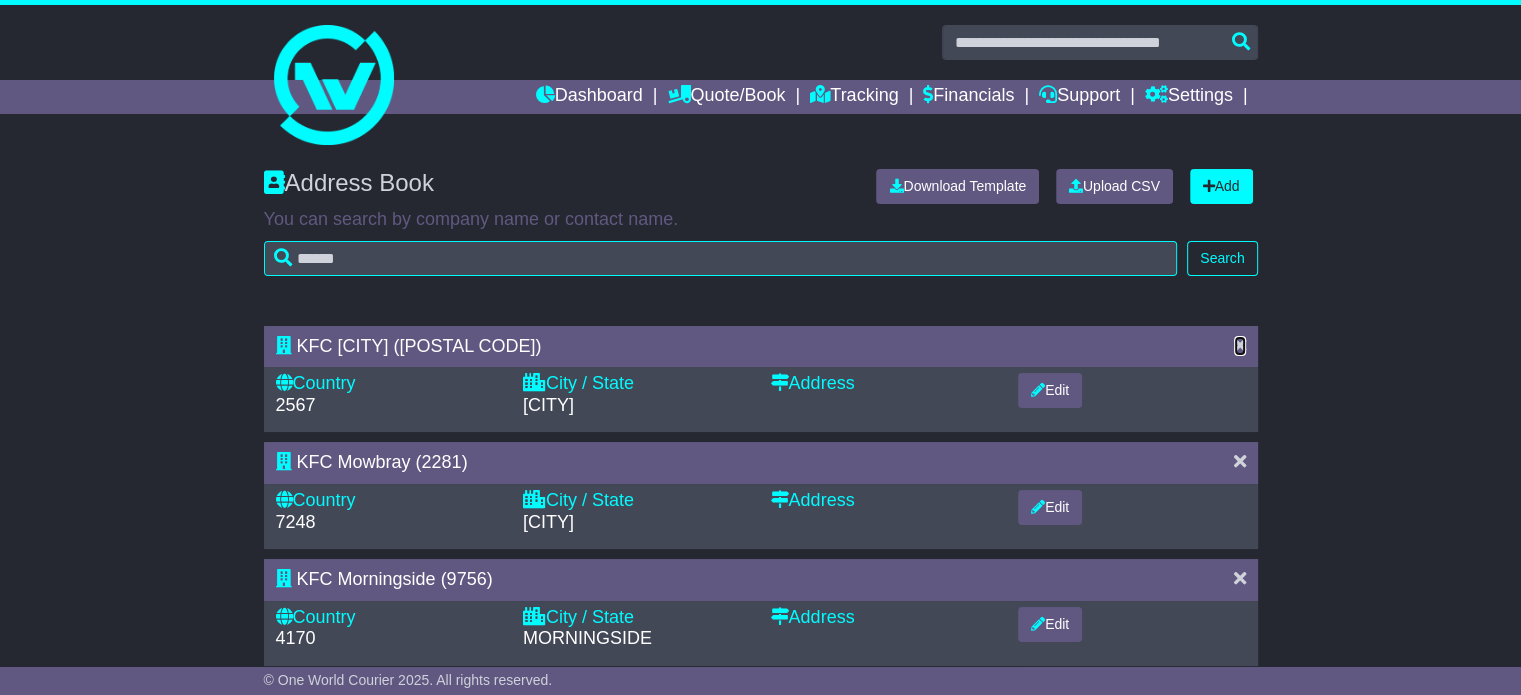 click at bounding box center [1240, 345] 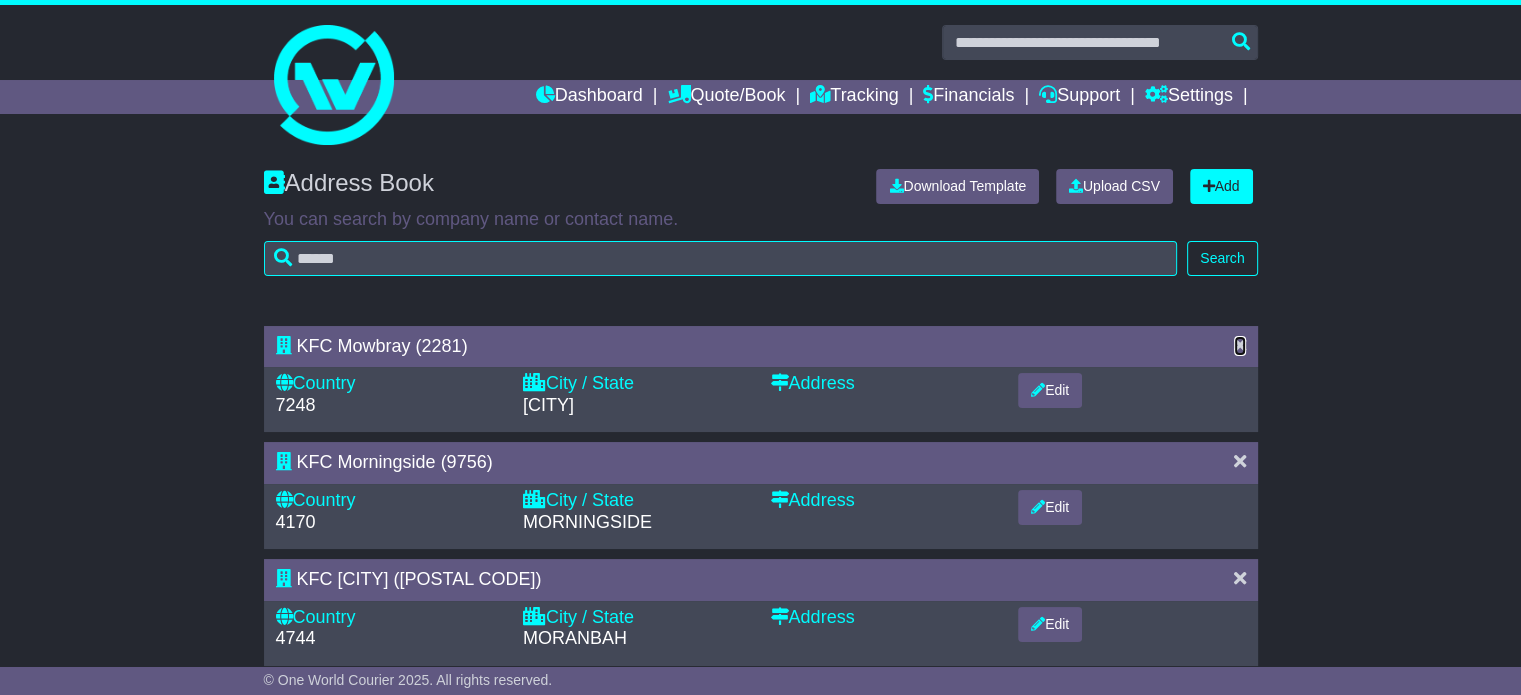 click at bounding box center (1240, 345) 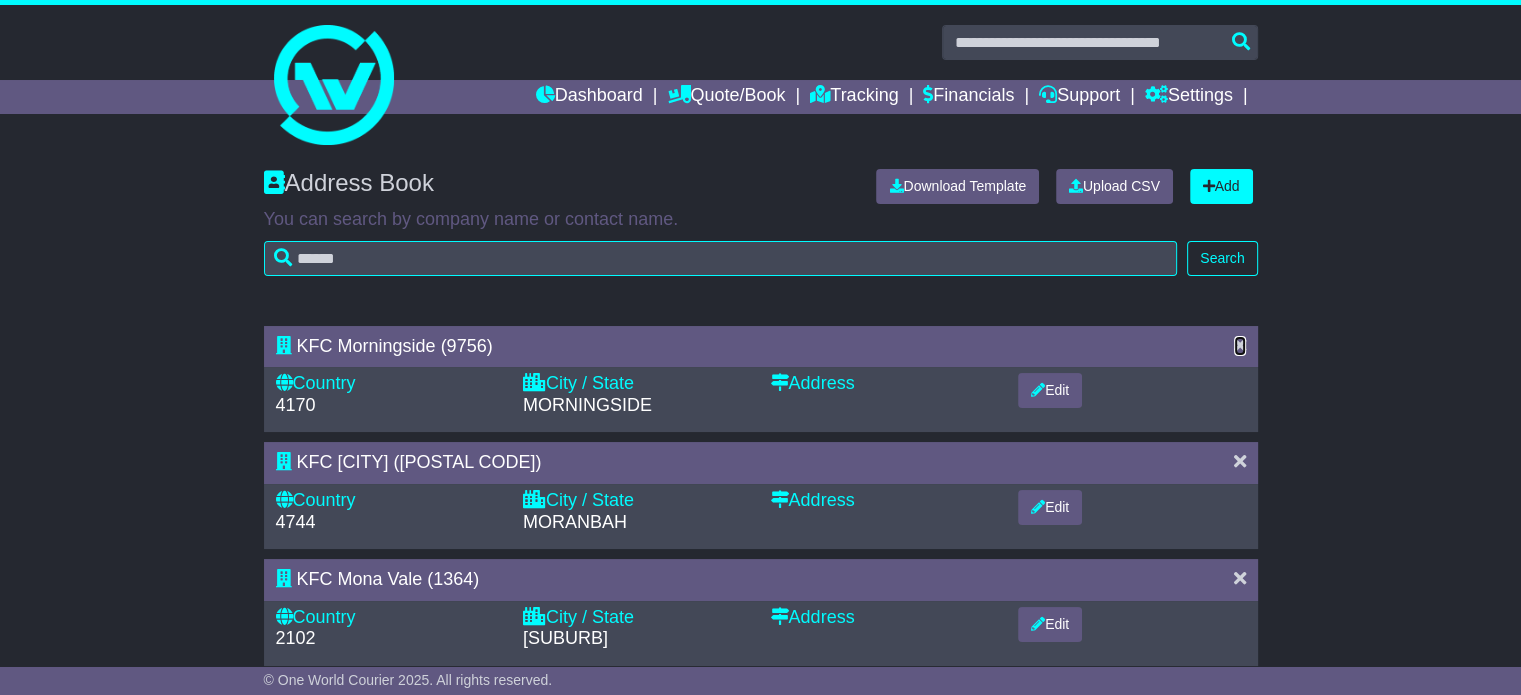 click at bounding box center (1240, 345) 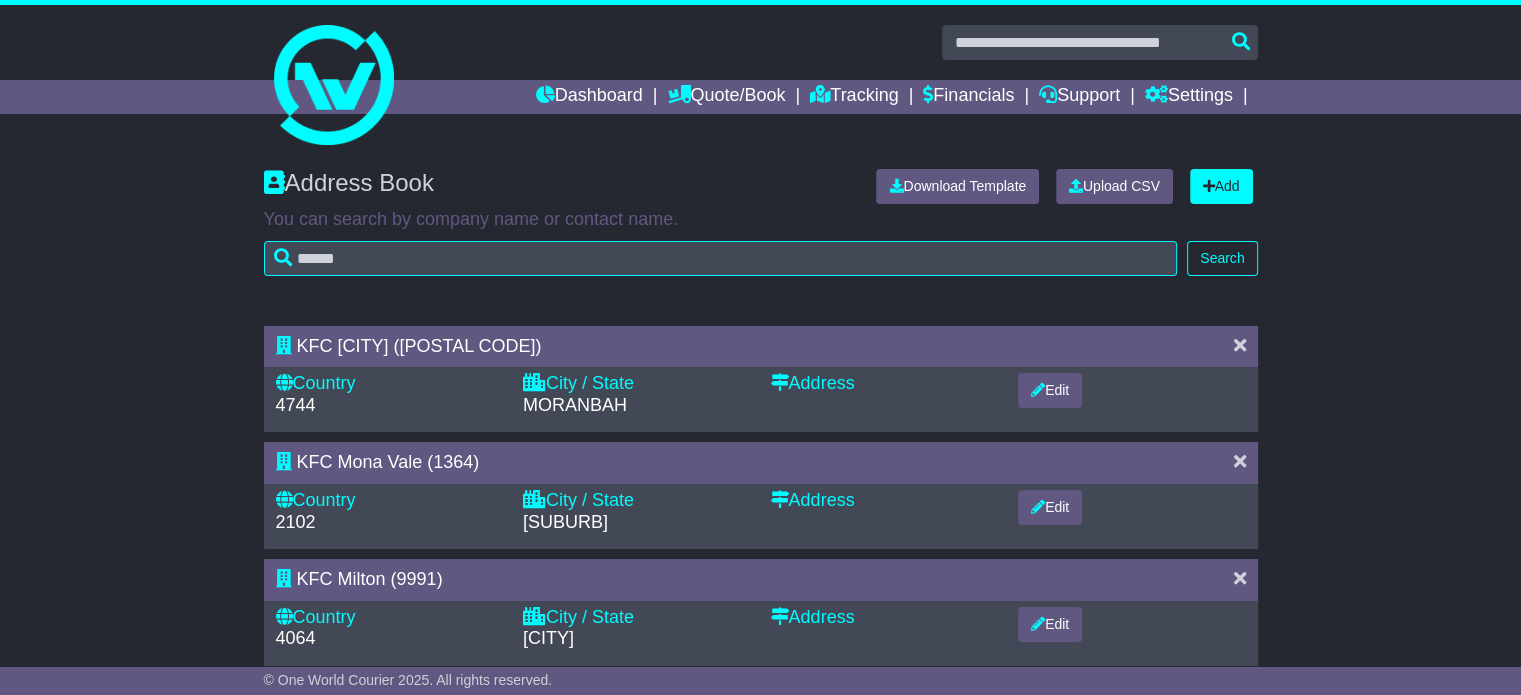 click at bounding box center (1240, 345) 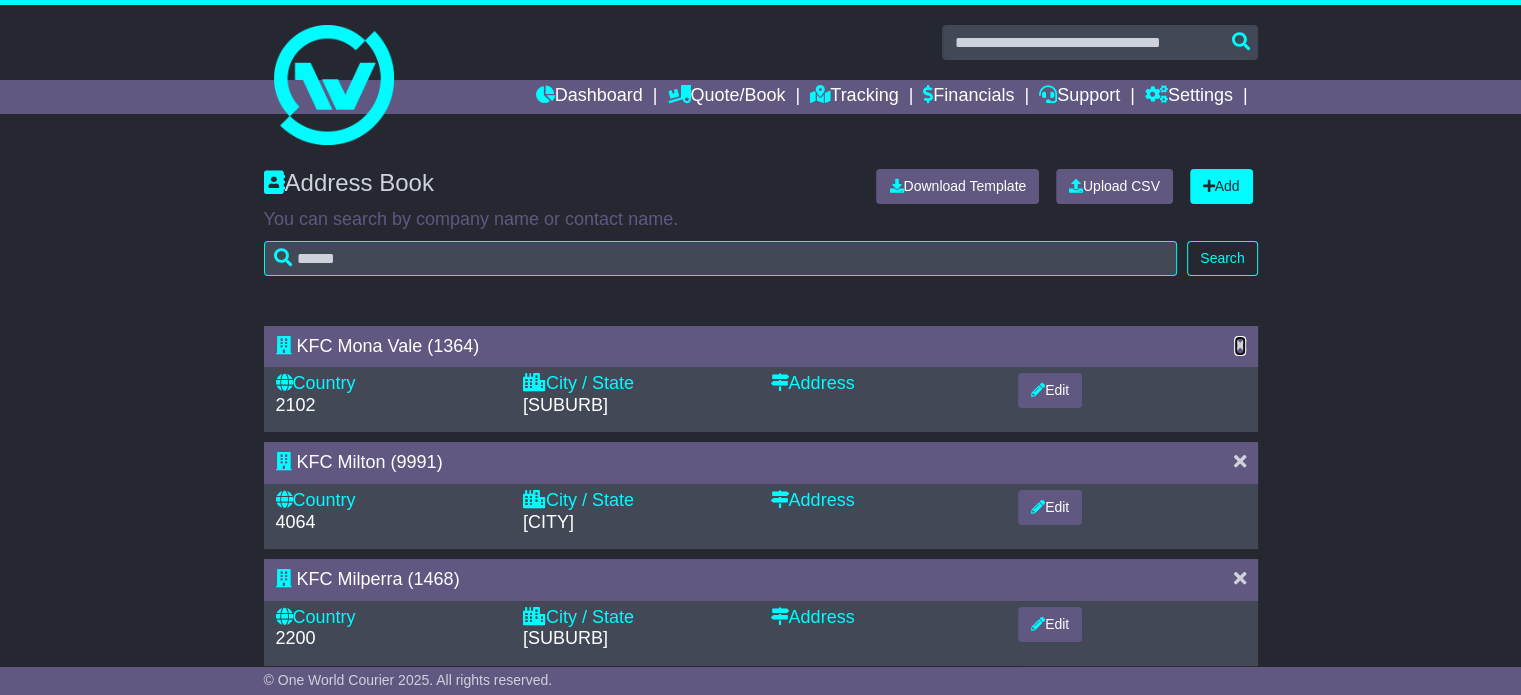 click at bounding box center (1240, 345) 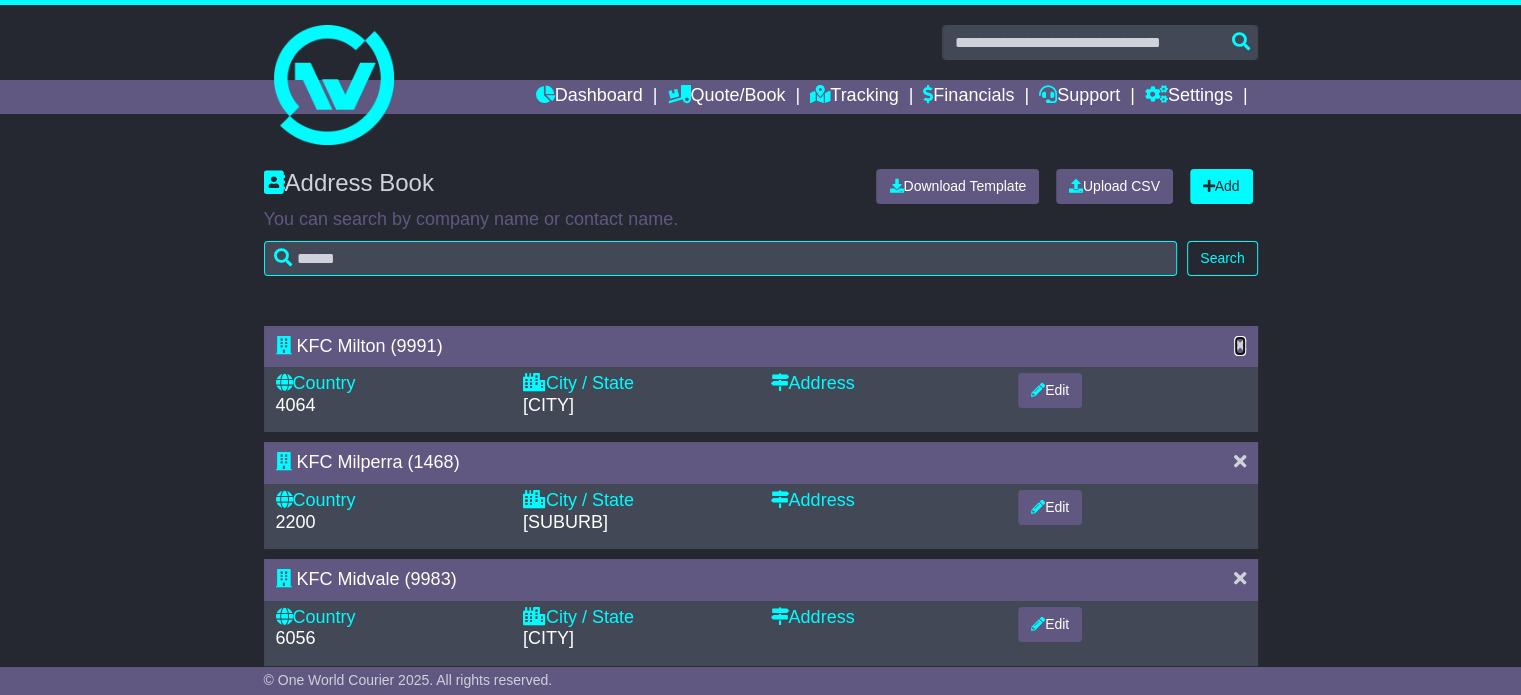 click at bounding box center (1240, 345) 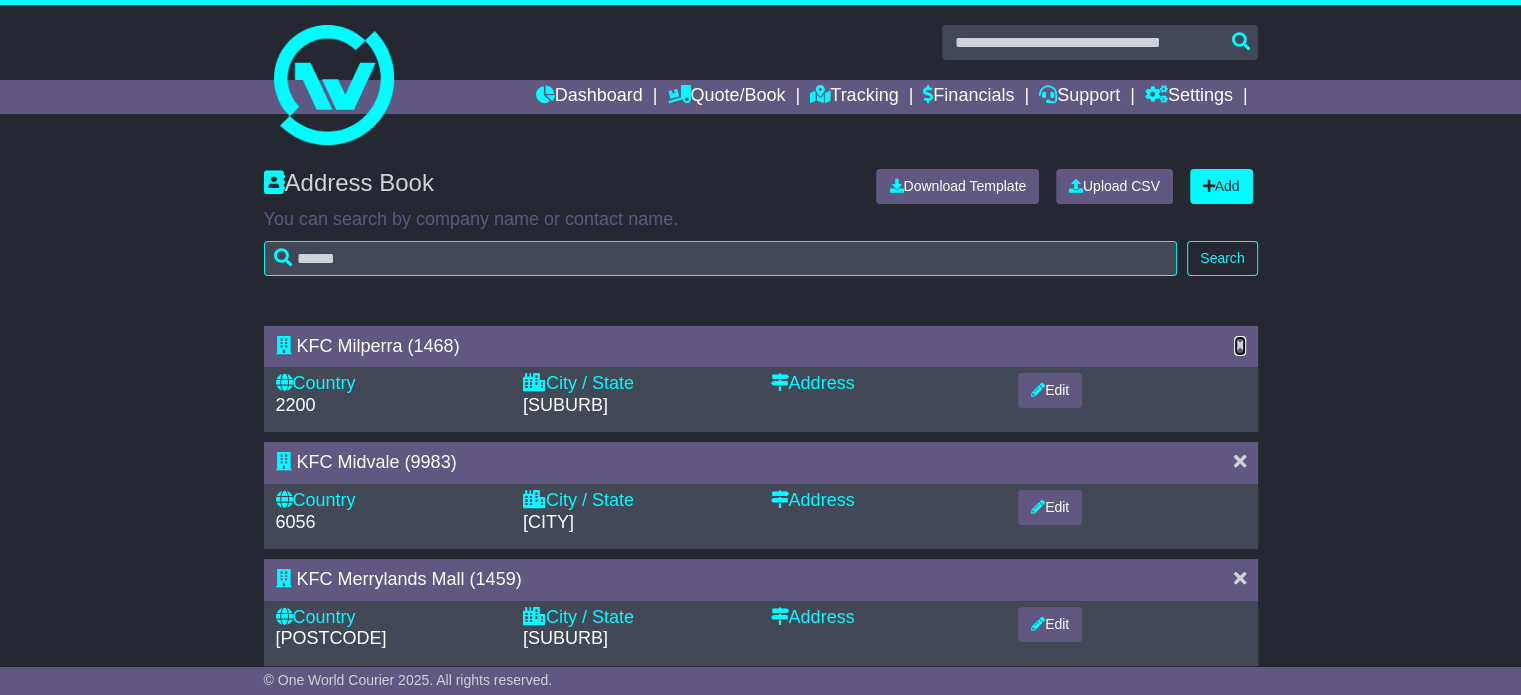 click at bounding box center (1240, 345) 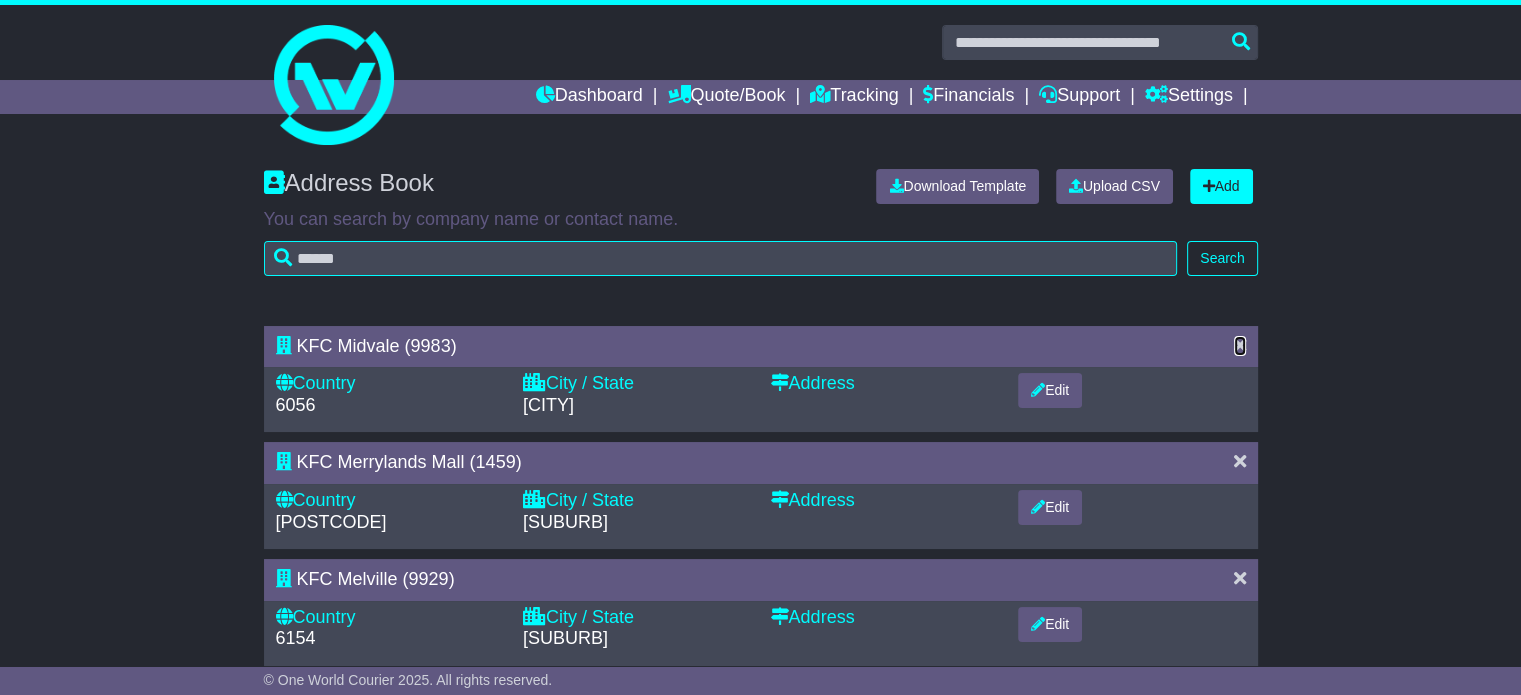click at bounding box center (1240, 345) 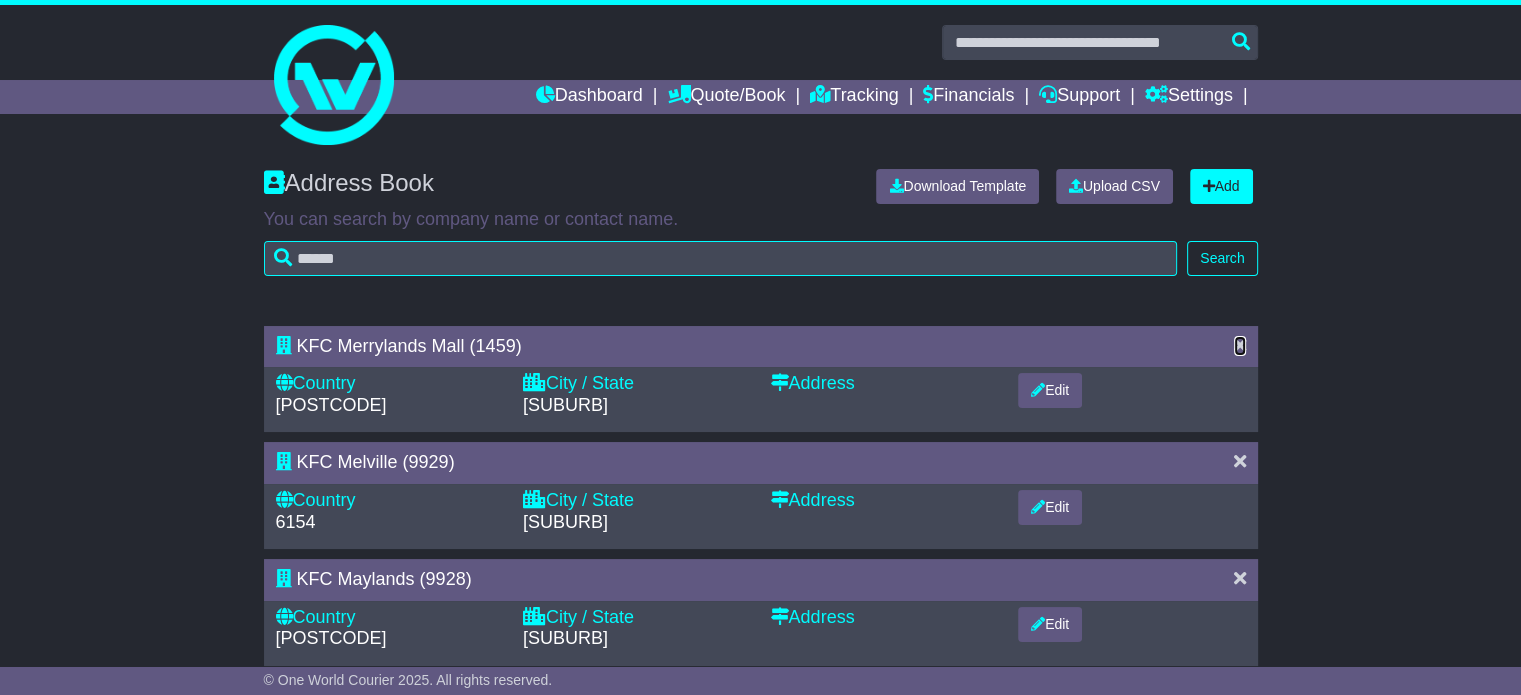 click at bounding box center [1240, 345] 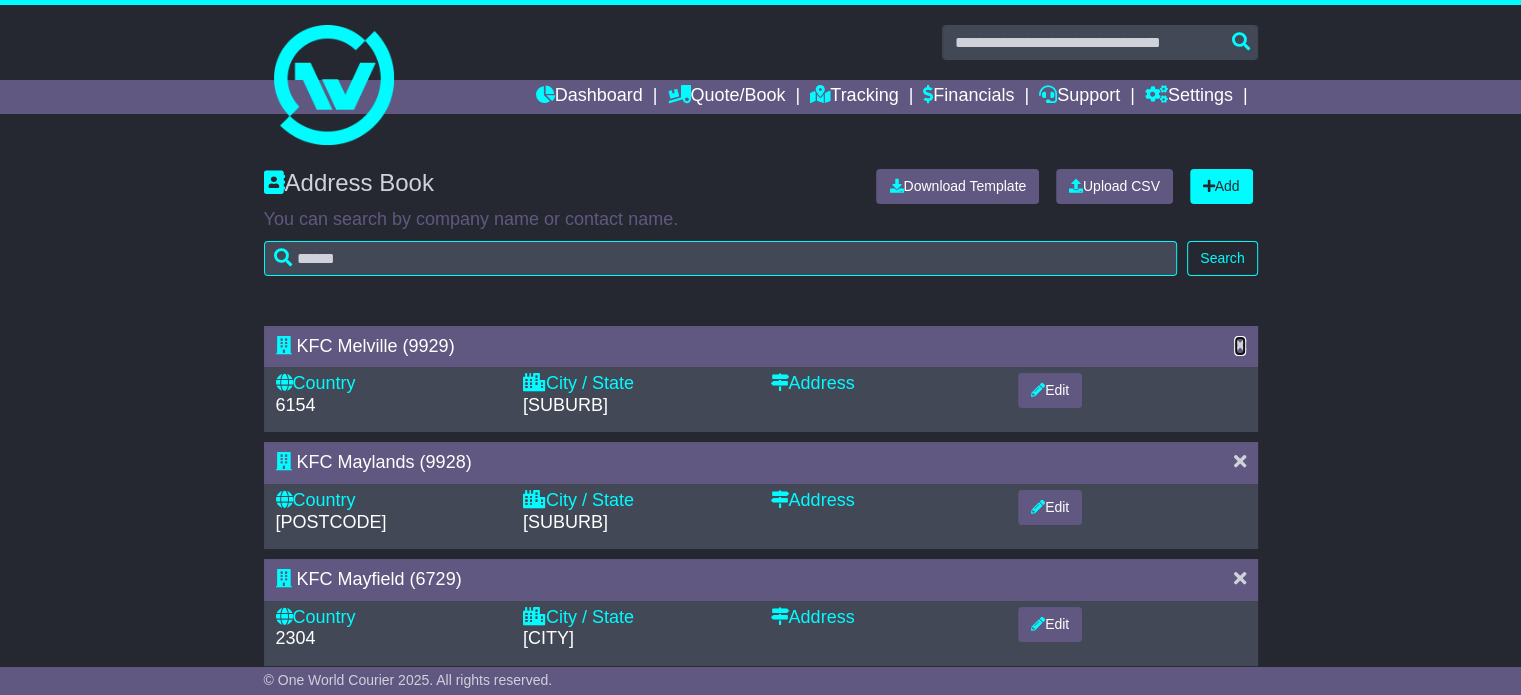 click at bounding box center (1240, 345) 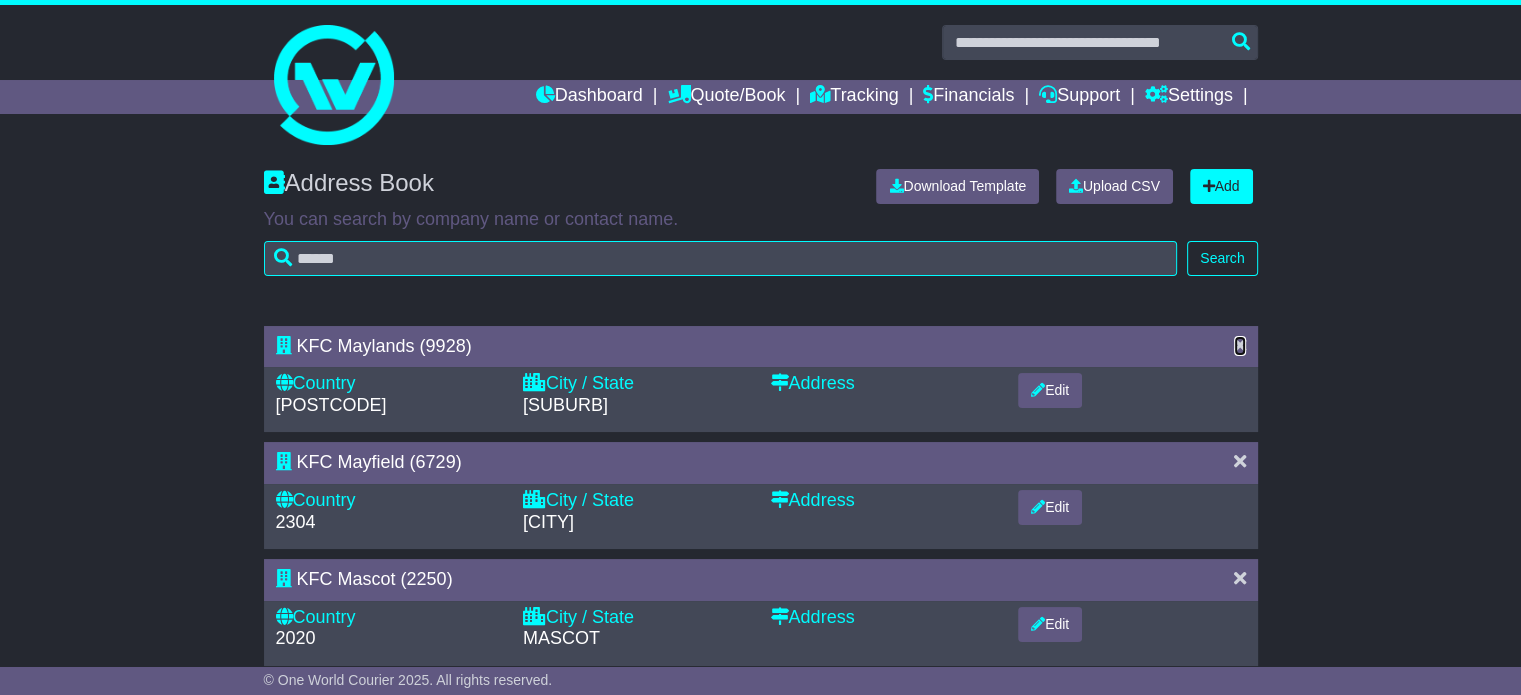 click at bounding box center [1240, 345] 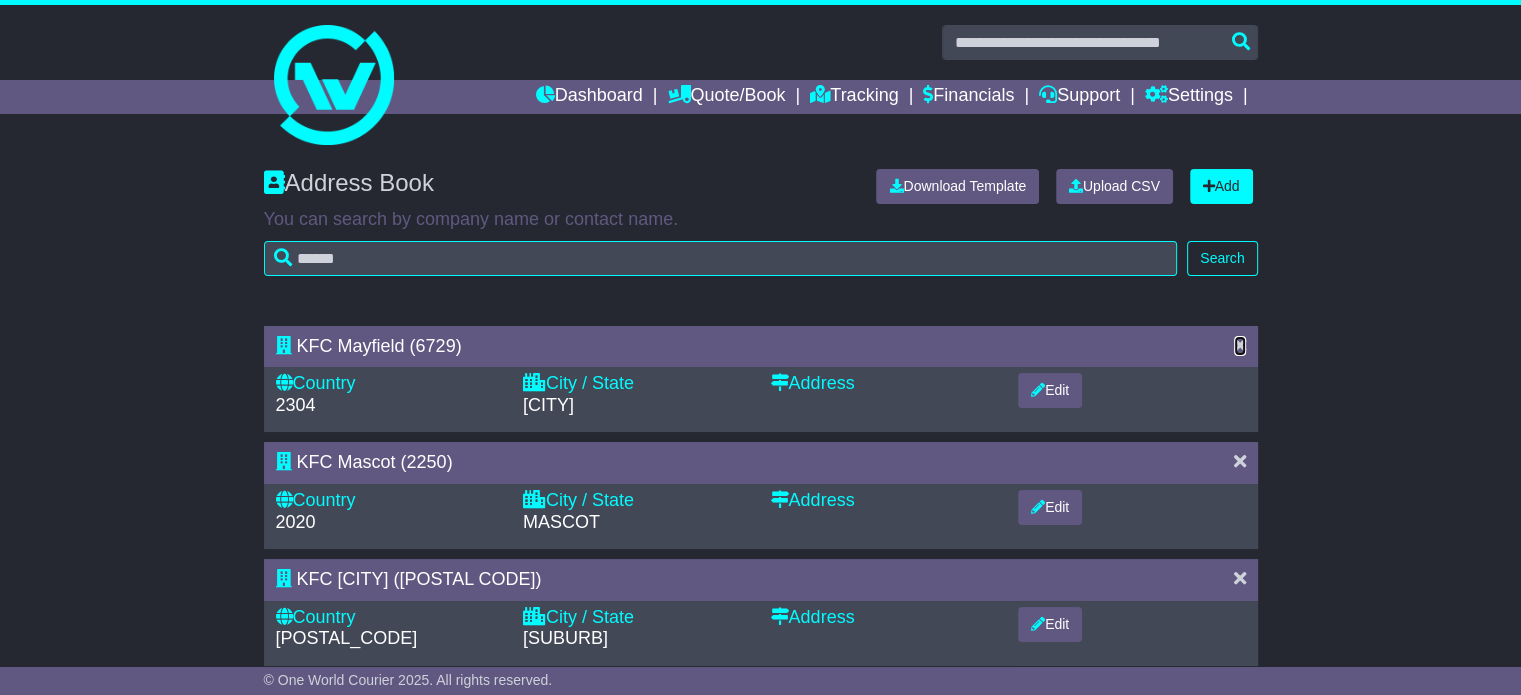 click at bounding box center [1240, 345] 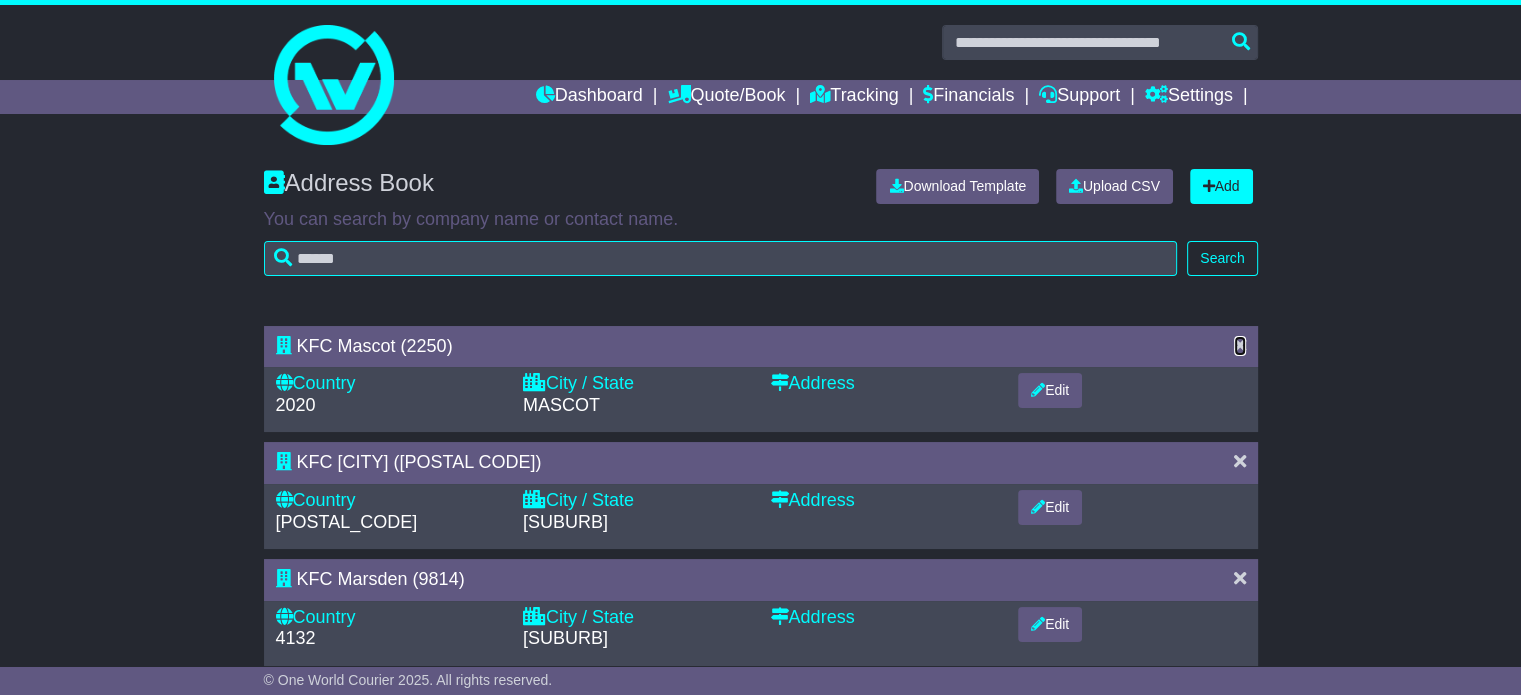 click at bounding box center [1240, 345] 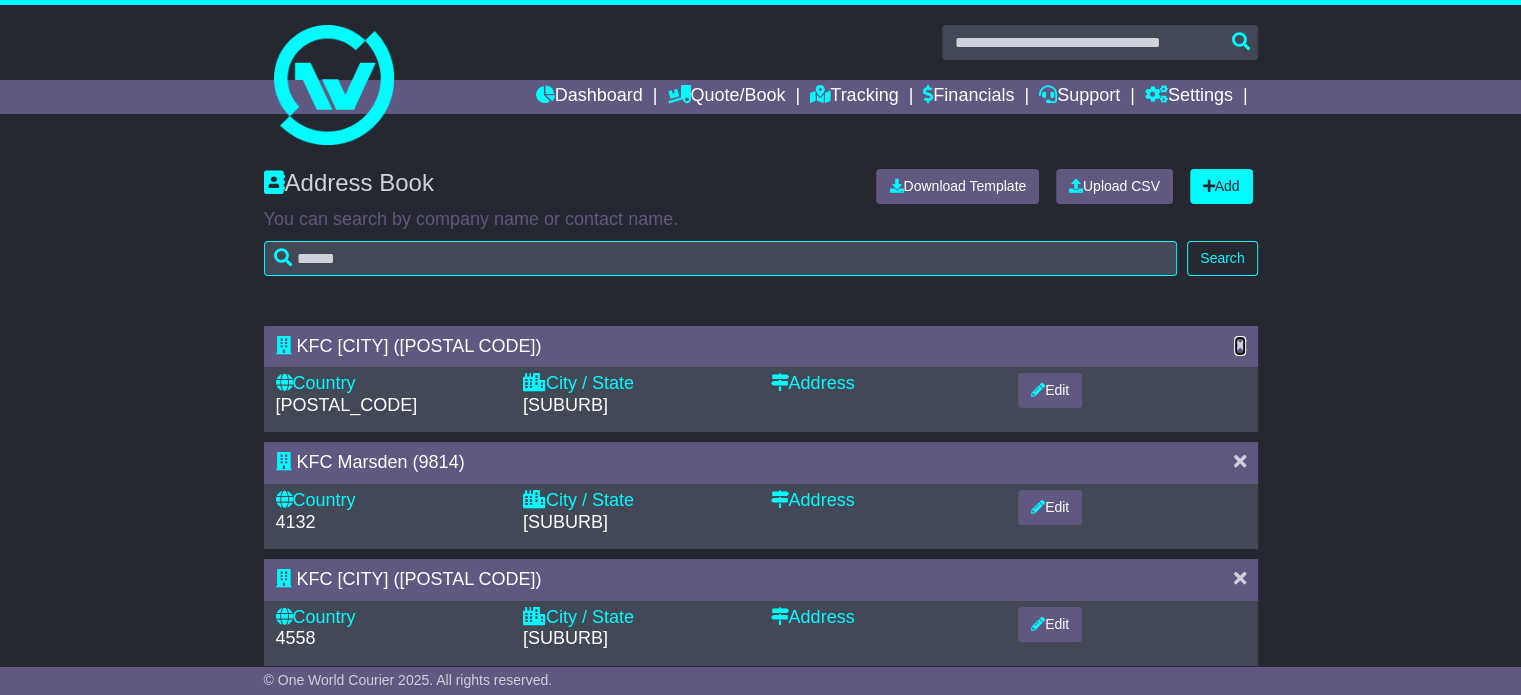 click at bounding box center (1240, 345) 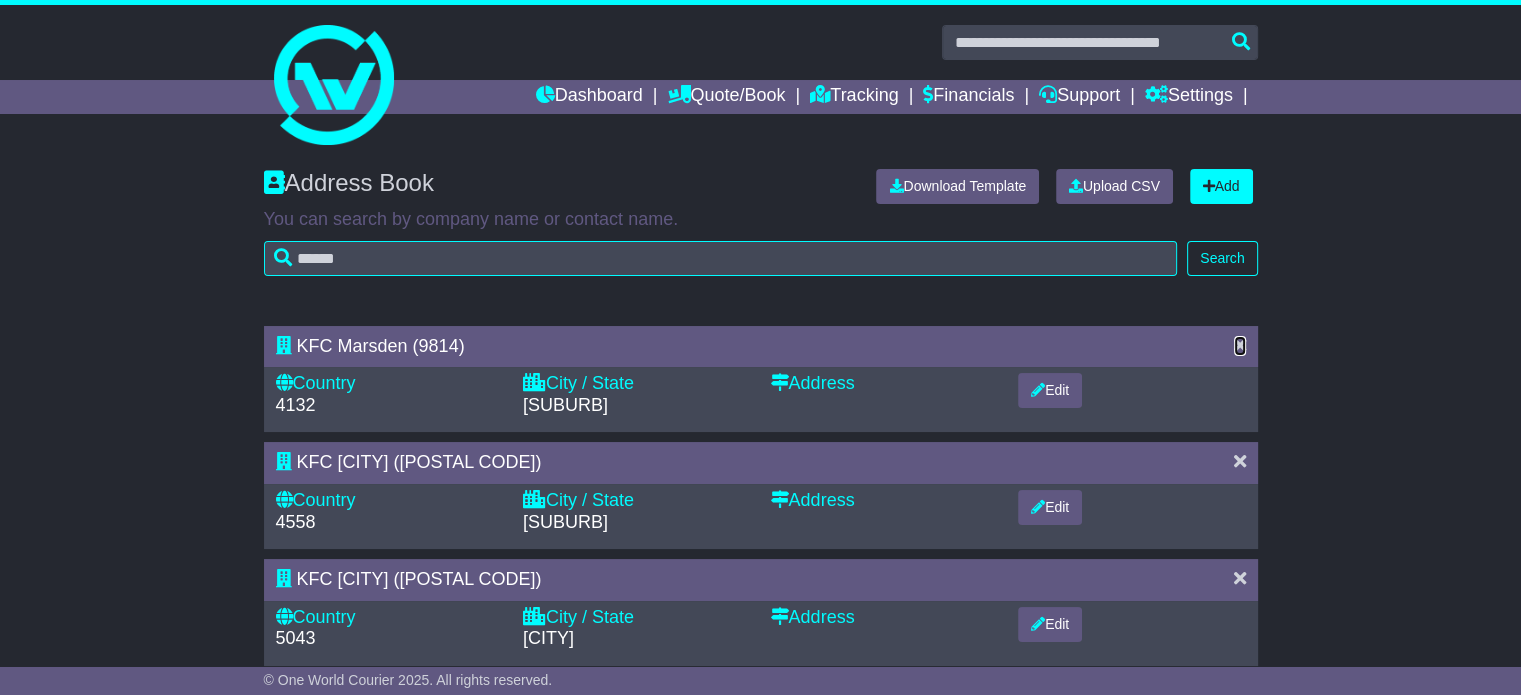 click at bounding box center [1240, 345] 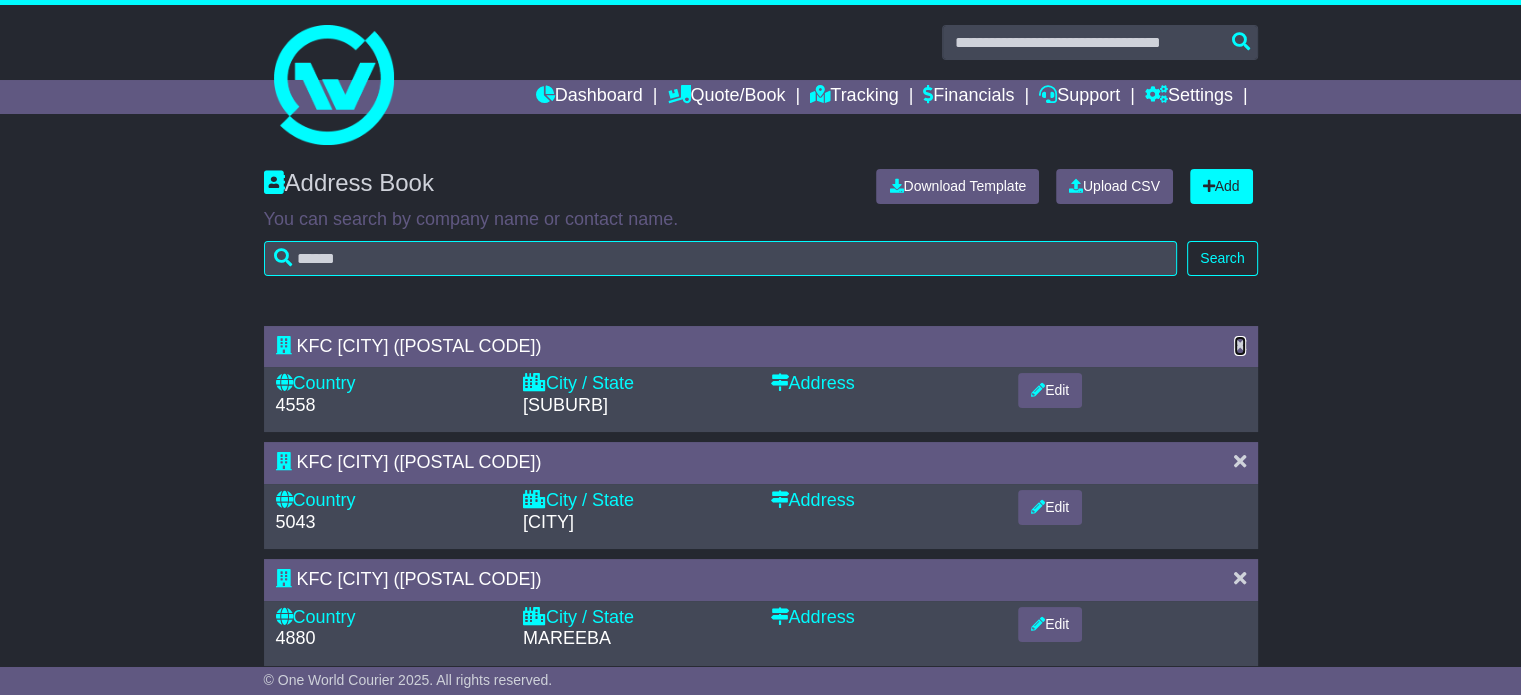 click at bounding box center [1240, 345] 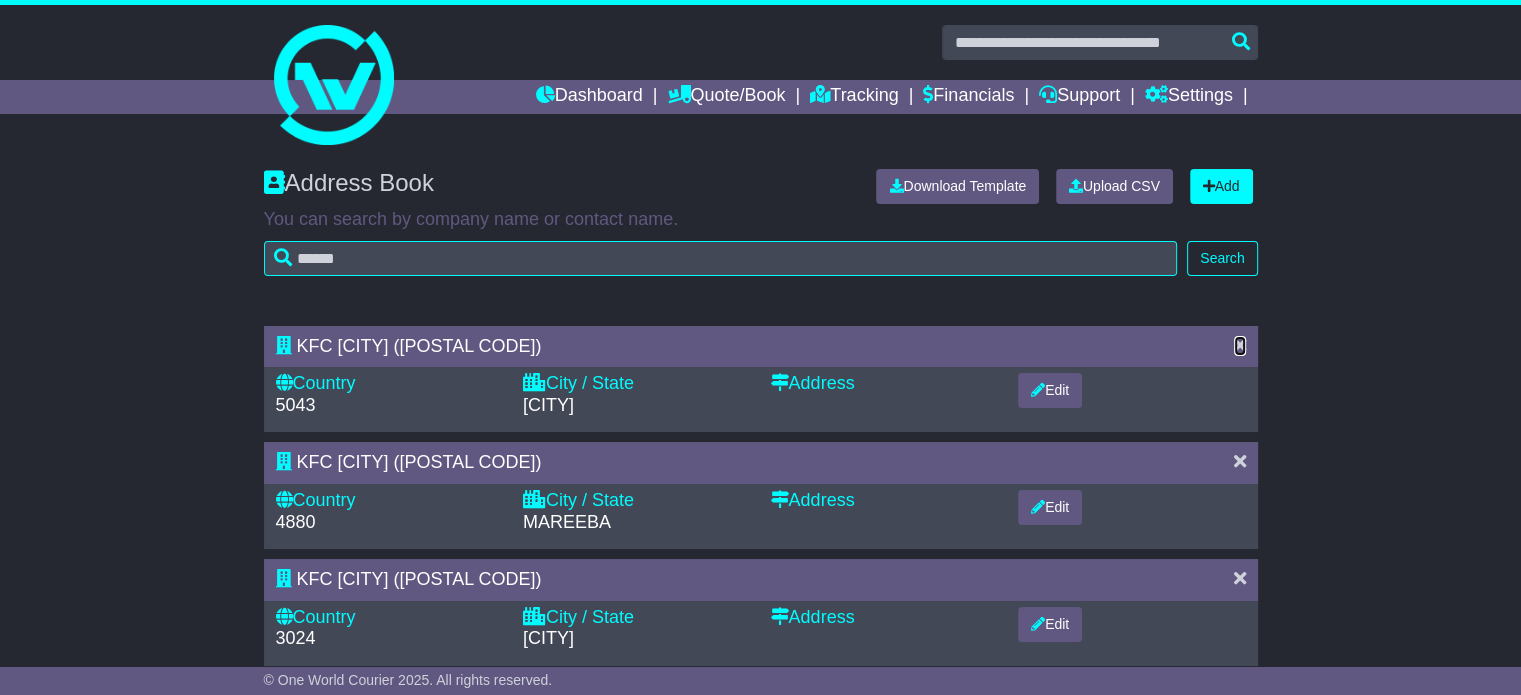 click at bounding box center [1240, 345] 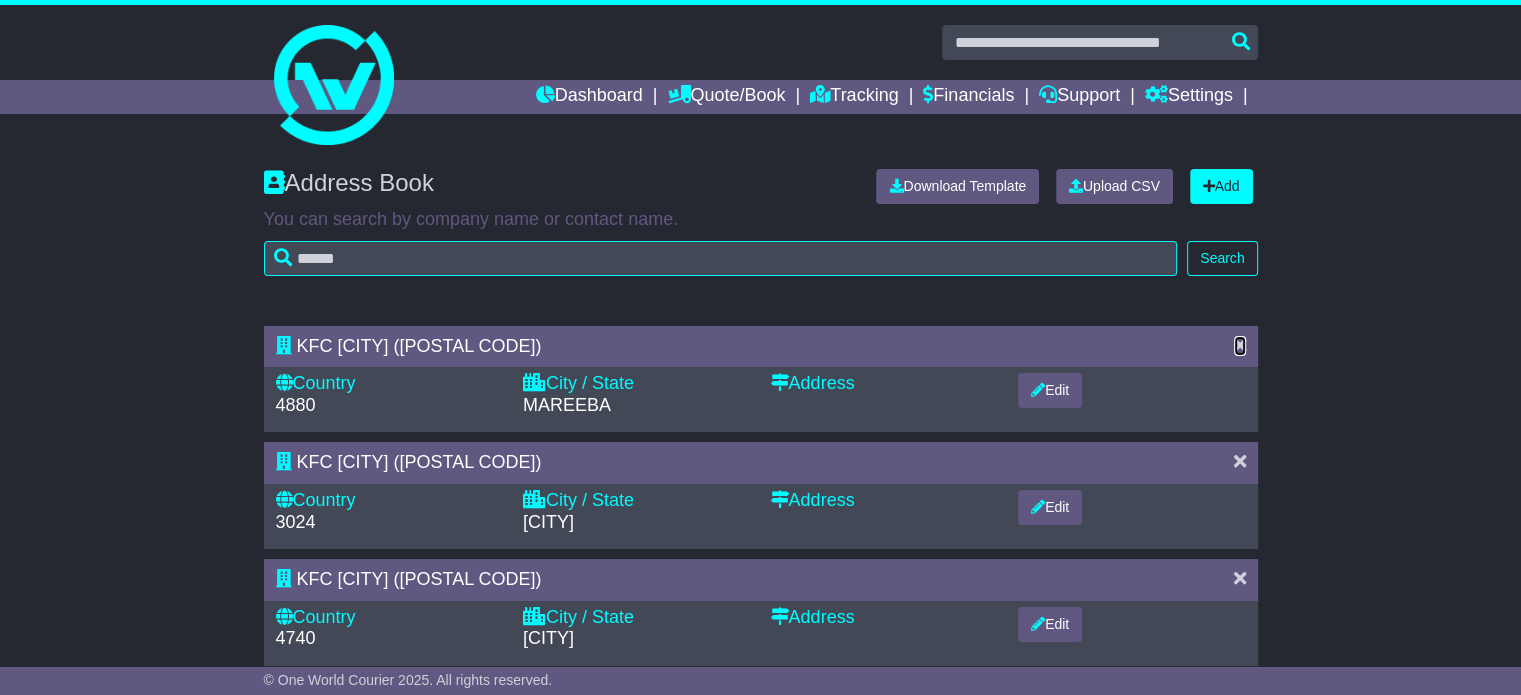 click at bounding box center [1240, 345] 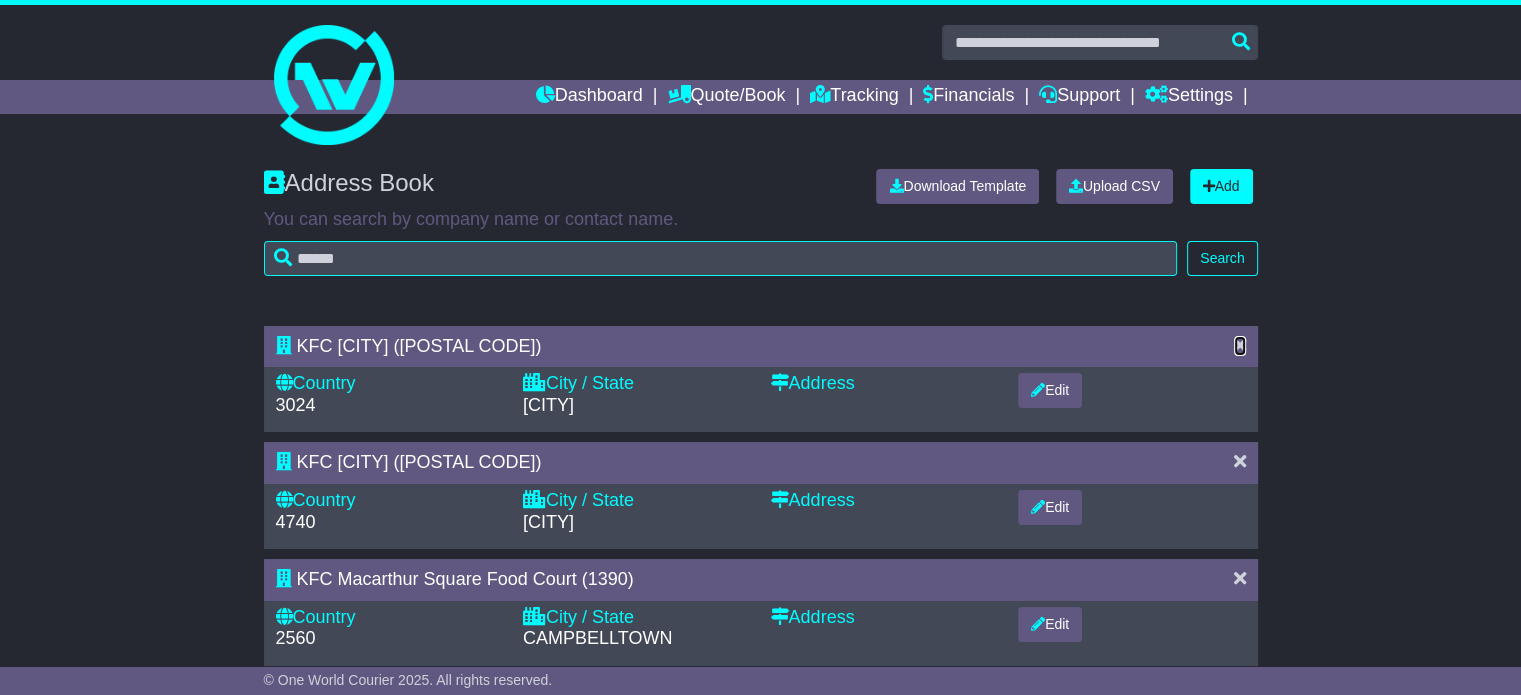 click at bounding box center (1240, 345) 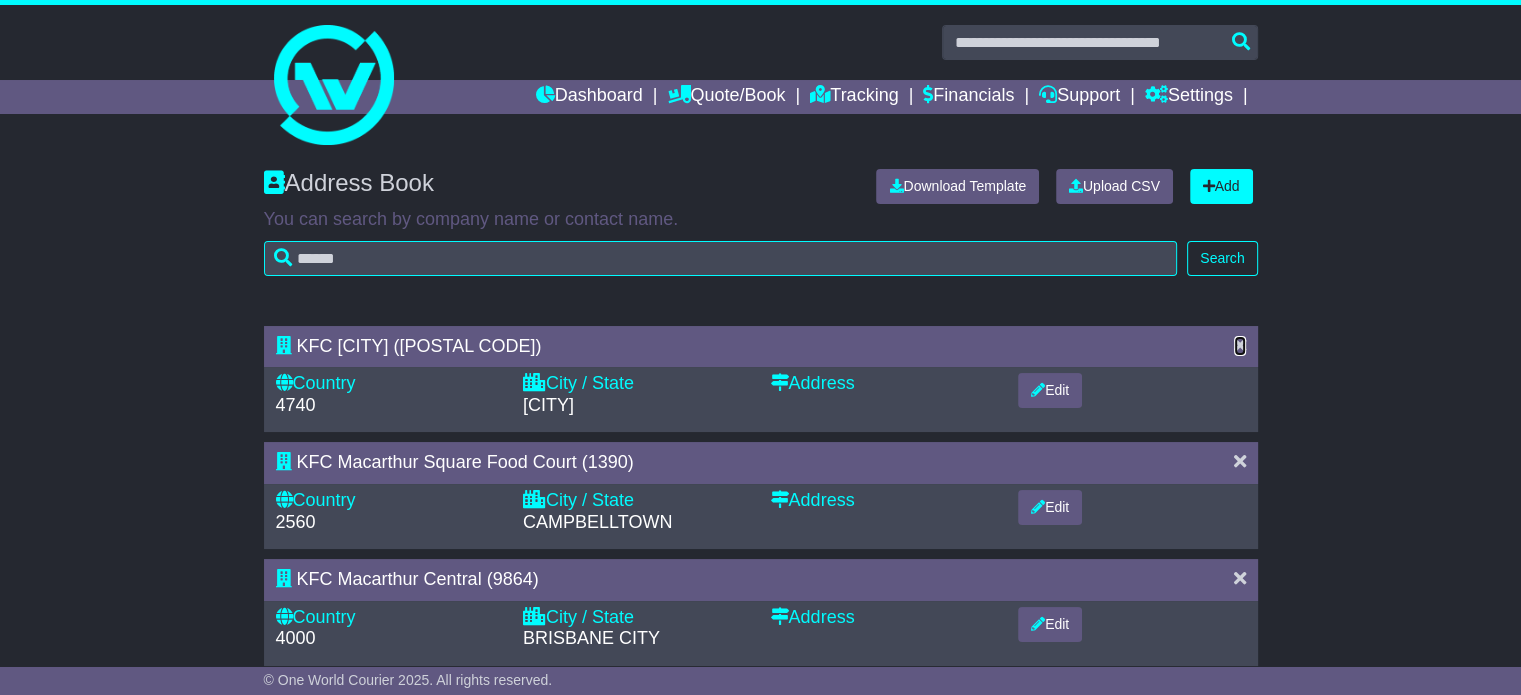 click at bounding box center (1240, 345) 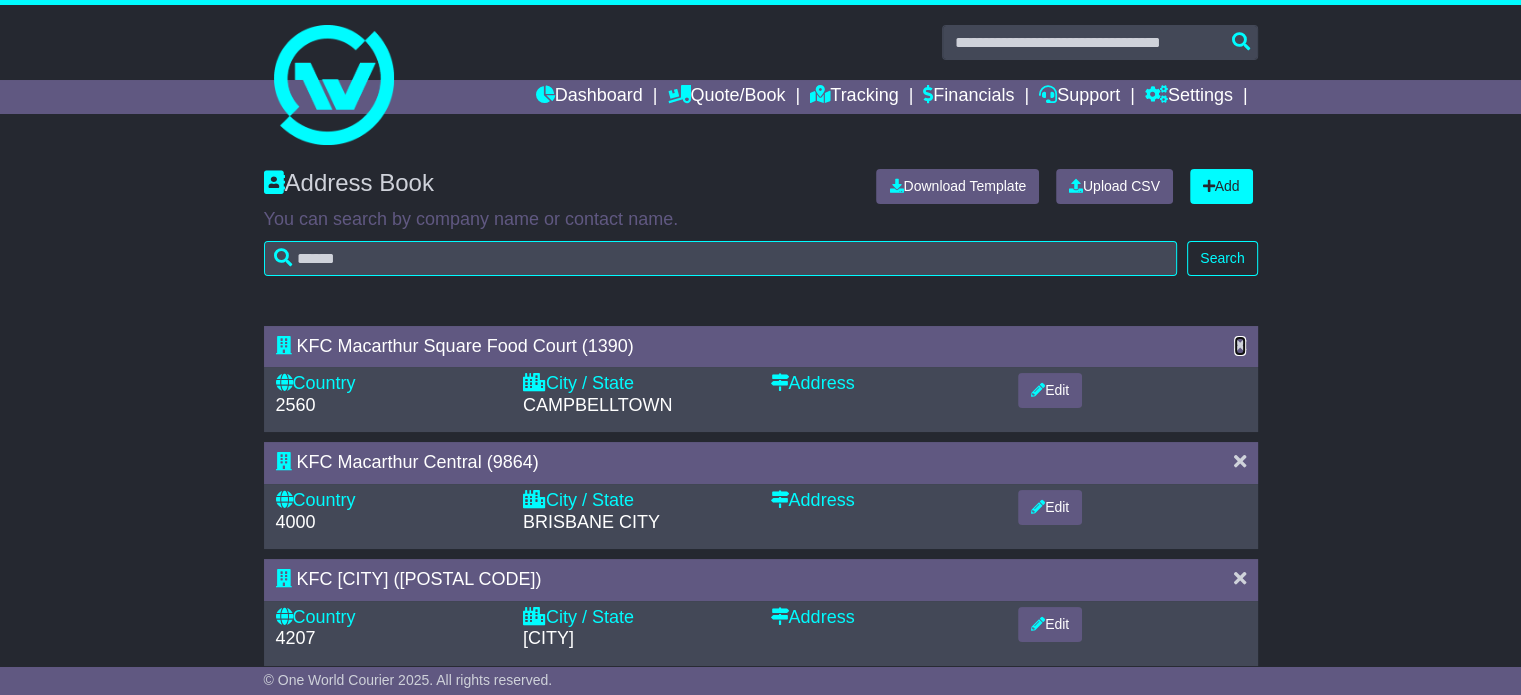 click at bounding box center [1240, 345] 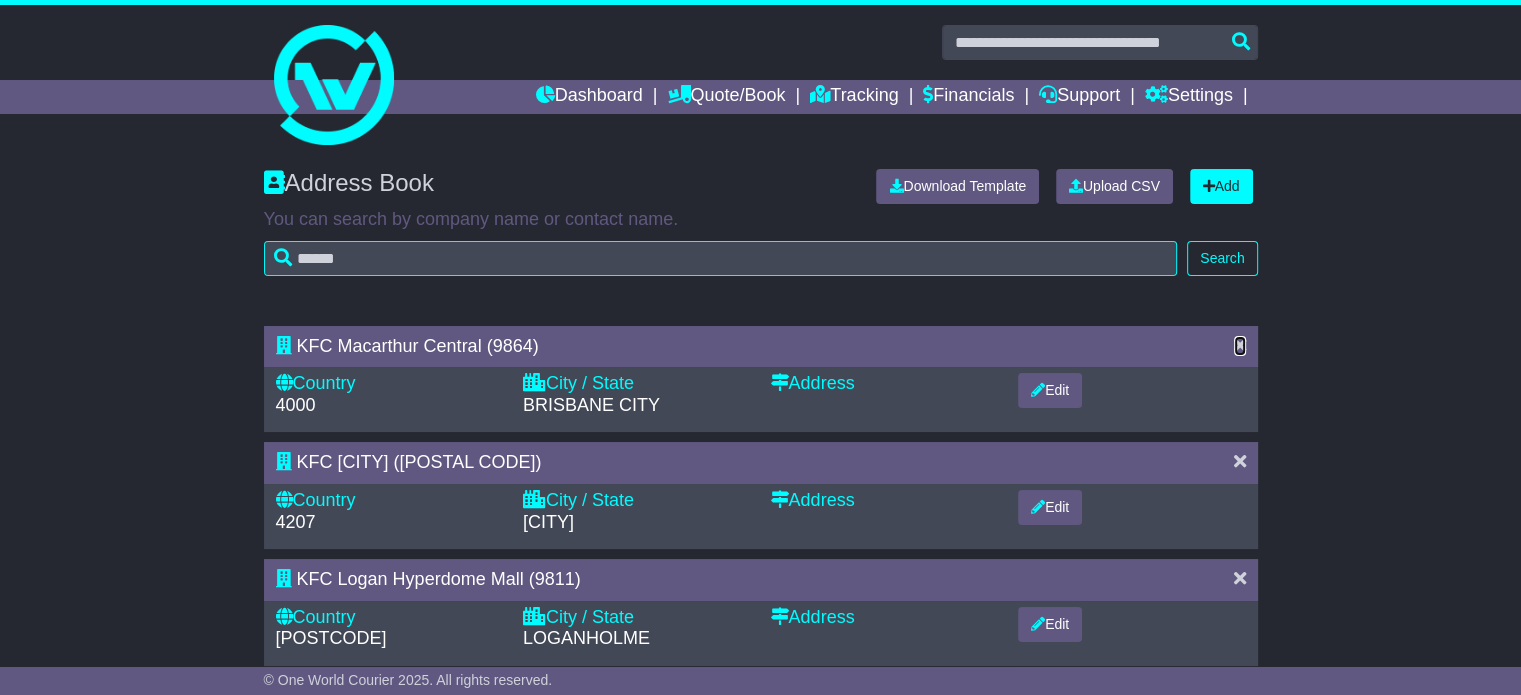 click at bounding box center (1240, 345) 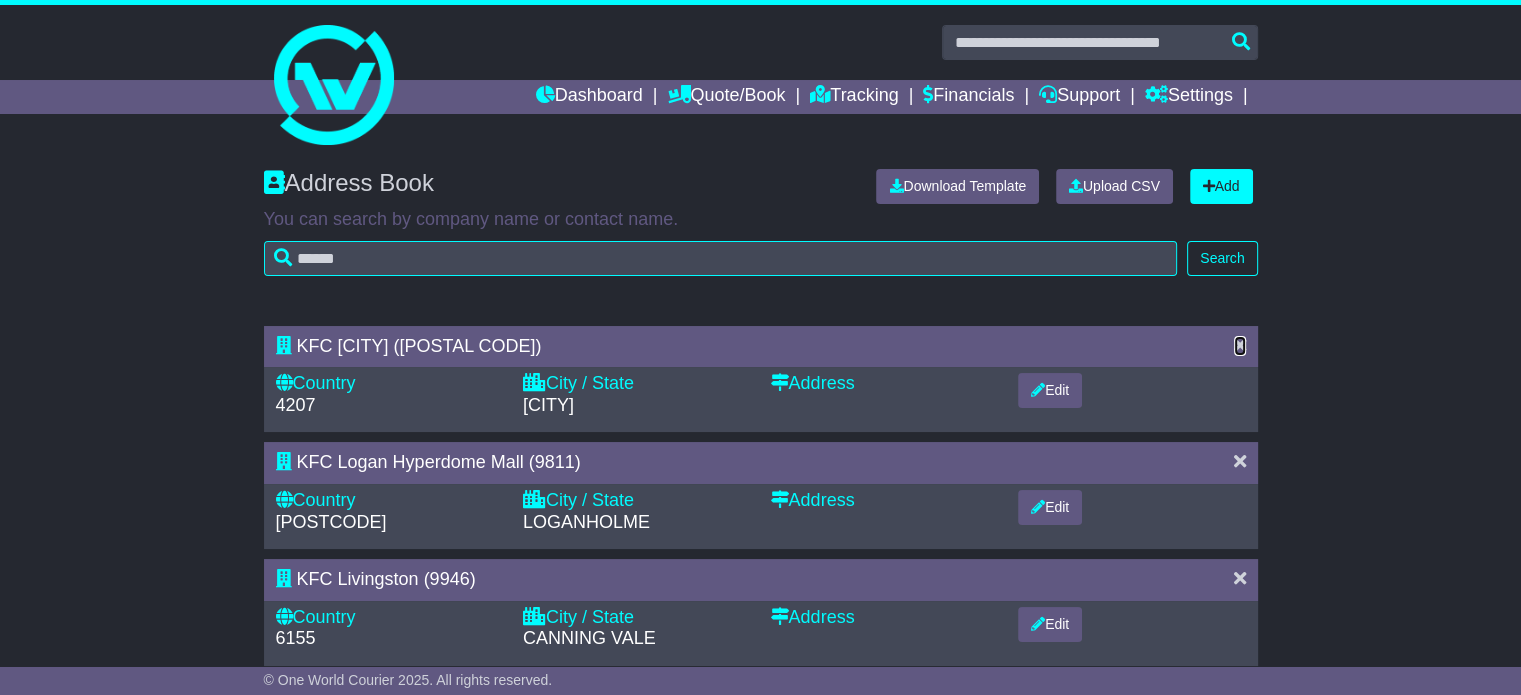 click at bounding box center (1240, 345) 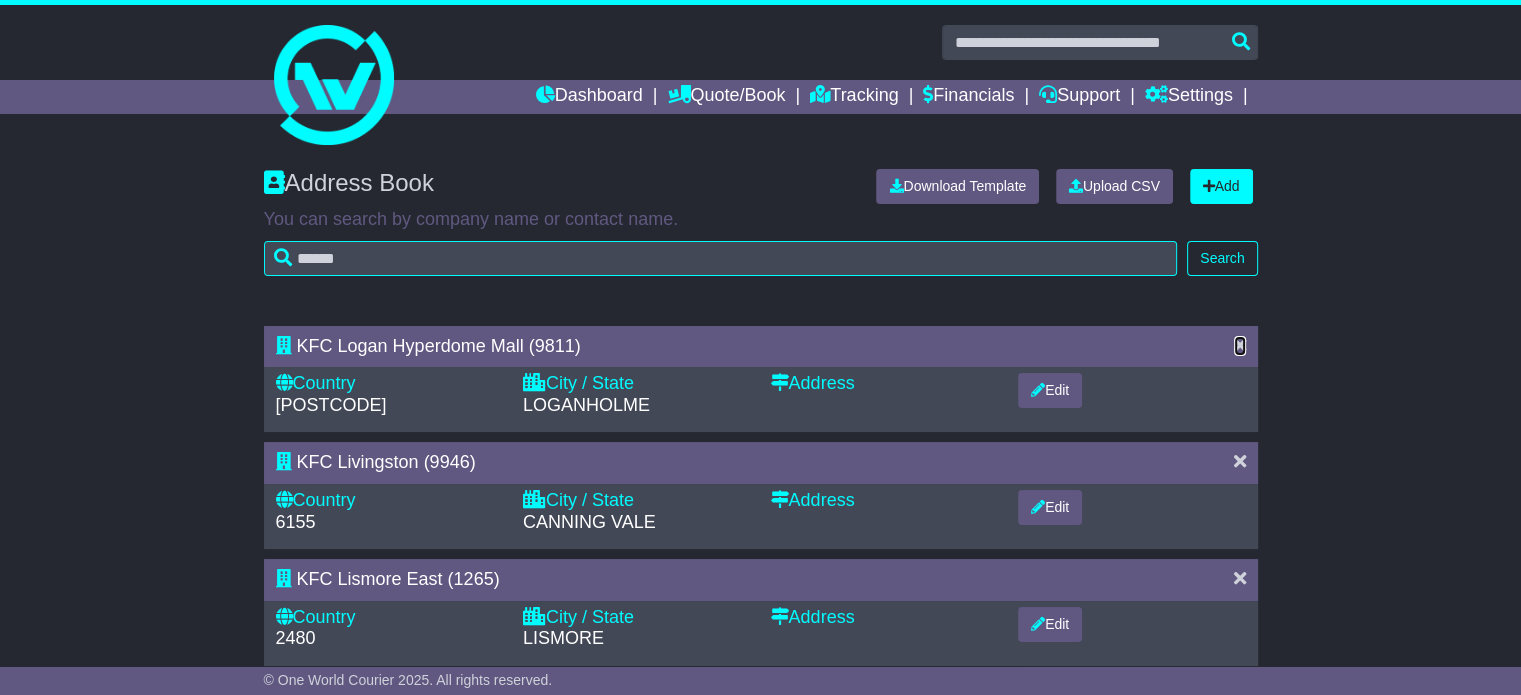 click at bounding box center (1240, 345) 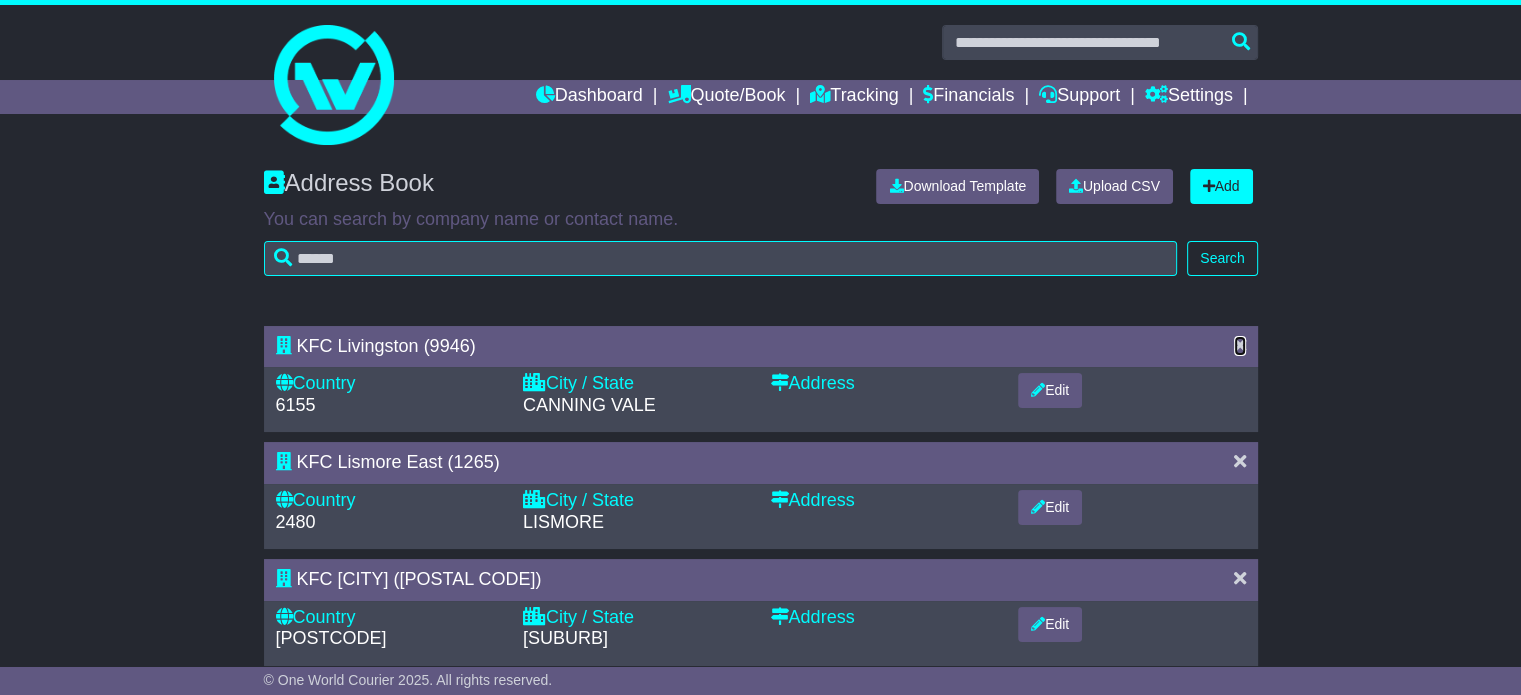 click at bounding box center (1240, 345) 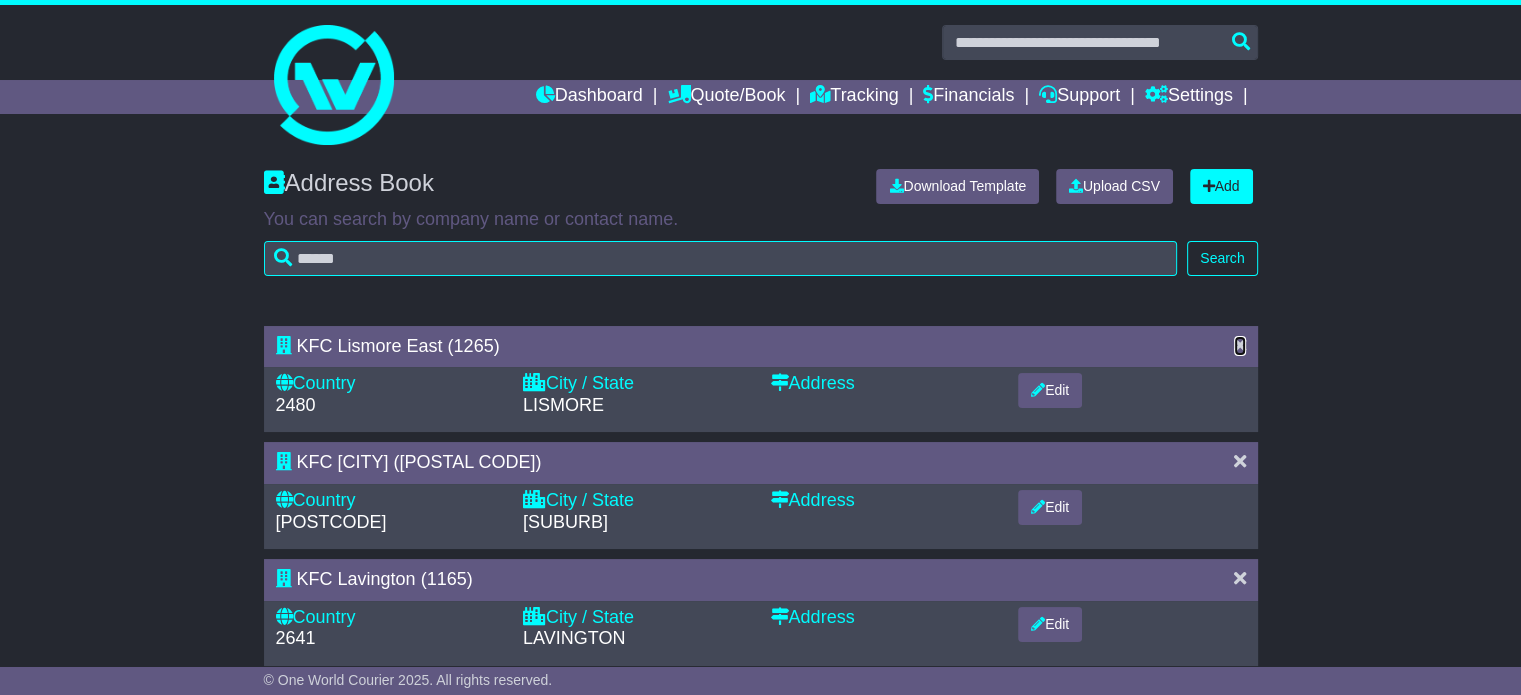 click at bounding box center (1240, 345) 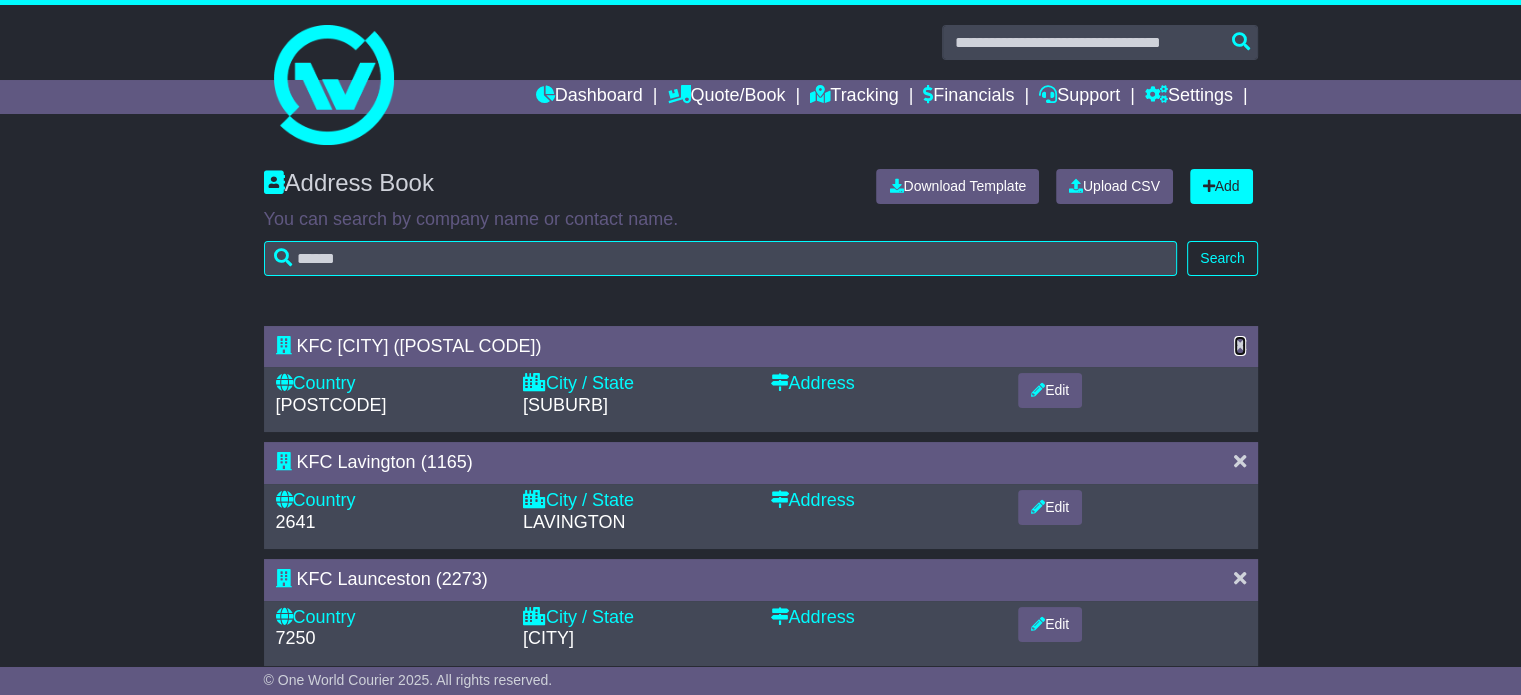 click at bounding box center [1240, 345] 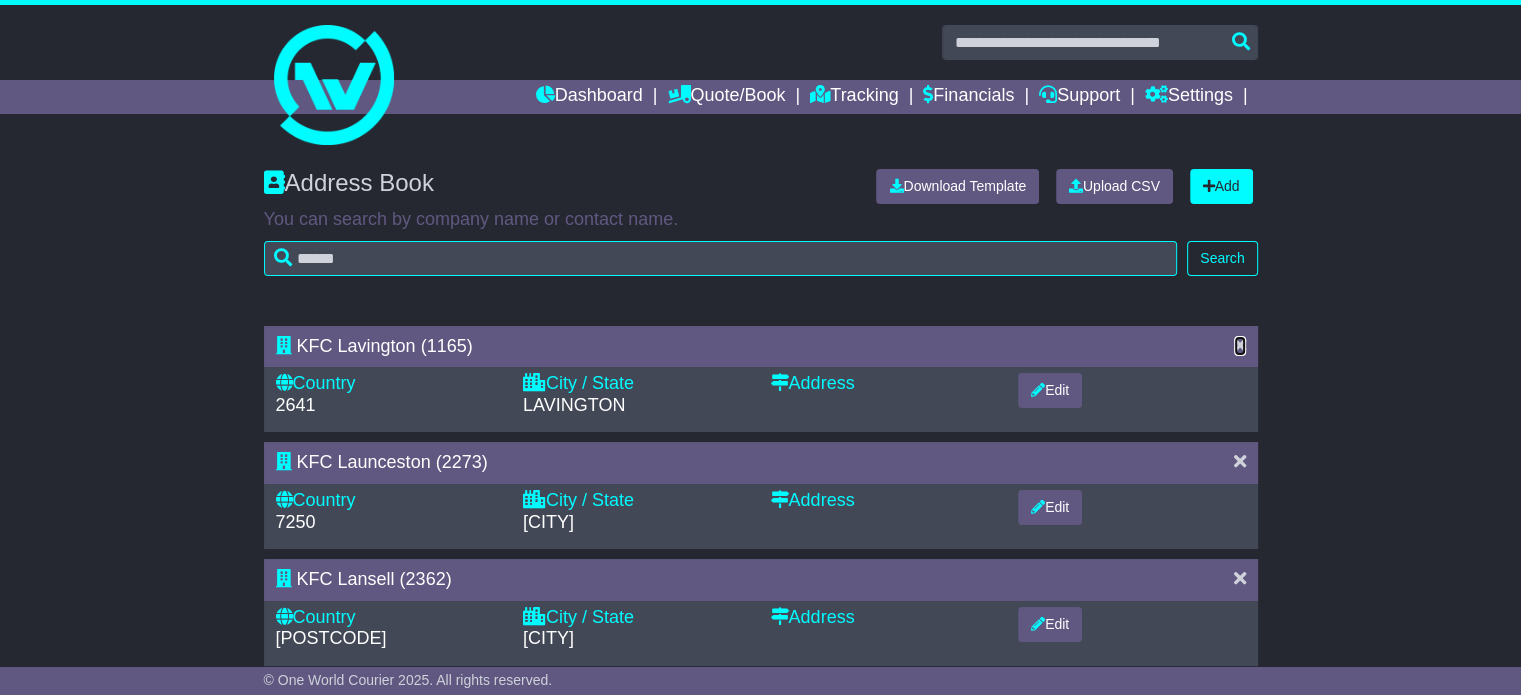 click at bounding box center (1240, 345) 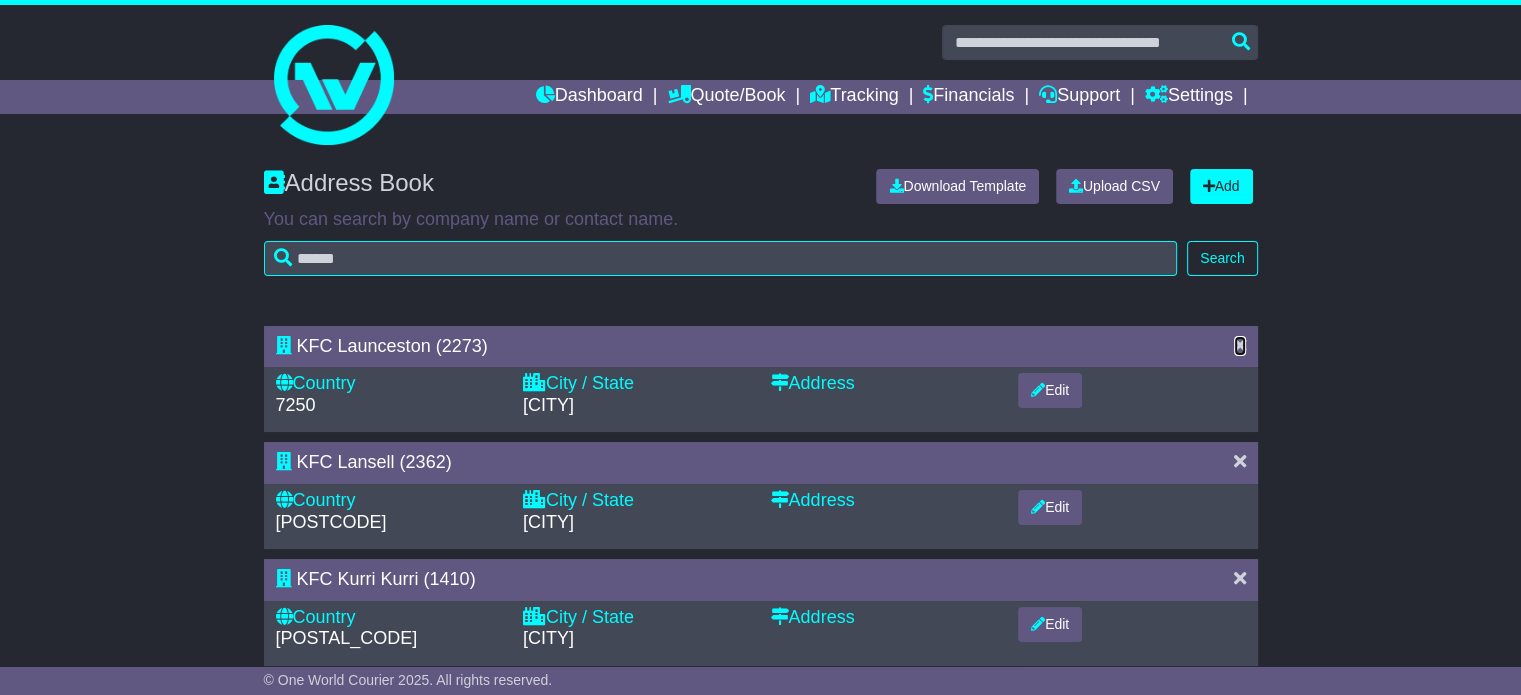 click at bounding box center [1240, 345] 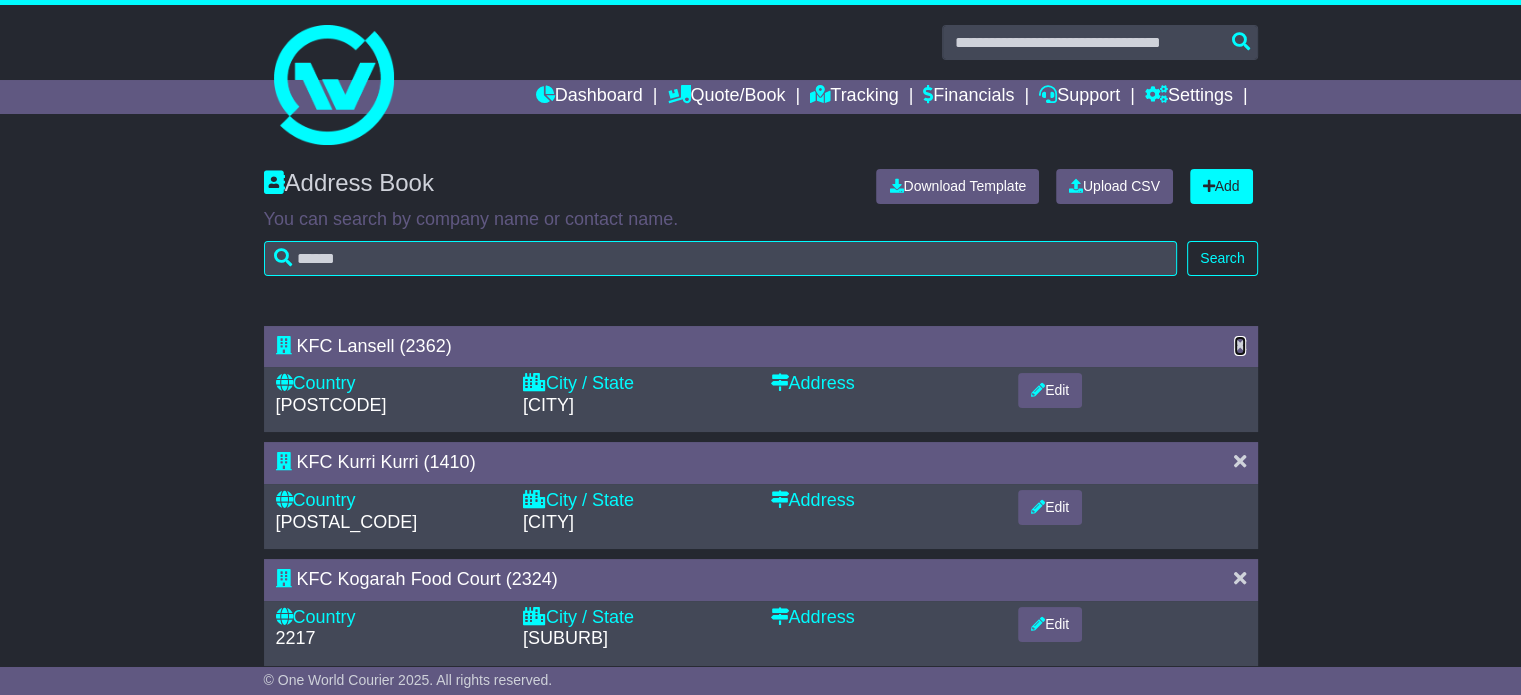 click at bounding box center [1240, 345] 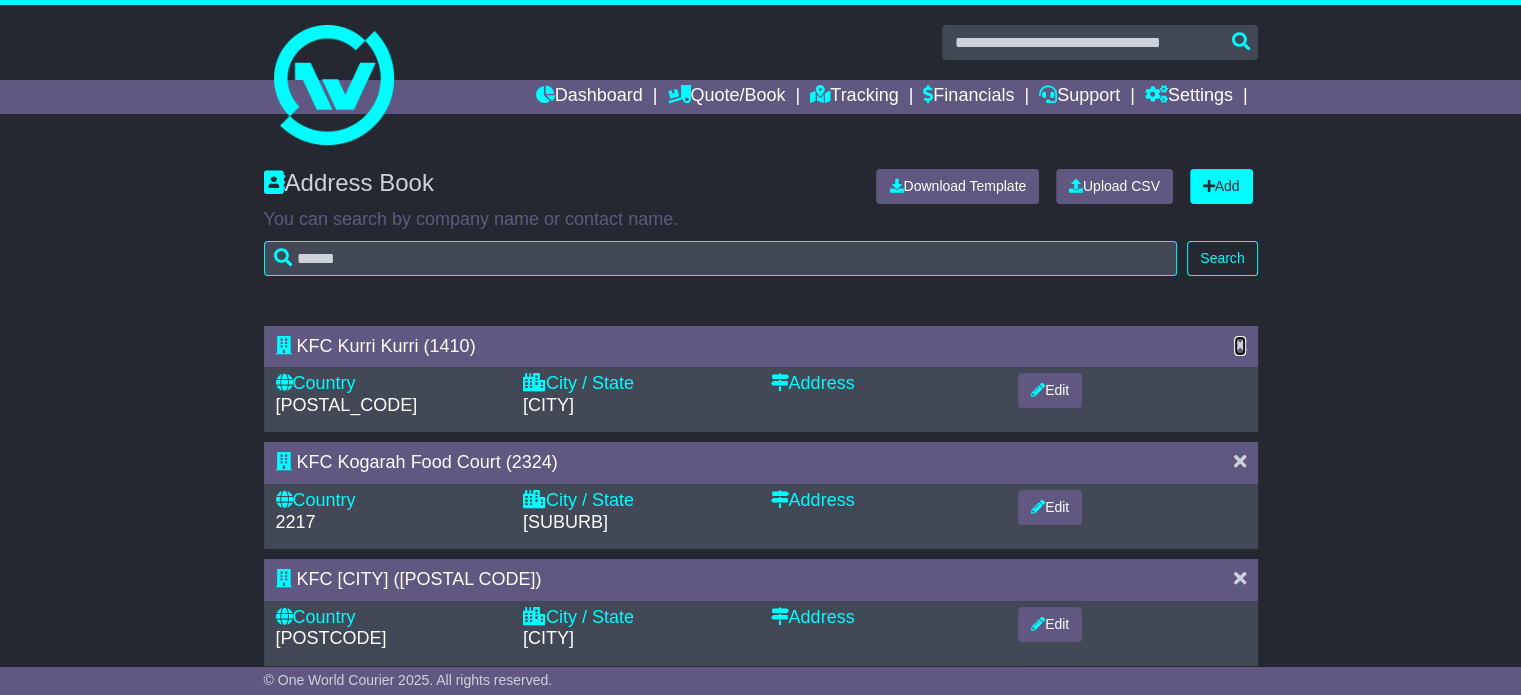 click at bounding box center [1240, 345] 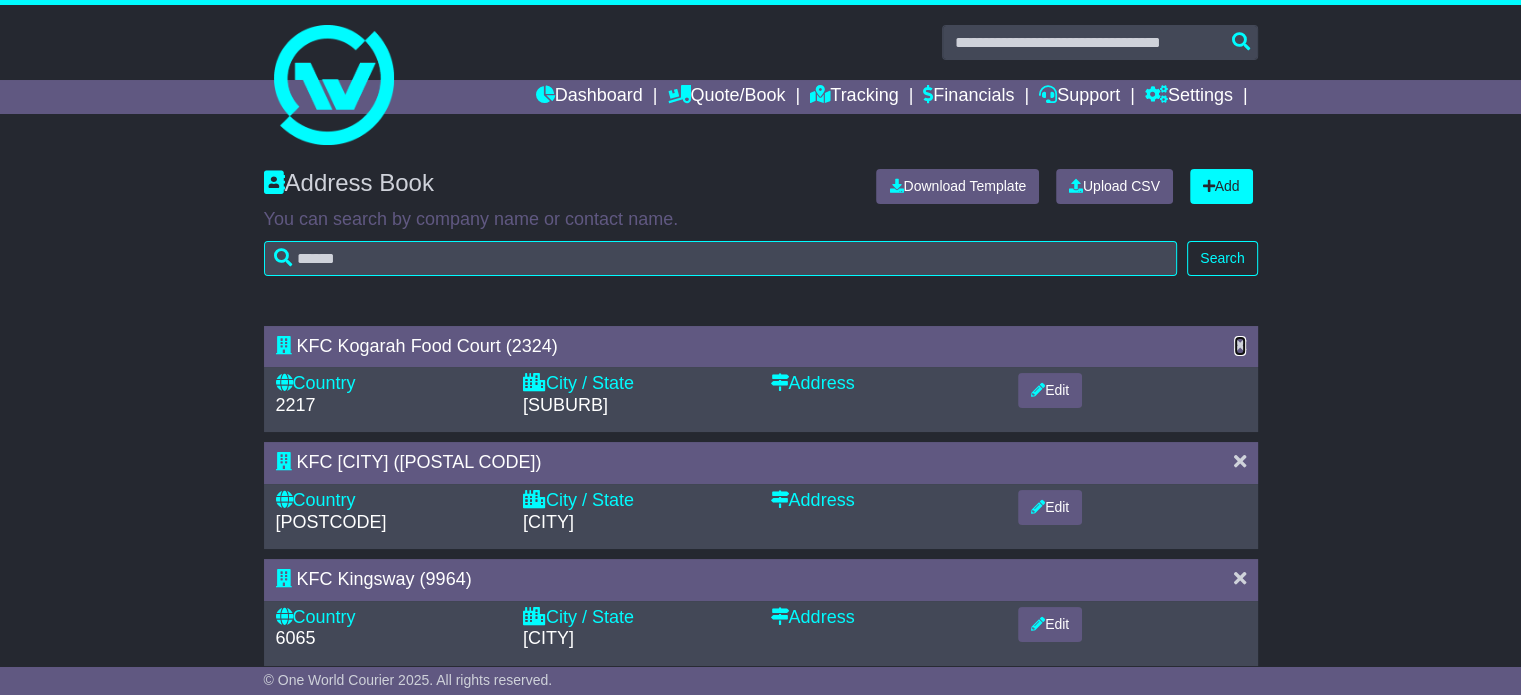 click at bounding box center (1240, 345) 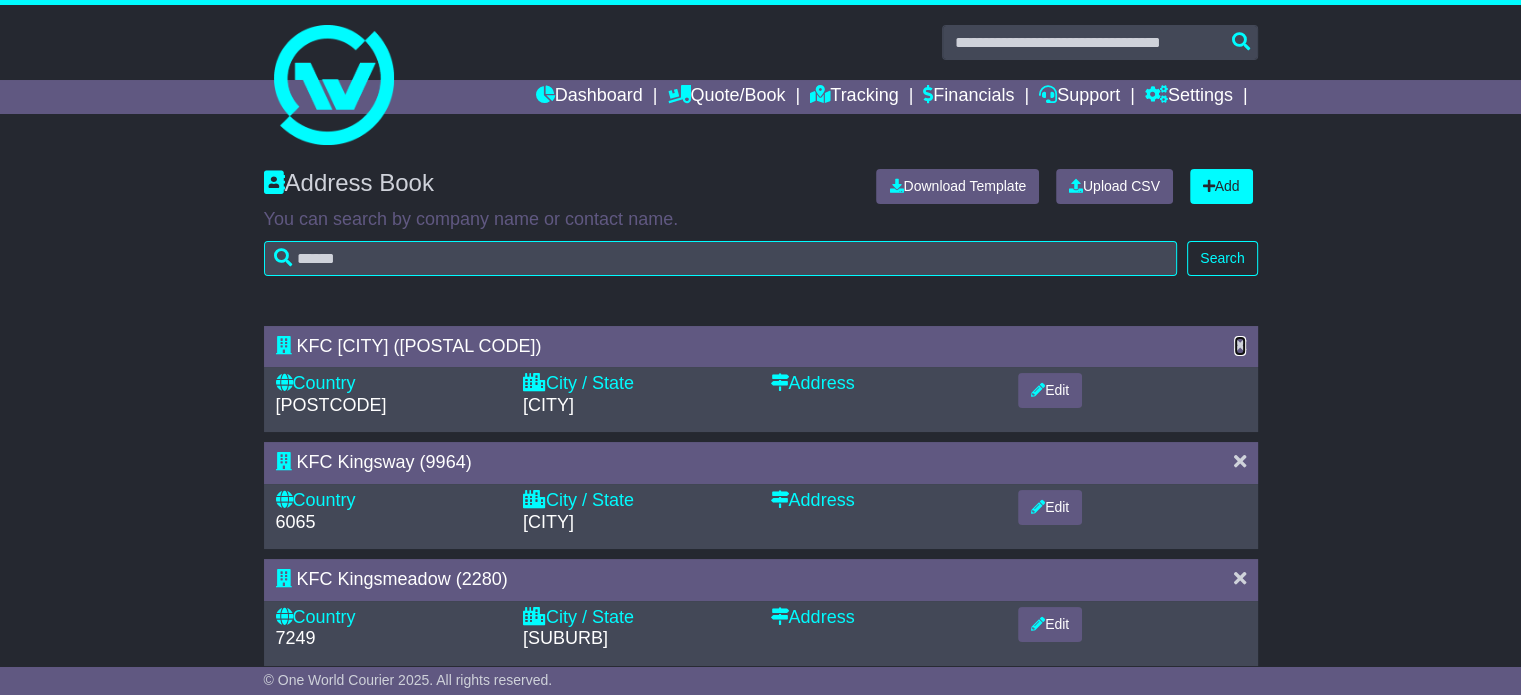 click at bounding box center (1240, 345) 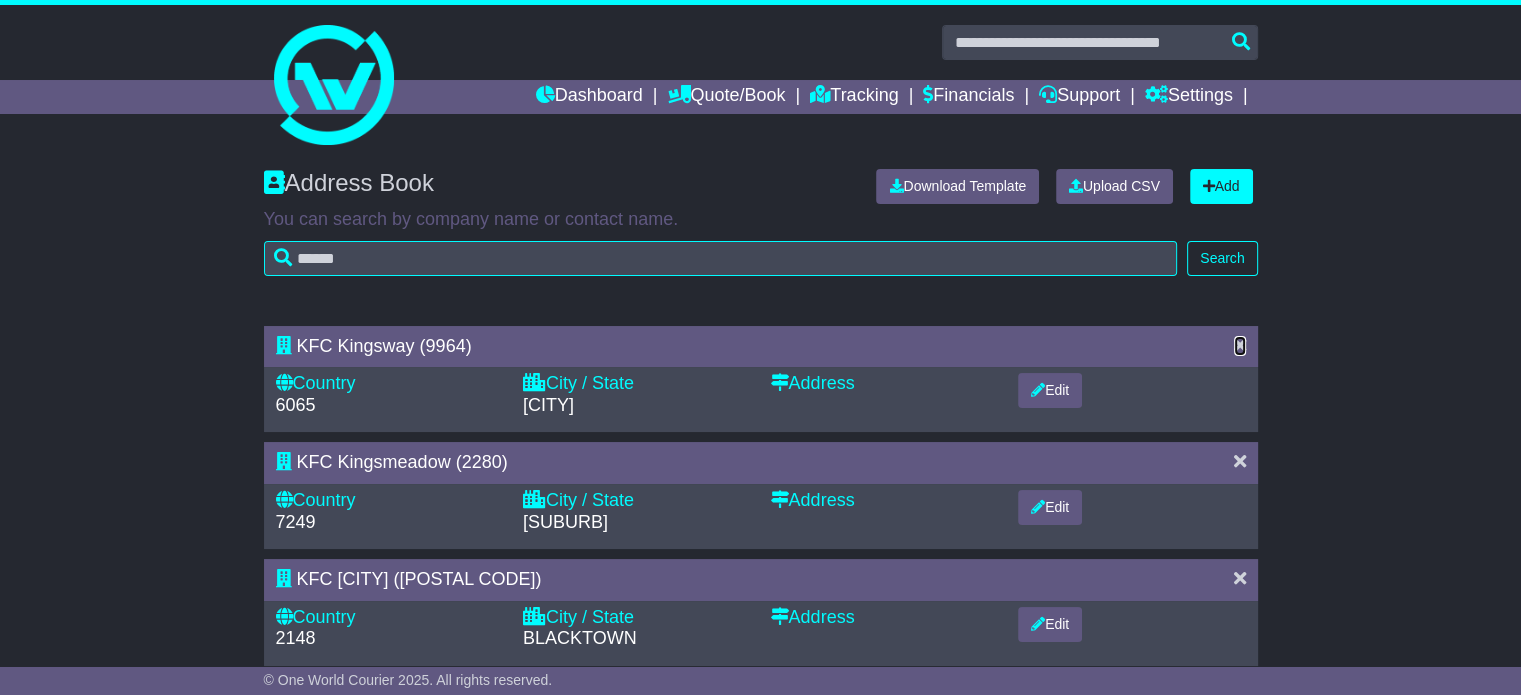click at bounding box center [1240, 345] 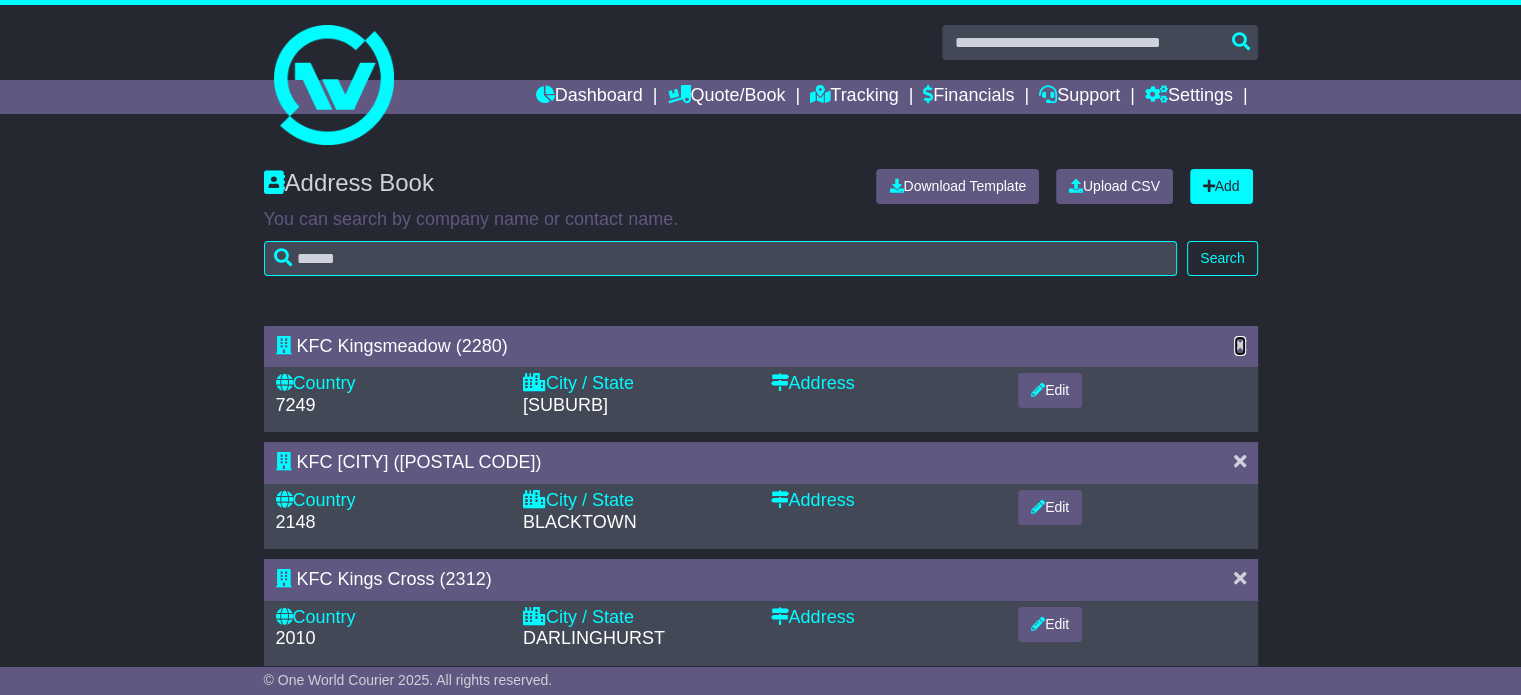 click at bounding box center [1240, 345] 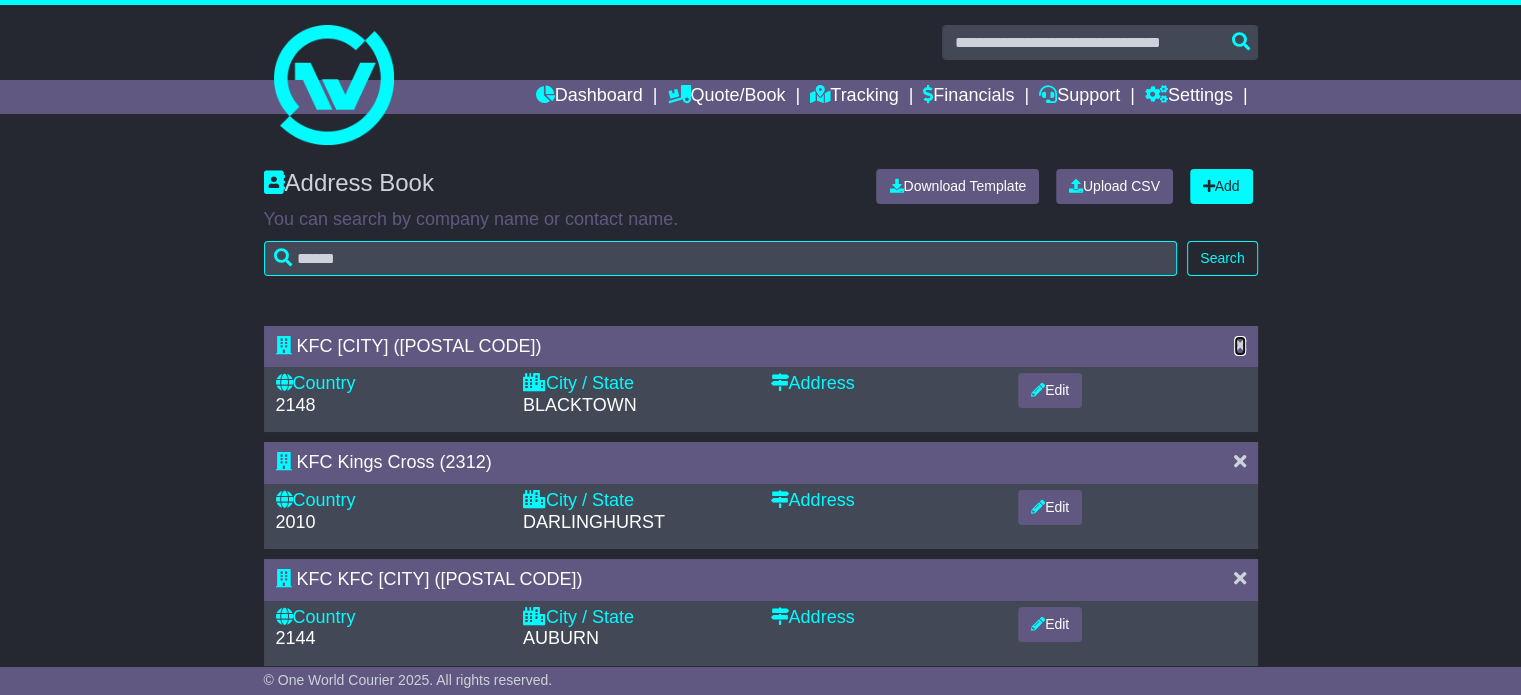 click at bounding box center (1240, 345) 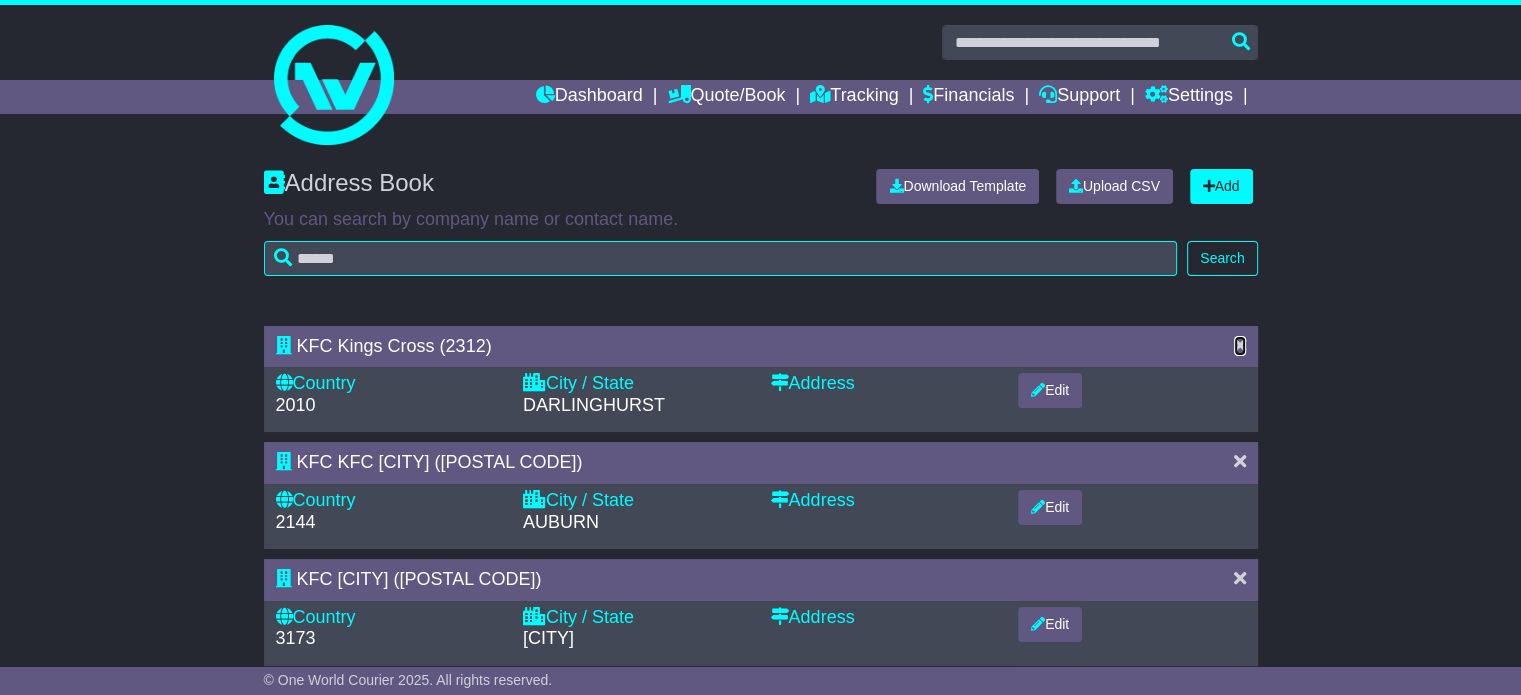 click at bounding box center [1240, 345] 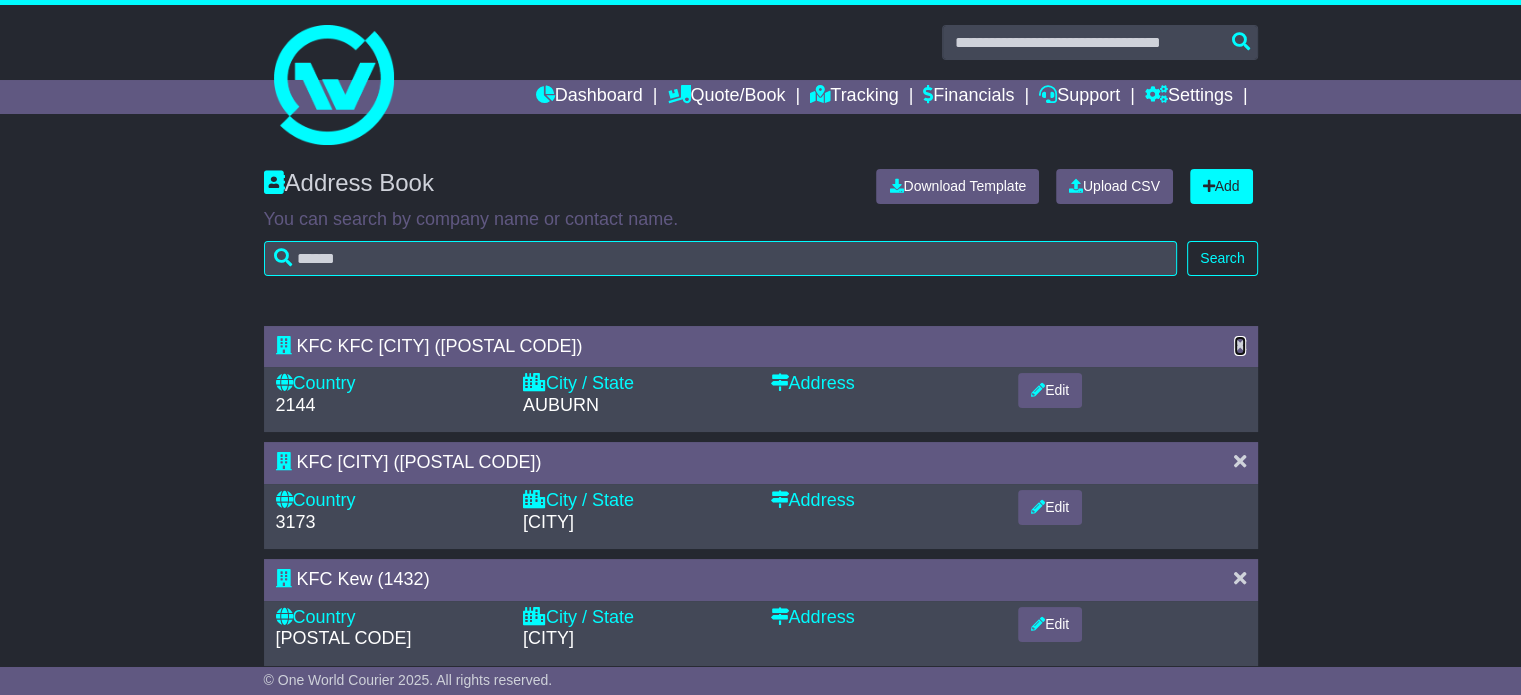 click at bounding box center [1240, 345] 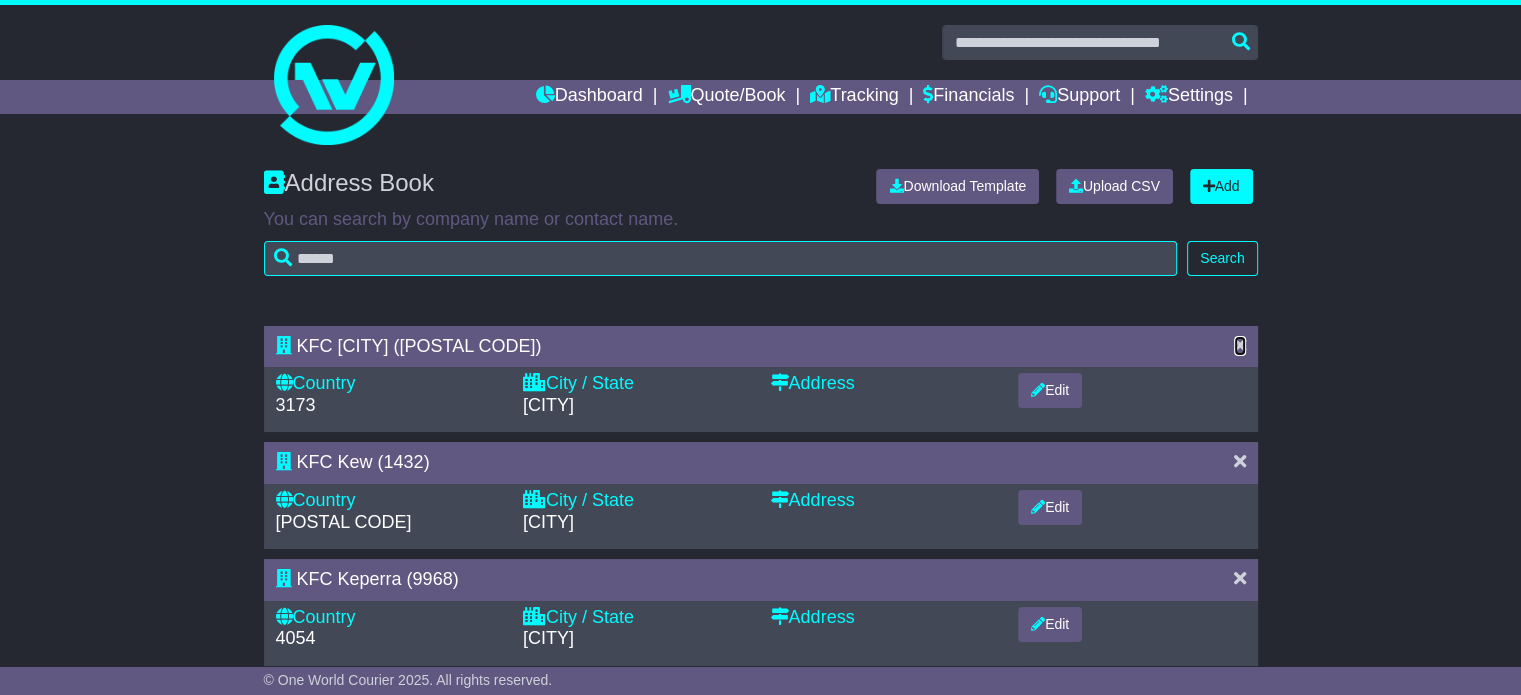click at bounding box center [1240, 345] 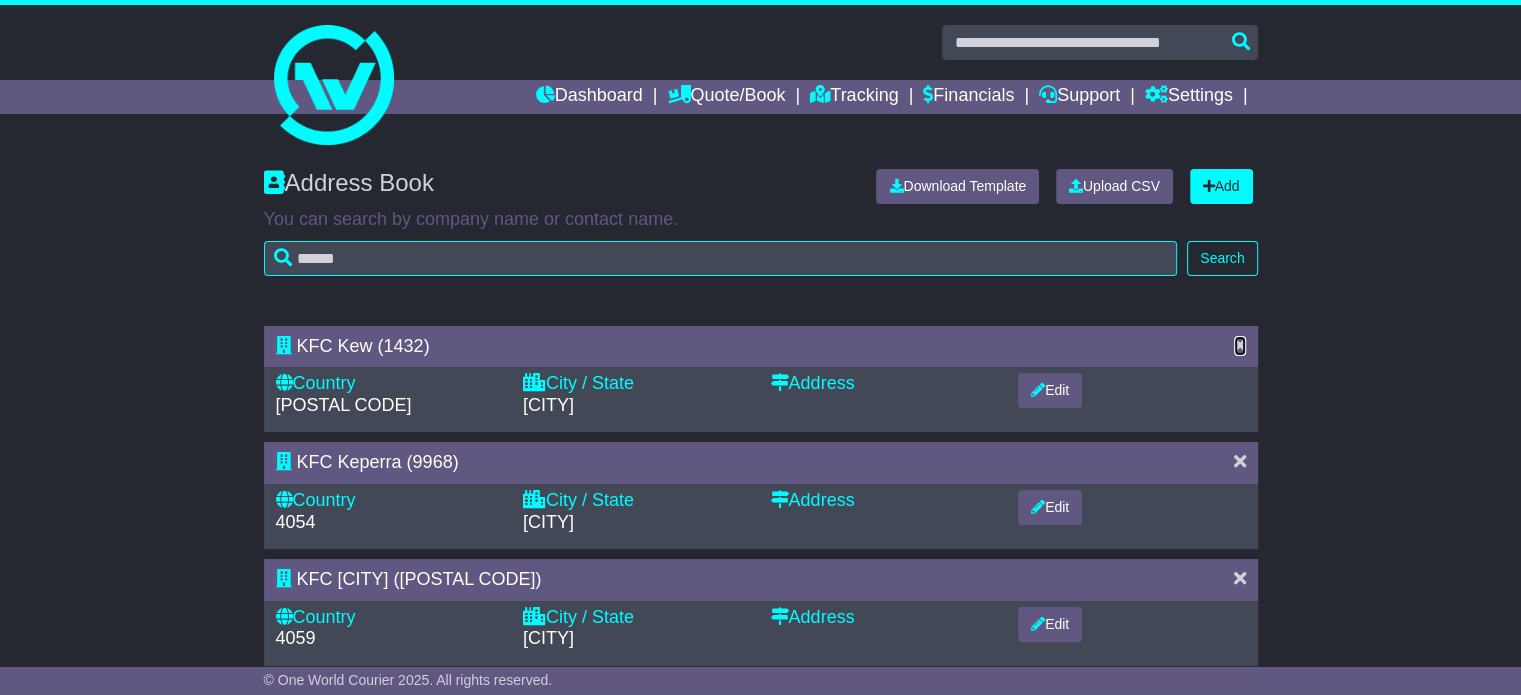 click at bounding box center [1240, 345] 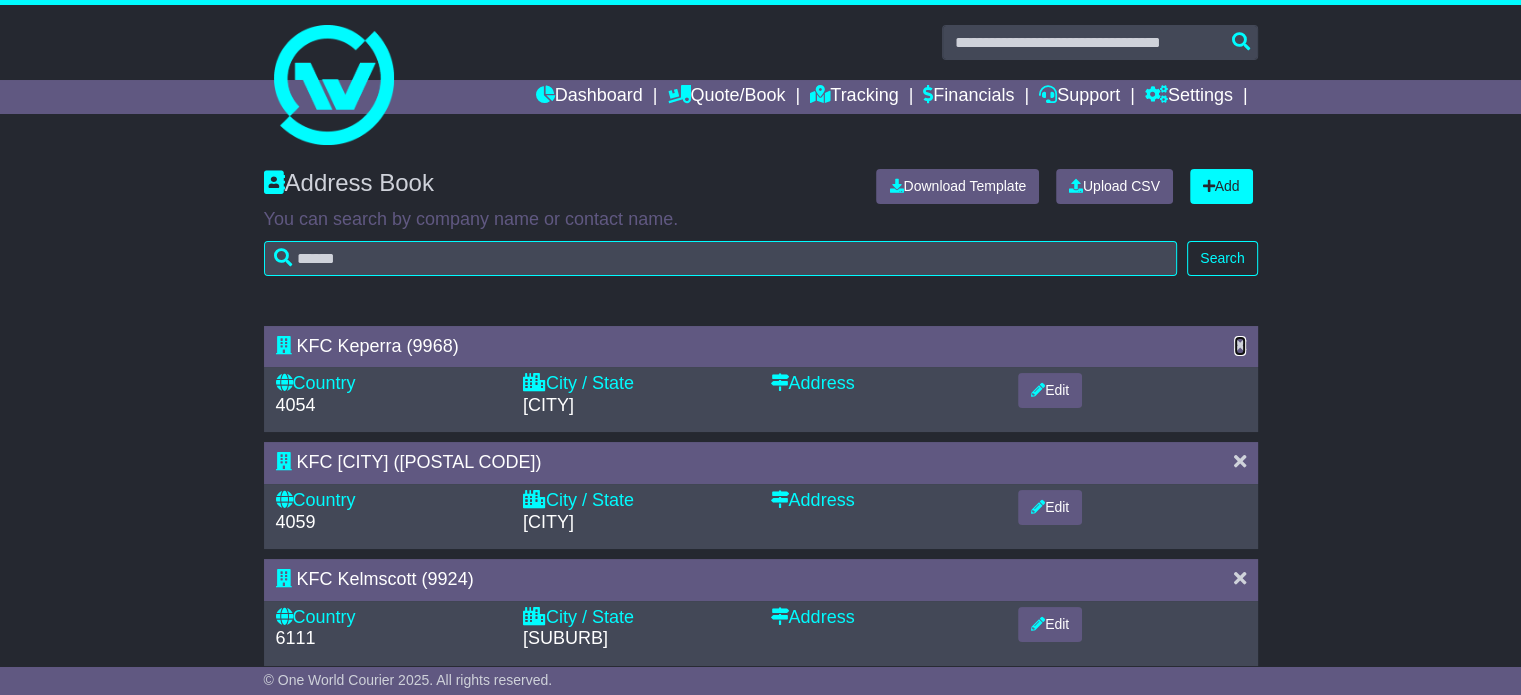 click at bounding box center (1240, 345) 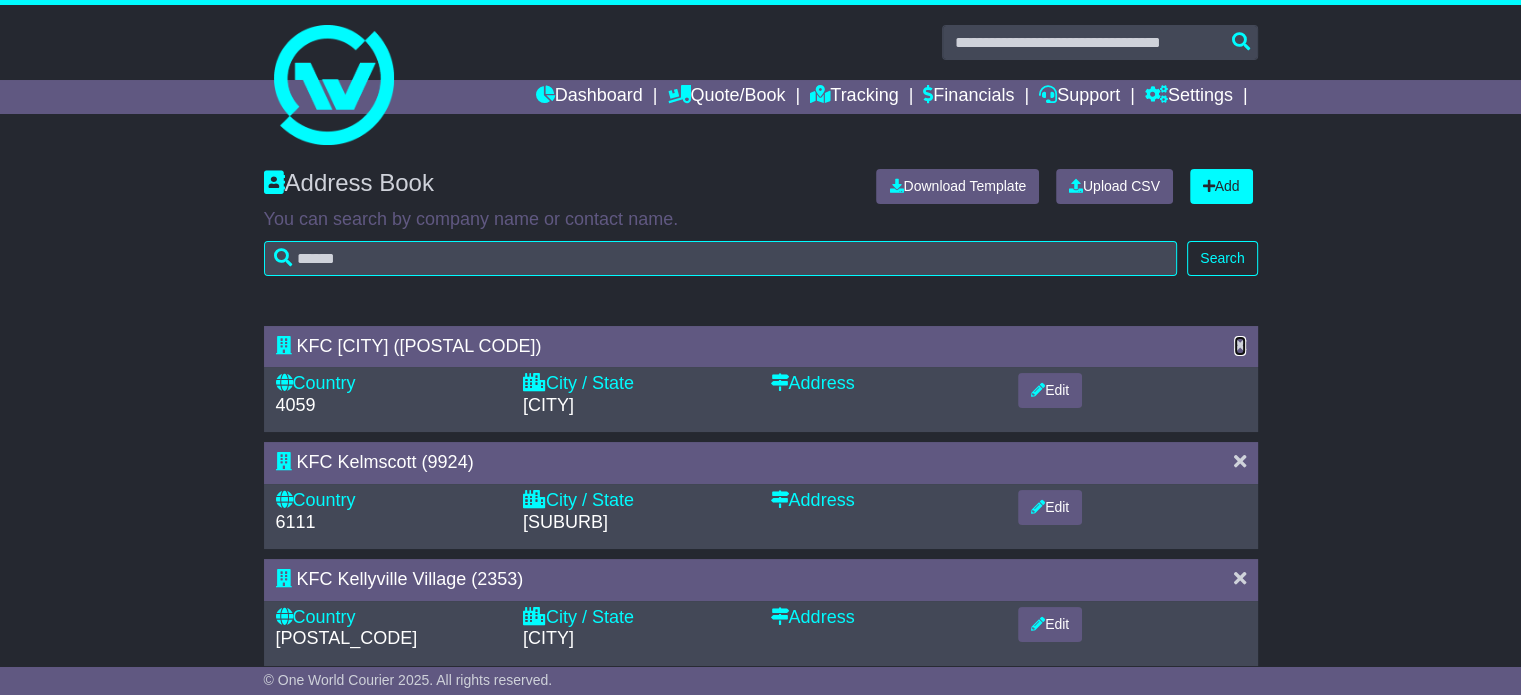 click at bounding box center [1240, 345] 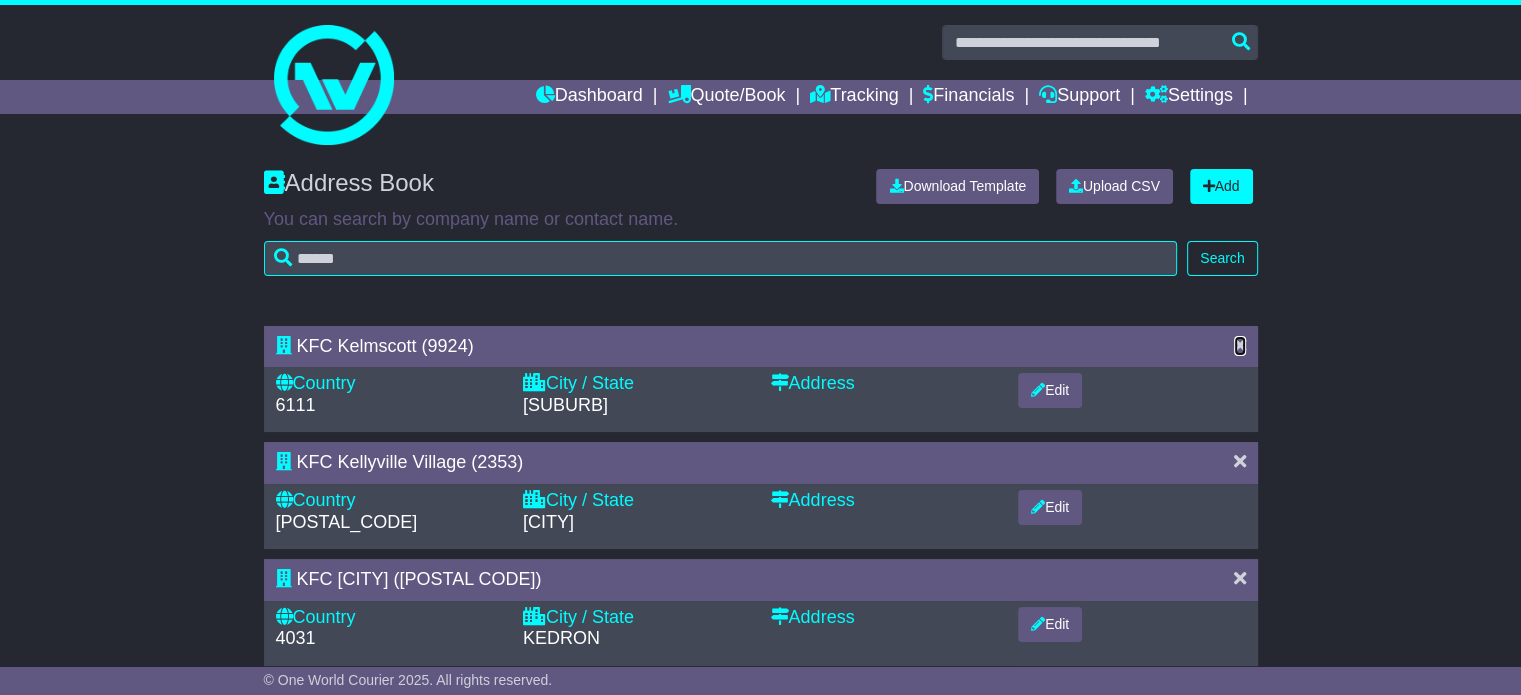 click at bounding box center [1240, 345] 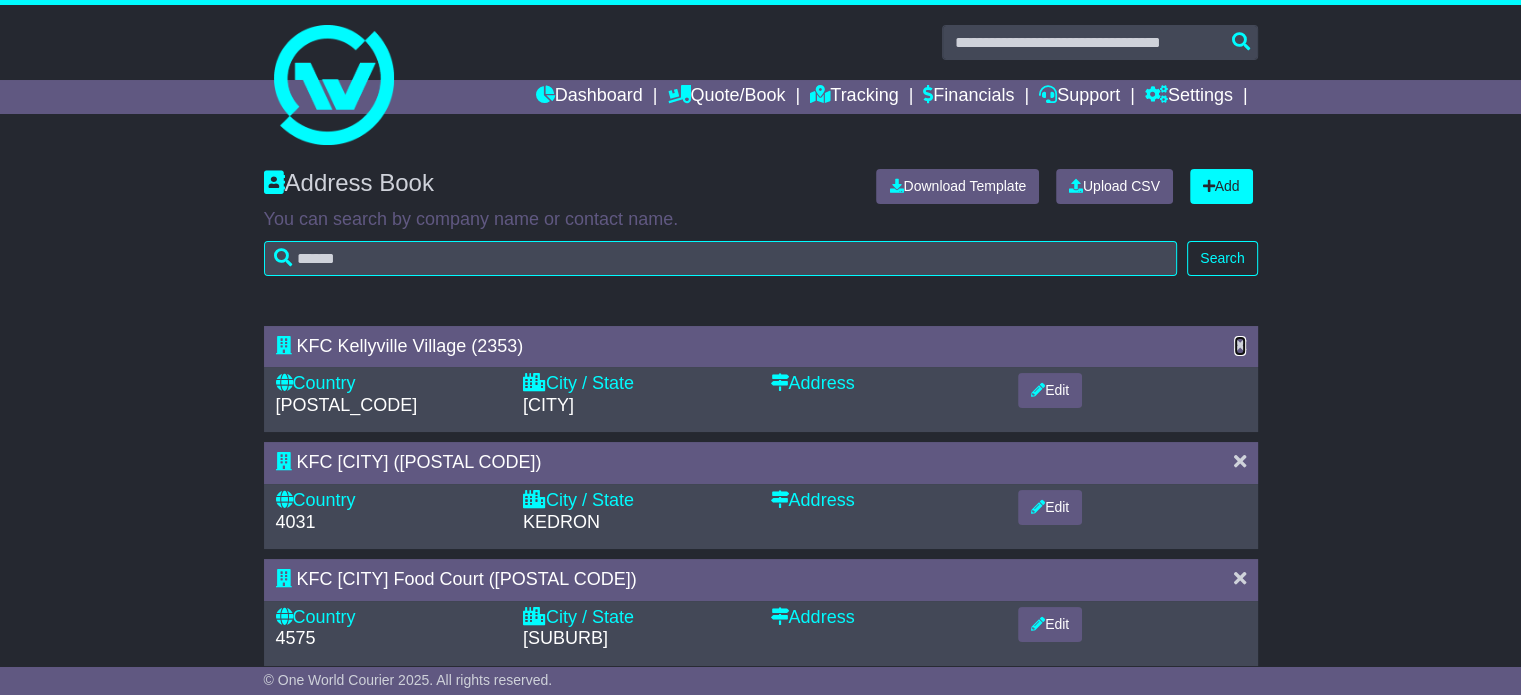 click at bounding box center [1240, 345] 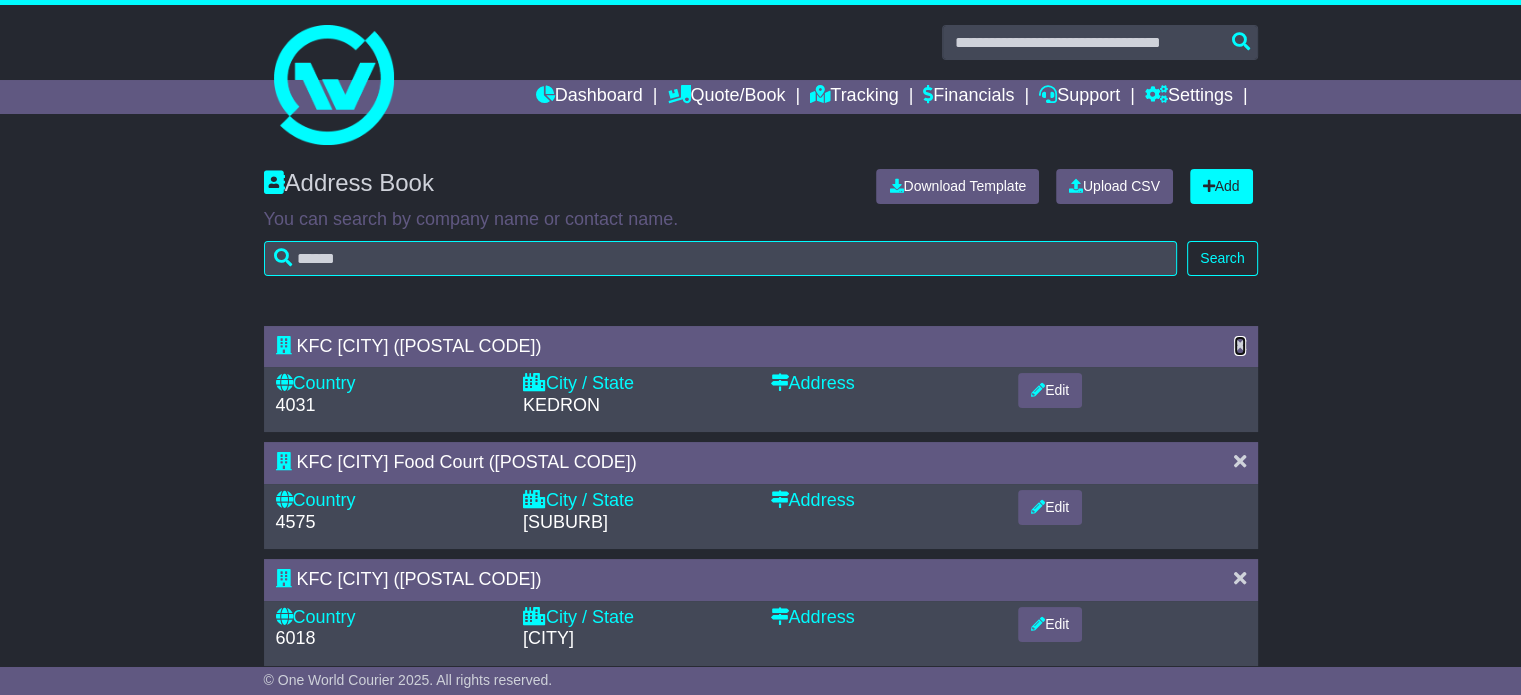 click at bounding box center [1240, 345] 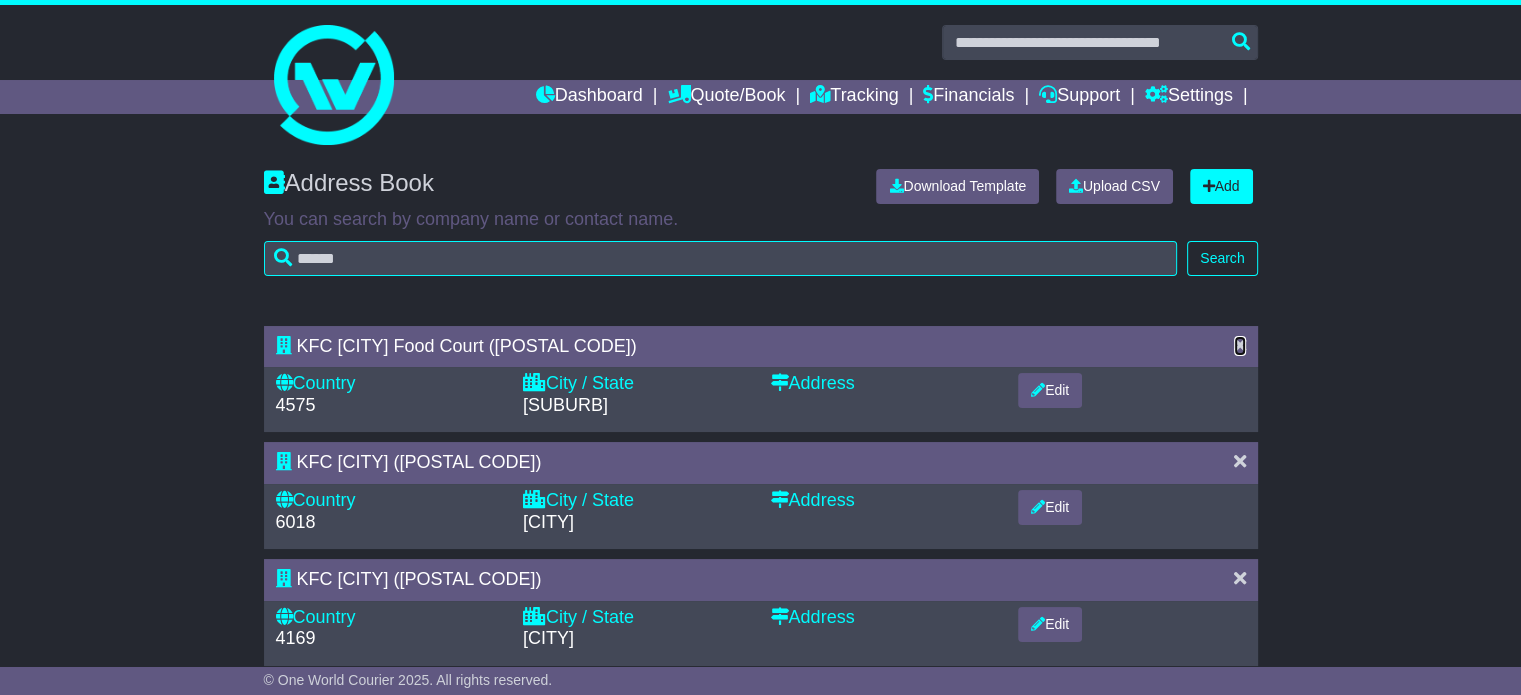 click at bounding box center [1240, 345] 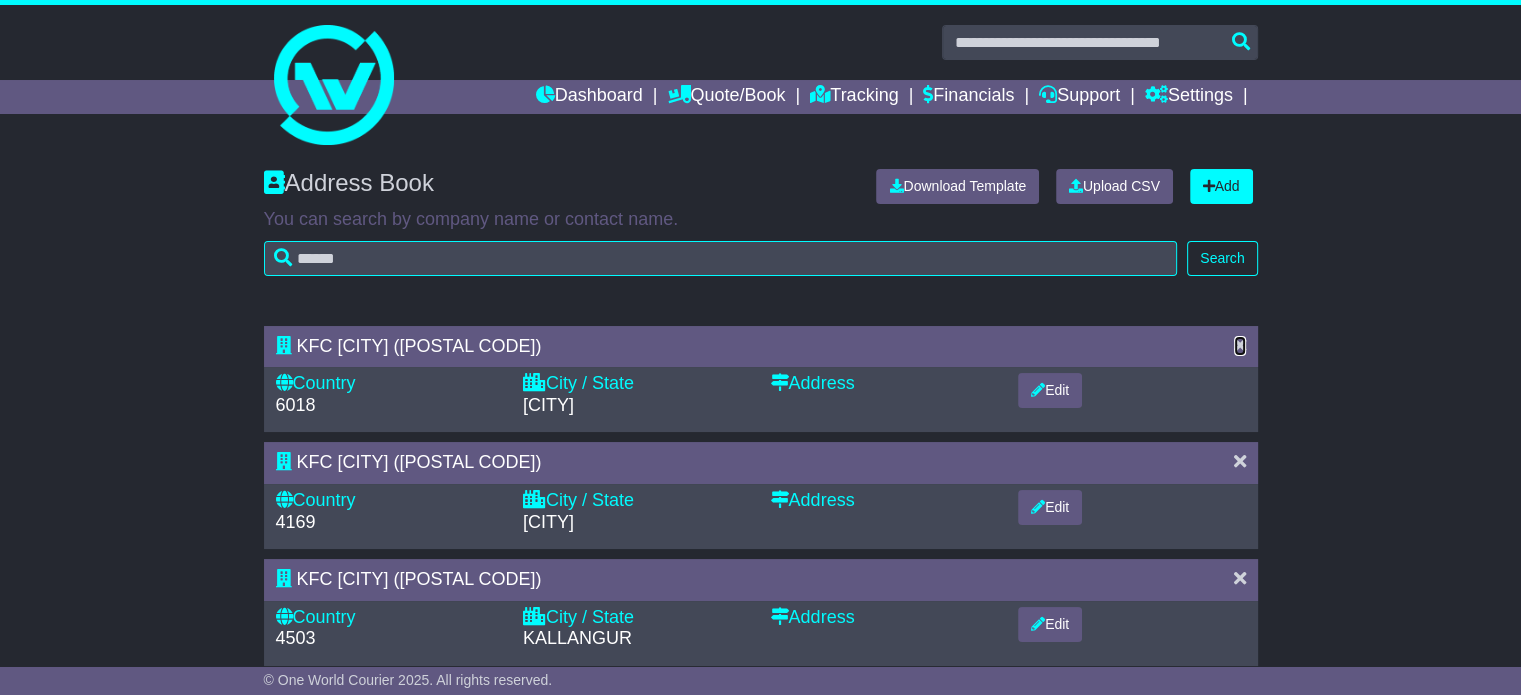 click at bounding box center (1240, 345) 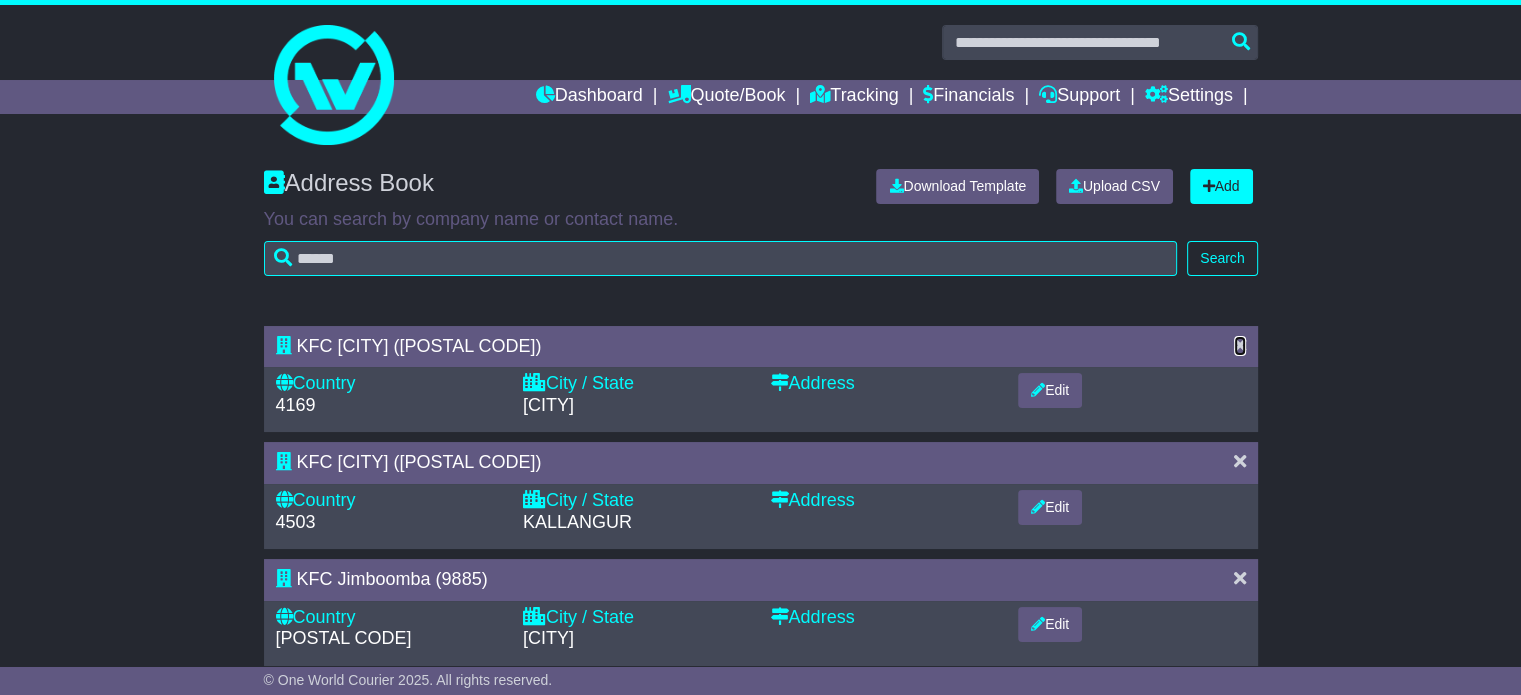 click at bounding box center [1240, 345] 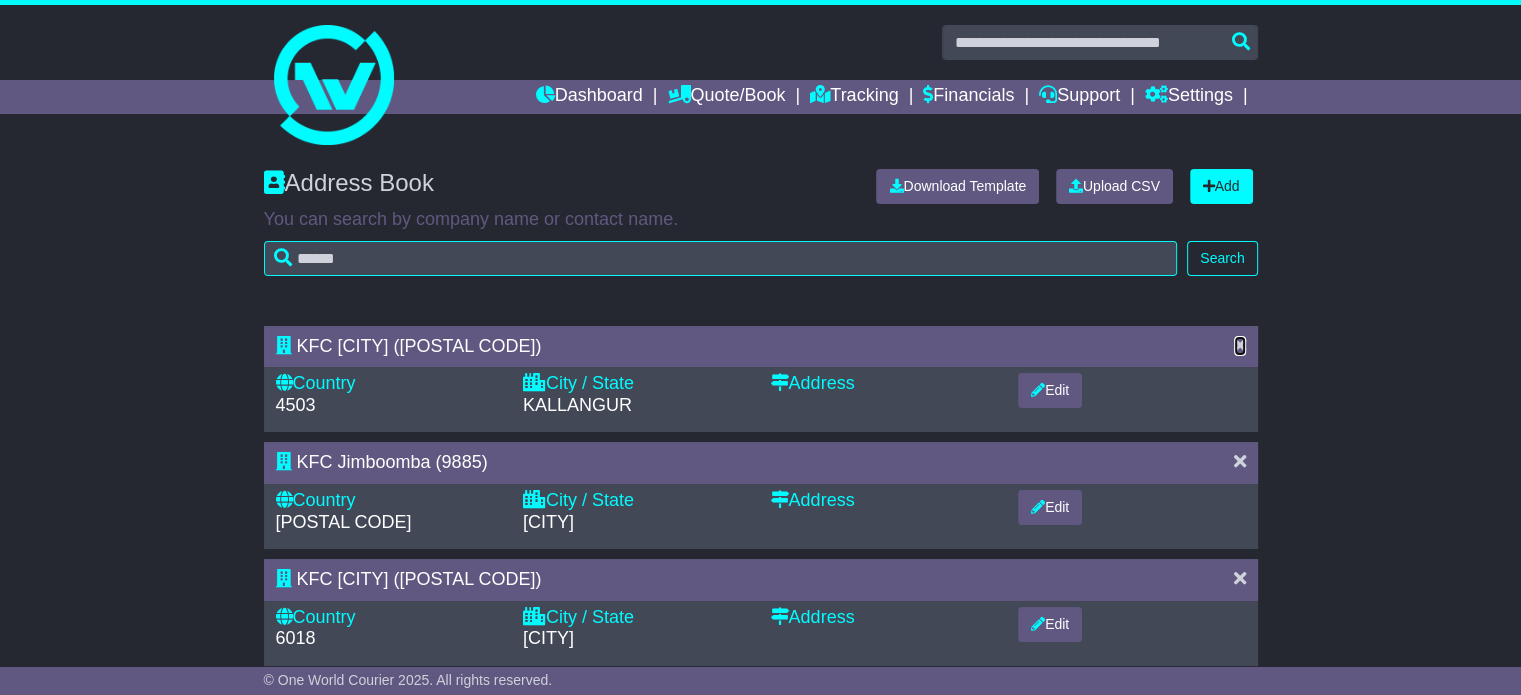 click at bounding box center (1240, 345) 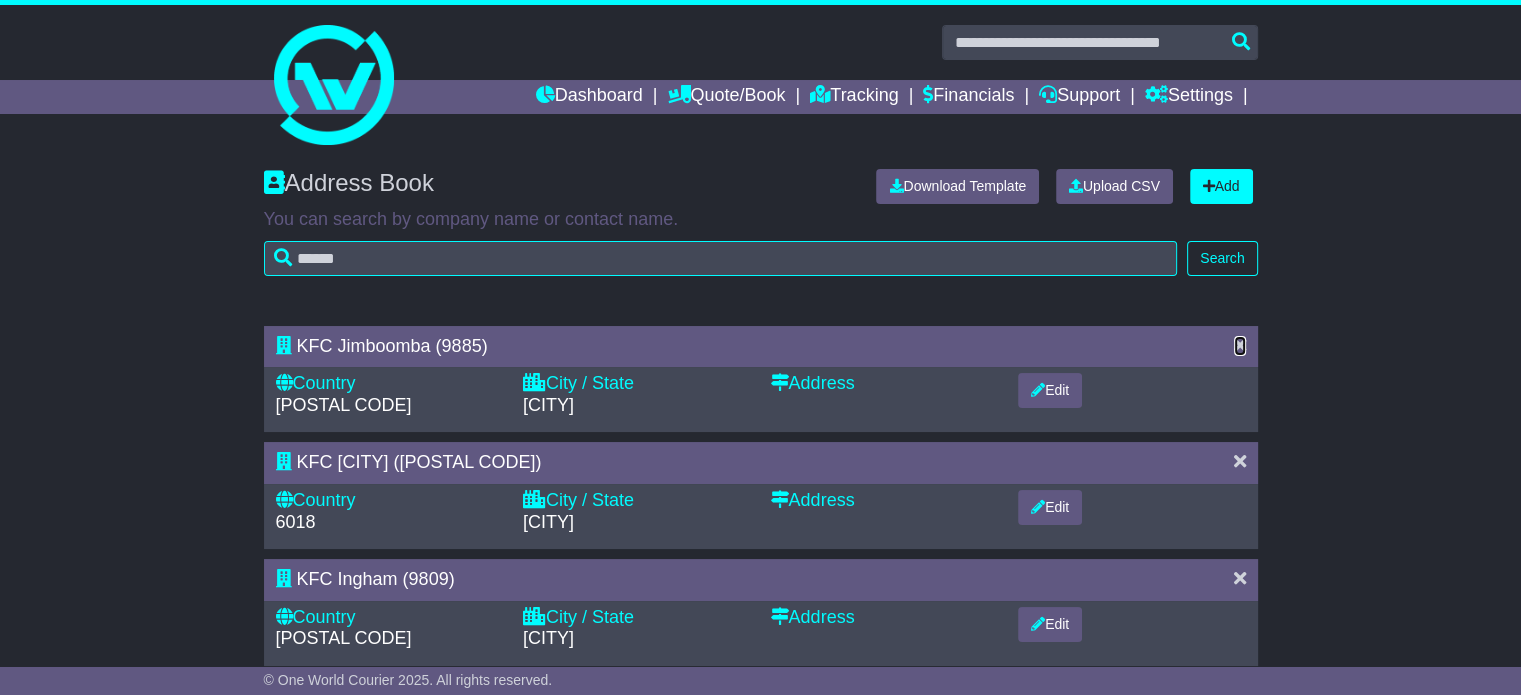 click at bounding box center [1240, 345] 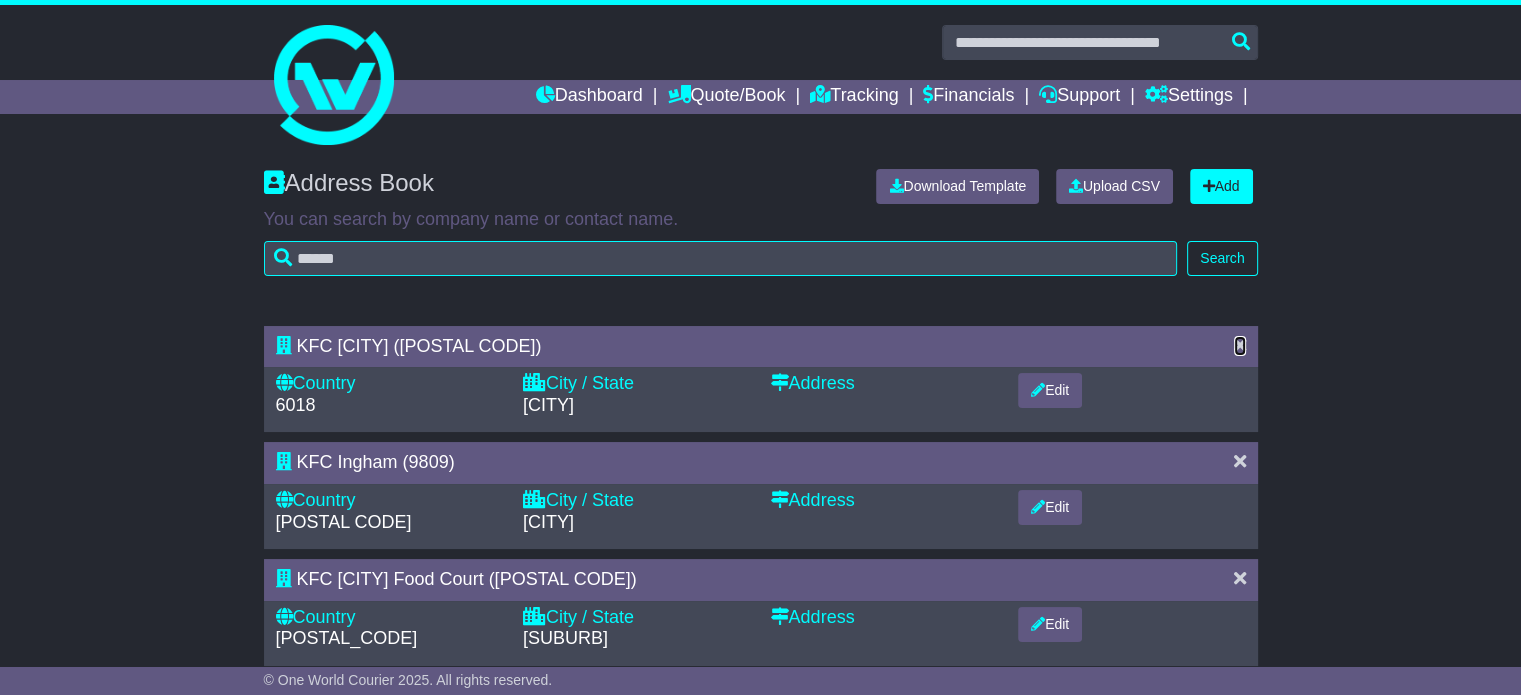 click at bounding box center (1240, 345) 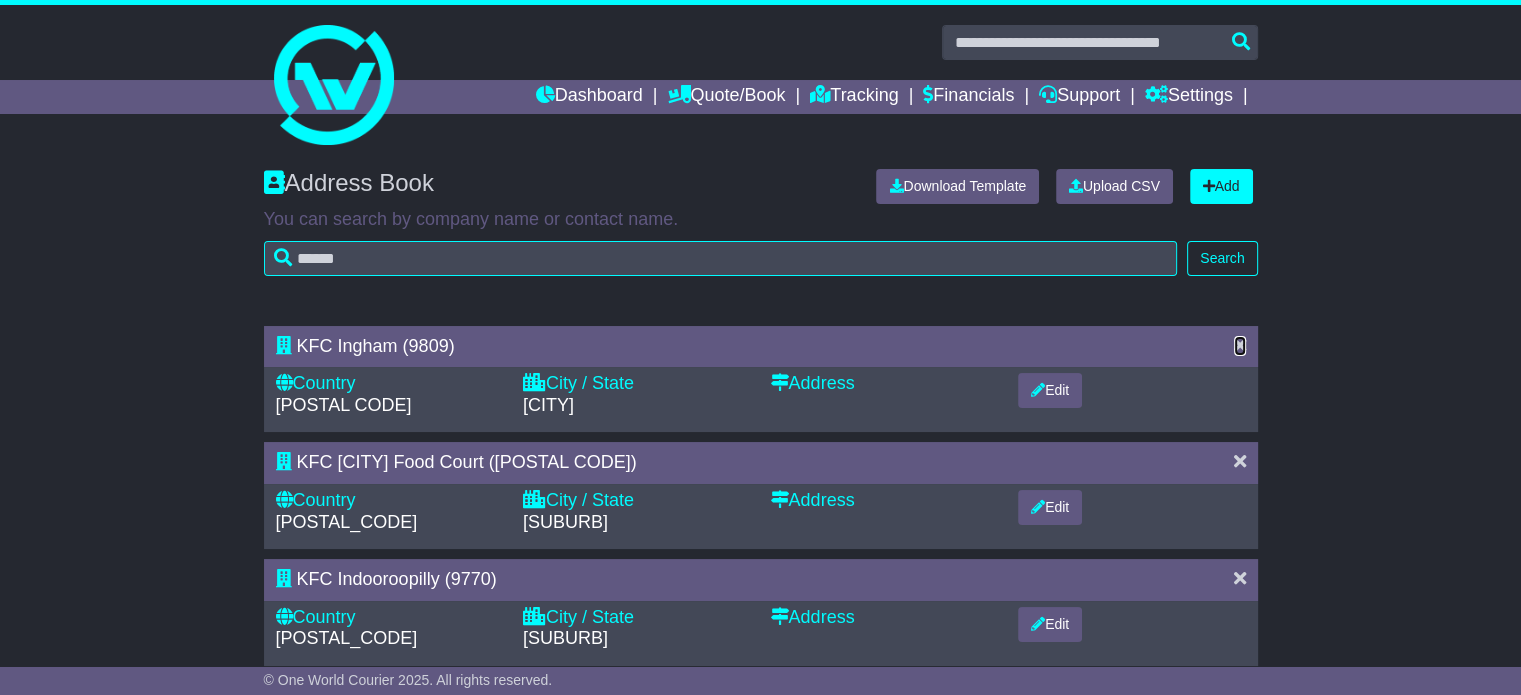 click at bounding box center (1240, 345) 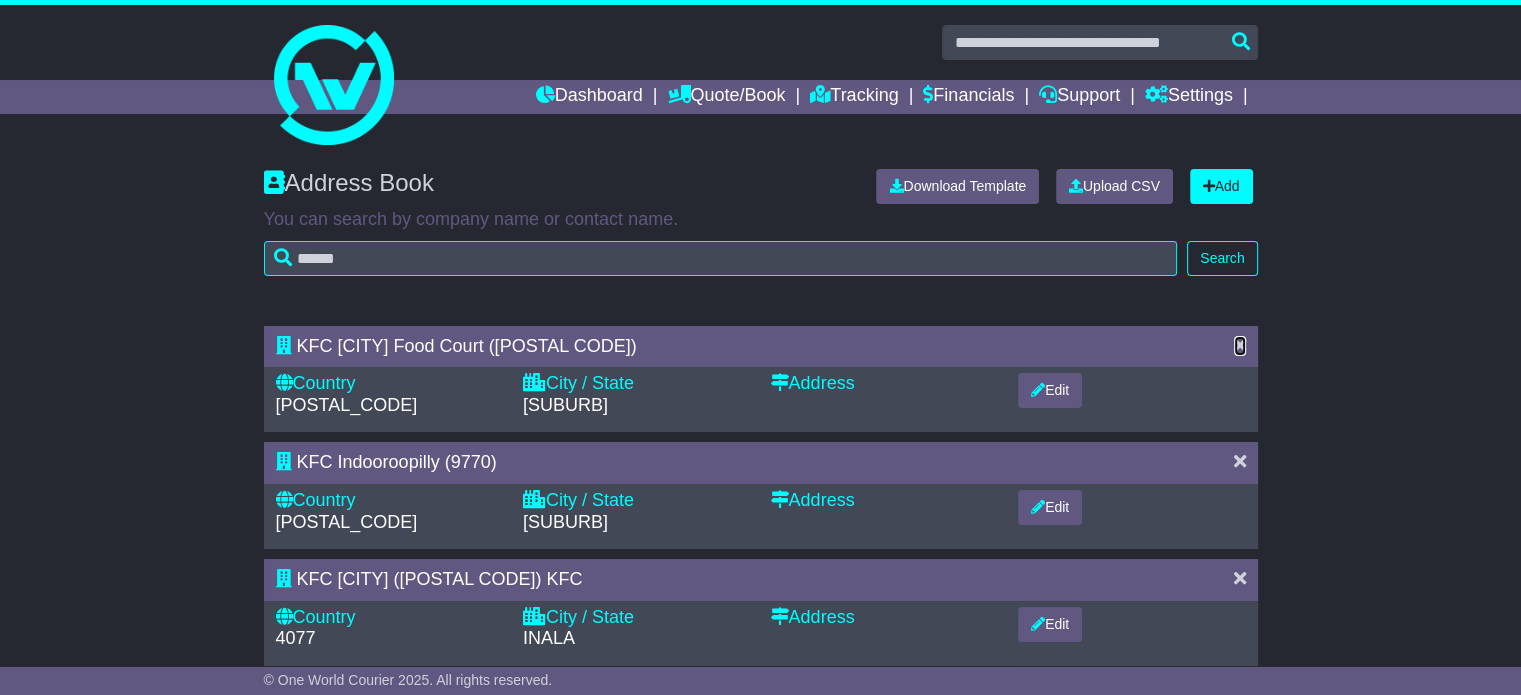 click at bounding box center (1240, 345) 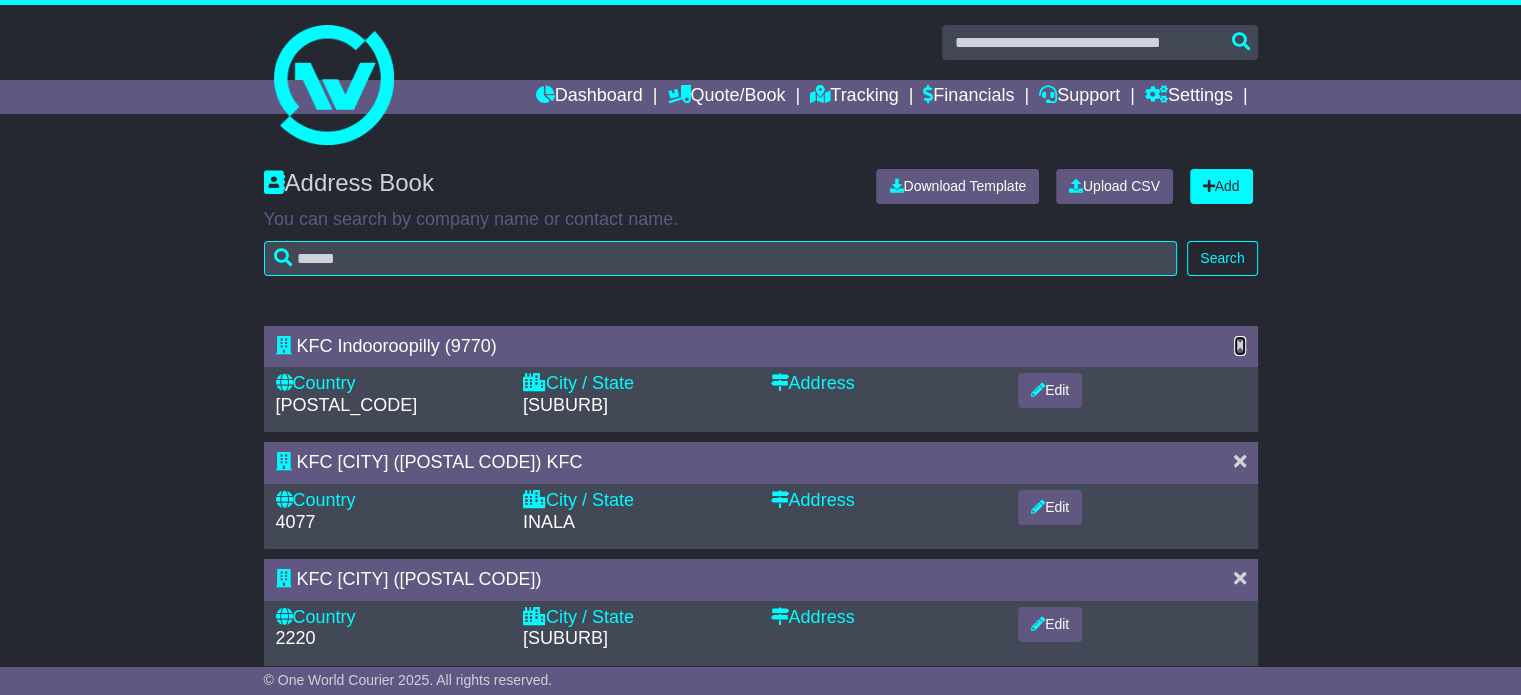click at bounding box center [1240, 345] 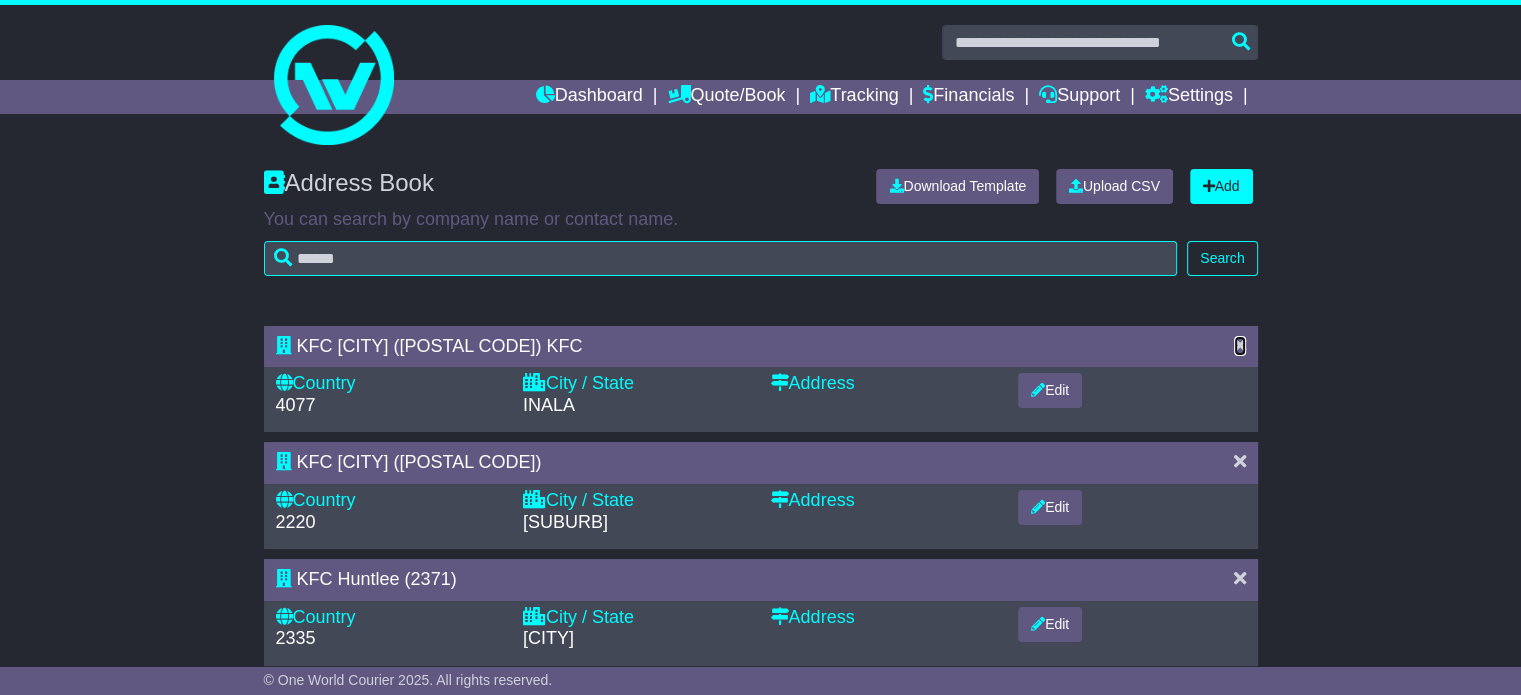 click at bounding box center [1240, 345] 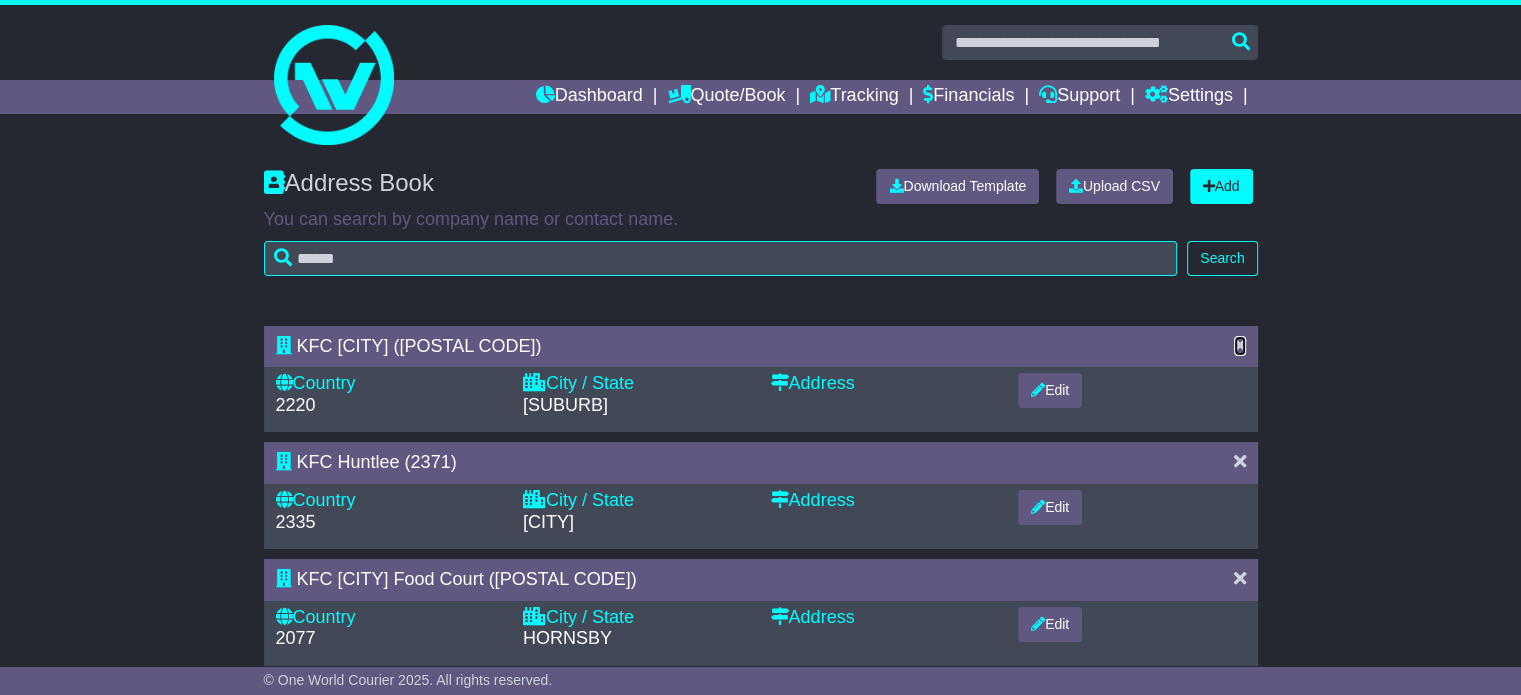 click at bounding box center (1240, 345) 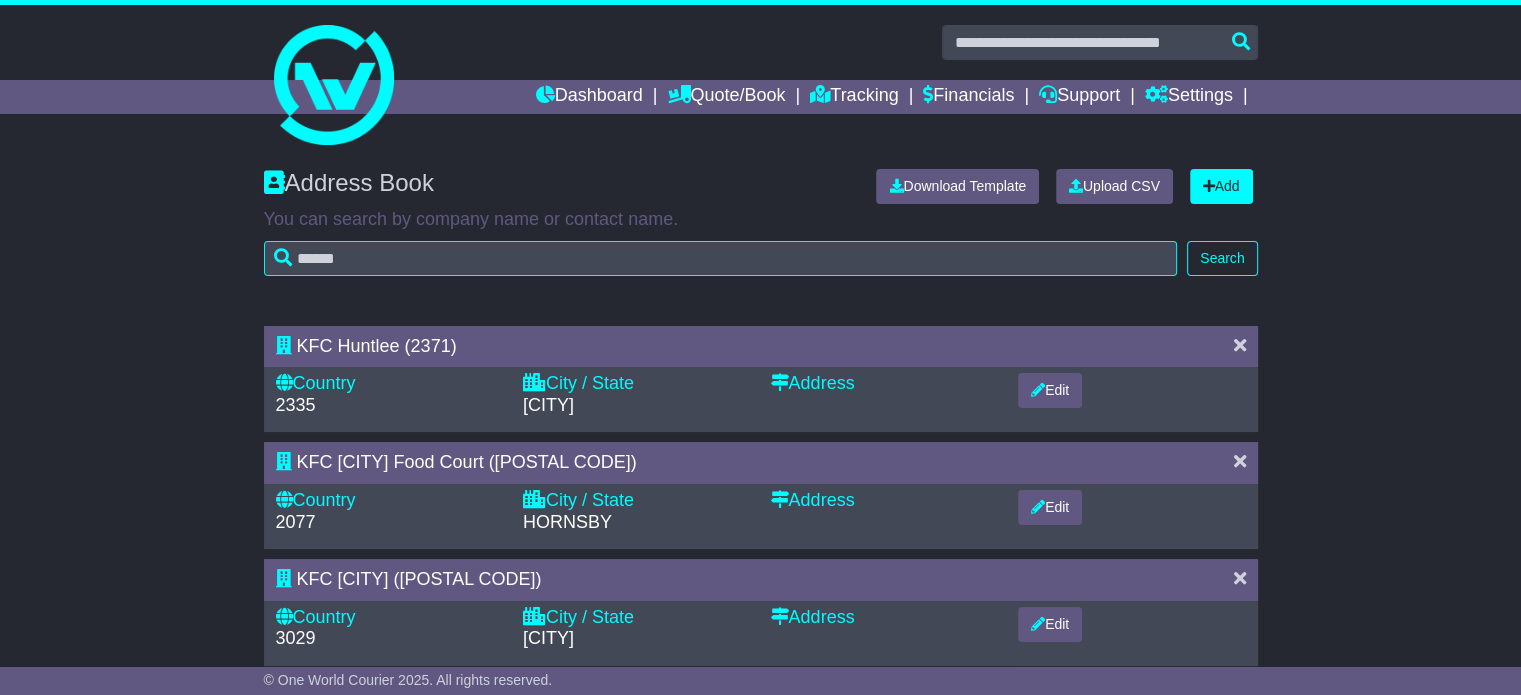 click at bounding box center [1240, 345] 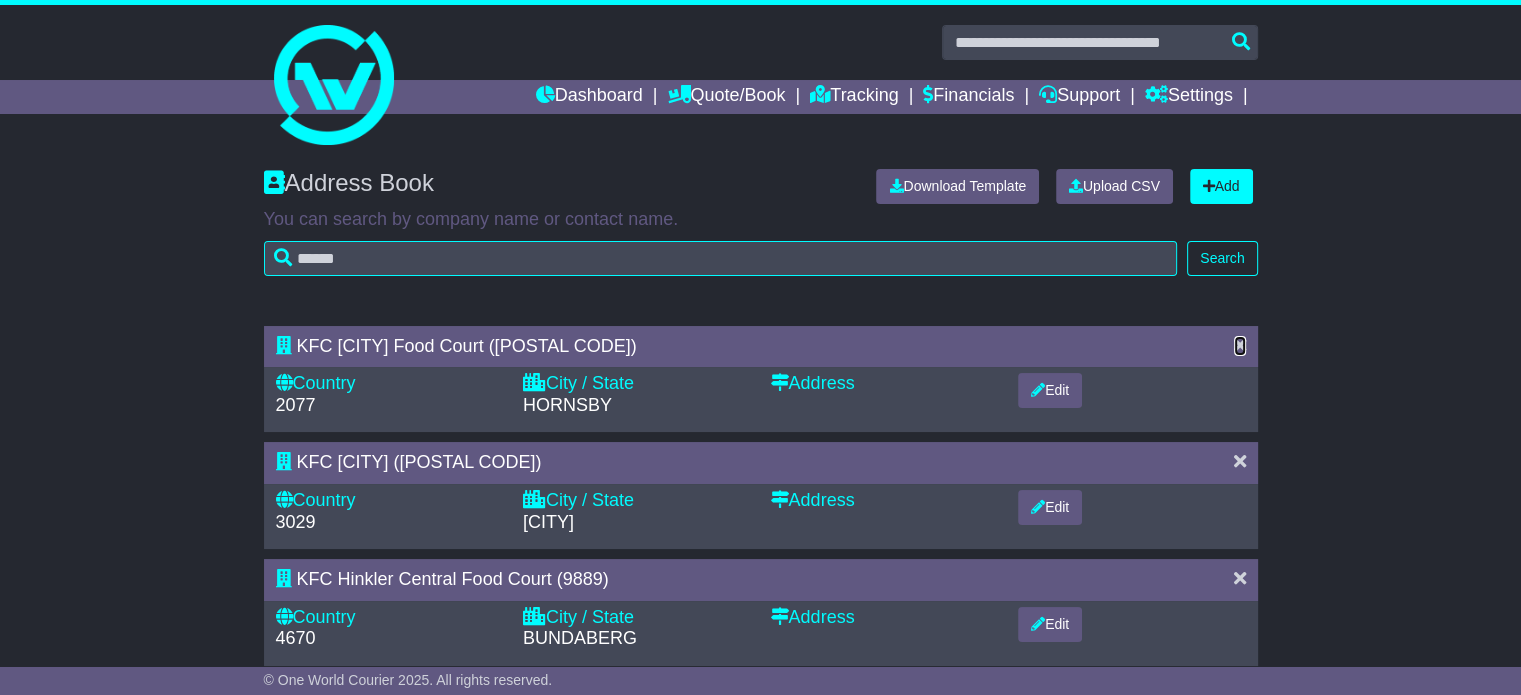 click at bounding box center (1240, 345) 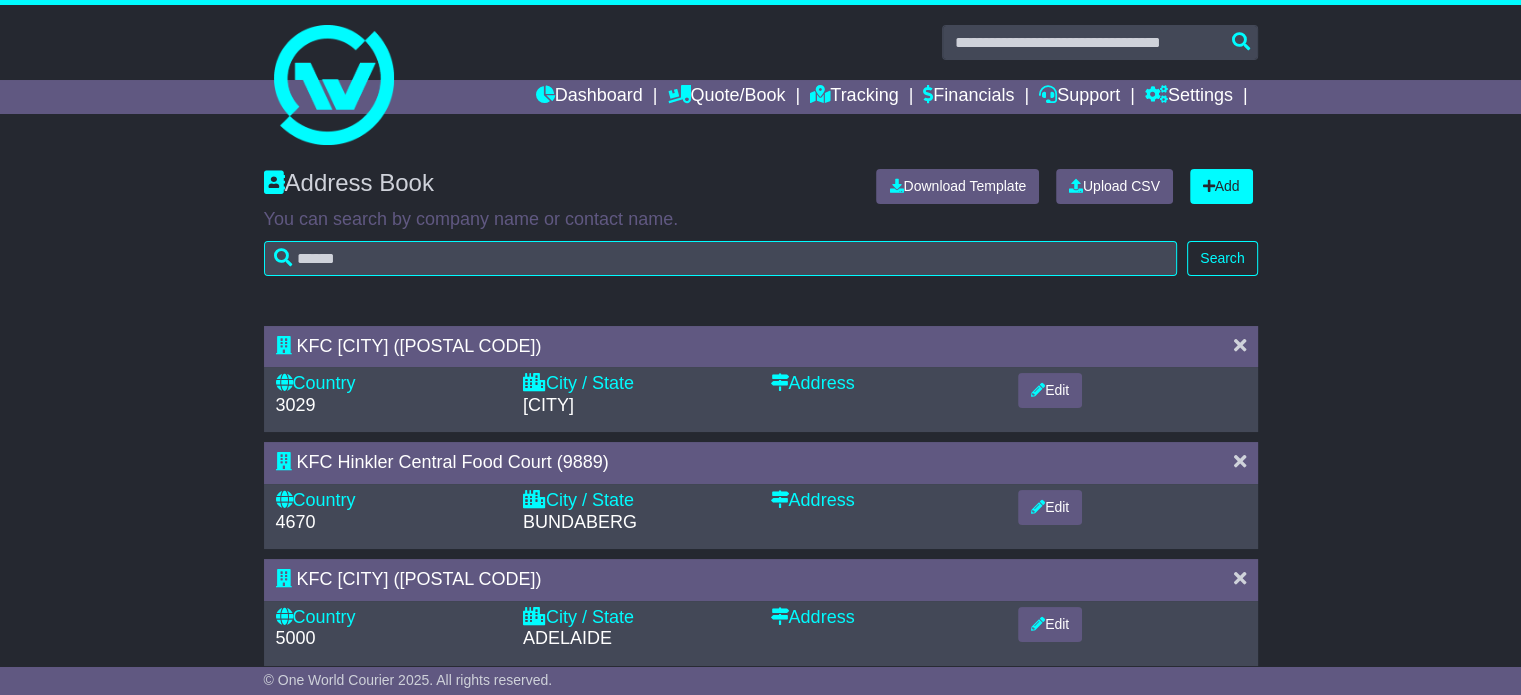 click at bounding box center [1240, 345] 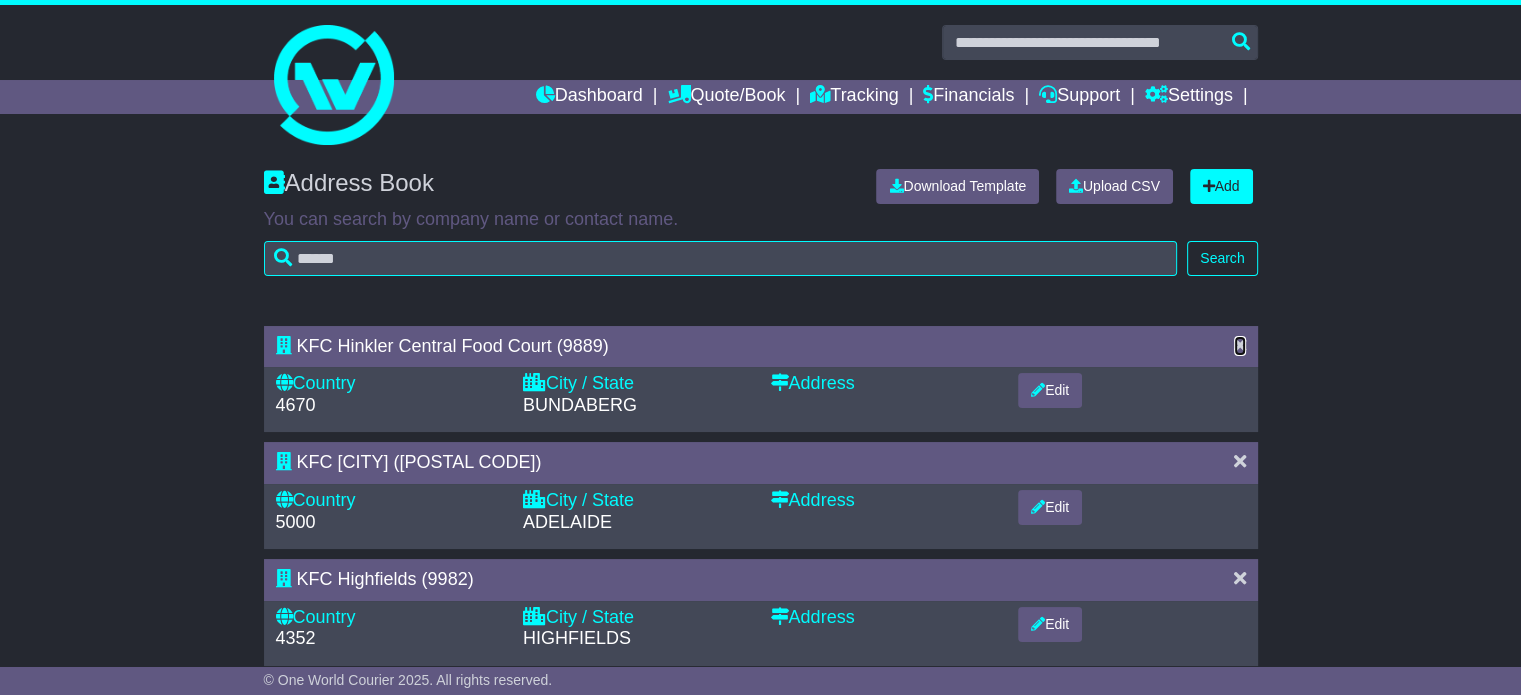 click at bounding box center (1240, 345) 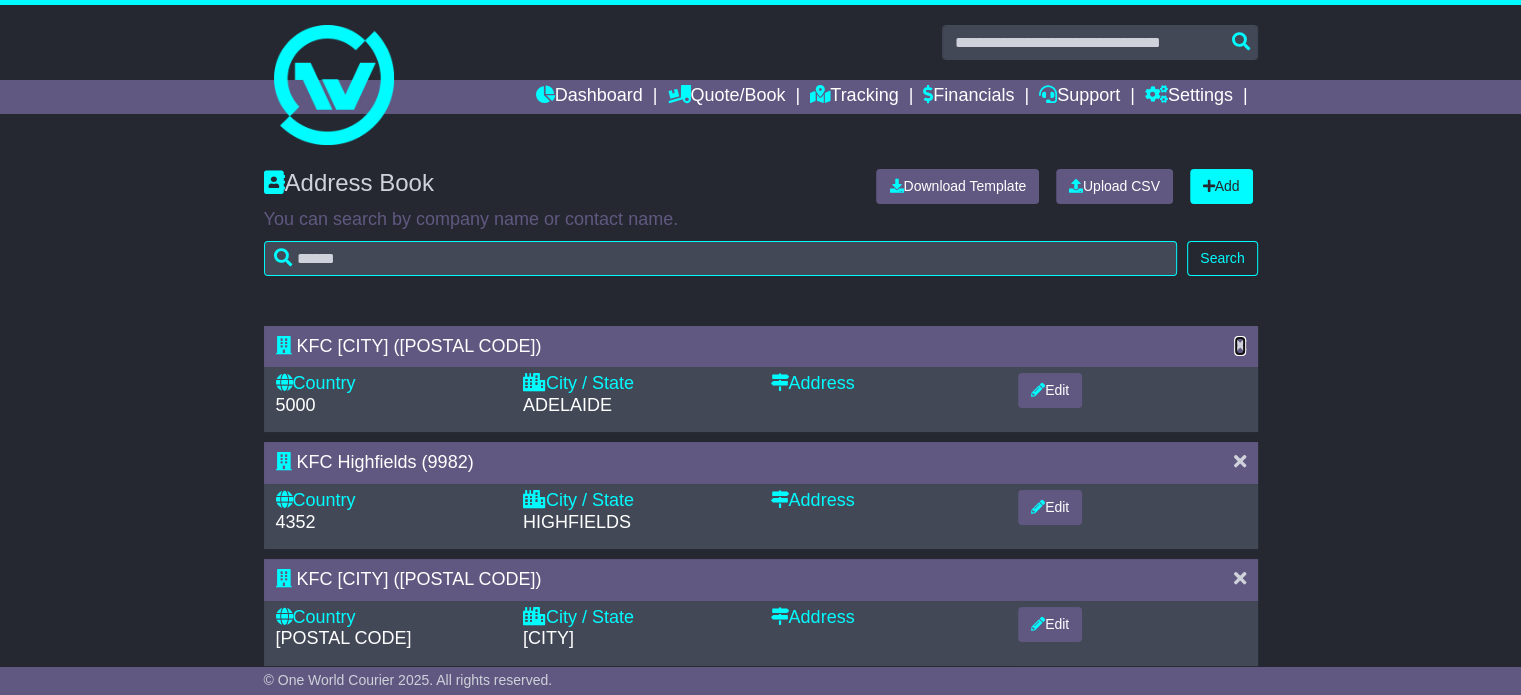 click at bounding box center (1240, 345) 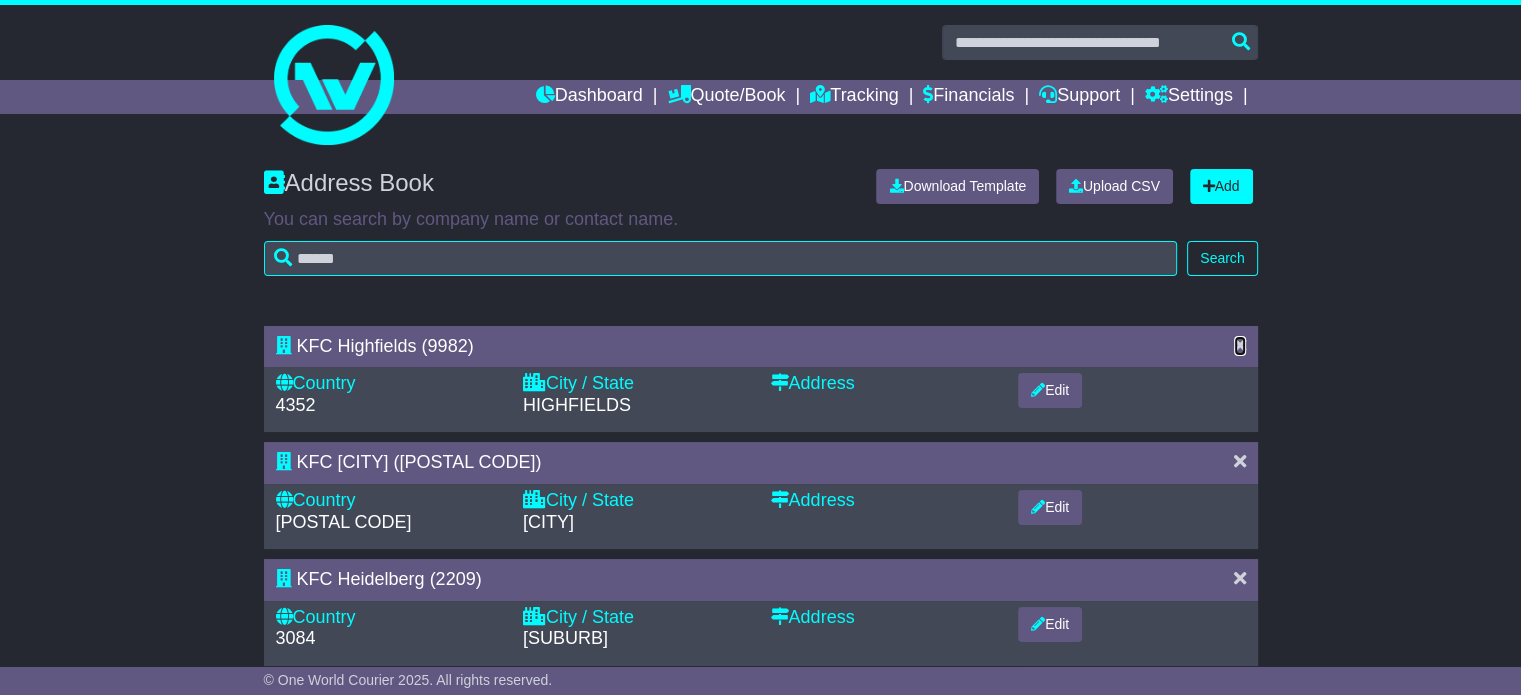 click at bounding box center (1240, 345) 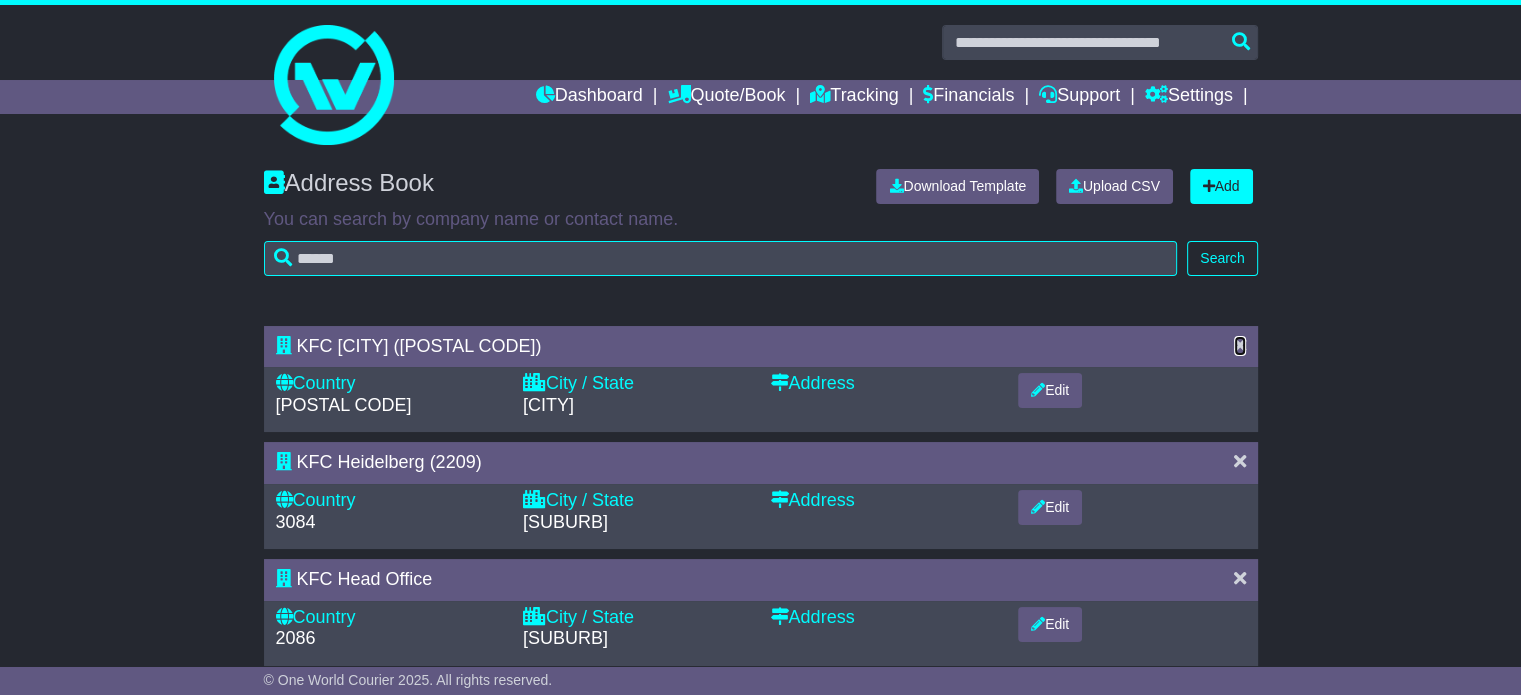 click at bounding box center [1240, 345] 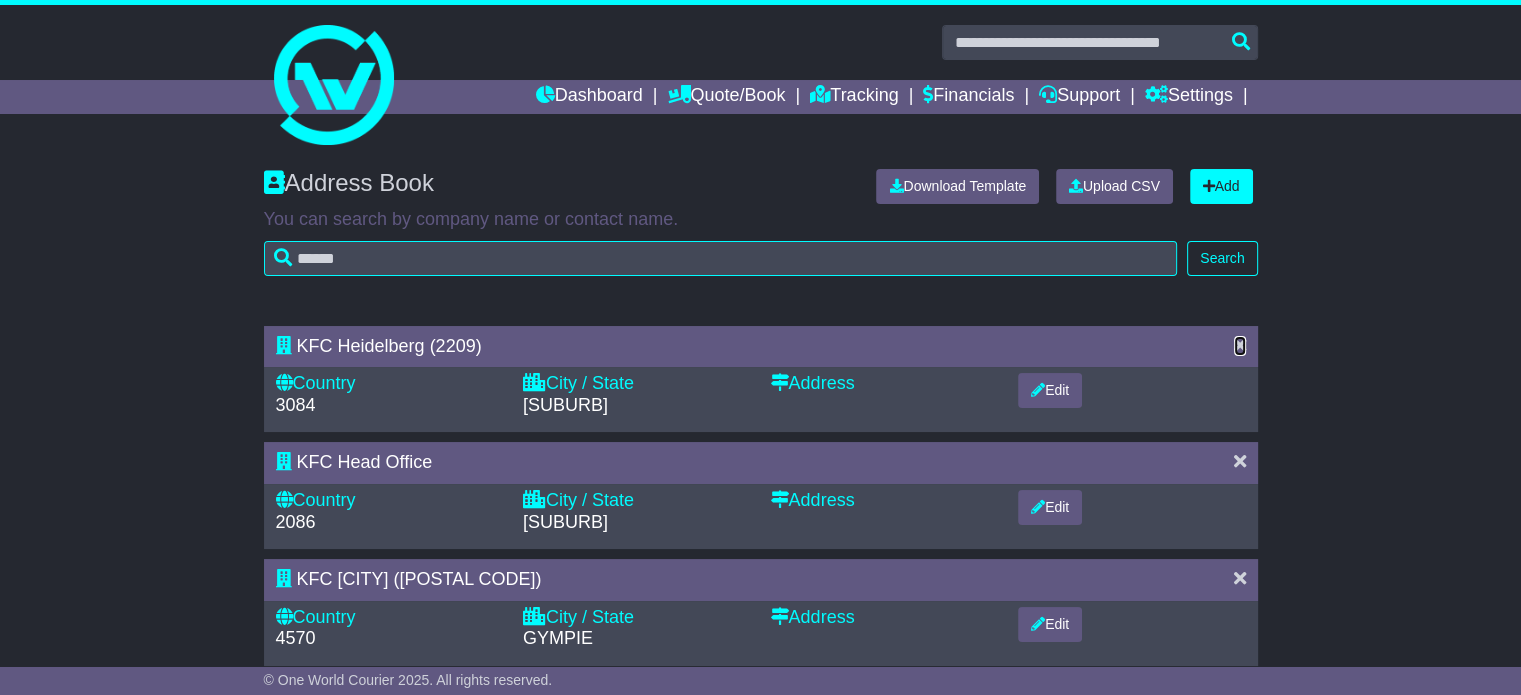 click at bounding box center (1240, 345) 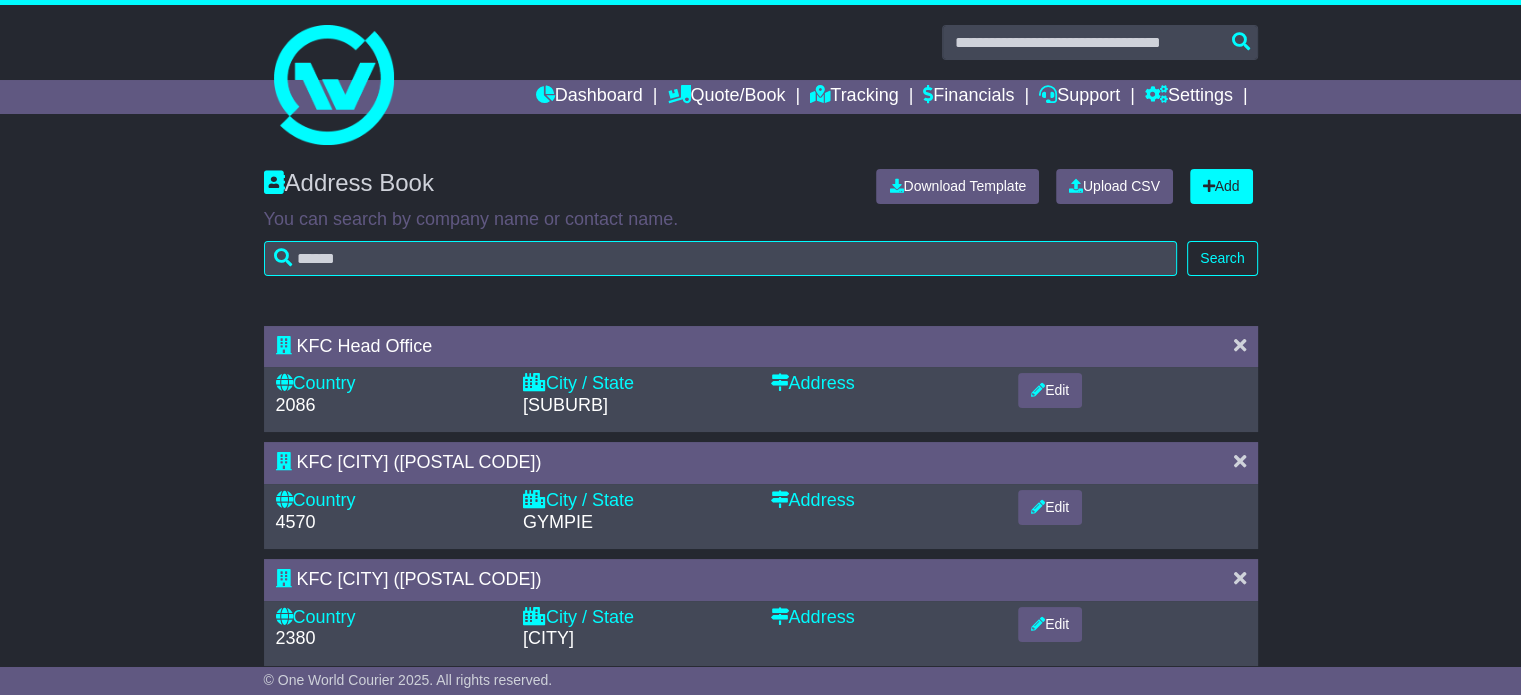click at bounding box center [1240, 345] 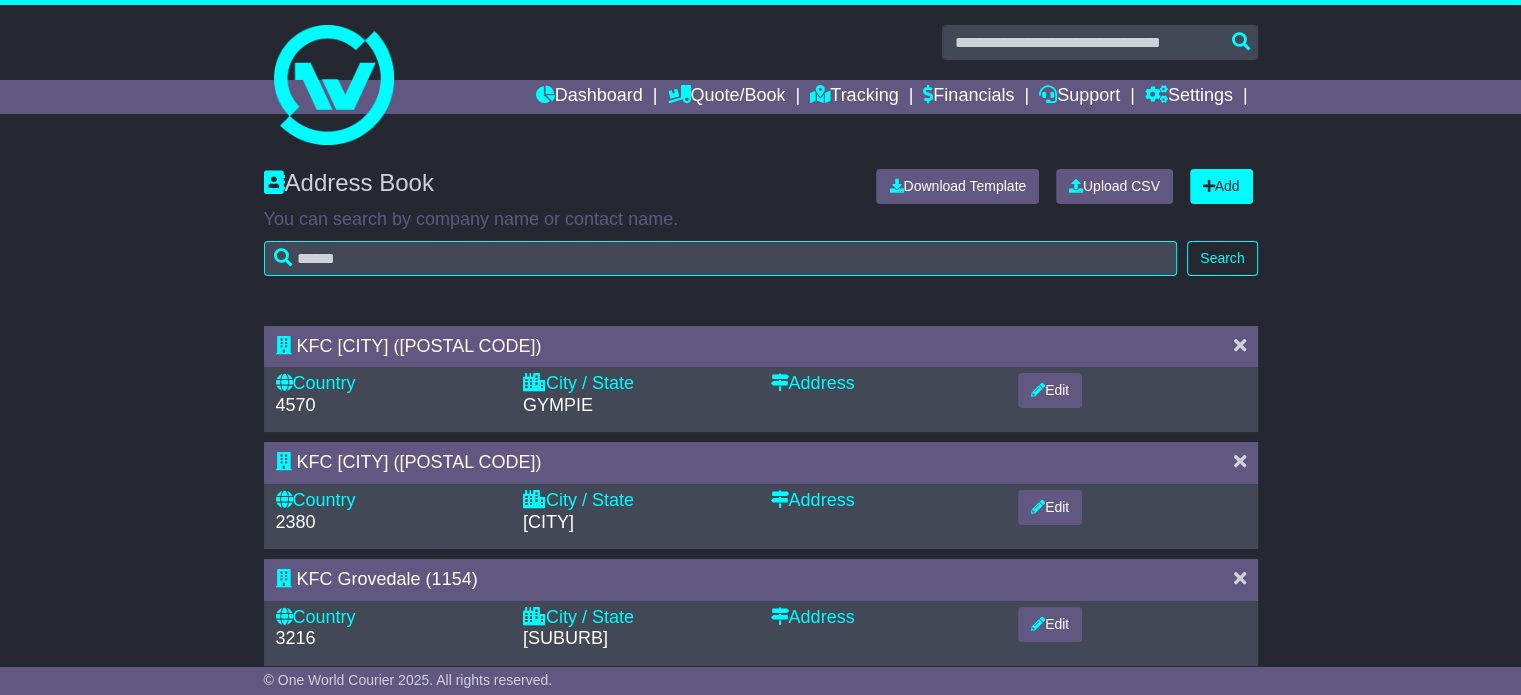 click at bounding box center [1240, 345] 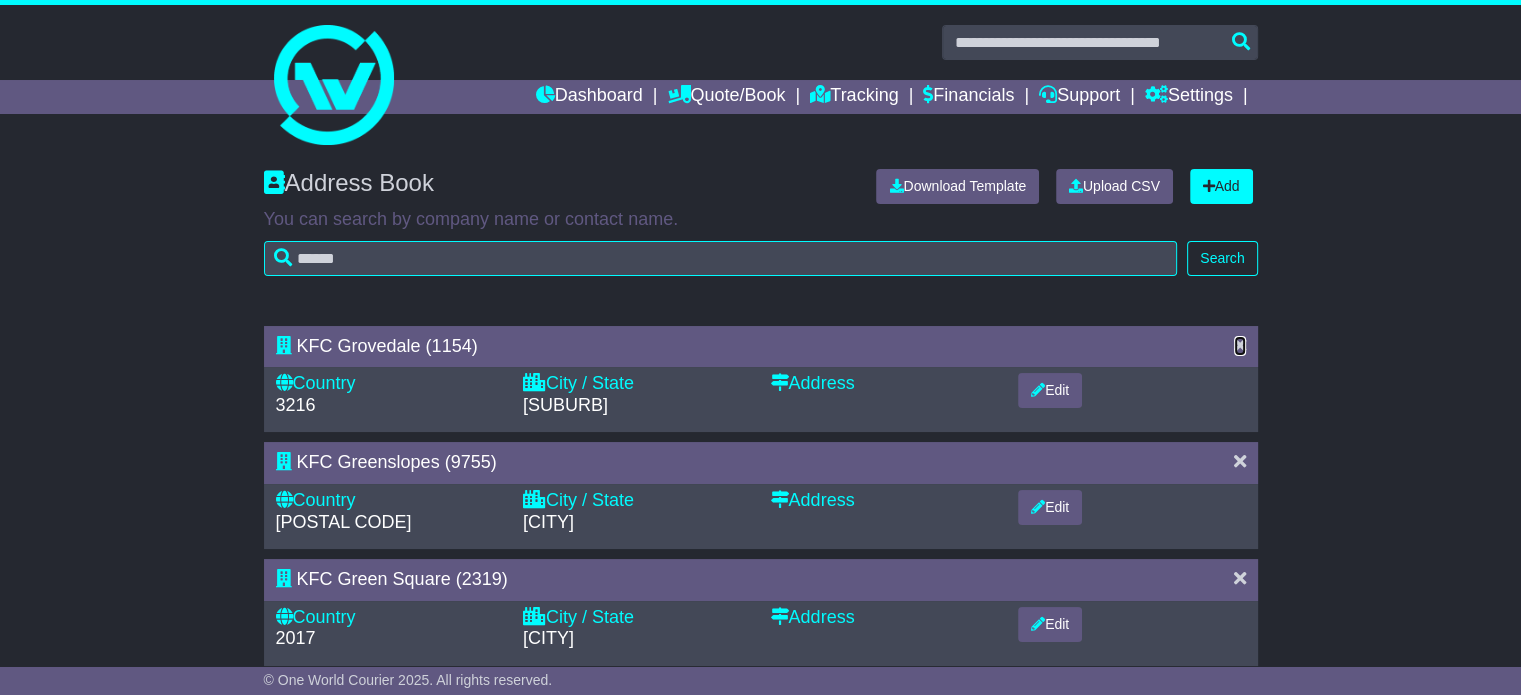 click at bounding box center [1240, 345] 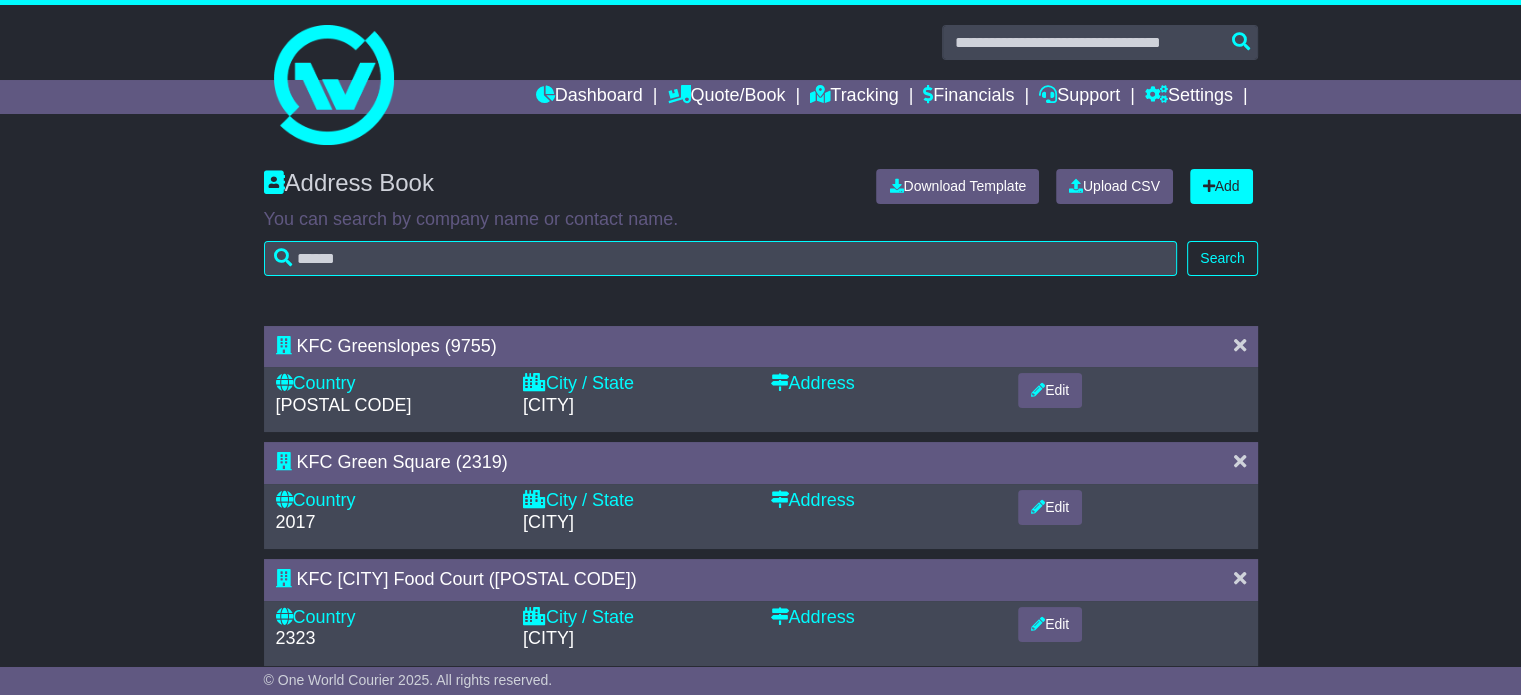 click at bounding box center [1240, 345] 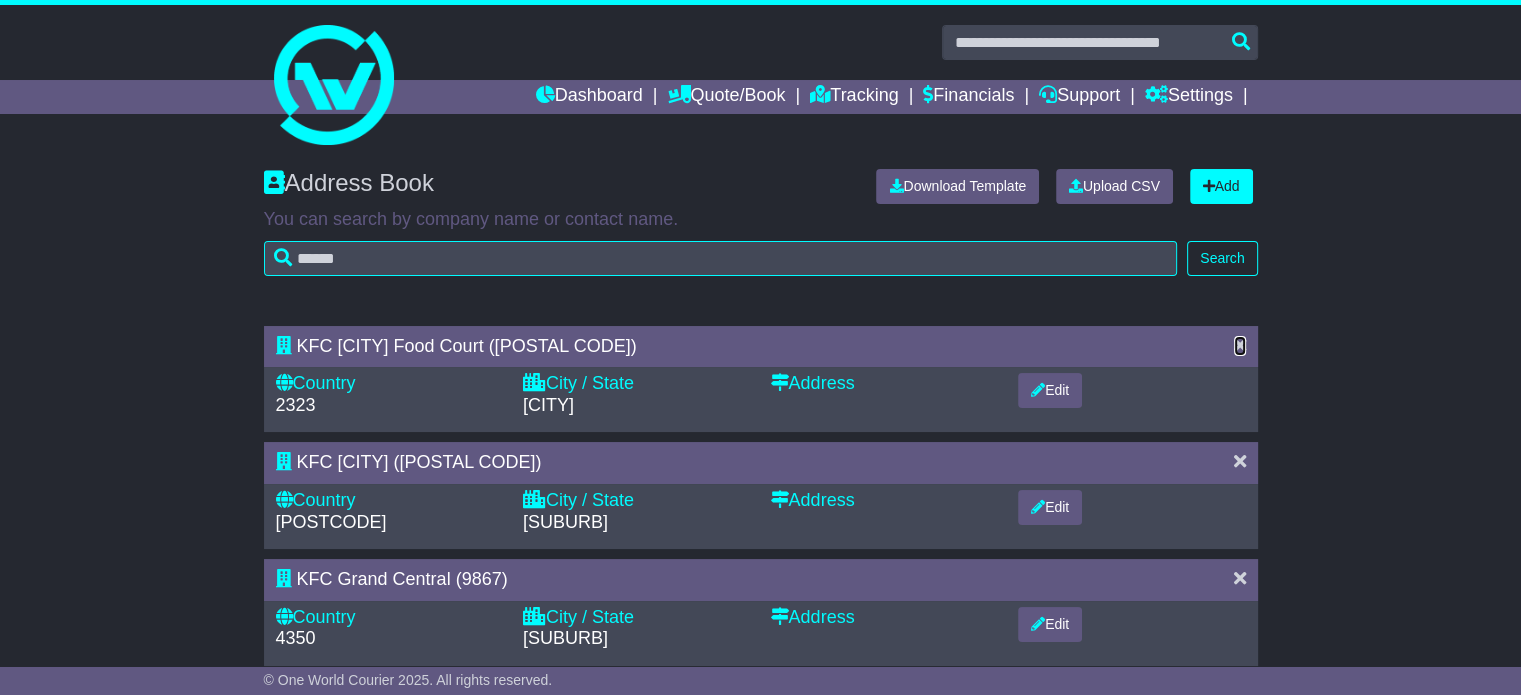 click at bounding box center (1240, 345) 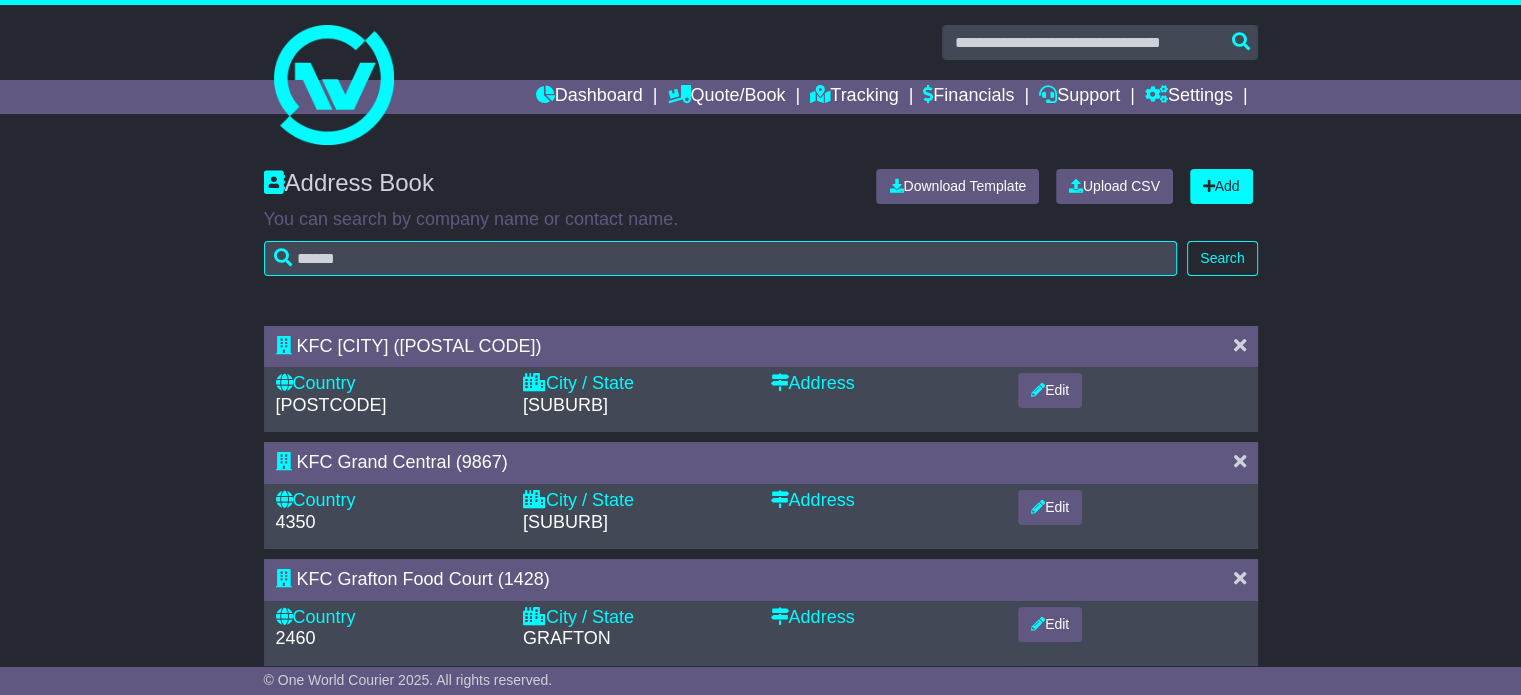 click at bounding box center (1240, 345) 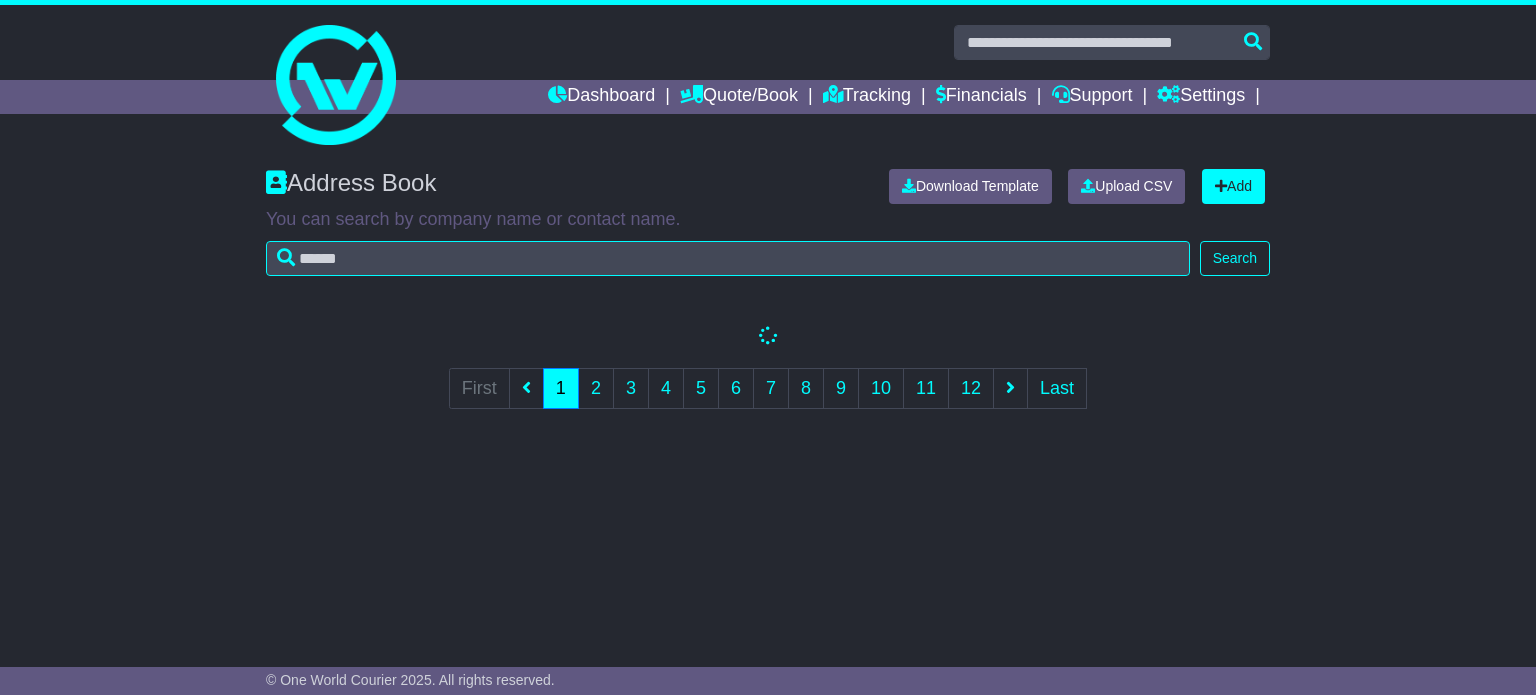 click on "KFC Granville (6732)
Country
2160
City / State
MERRYLANDS" at bounding box center (768, 381) 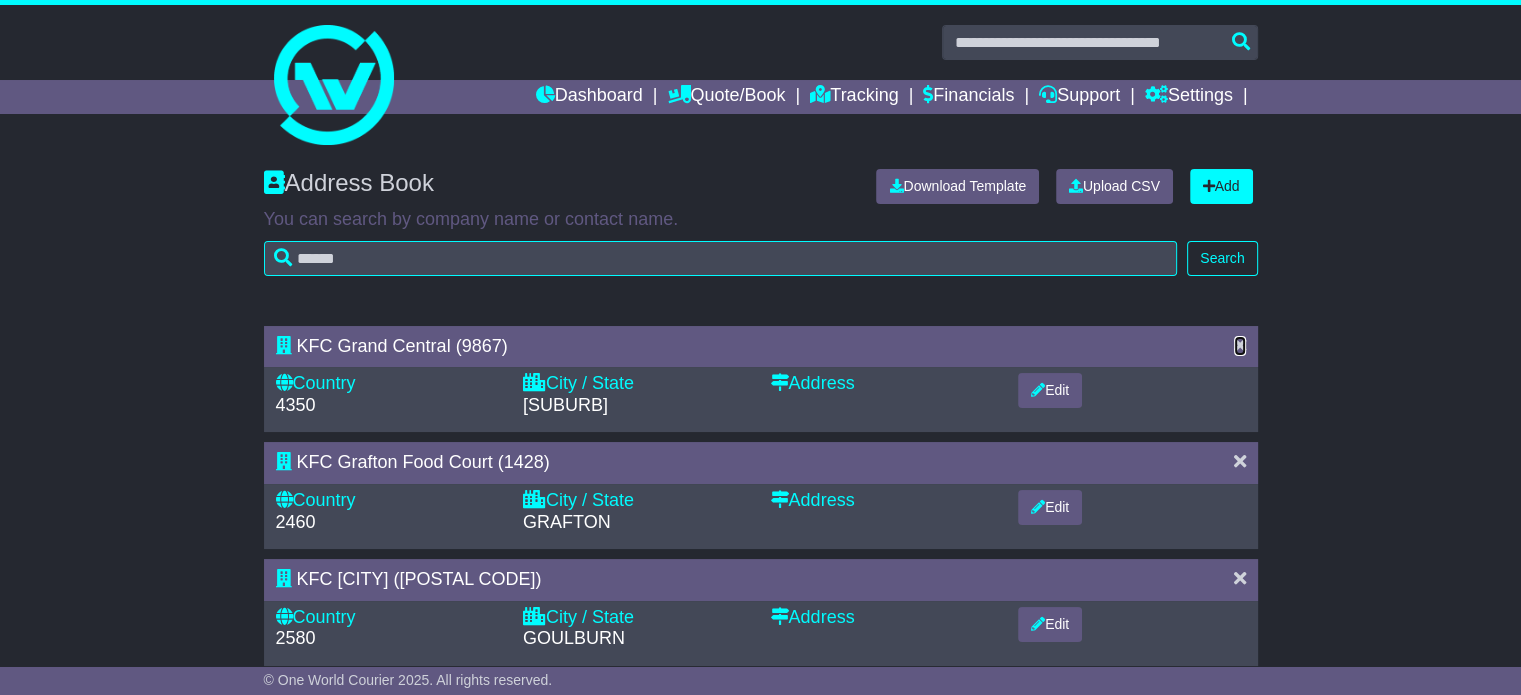 click at bounding box center [1240, 345] 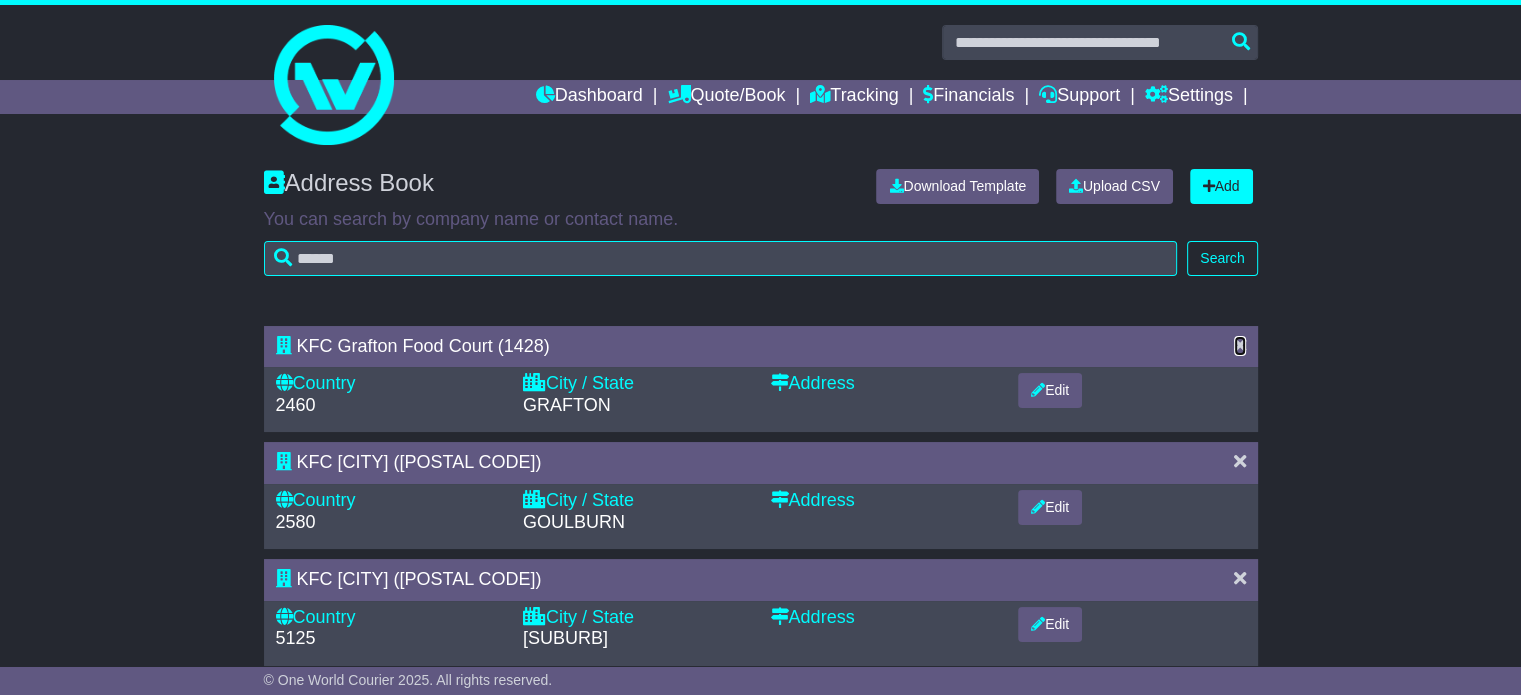 click at bounding box center [1240, 345] 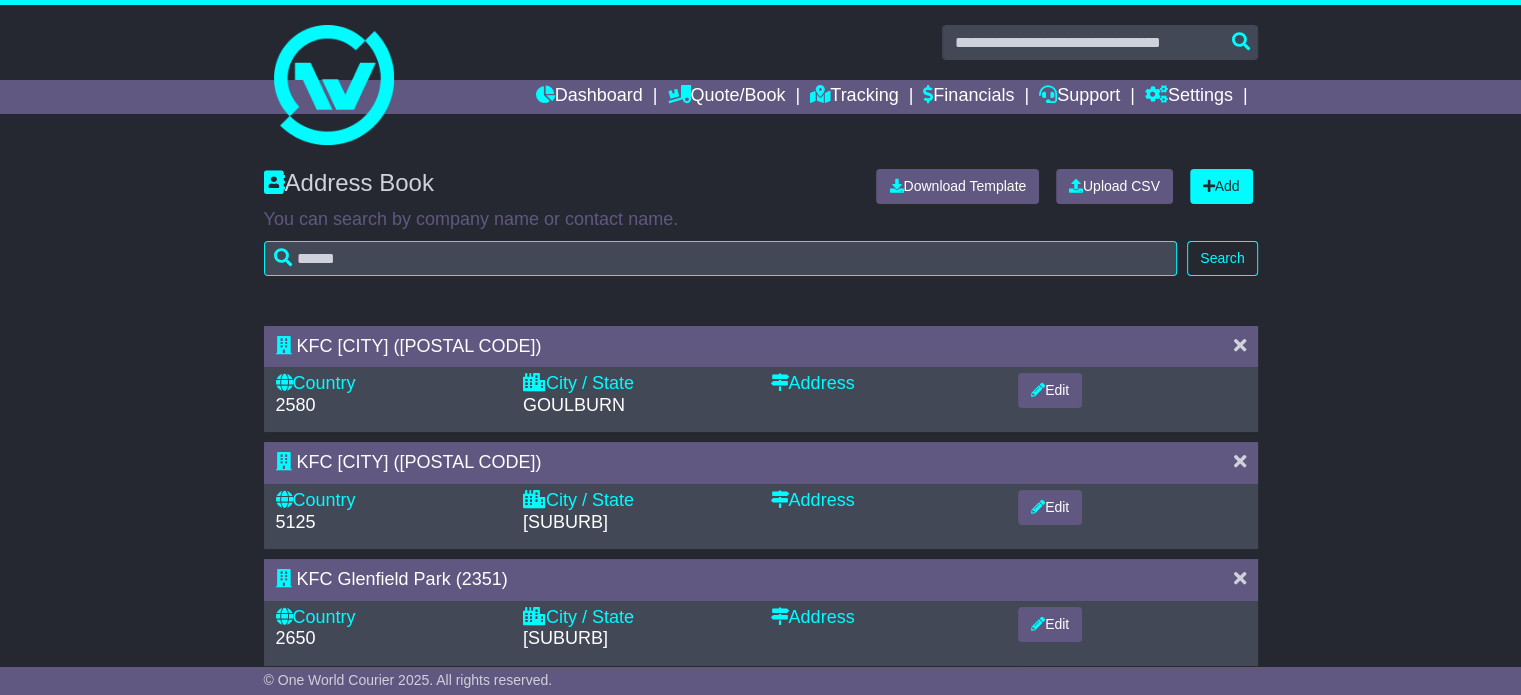 click at bounding box center [1240, 345] 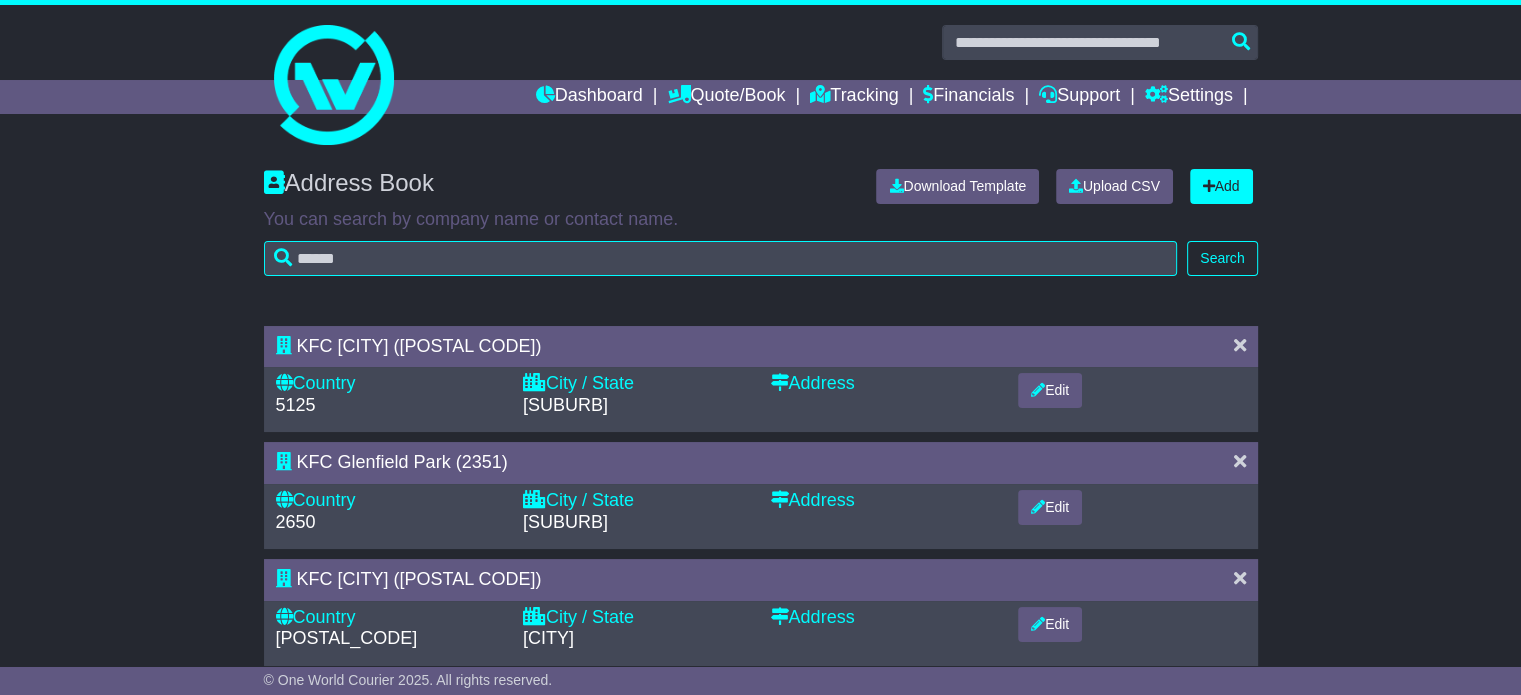 click at bounding box center (1240, 345) 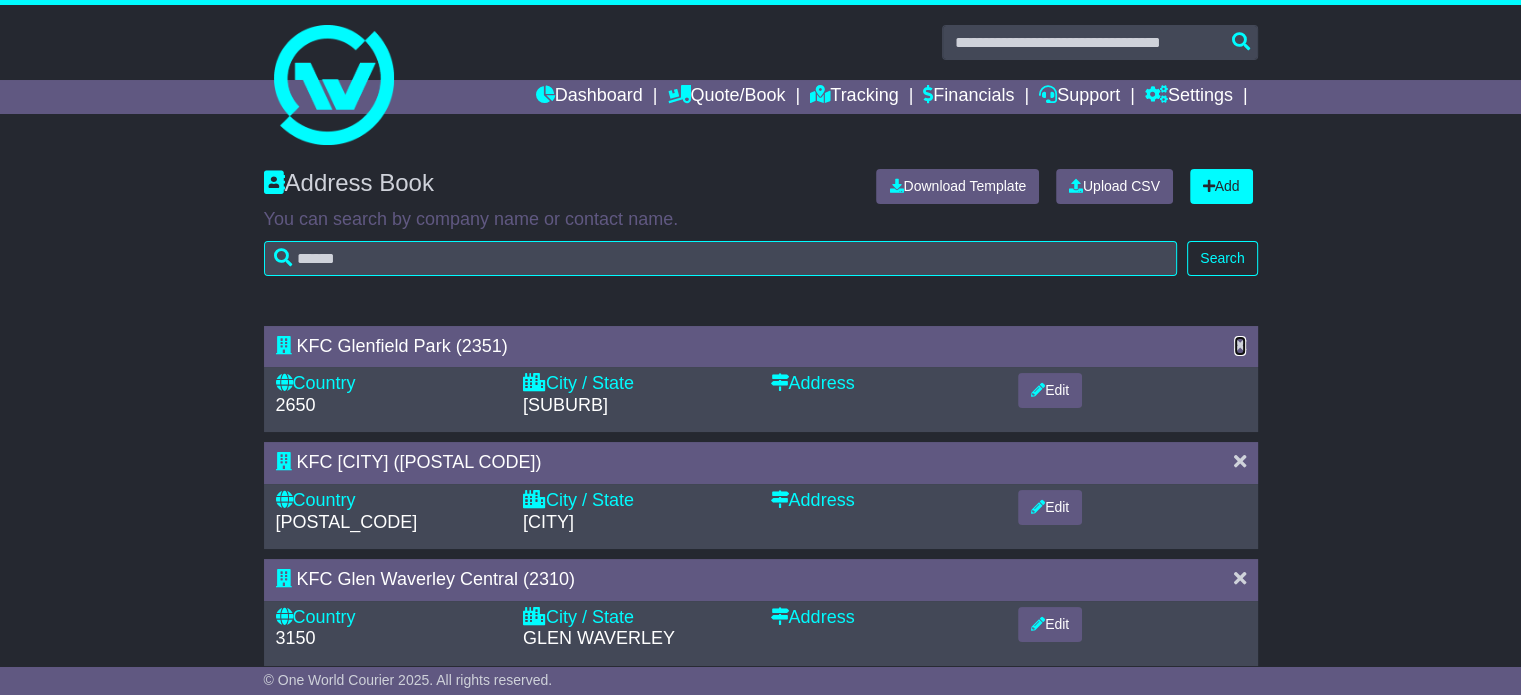 click at bounding box center (1240, 345) 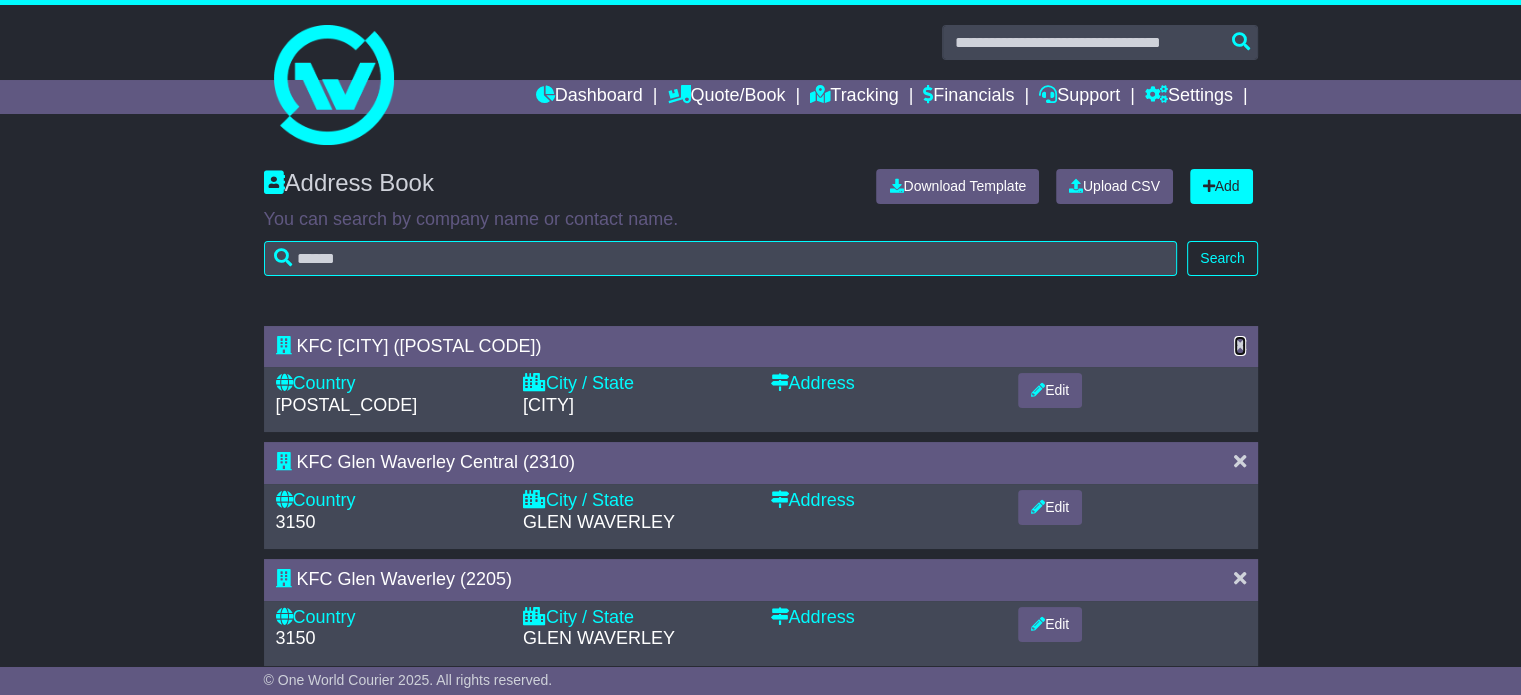 click at bounding box center [1240, 345] 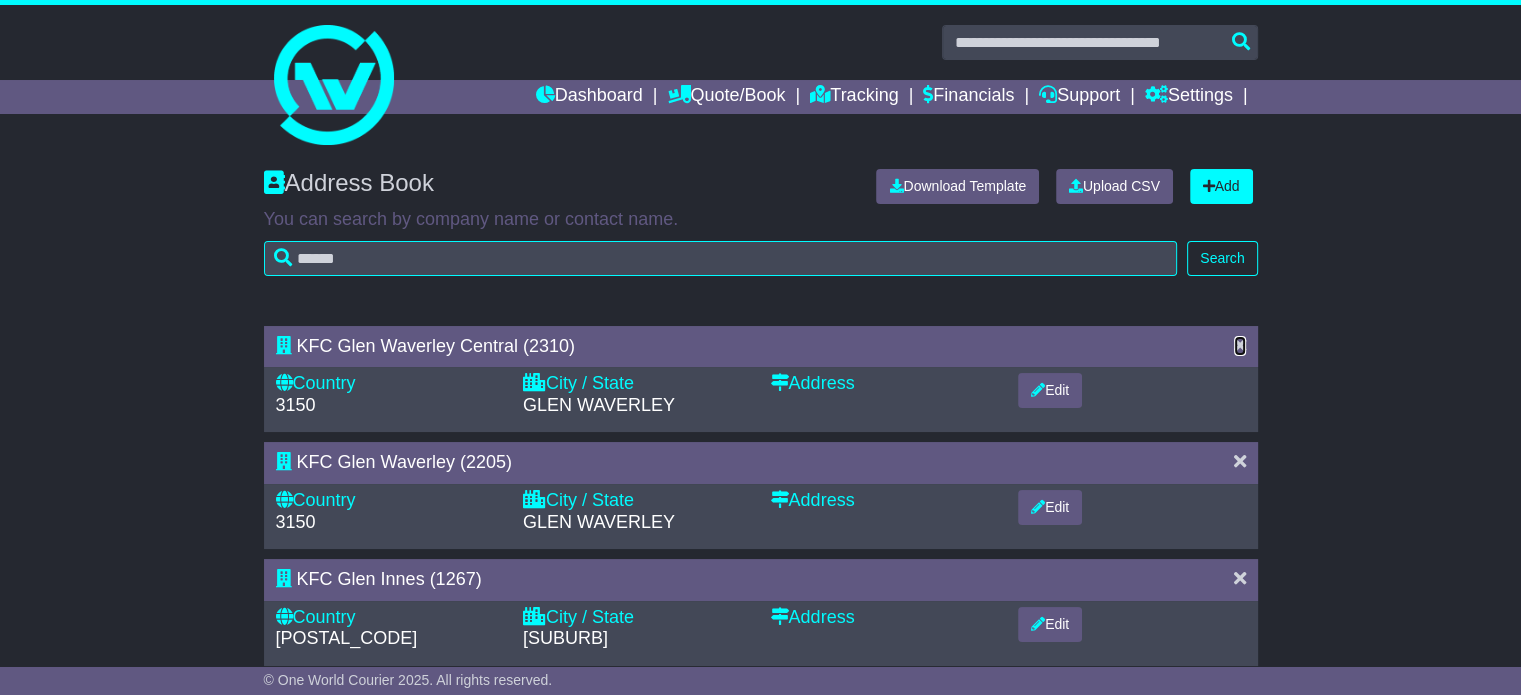 click at bounding box center (1240, 345) 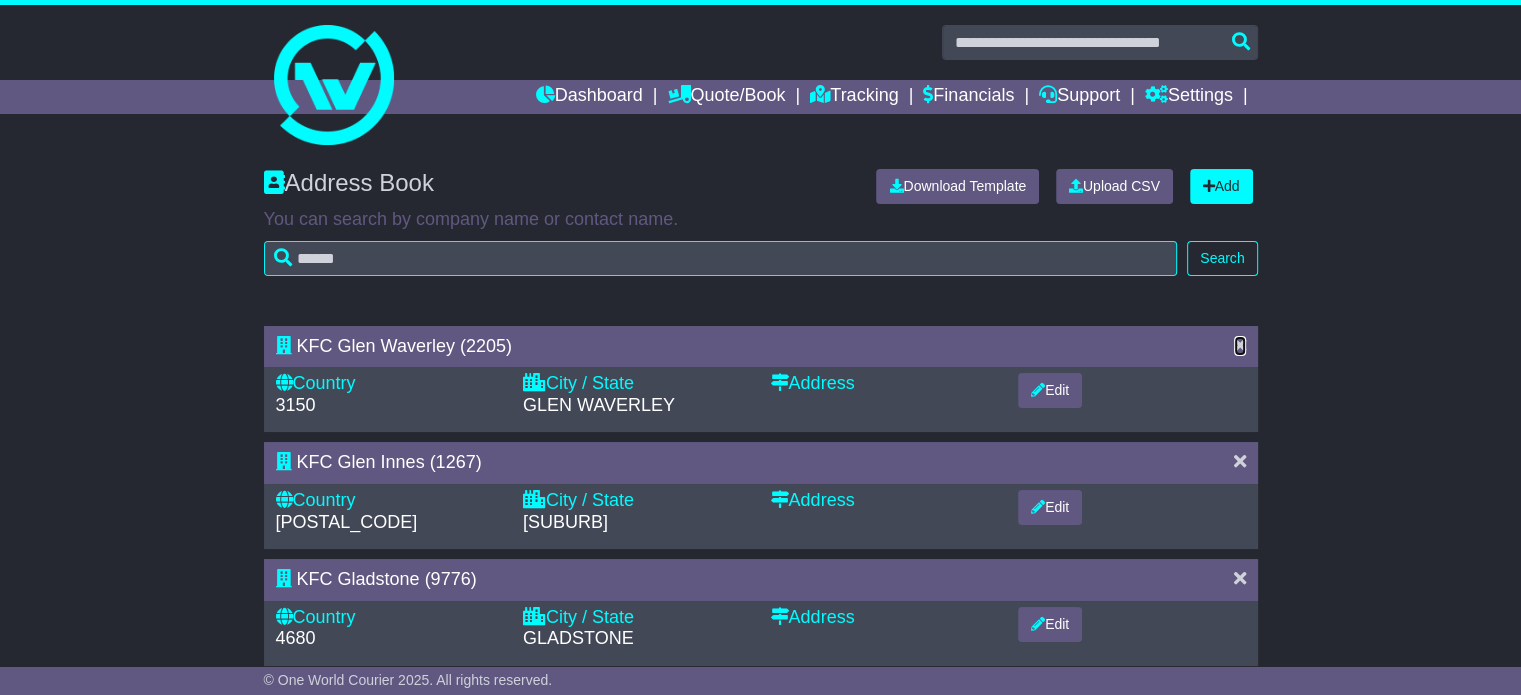 click at bounding box center [1240, 345] 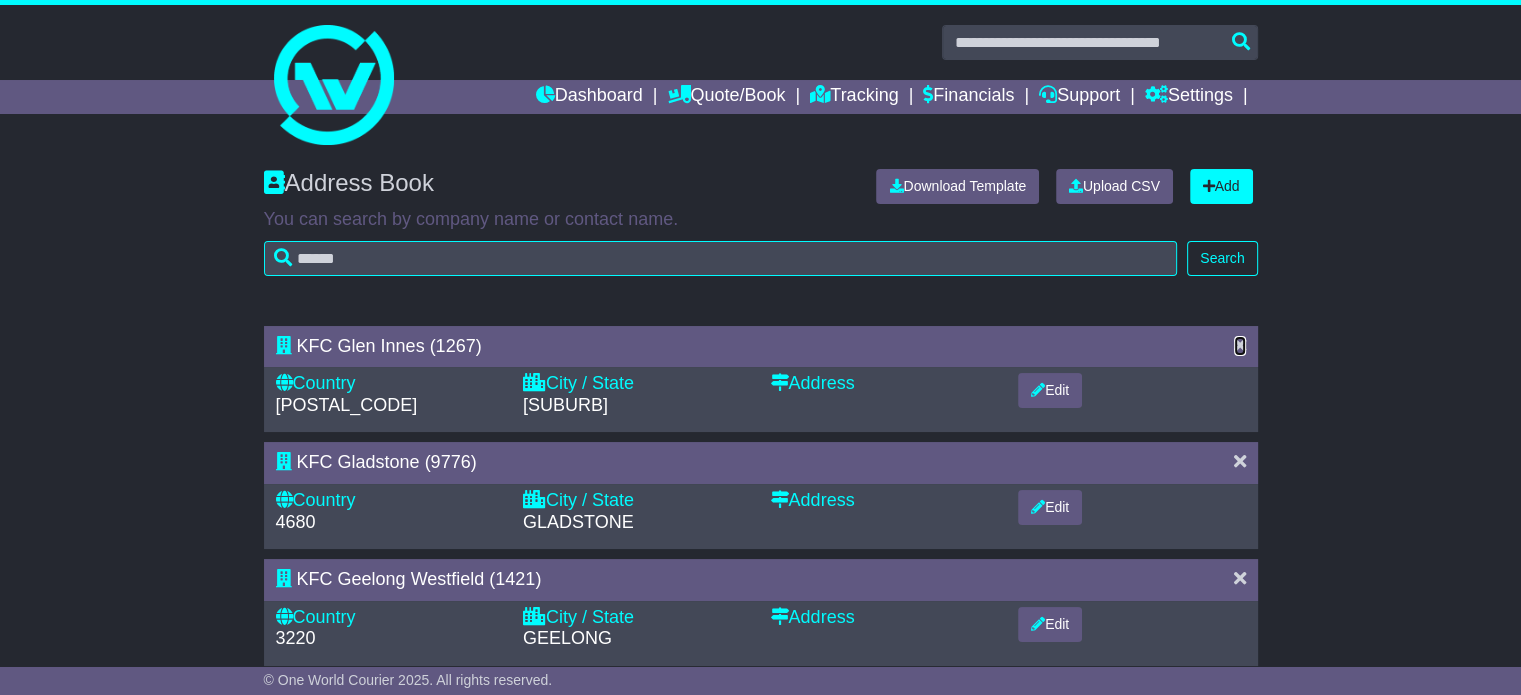 click at bounding box center (1240, 345) 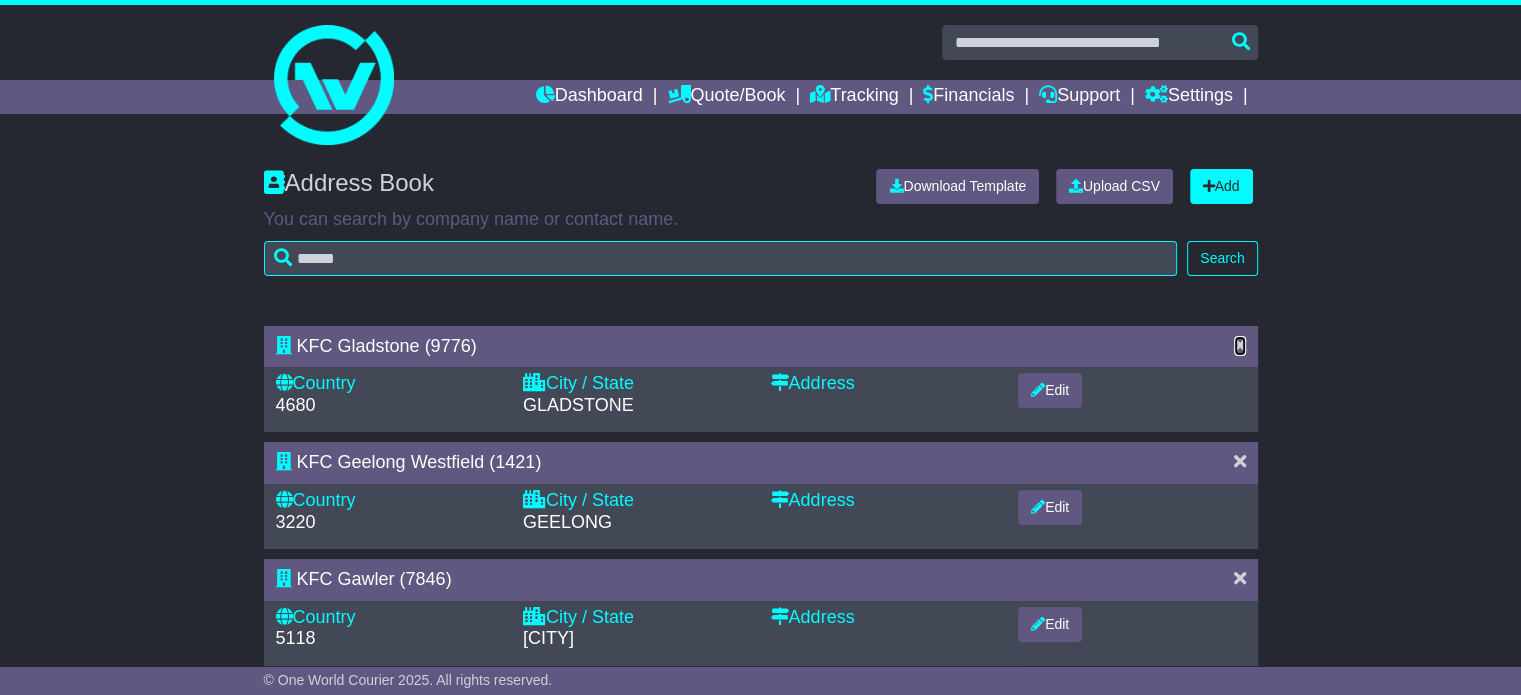 click at bounding box center (1240, 345) 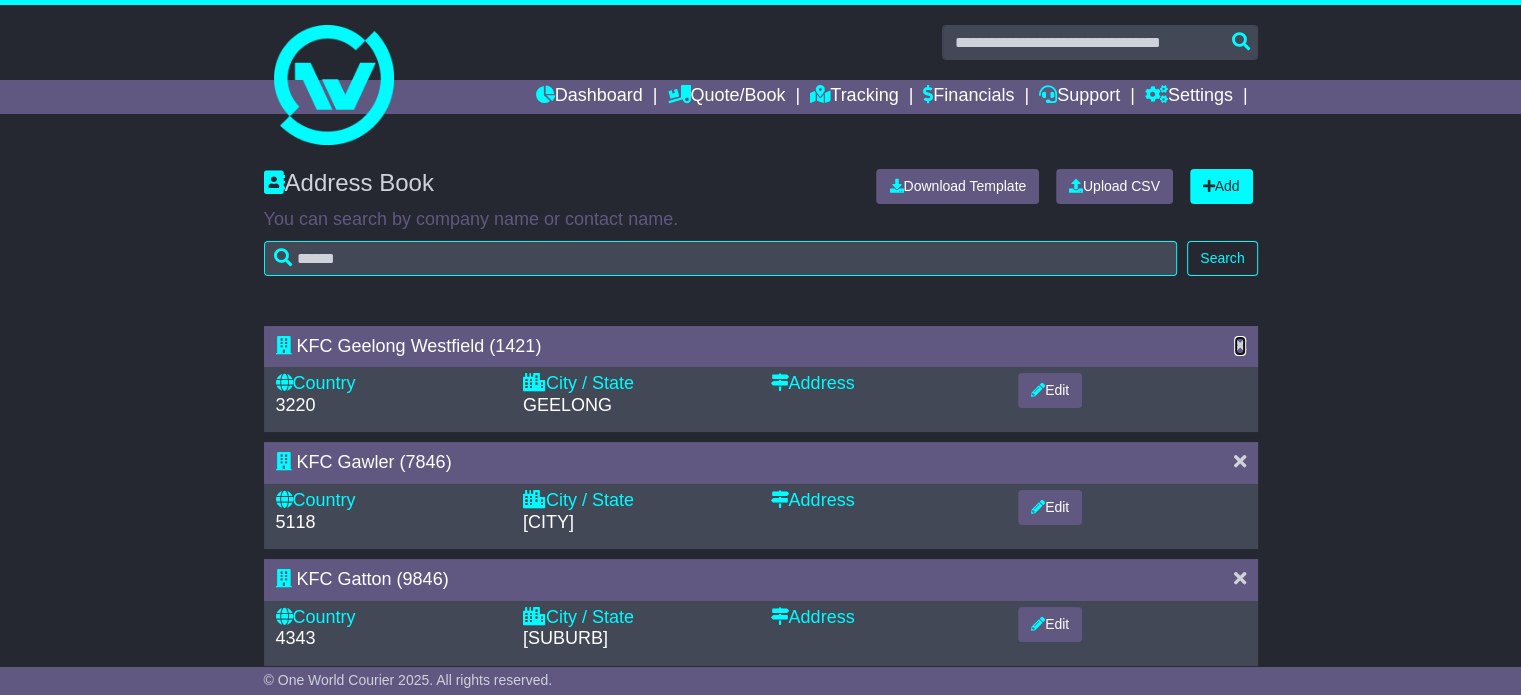 click at bounding box center (1240, 345) 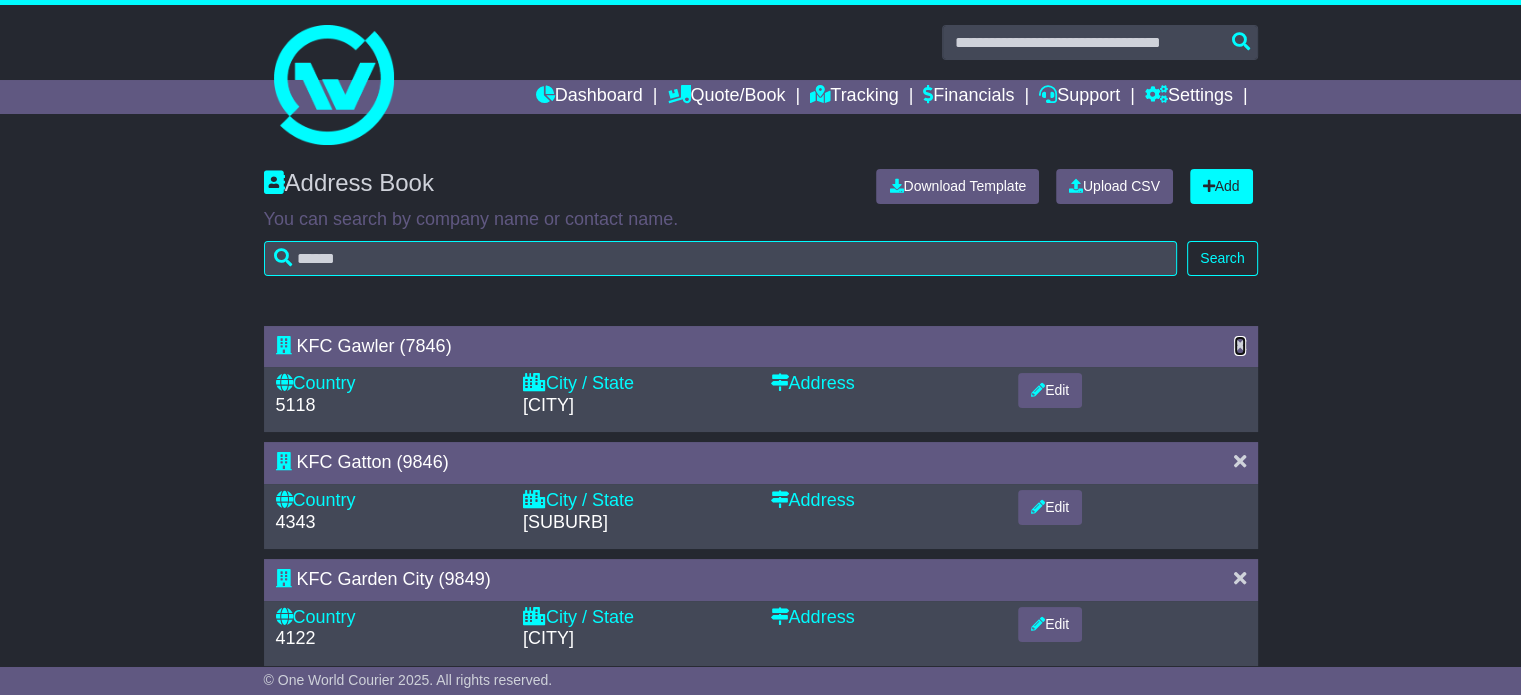 click at bounding box center [1240, 345] 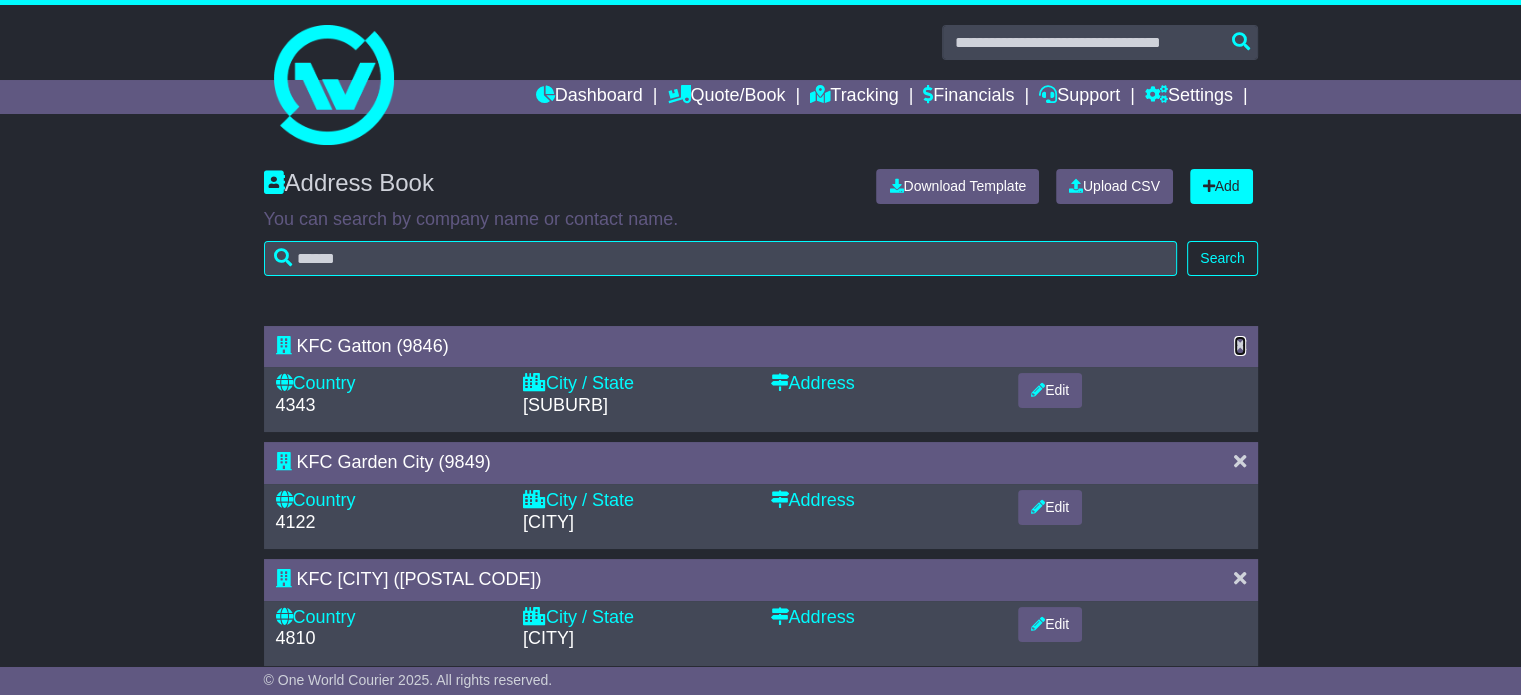 click at bounding box center [1240, 345] 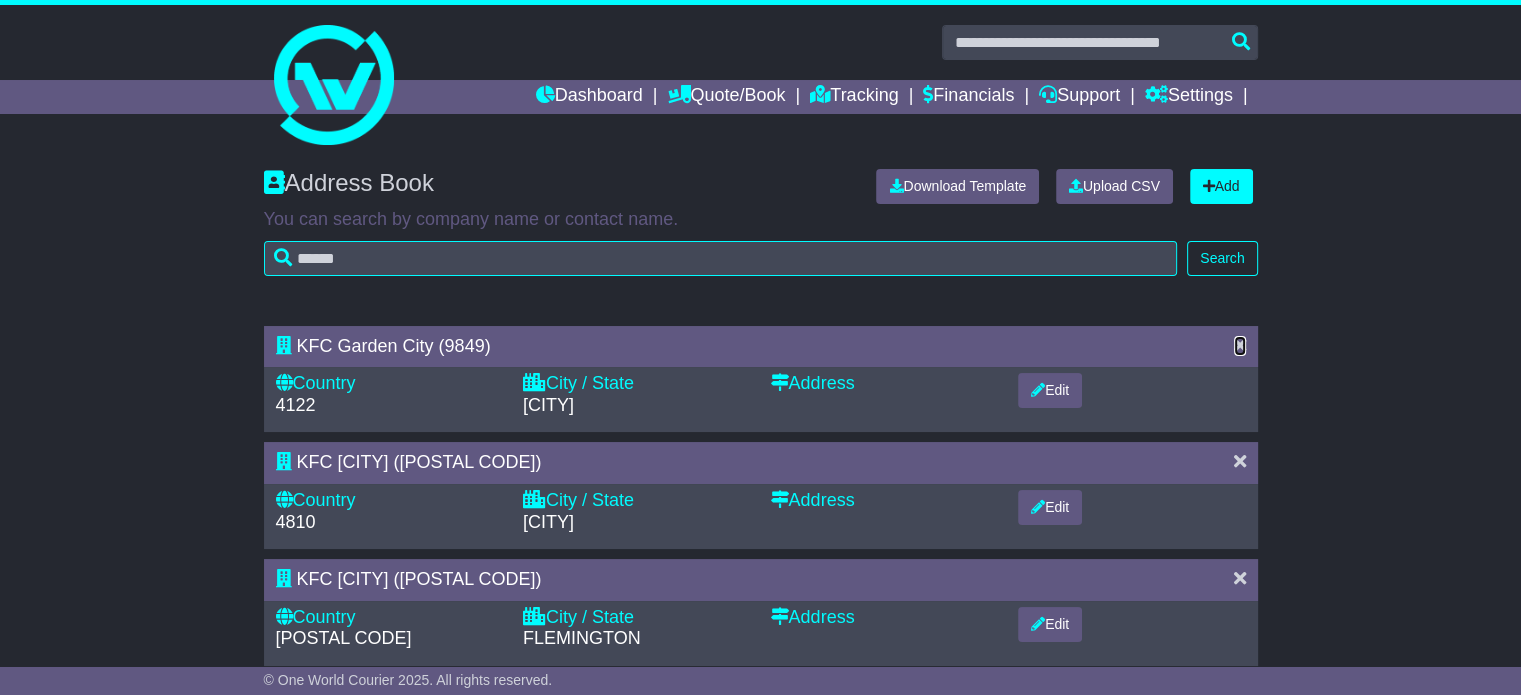 click at bounding box center [1240, 345] 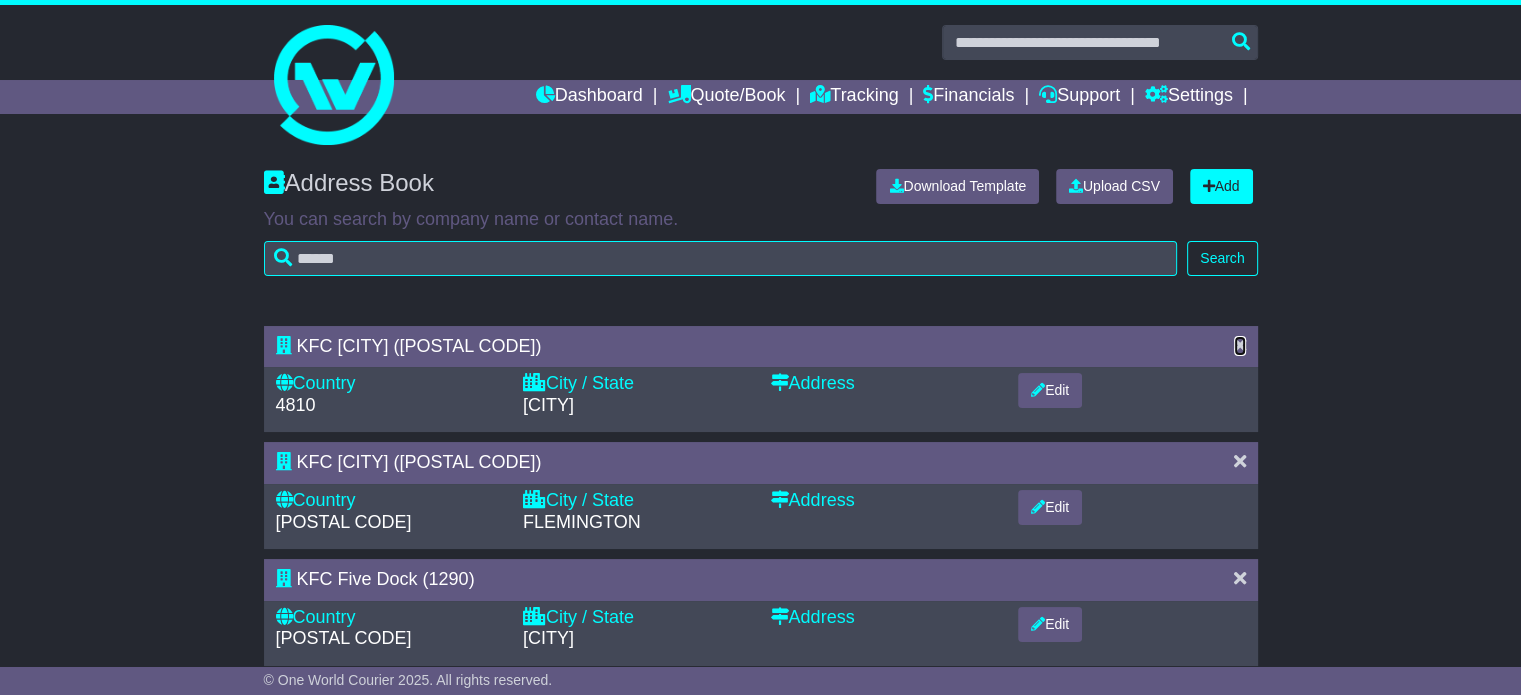 click at bounding box center (1240, 345) 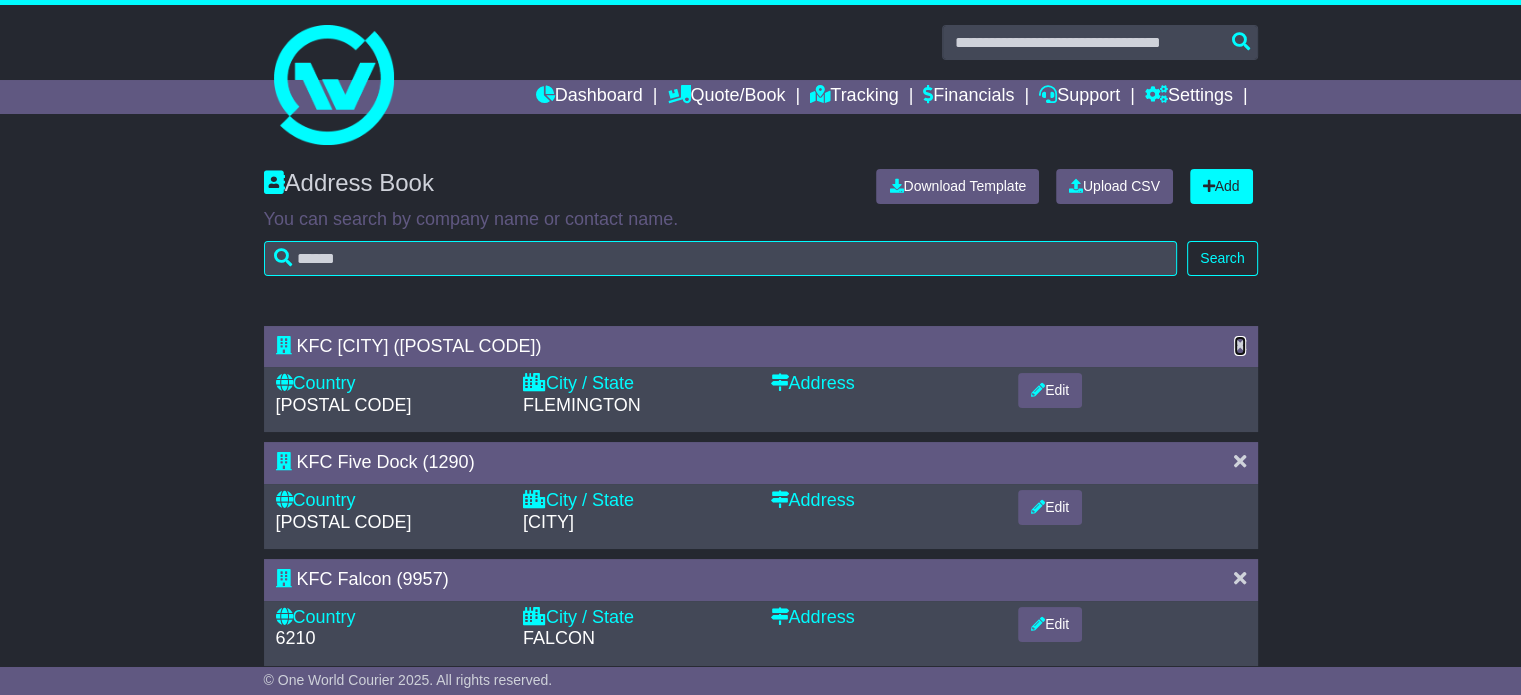 click at bounding box center (1240, 345) 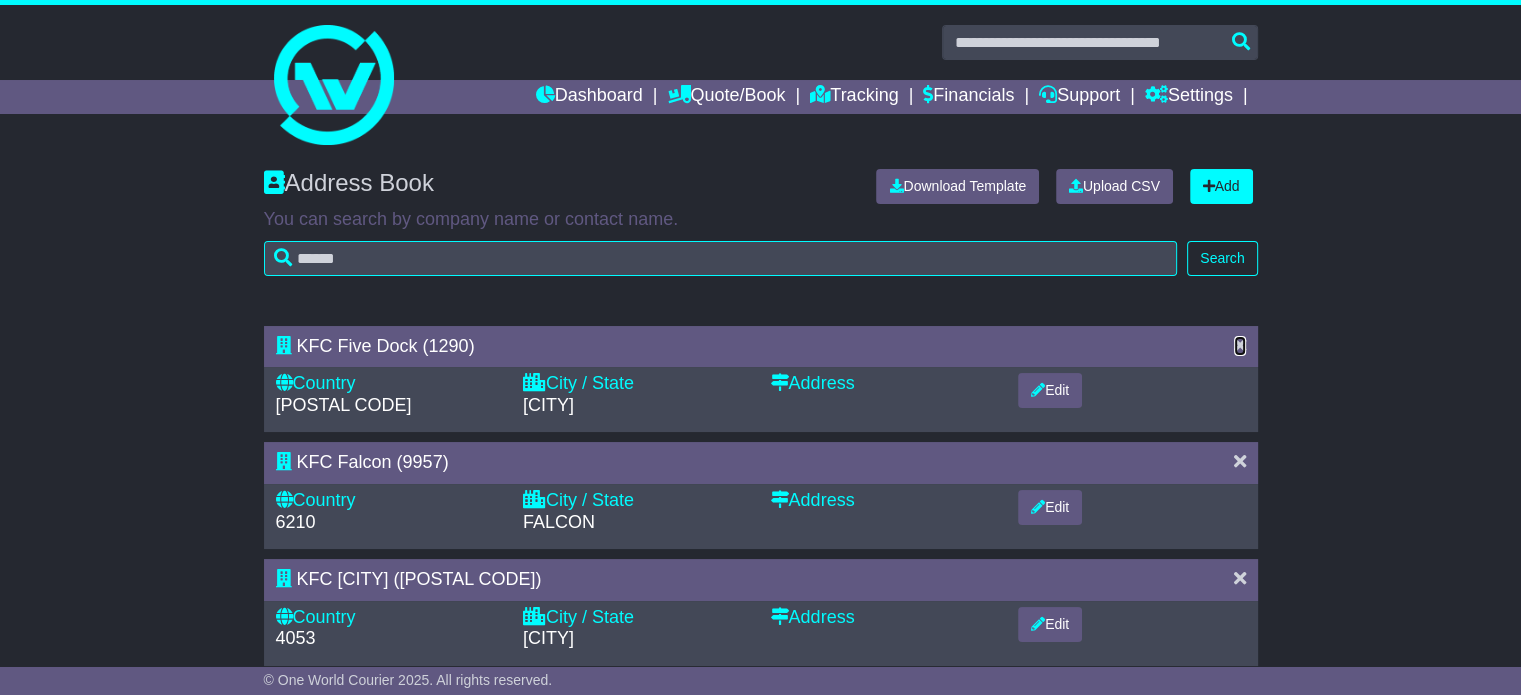 click at bounding box center (1240, 345) 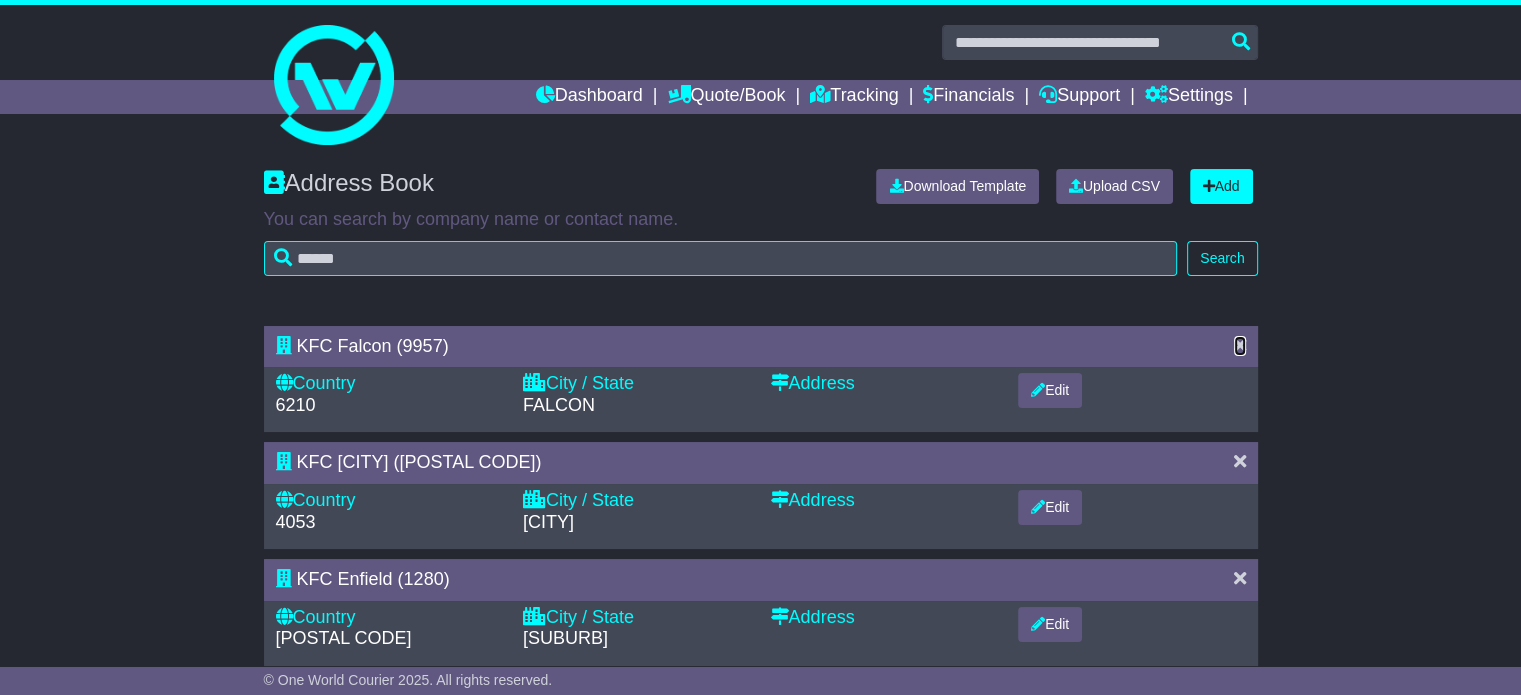 click at bounding box center [1240, 345] 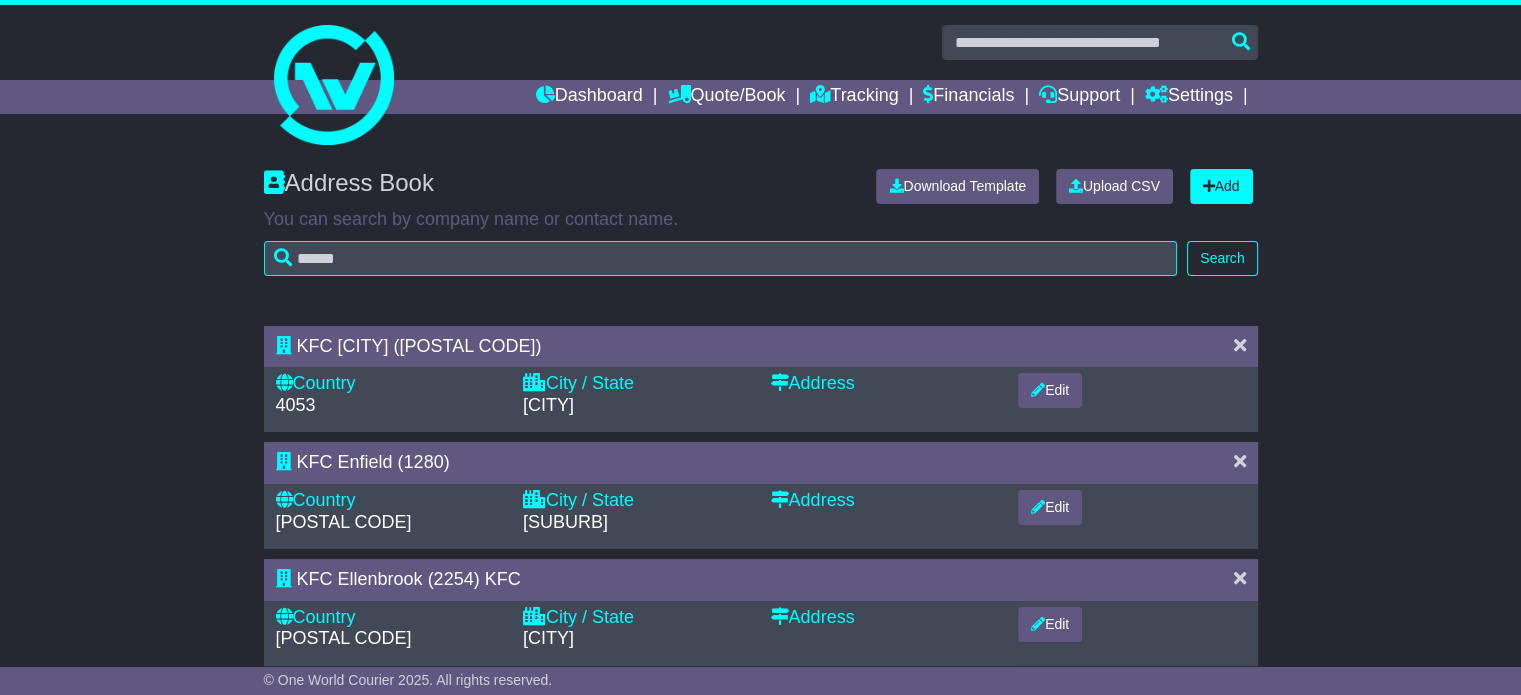 click at bounding box center [1240, 345] 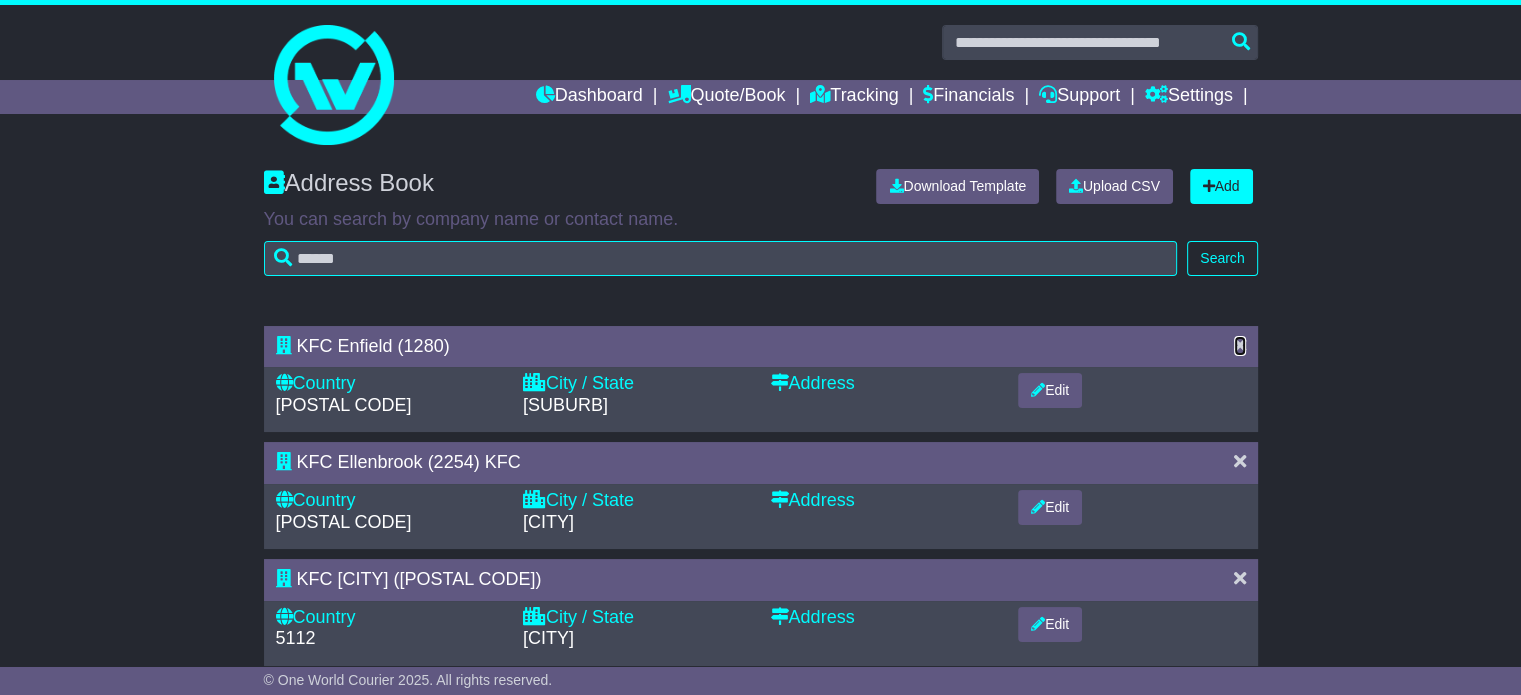 click at bounding box center (1240, 345) 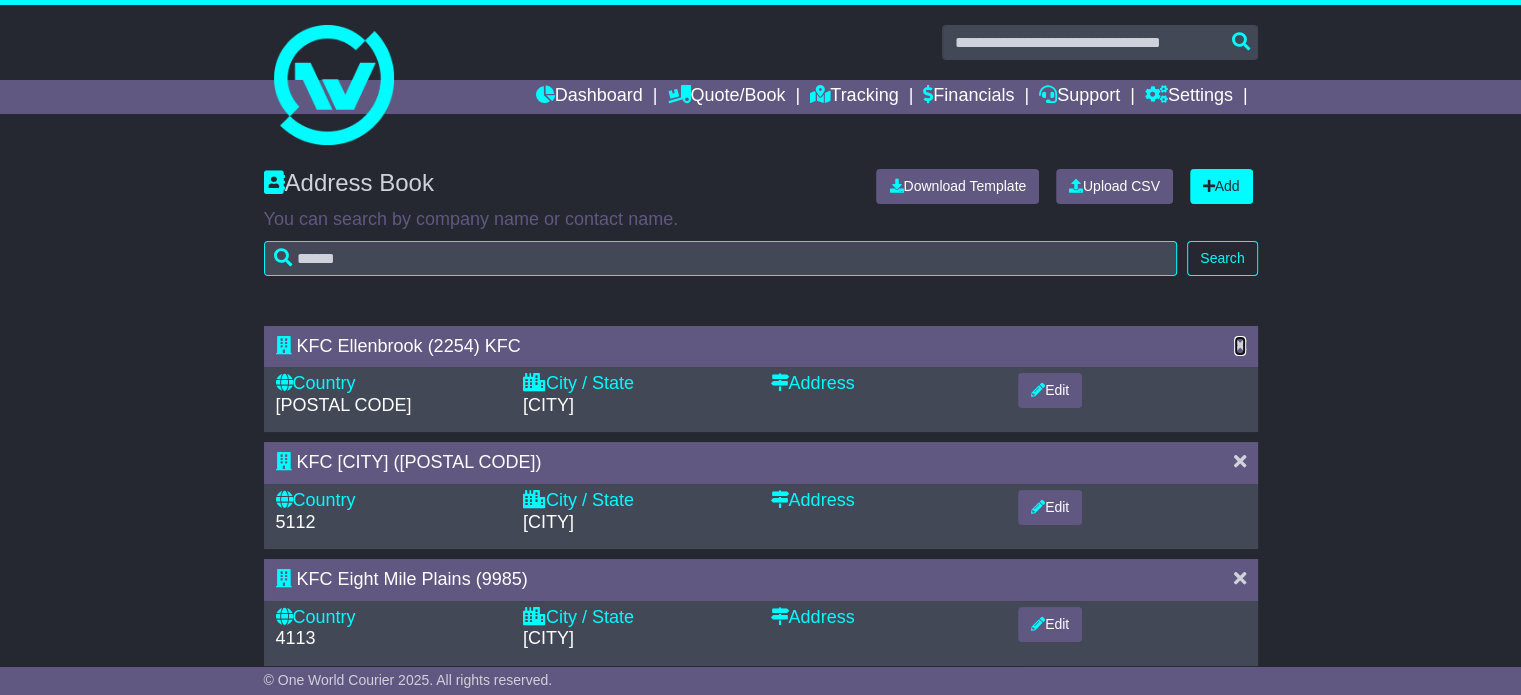click at bounding box center [1240, 345] 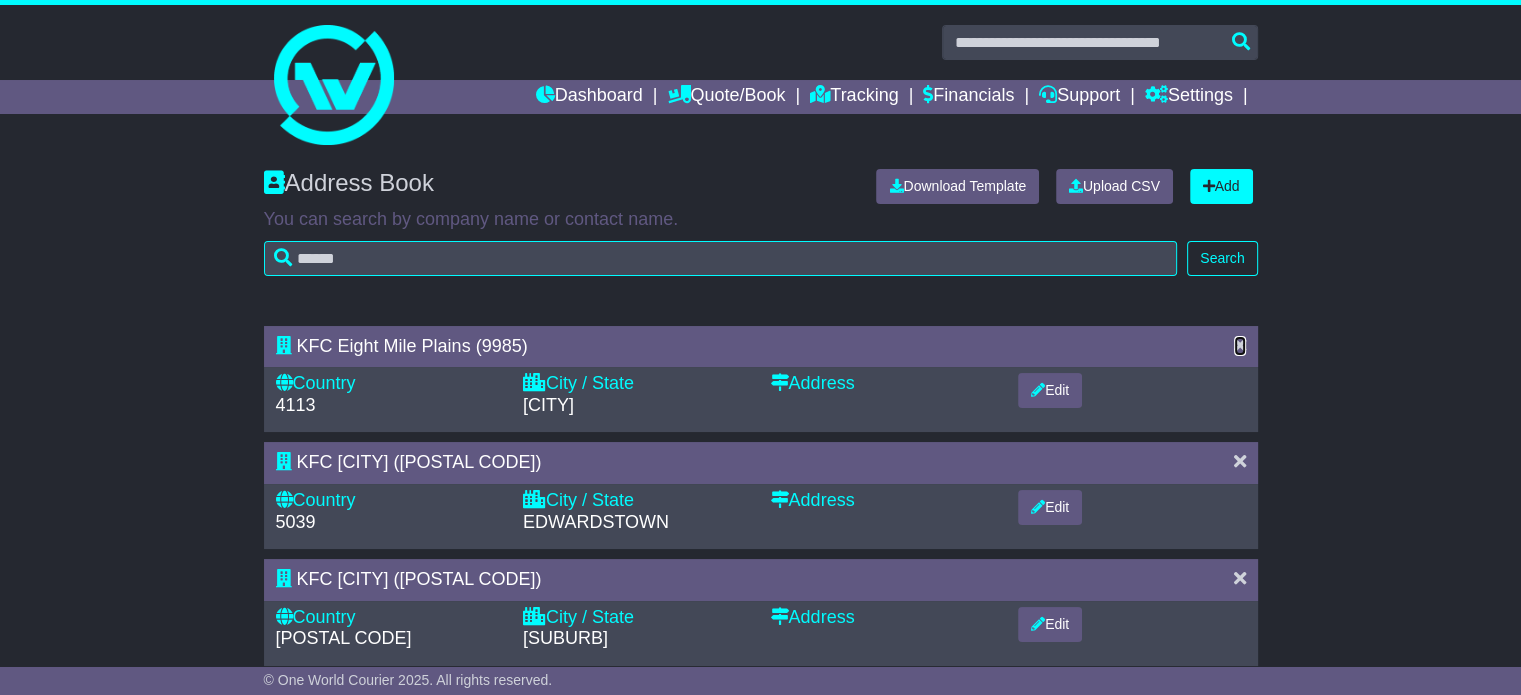 click at bounding box center [1240, 345] 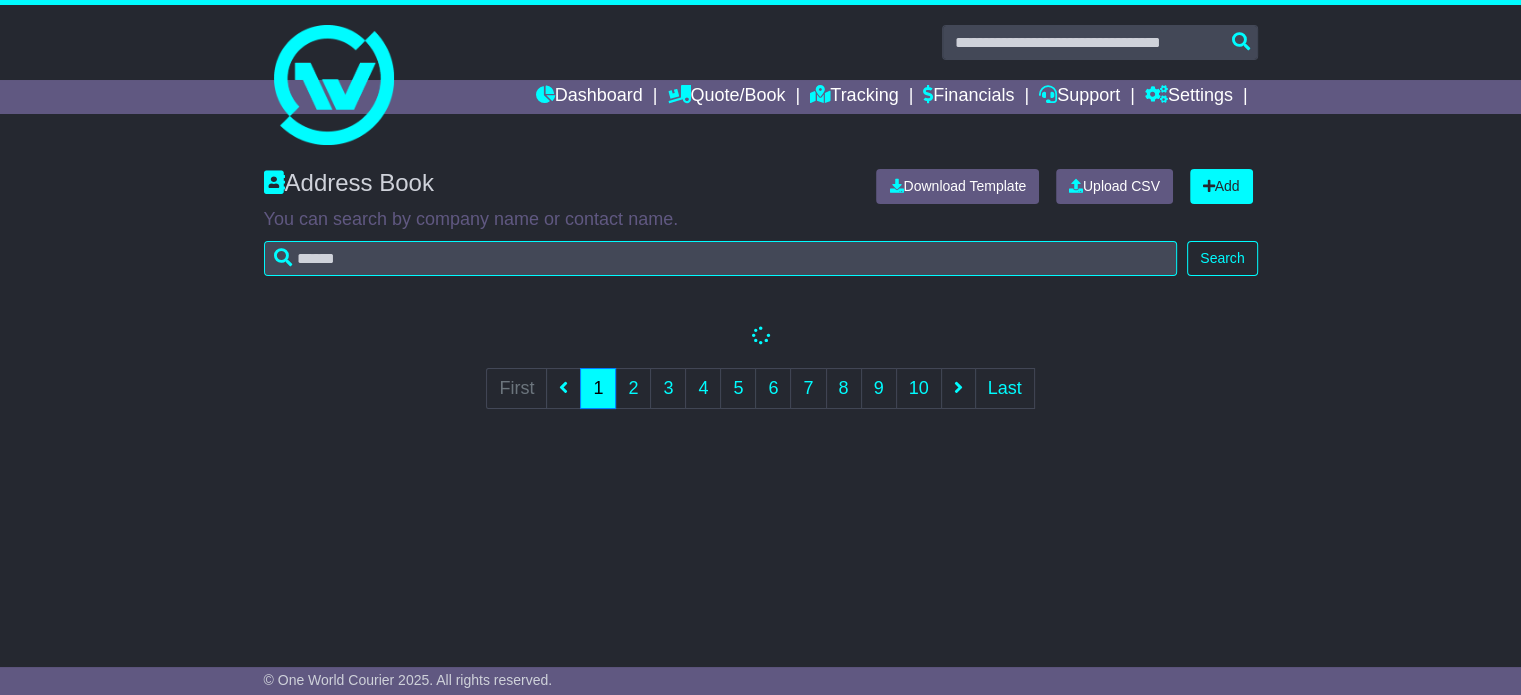 click on "KFC Eight Mile Plains (9985)
Country
4113
City / State
EIGHT MILE PLAINS
Address  Edit" at bounding box center (761, 381) 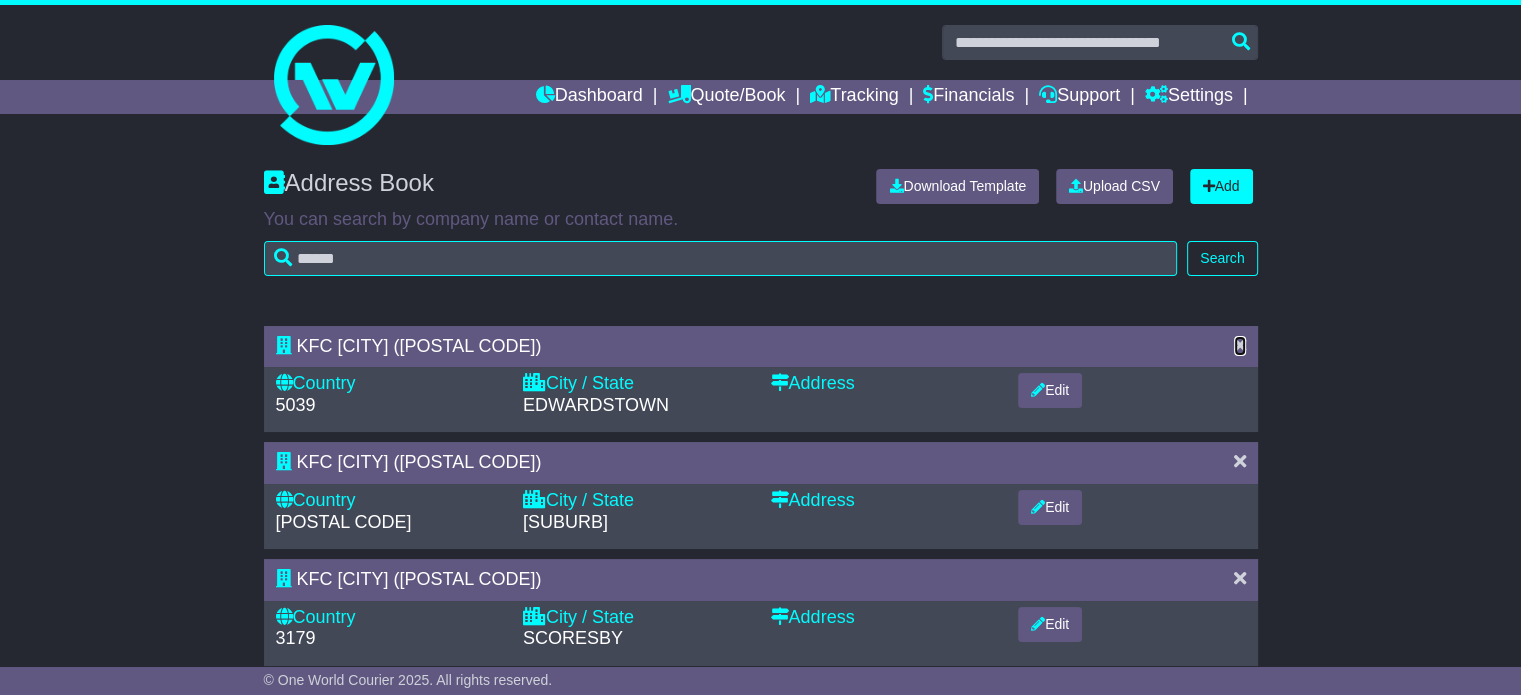 click at bounding box center (1240, 345) 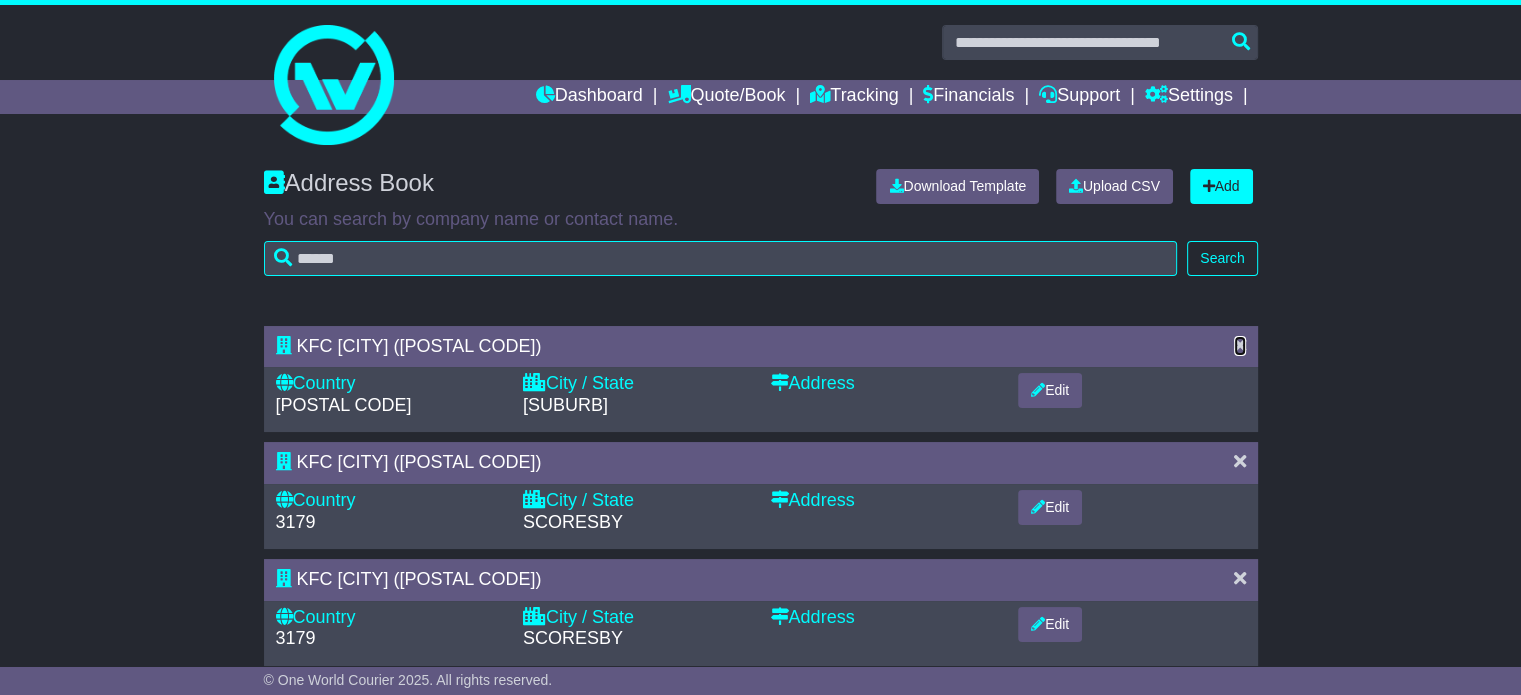 click at bounding box center (1240, 345) 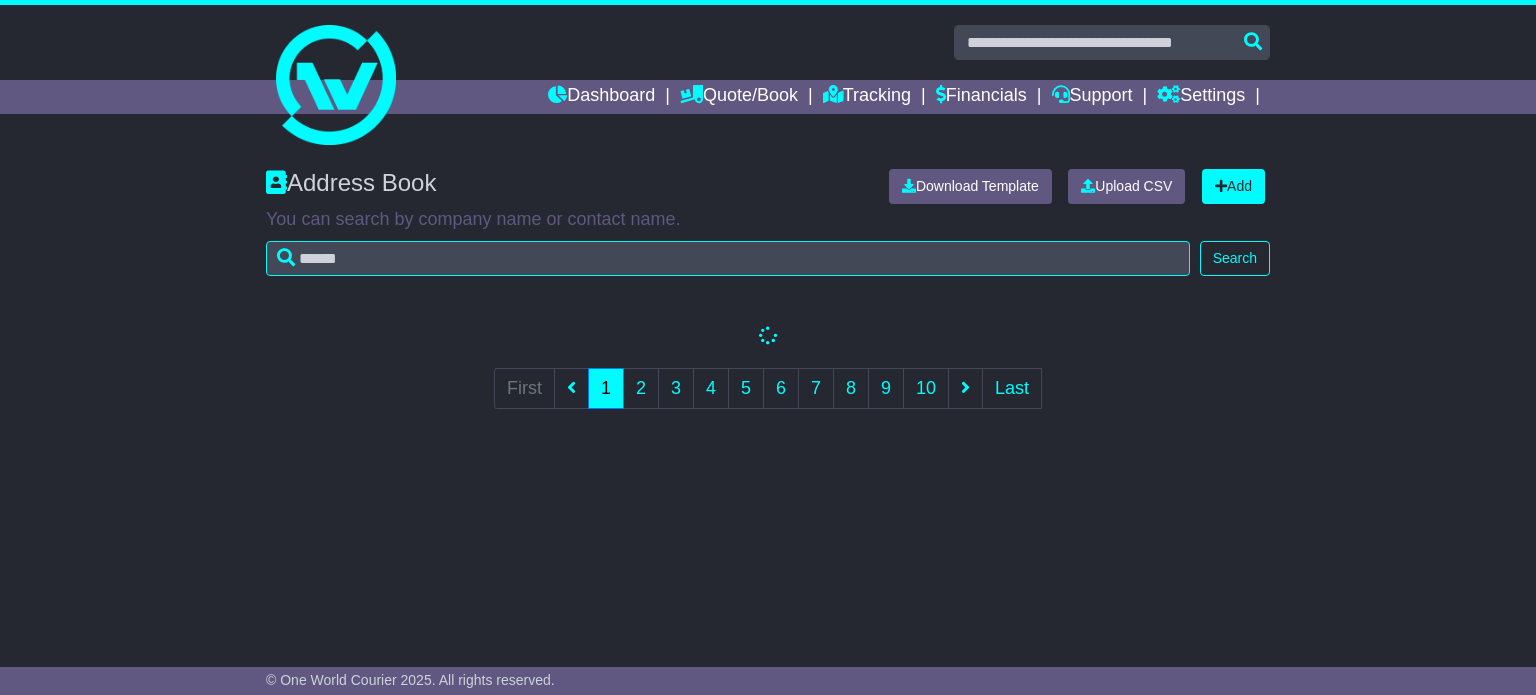 click on "KFC Echuca (1151)
Country
3564
City / State
ECHUCA
Address" at bounding box center (768, 381) 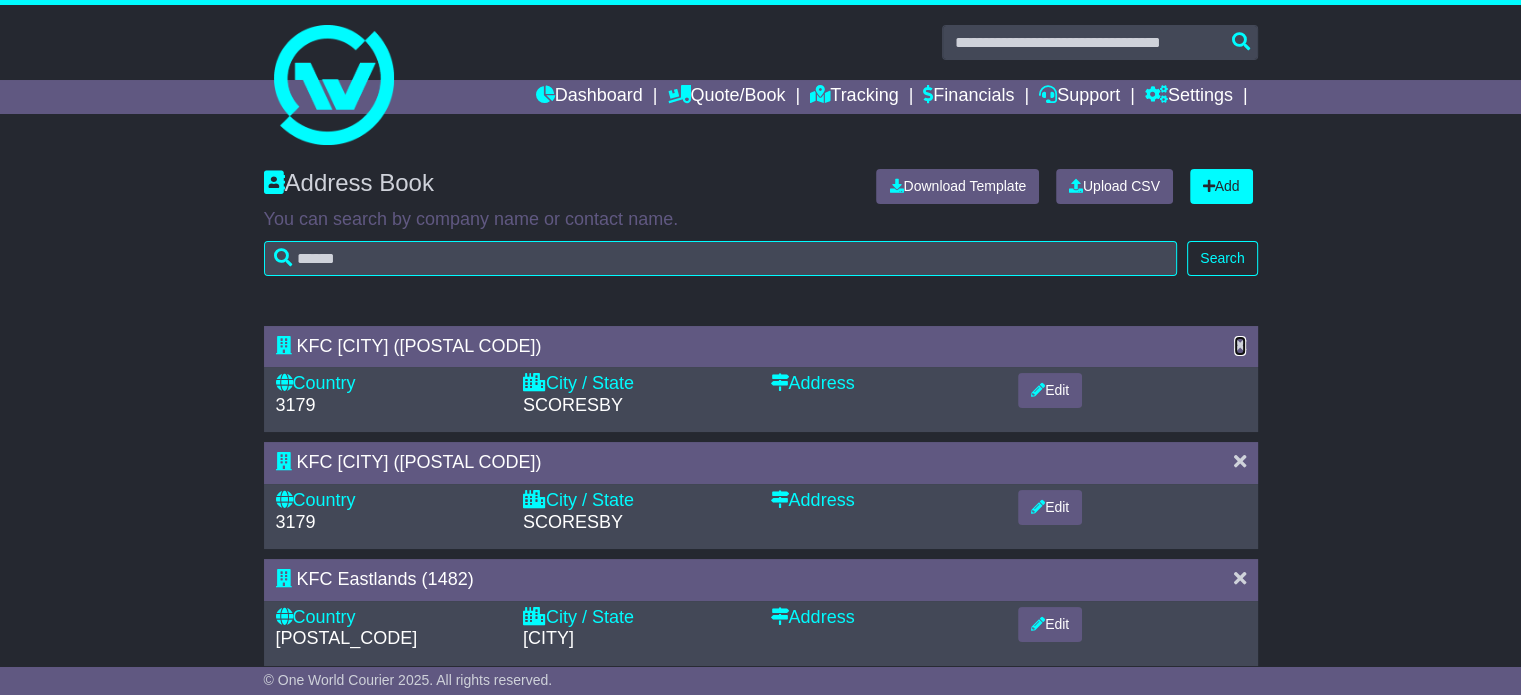 click at bounding box center (1240, 345) 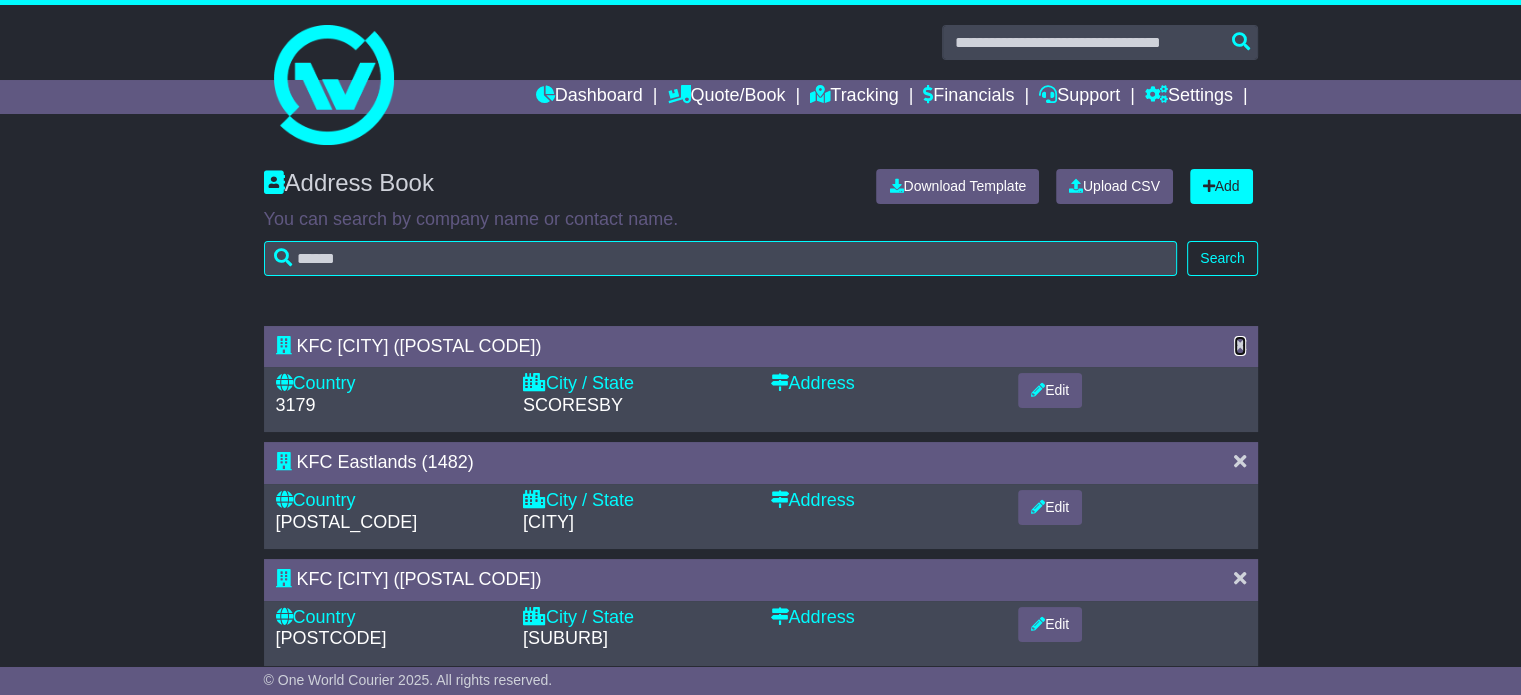 click at bounding box center (1240, 345) 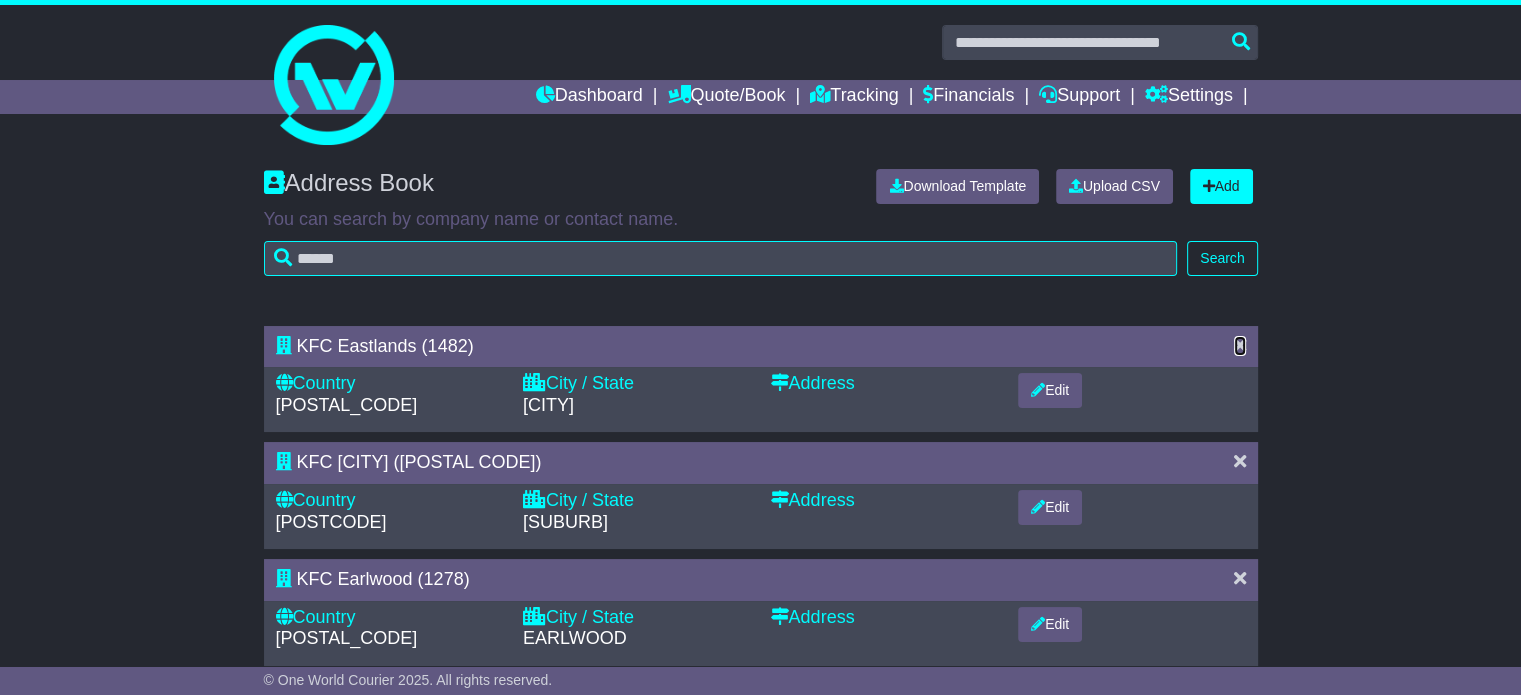 click at bounding box center [1240, 345] 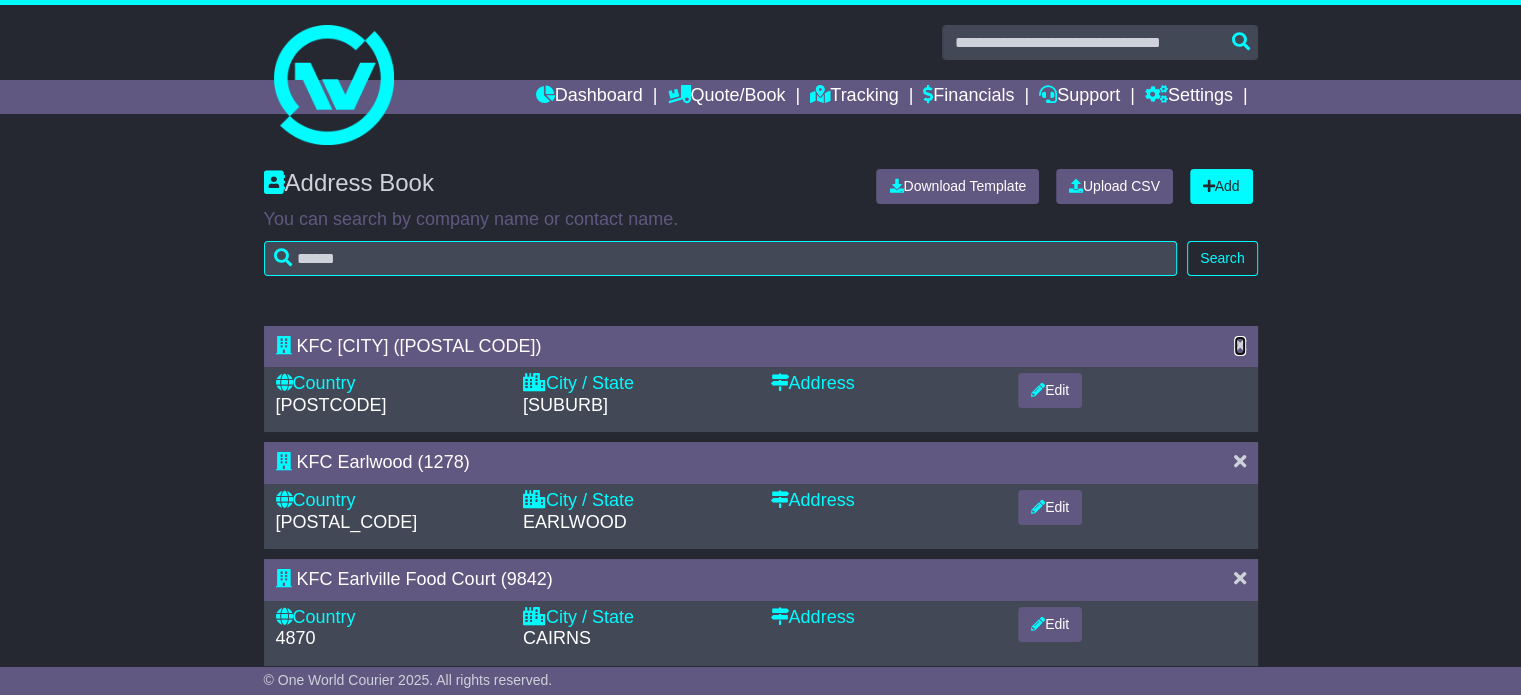 click at bounding box center (1240, 345) 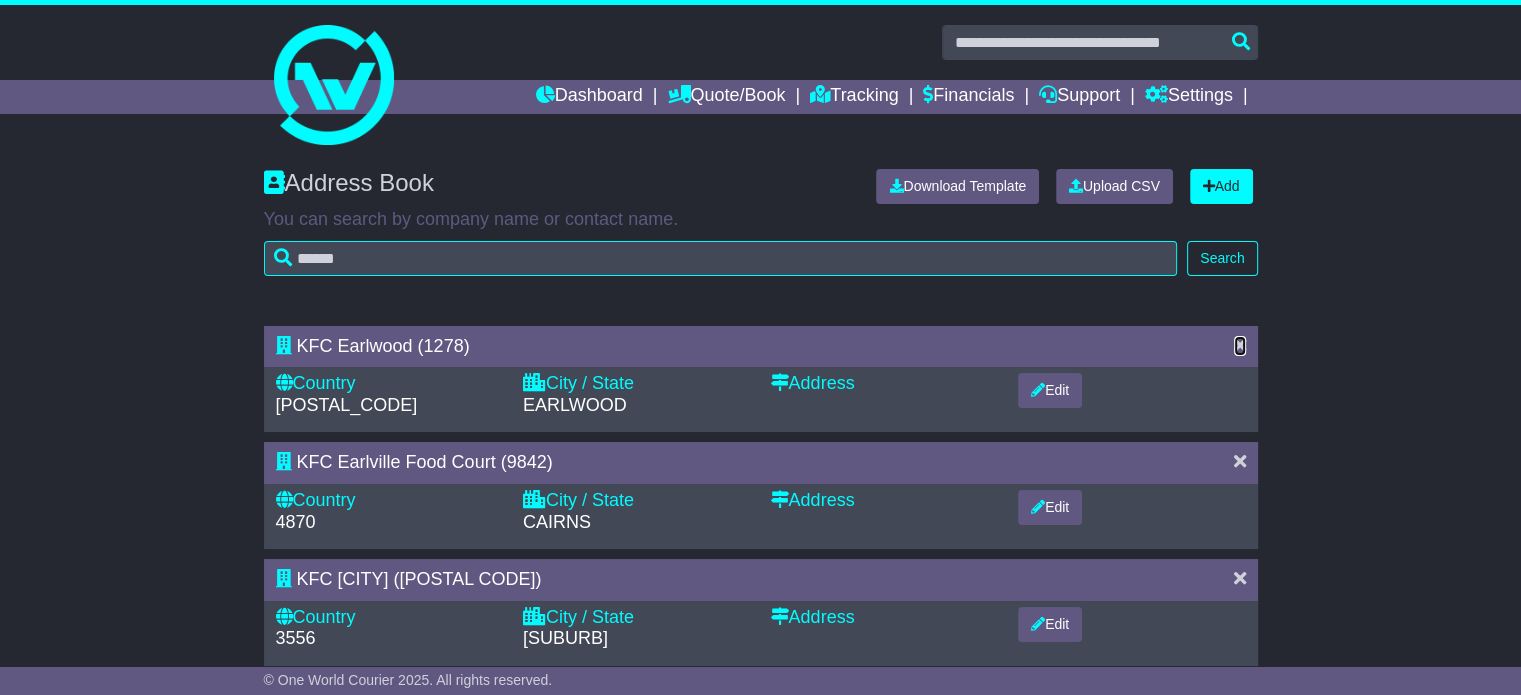 click at bounding box center [1240, 345] 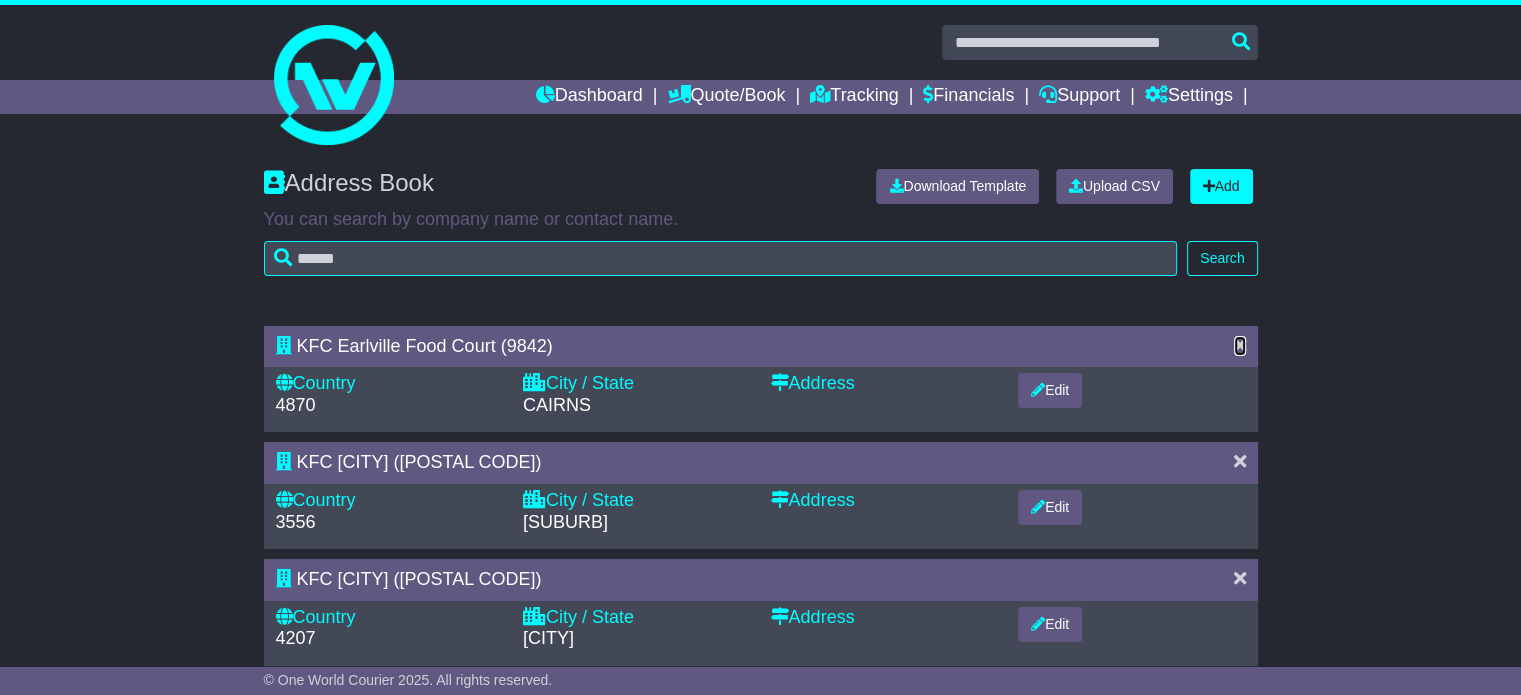 click at bounding box center (1240, 345) 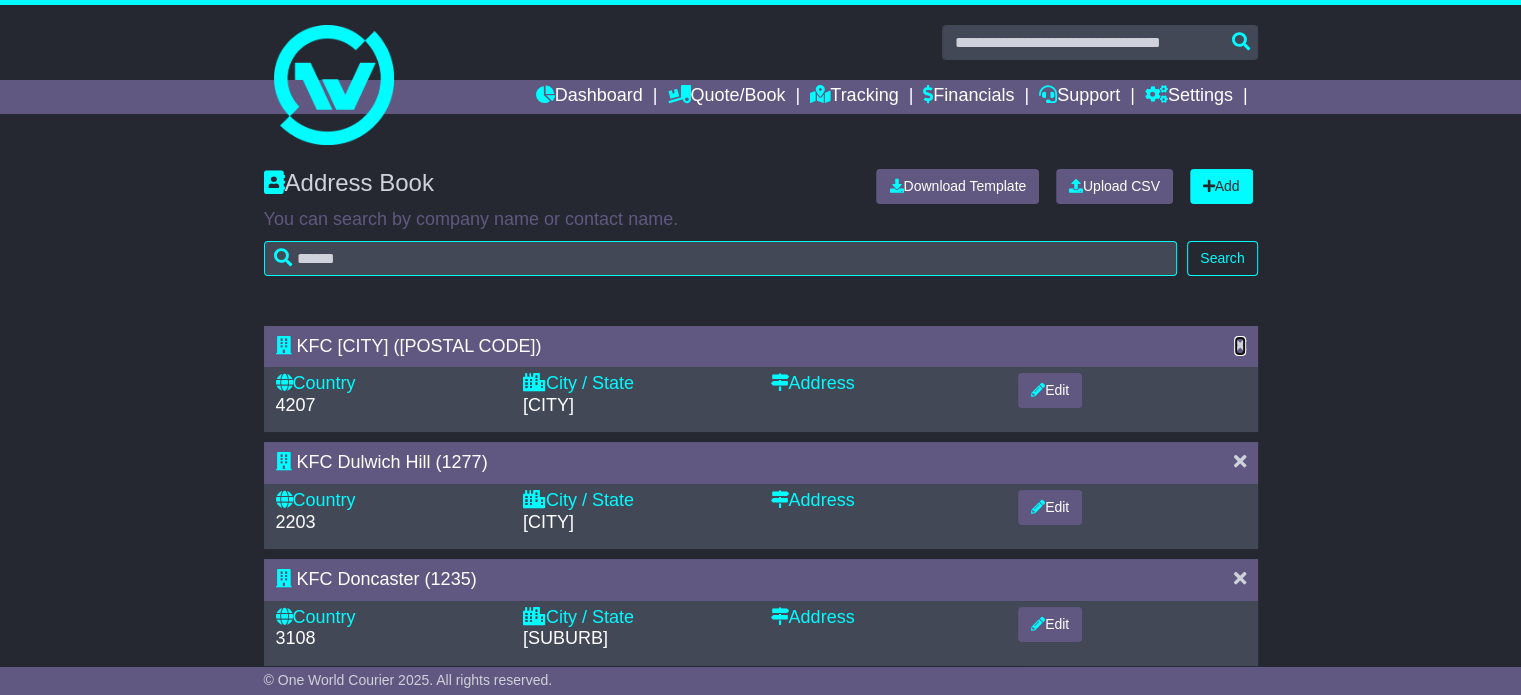 click at bounding box center (1240, 345) 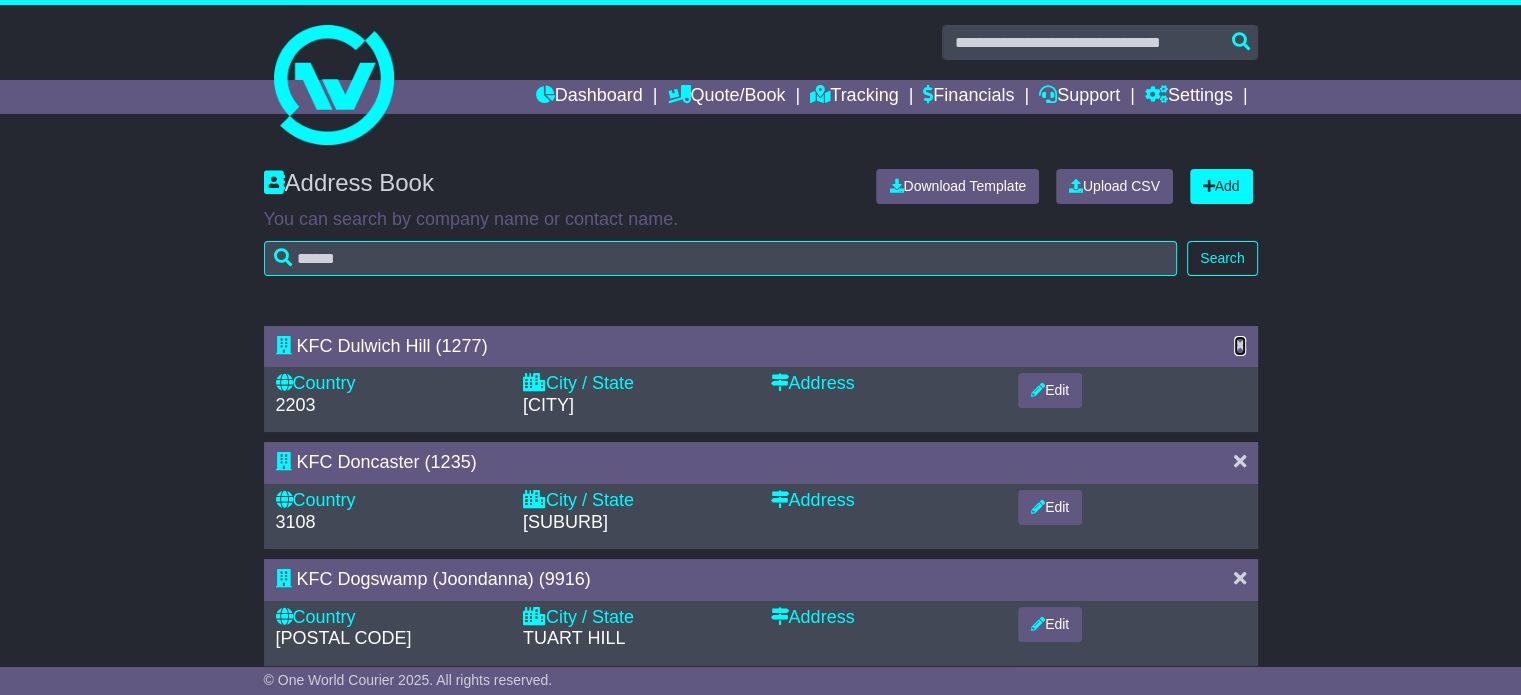 click at bounding box center [1240, 345] 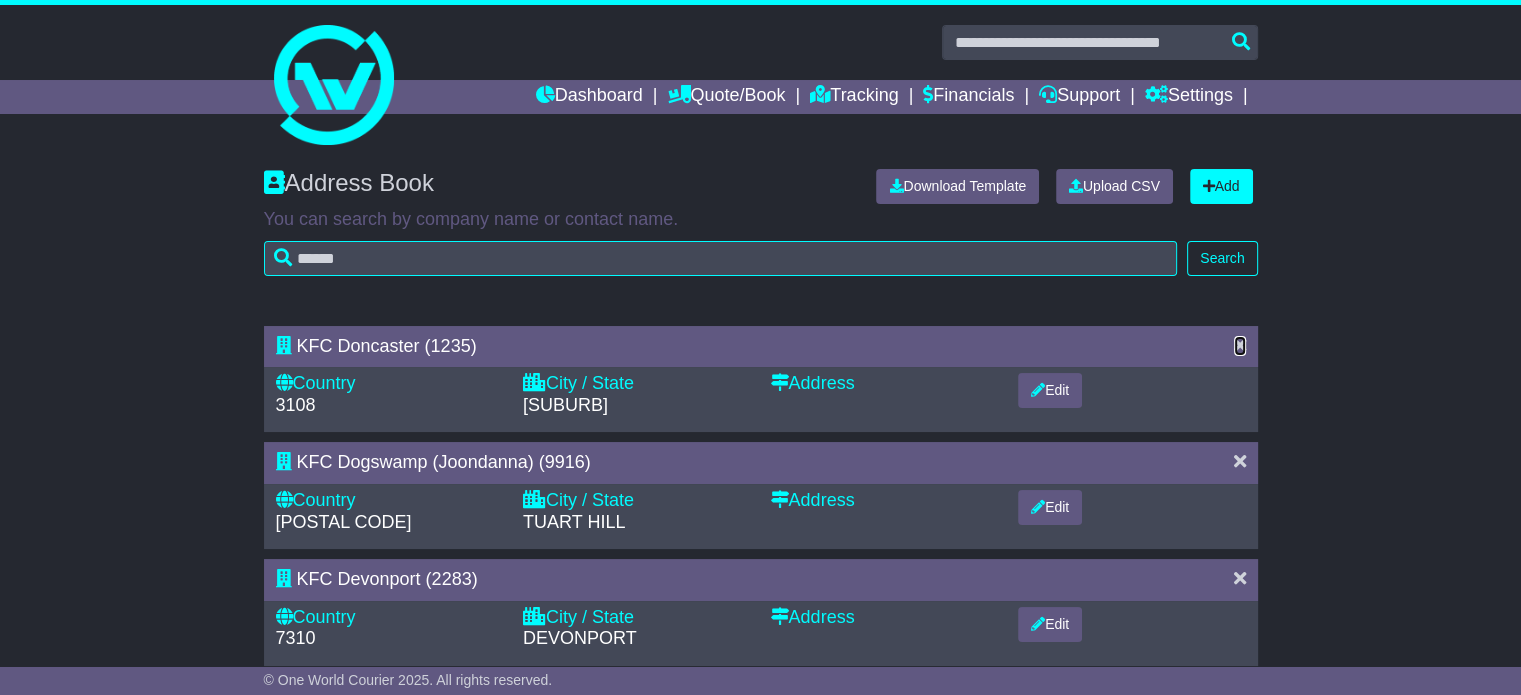 click at bounding box center [1240, 345] 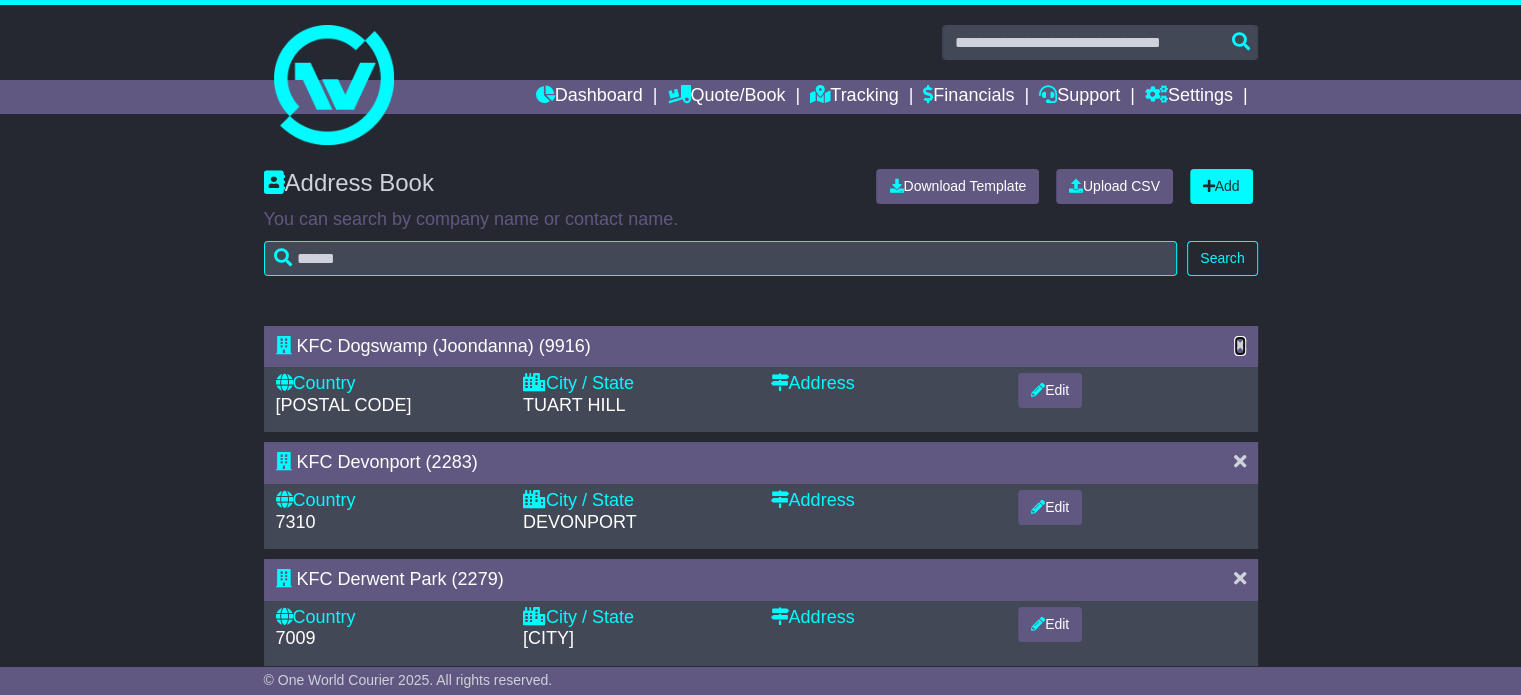 click at bounding box center (1240, 345) 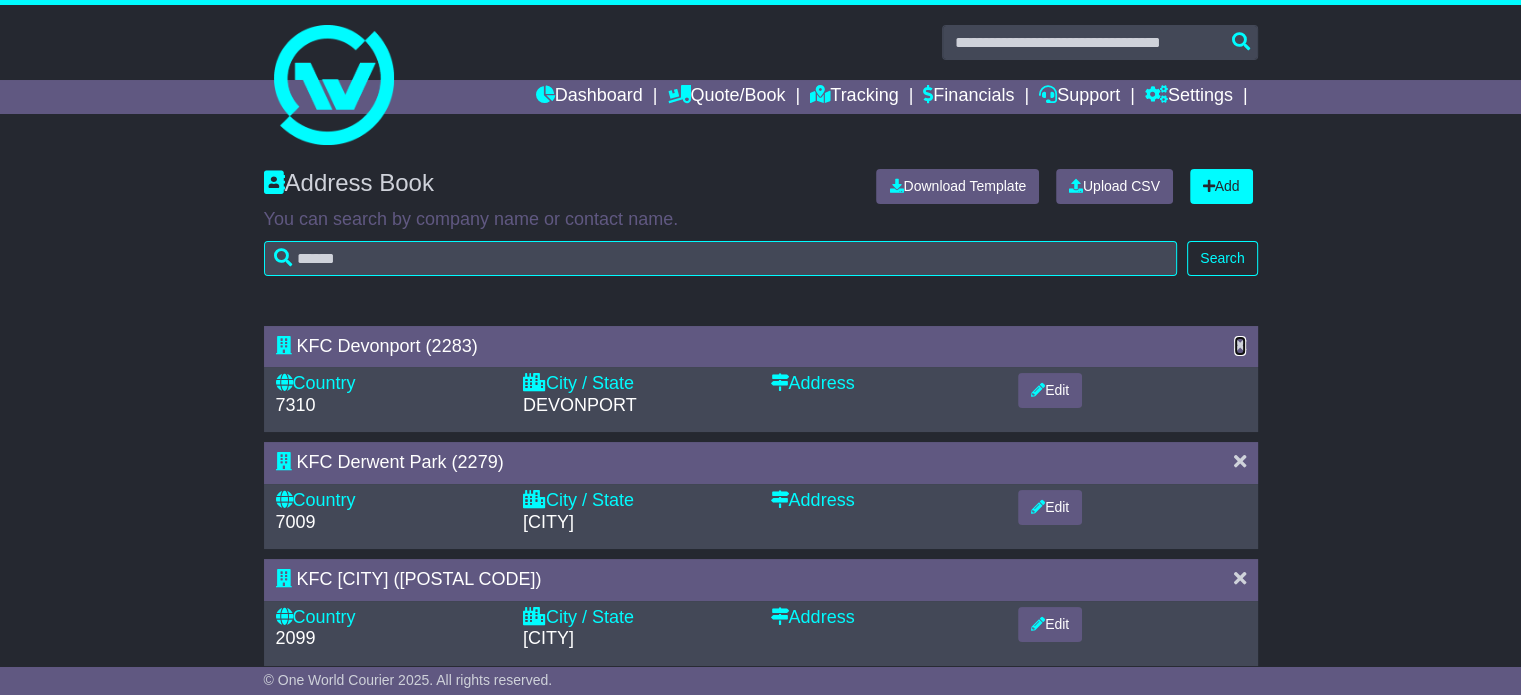 click at bounding box center (1240, 345) 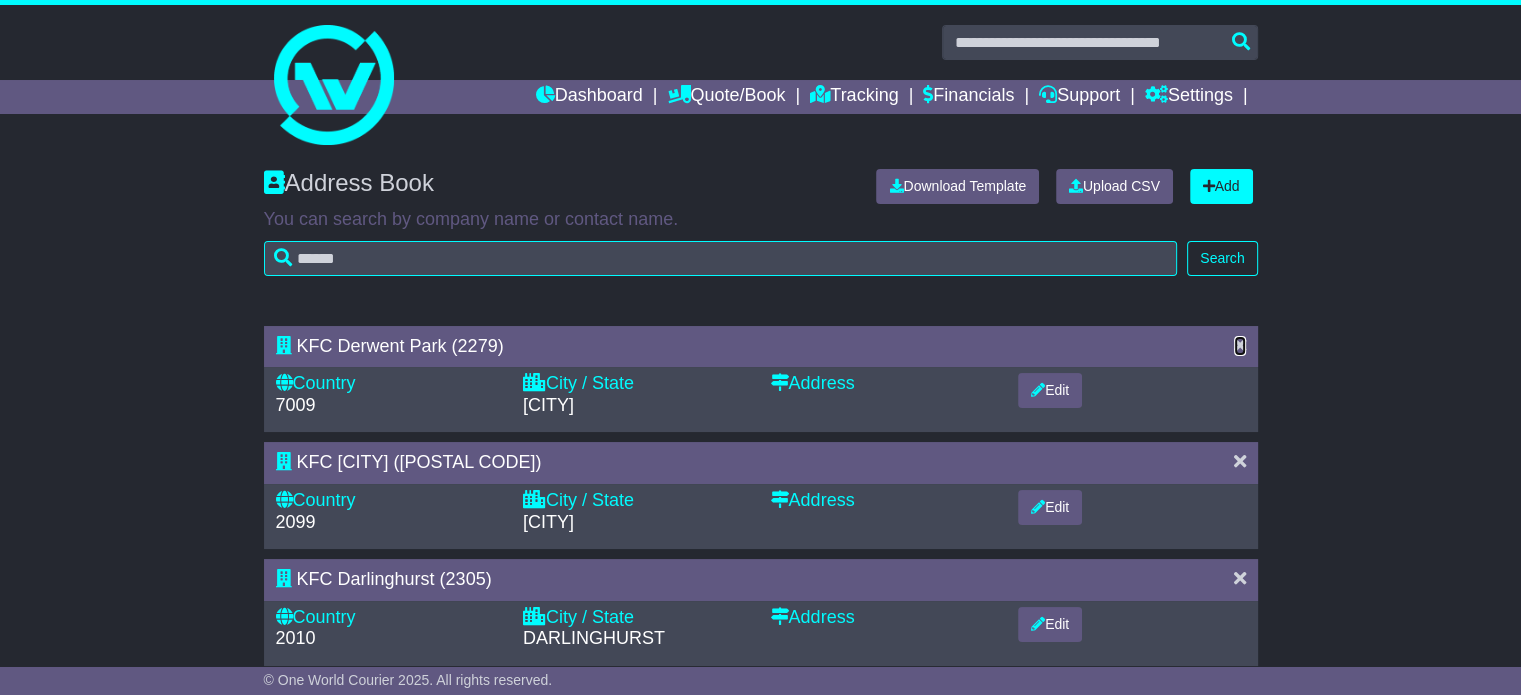 click at bounding box center (1240, 345) 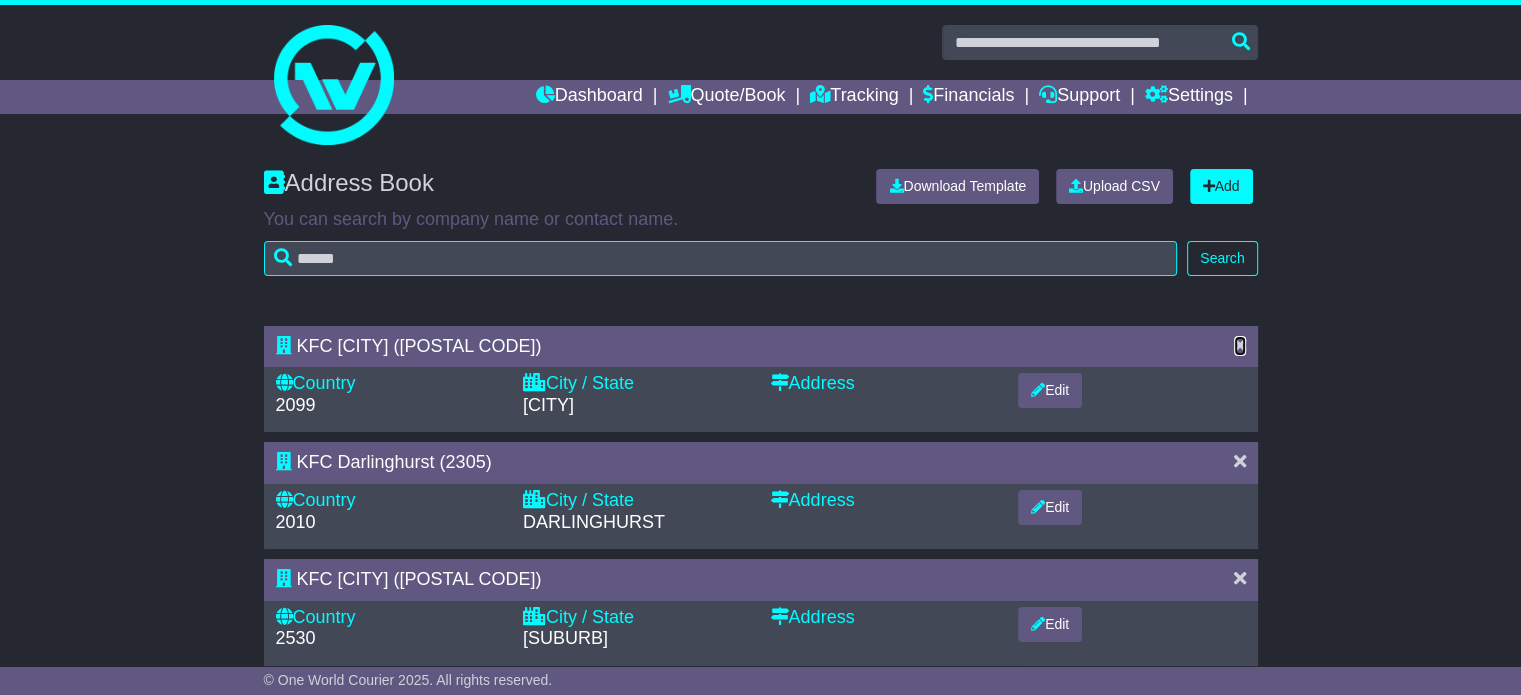 click at bounding box center (1240, 345) 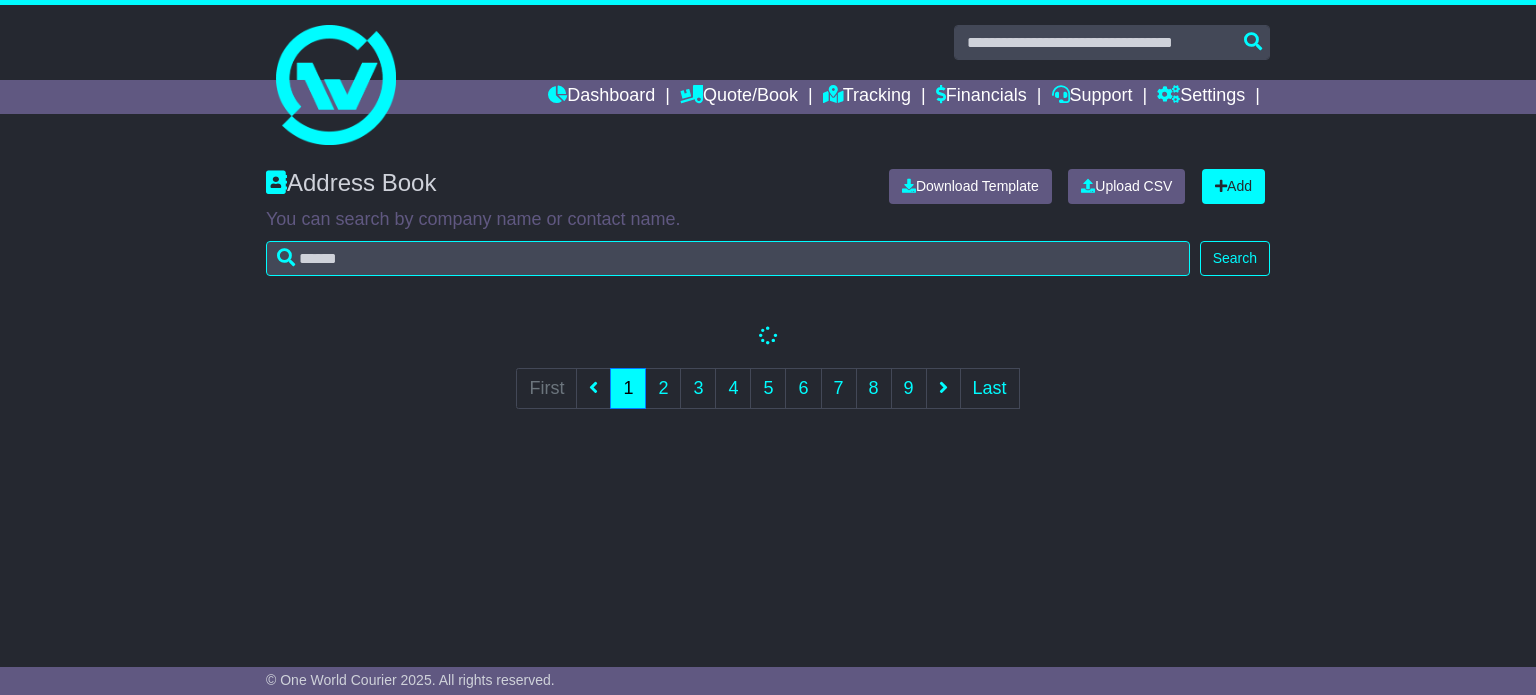 click at bounding box center [768, 337] 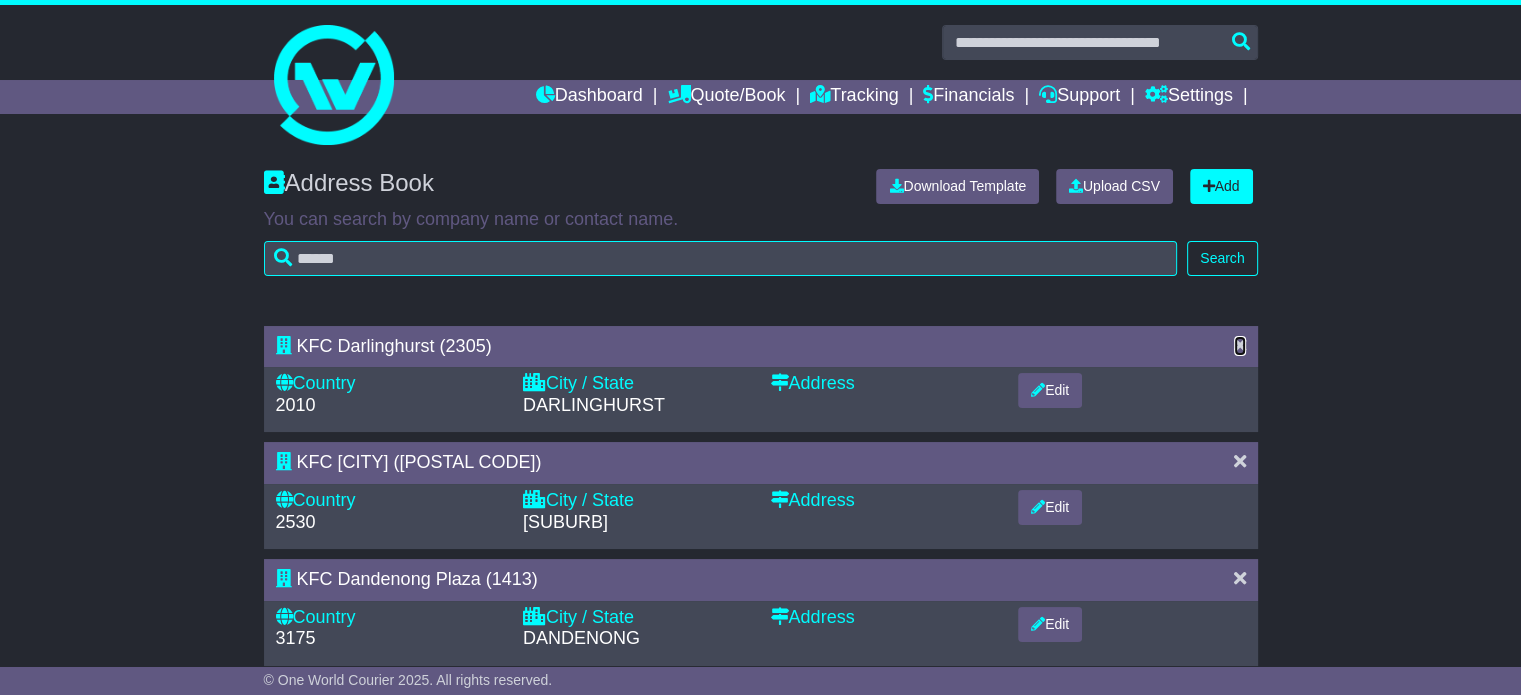 click at bounding box center (1240, 345) 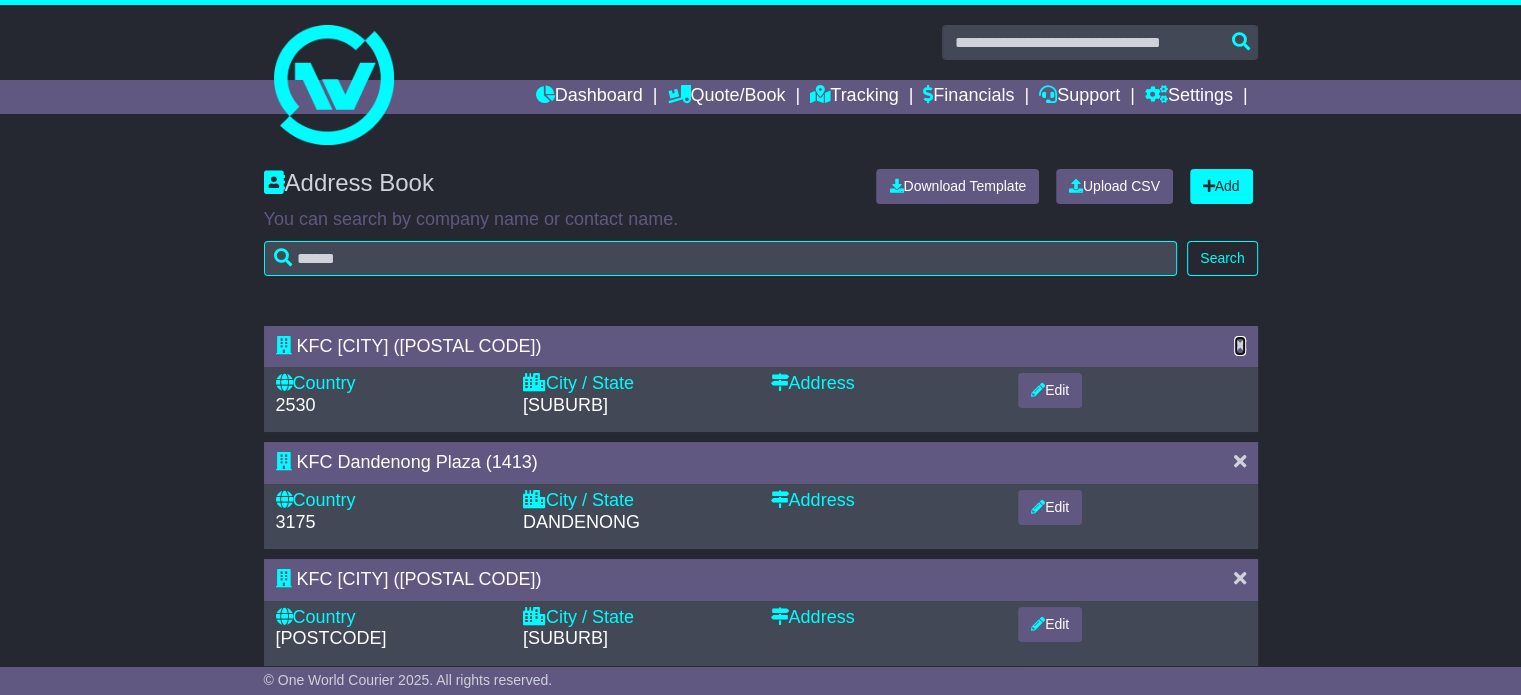 click at bounding box center [1240, 345] 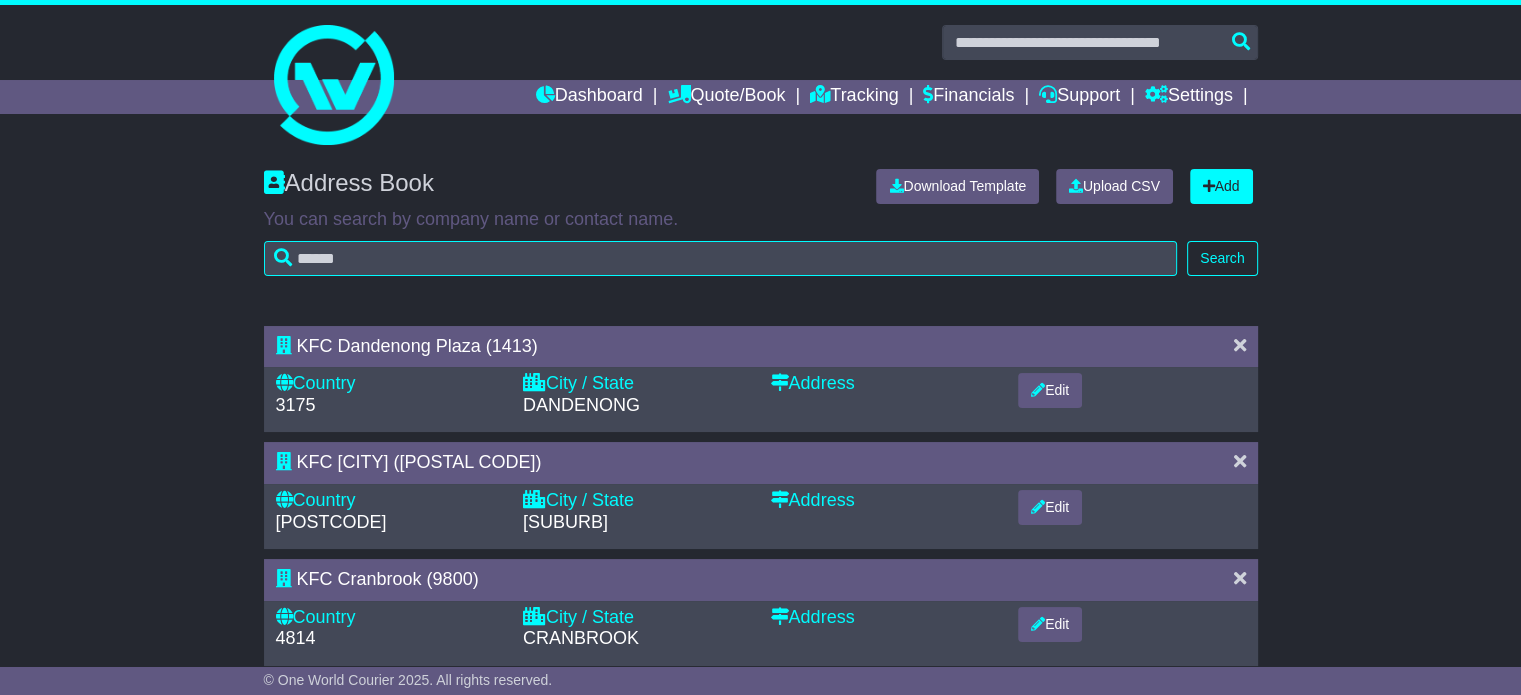 click at bounding box center [1240, 345] 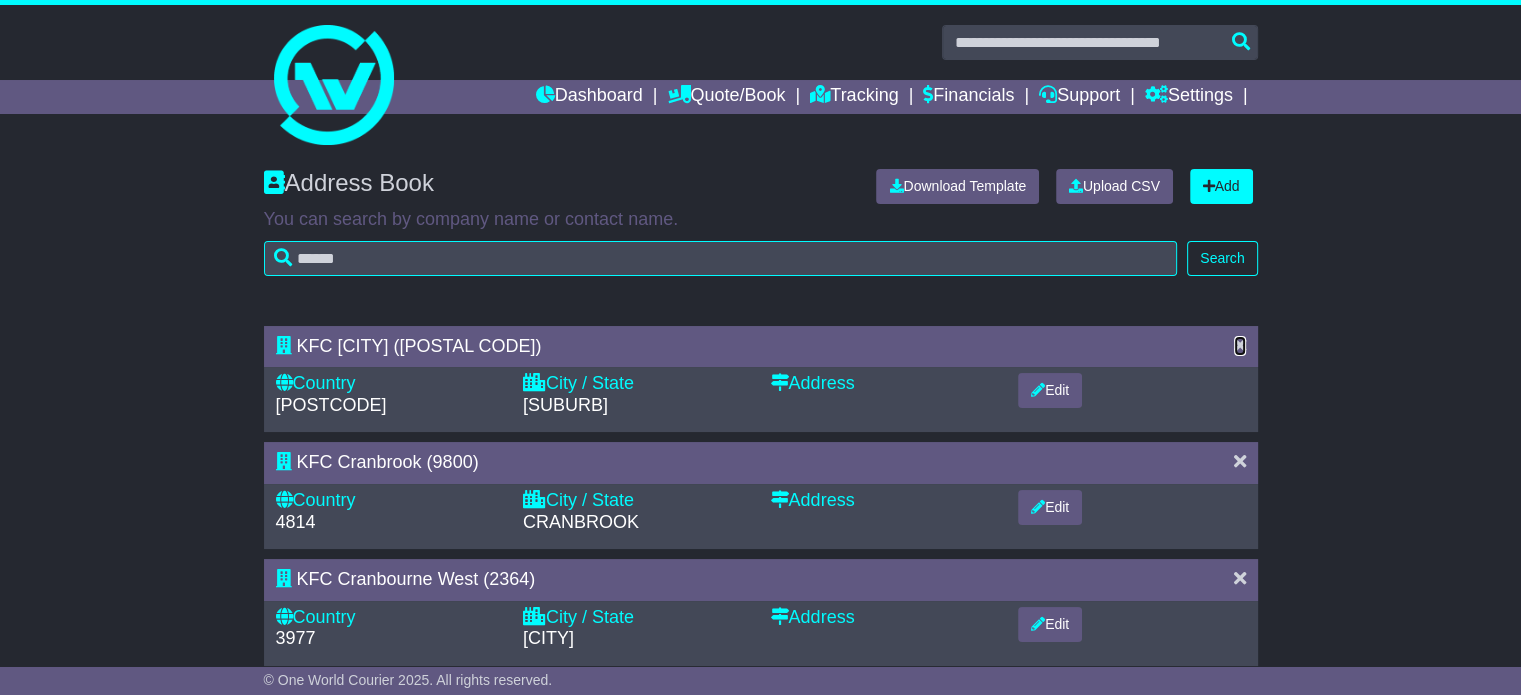 click at bounding box center (1240, 345) 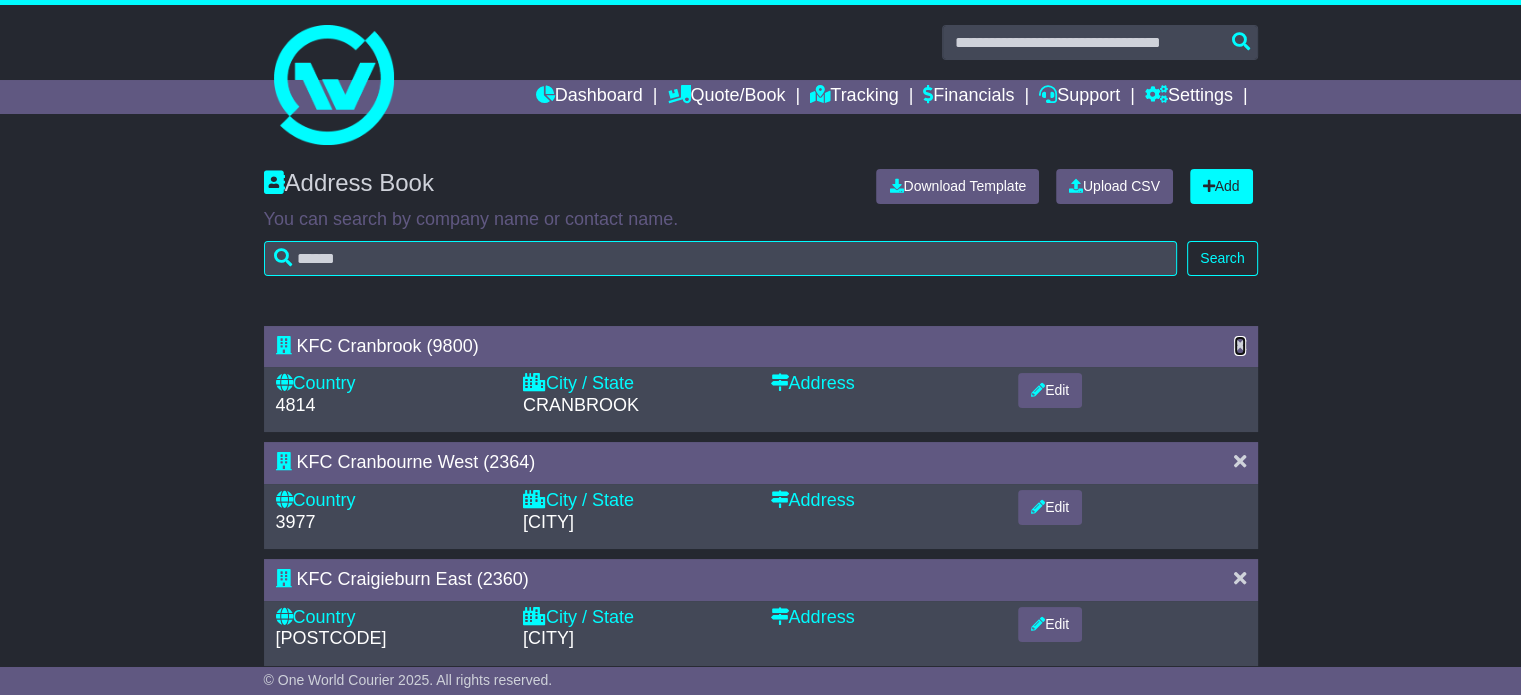 click at bounding box center (1240, 345) 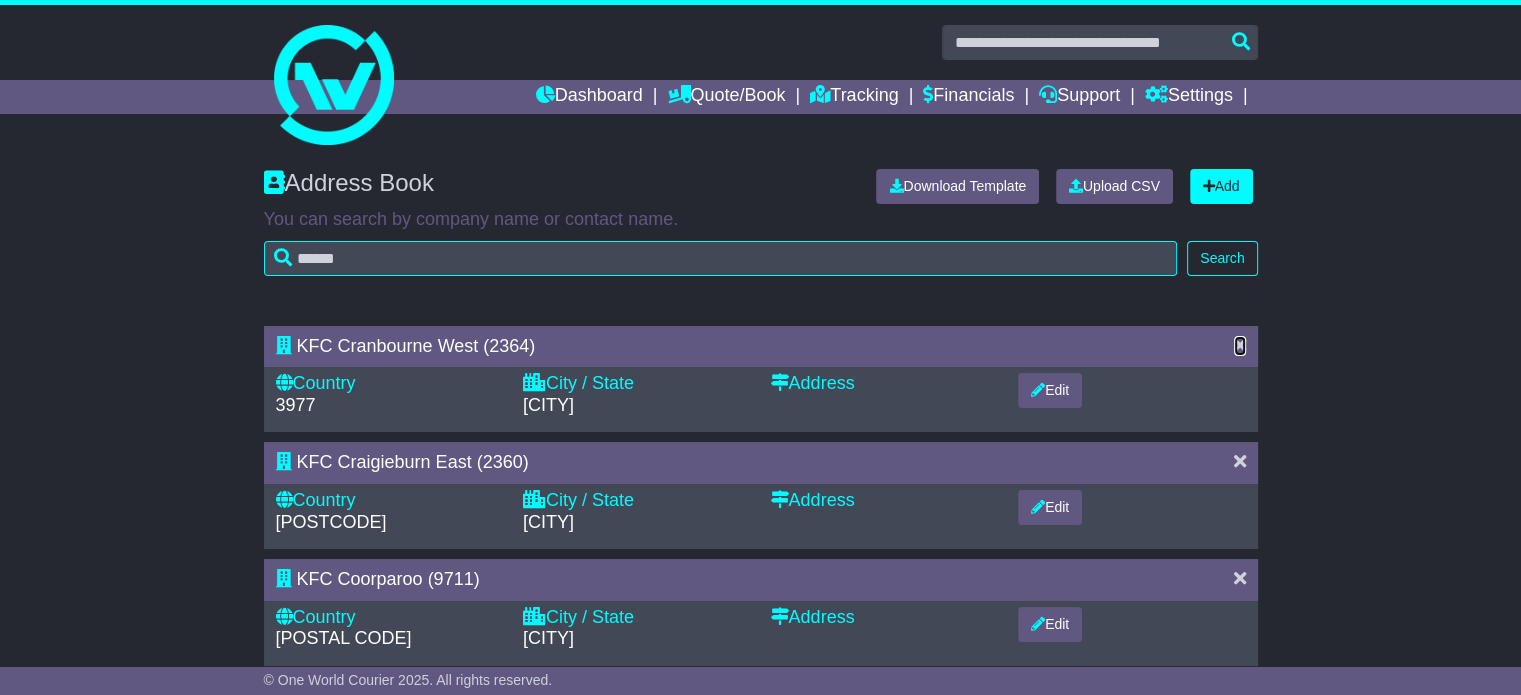 click at bounding box center (1240, 345) 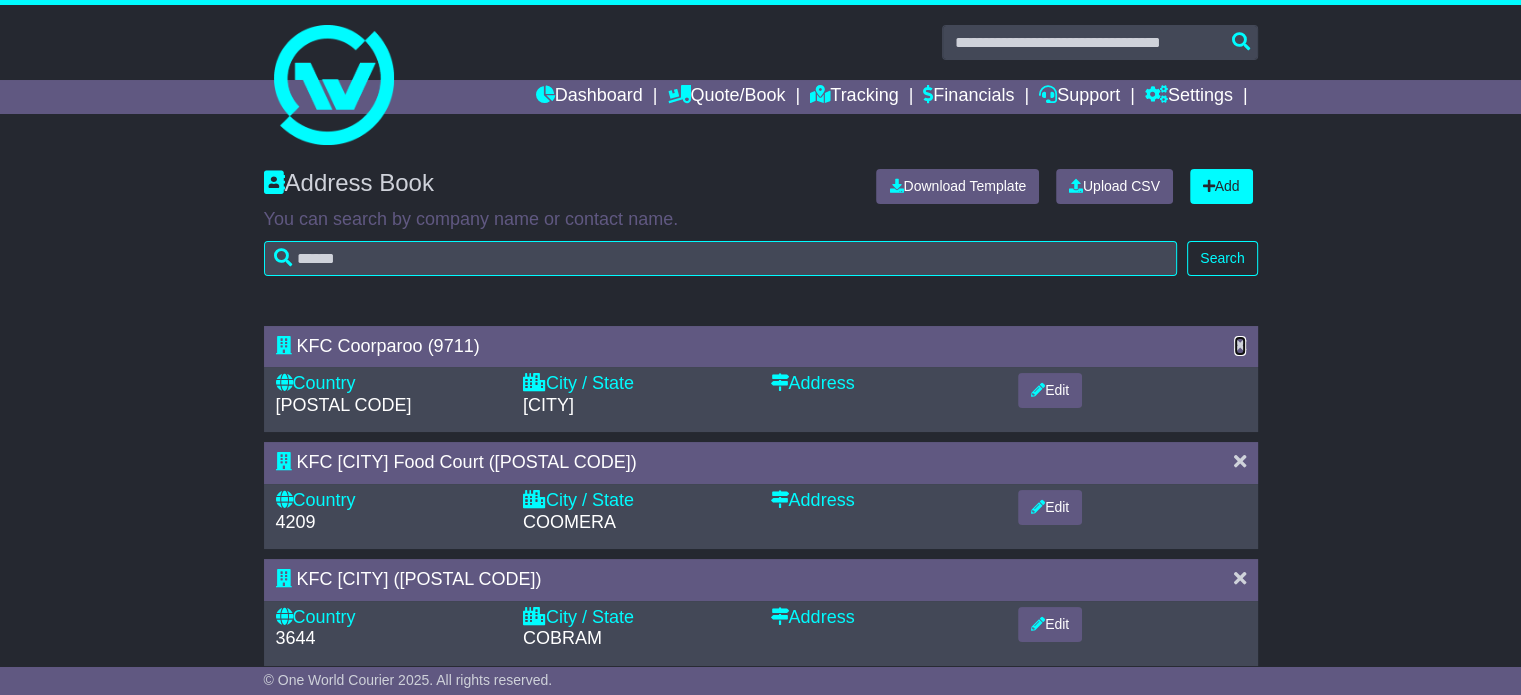 click at bounding box center (1240, 345) 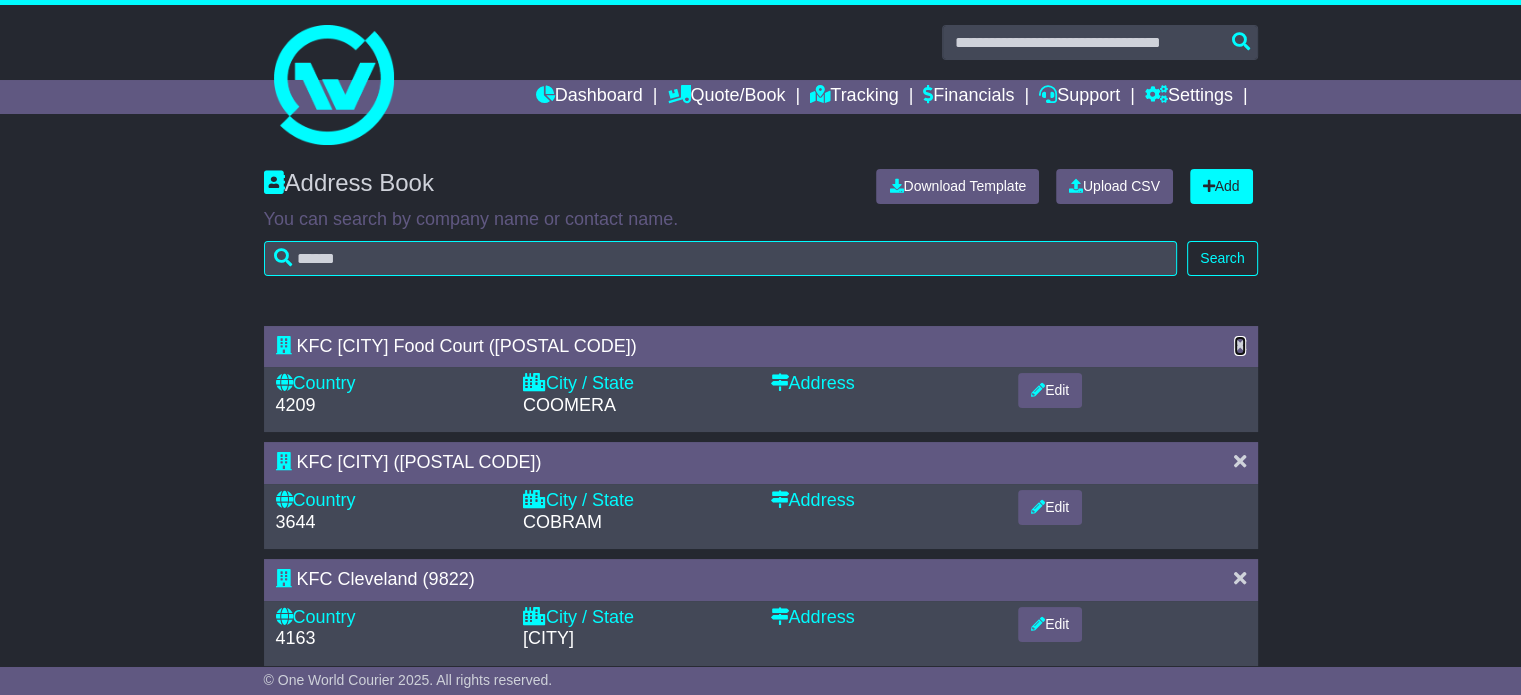 click at bounding box center (1240, 345) 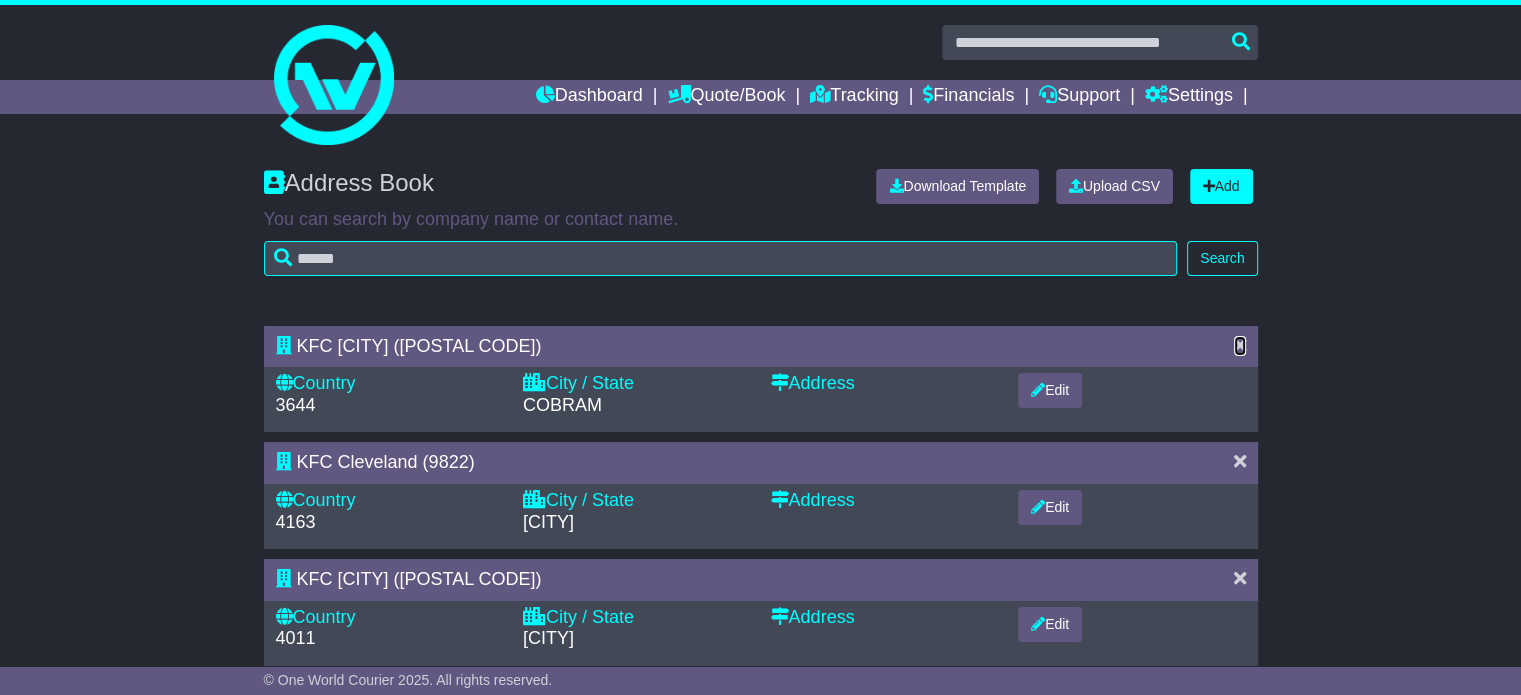 click at bounding box center [1240, 345] 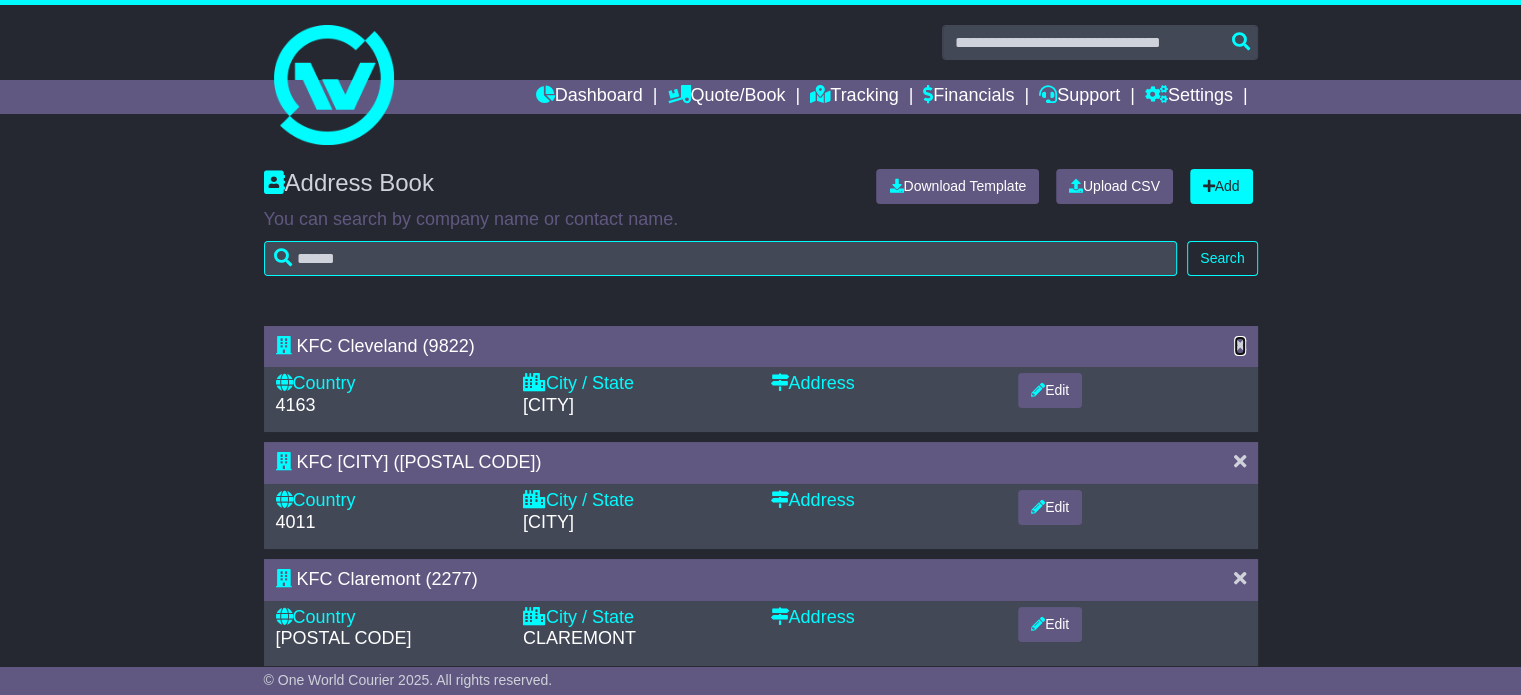 click at bounding box center (1240, 345) 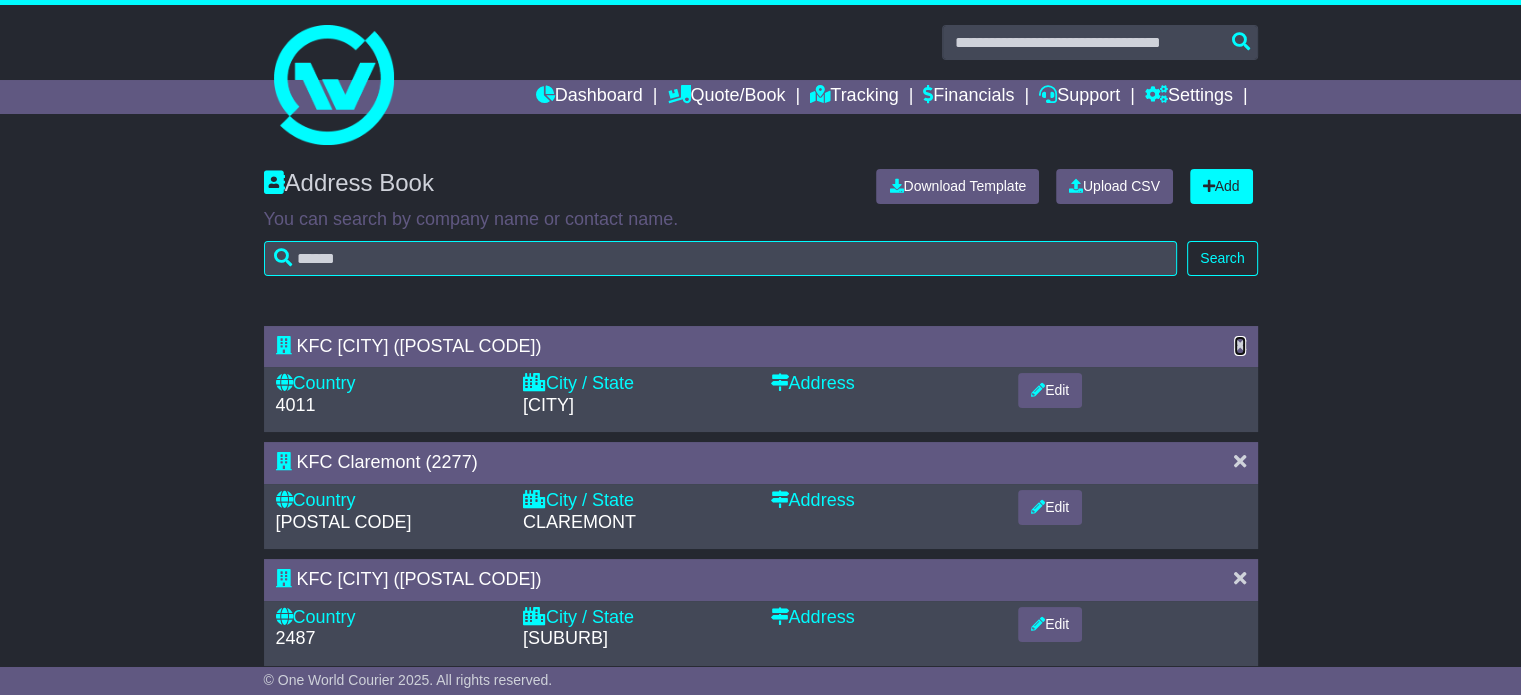 click at bounding box center (1240, 345) 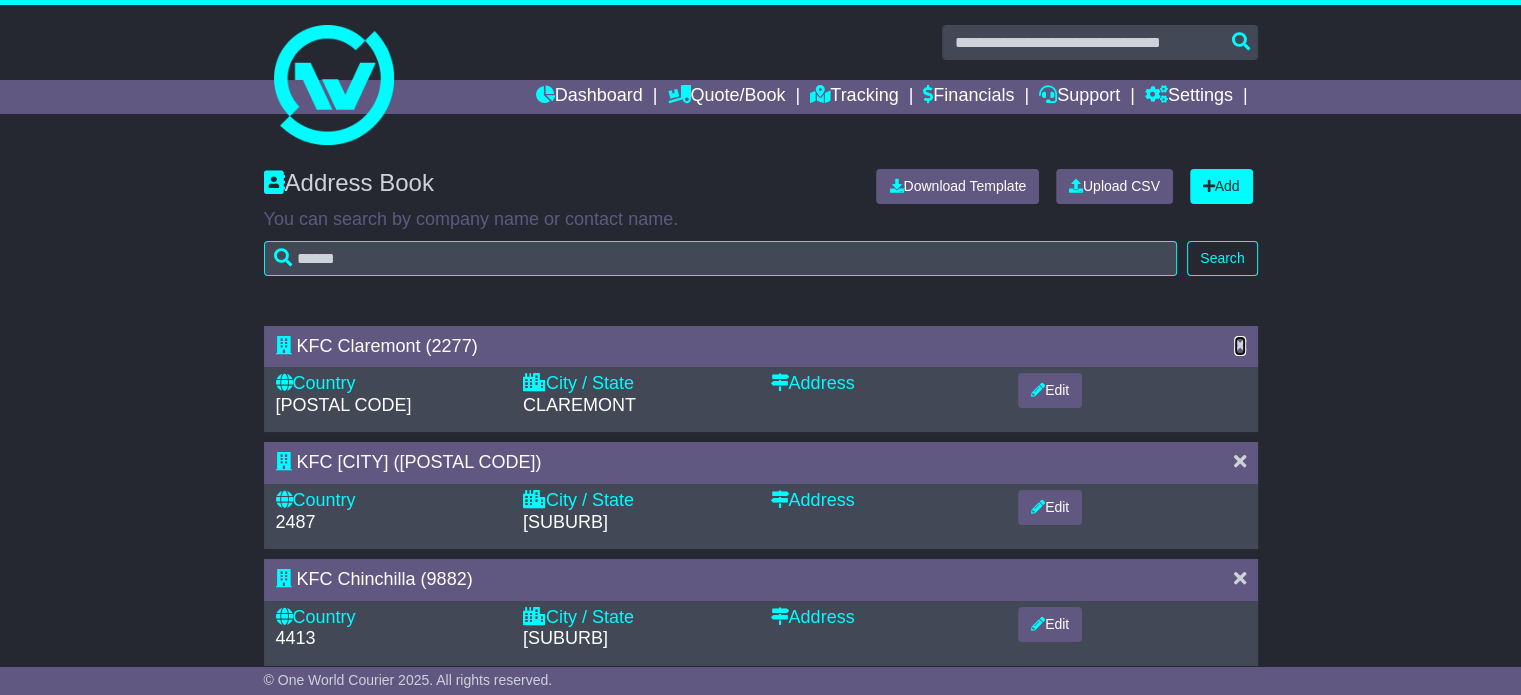click at bounding box center [1240, 345] 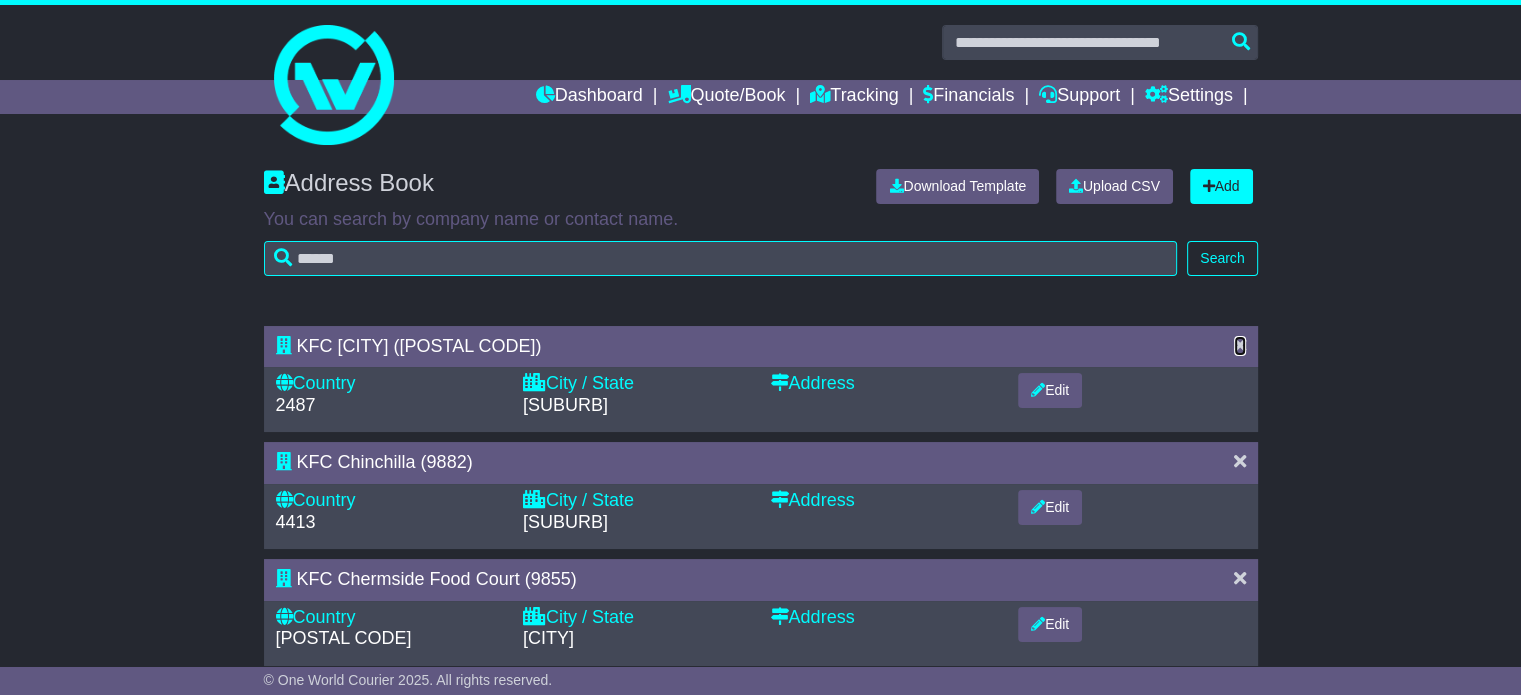 click at bounding box center (1240, 345) 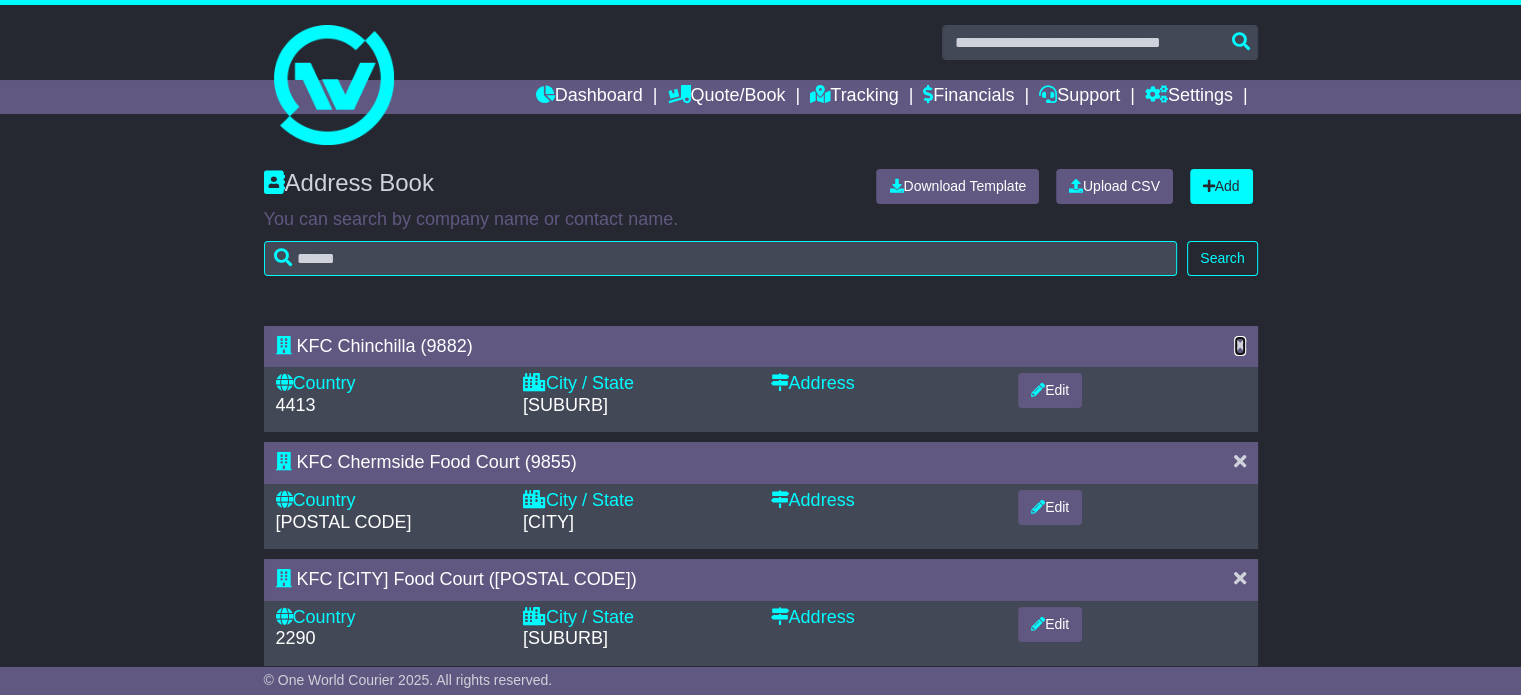 click at bounding box center [1240, 345] 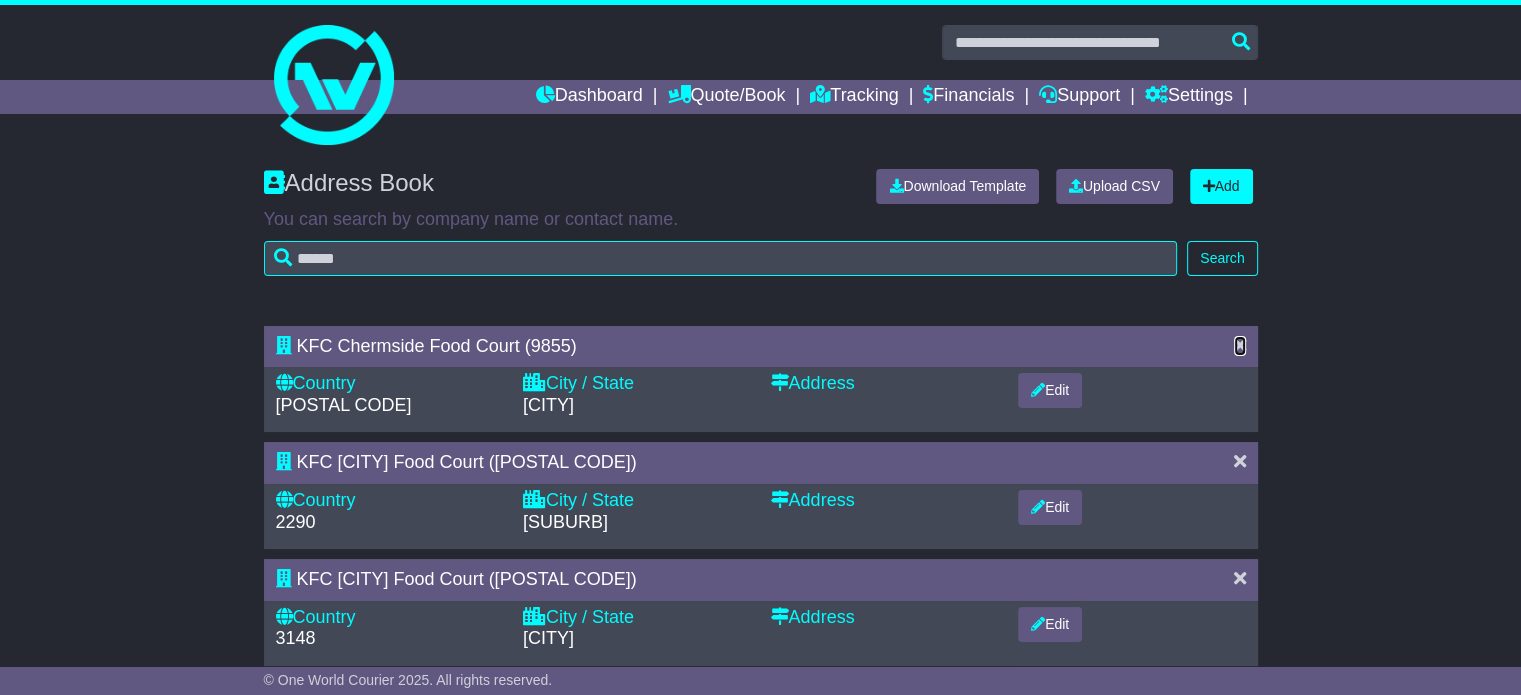 click at bounding box center [1240, 345] 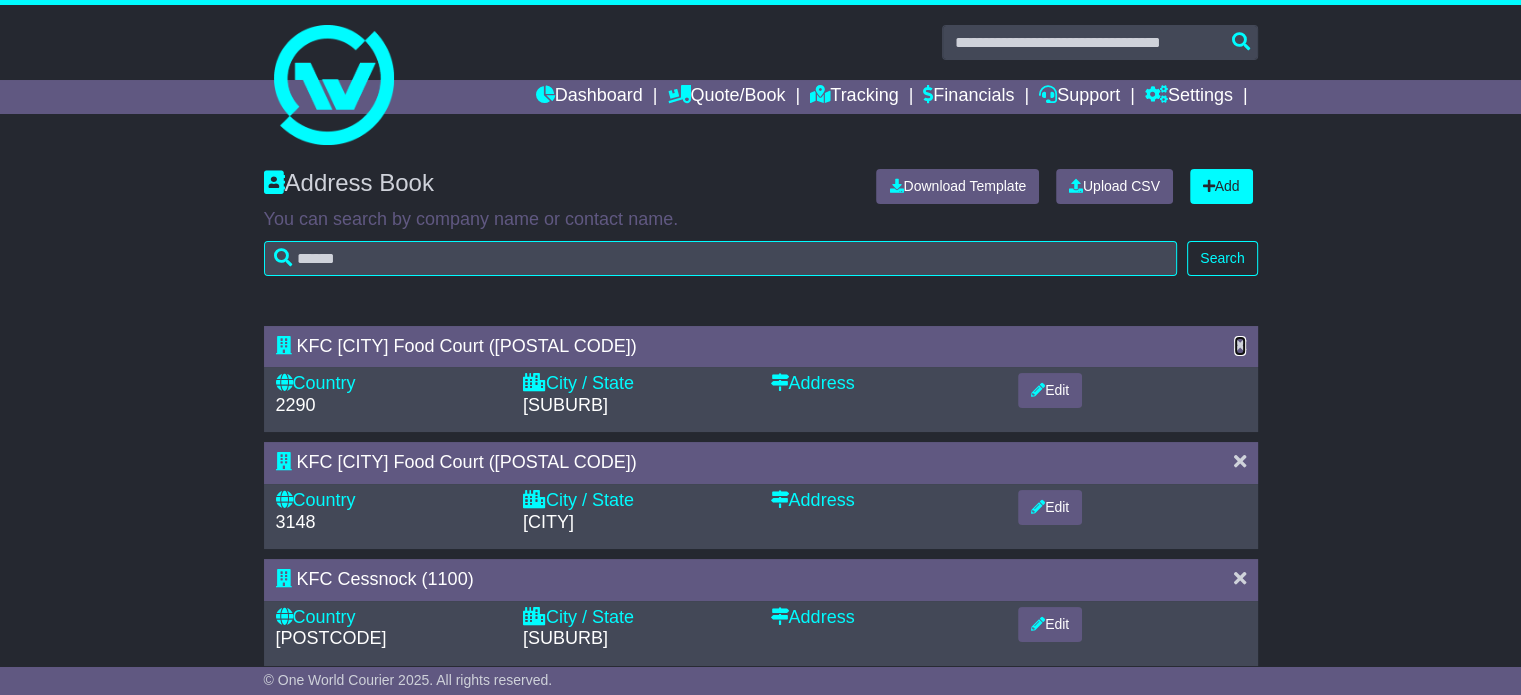 click at bounding box center (1240, 345) 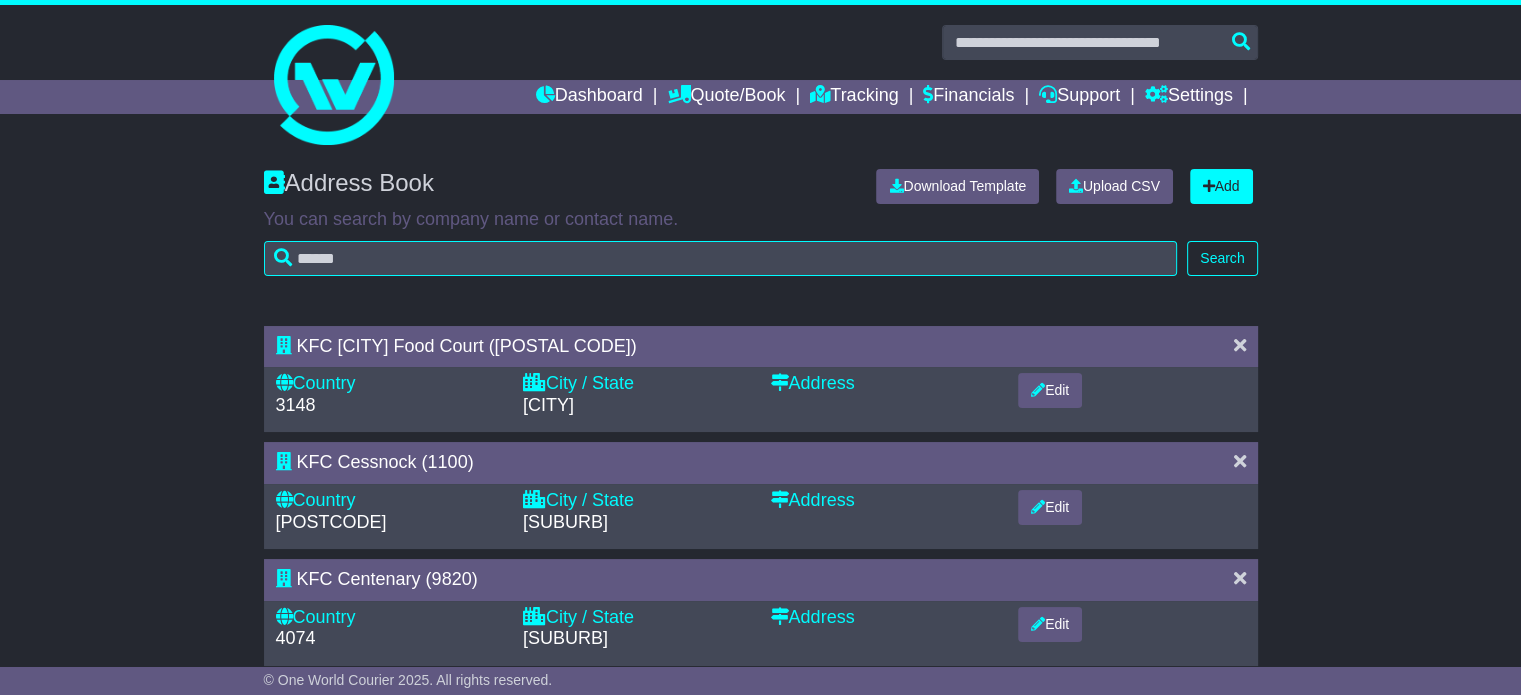 click at bounding box center (1240, 345) 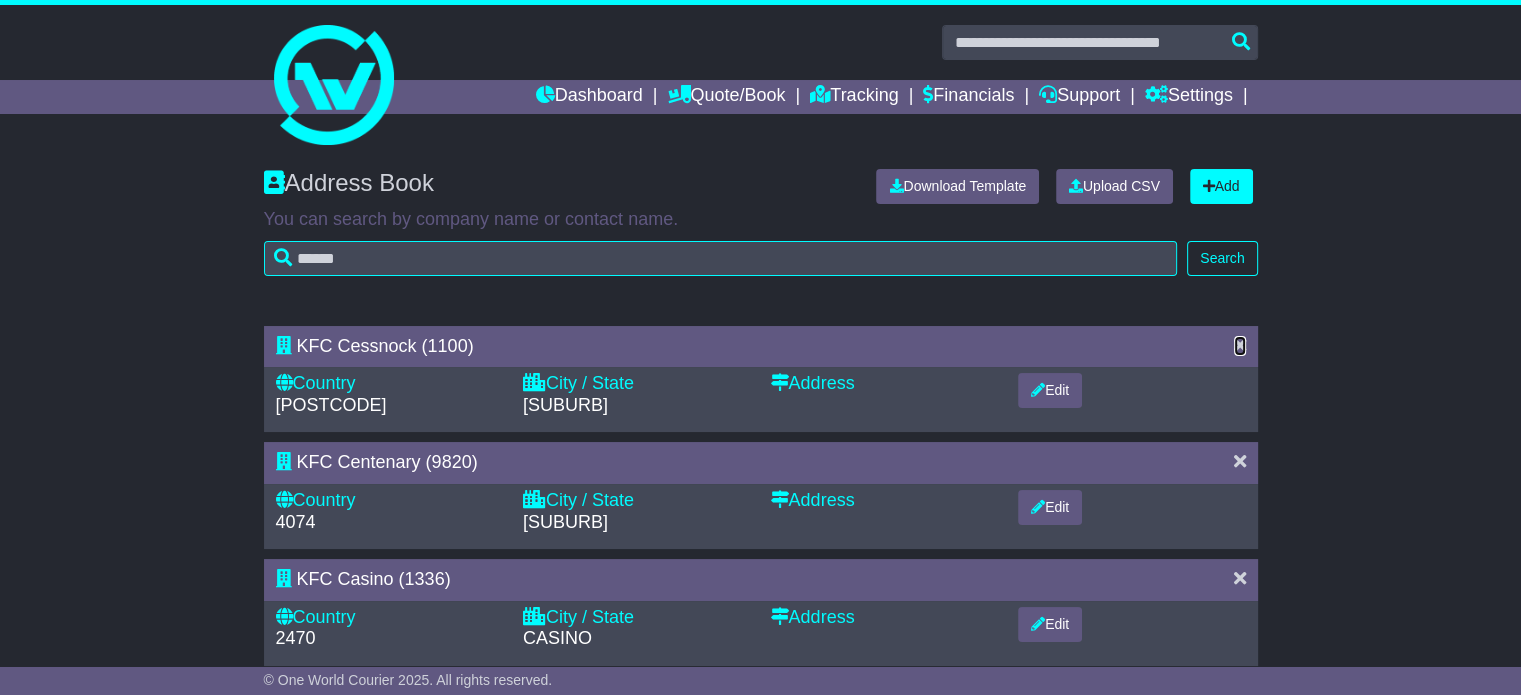 click at bounding box center [1240, 345] 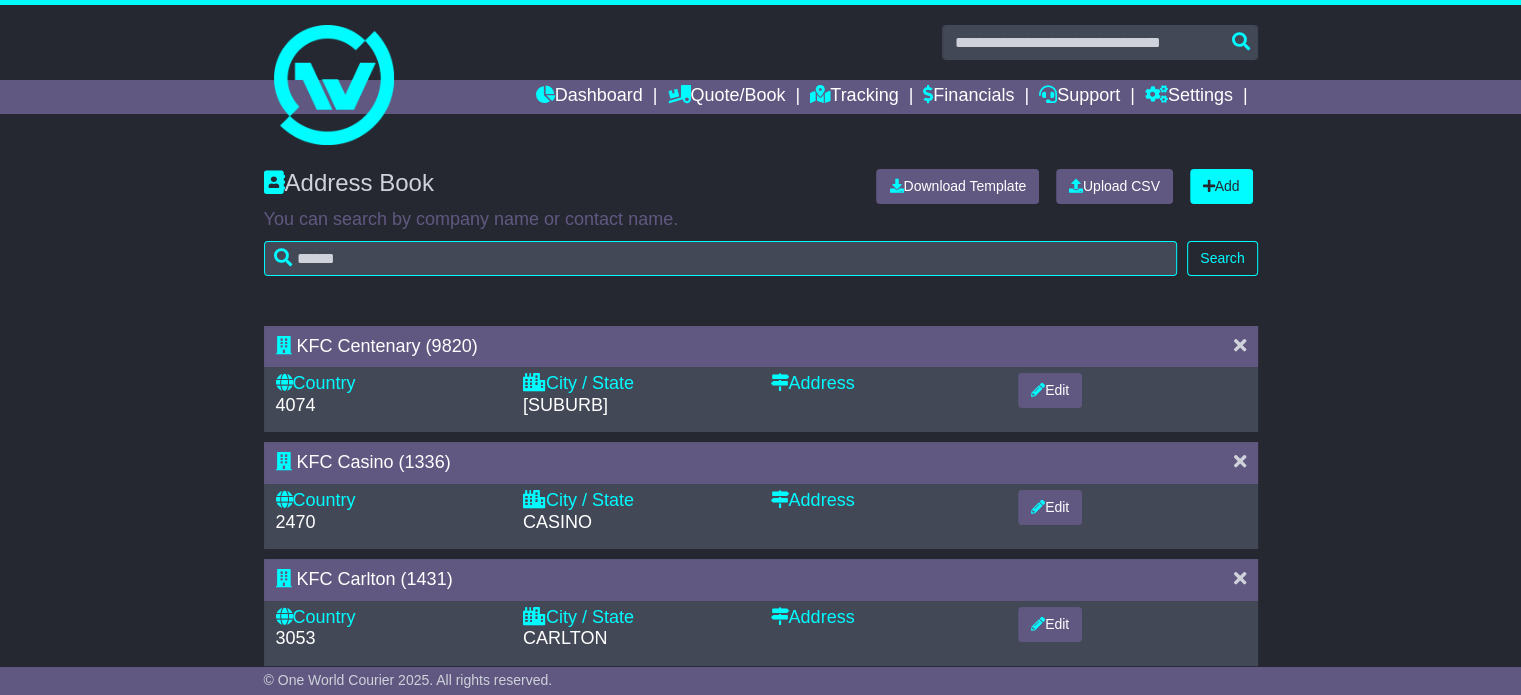click on "KFC Centenary (9820)
Country
4074
City / State
MOUNT OMMANEY" at bounding box center (761, 954) 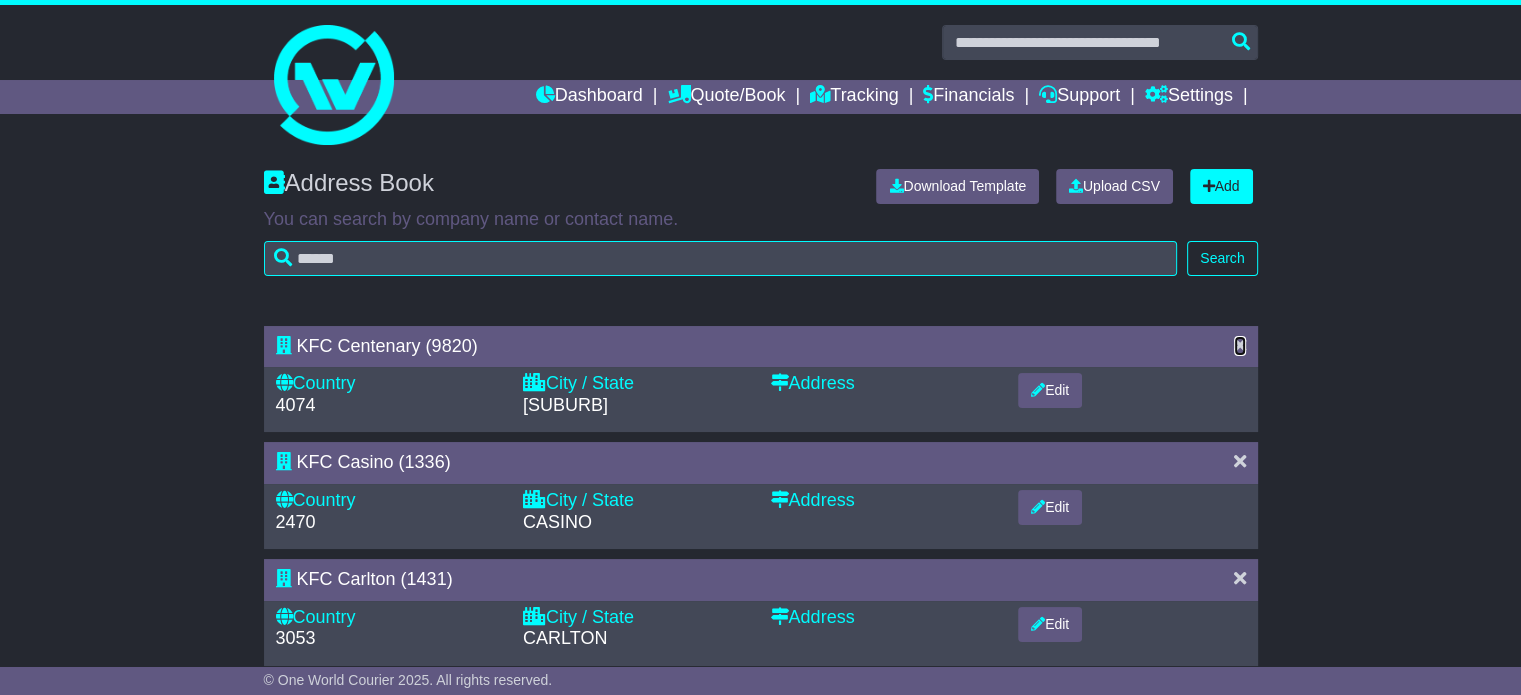 click at bounding box center [1240, 345] 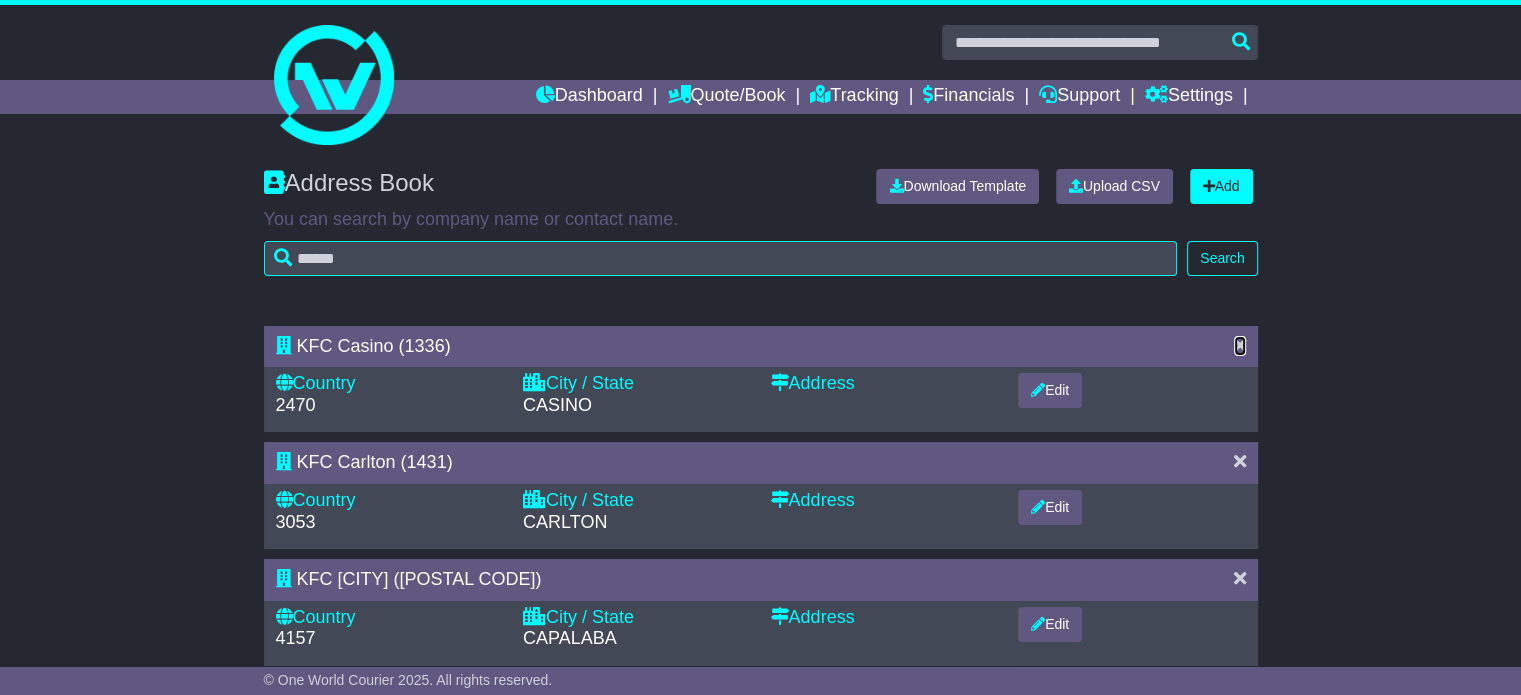 click at bounding box center [1240, 345] 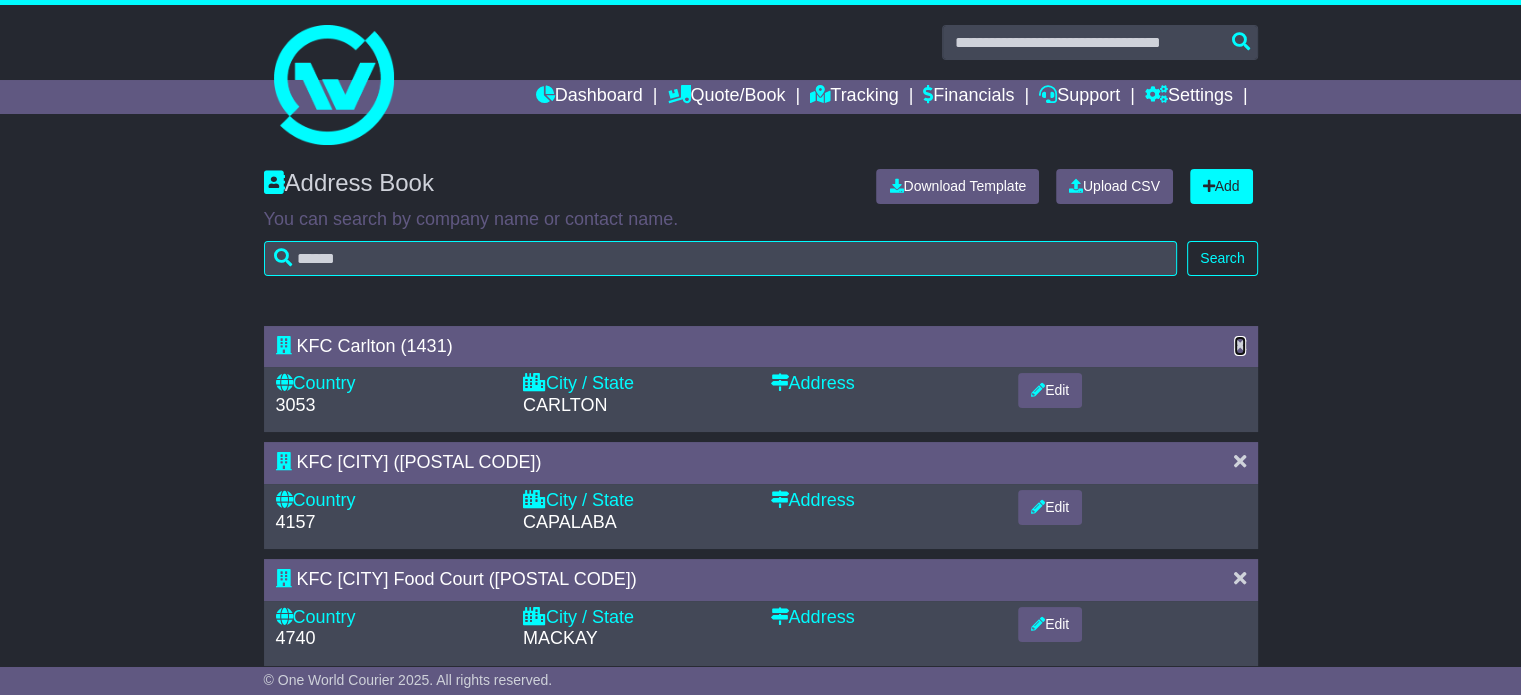 click at bounding box center (1240, 345) 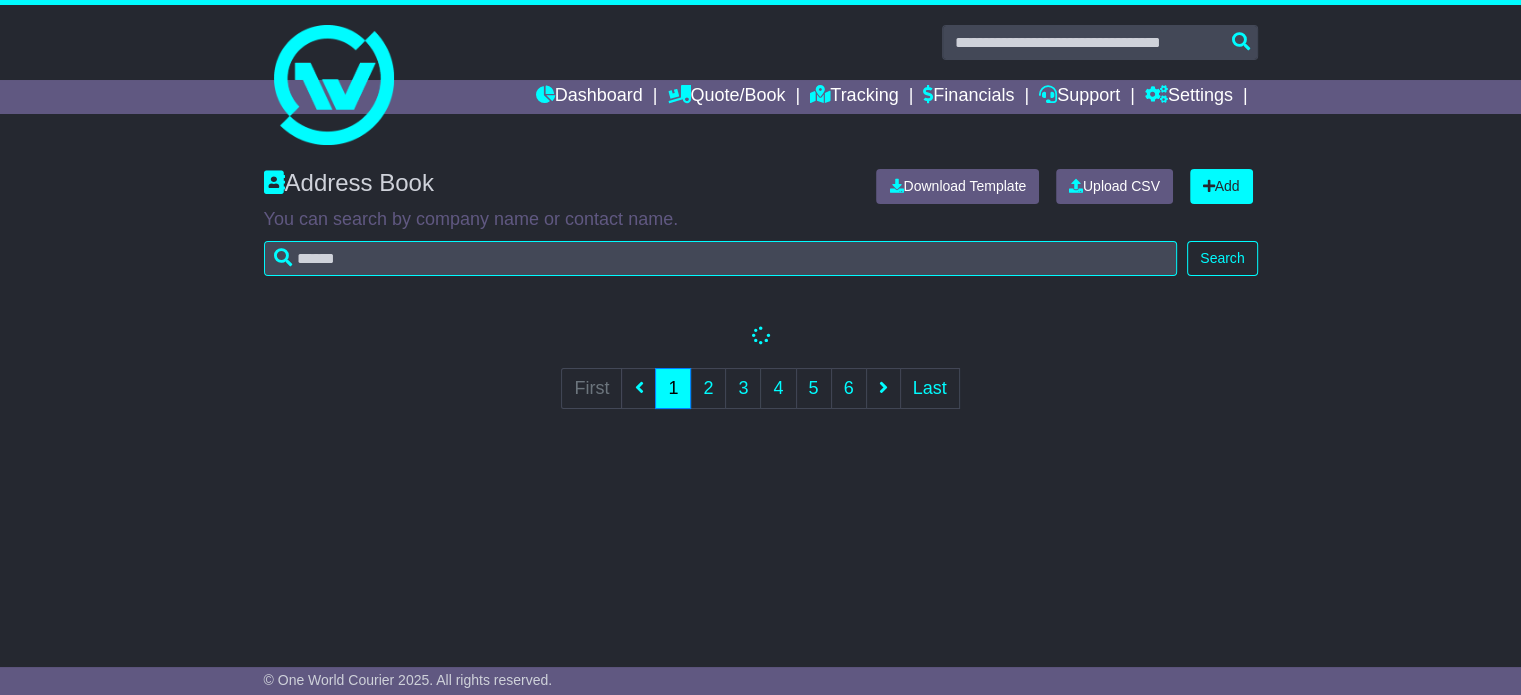 click on "KFC Carlton (1431)
Country
3053
City / State
CARLTON
Address" at bounding box center (761, 381) 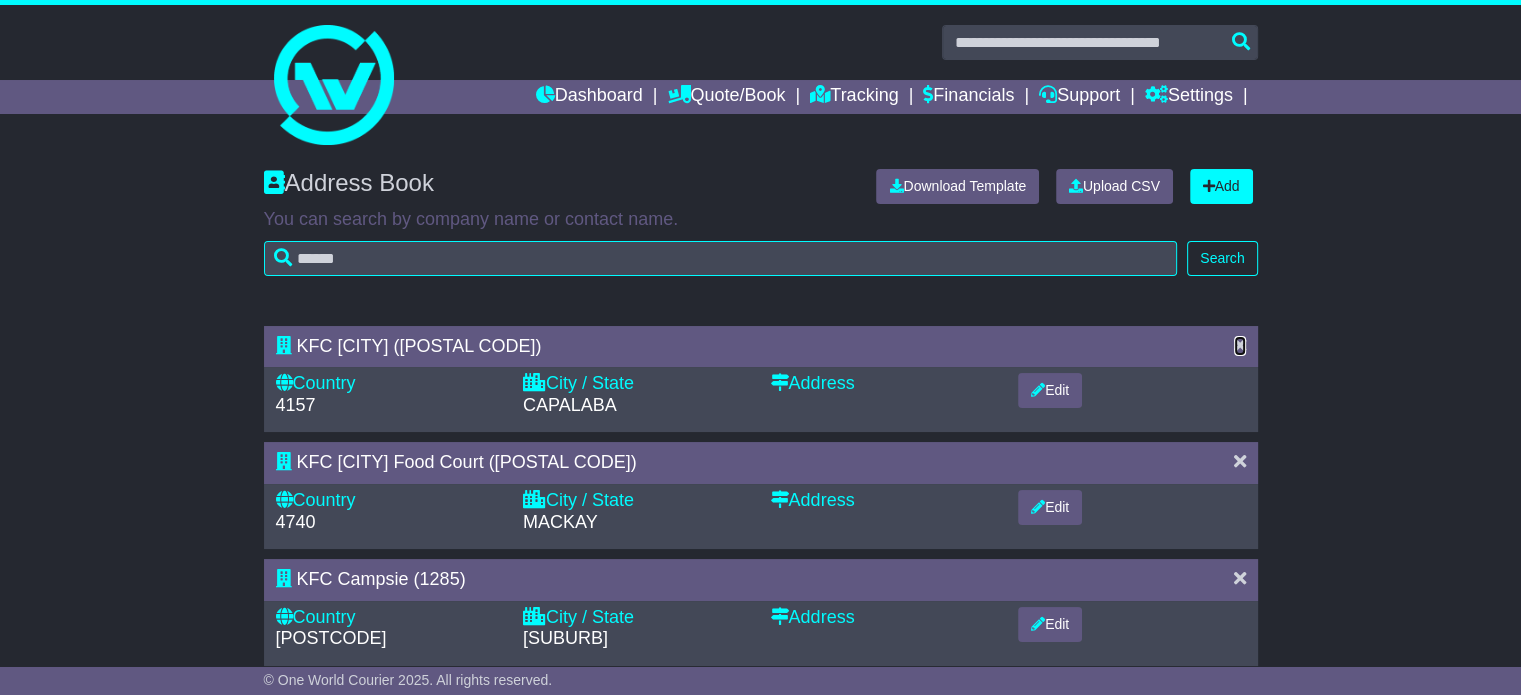 click at bounding box center (1240, 345) 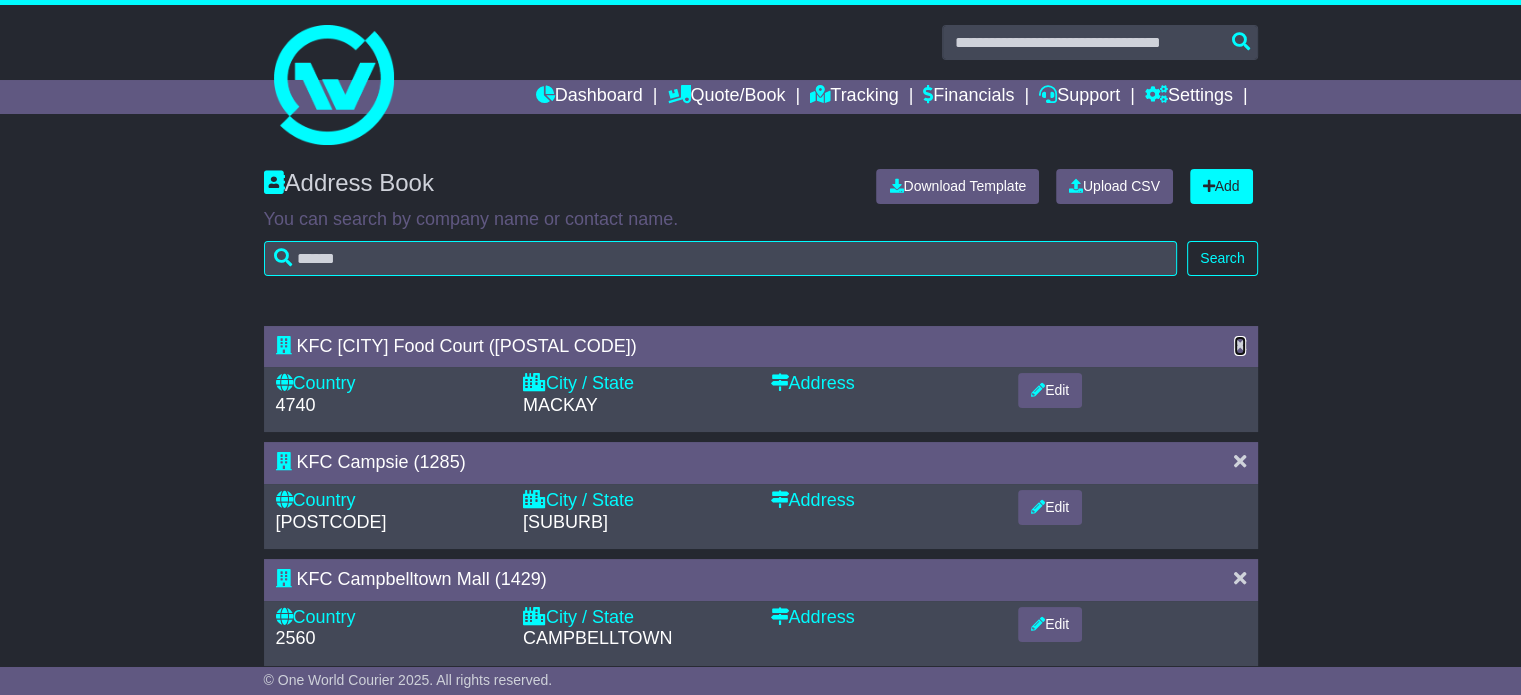 click at bounding box center [1240, 345] 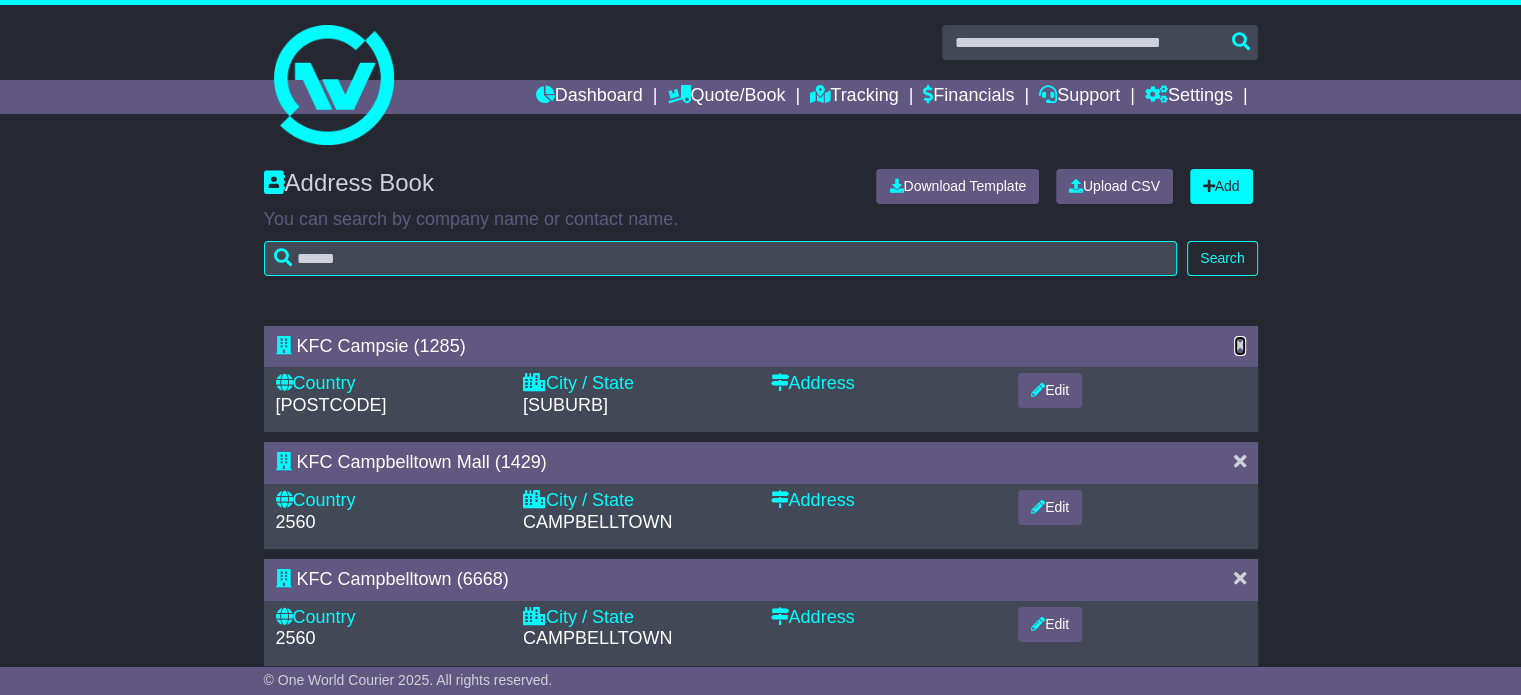 click at bounding box center (1240, 345) 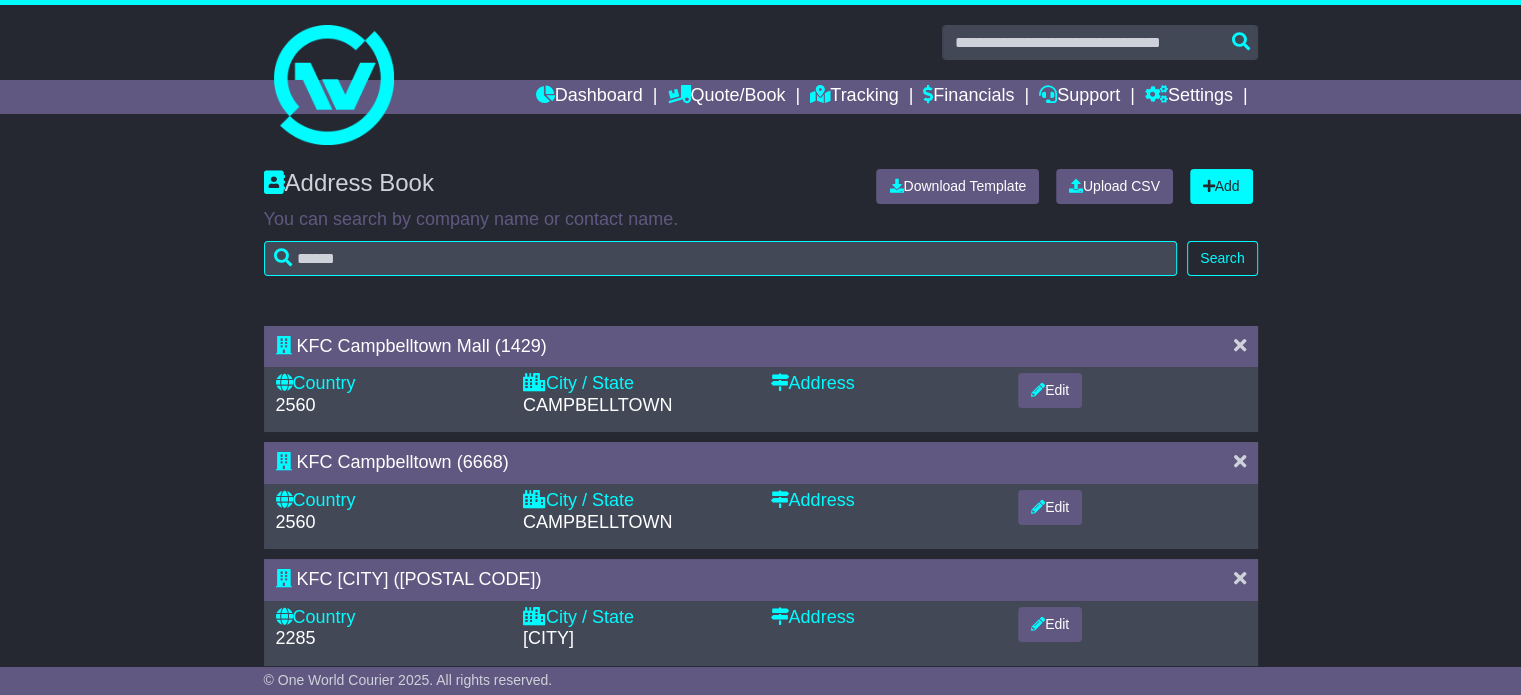 click at bounding box center [1240, 345] 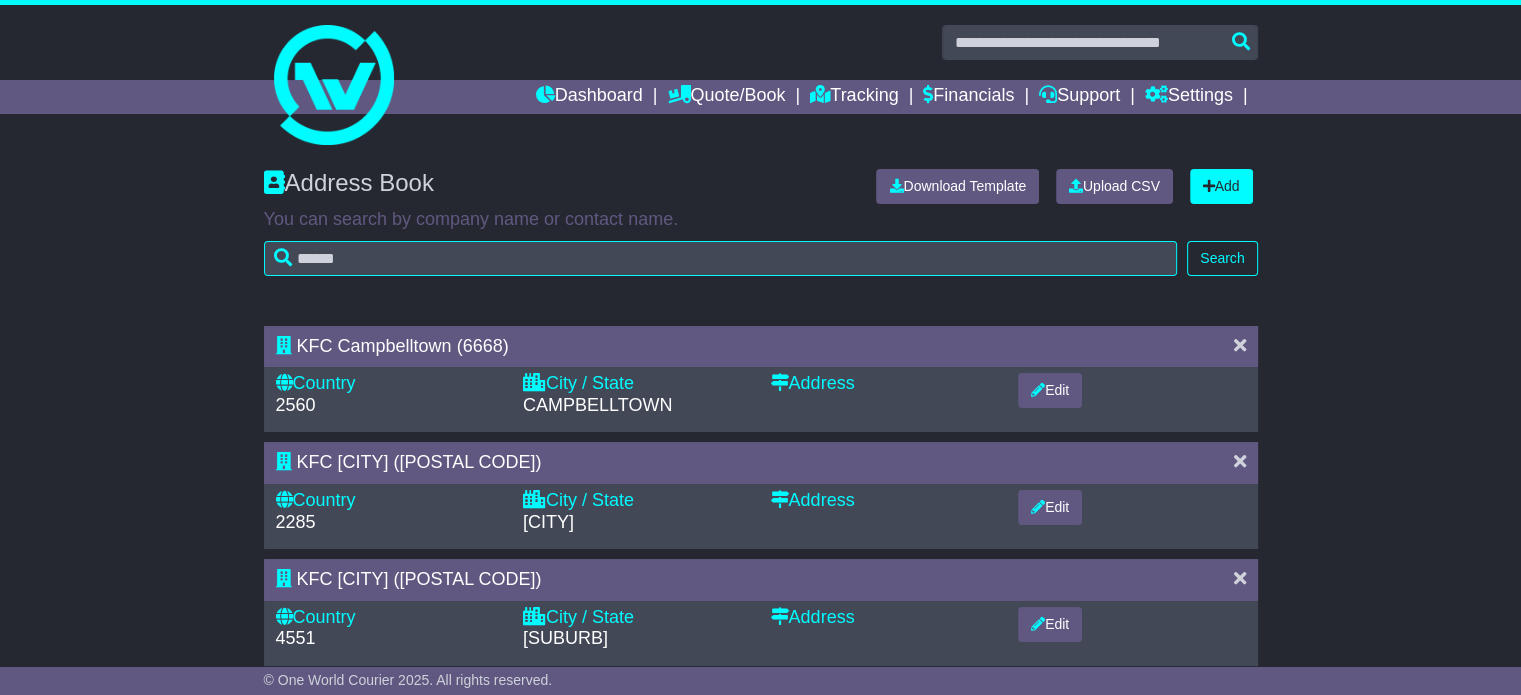 click at bounding box center (1240, 345) 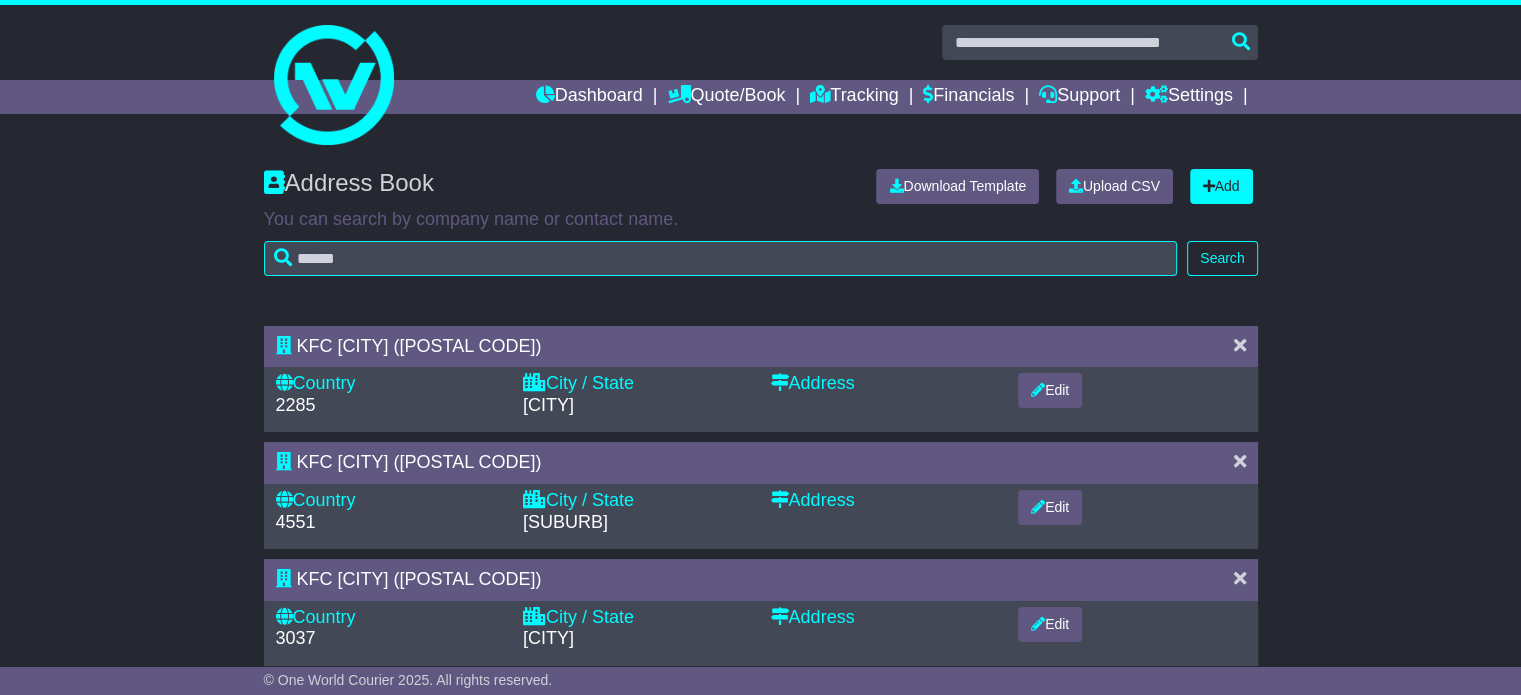 click at bounding box center [1240, 345] 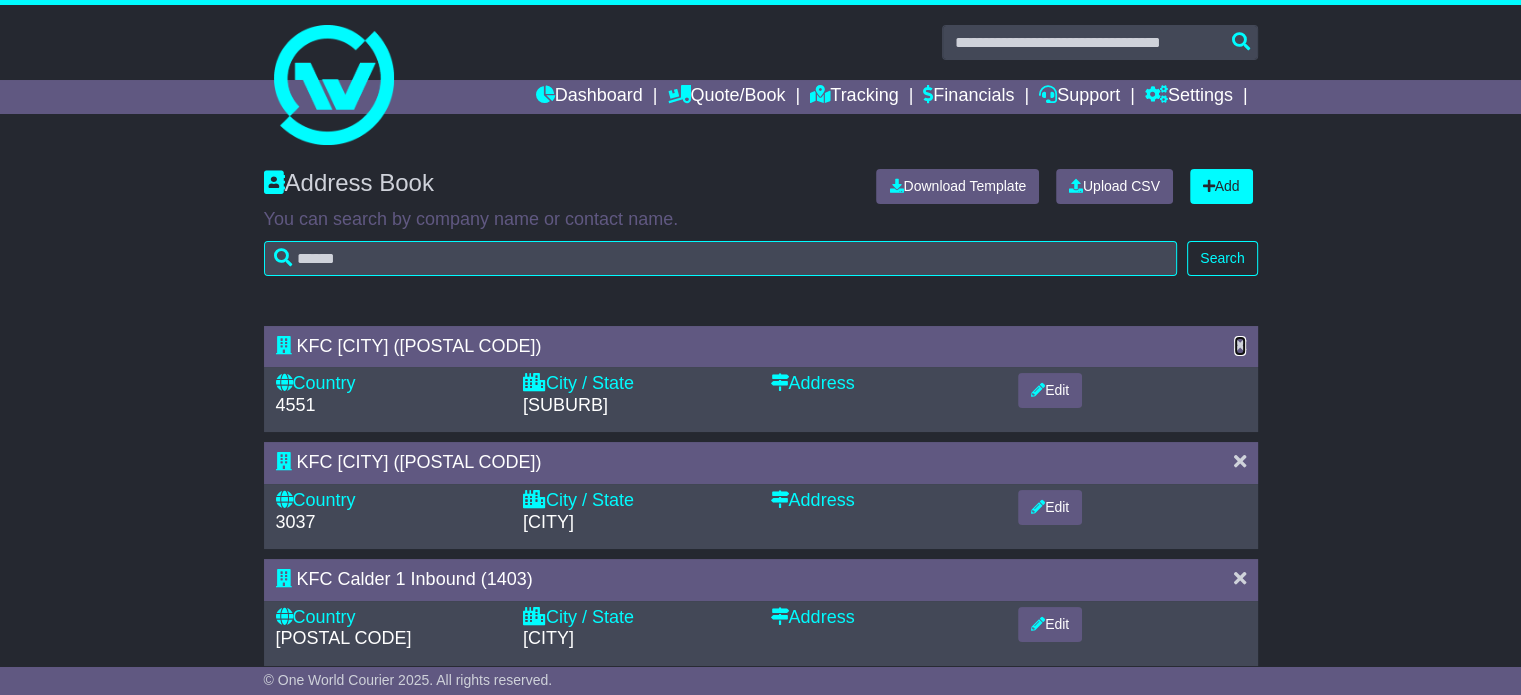 click at bounding box center (1240, 345) 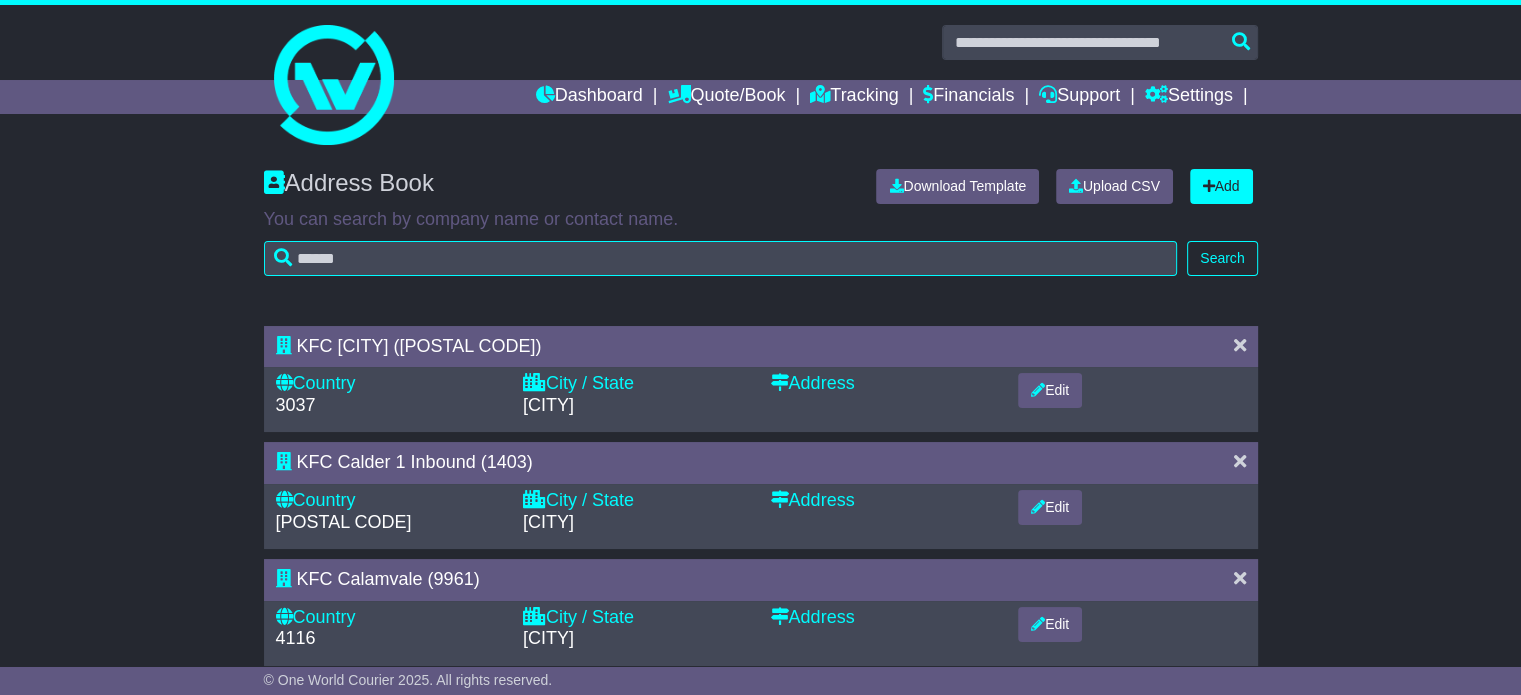 click at bounding box center [1240, 345] 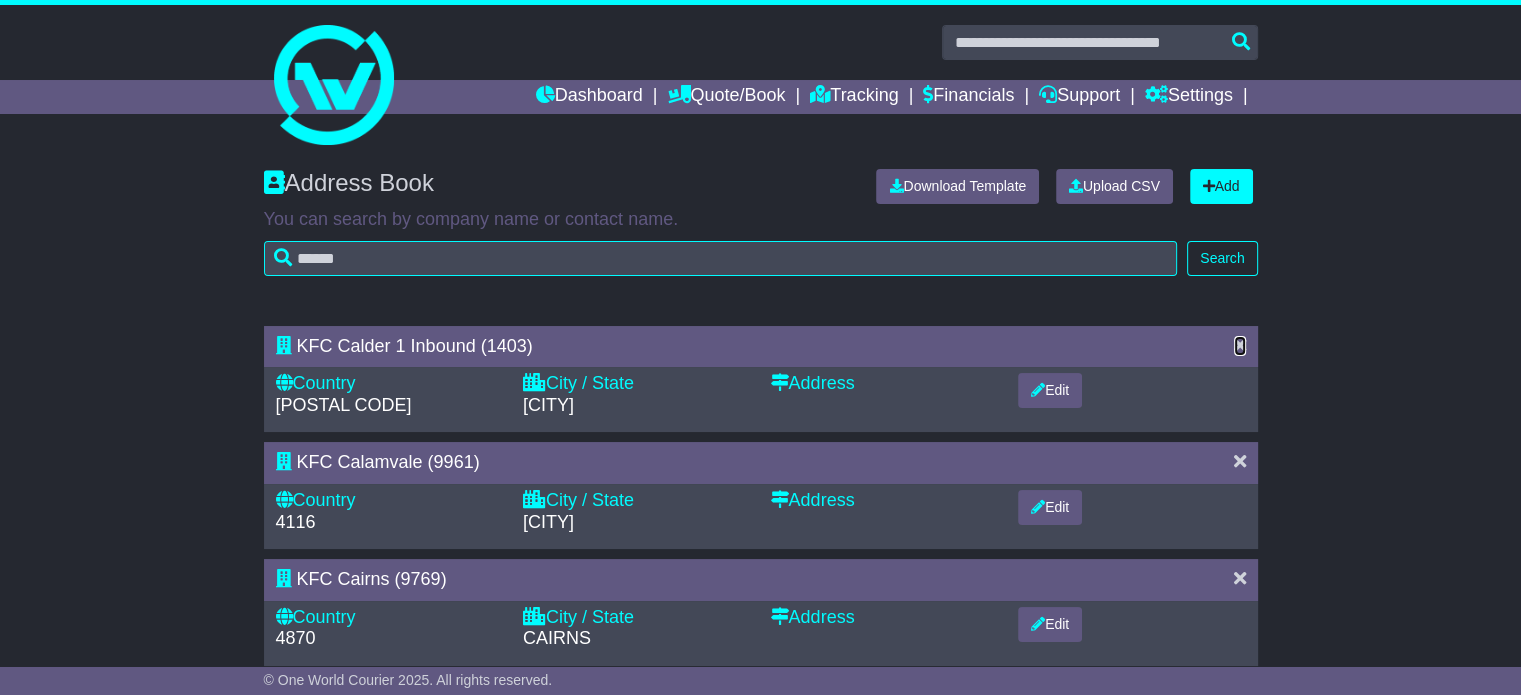 click at bounding box center [1240, 345] 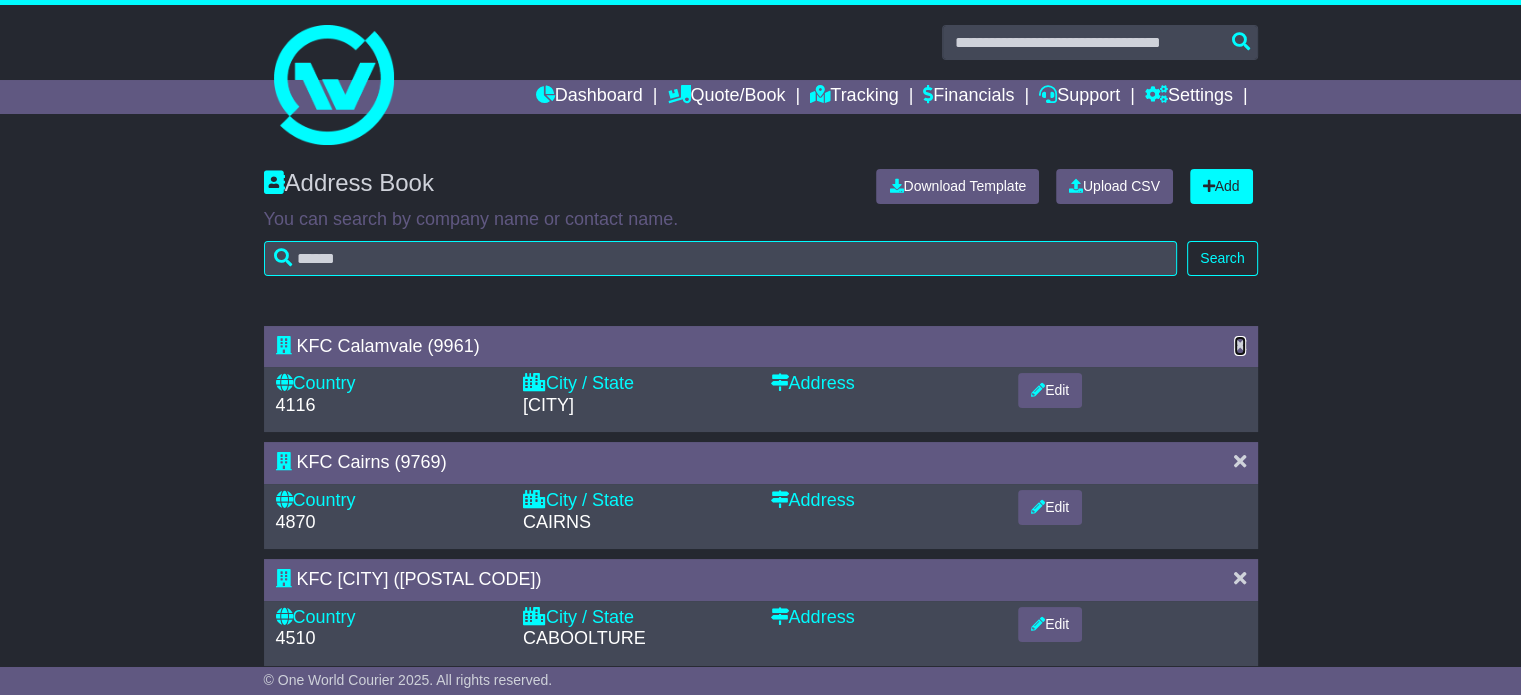 click at bounding box center [1240, 345] 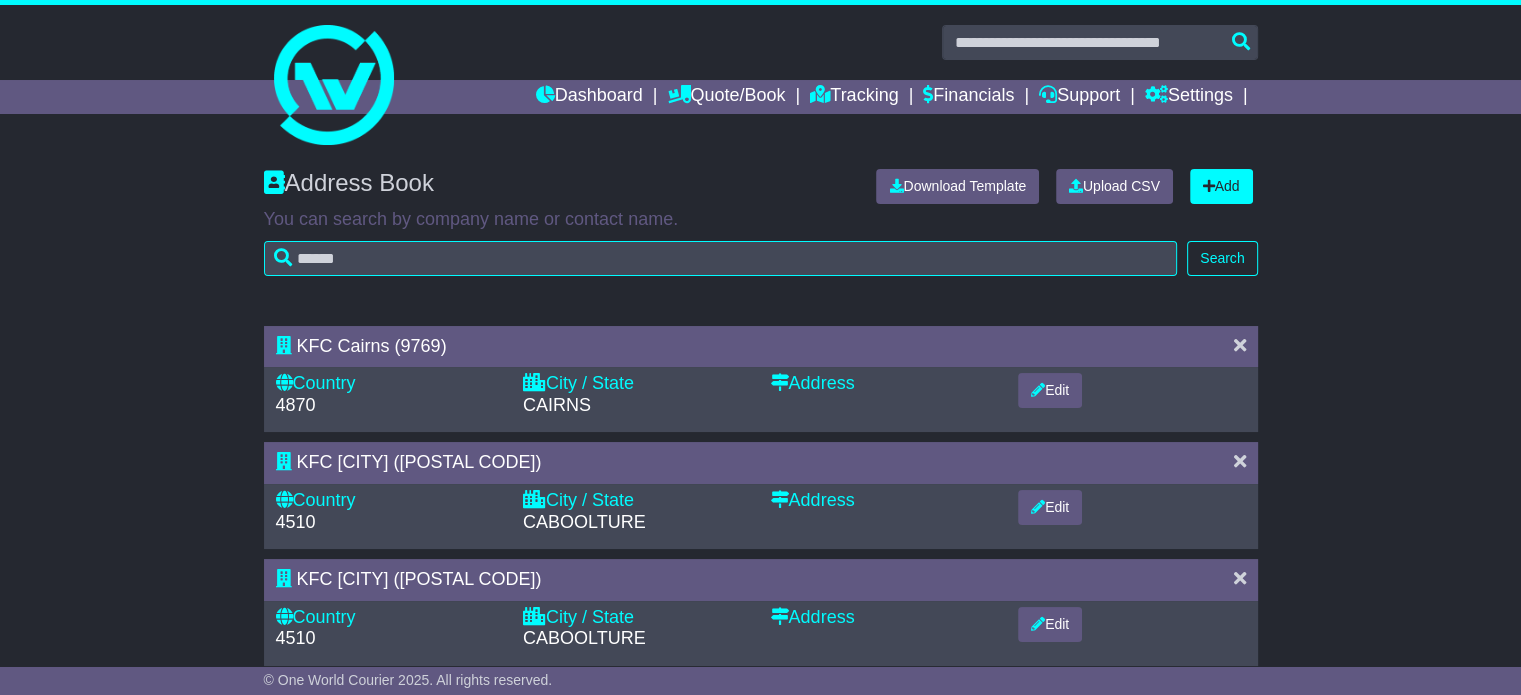 click at bounding box center (1240, 345) 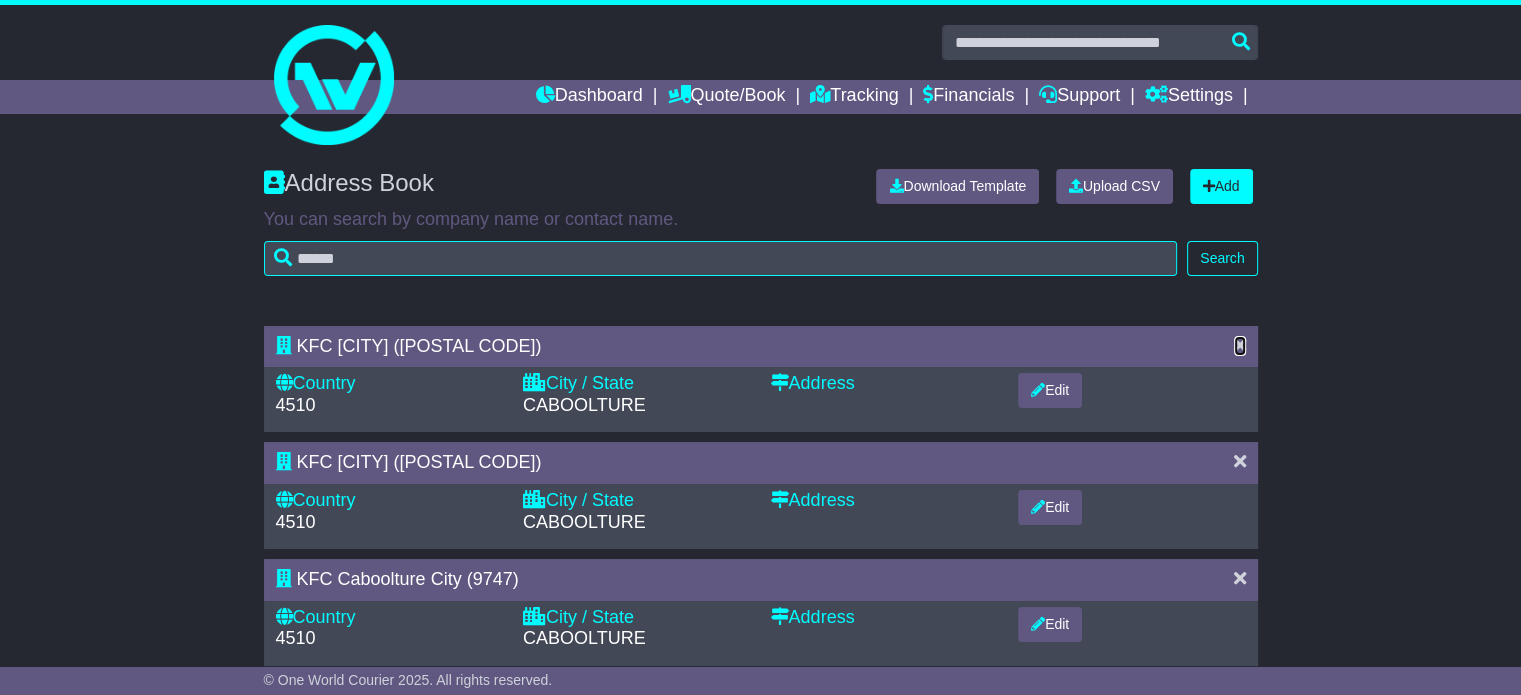 click at bounding box center (1240, 345) 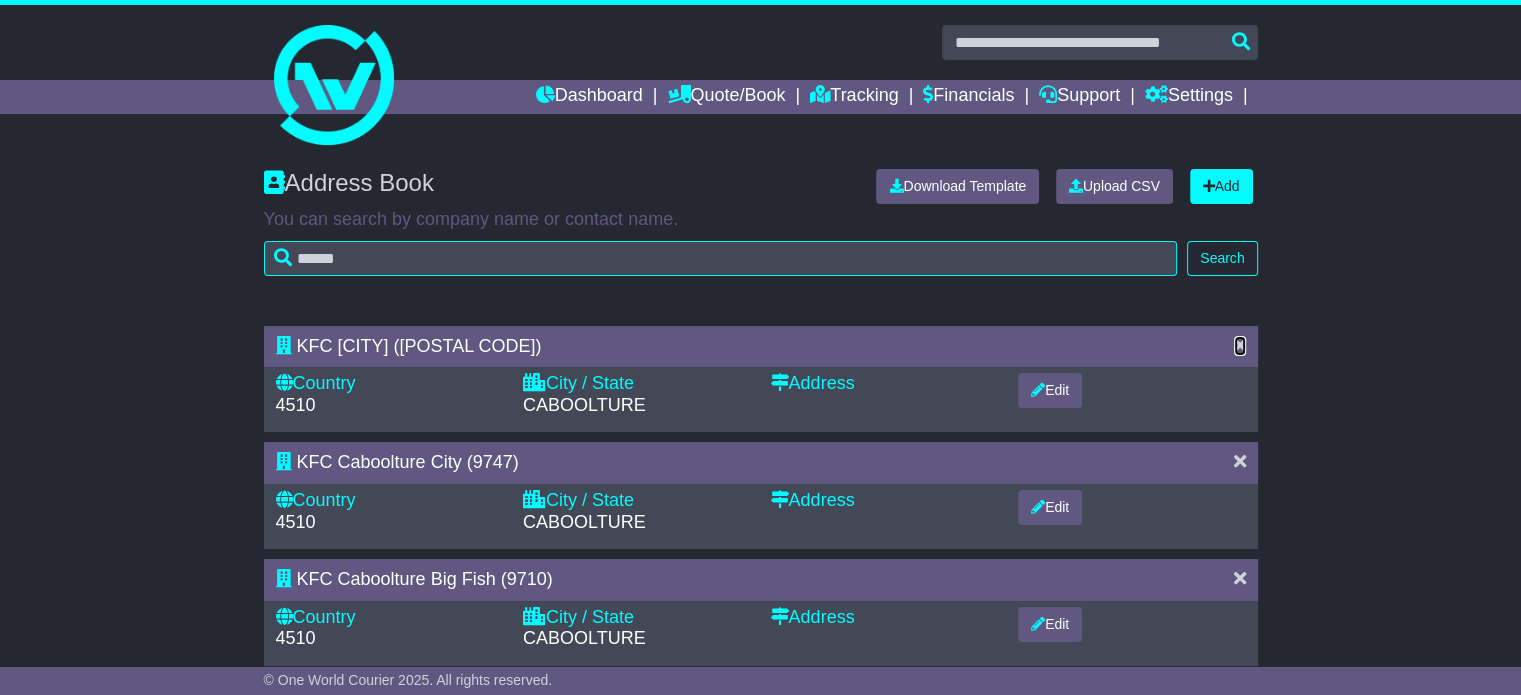 click at bounding box center (1240, 345) 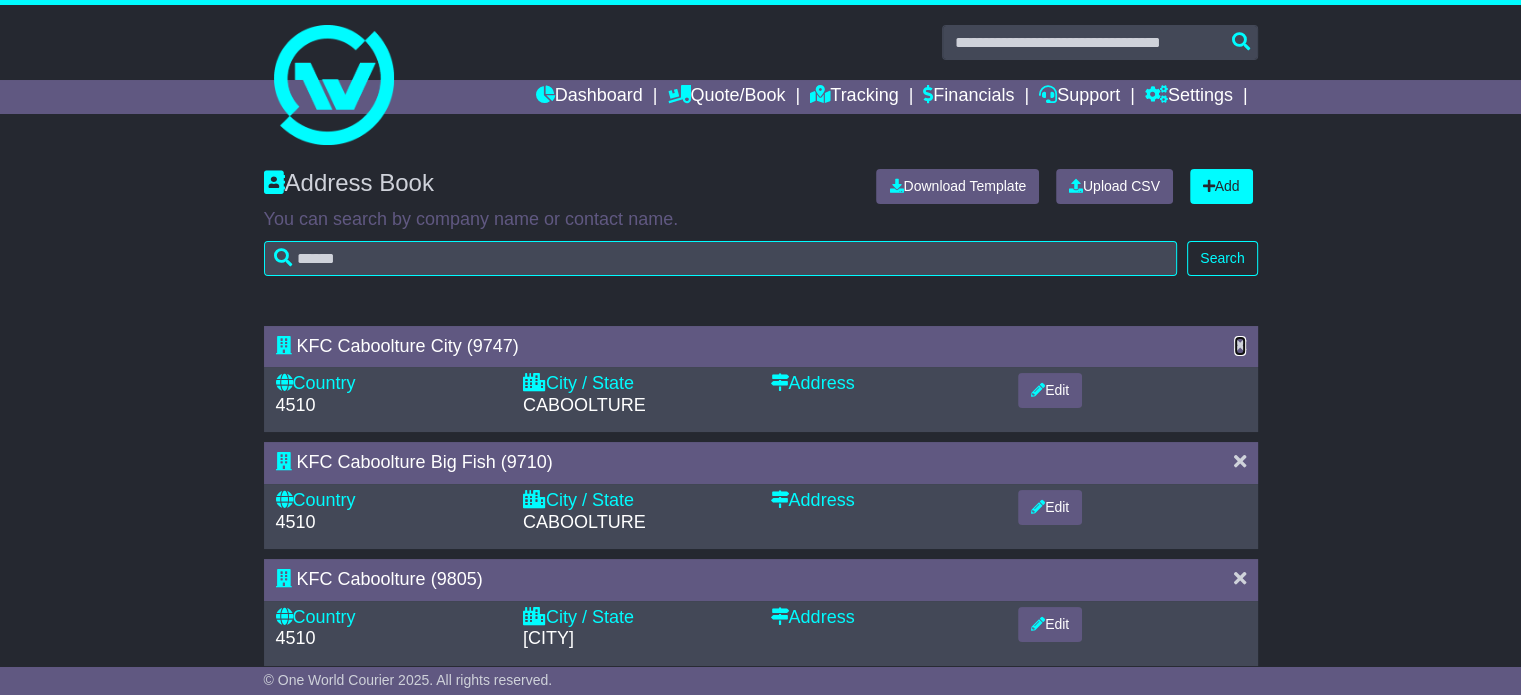 click at bounding box center (1240, 345) 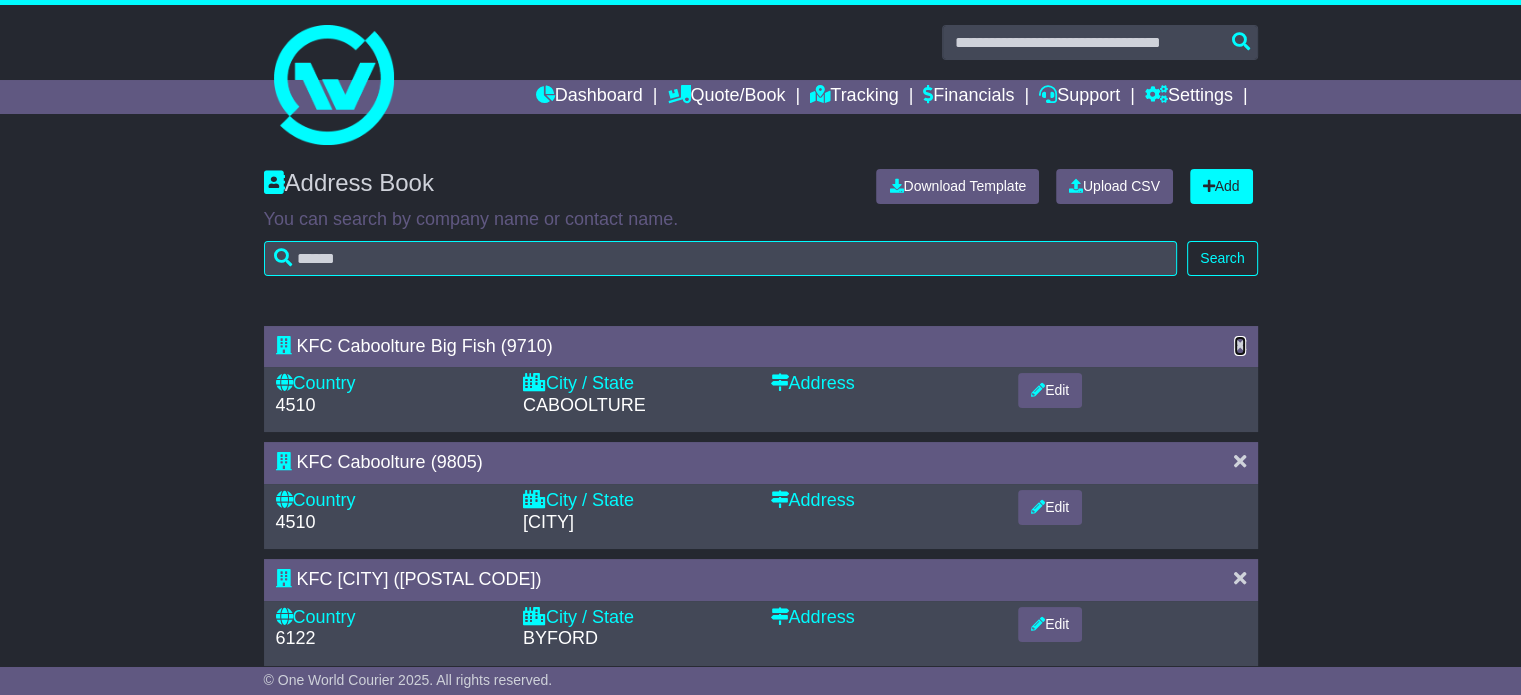 click at bounding box center (1240, 345) 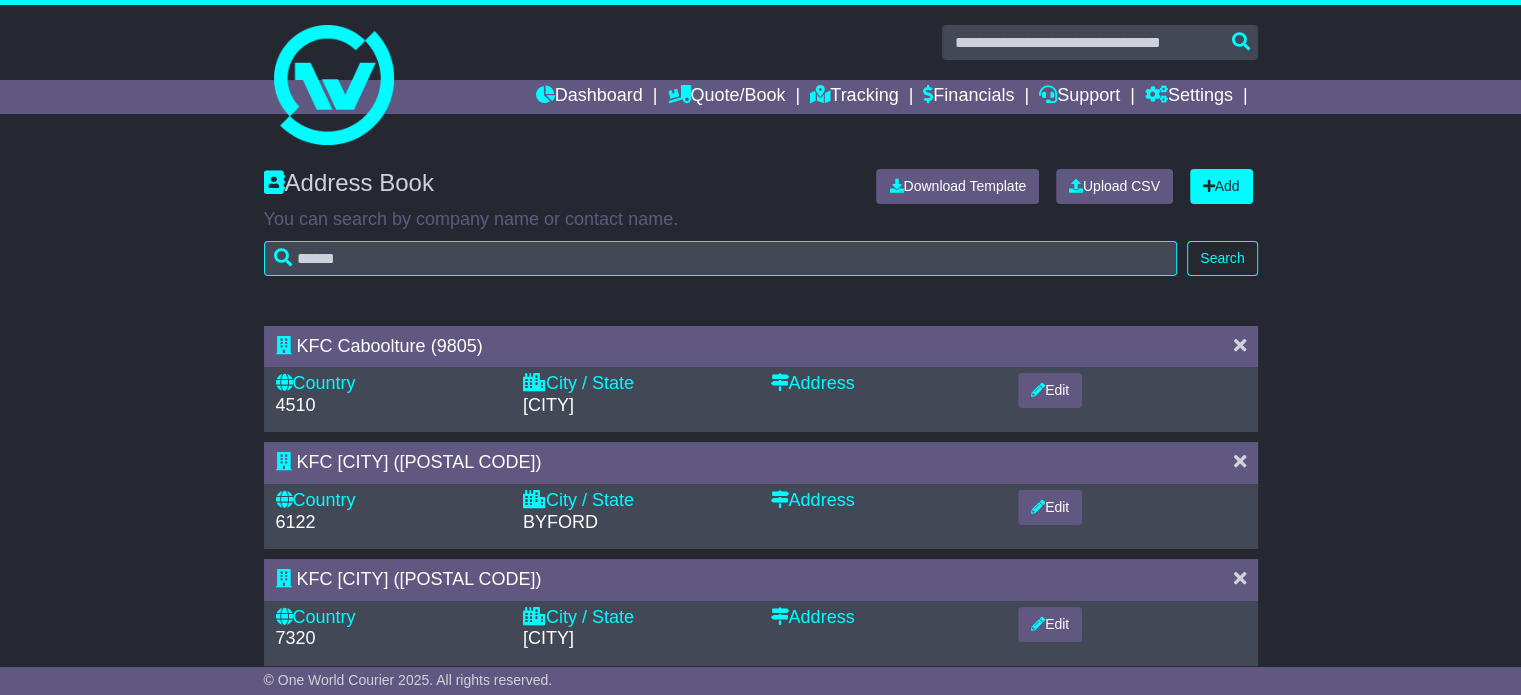 click at bounding box center (1240, 345) 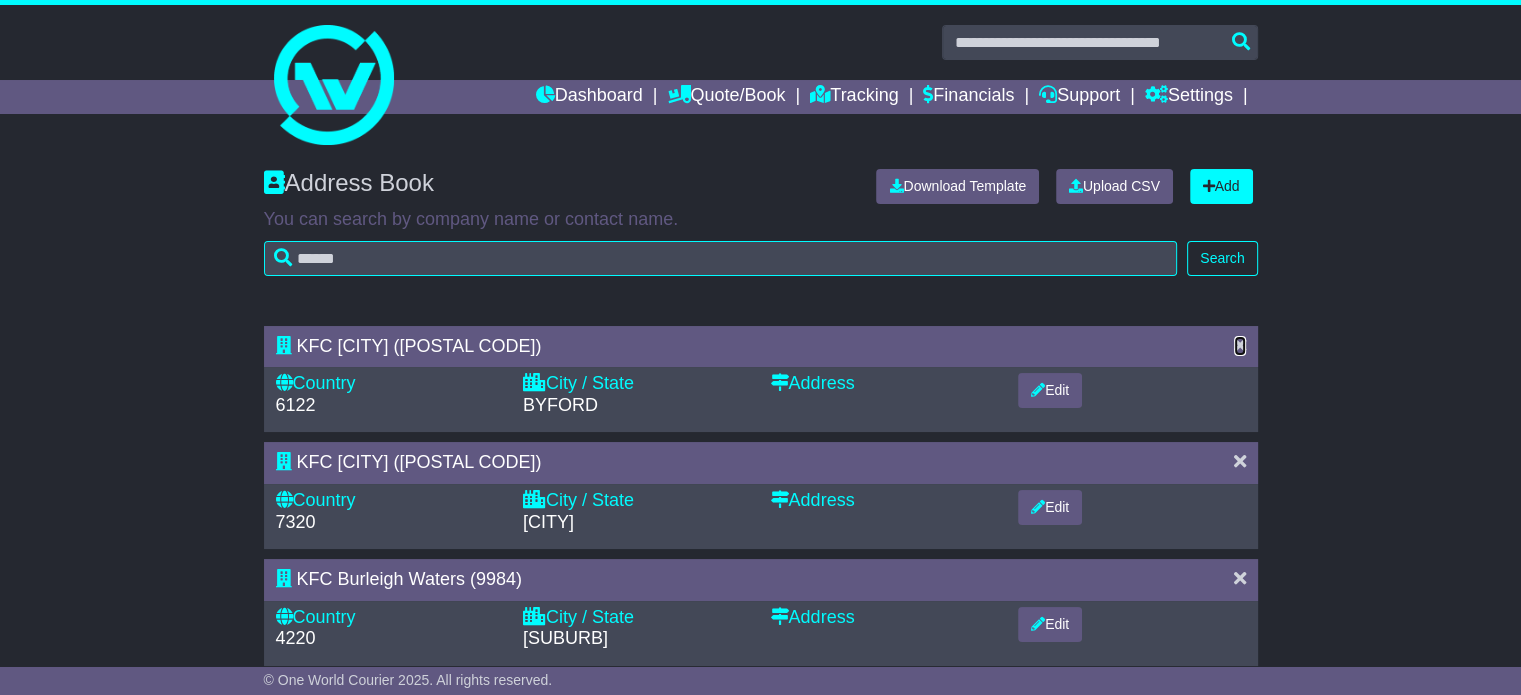 click at bounding box center (1240, 345) 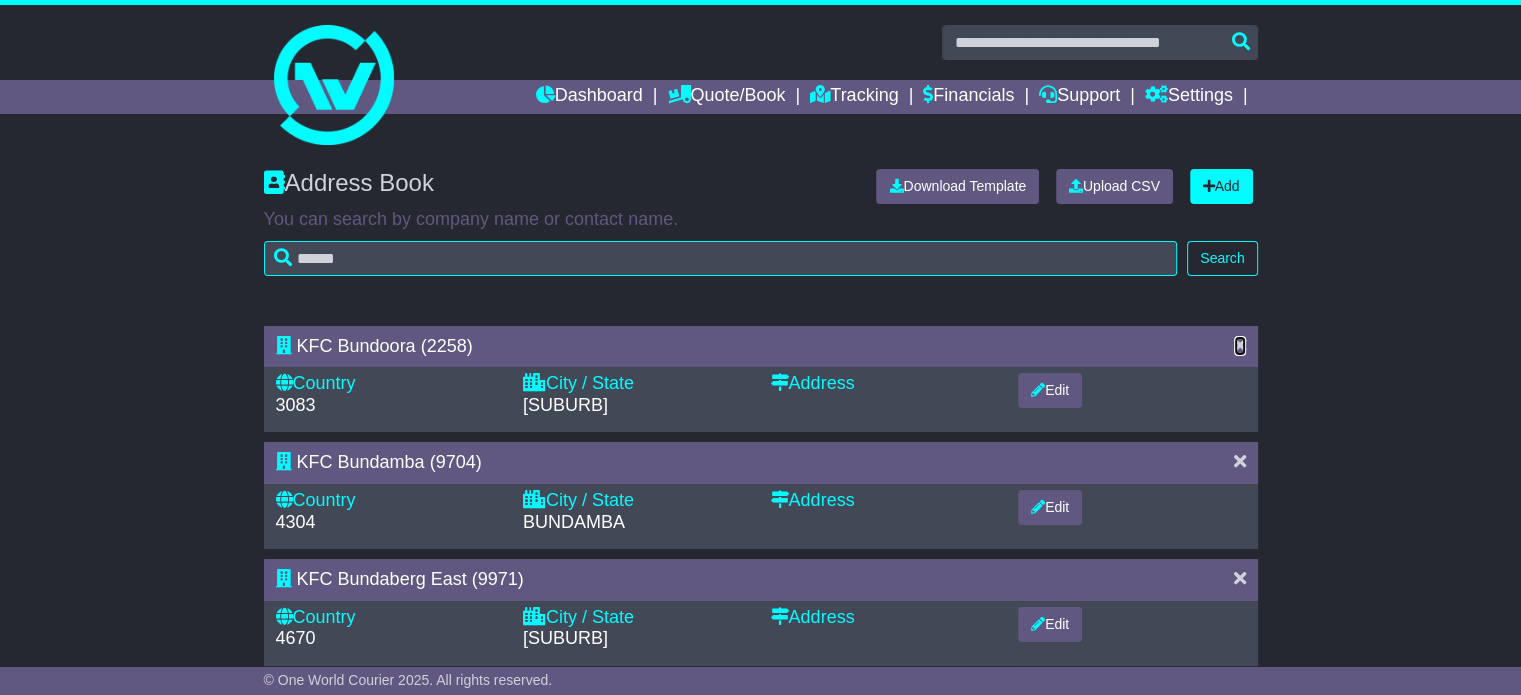 click at bounding box center [1240, 345] 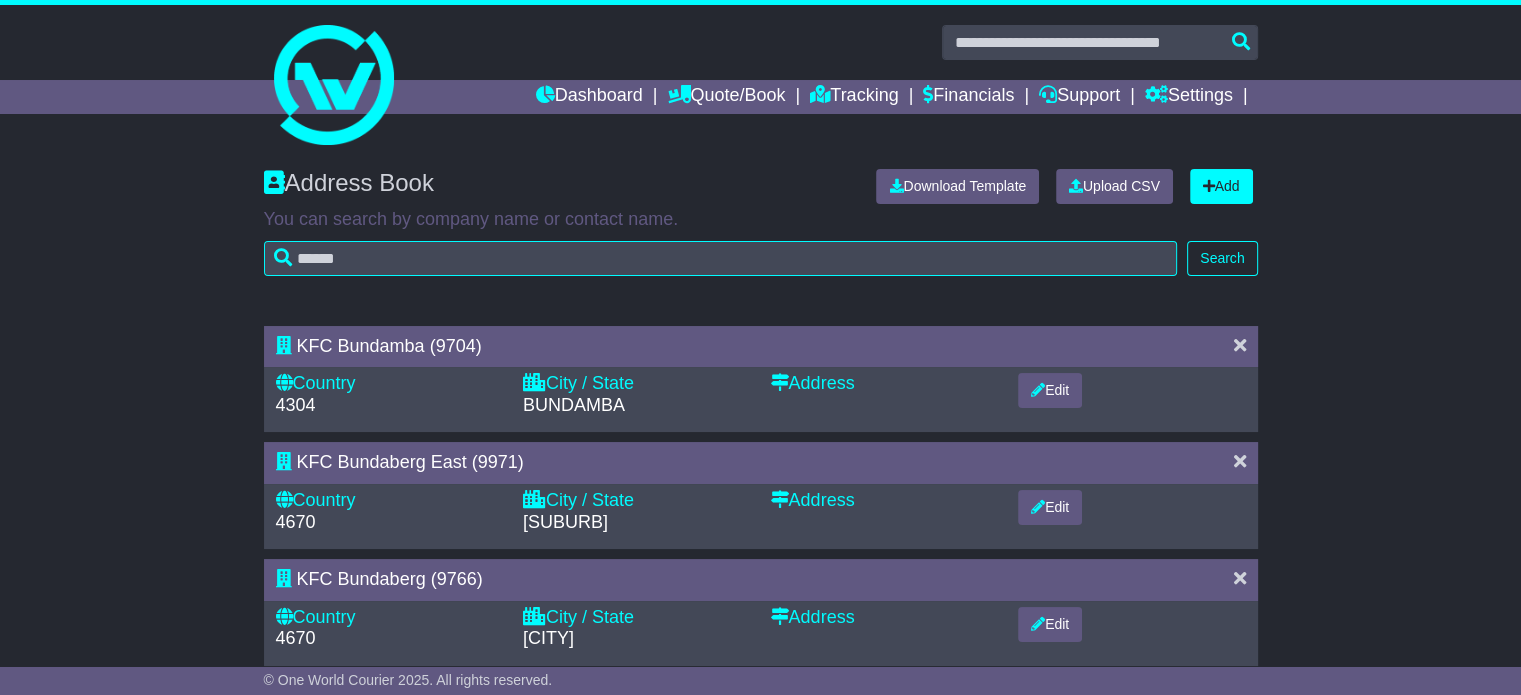 click on "KFC Bundamba (9704)
Country
4304
City / State
BUNDAMBA
Edit" at bounding box center (761, 954) 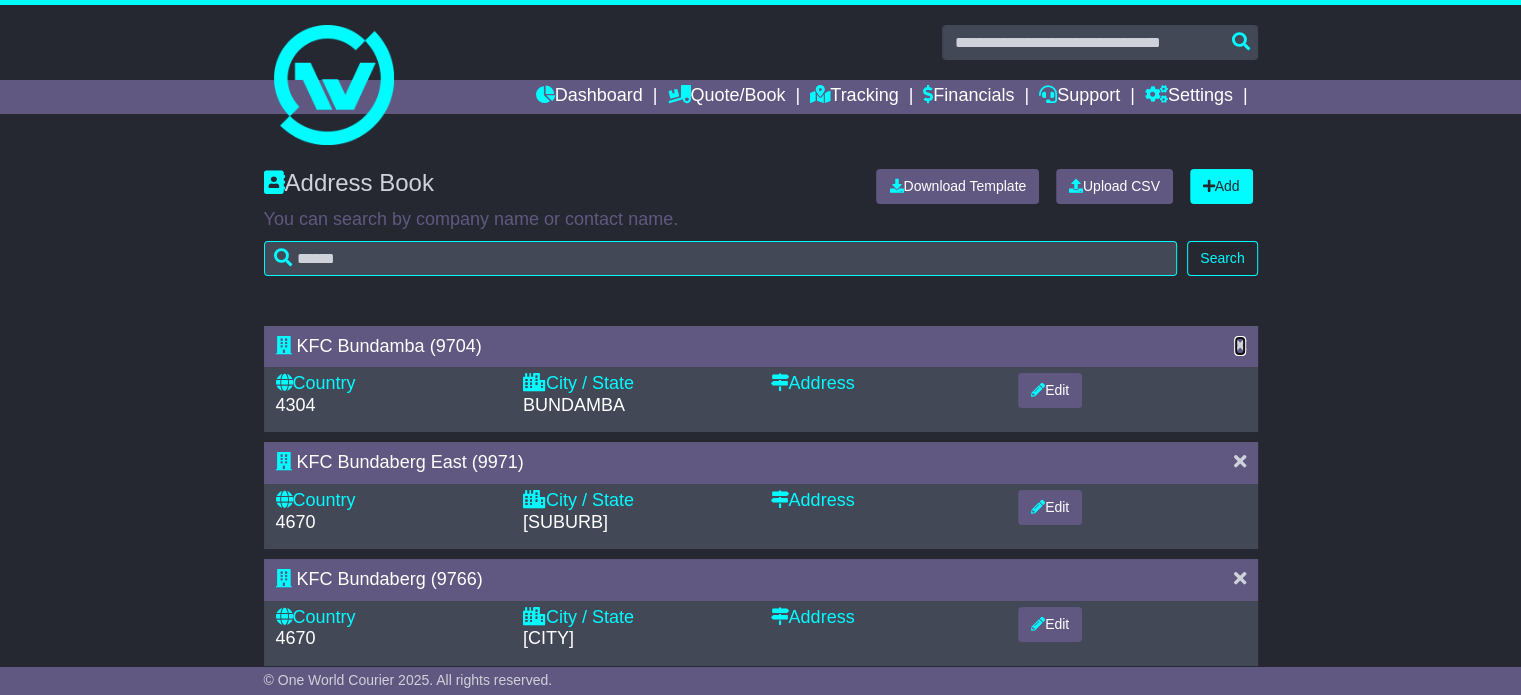 click at bounding box center [1240, 345] 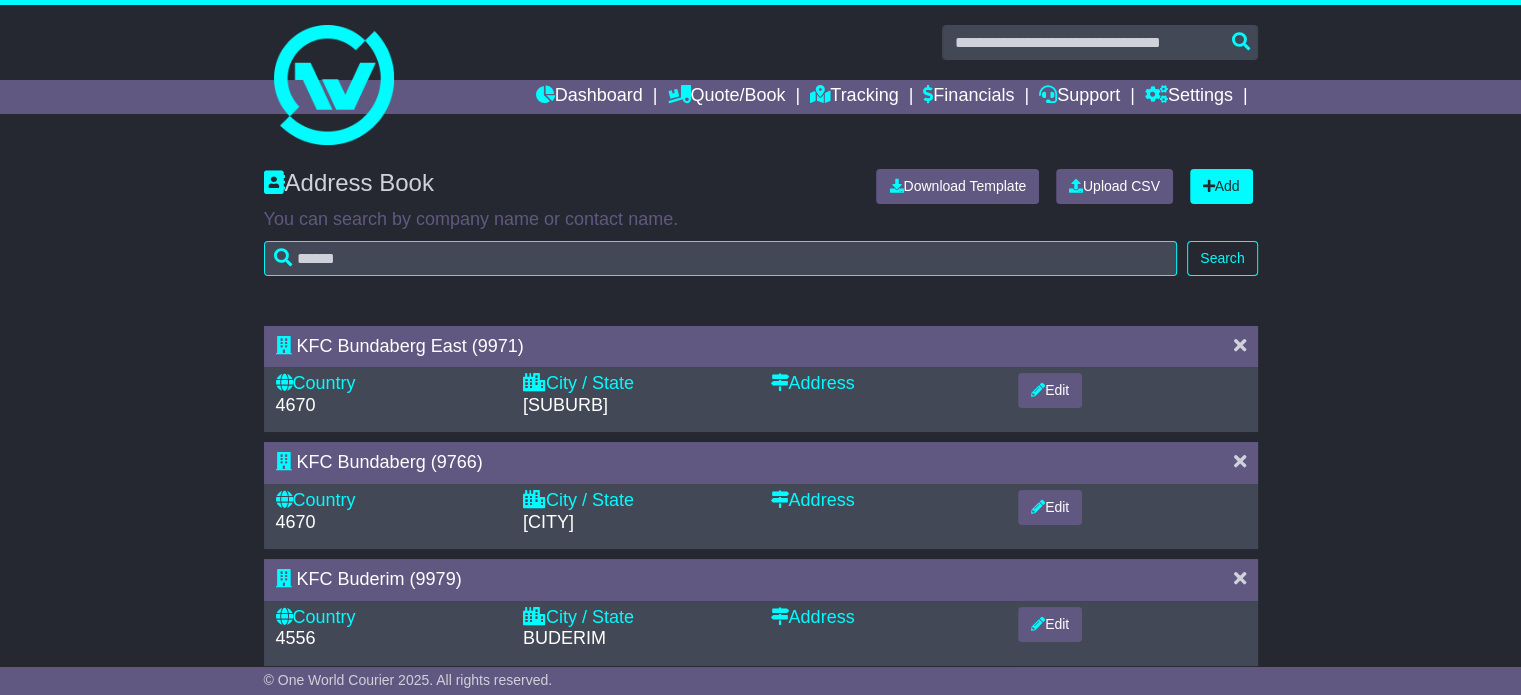 click at bounding box center (1240, 345) 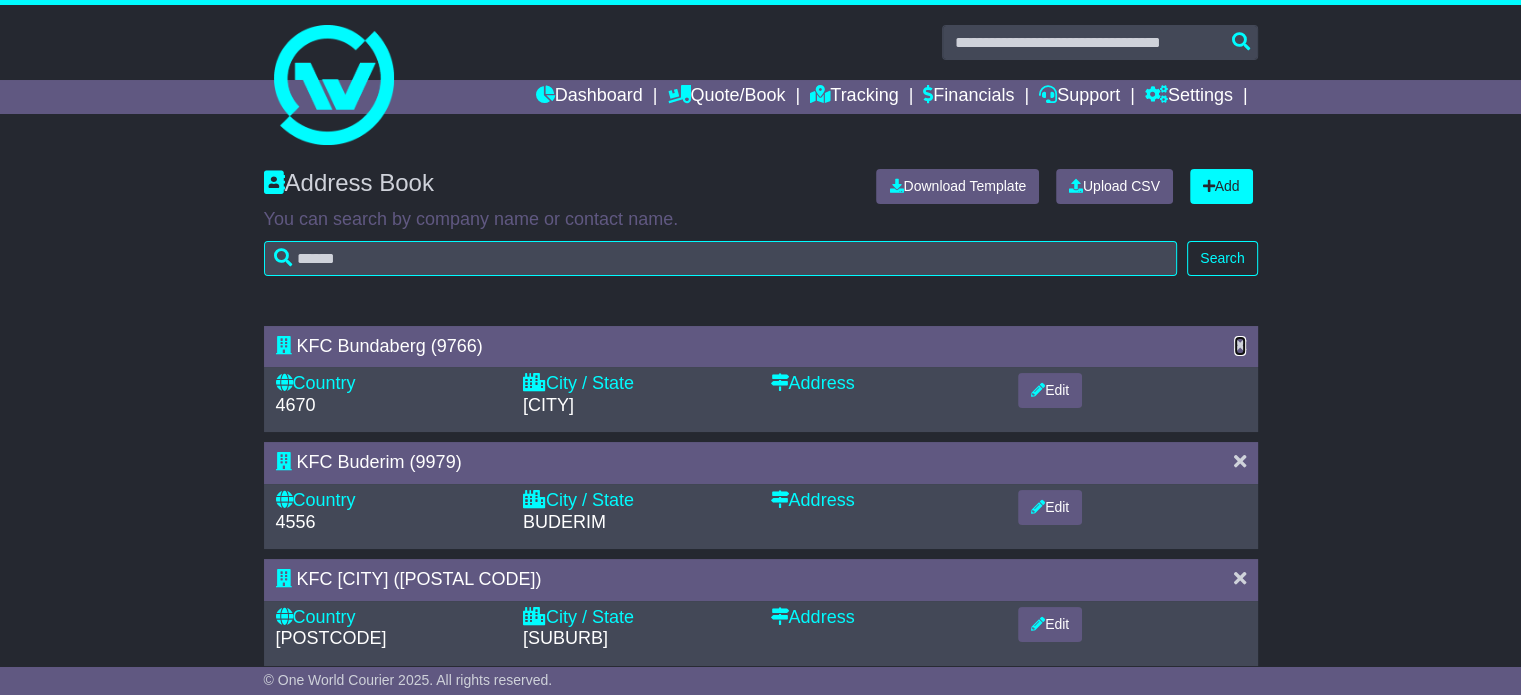 click at bounding box center [1240, 345] 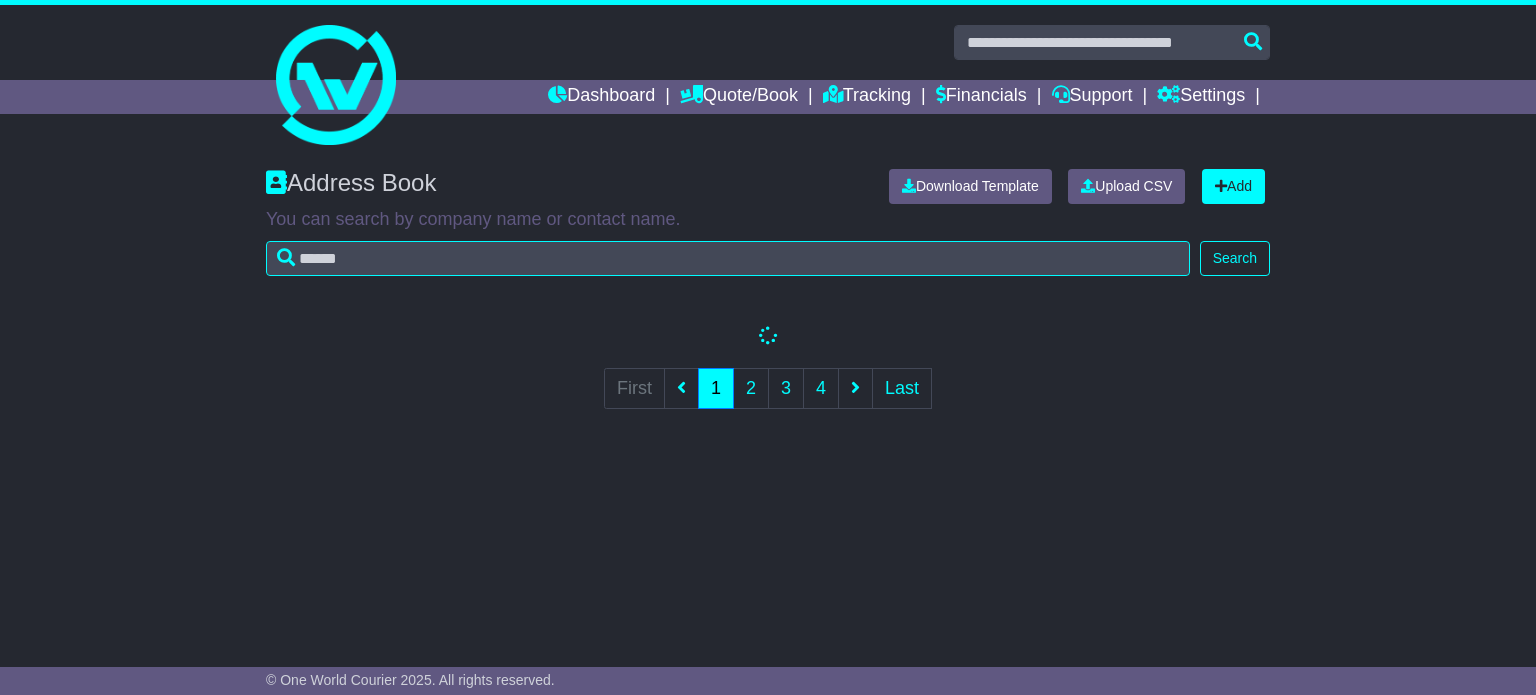 click at bounding box center [768, 337] 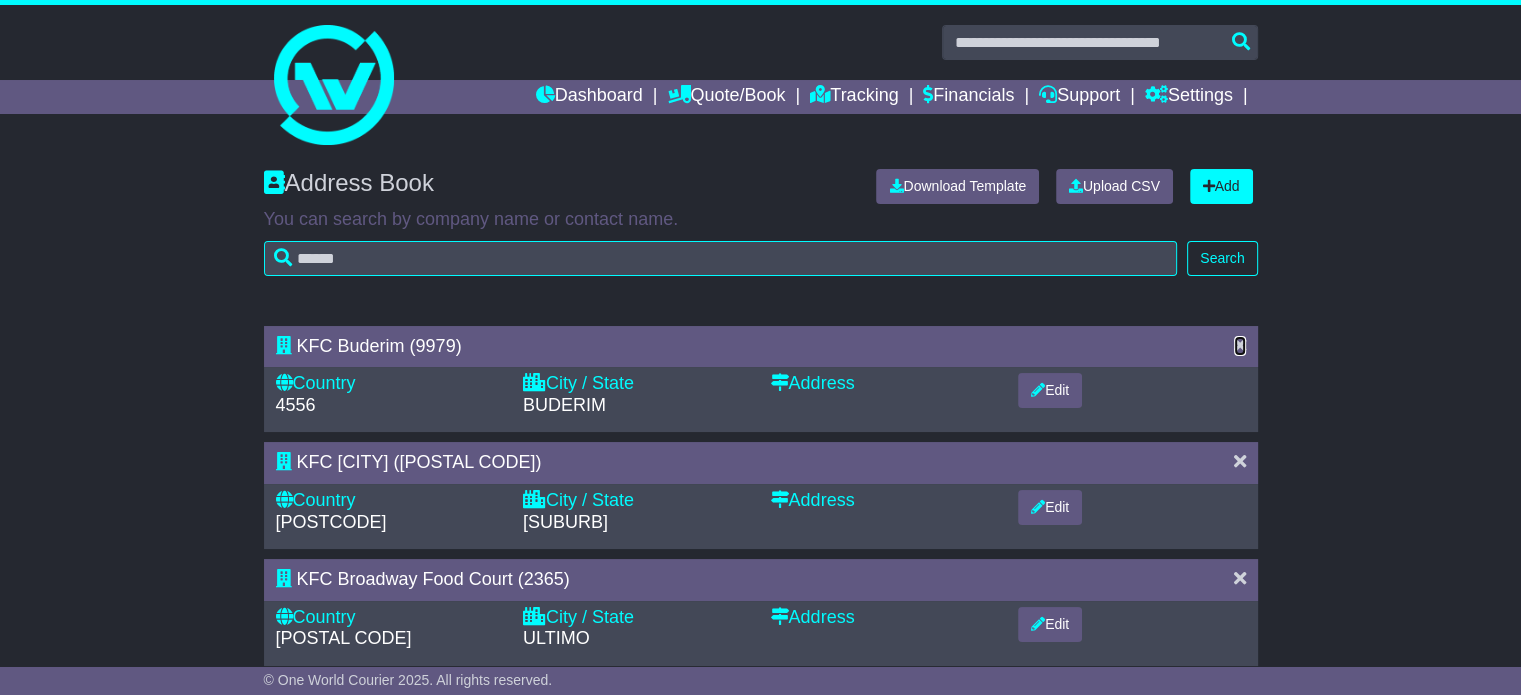 click at bounding box center [1240, 345] 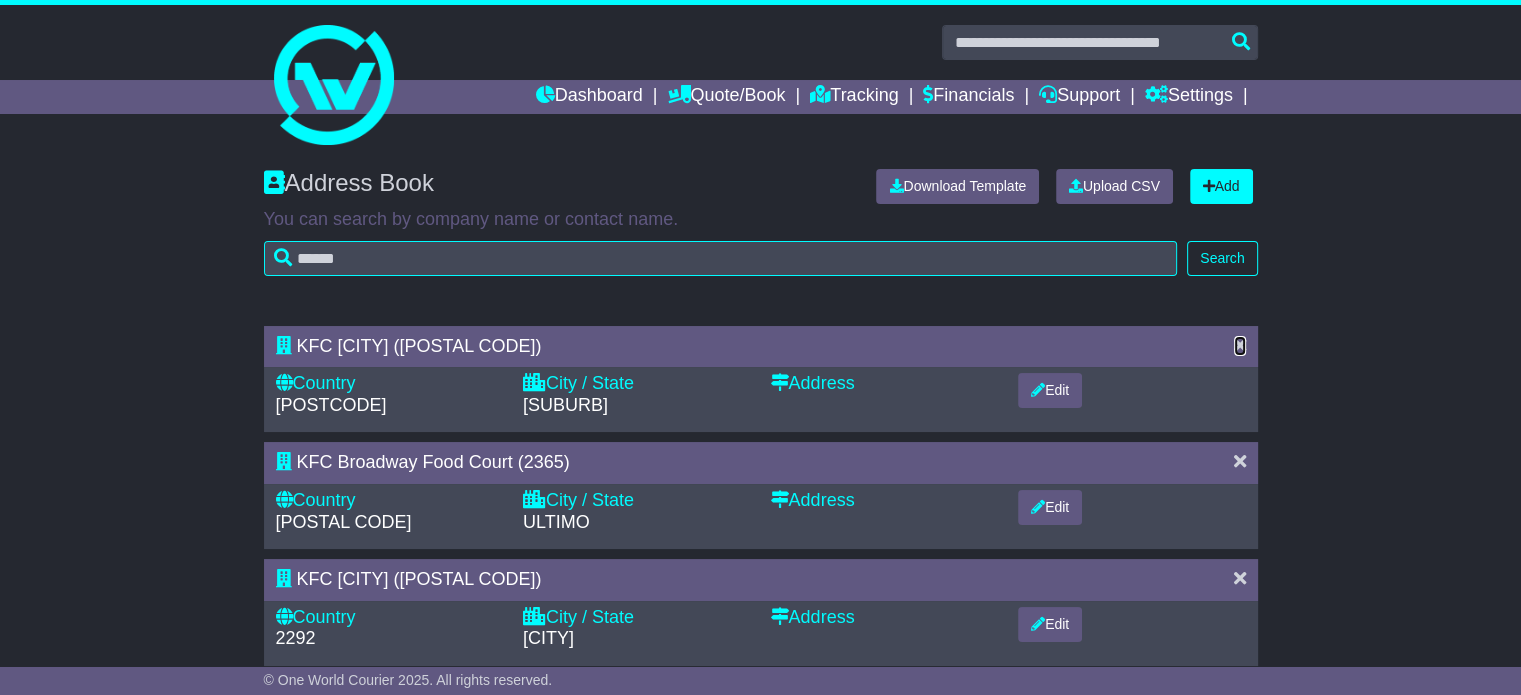 click at bounding box center (1240, 345) 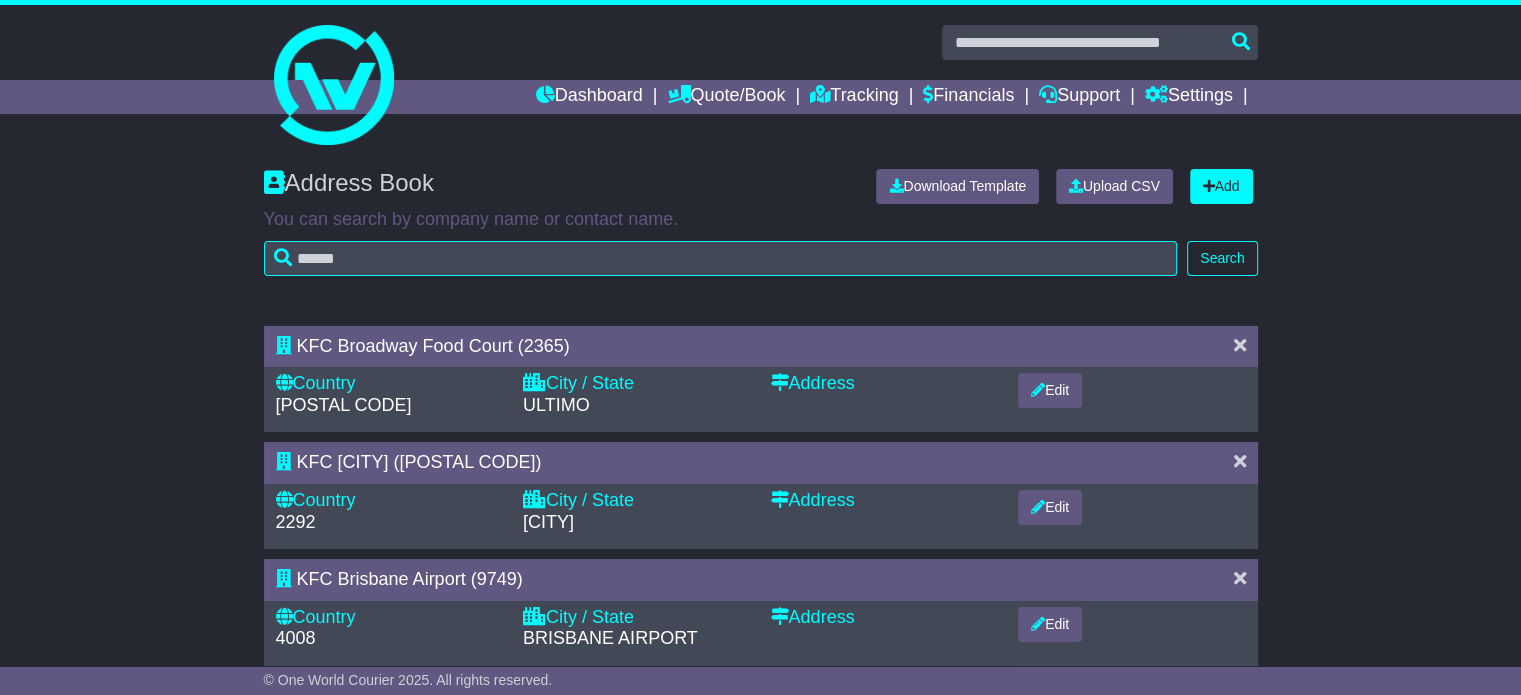 click on "KFC Broadway Food Court (2365)
Country
2007
City / State
ULTIMO
Address  Edit" at bounding box center (761, 954) 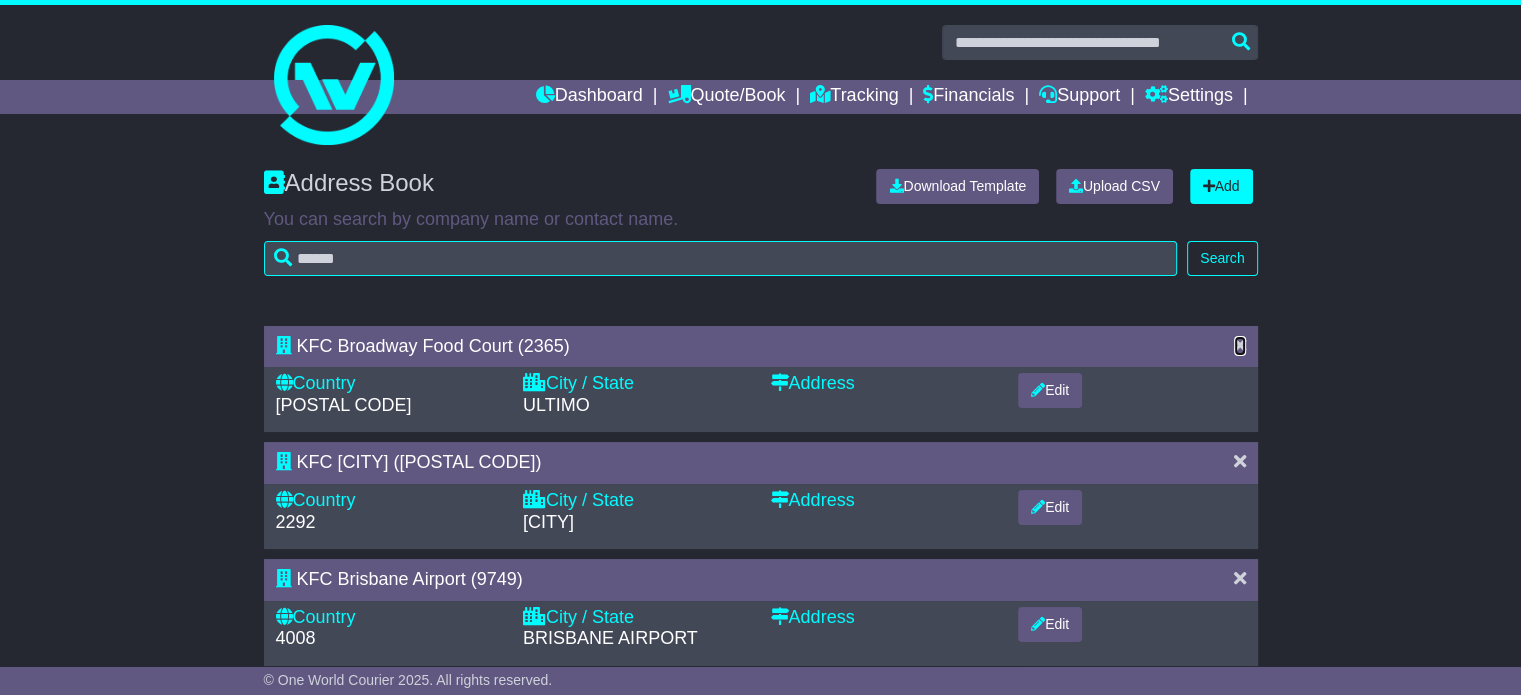 click at bounding box center [1240, 345] 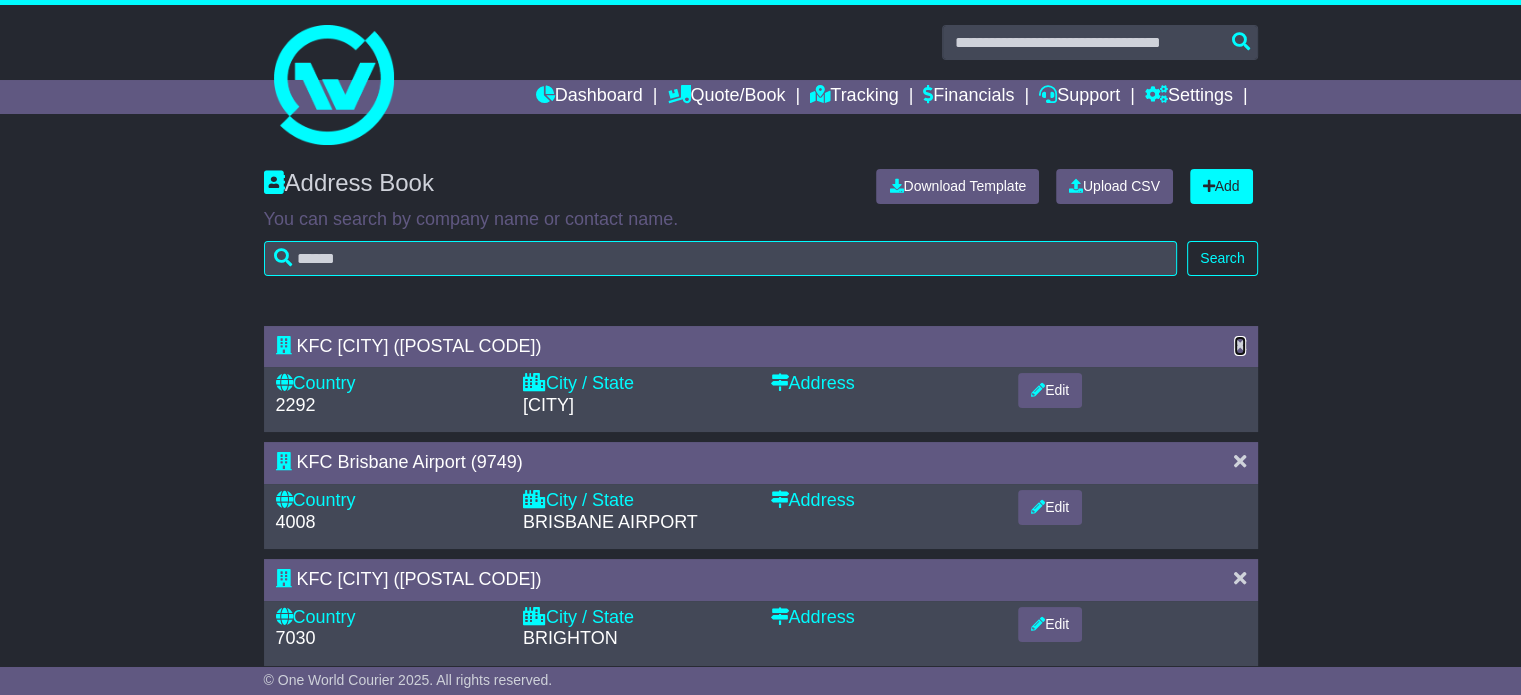 click at bounding box center [1240, 345] 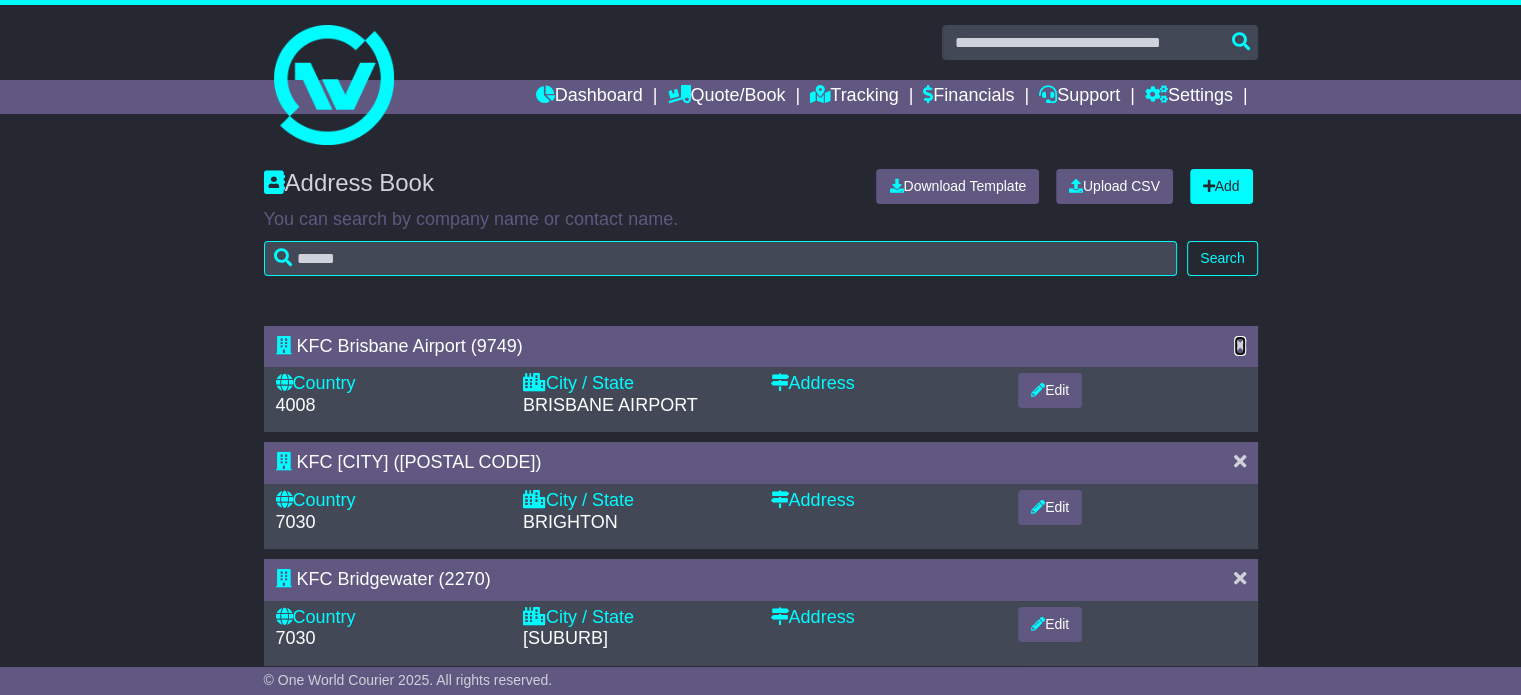 click at bounding box center [1240, 345] 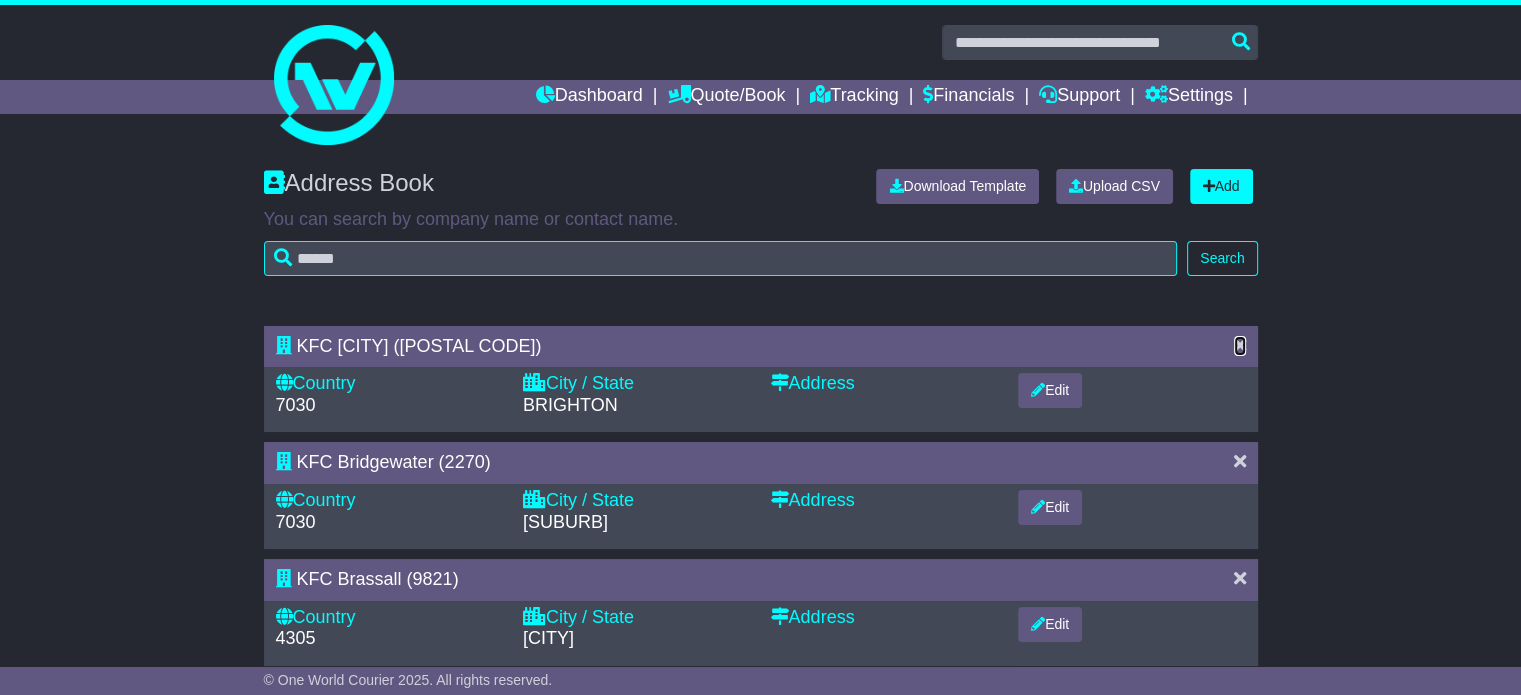 click at bounding box center [1240, 345] 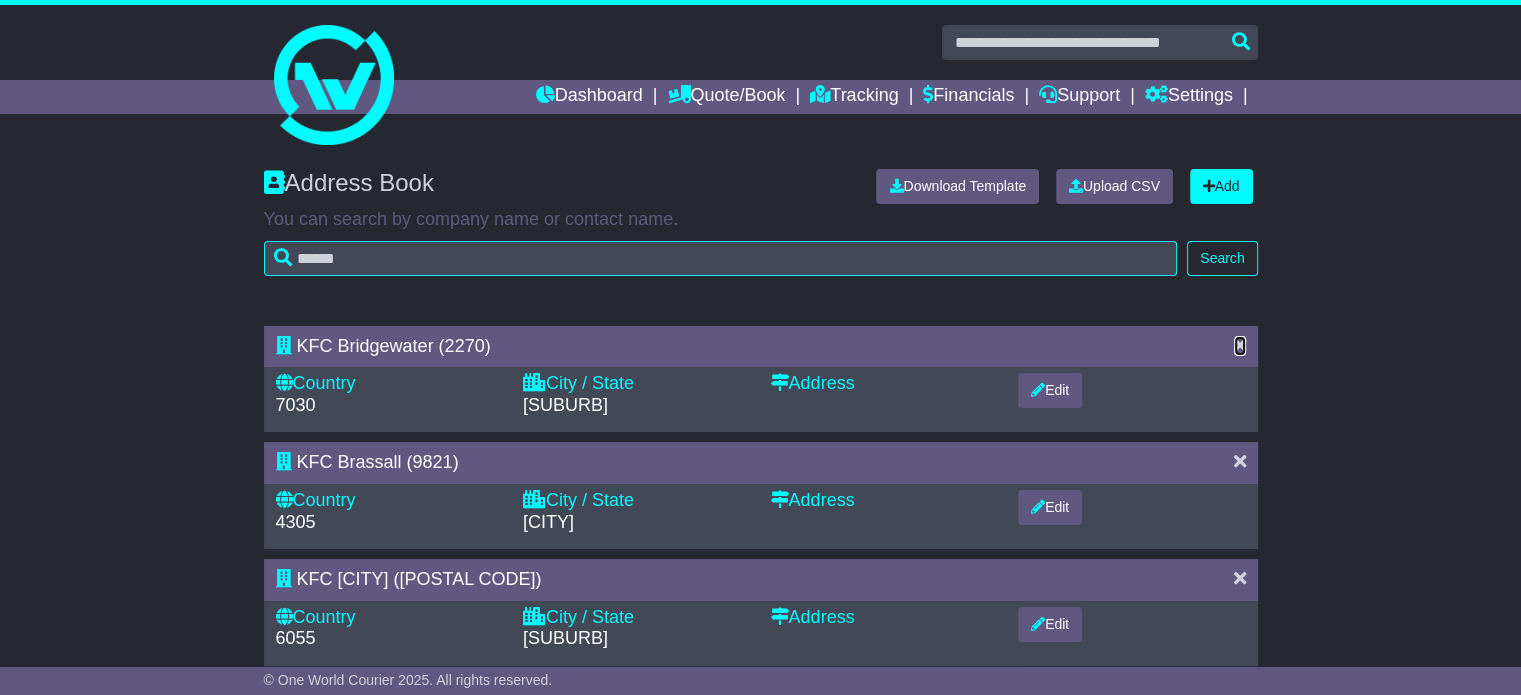 click at bounding box center [1240, 345] 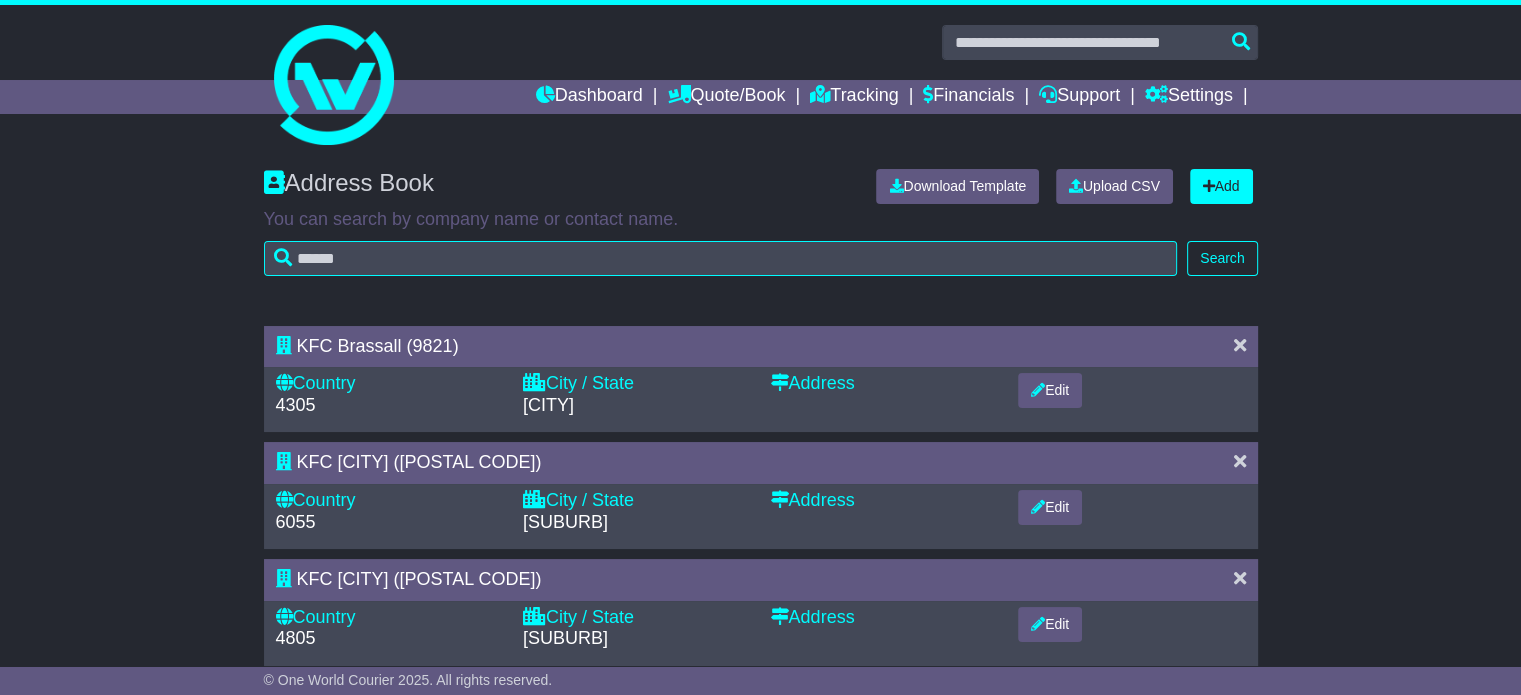 click at bounding box center [1240, 345] 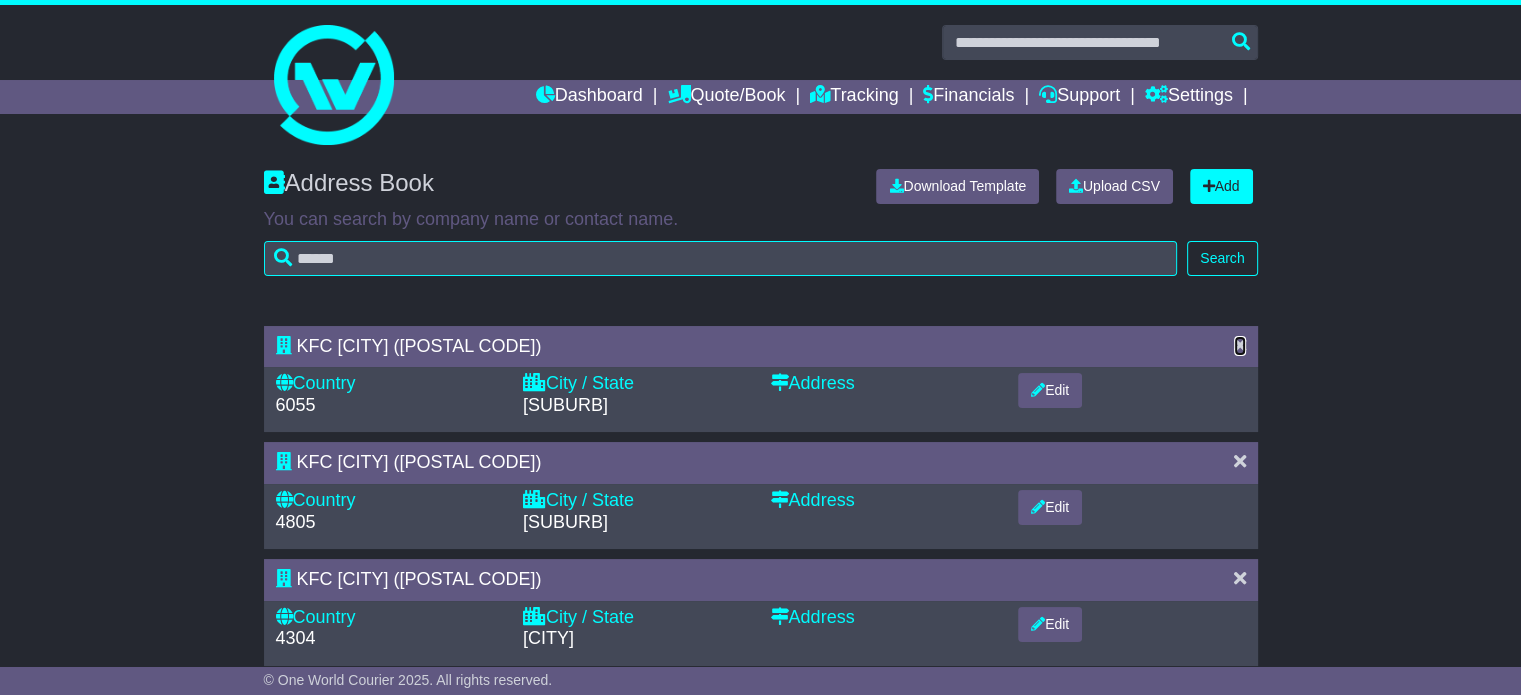 click at bounding box center (1240, 345) 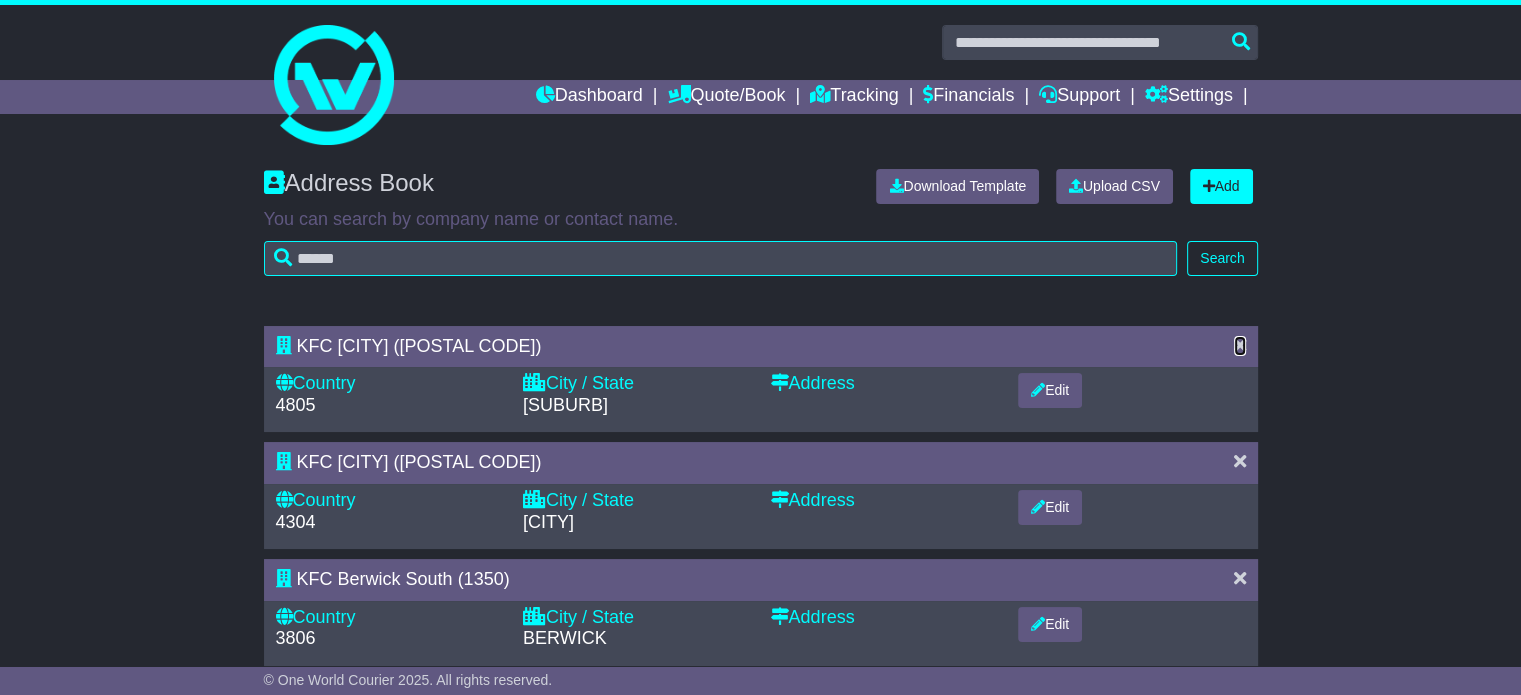 click at bounding box center [1240, 345] 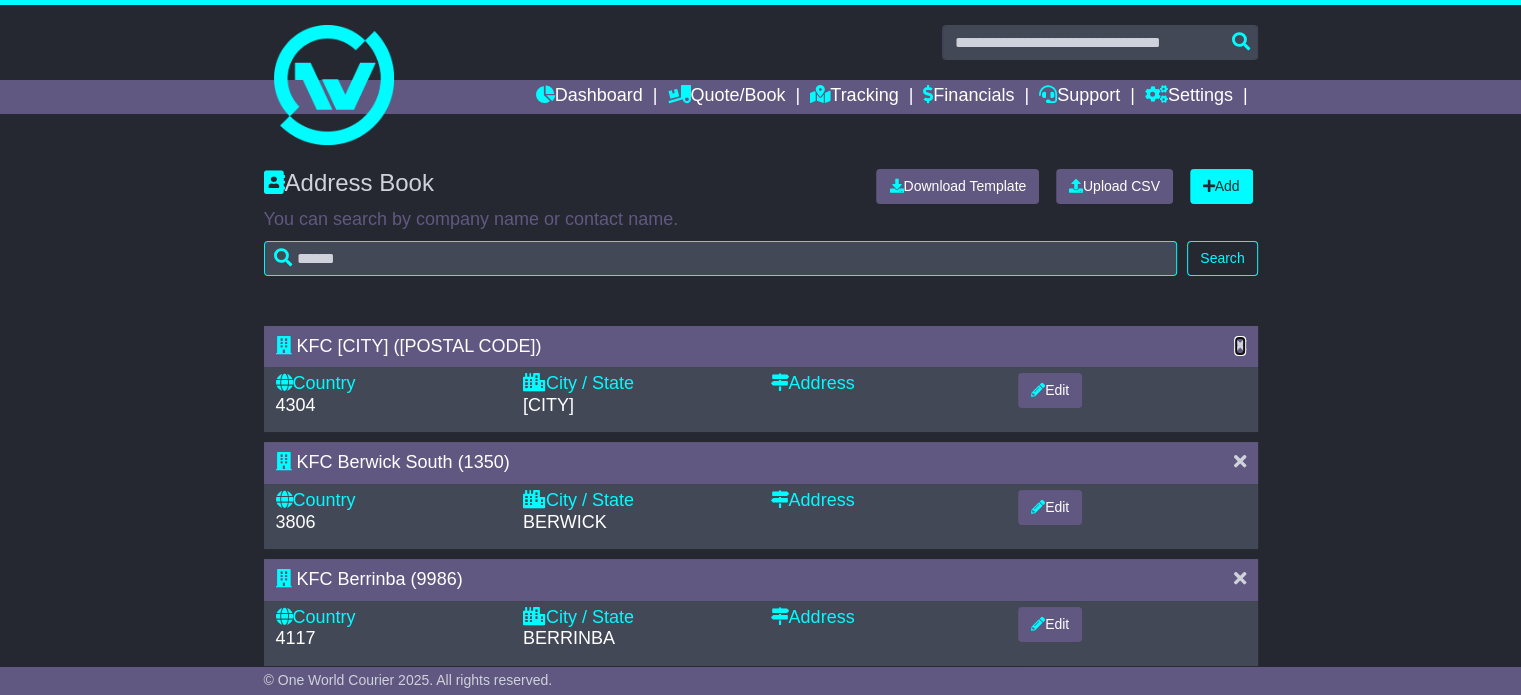 click at bounding box center [1240, 345] 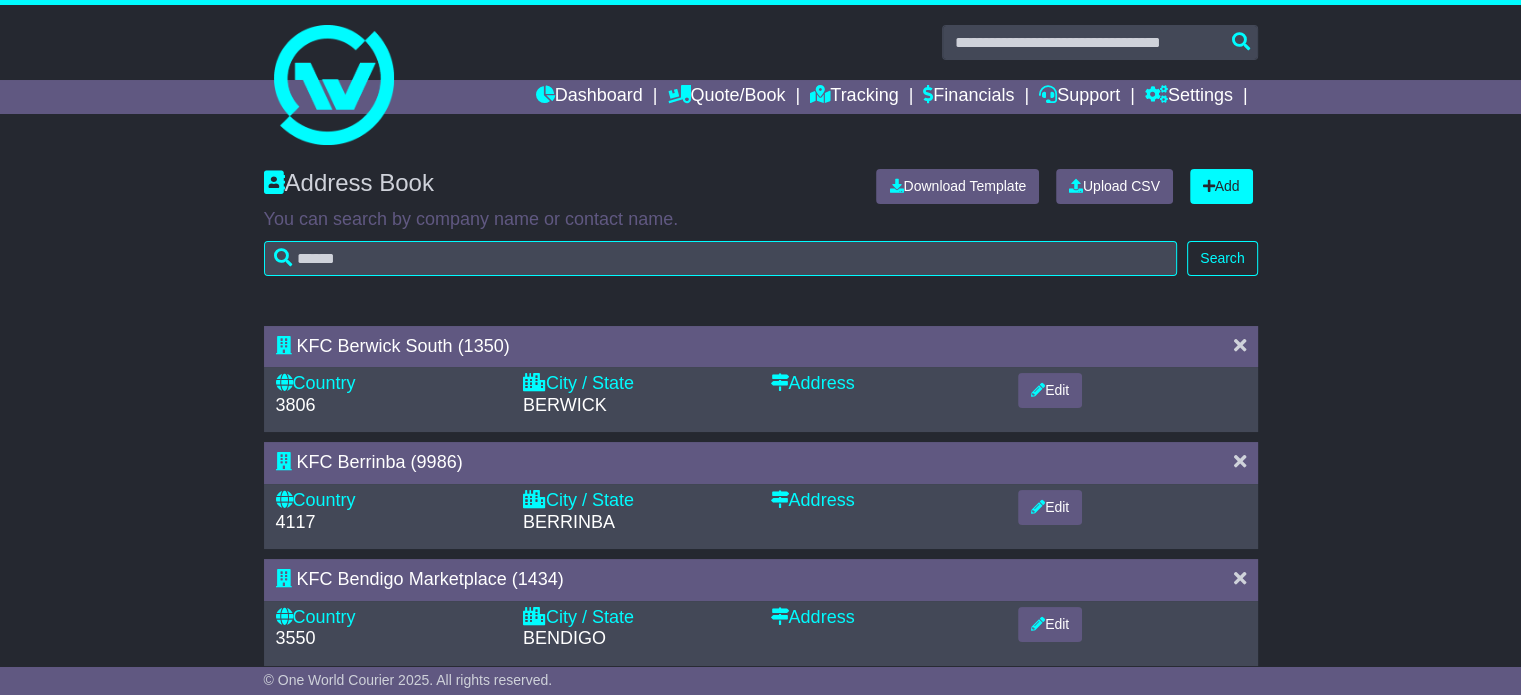 click at bounding box center (1240, 345) 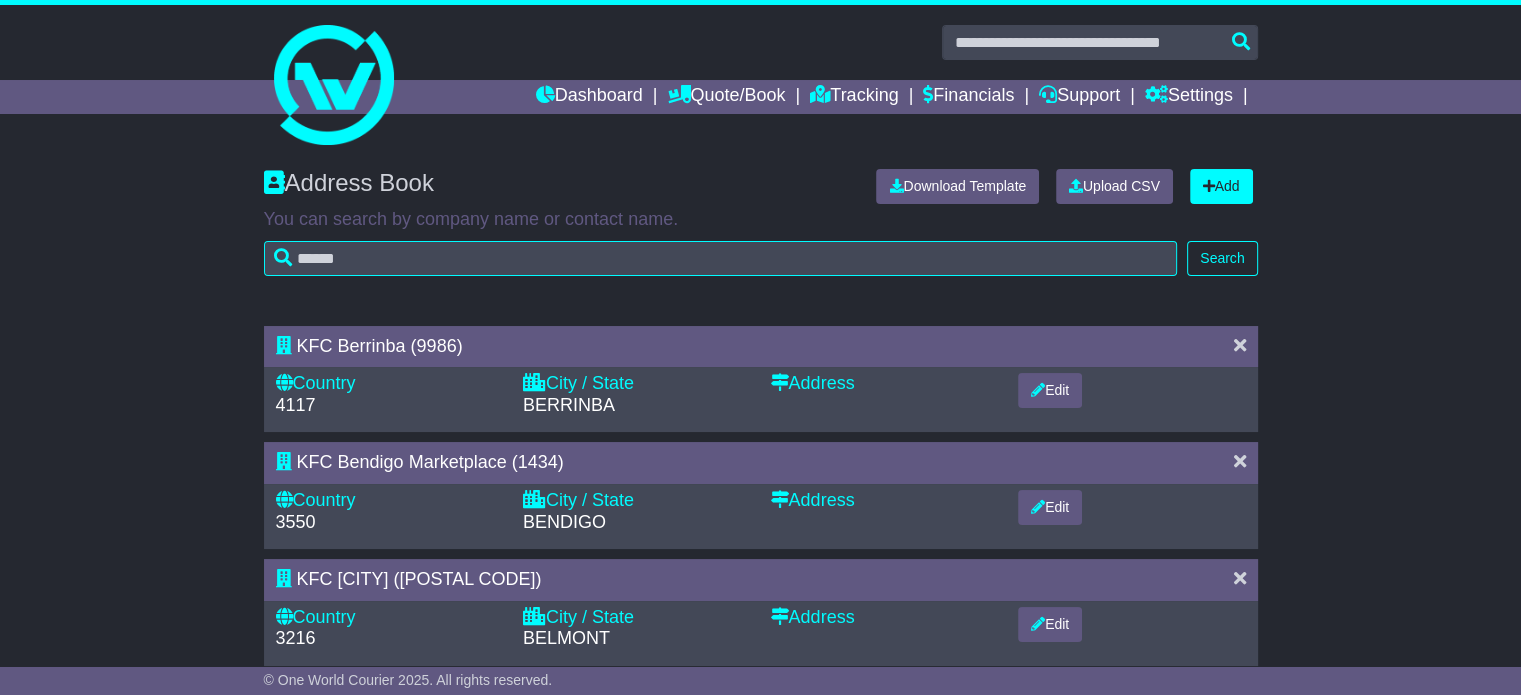 click at bounding box center [1240, 345] 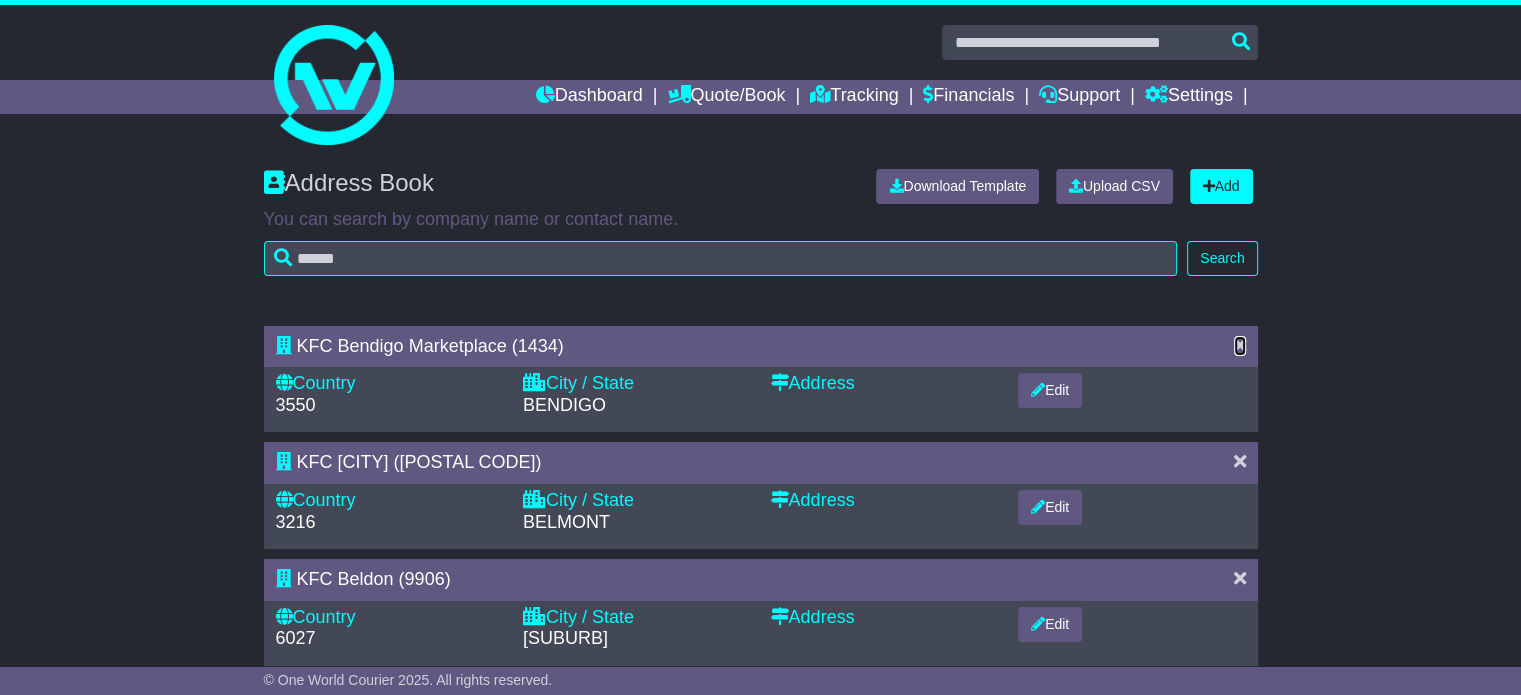 click at bounding box center (1240, 345) 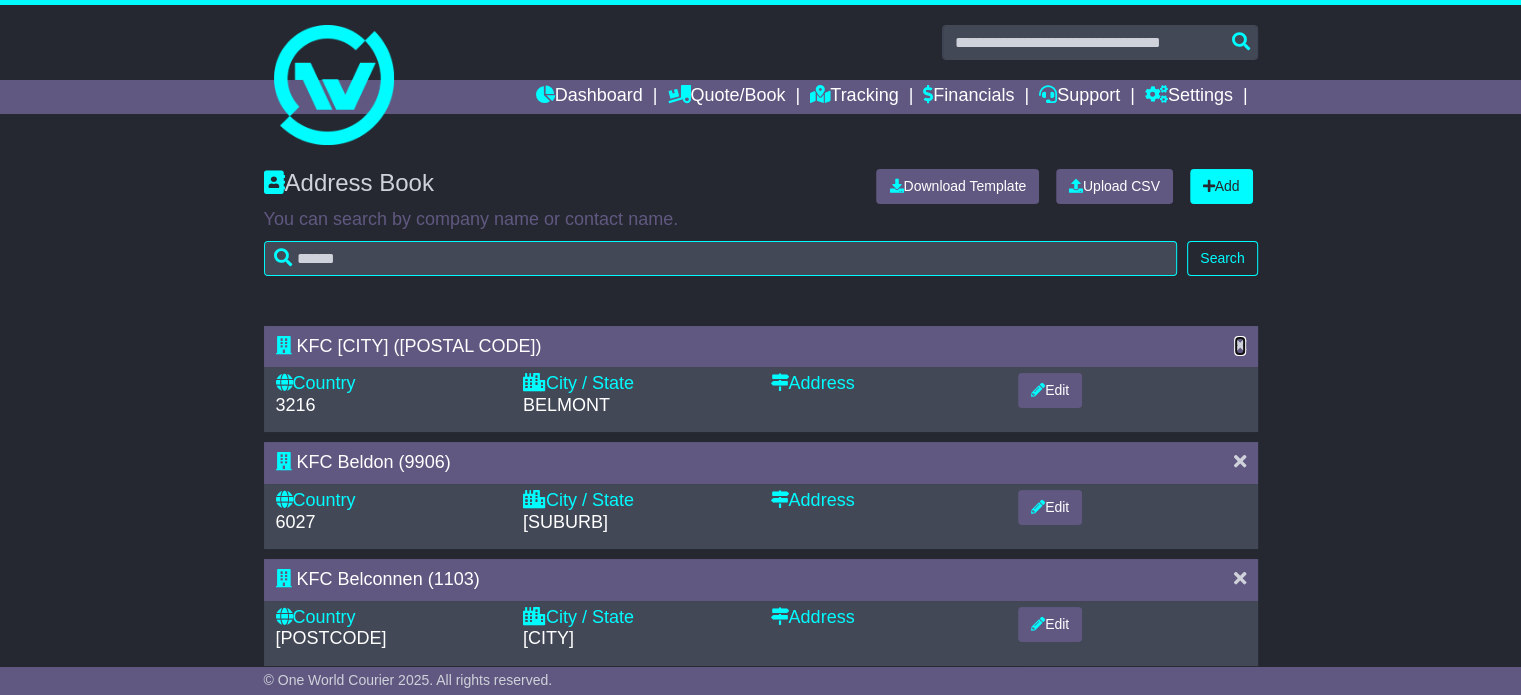 click at bounding box center [1240, 345] 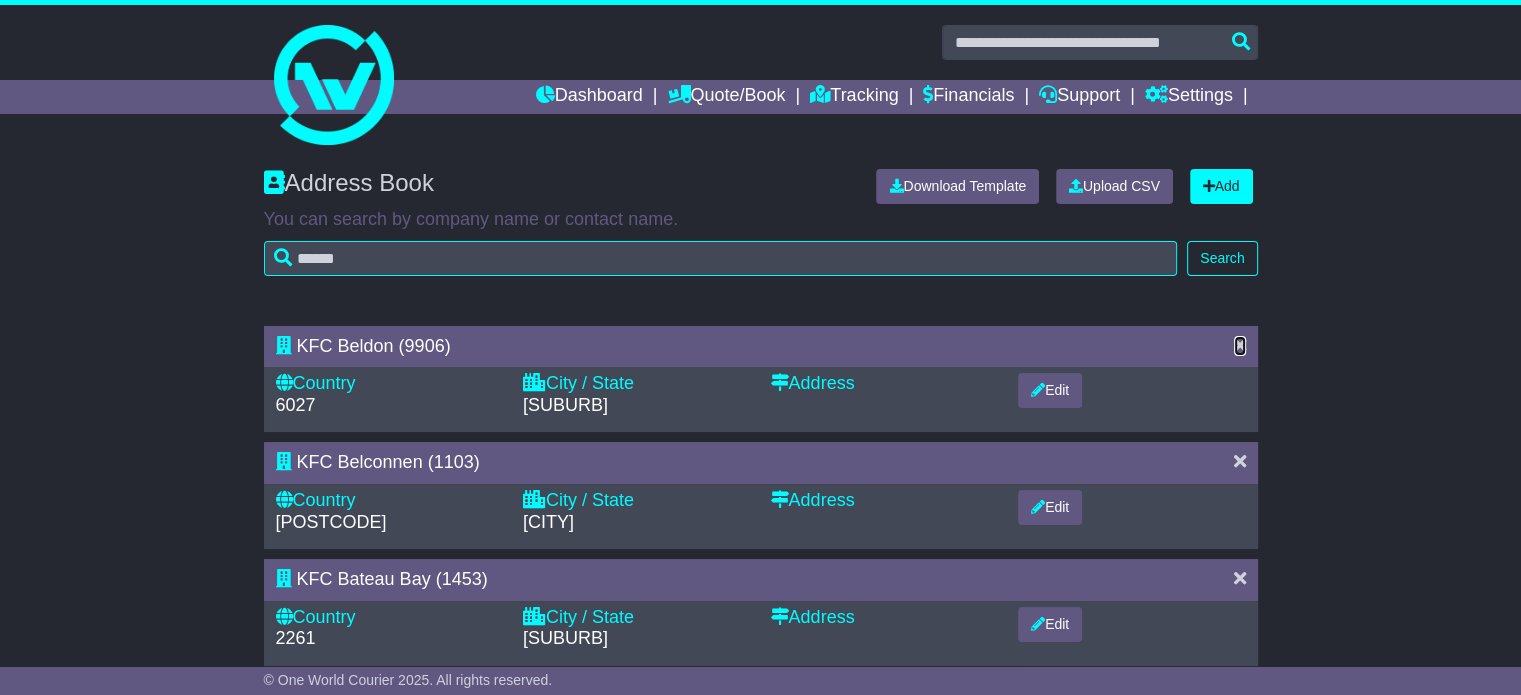 click at bounding box center [1240, 345] 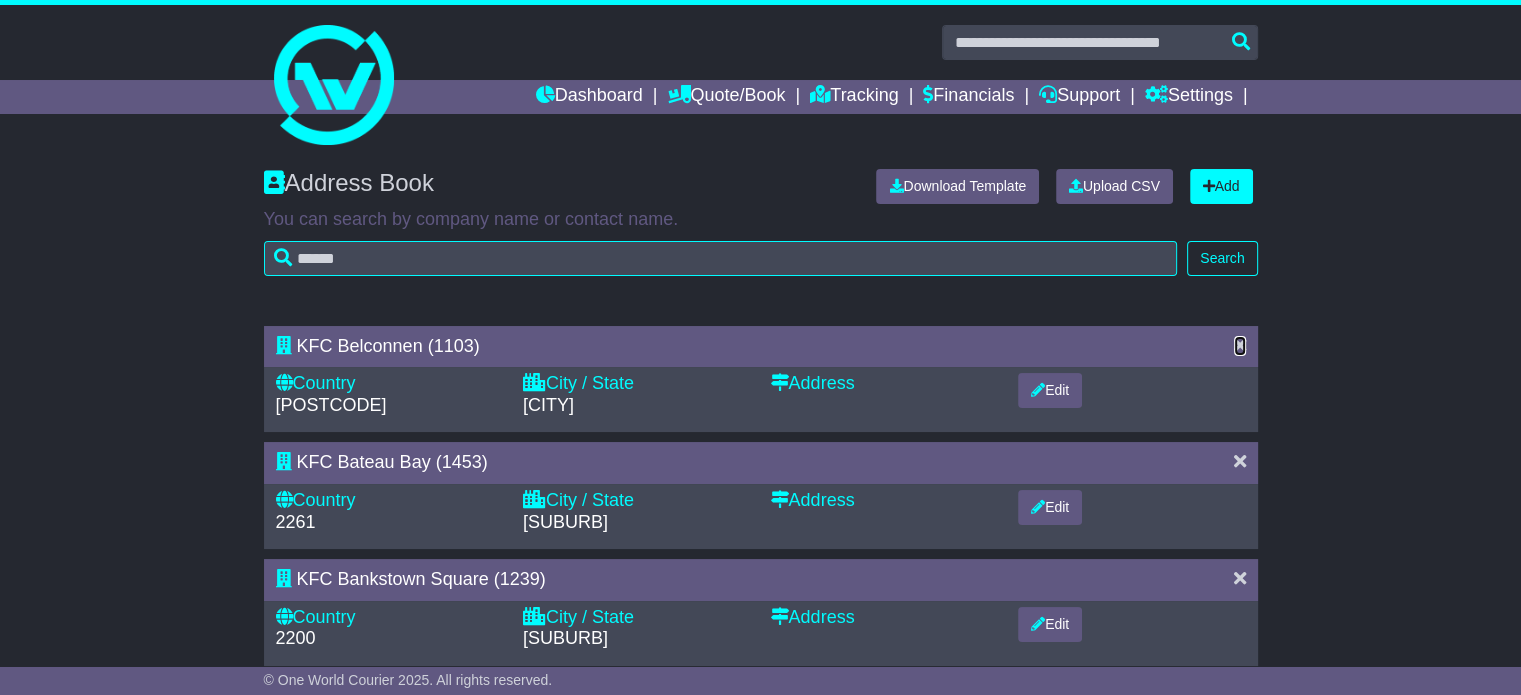 click at bounding box center [1240, 345] 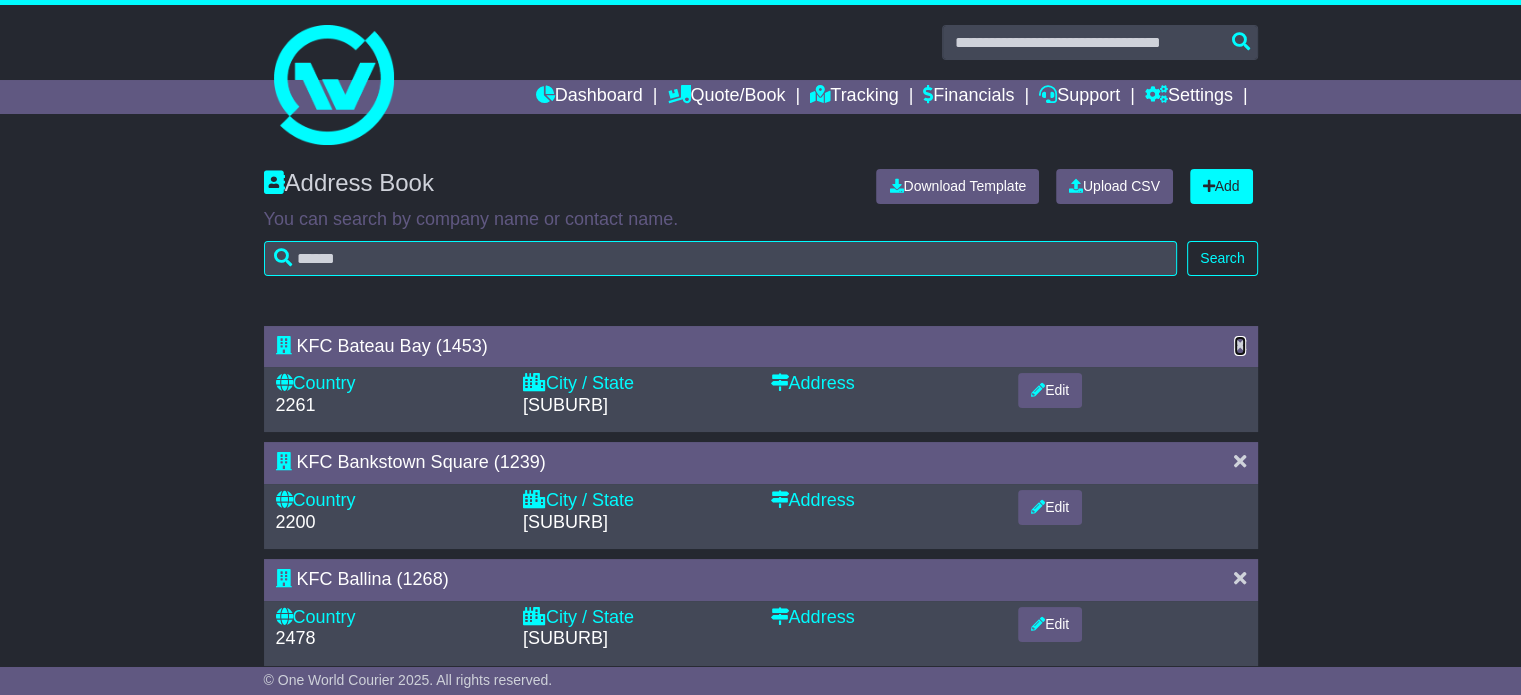 click at bounding box center (1240, 345) 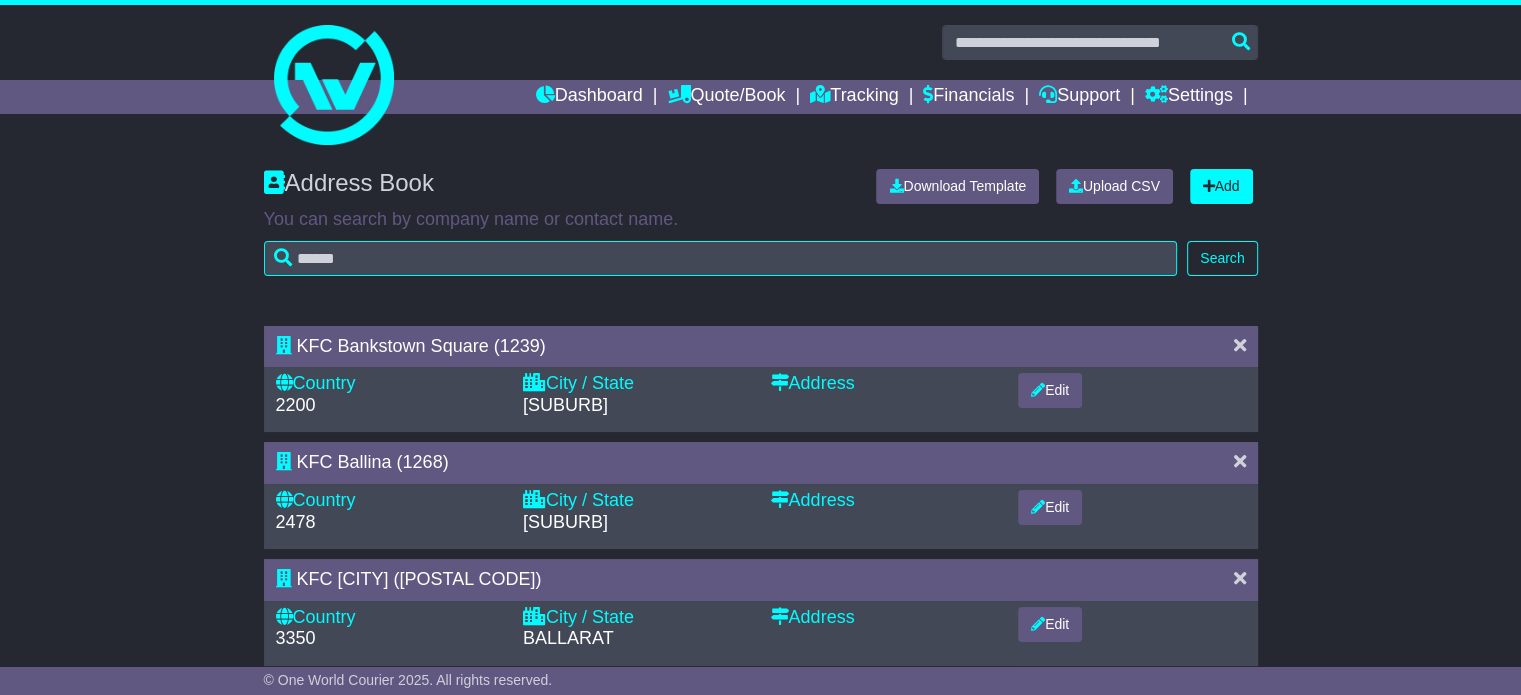 click at bounding box center (1240, 345) 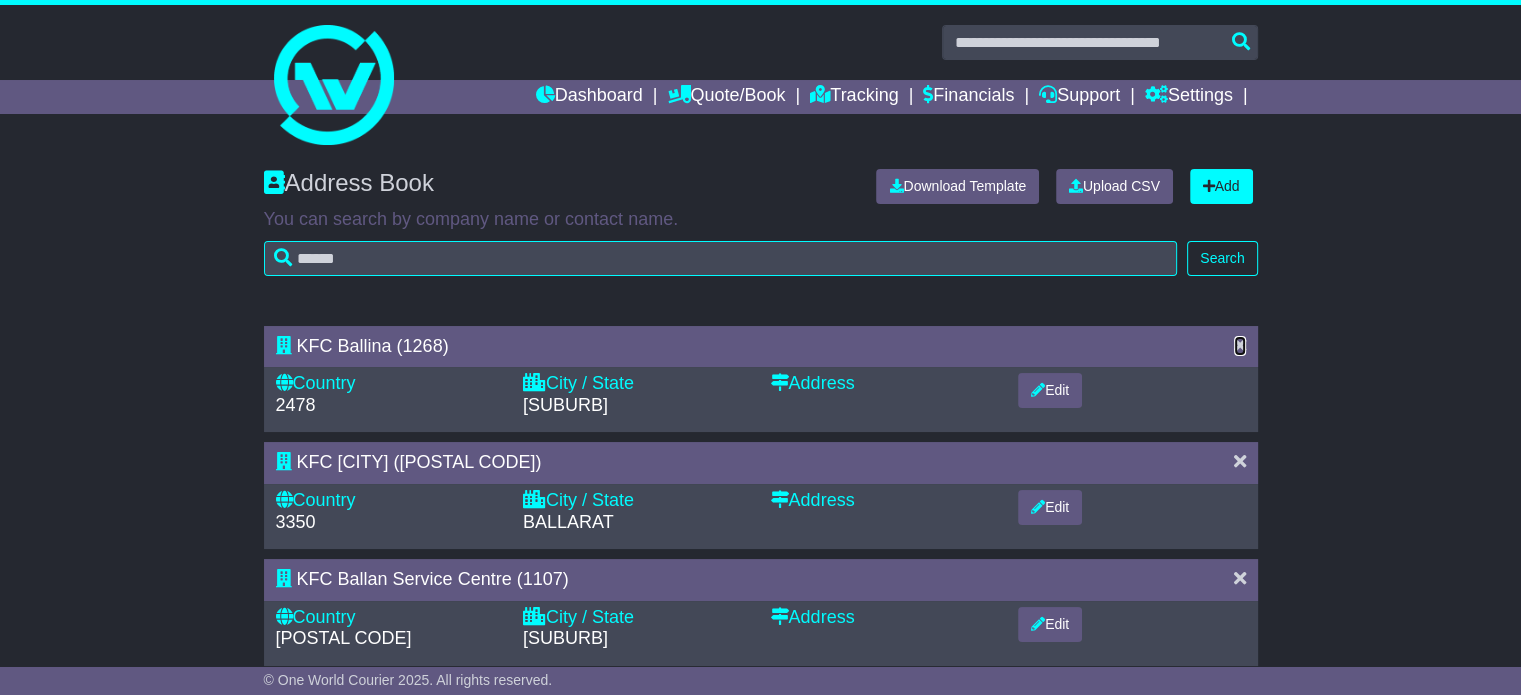 click at bounding box center (1240, 345) 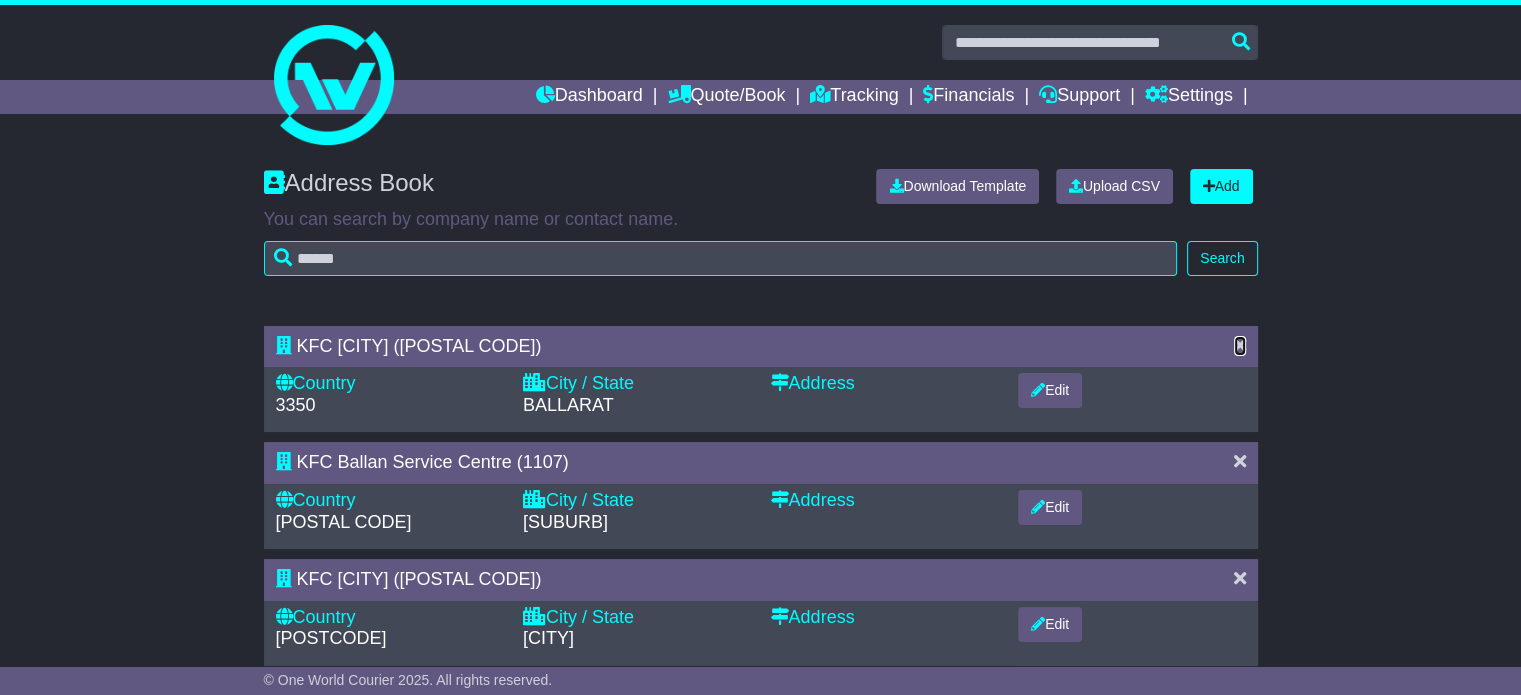 click at bounding box center [1240, 345] 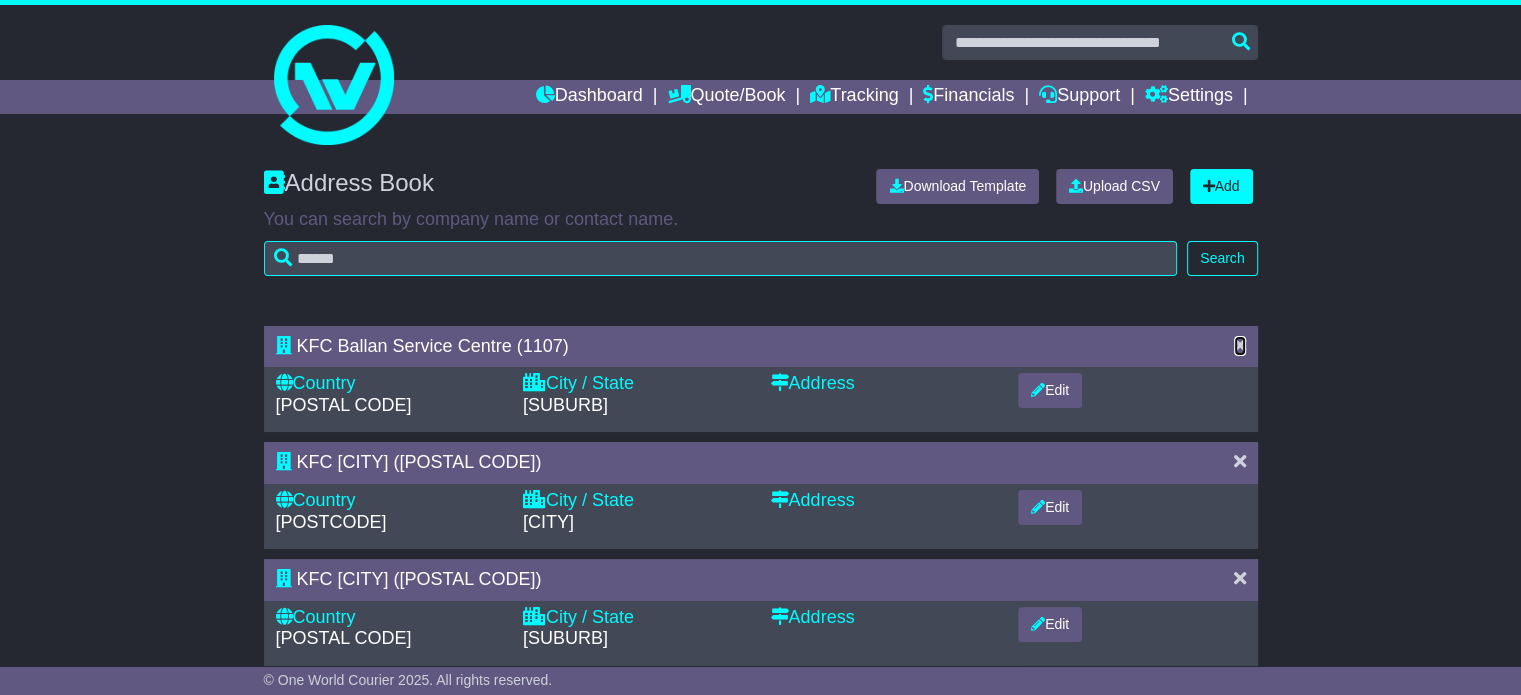 click at bounding box center [1240, 345] 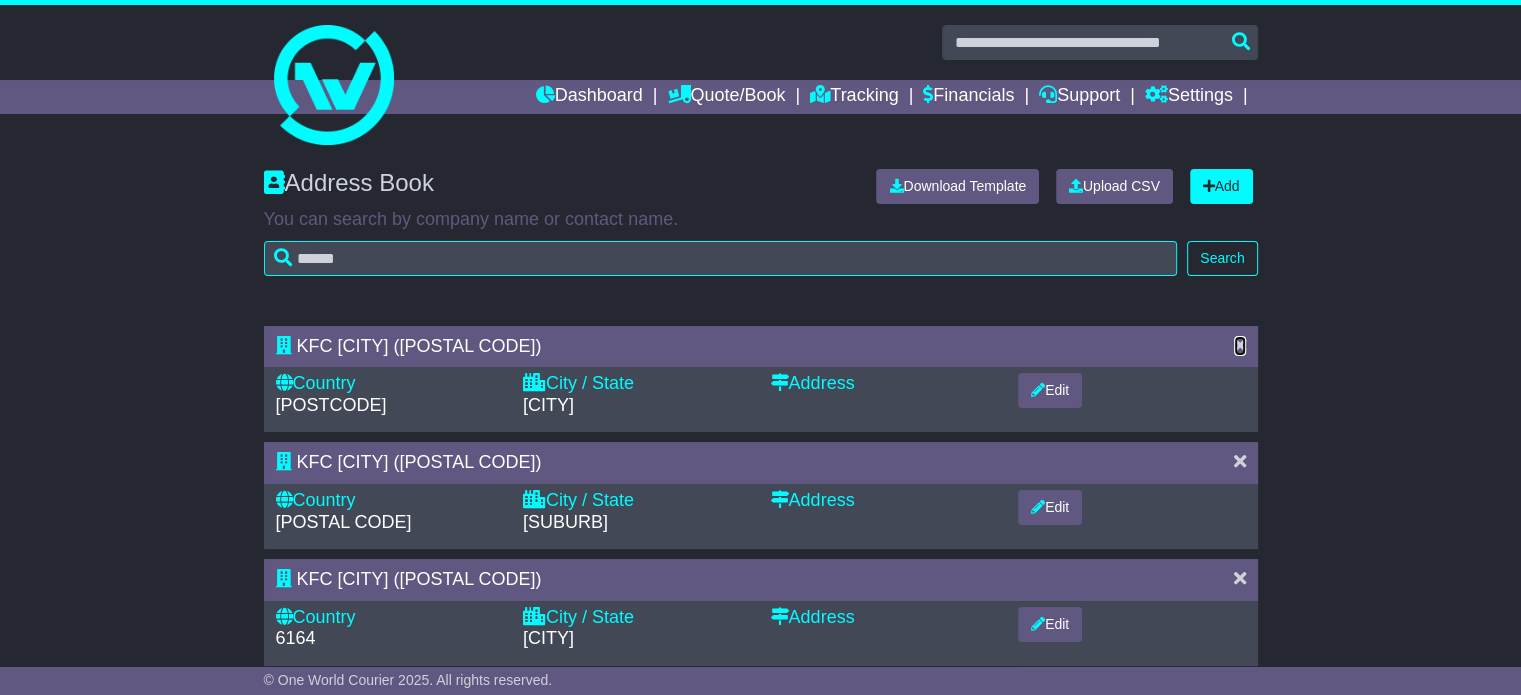 click at bounding box center [1240, 345] 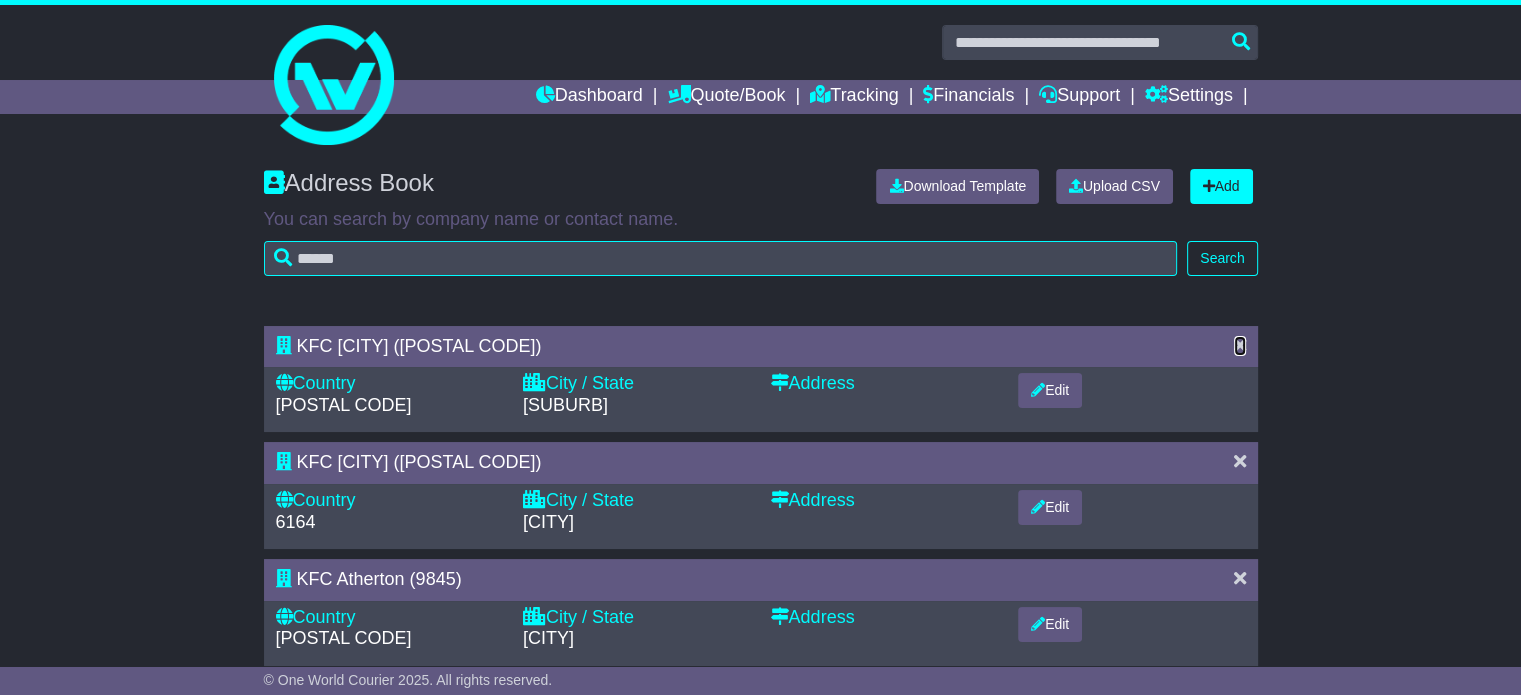 click at bounding box center (1240, 345) 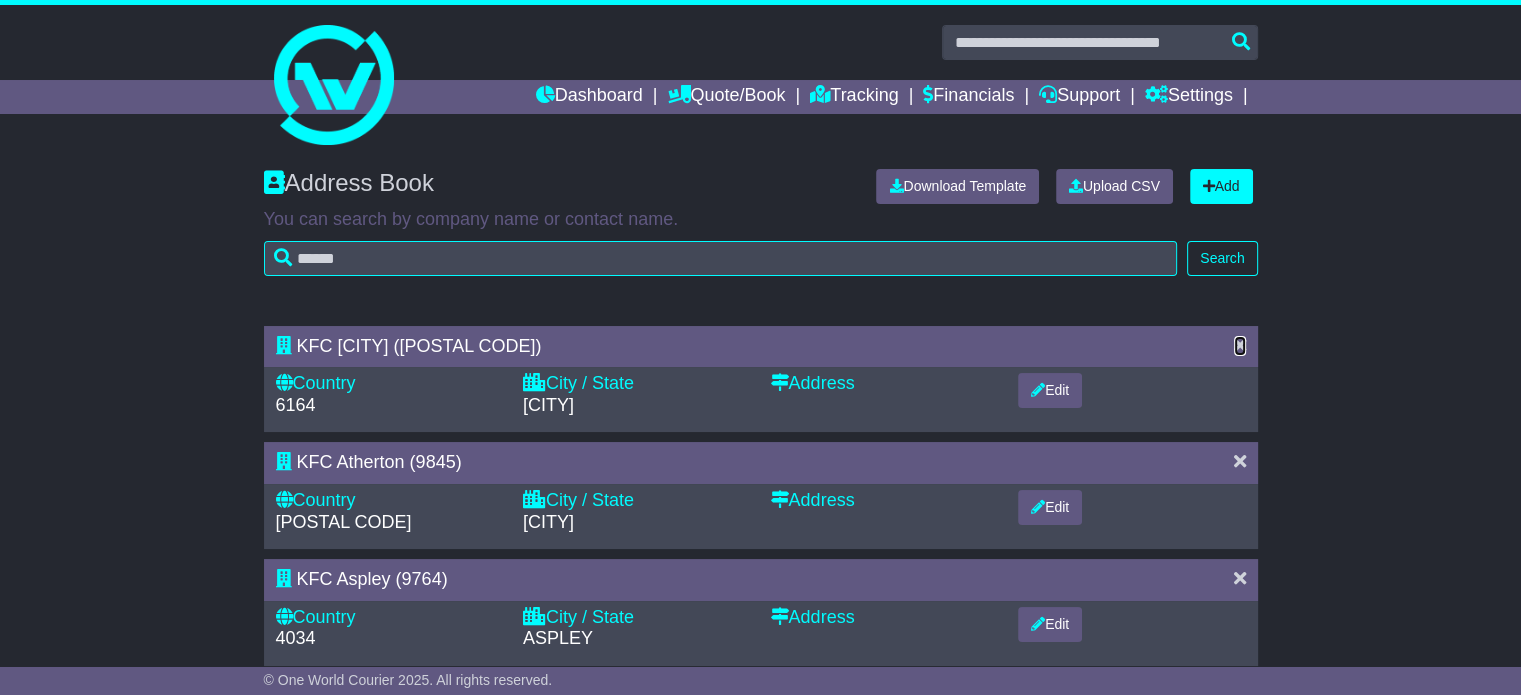 click at bounding box center (1240, 345) 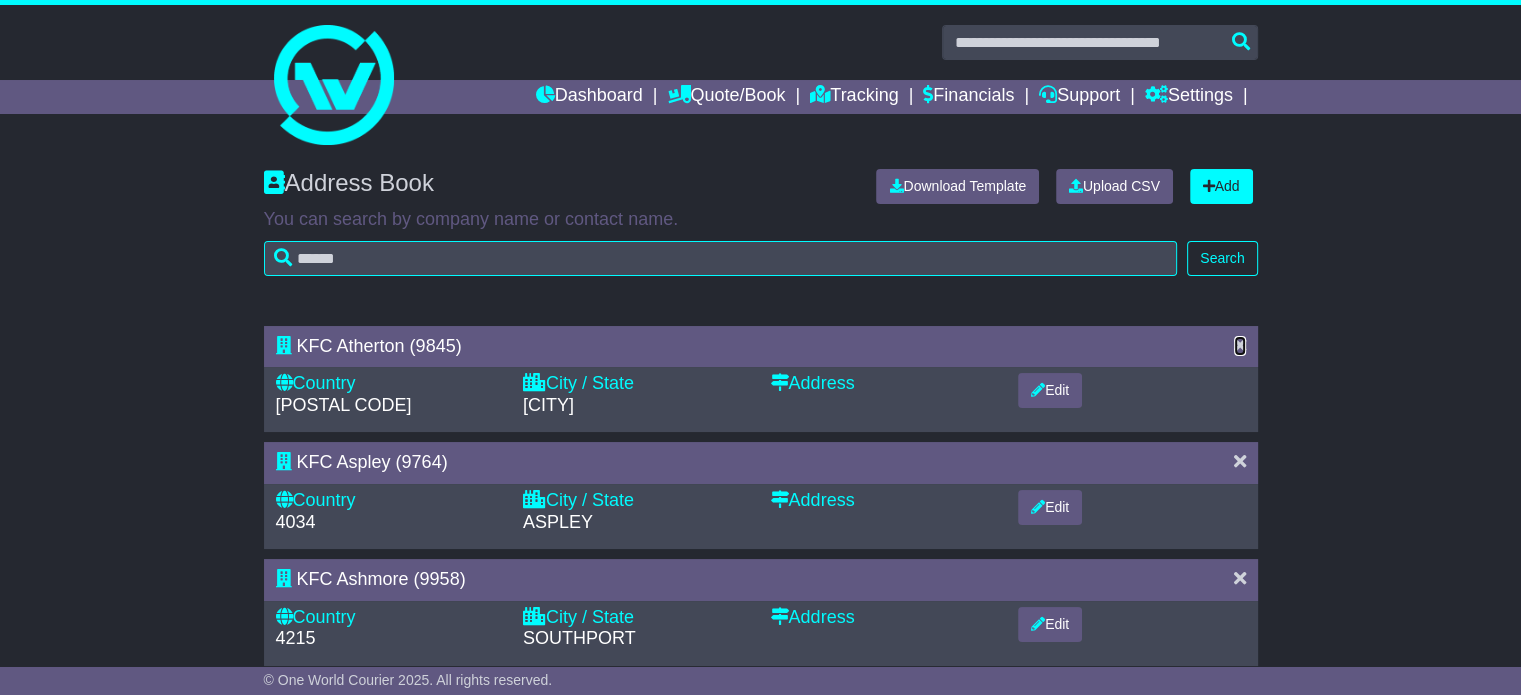 click at bounding box center [1240, 345] 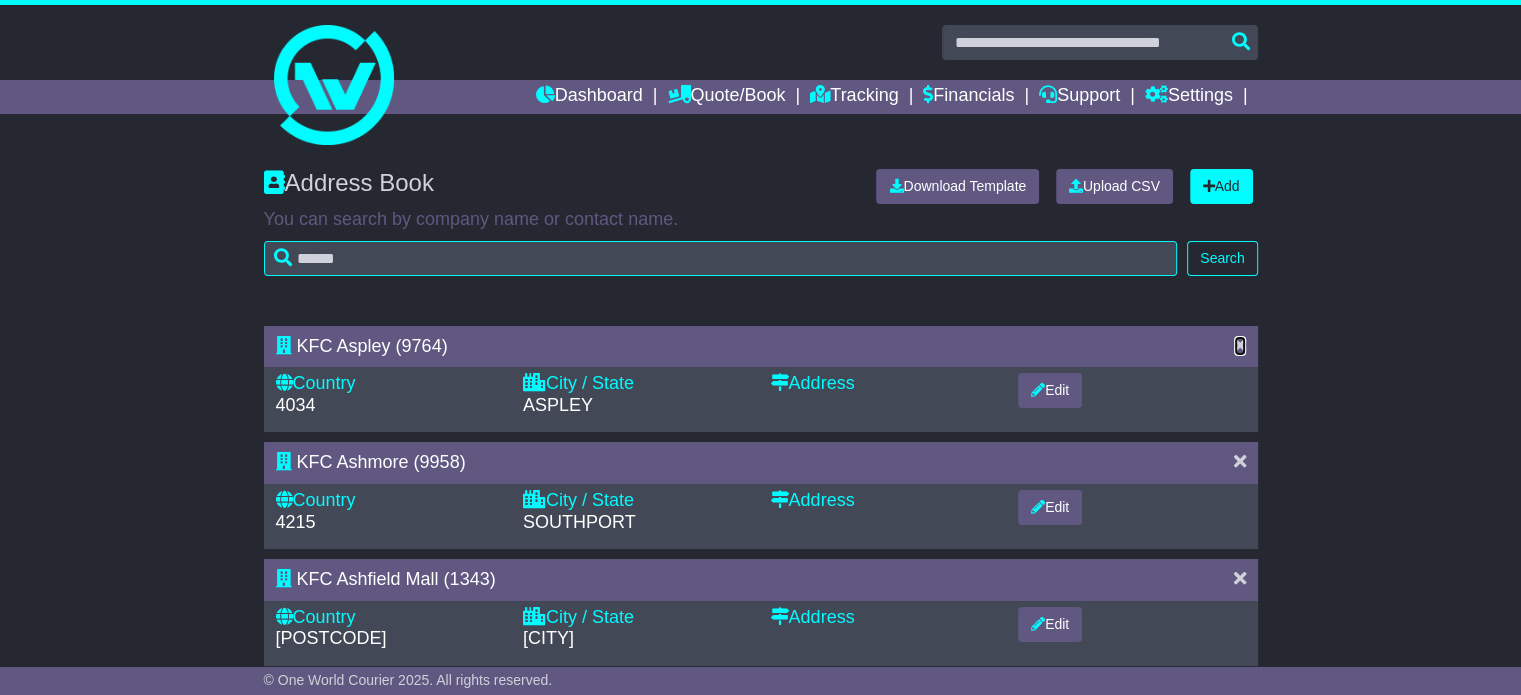 click at bounding box center (1240, 345) 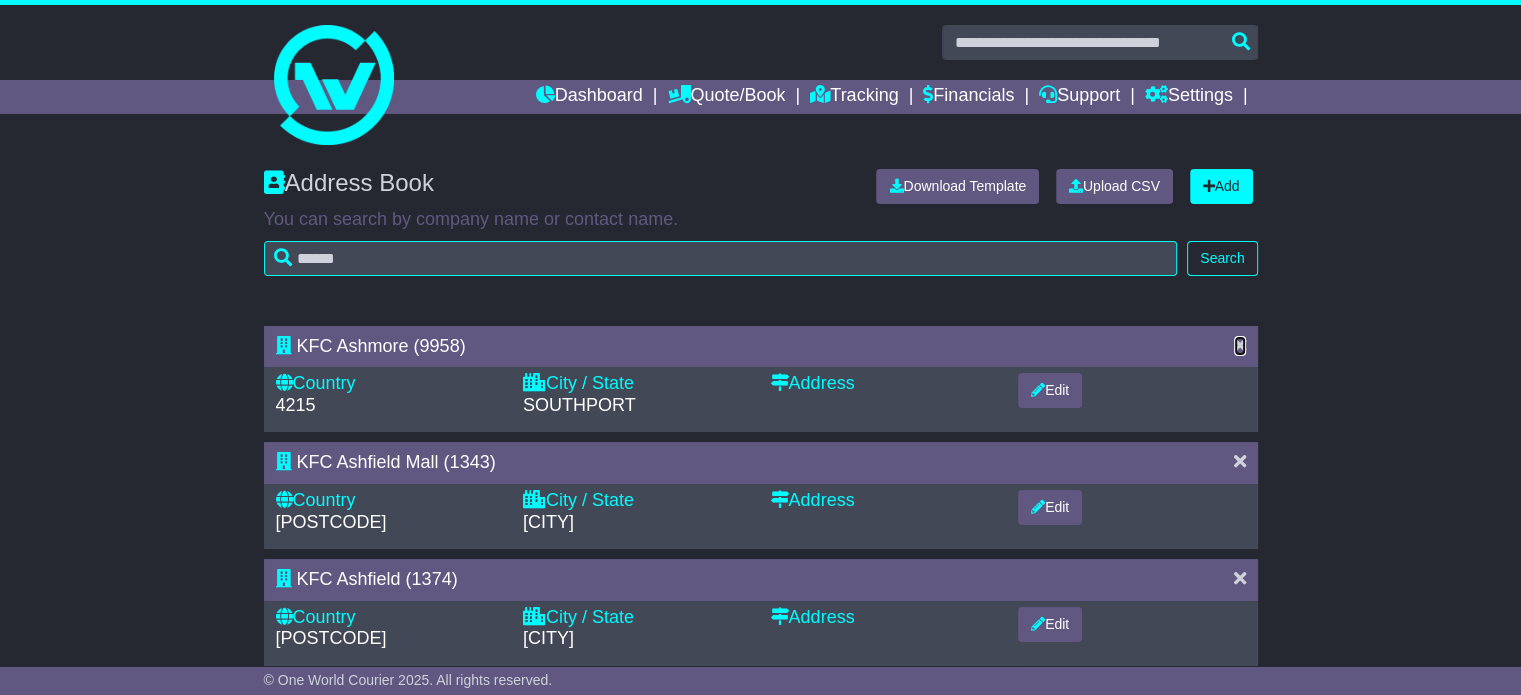 click at bounding box center (1240, 345) 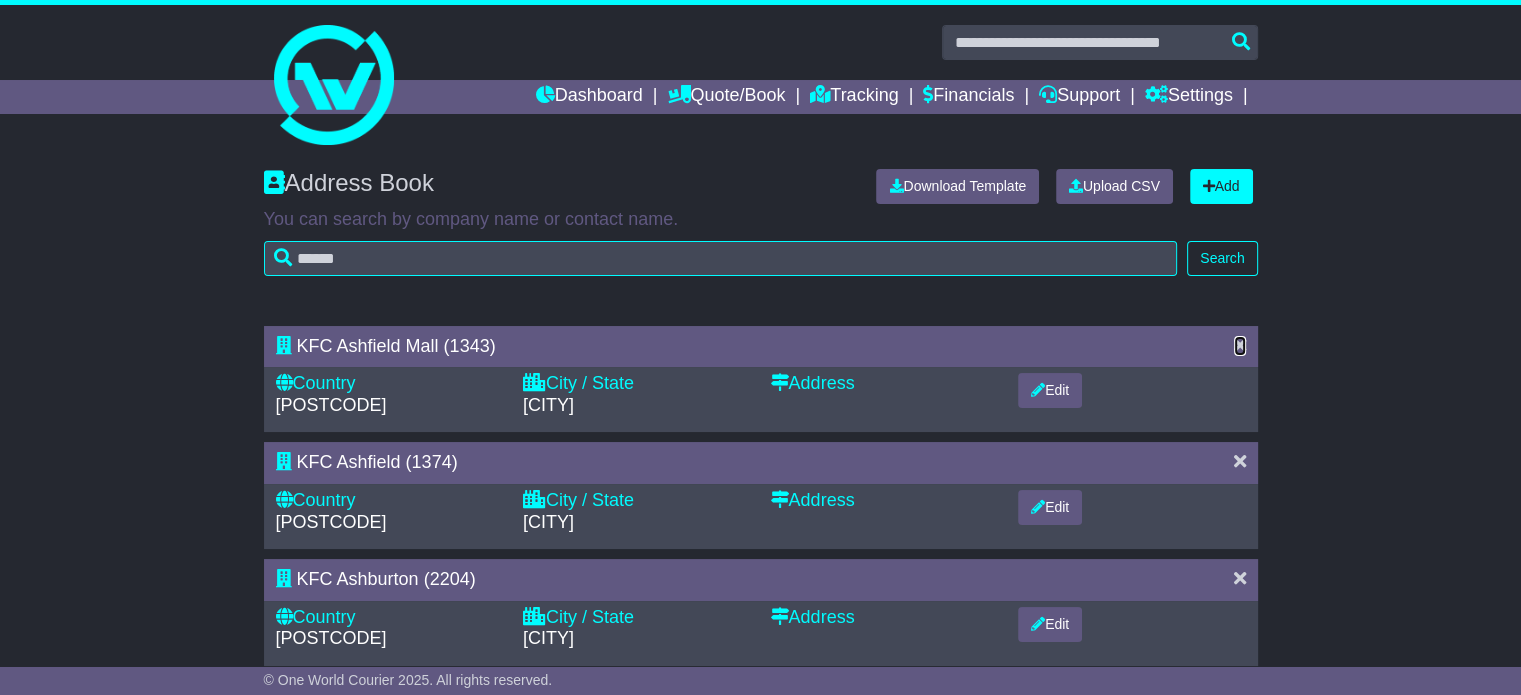 click at bounding box center (1240, 345) 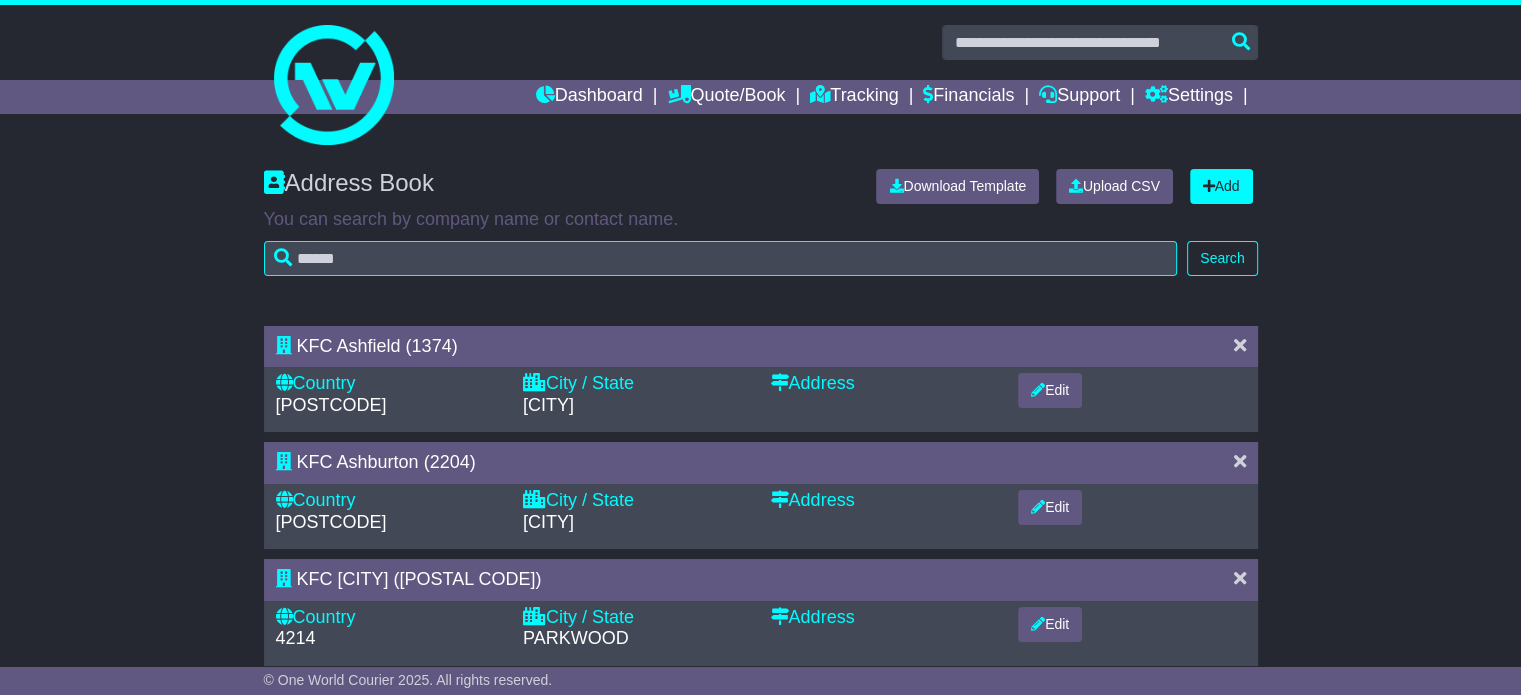 click on "KFC Ashfield (1374)
Country
2131
City / State
ASHFIELD
Edit" at bounding box center (761, 676) 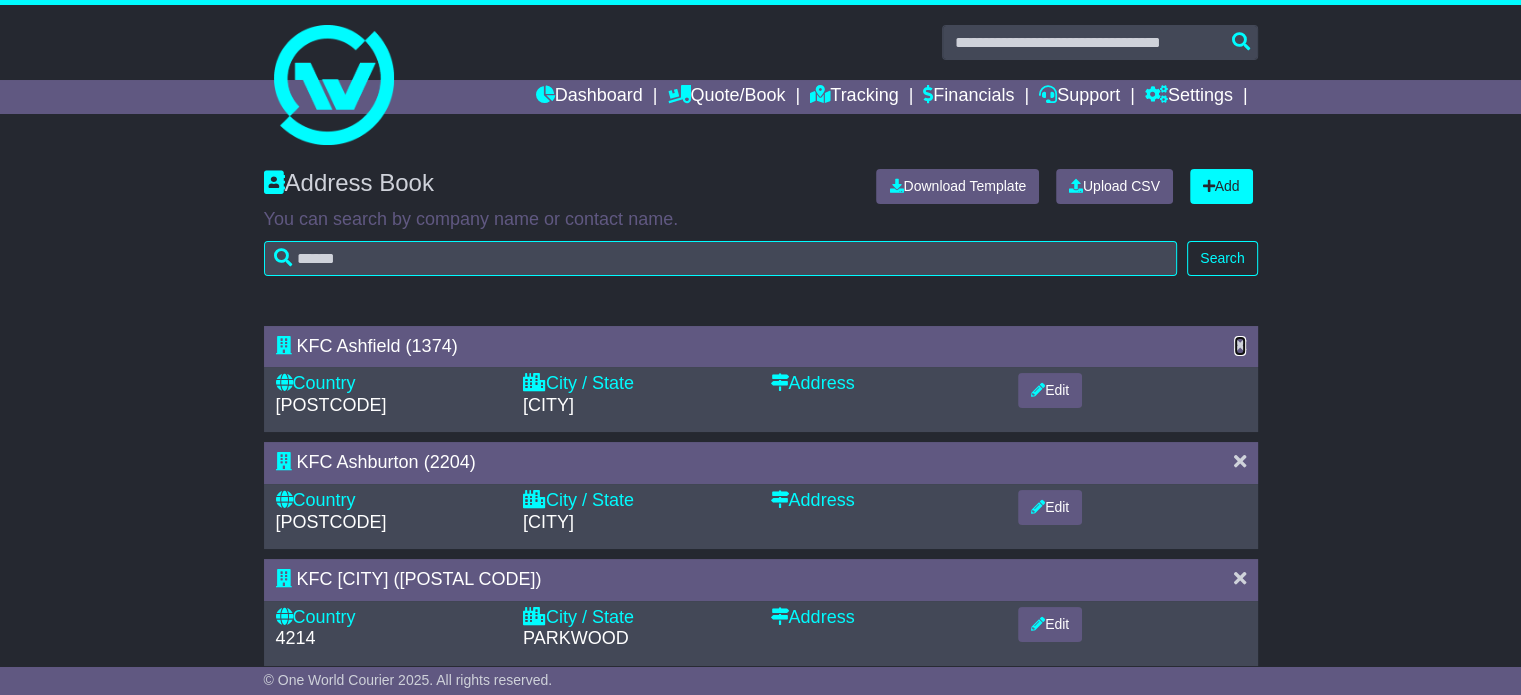 click at bounding box center [1240, 345] 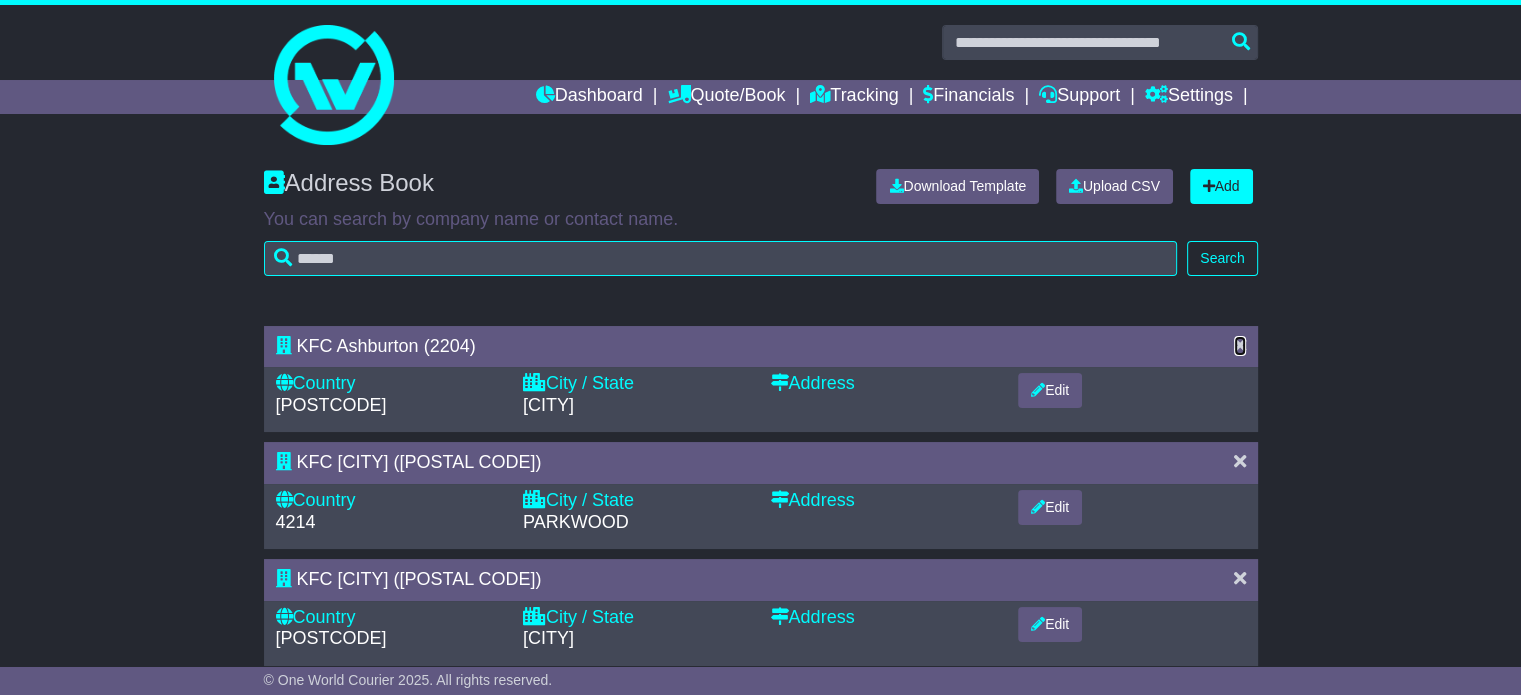 click at bounding box center (1240, 345) 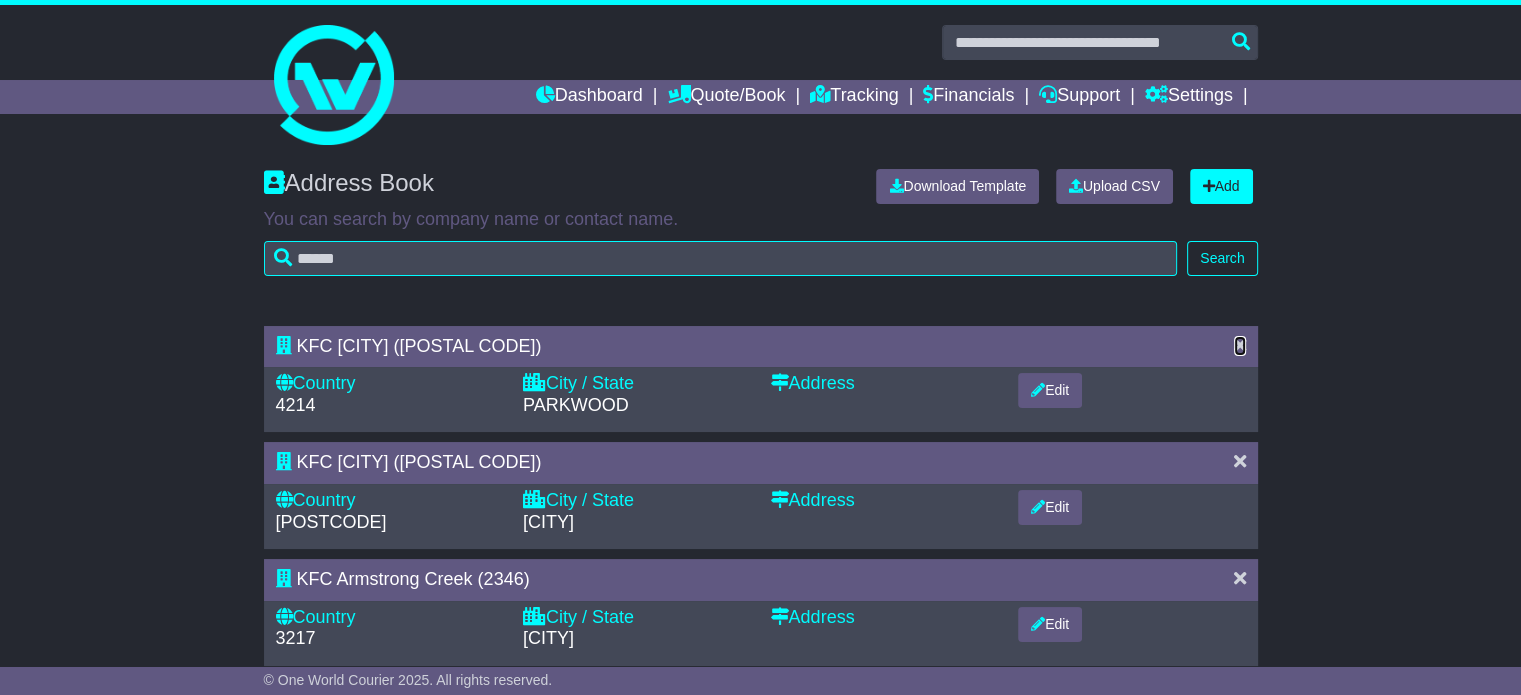 click at bounding box center [1240, 345] 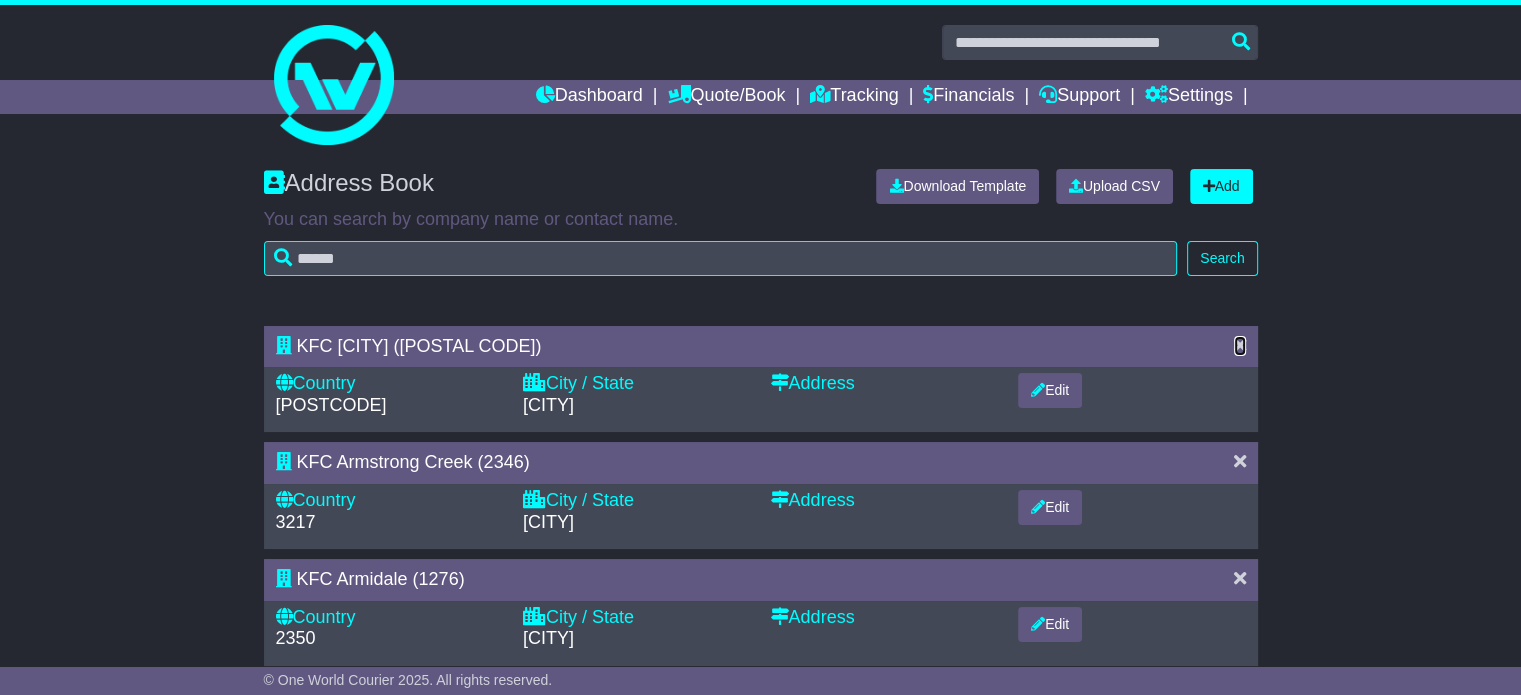 click at bounding box center (1240, 345) 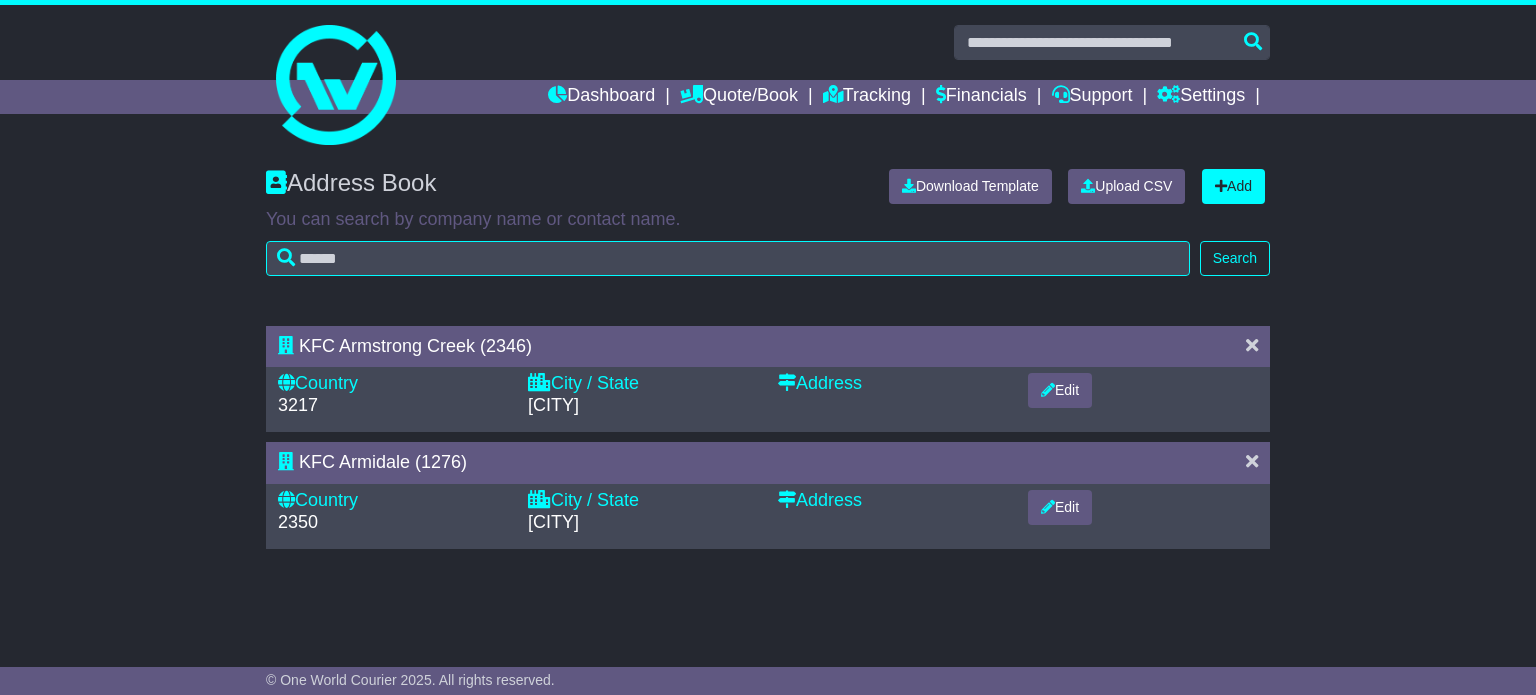 click at bounding box center [1252, 347] 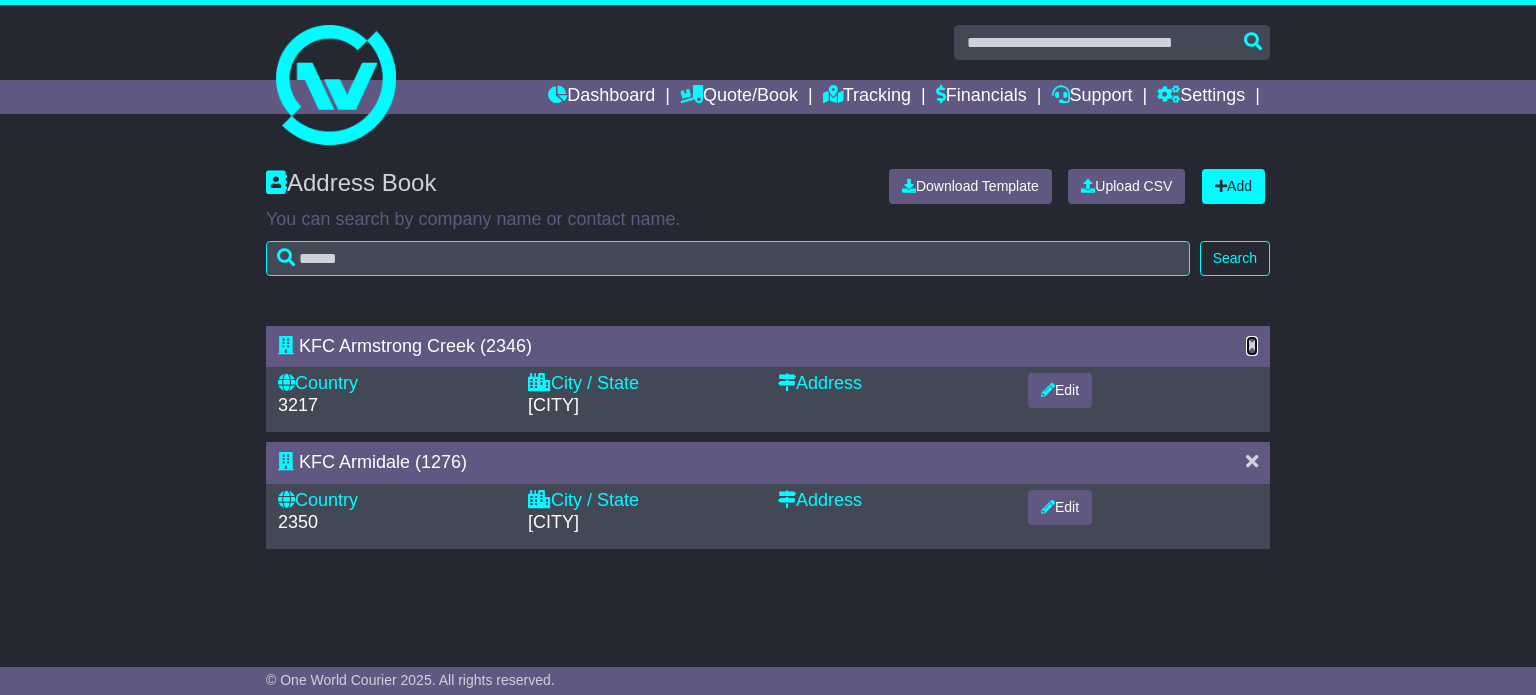 click at bounding box center [1252, 345] 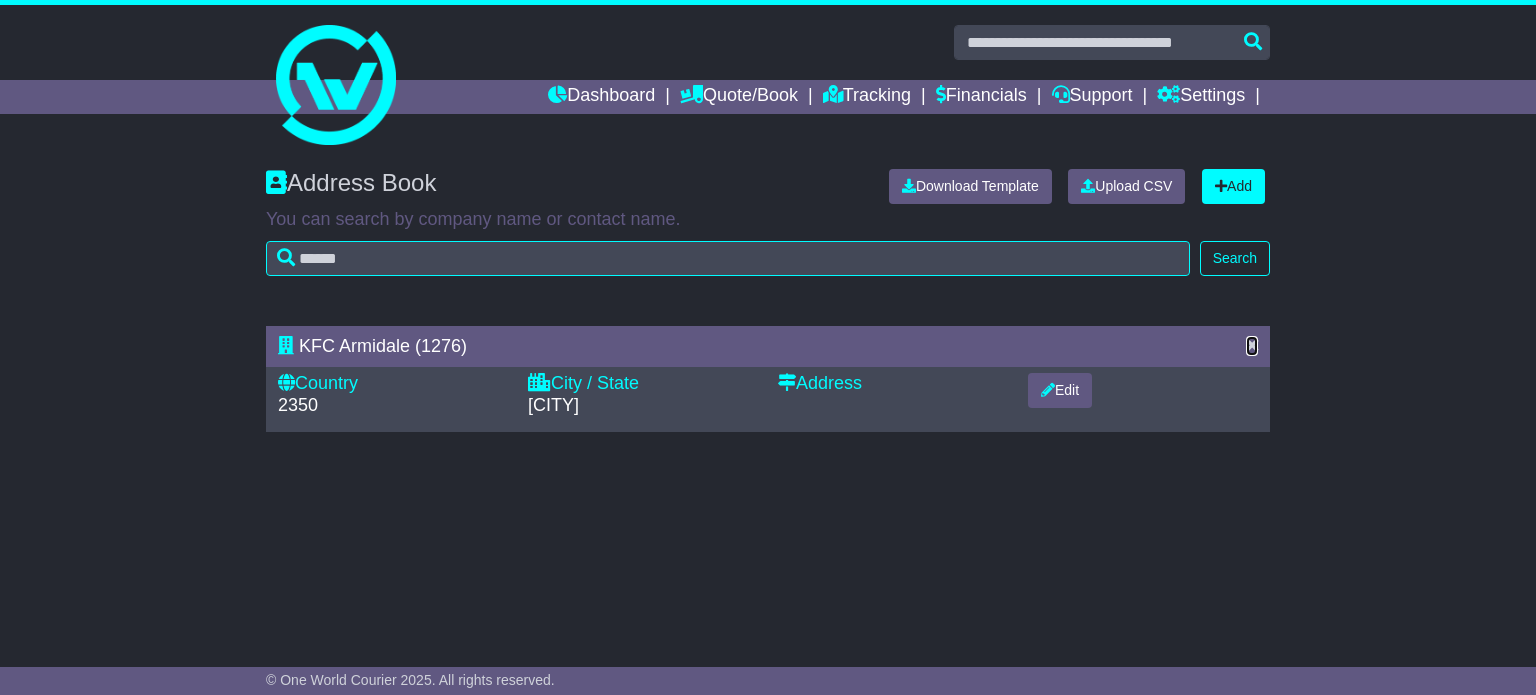click at bounding box center [1252, 345] 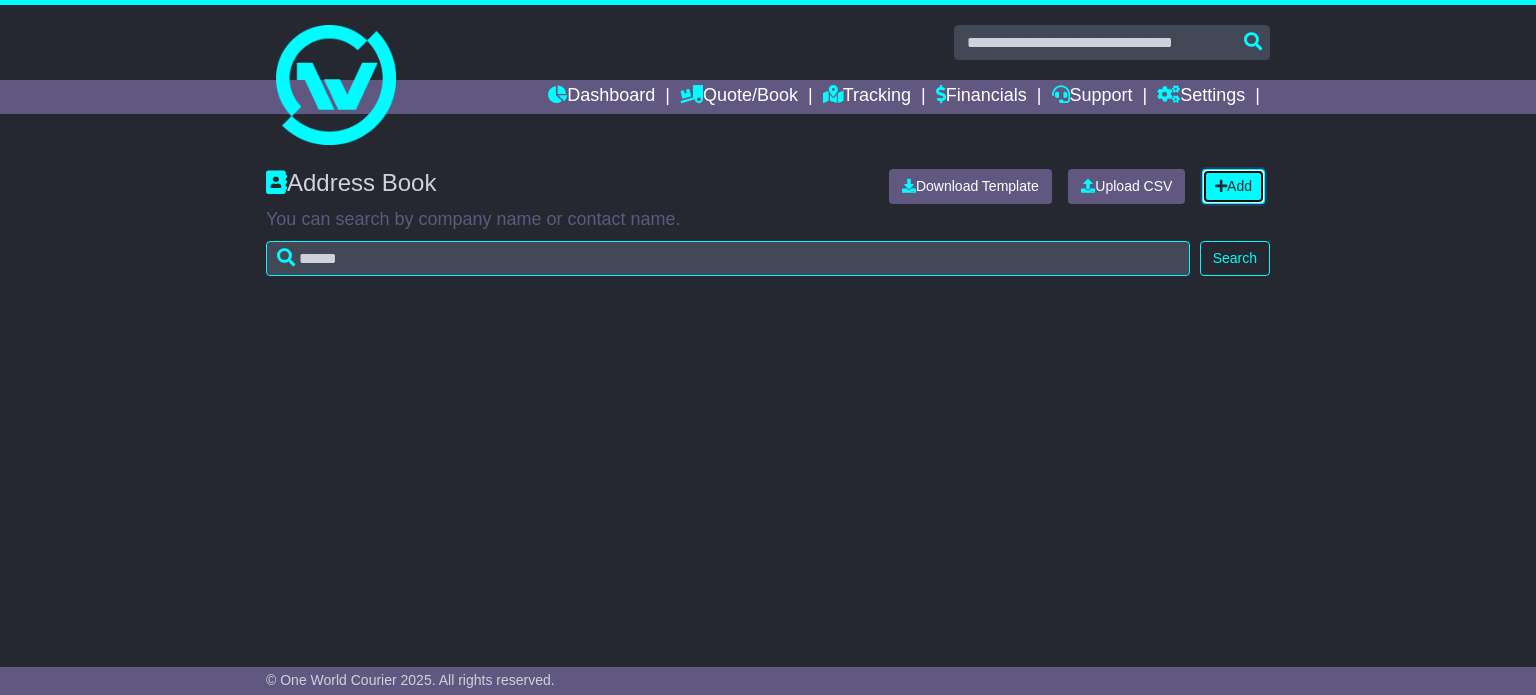 click at bounding box center [1221, 186] 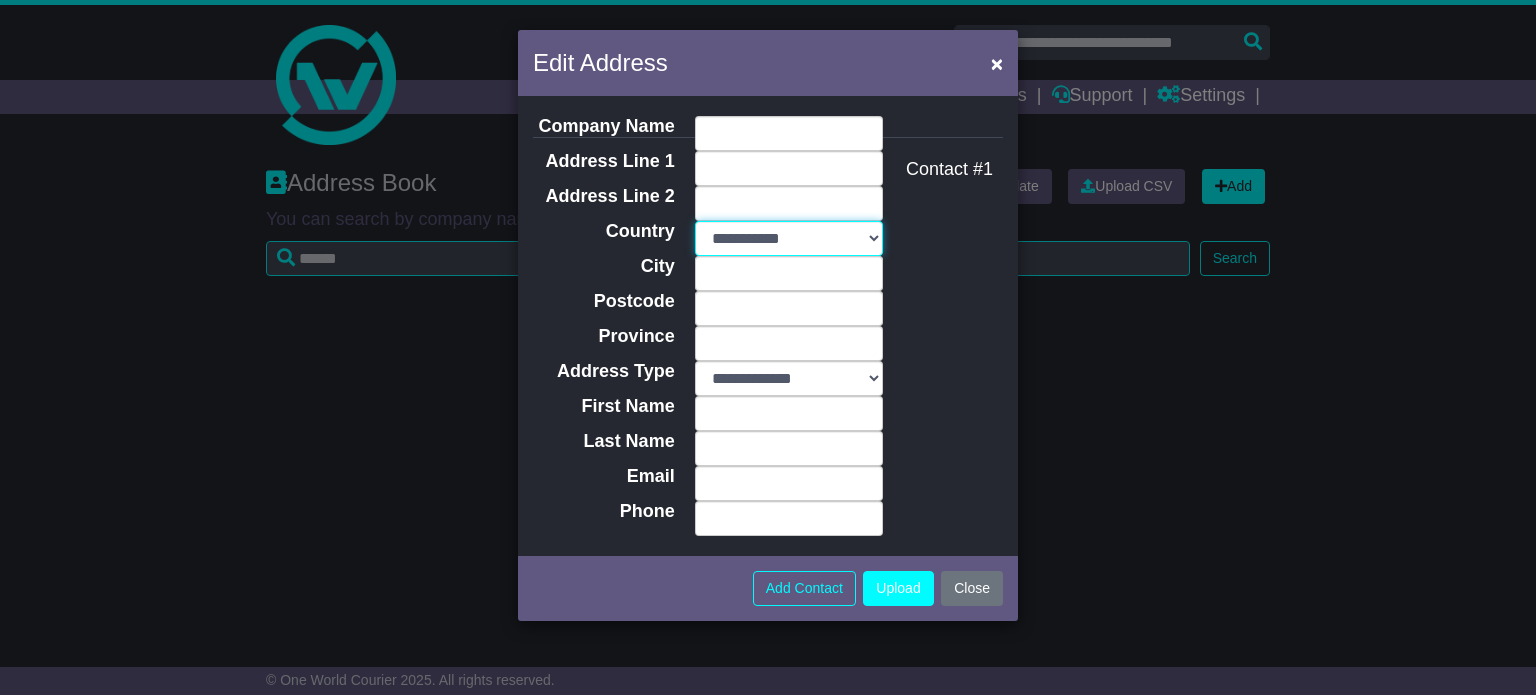 click on "**********" at bounding box center [789, 238] 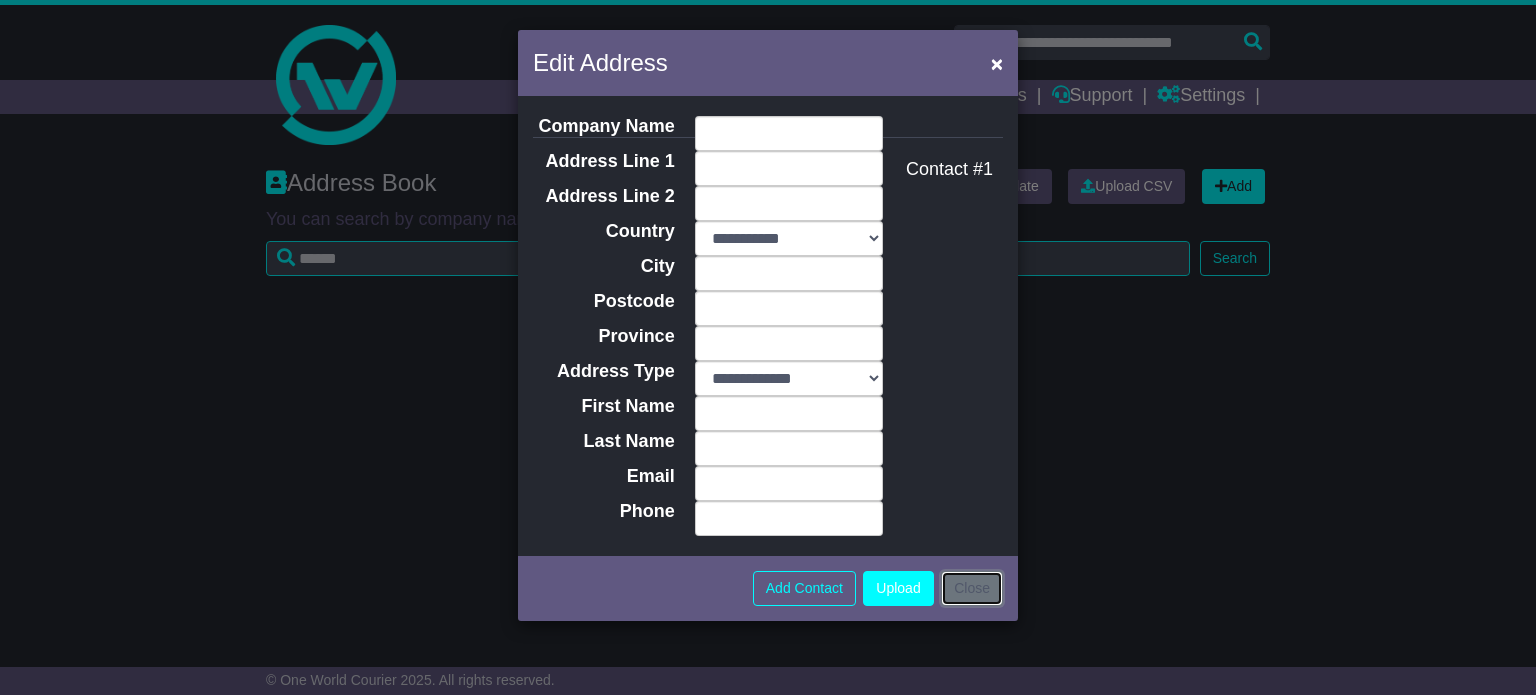 drag, startPoint x: 985, startPoint y: 588, endPoint x: 979, endPoint y: 455, distance: 133.13527 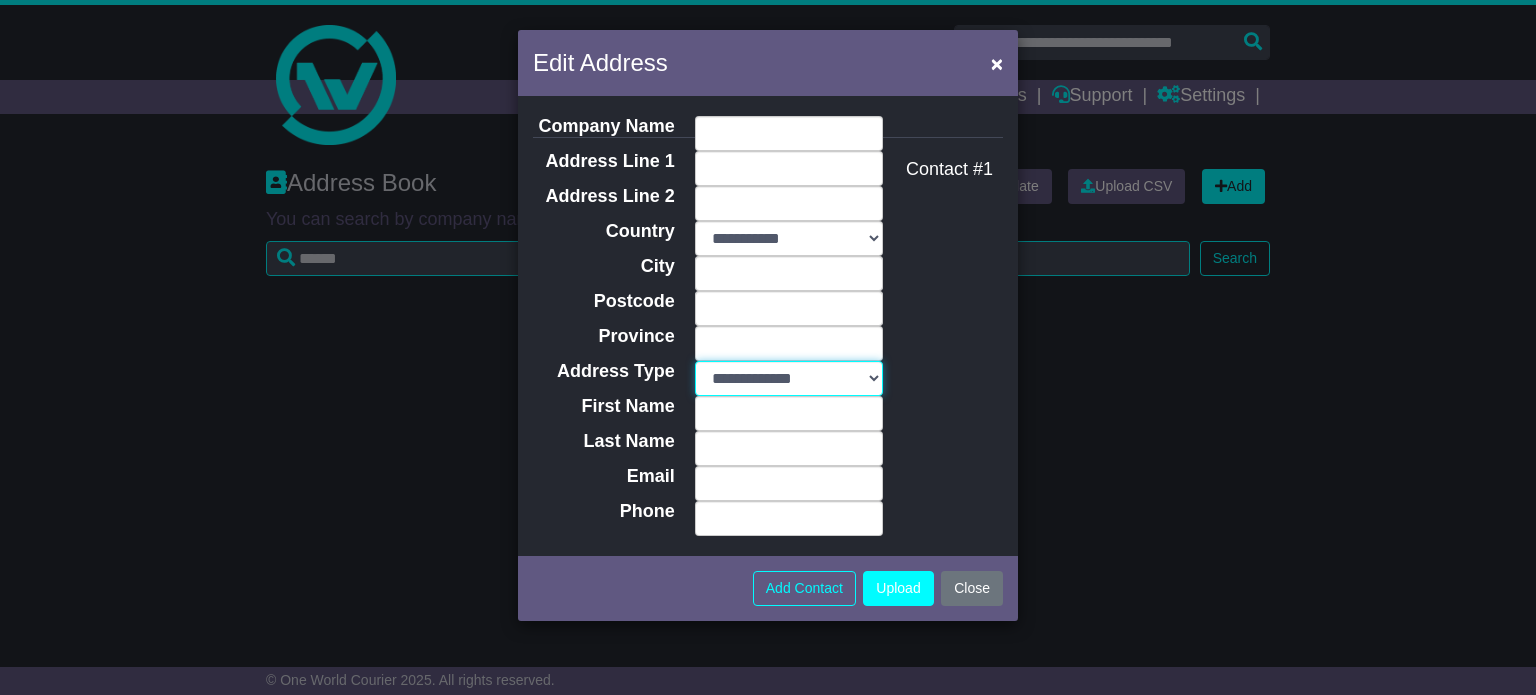 click on "**********" at bounding box center (789, 378) 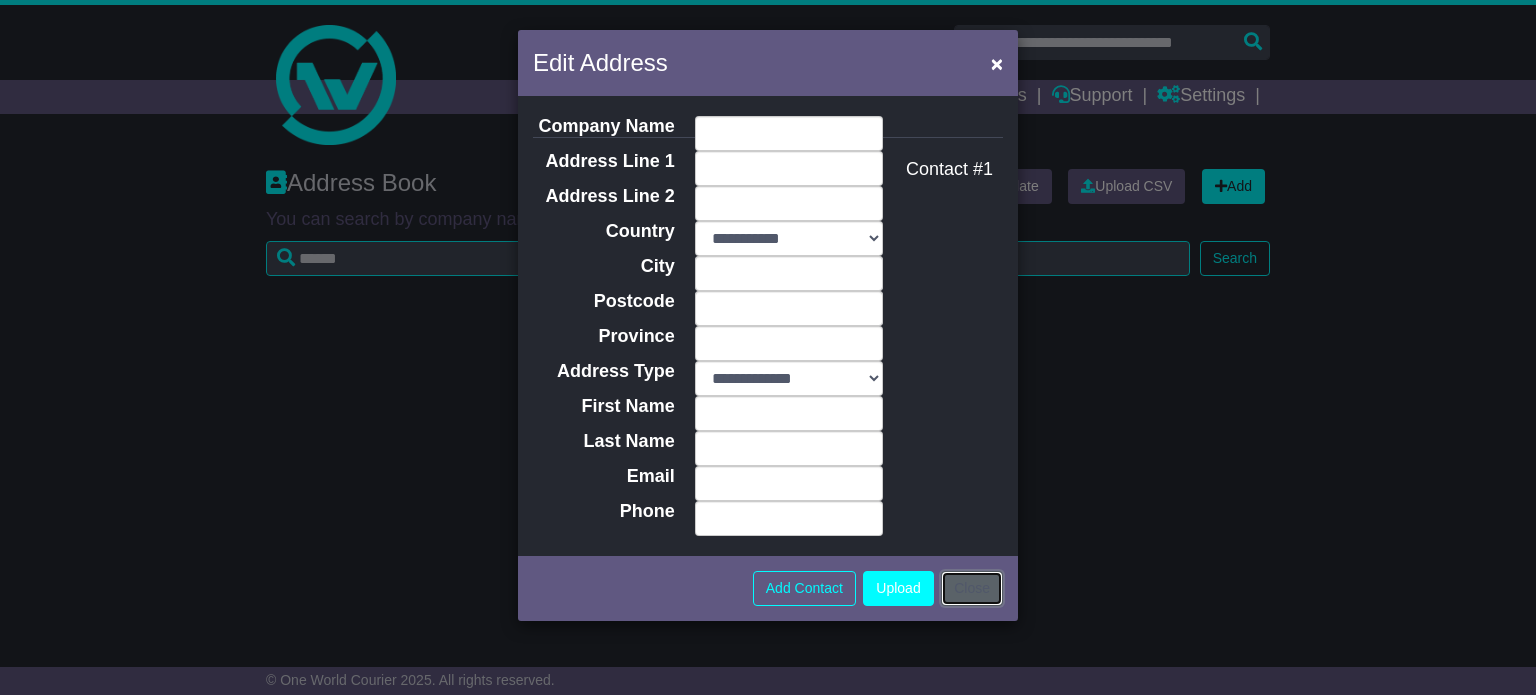click on "Close" at bounding box center [972, 588] 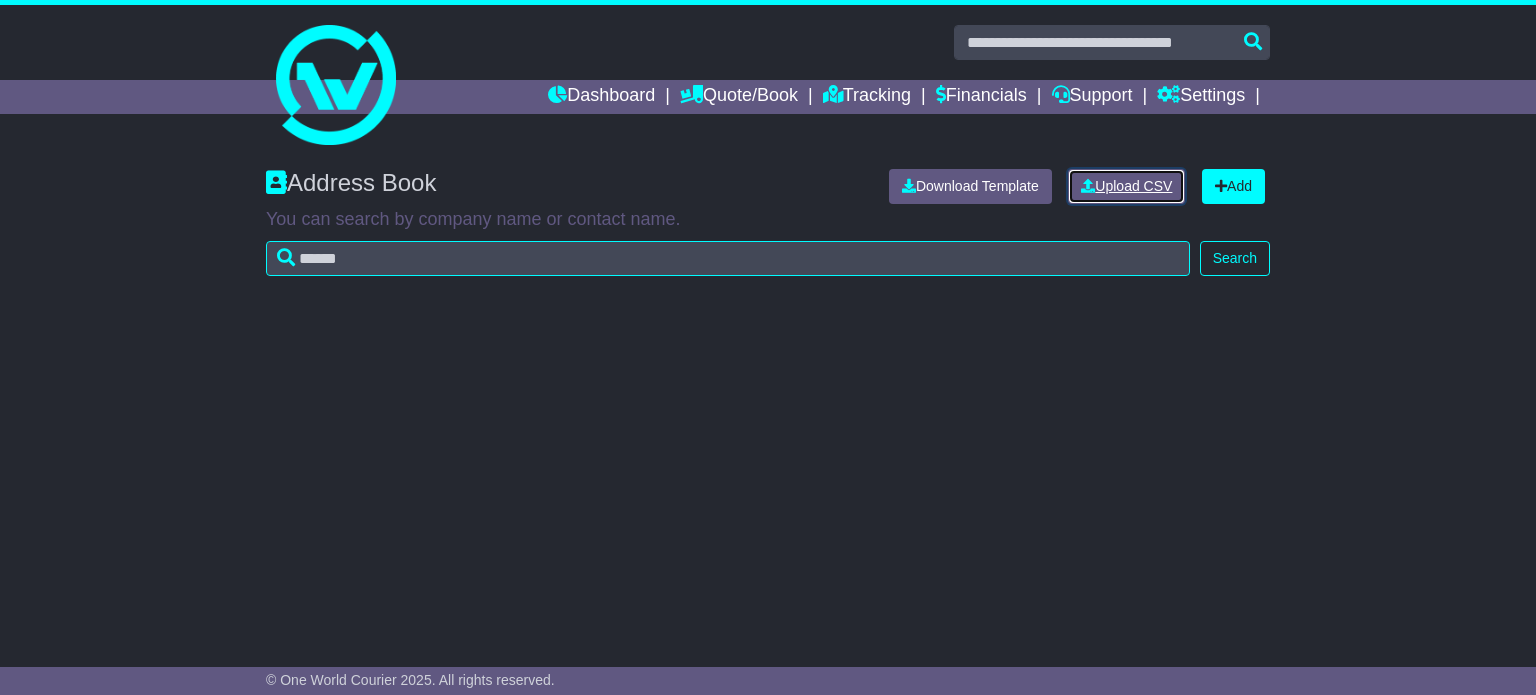 click on "Upload CSV" at bounding box center [1126, 186] 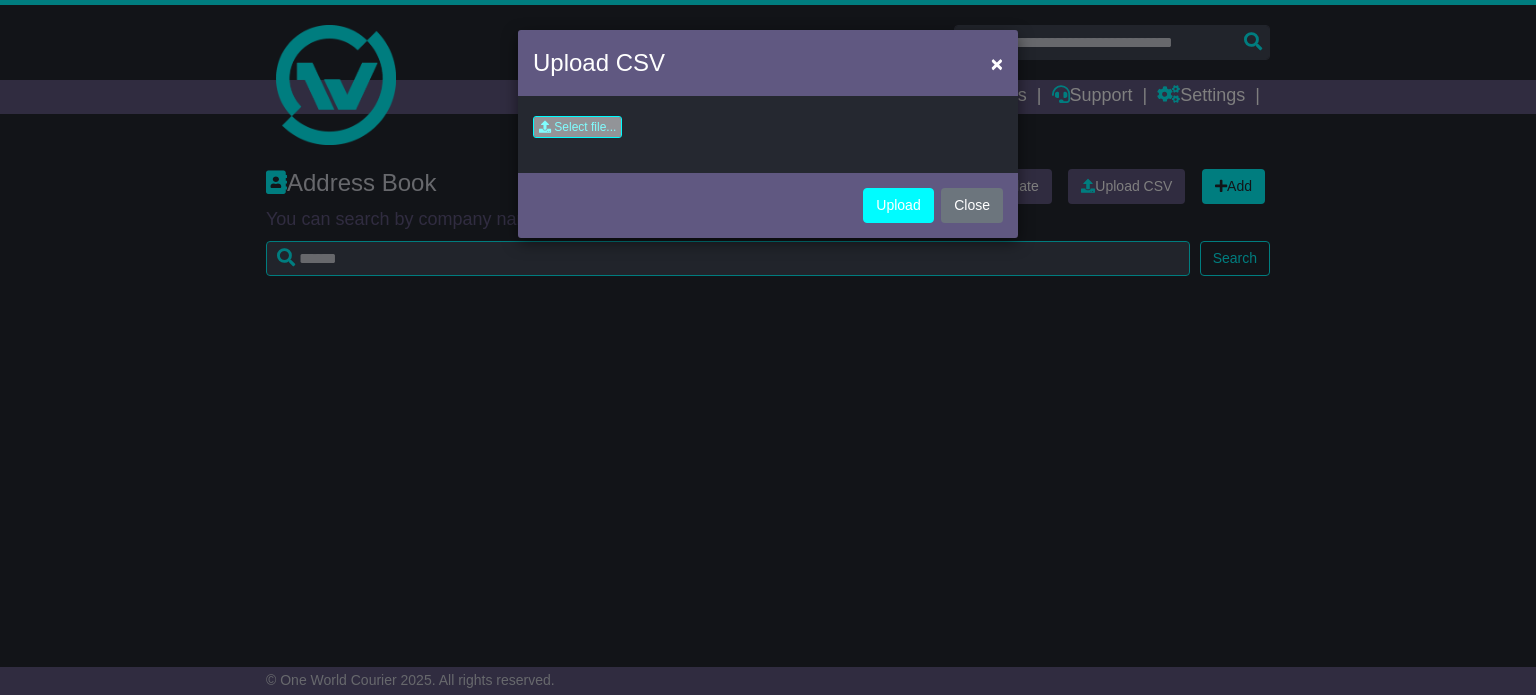click at bounding box center (469, 132) 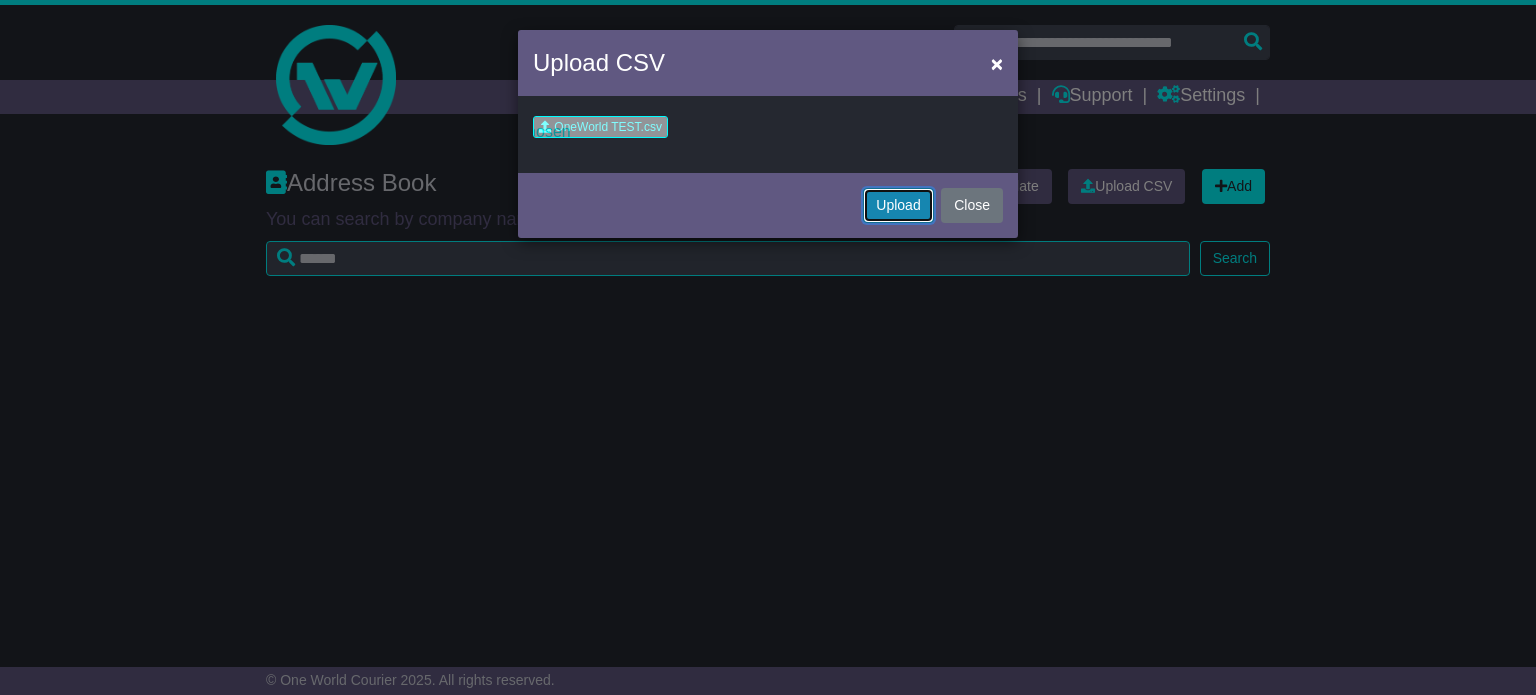 click on "Upload" at bounding box center [898, 205] 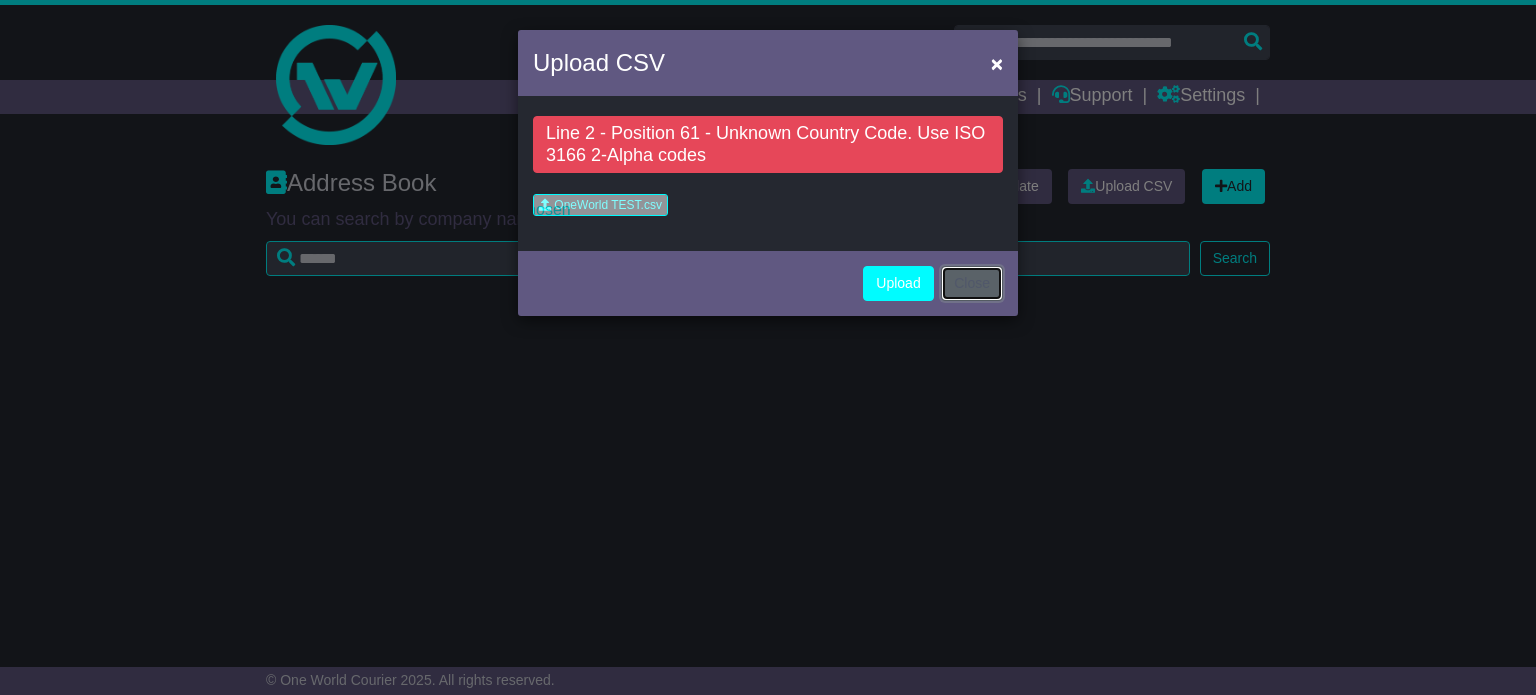 click on "Close" at bounding box center (972, 283) 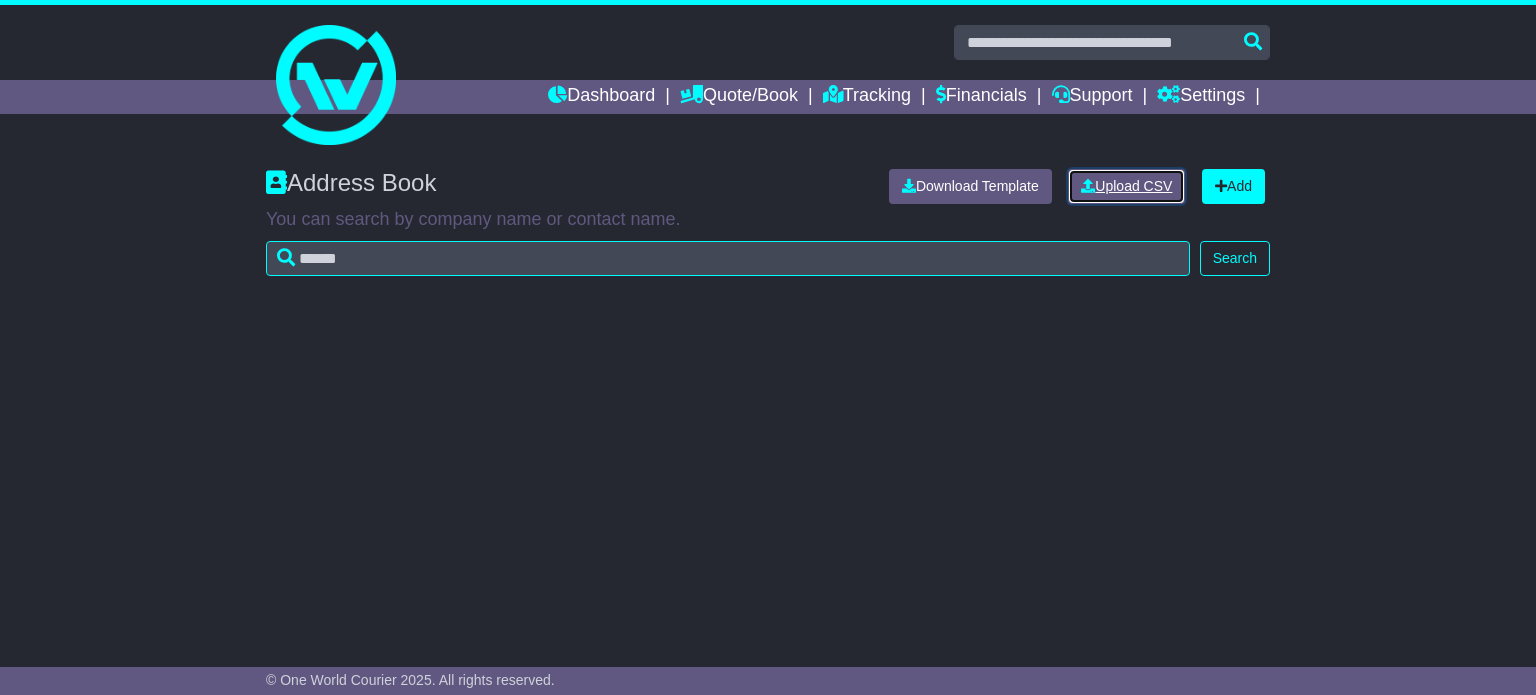 click on "Upload CSV" at bounding box center (1126, 186) 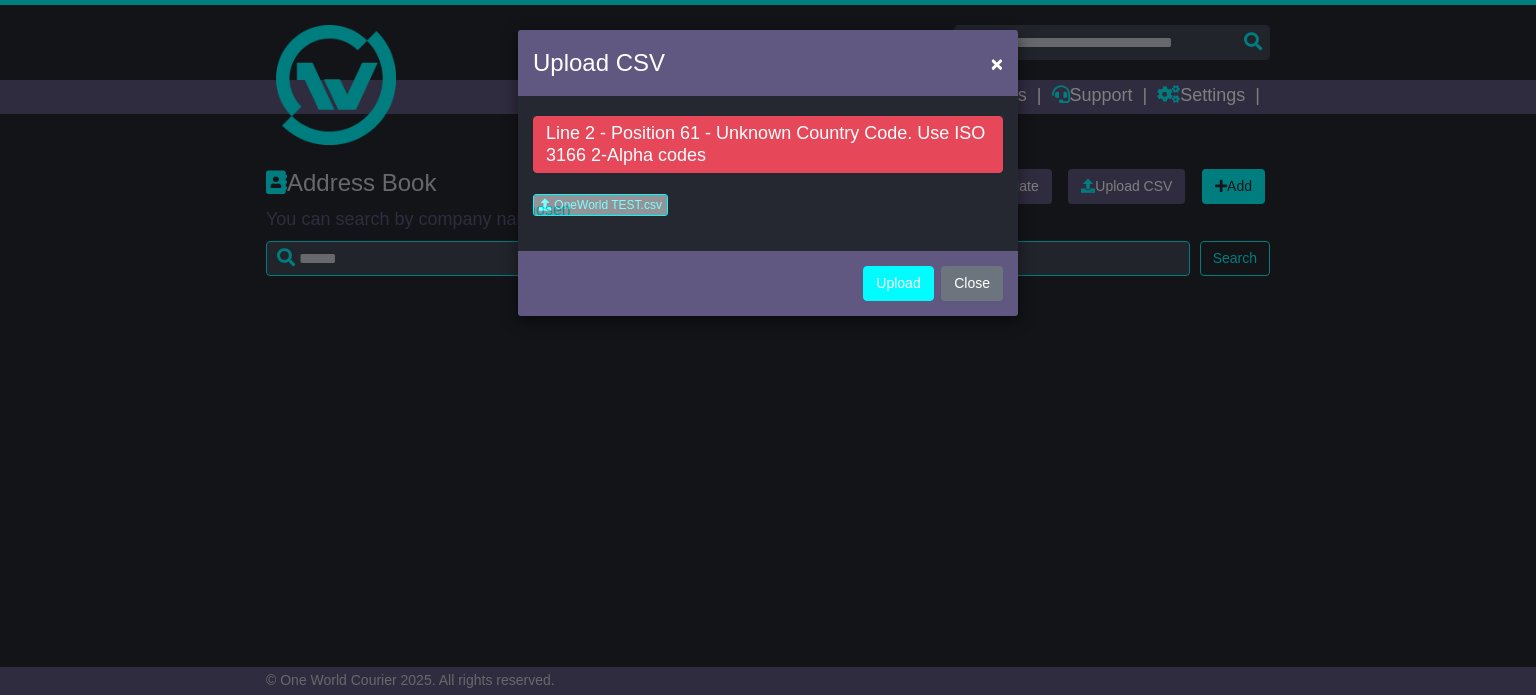 click at bounding box center [515, 210] 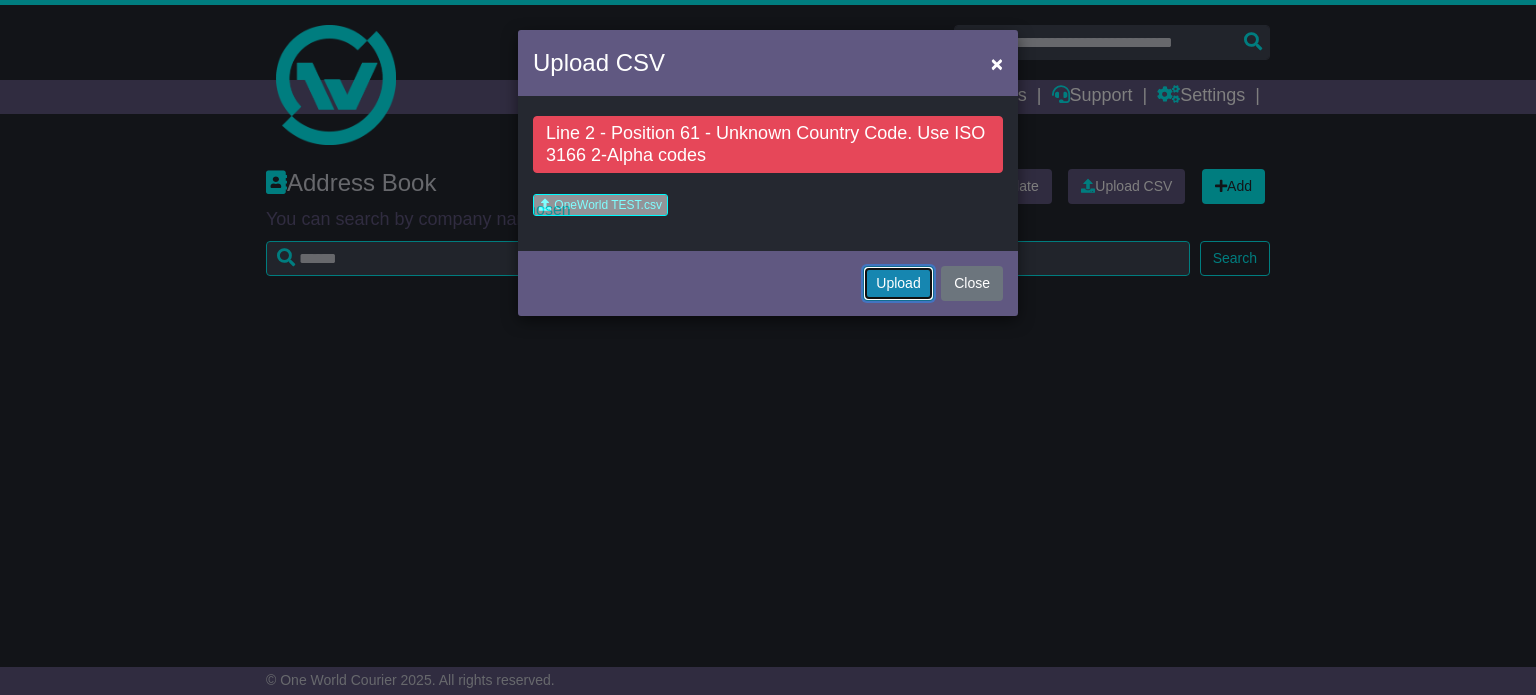 click on "Upload" at bounding box center (898, 283) 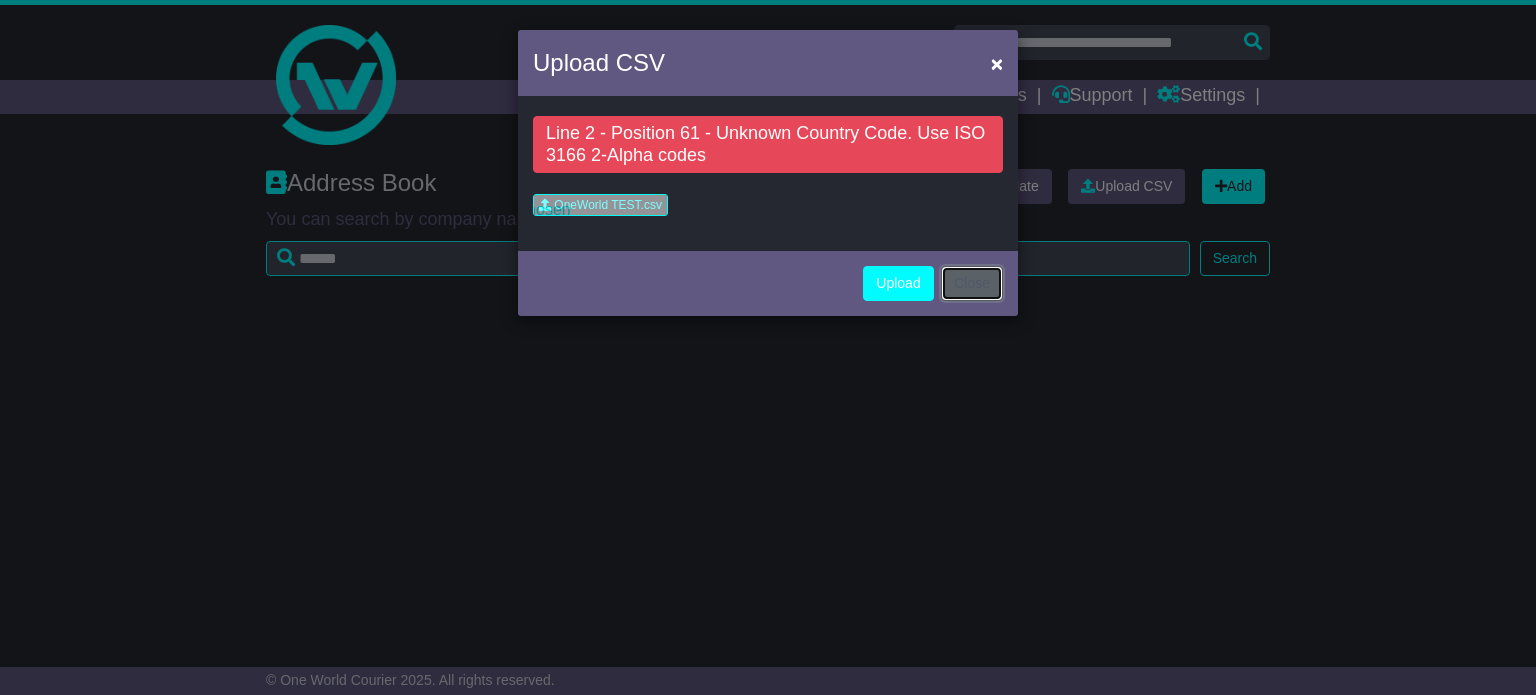 click on "Close" at bounding box center [972, 283] 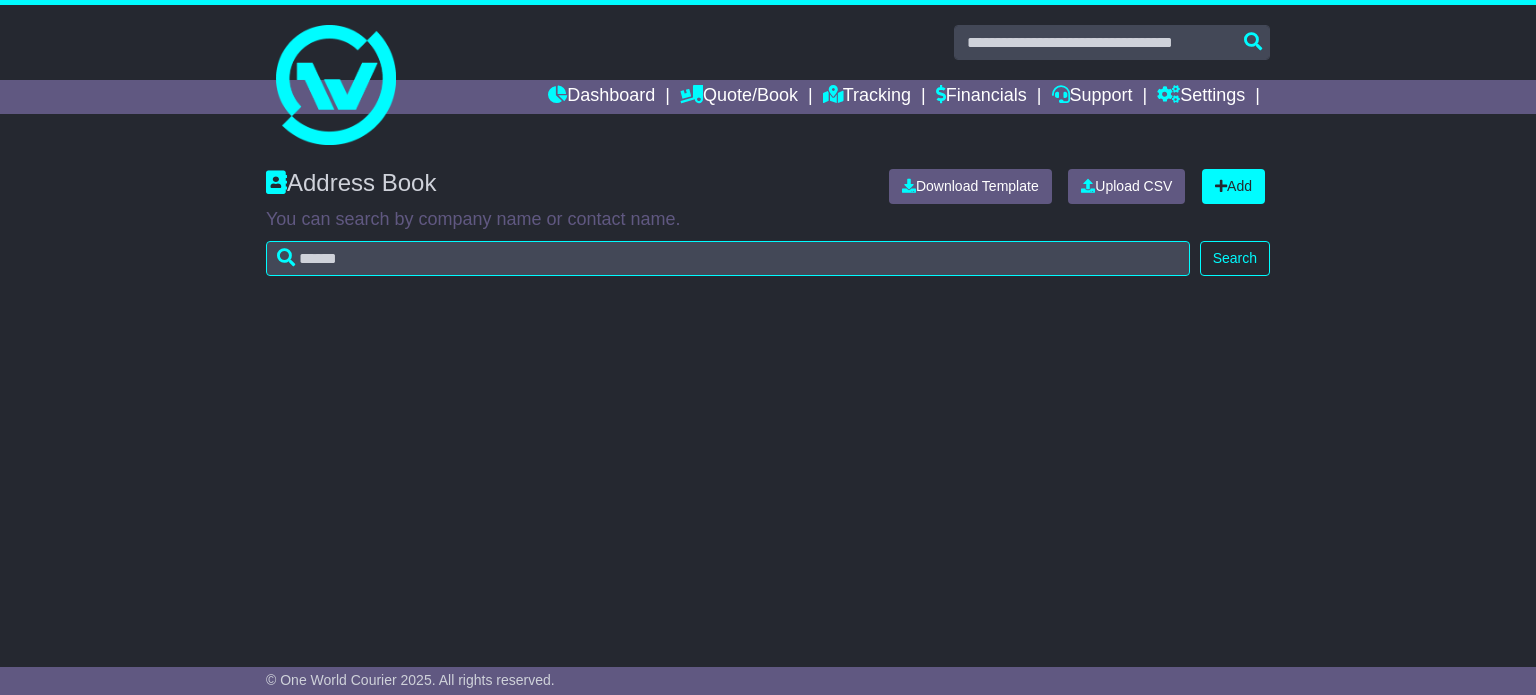 scroll, scrollTop: 0, scrollLeft: 0, axis: both 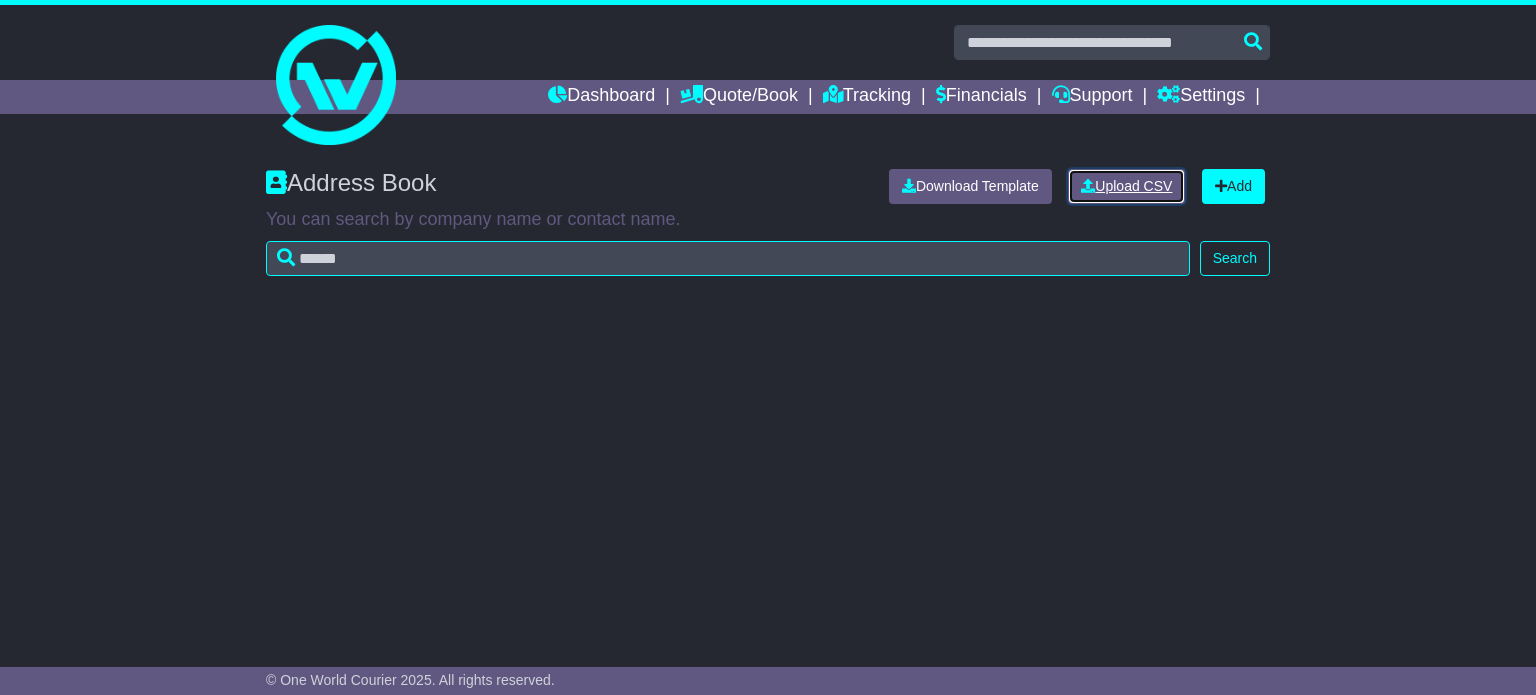 click on "Upload CSV" at bounding box center [1126, 186] 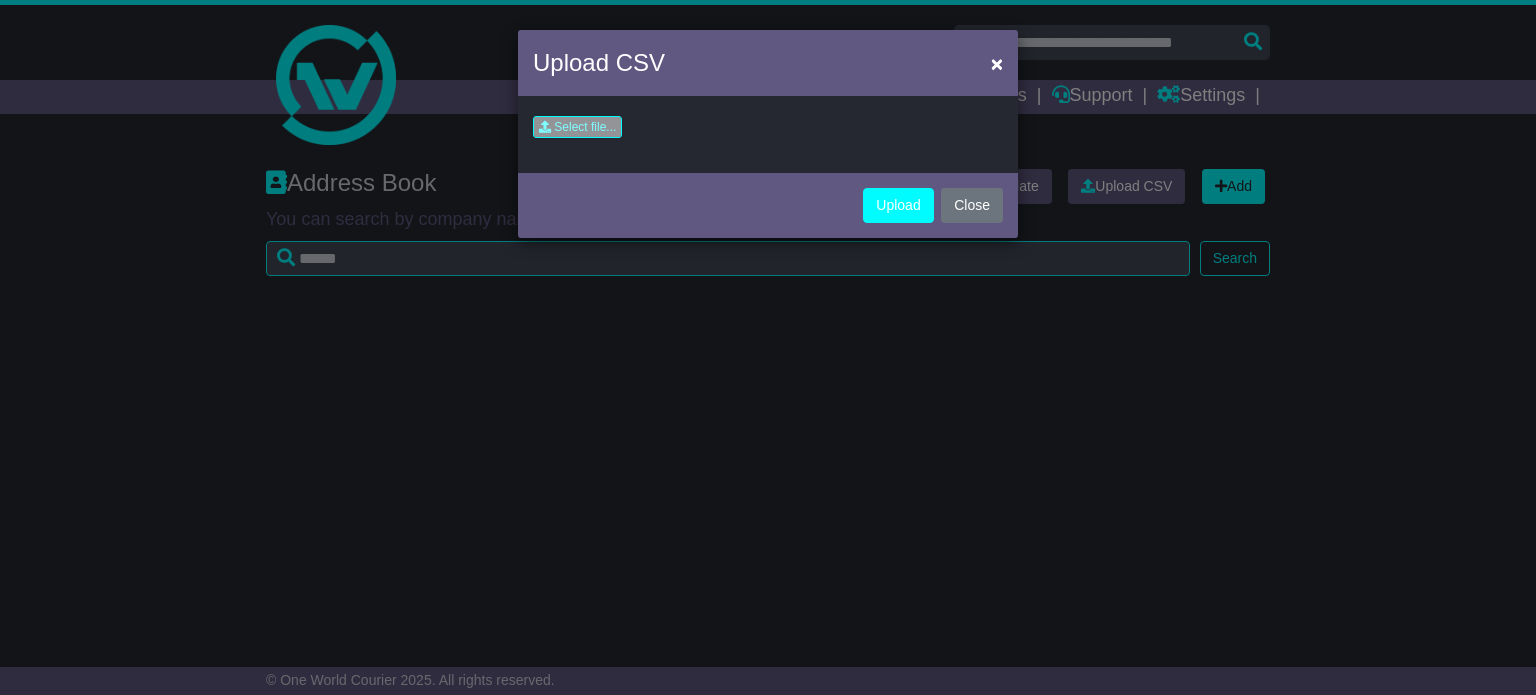 click at bounding box center (469, 132) 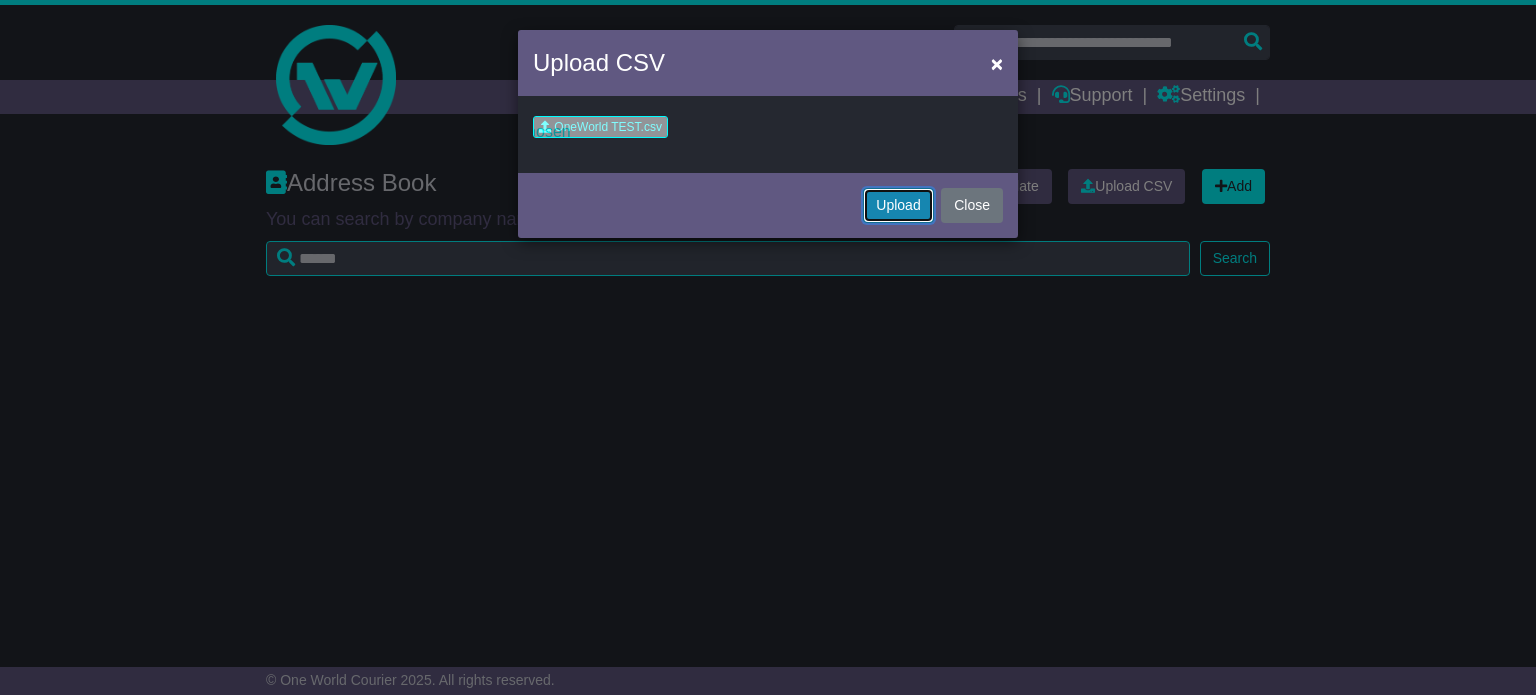 click on "Upload" at bounding box center (898, 205) 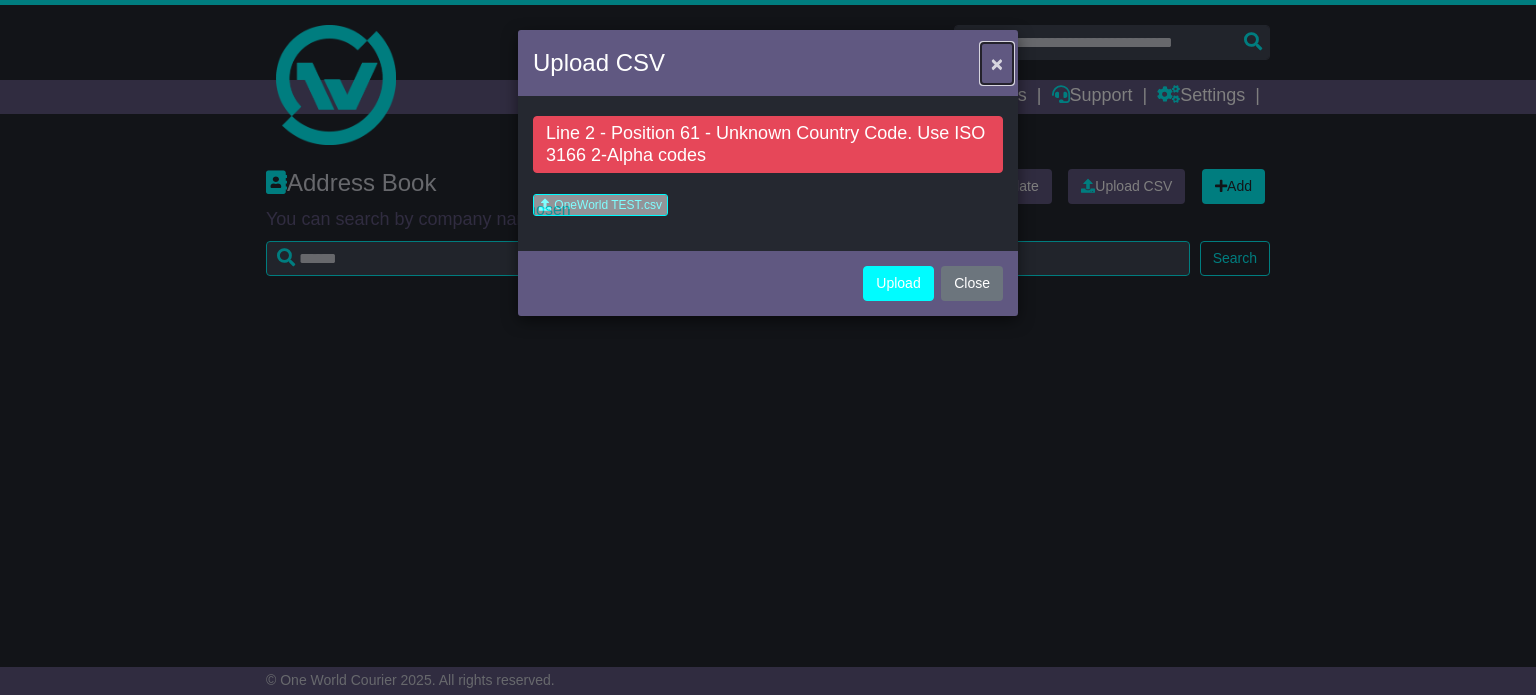 click on "×" at bounding box center (997, 63) 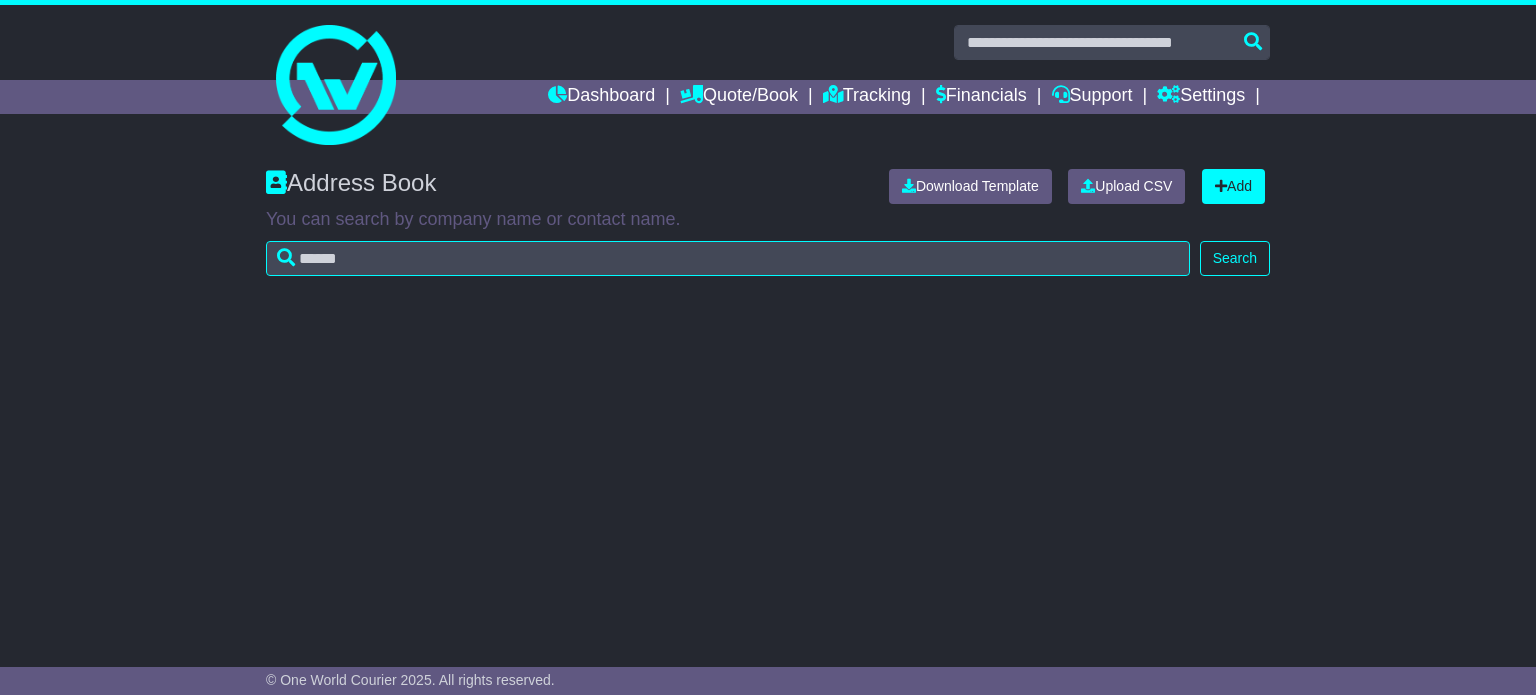 scroll, scrollTop: 0, scrollLeft: 0, axis: both 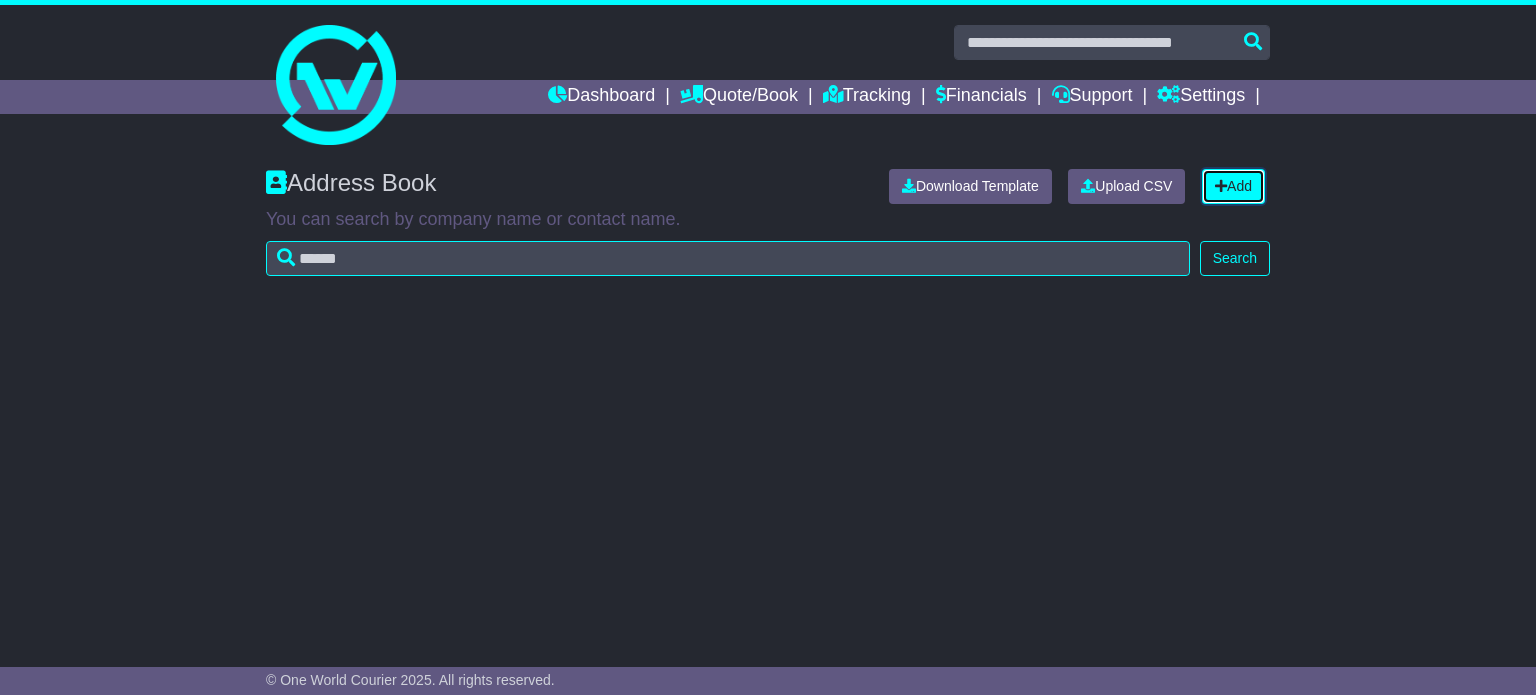 click at bounding box center [1221, 186] 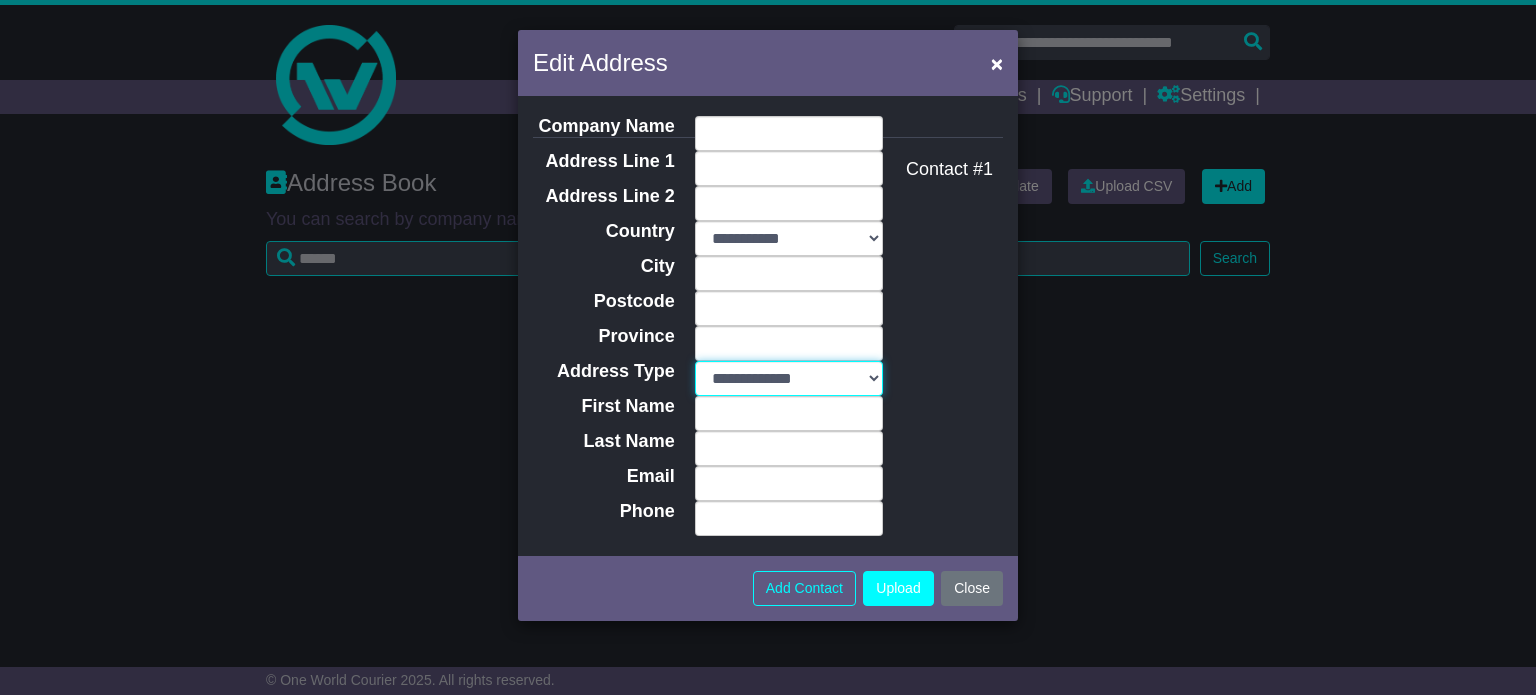 click on "**********" at bounding box center [789, 378] 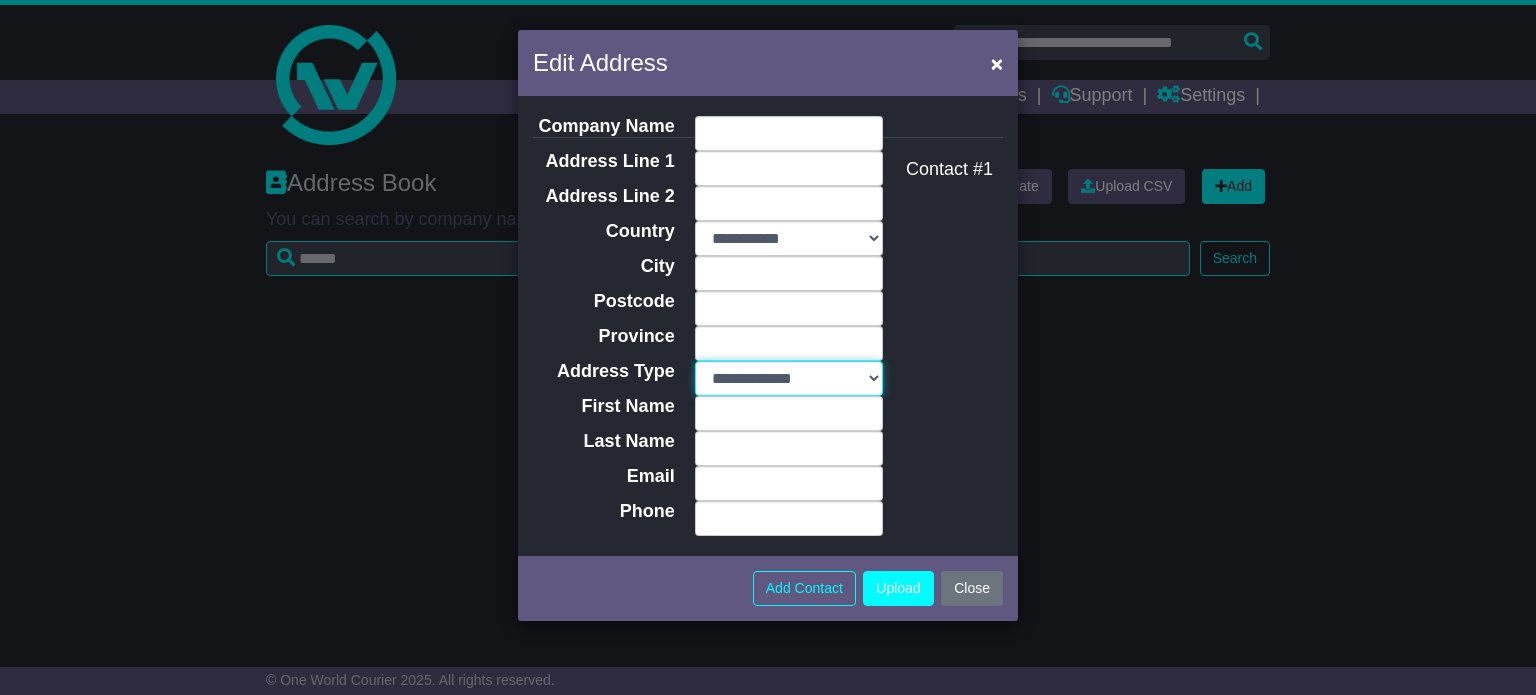 click on "**********" at bounding box center [789, 378] 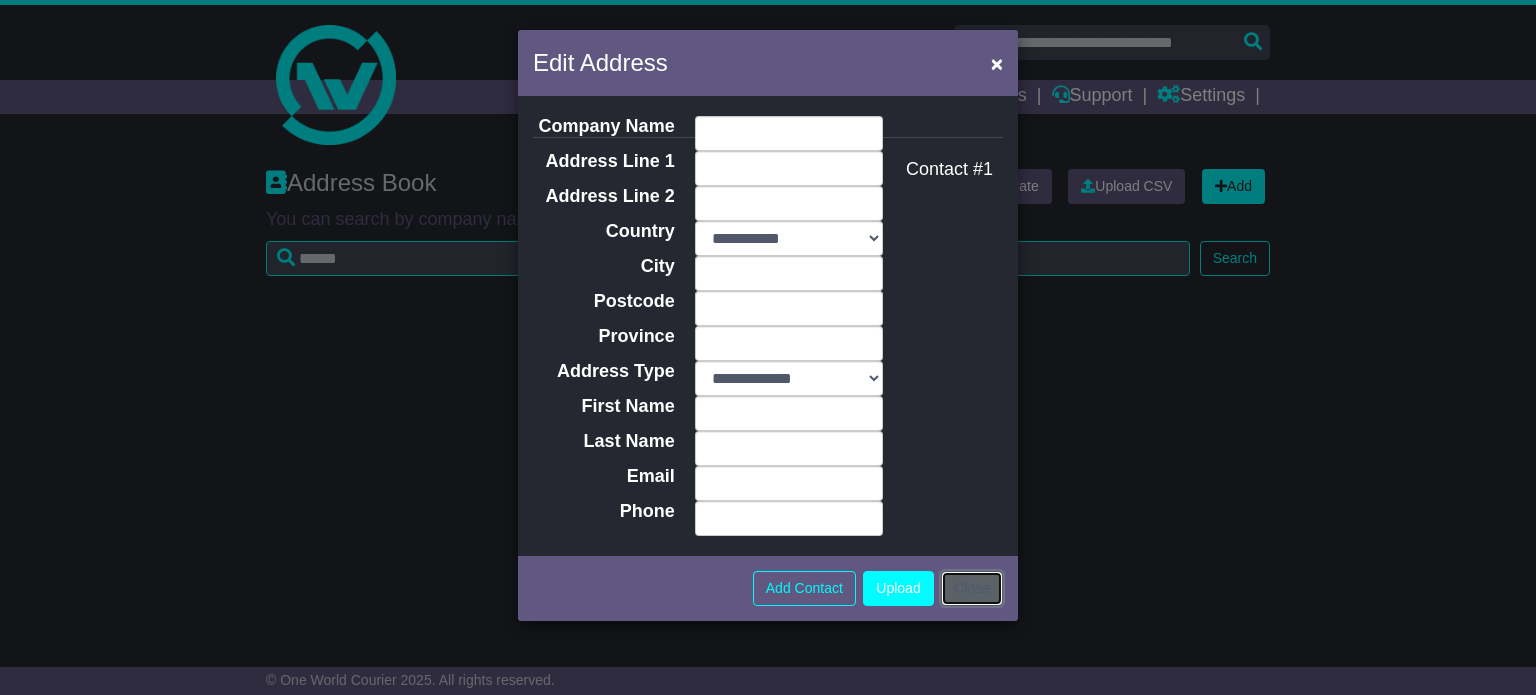 click on "Close" at bounding box center [972, 588] 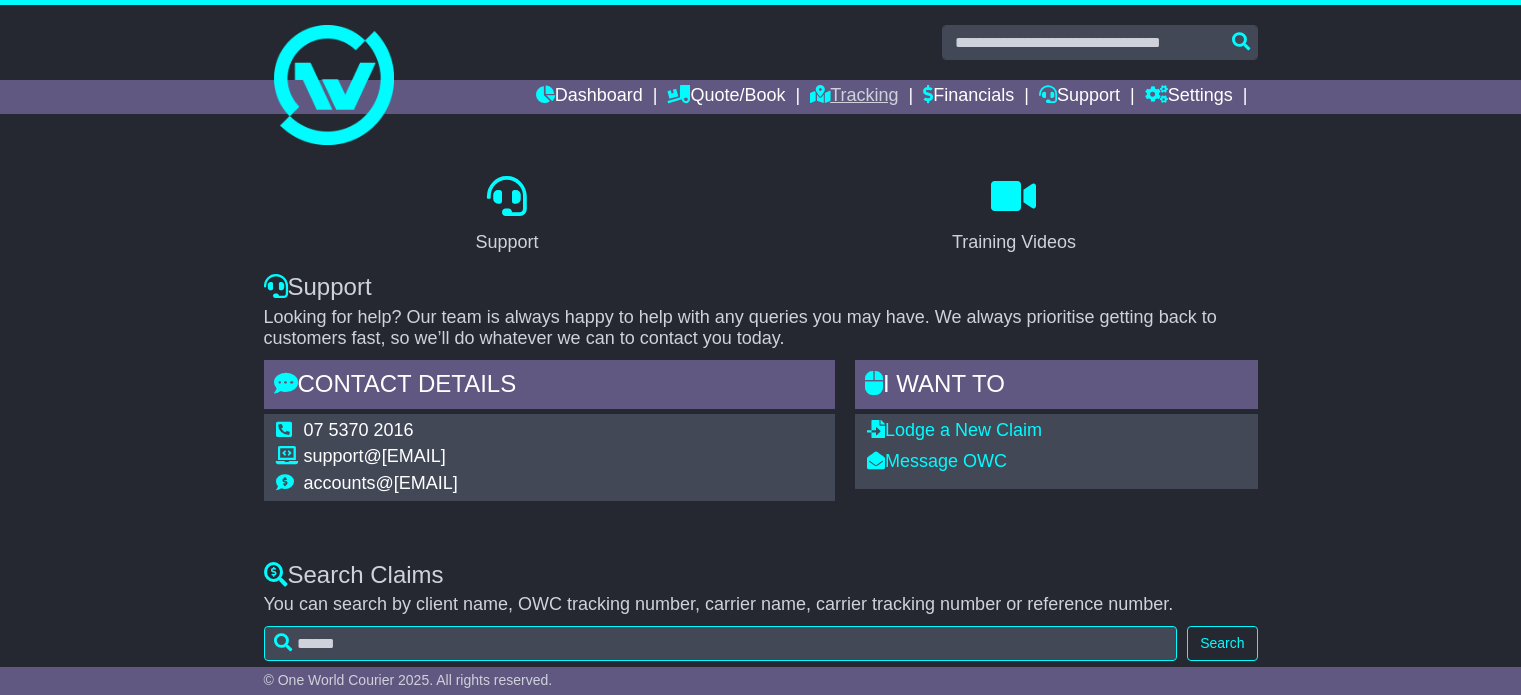 scroll, scrollTop: 0, scrollLeft: 0, axis: both 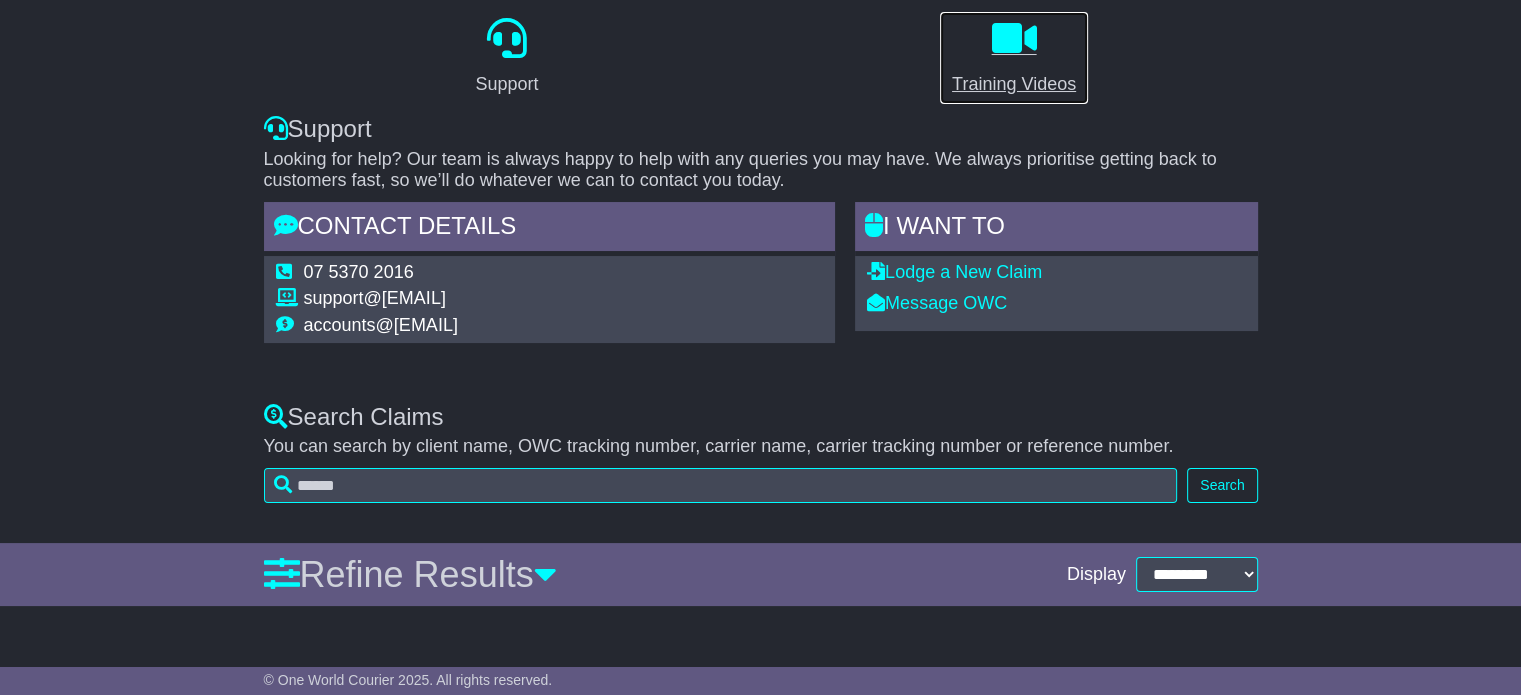 click at bounding box center (1013, 38) 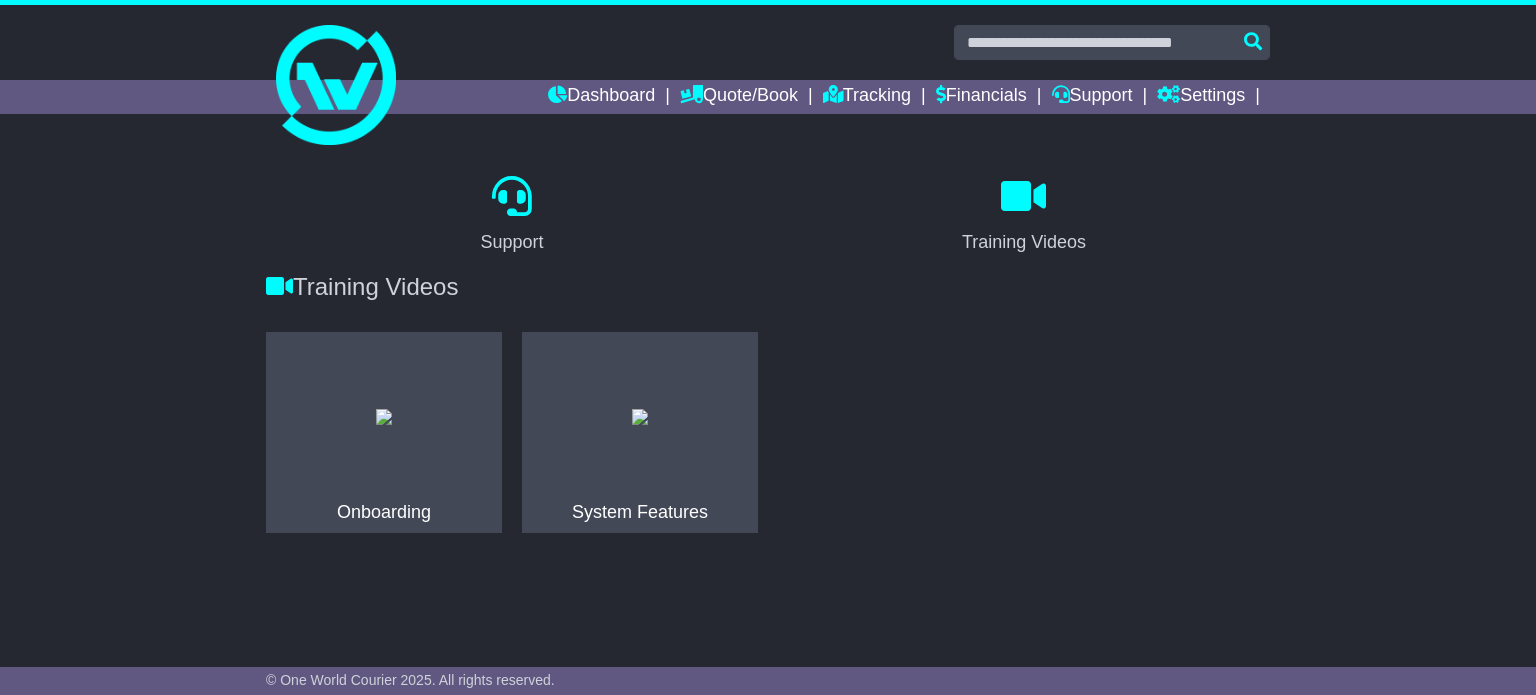 scroll, scrollTop: 0, scrollLeft: 0, axis: both 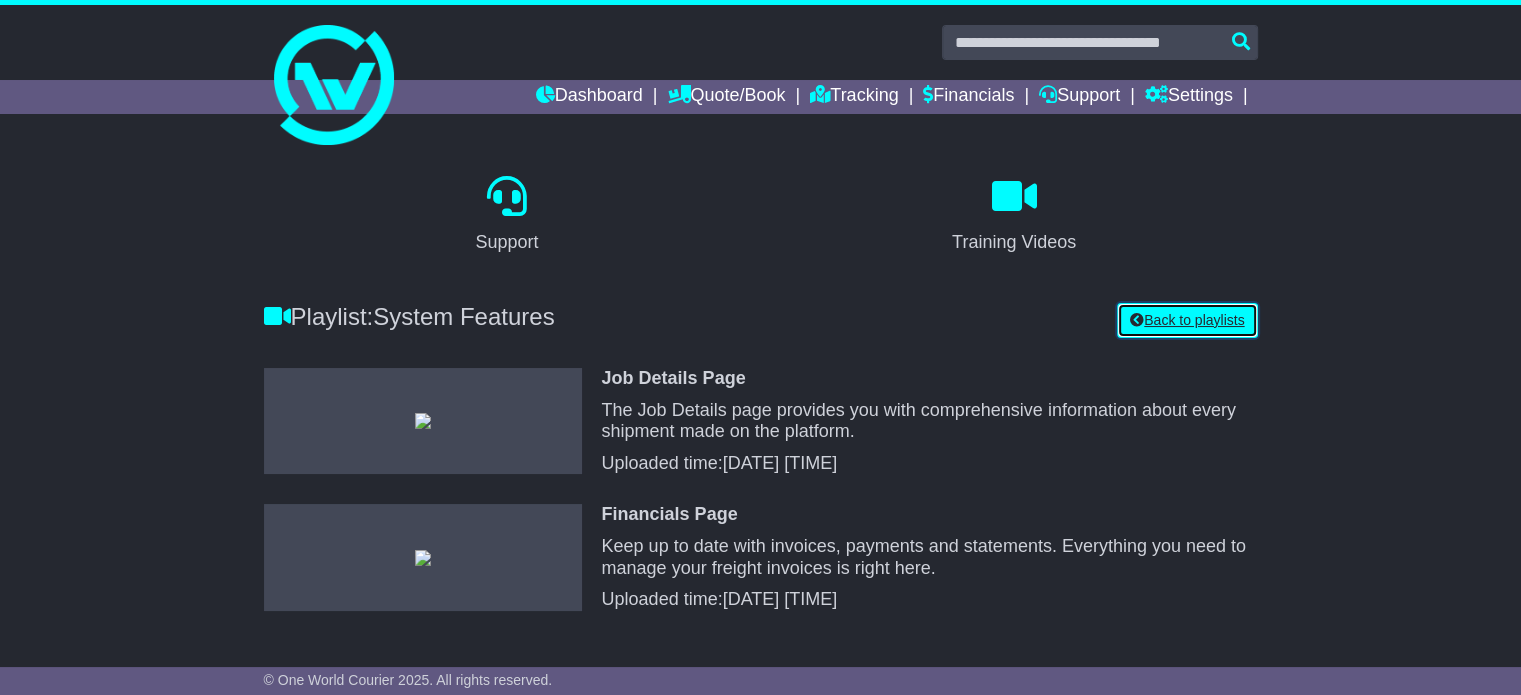 click on "Back to playlists" at bounding box center (1187, 320) 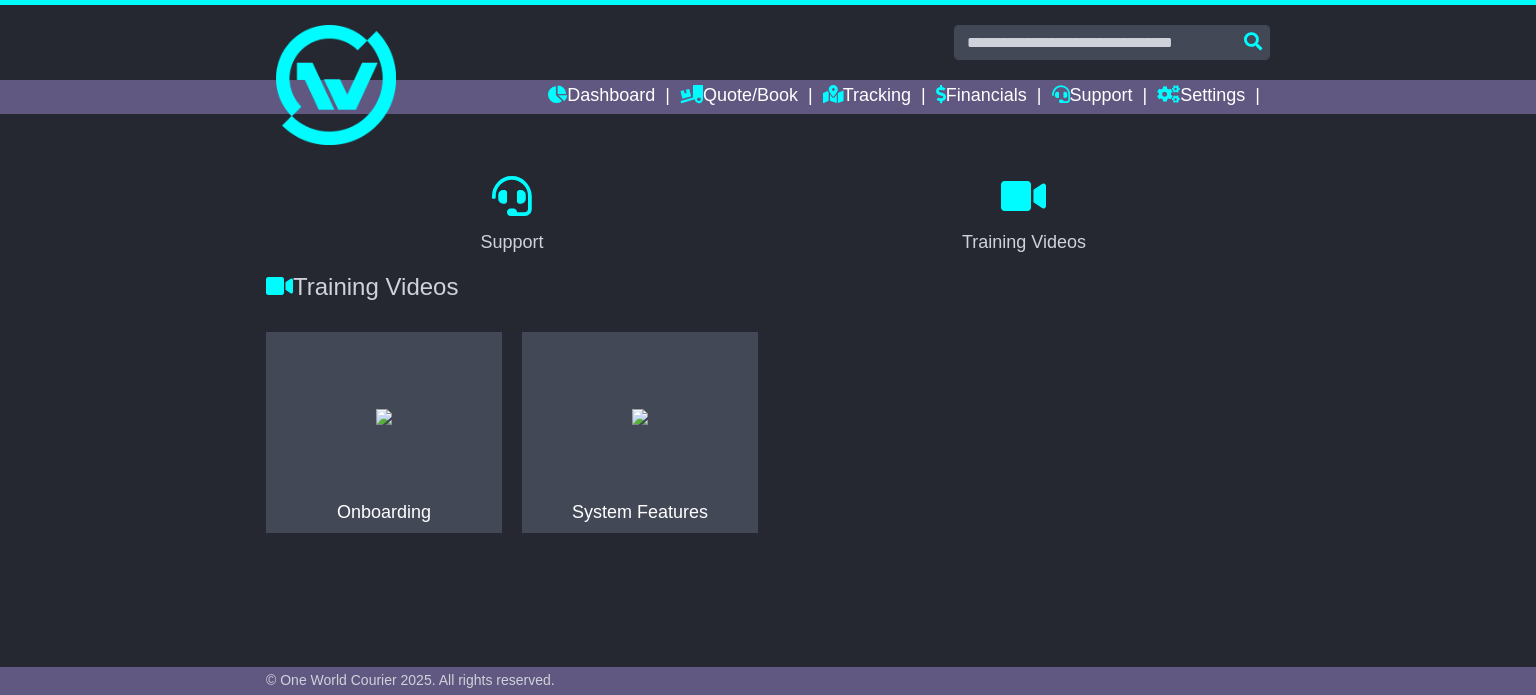 scroll, scrollTop: 0, scrollLeft: 0, axis: both 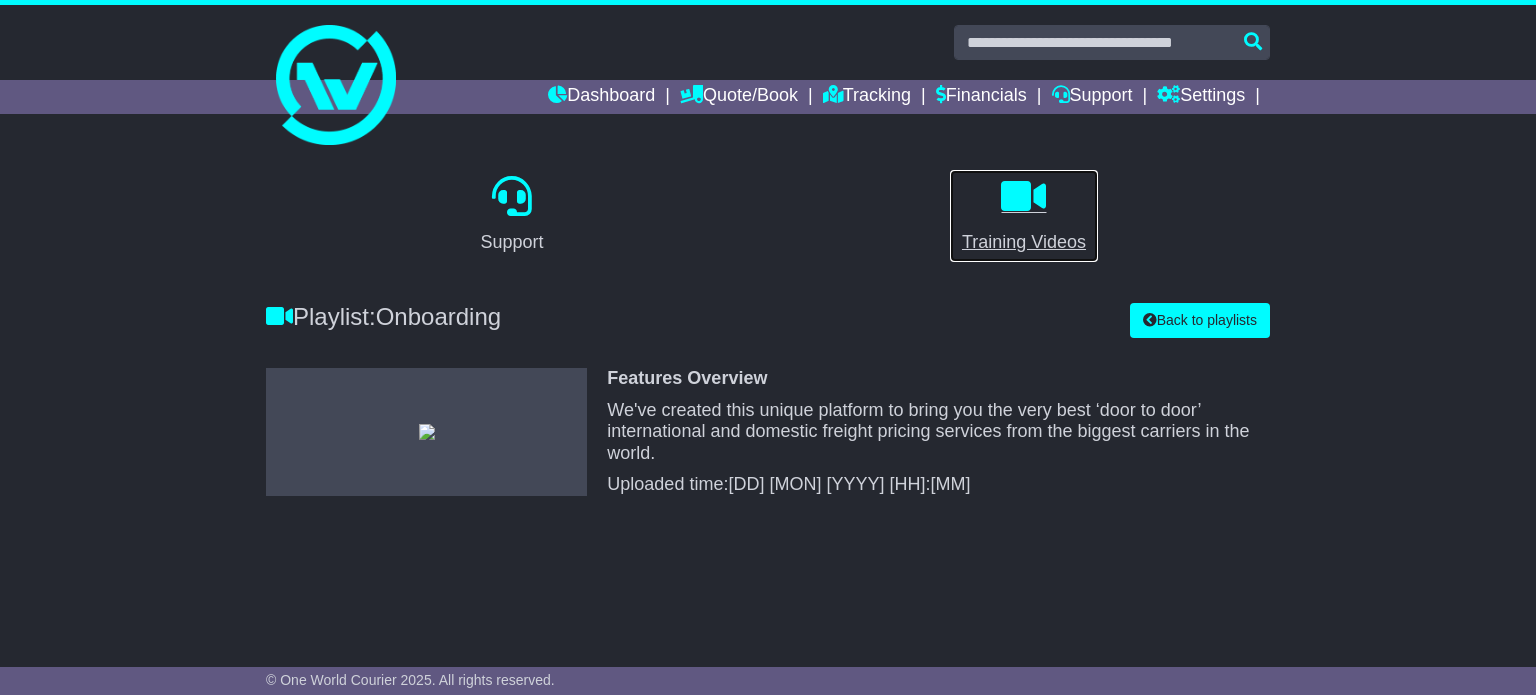 click on "Training Videos" at bounding box center (1024, 216) 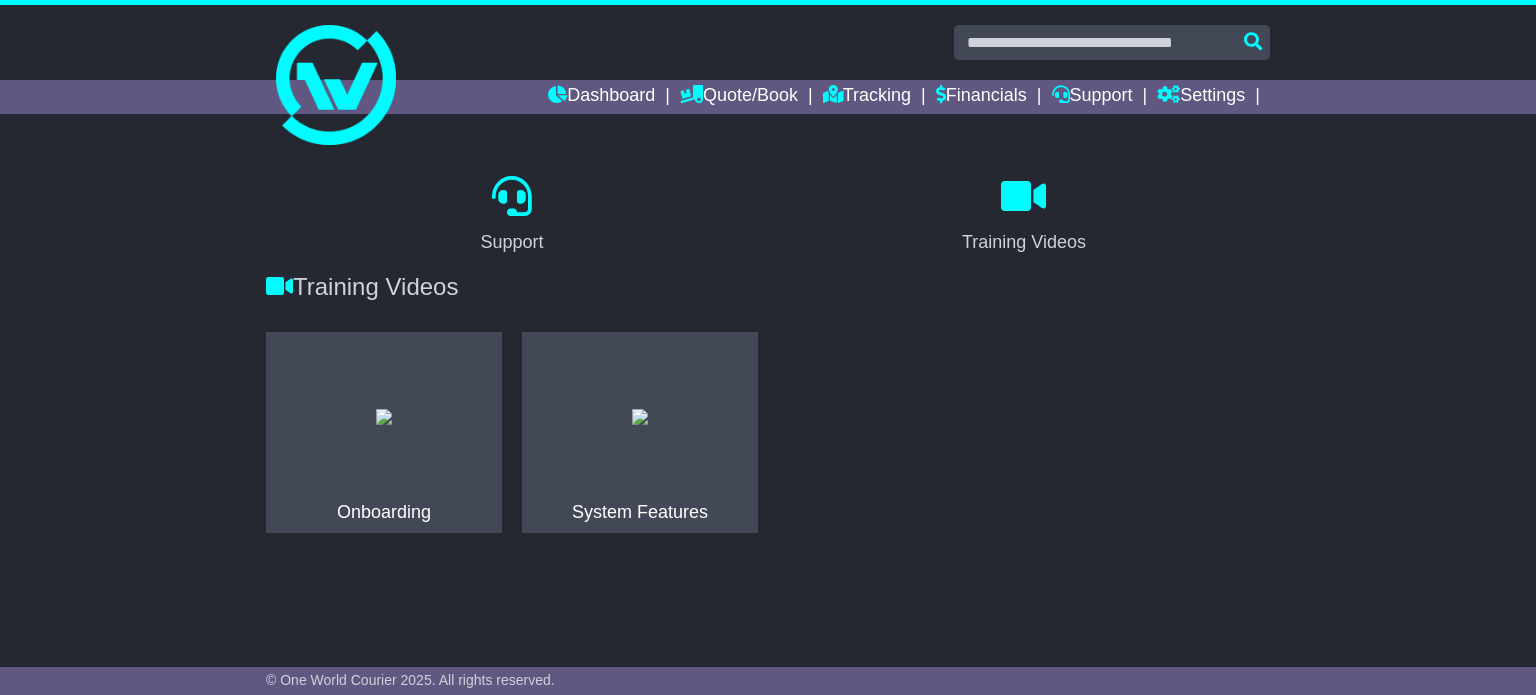 scroll, scrollTop: 0, scrollLeft: 0, axis: both 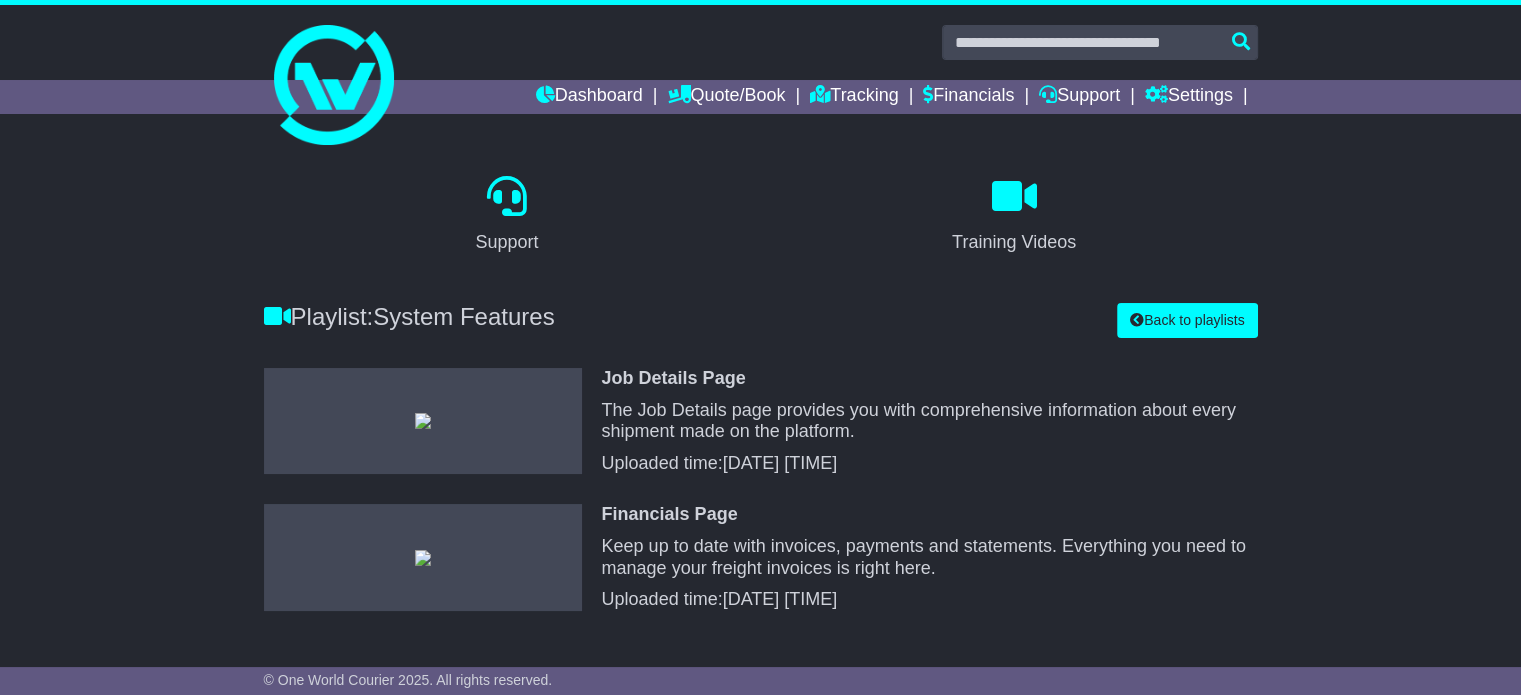 click on "Playlist :  System Features
Back to playlists
There are no uploaded videos
Job Details Page
The Job Details page provides you with comprehensive information about every shipment made on the platform.
Uploaded time:  [DATE] [TIME]" at bounding box center (761, 452) 